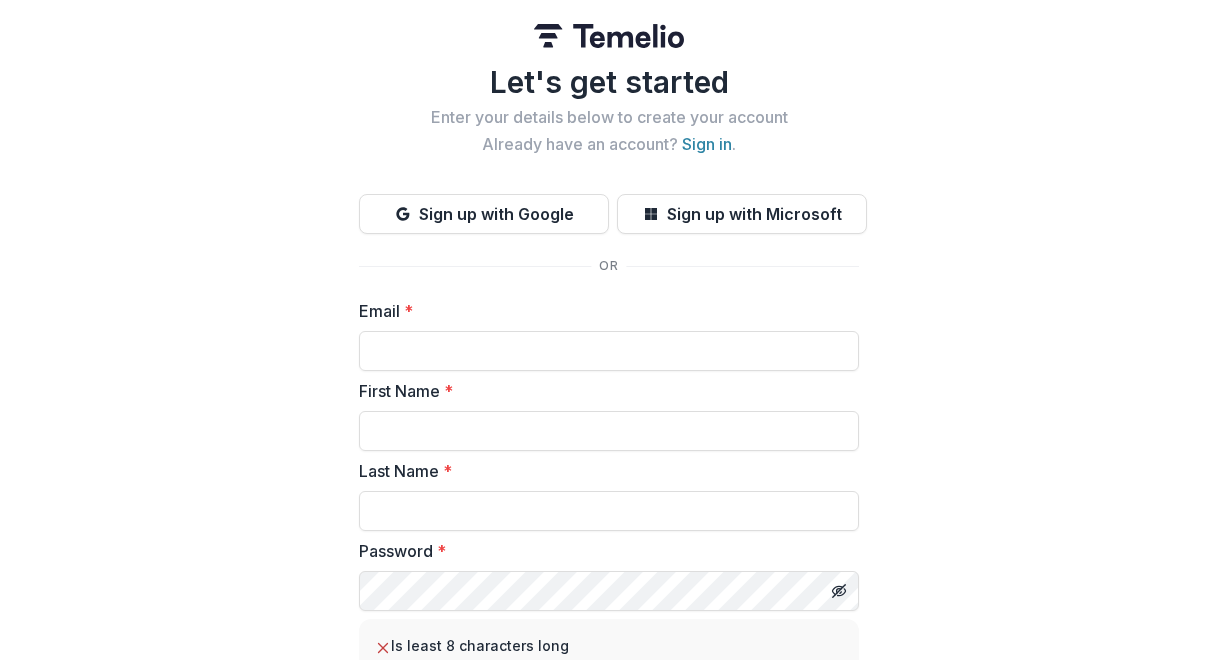 scroll, scrollTop: 0, scrollLeft: 0, axis: both 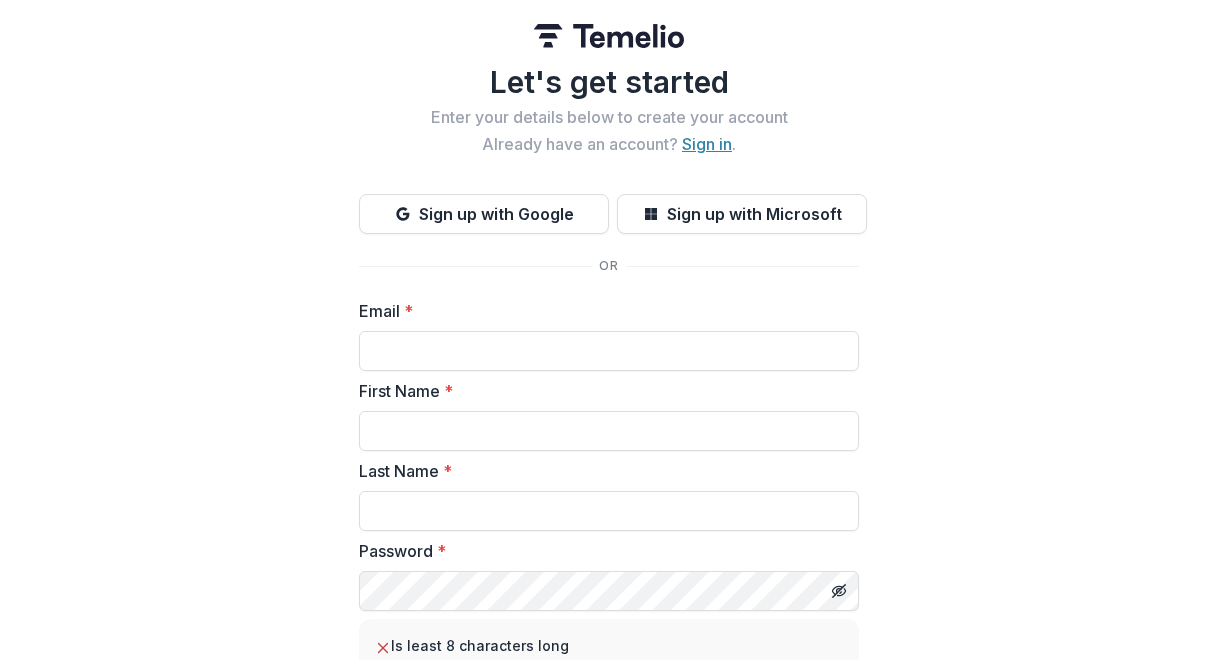 click on "Sign in" at bounding box center [707, 144] 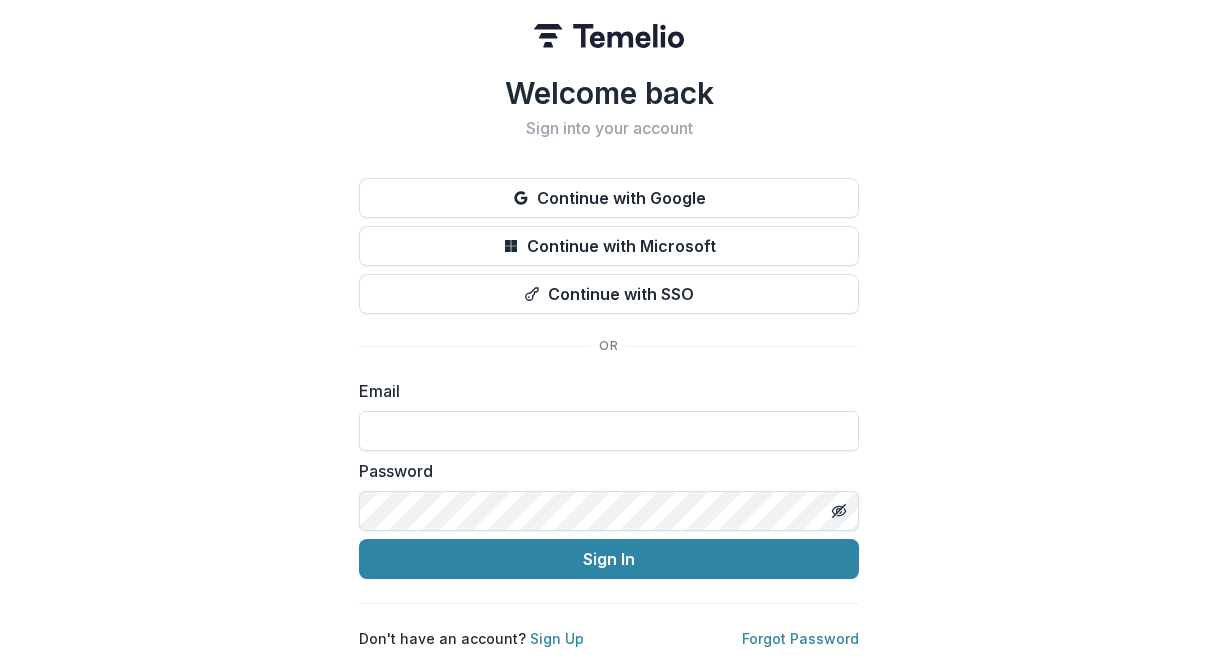 type on "**********" 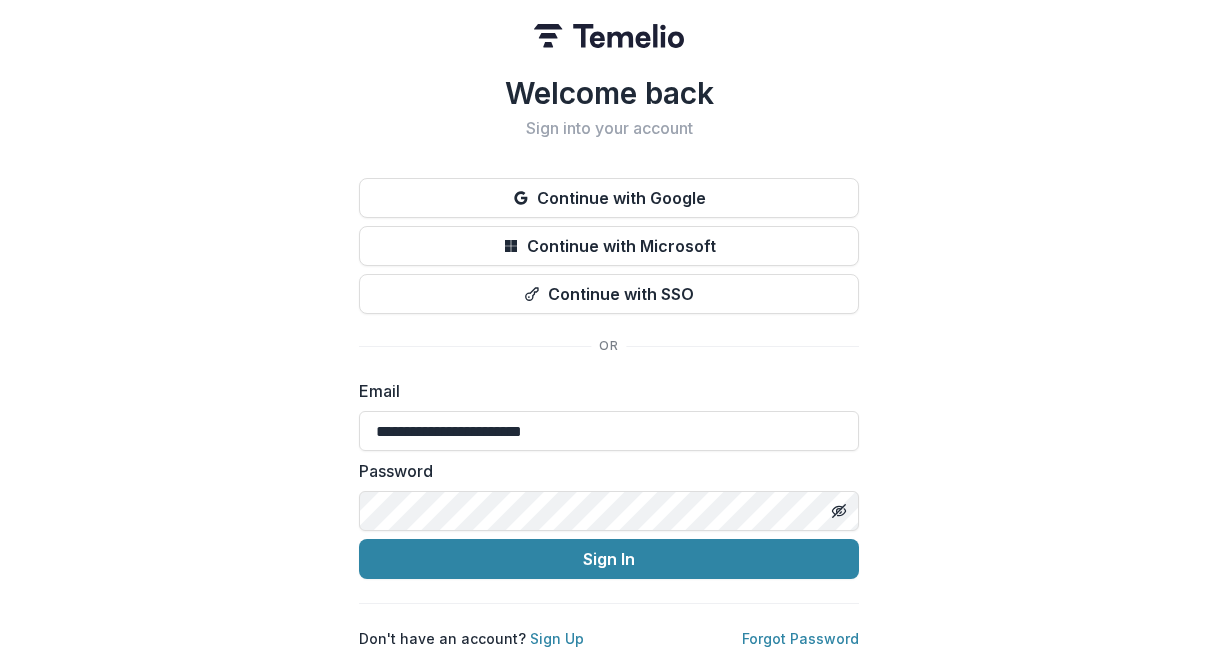 click on "**********" at bounding box center (609, 330) 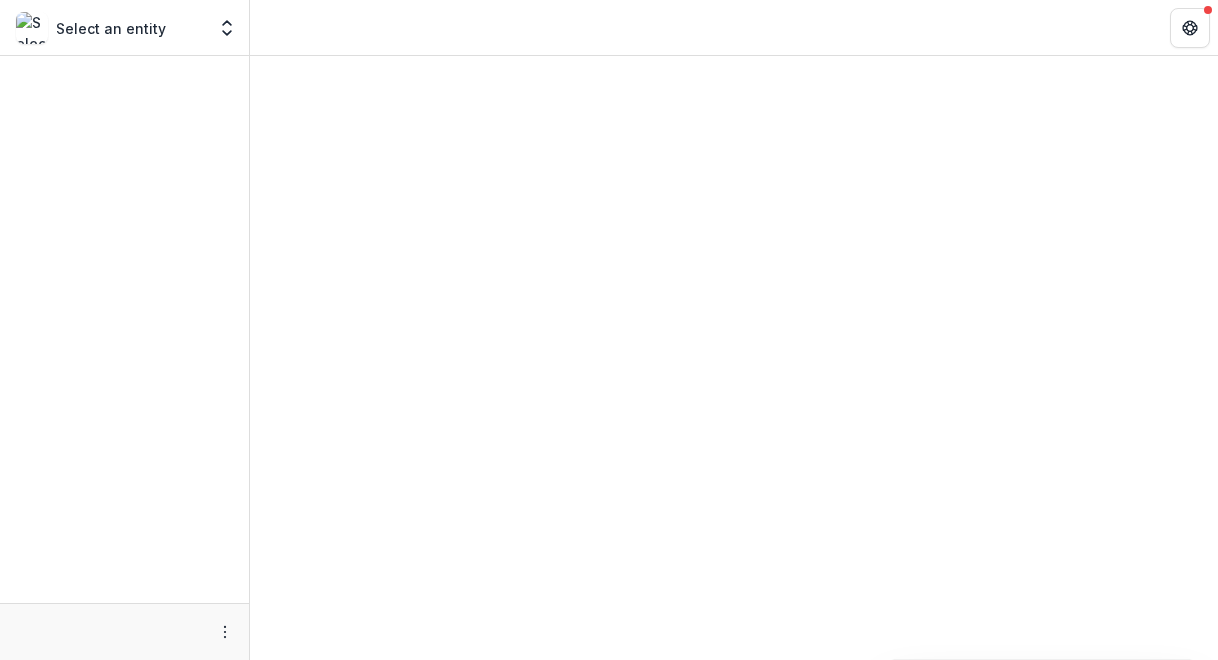 scroll, scrollTop: 0, scrollLeft: 0, axis: both 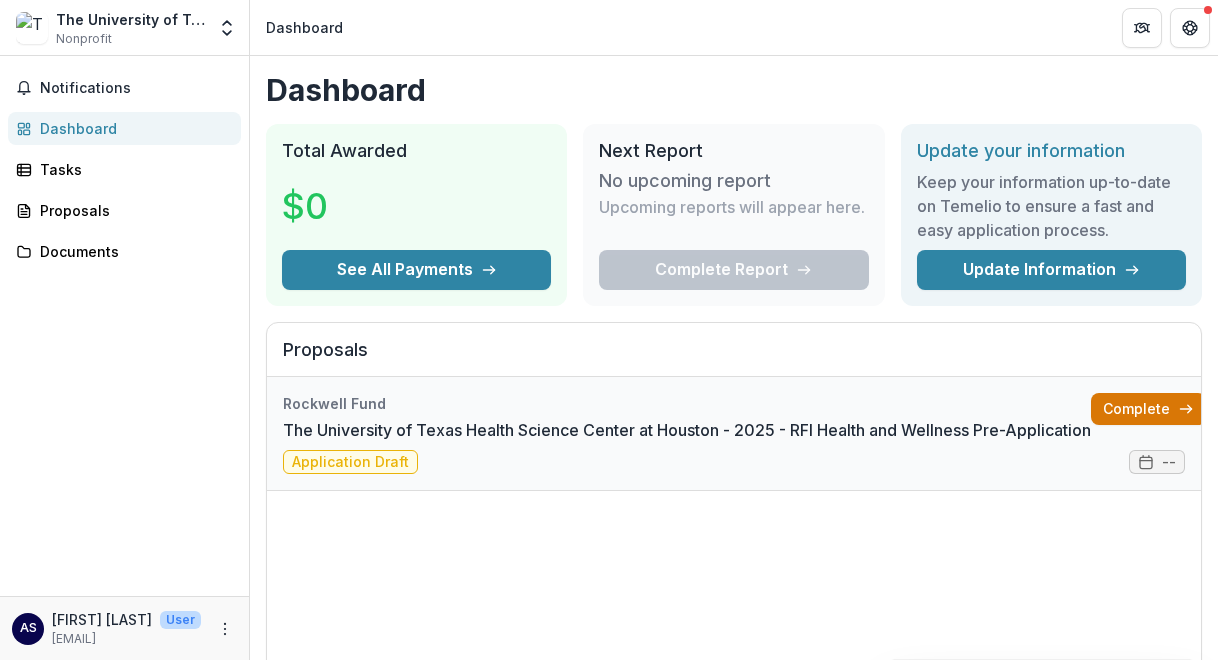 click on "Complete" at bounding box center (1148, 409) 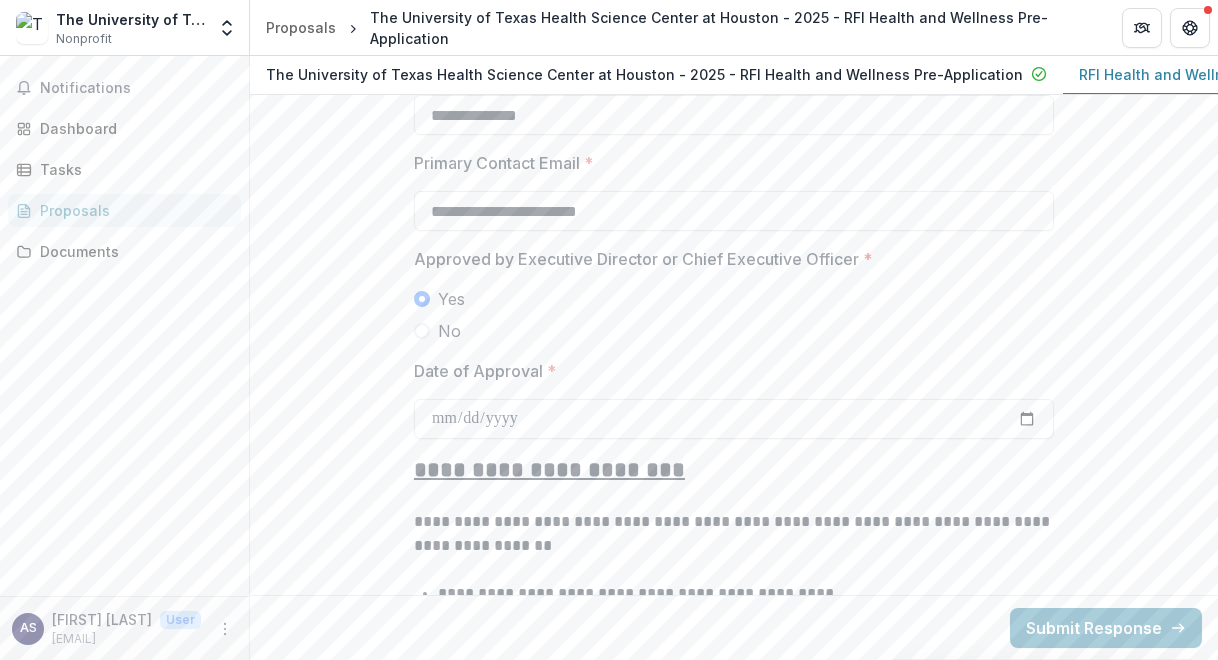 scroll, scrollTop: 3854, scrollLeft: 0, axis: vertical 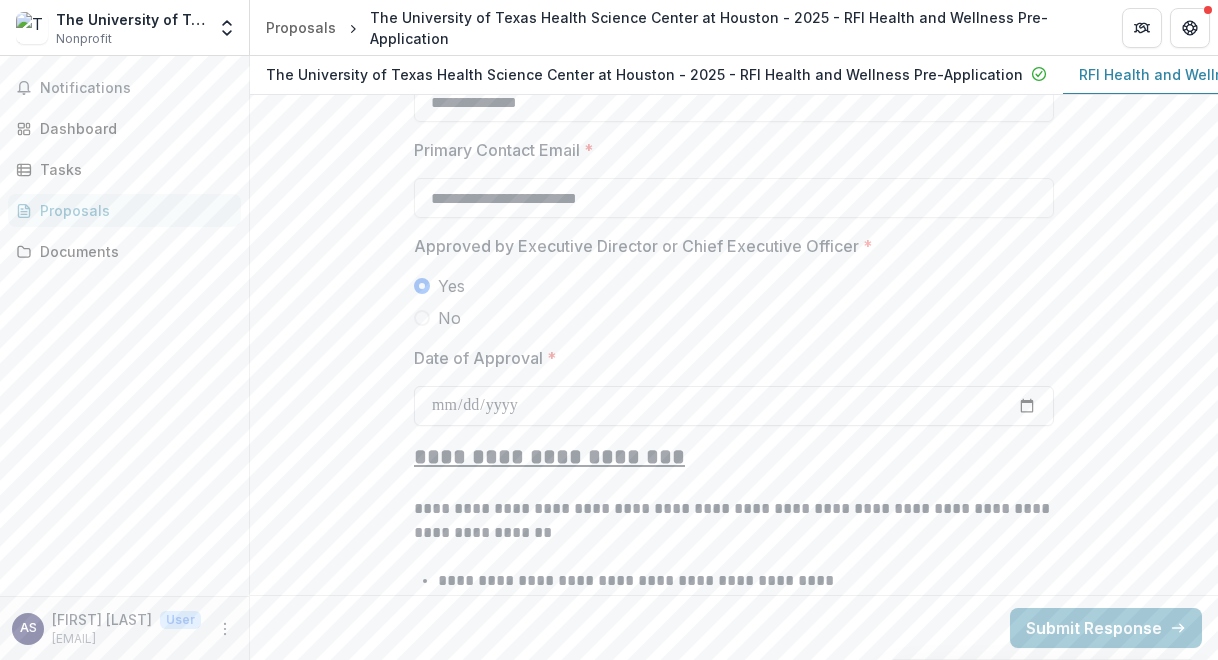 click on "Date of Approval *" at bounding box center [734, 406] 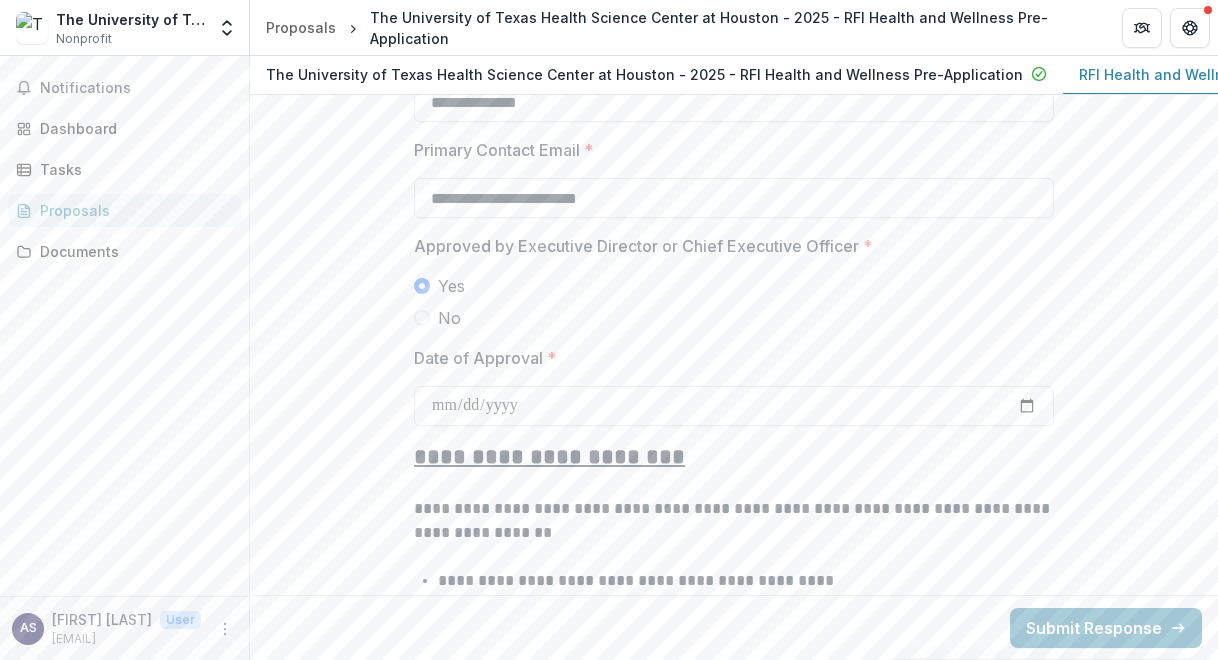 type on "**********" 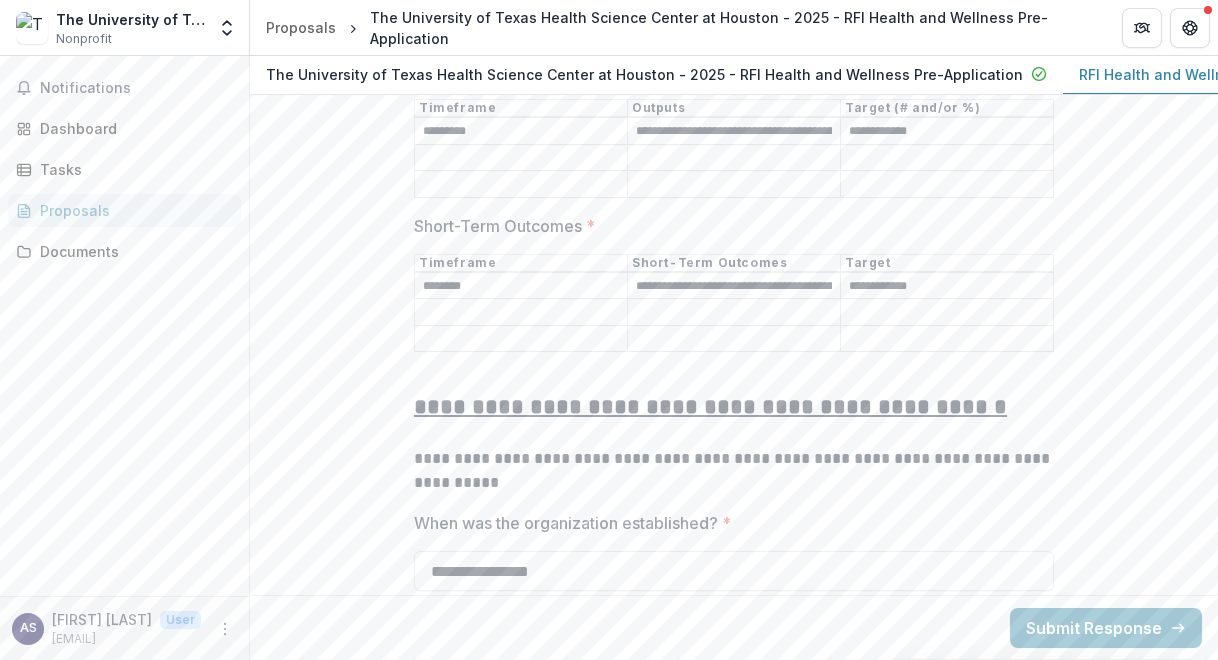 scroll, scrollTop: 8320, scrollLeft: 0, axis: vertical 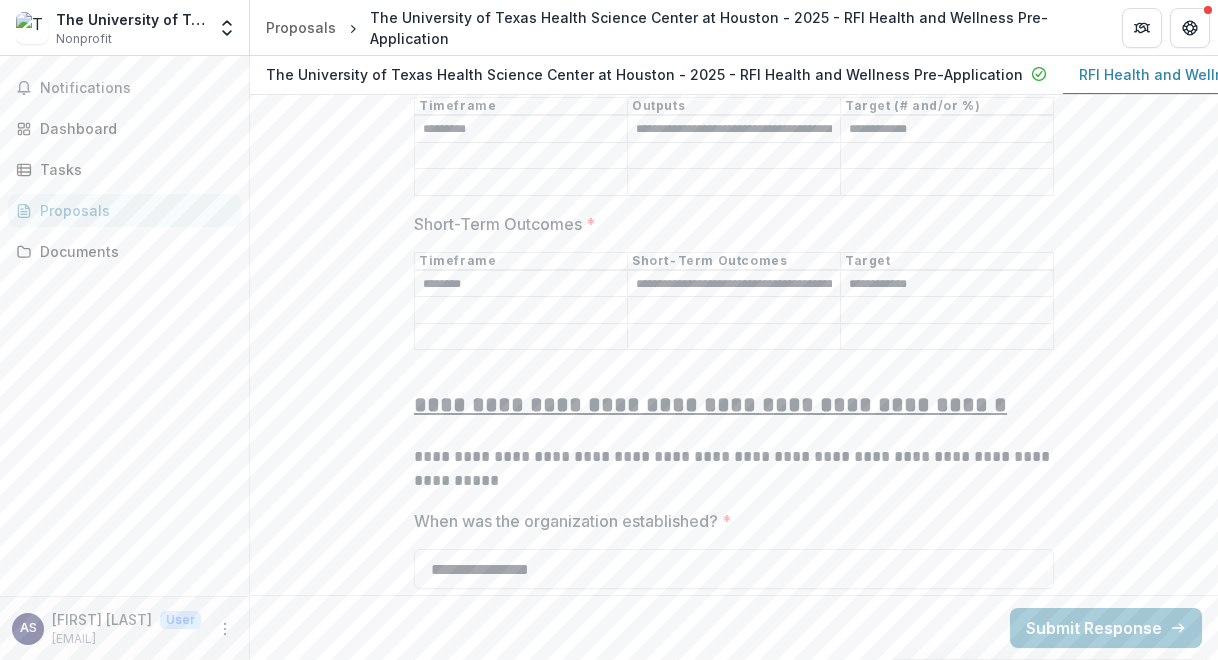 click on "**********" at bounding box center [734, 284] 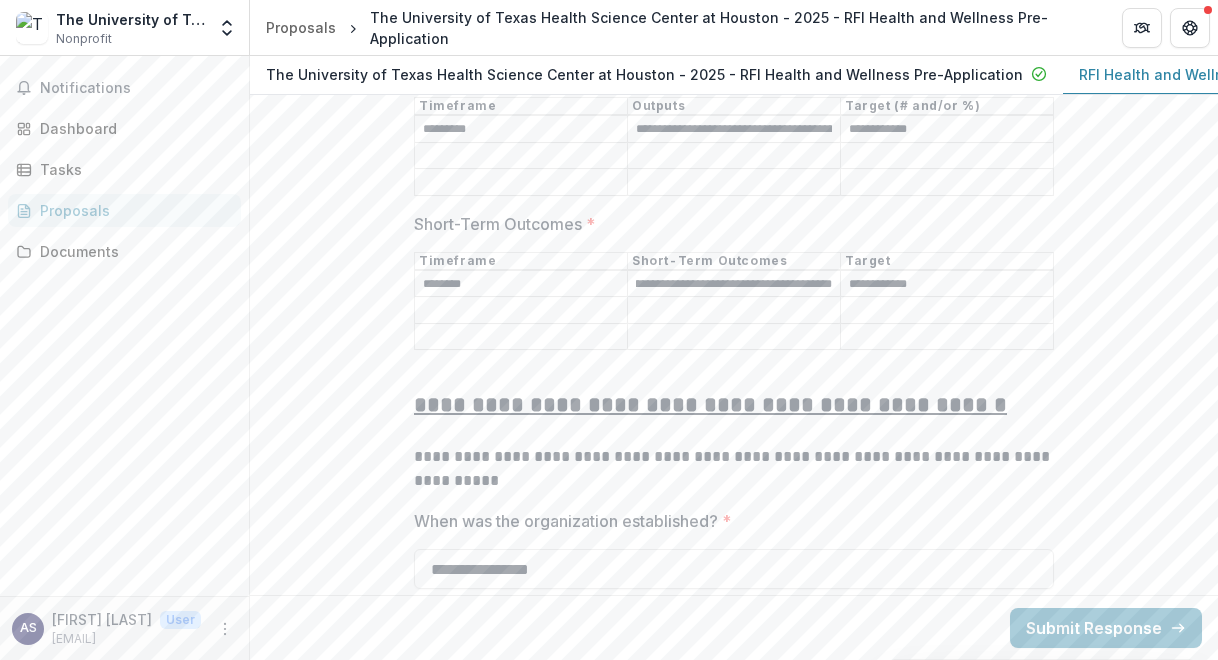 scroll, scrollTop: 0, scrollLeft: 1322, axis: horizontal 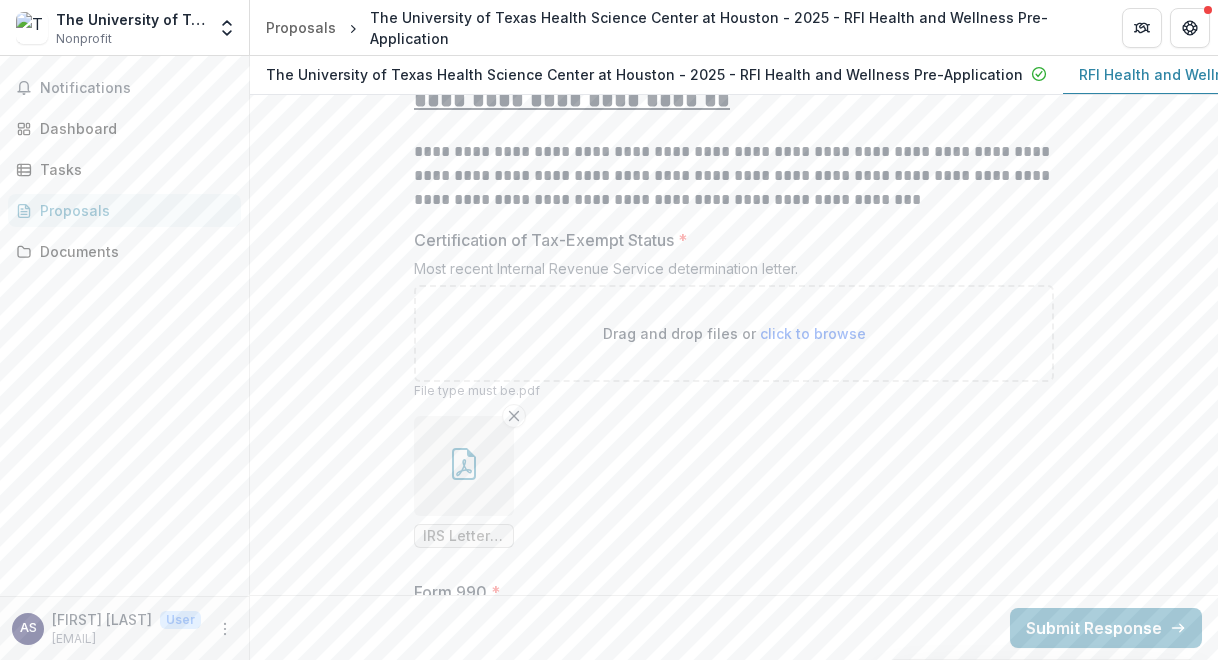 click 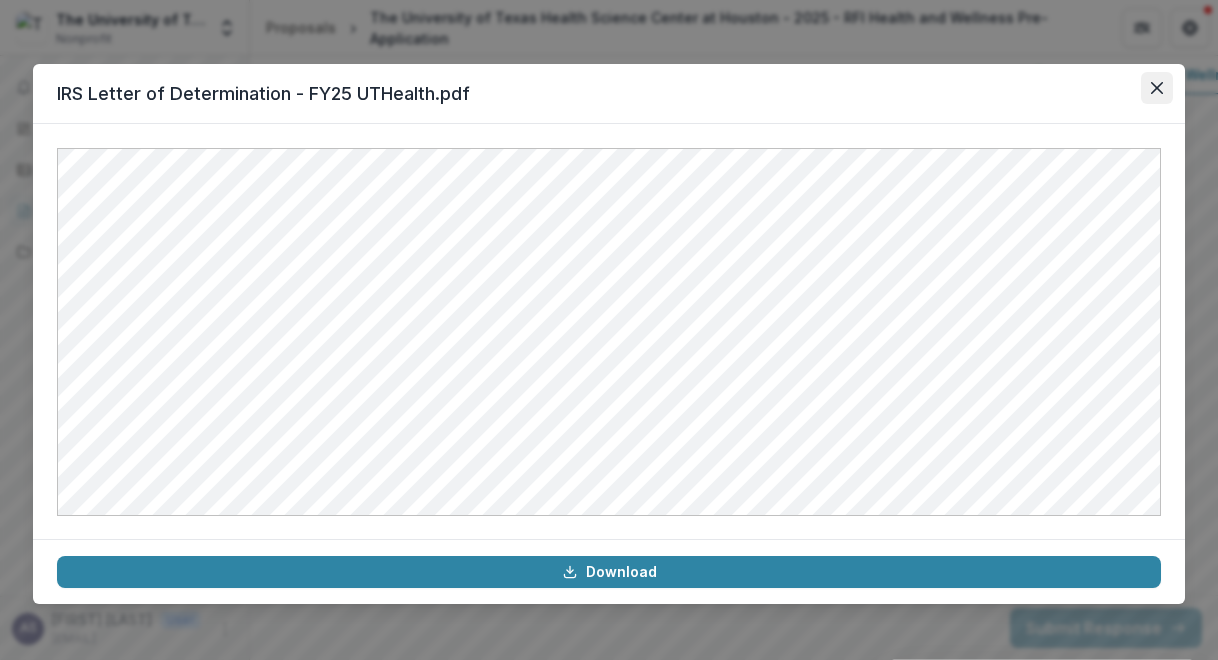 click 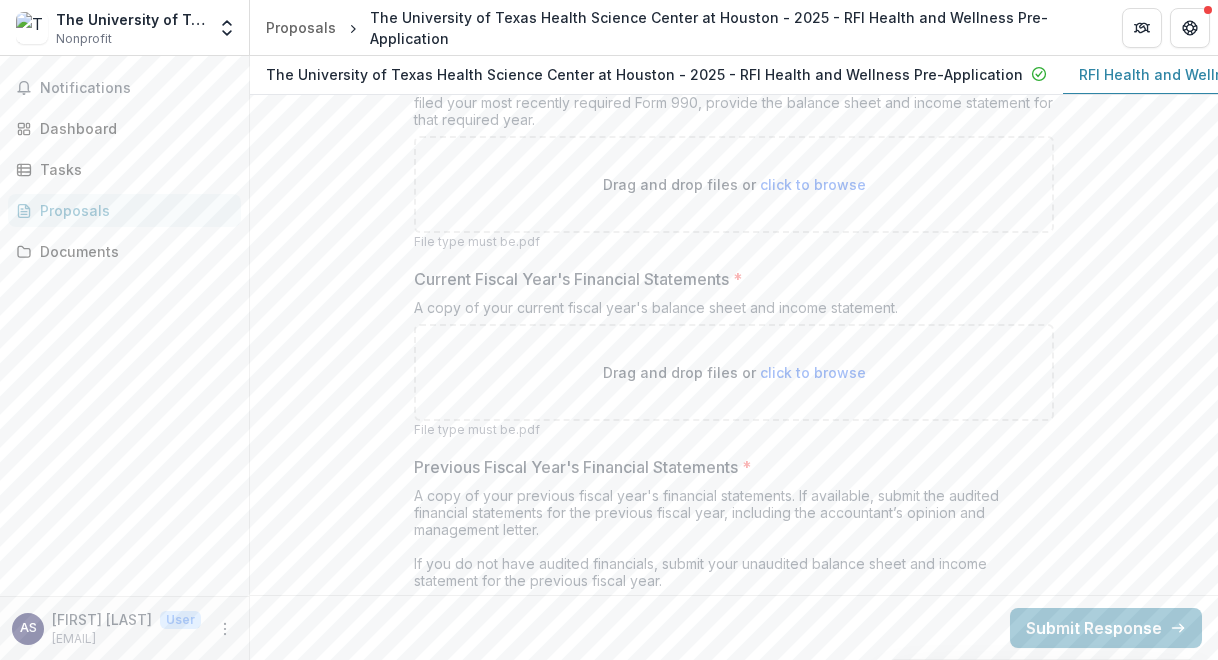 scroll, scrollTop: 13560, scrollLeft: 0, axis: vertical 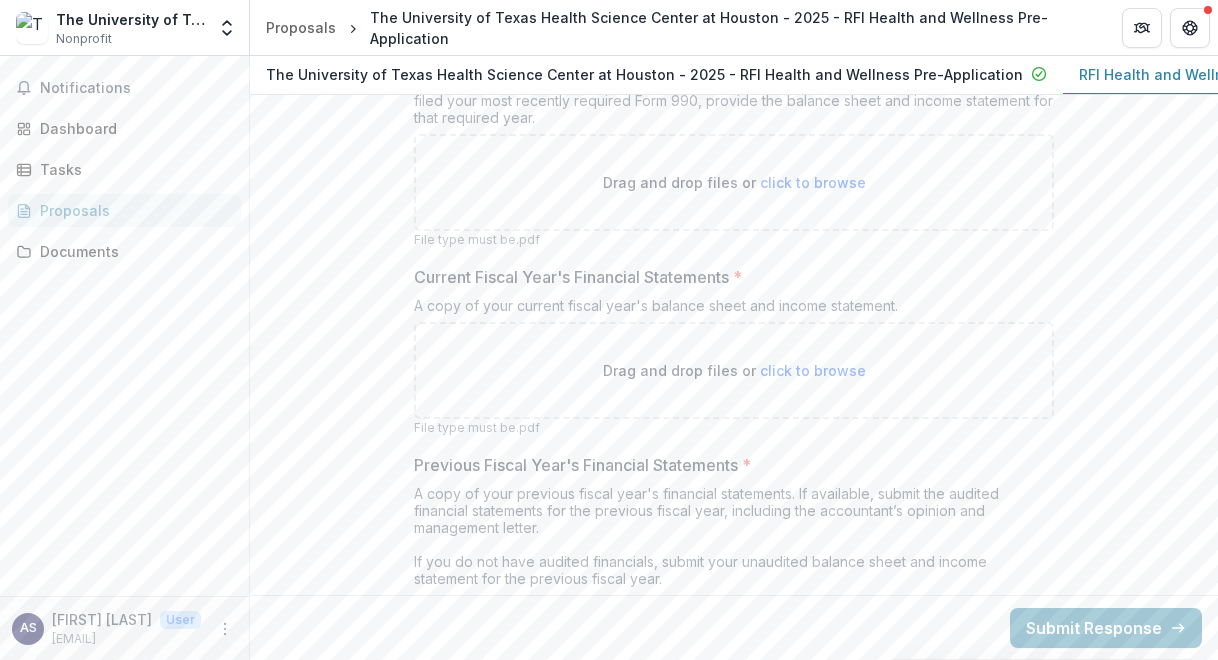 click on "click to browse" at bounding box center (813, 370) 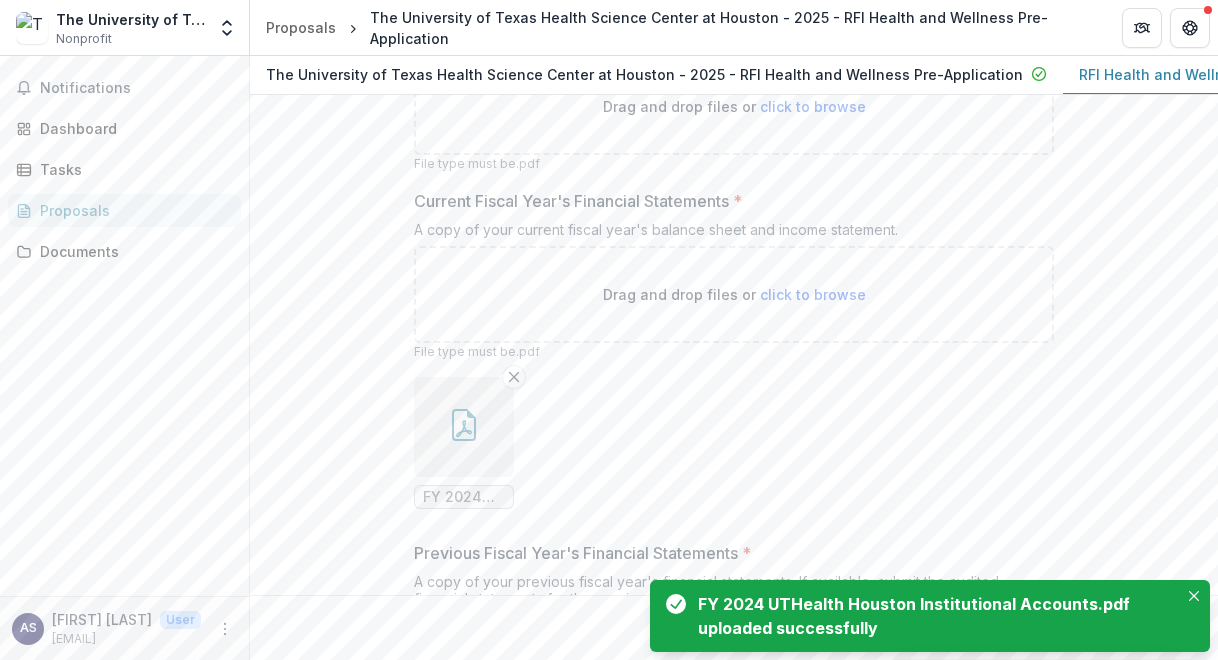 scroll, scrollTop: 13634, scrollLeft: 0, axis: vertical 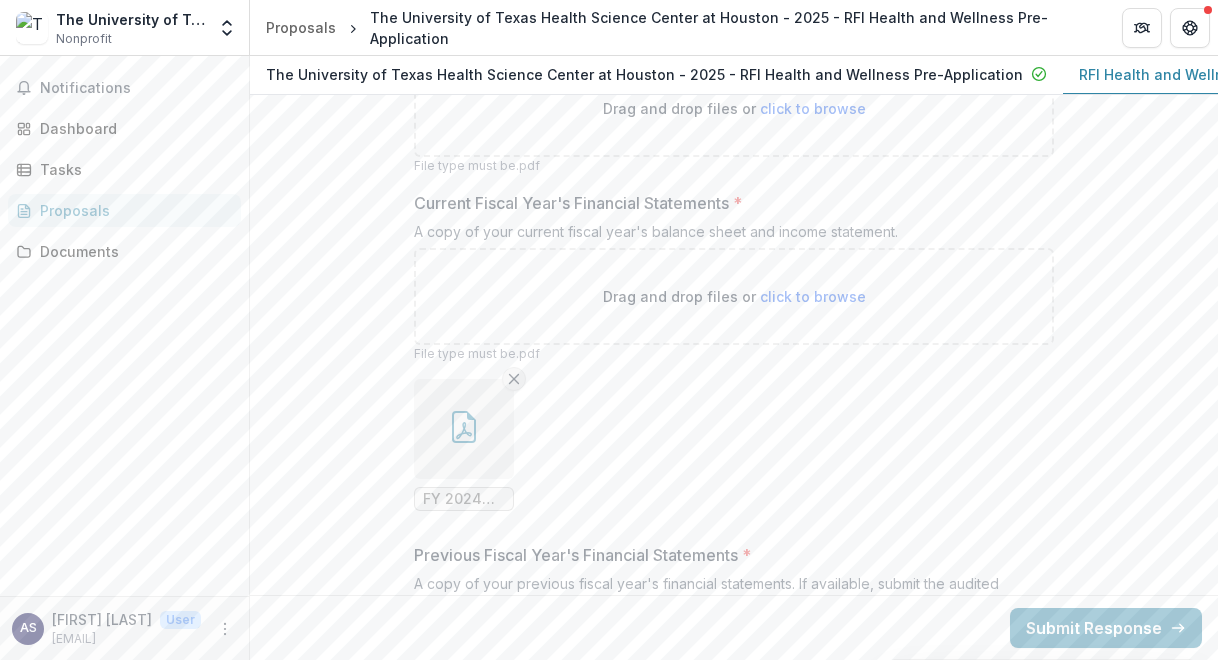 click 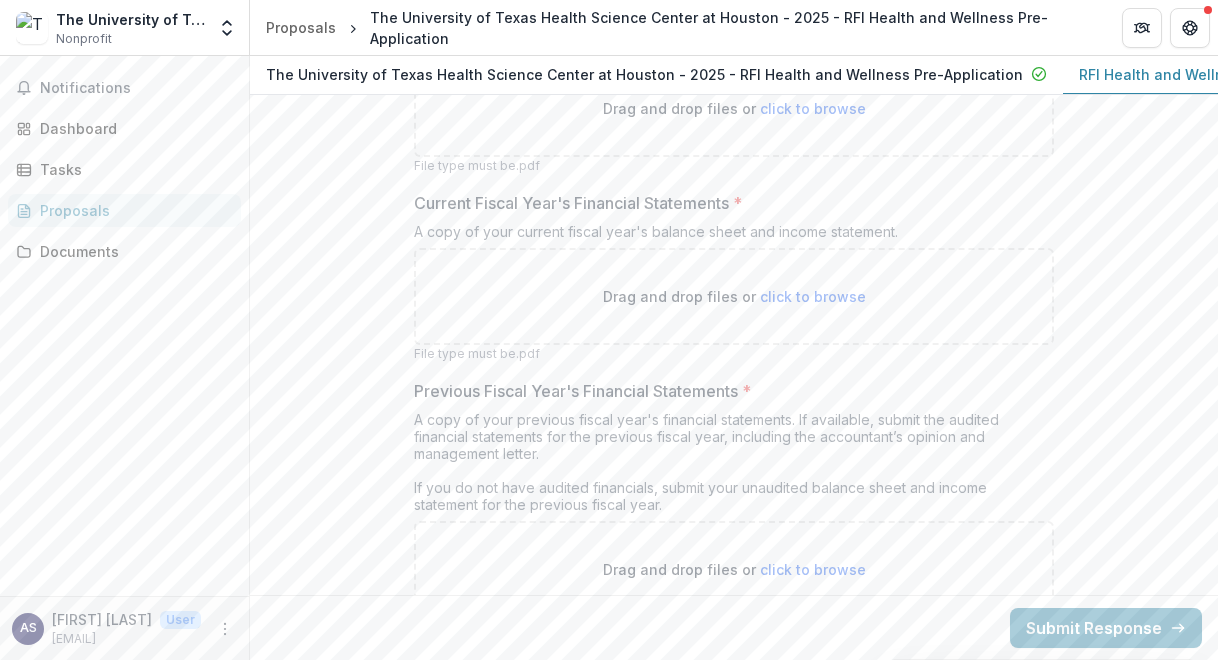 scroll, scrollTop: 13802, scrollLeft: 0, axis: vertical 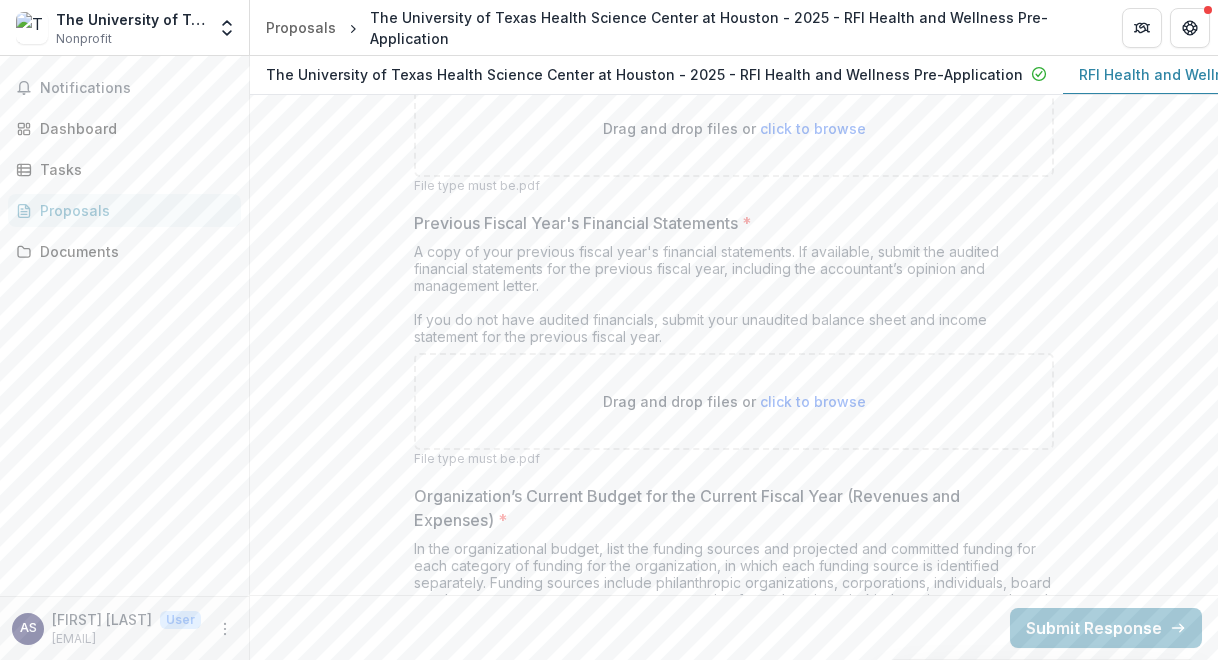 click on "click to browse" at bounding box center [813, 401] 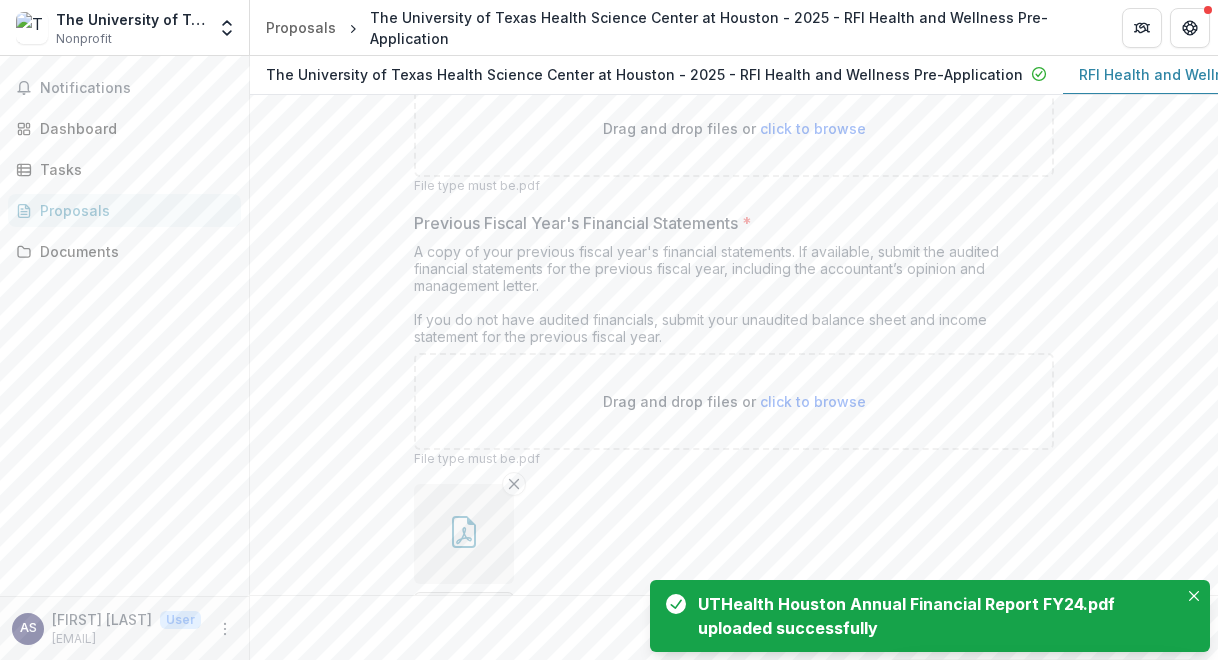scroll, scrollTop: 13834, scrollLeft: 0, axis: vertical 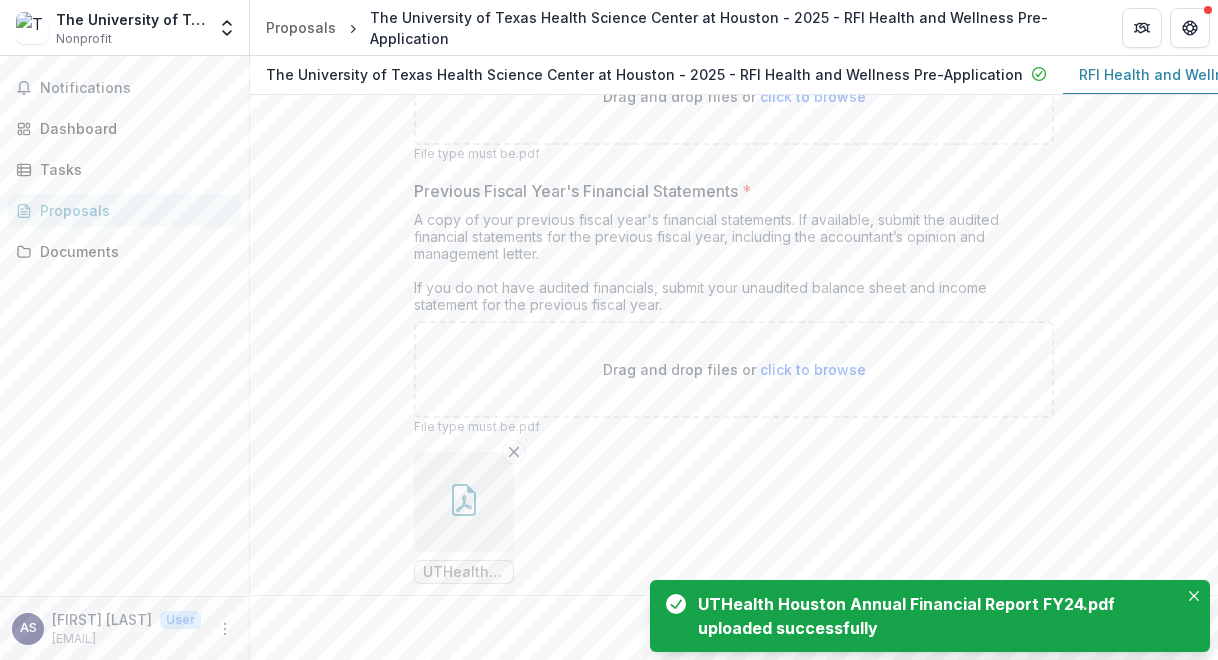 click at bounding box center (464, 502) 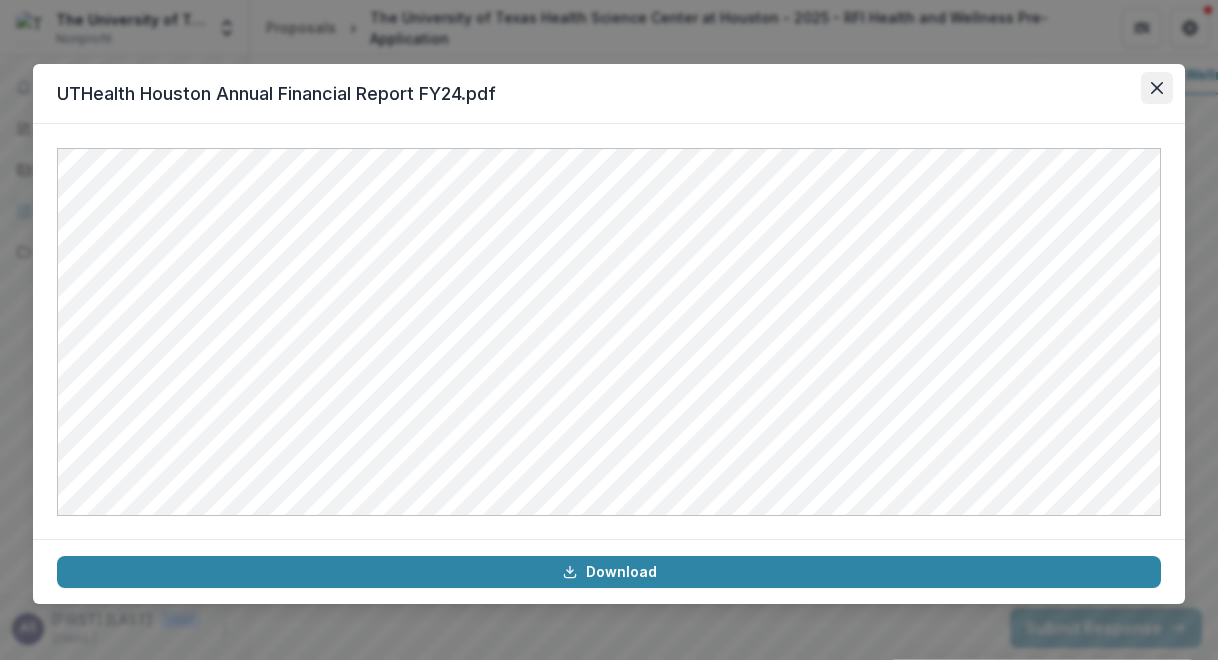click 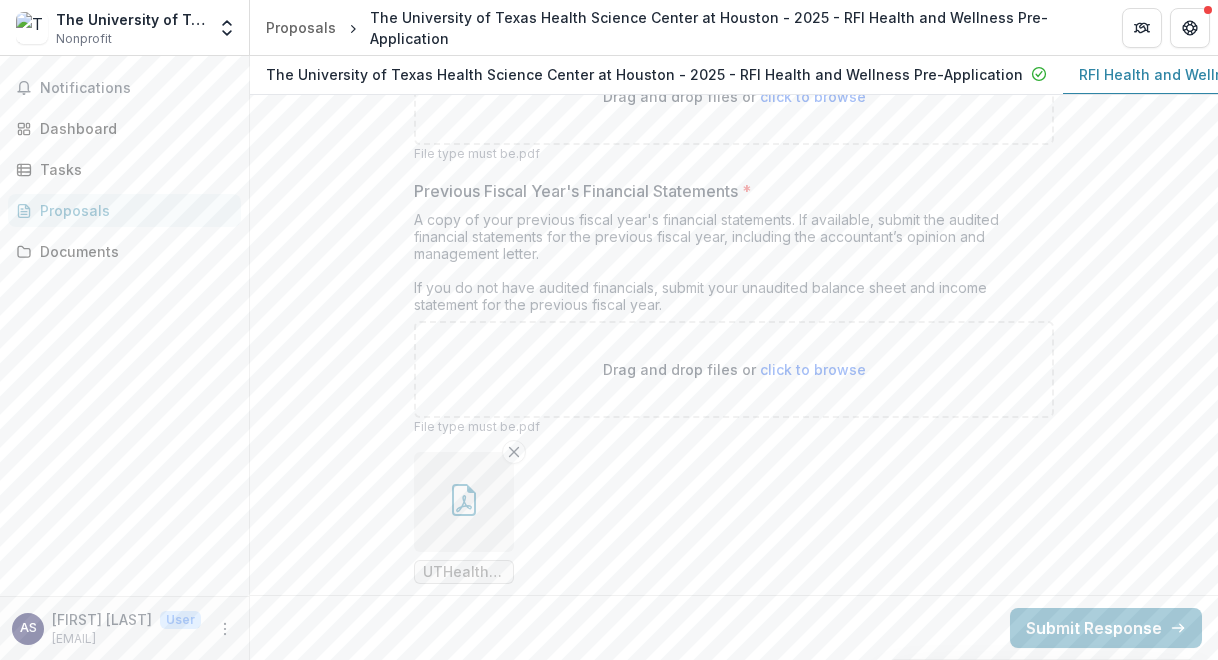 click on "click to browse" at bounding box center [813, 369] 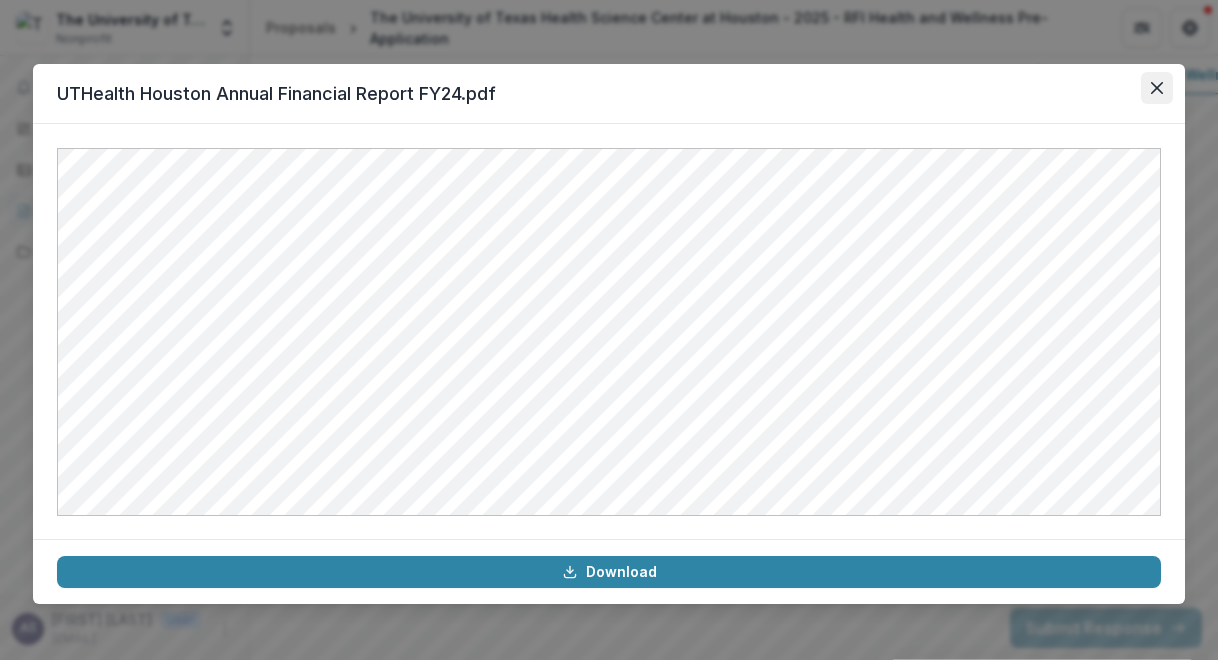 click 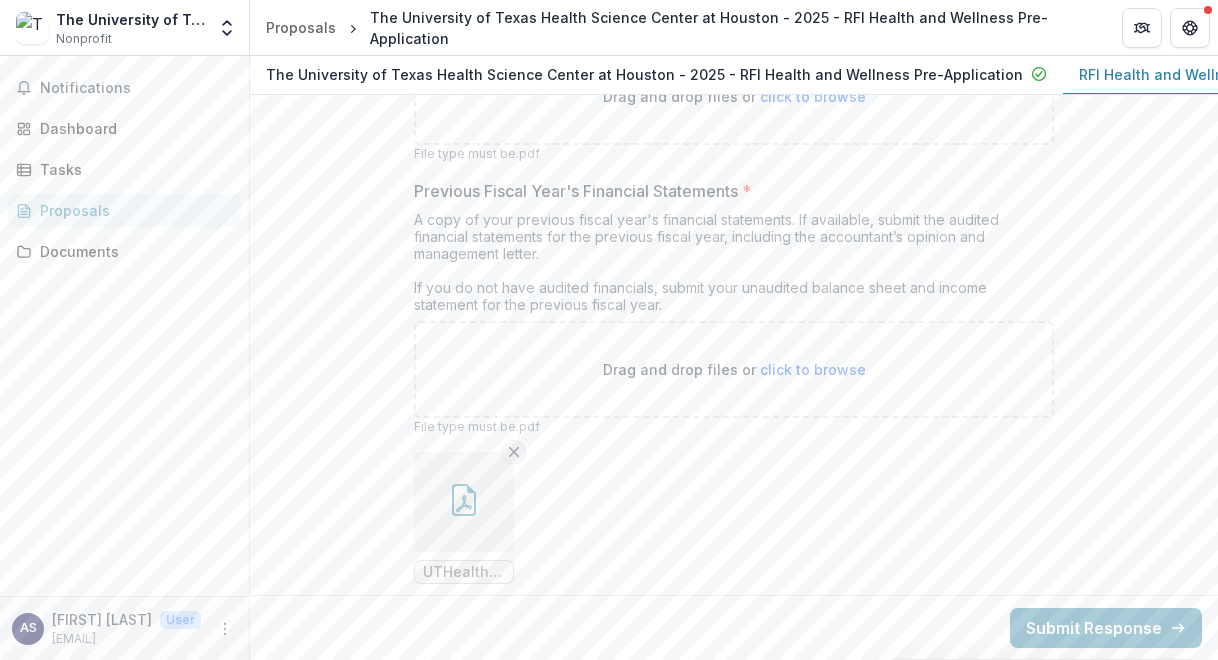 click 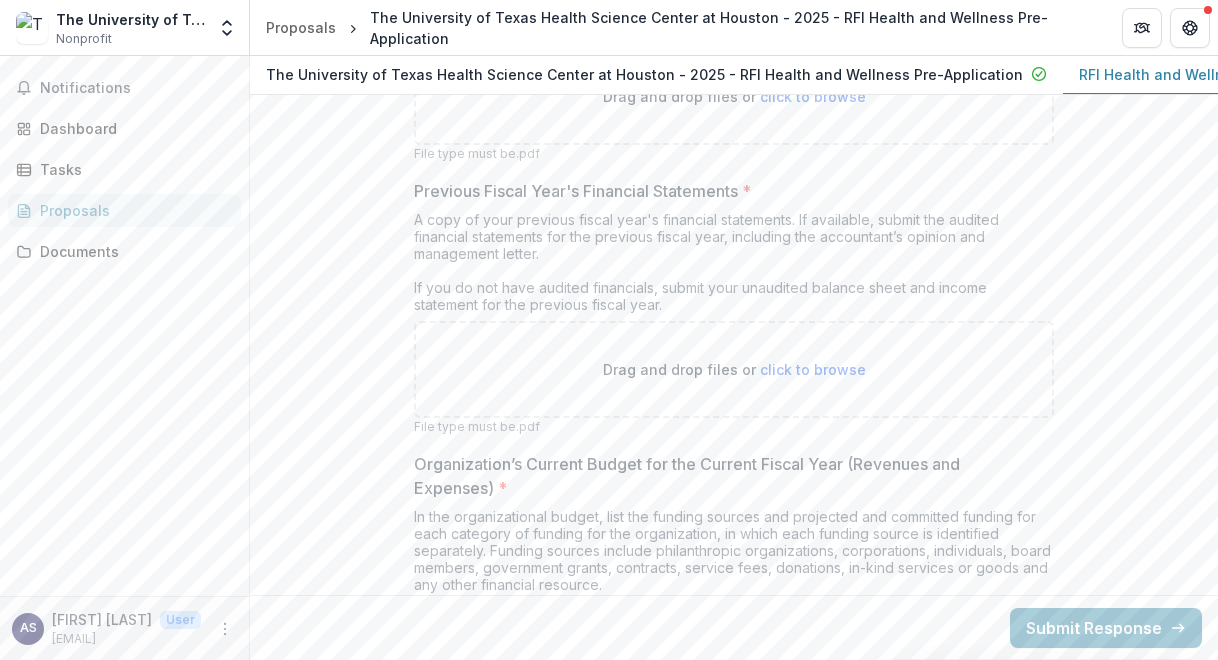 click on "click to browse" at bounding box center [813, 369] 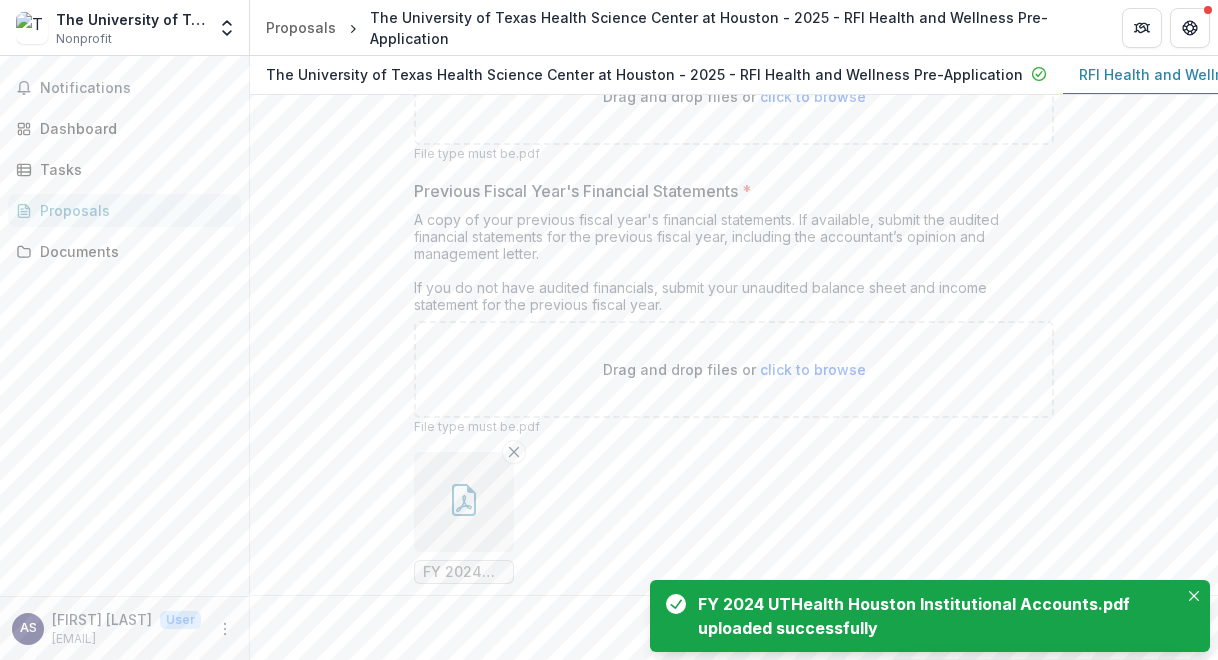 click at bounding box center (464, 502) 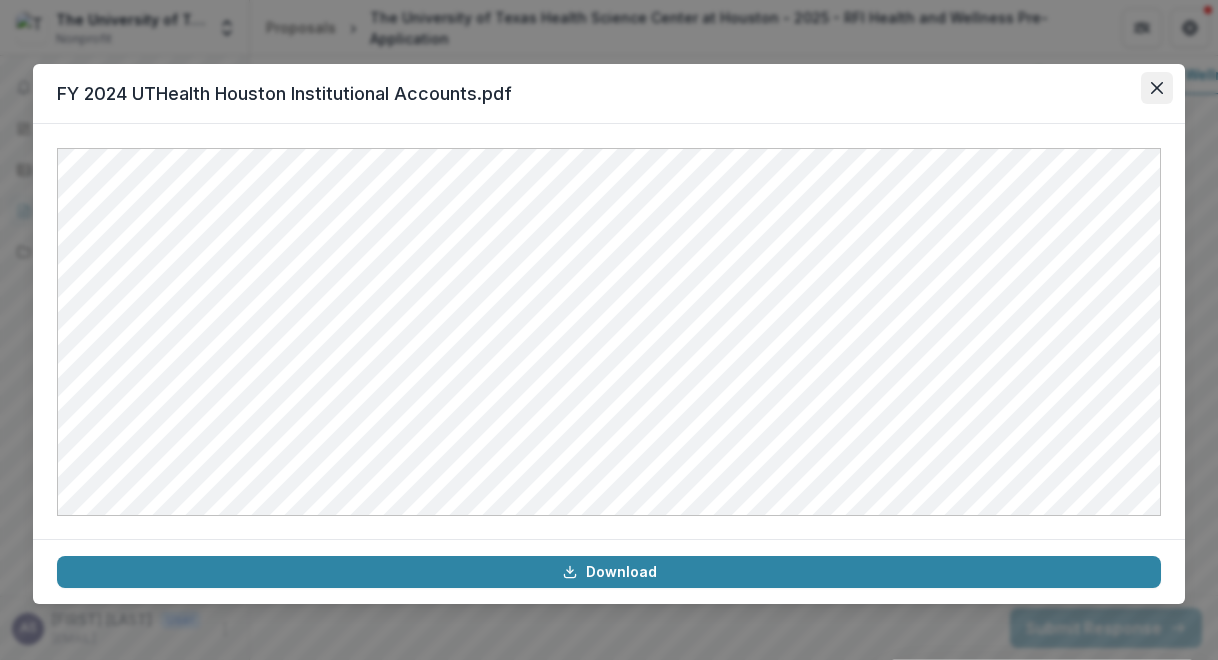 click at bounding box center (1157, 88) 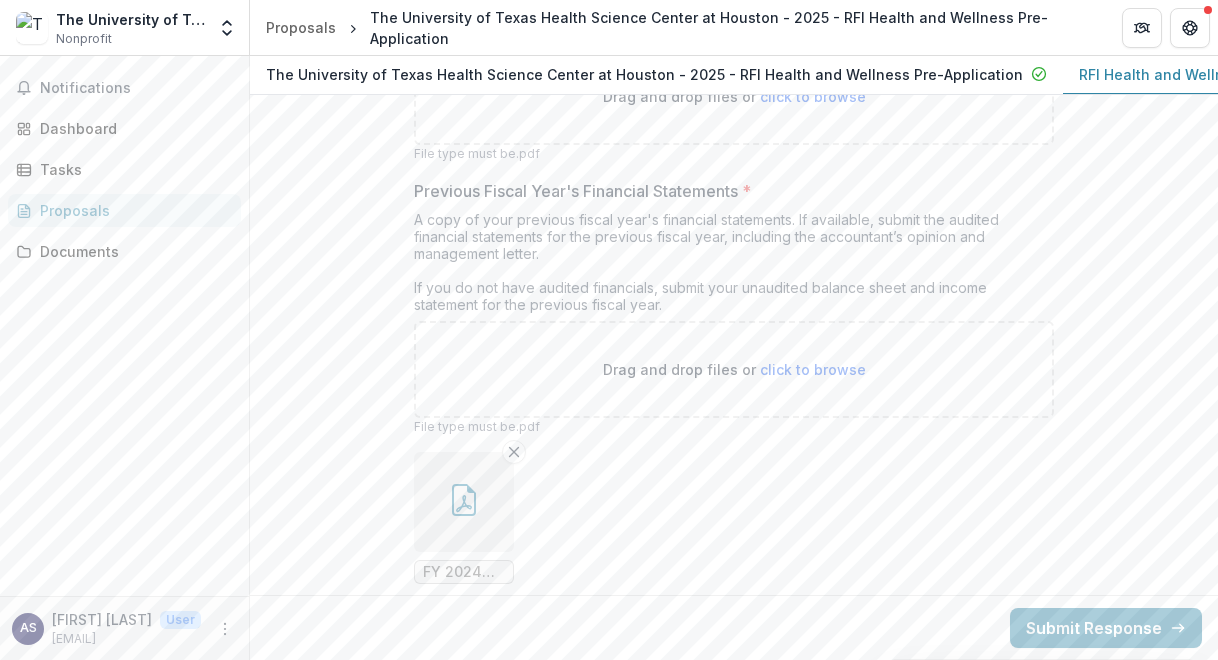 click on "FY 2024 UTHealth Houston Institutional Accounts.pdf" at bounding box center [734, 518] 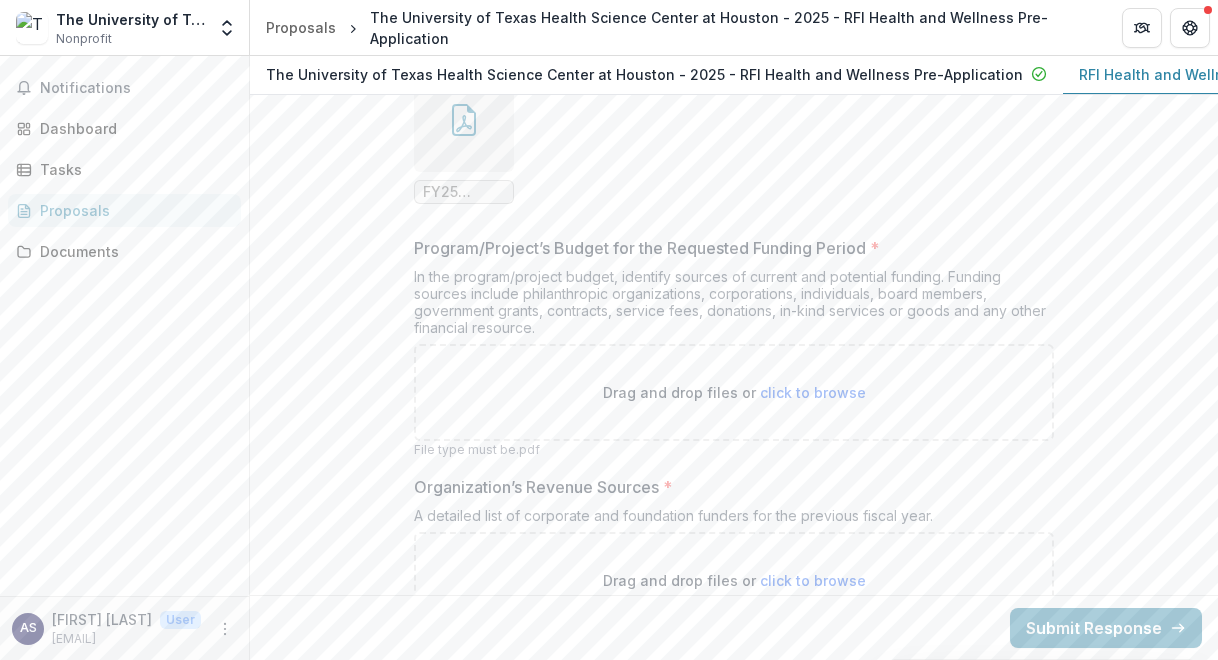 scroll, scrollTop: 14680, scrollLeft: 0, axis: vertical 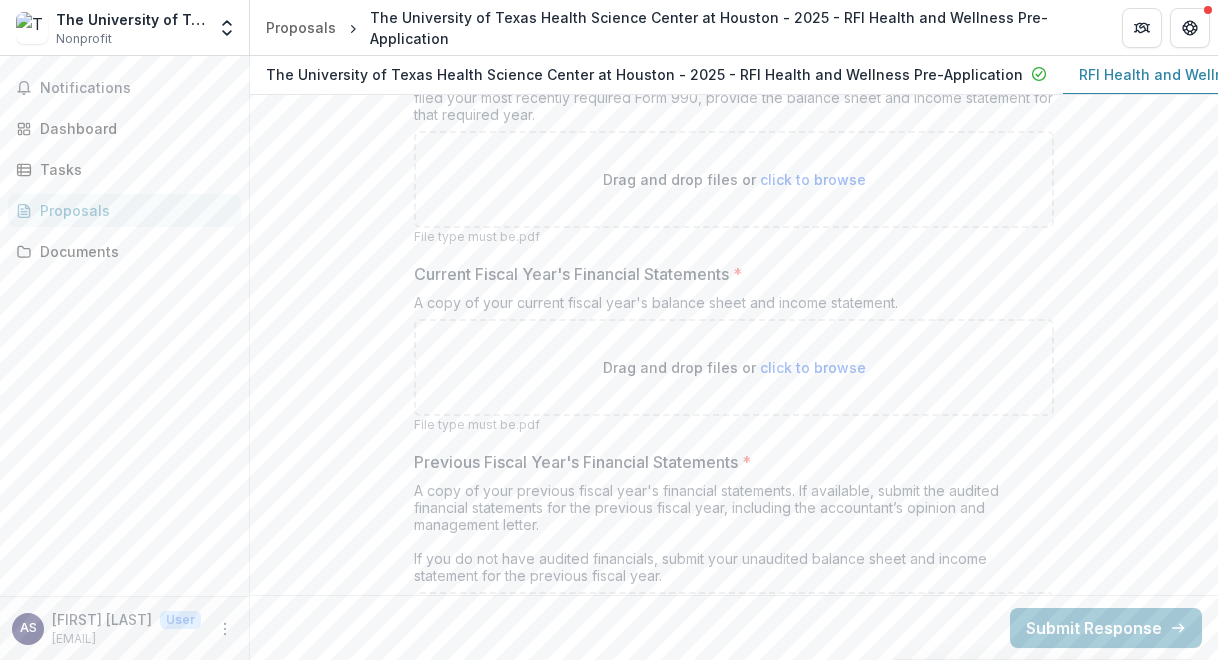 click on "click to browse" at bounding box center [813, 367] 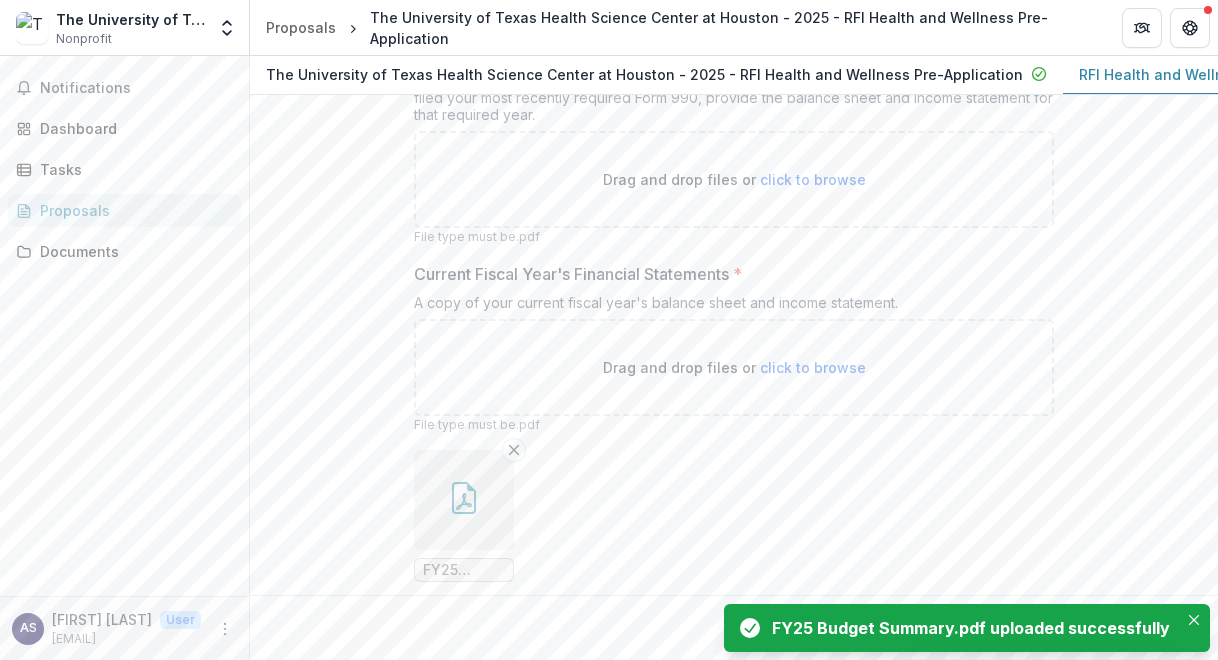 click at bounding box center (464, 500) 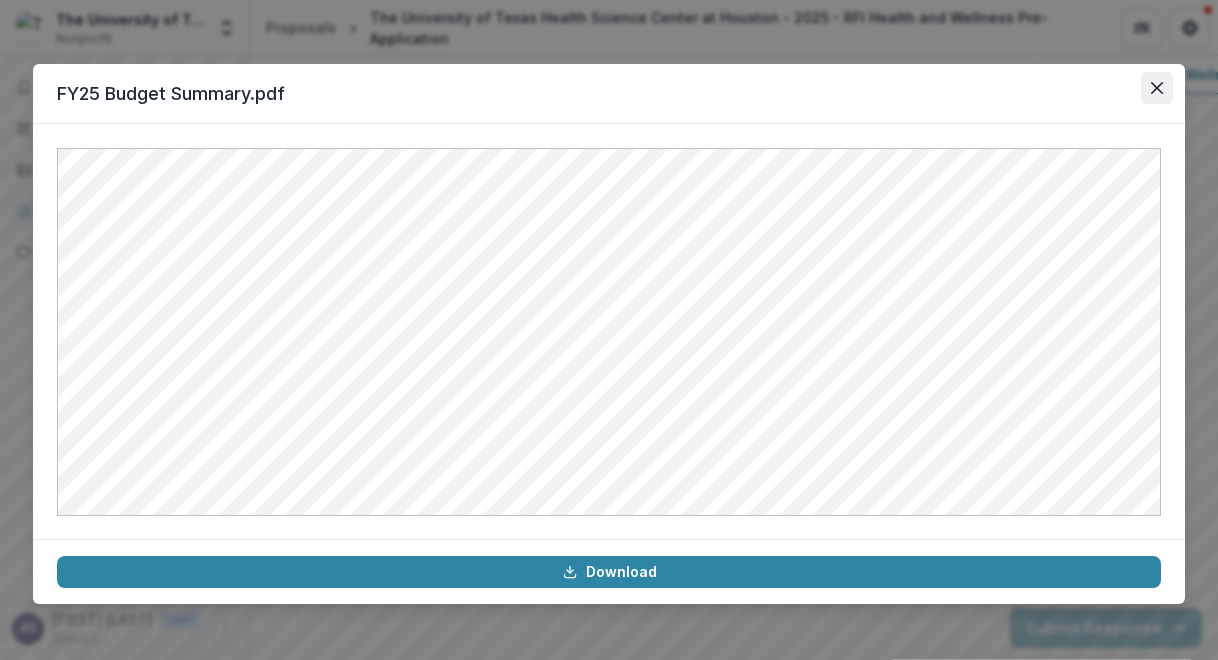 click at bounding box center [1157, 88] 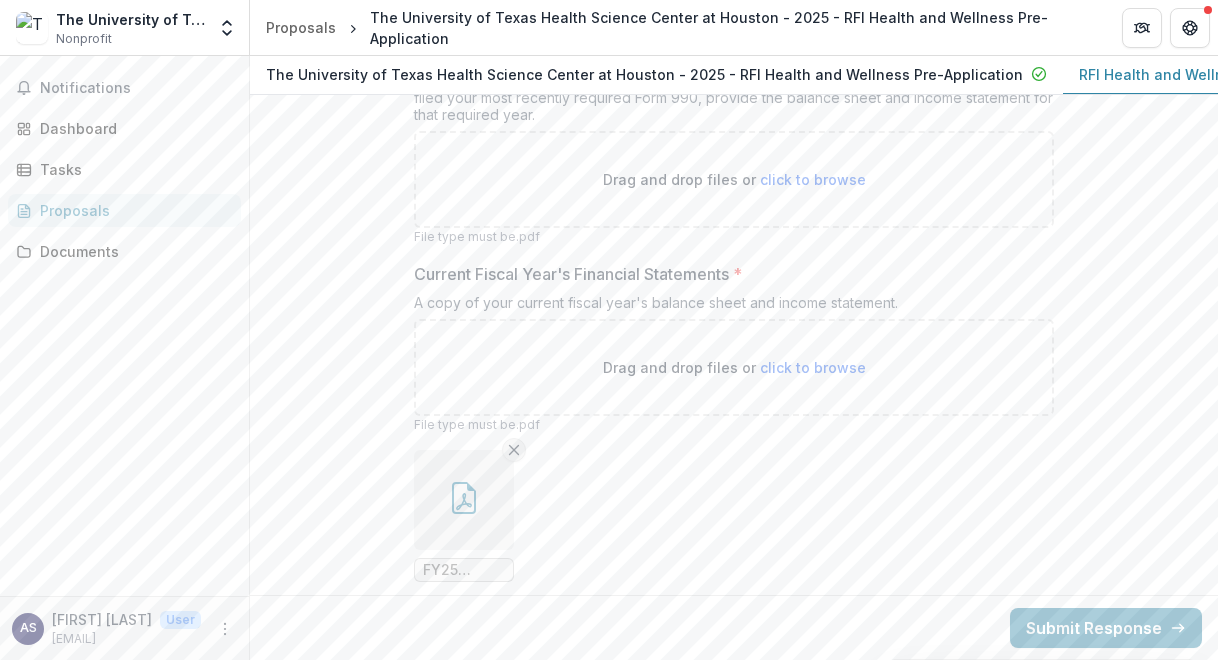 click 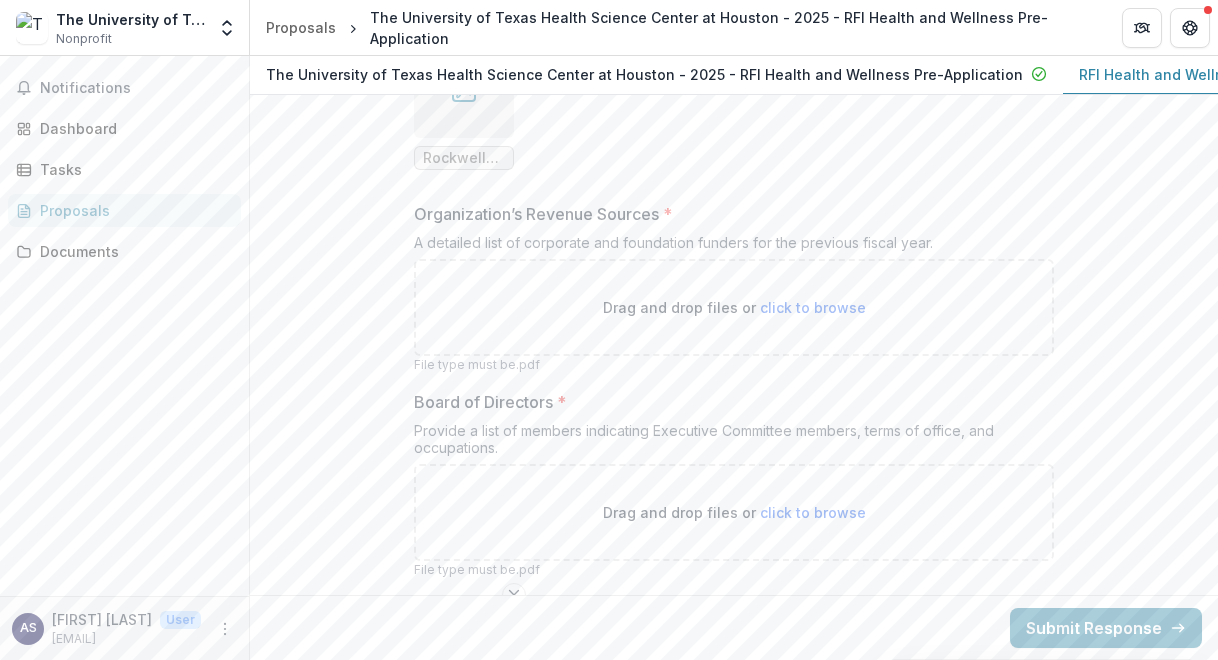 scroll, scrollTop: 15094, scrollLeft: 0, axis: vertical 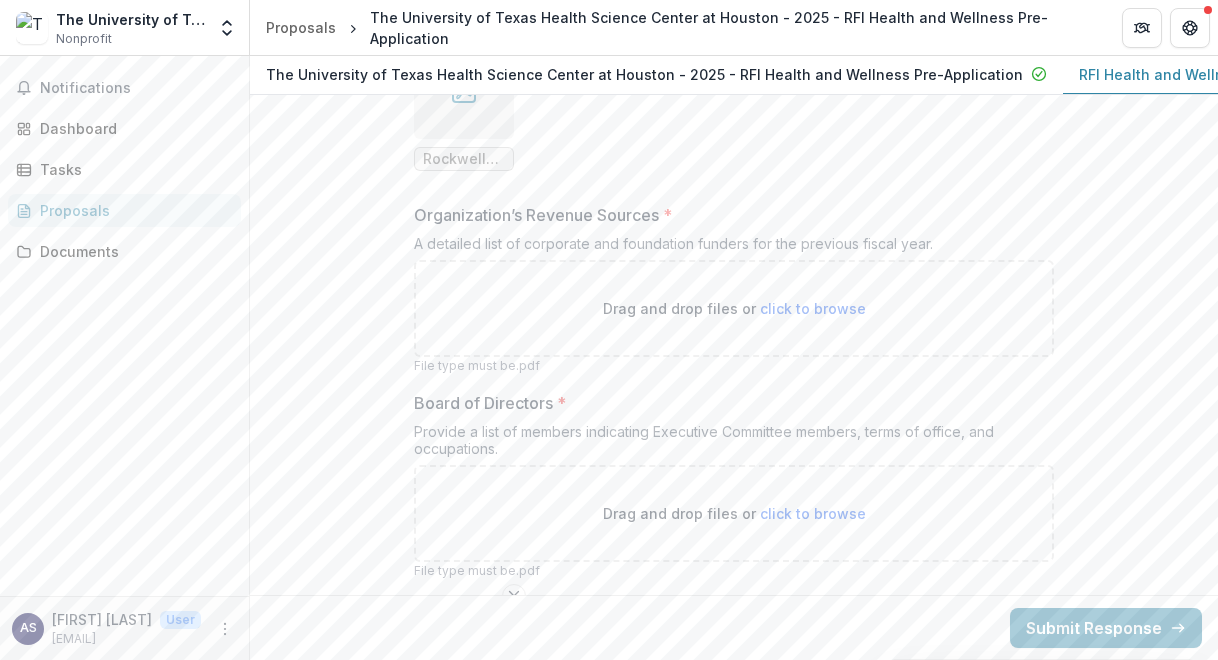 click on "Drag and drop files or   click to browse" at bounding box center [734, 308] 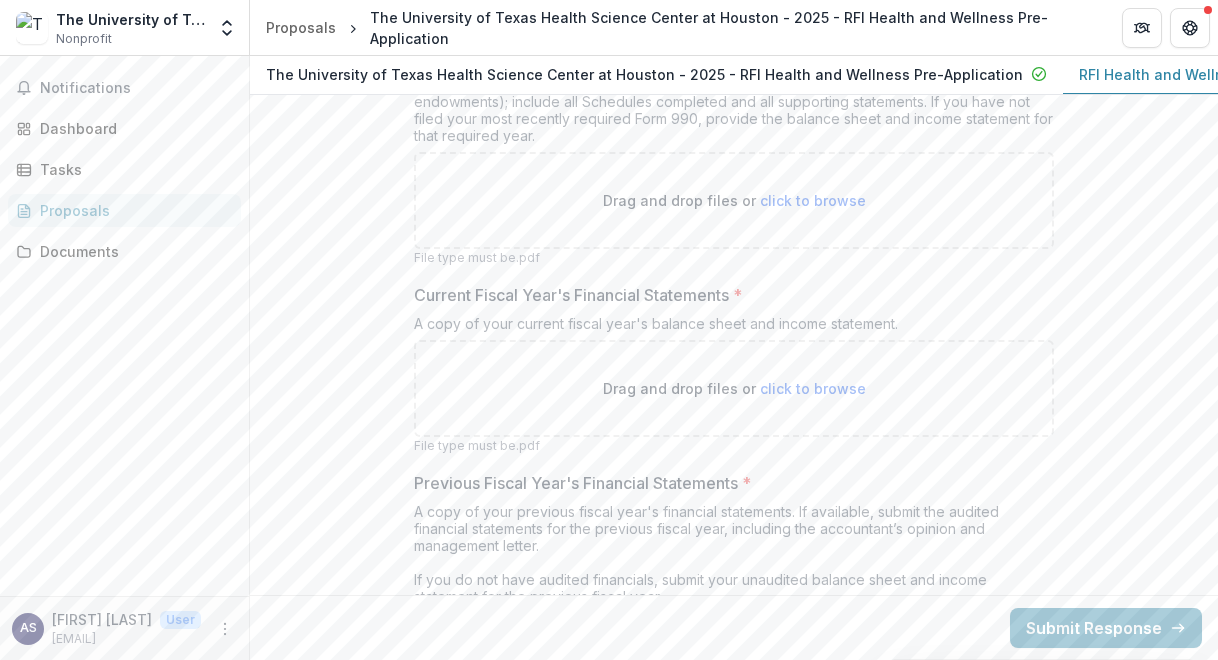 scroll, scrollTop: 13543, scrollLeft: 0, axis: vertical 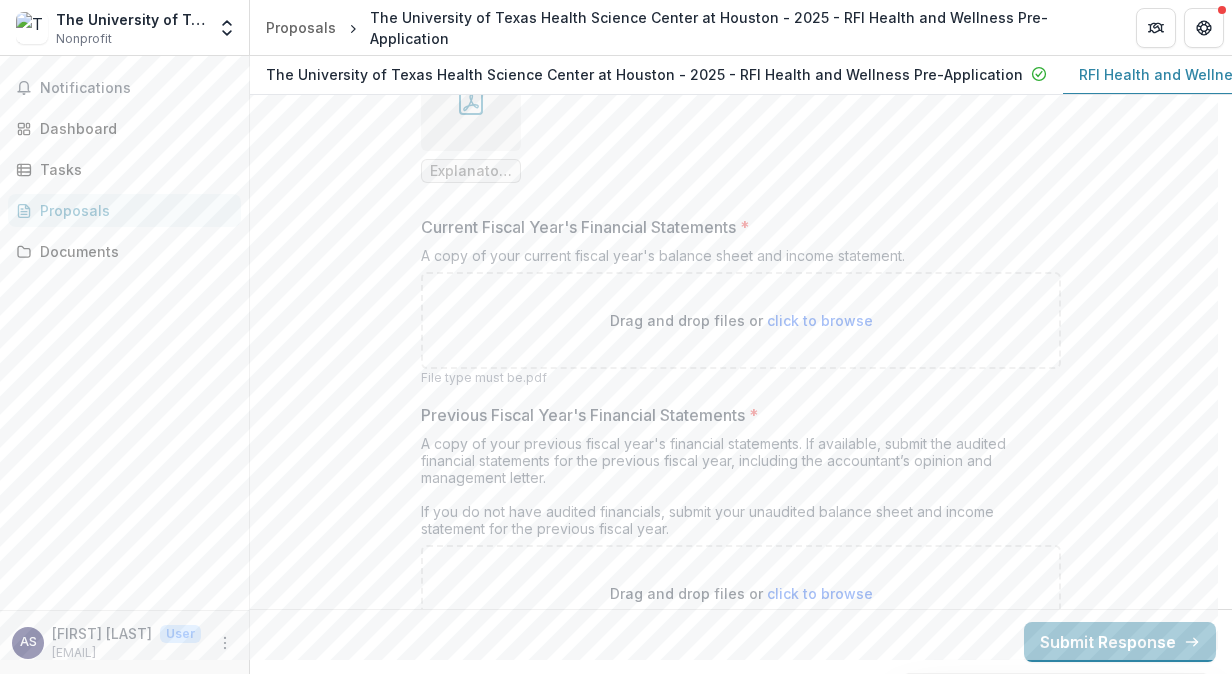 drag, startPoint x: 646, startPoint y: 374, endPoint x: 260, endPoint y: 394, distance: 386.5178 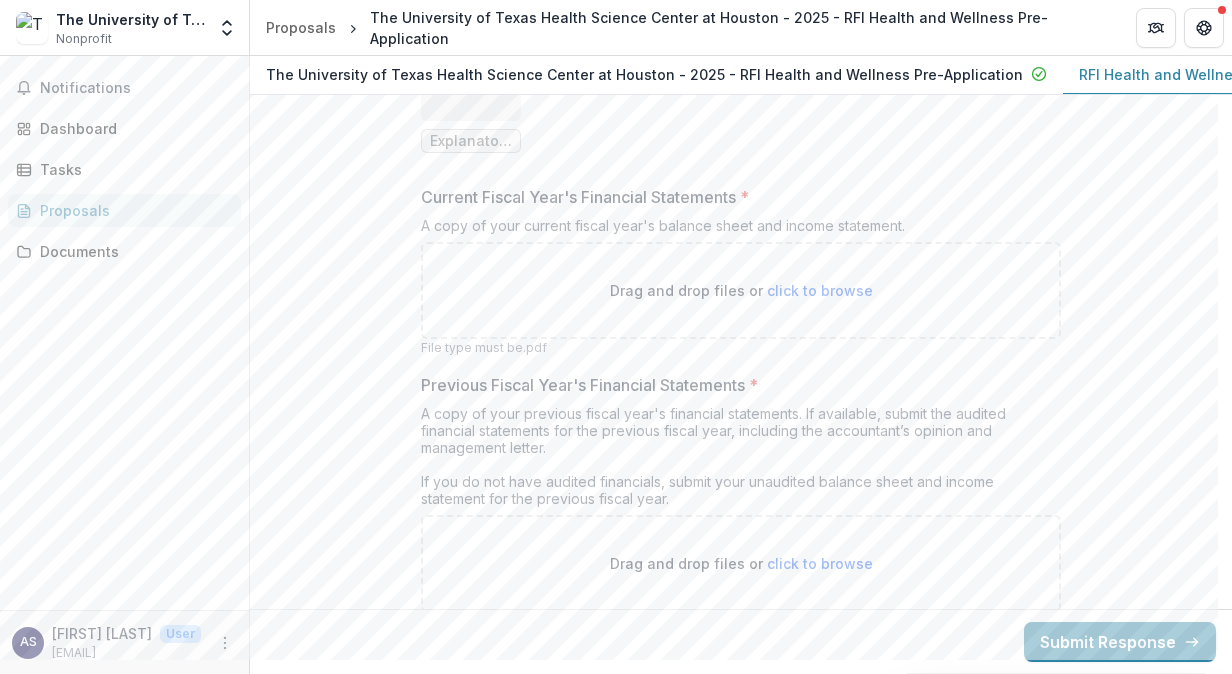 scroll, scrollTop: 13880, scrollLeft: 0, axis: vertical 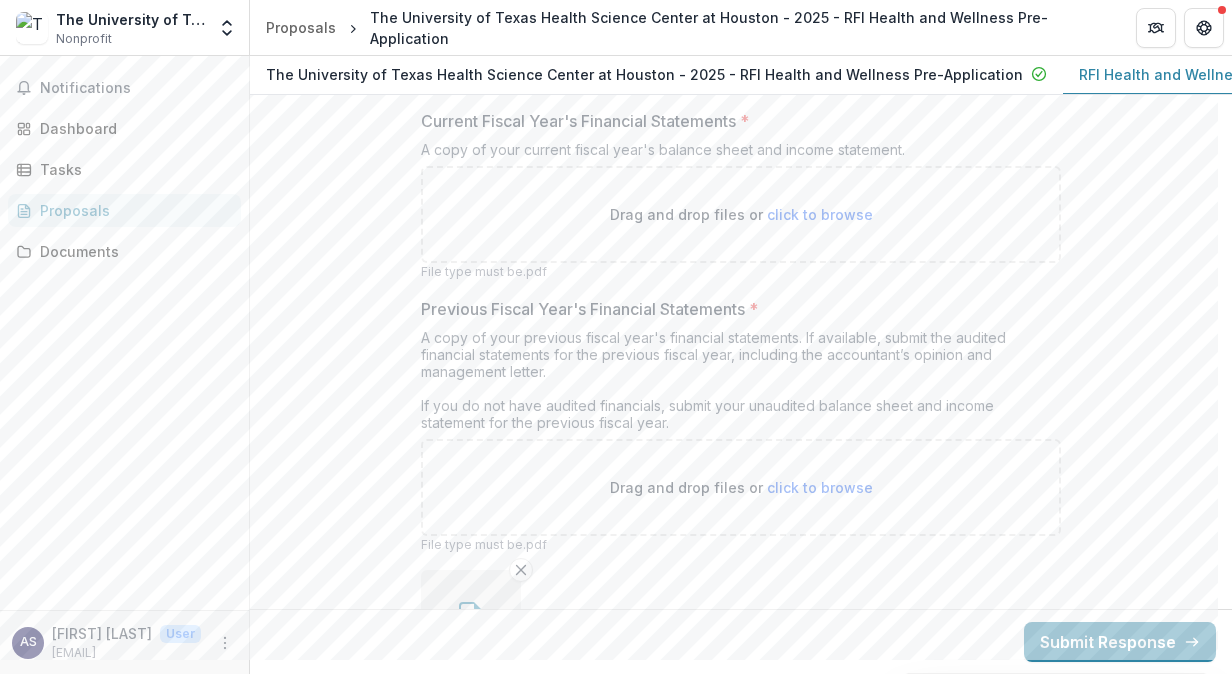 click at bounding box center [471, 620] 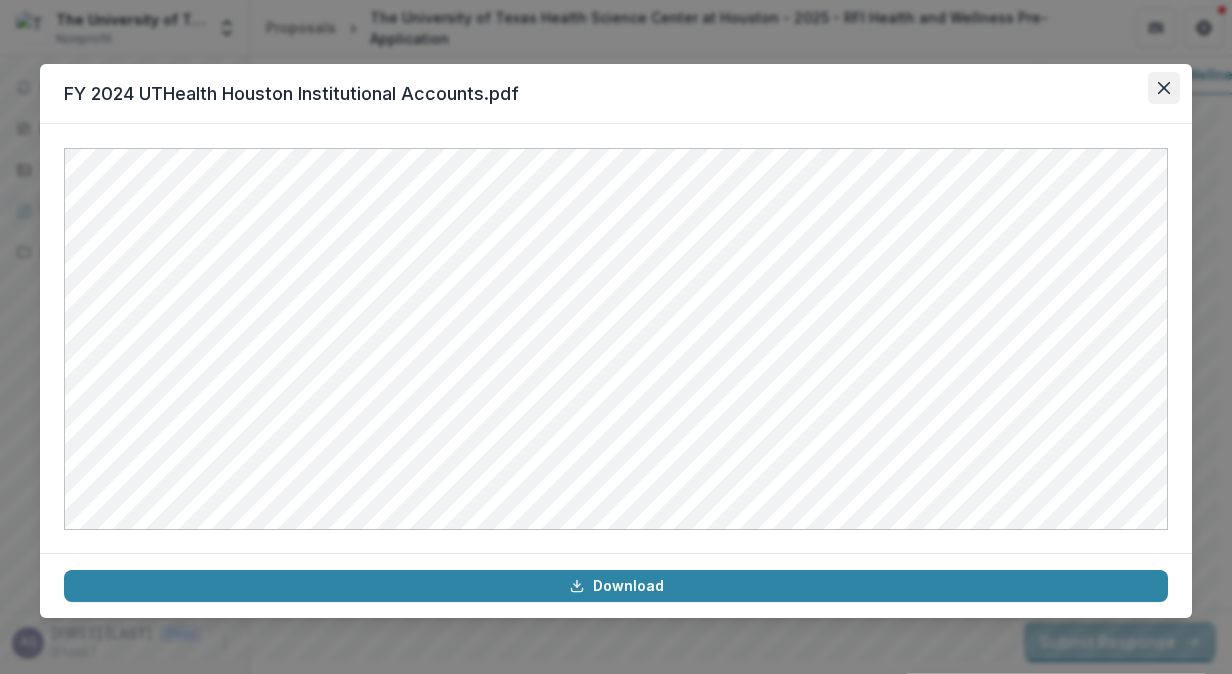 click 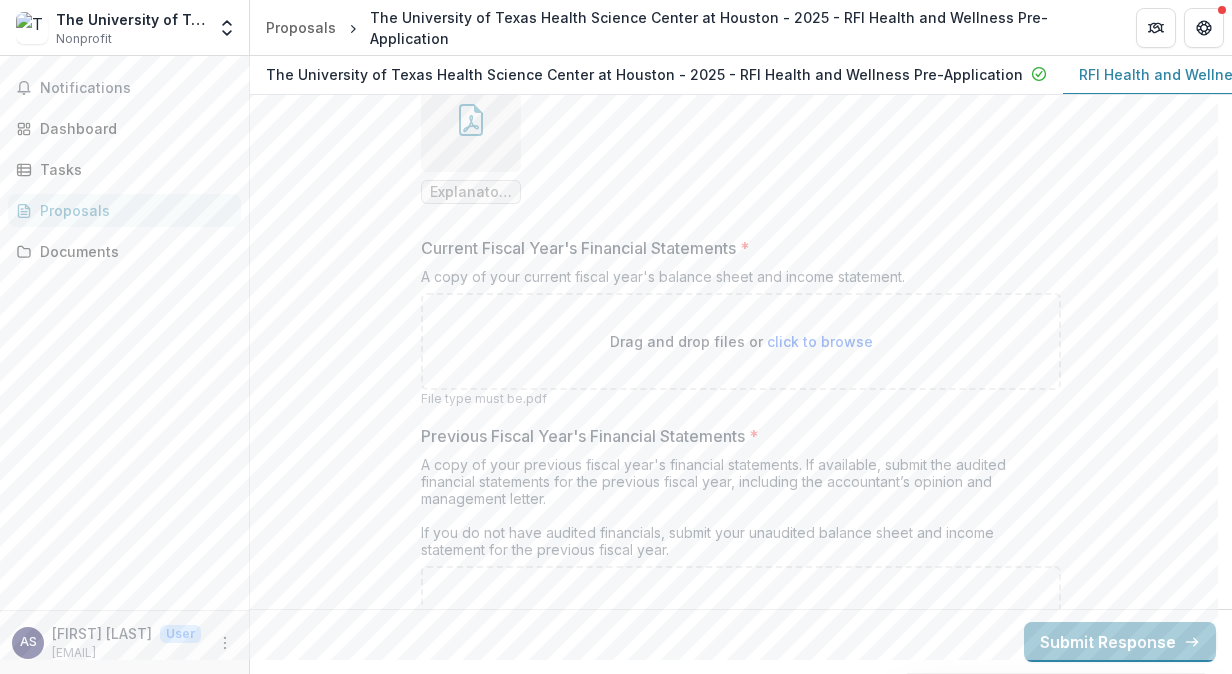 scroll, scrollTop: 13743, scrollLeft: 0, axis: vertical 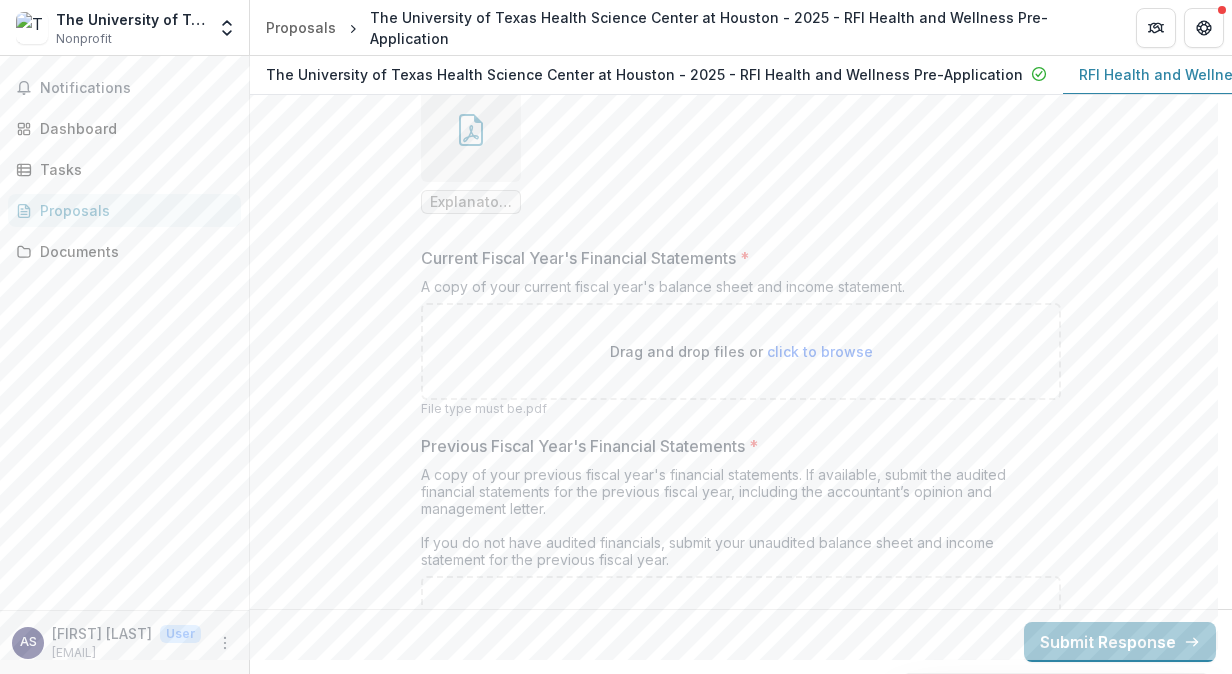 click on "click to browse" at bounding box center [820, 351] 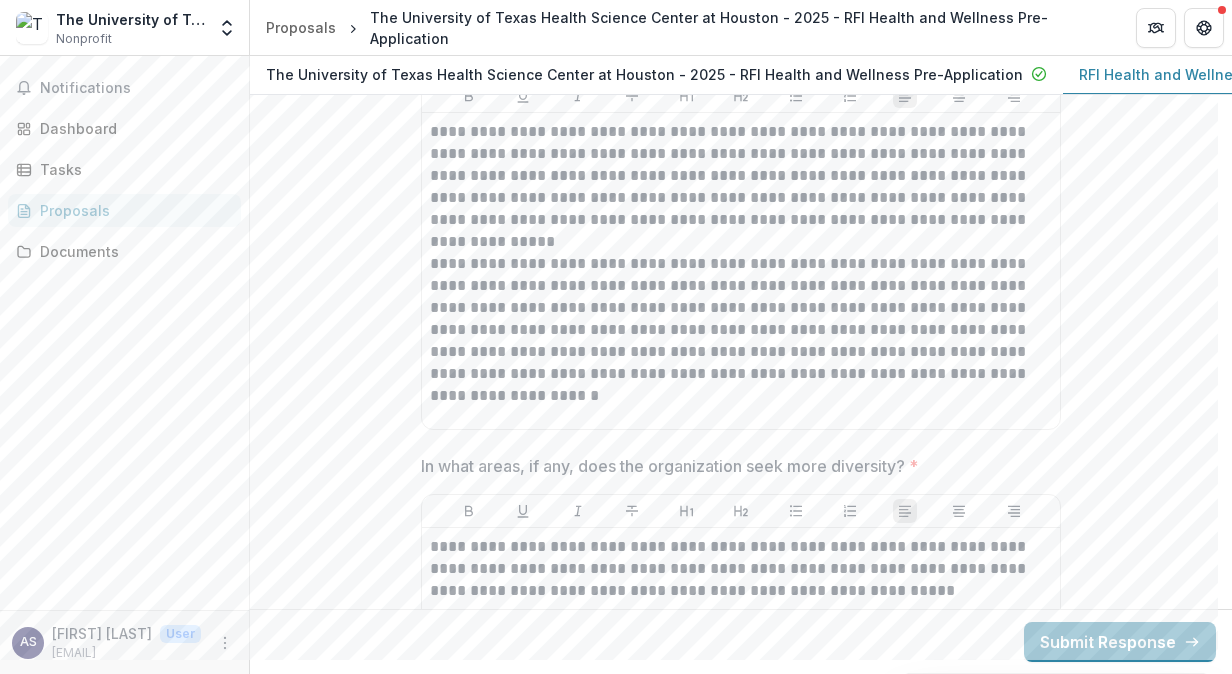scroll, scrollTop: 10157, scrollLeft: 0, axis: vertical 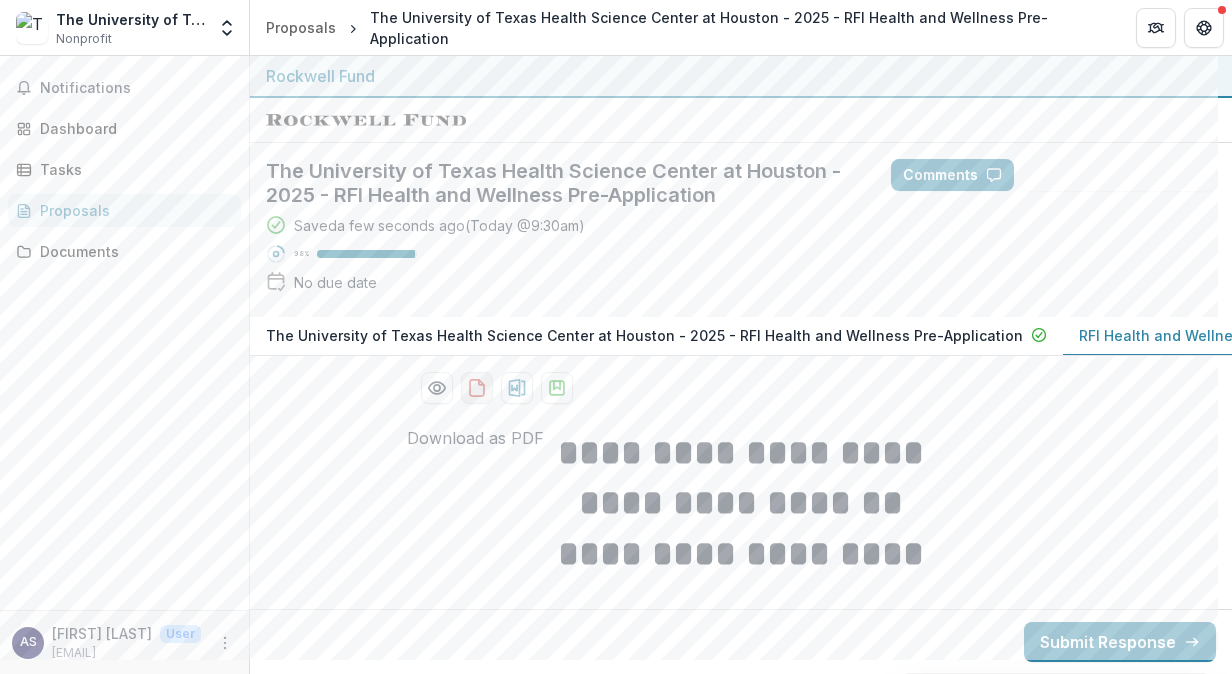 click 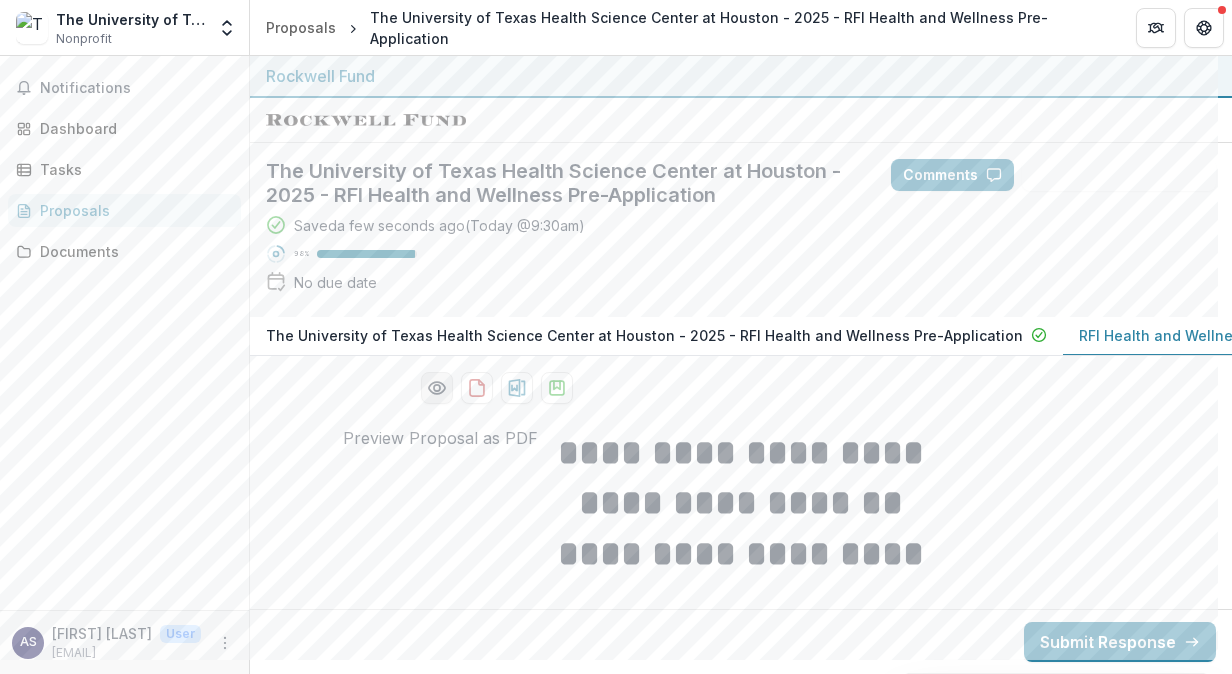 click 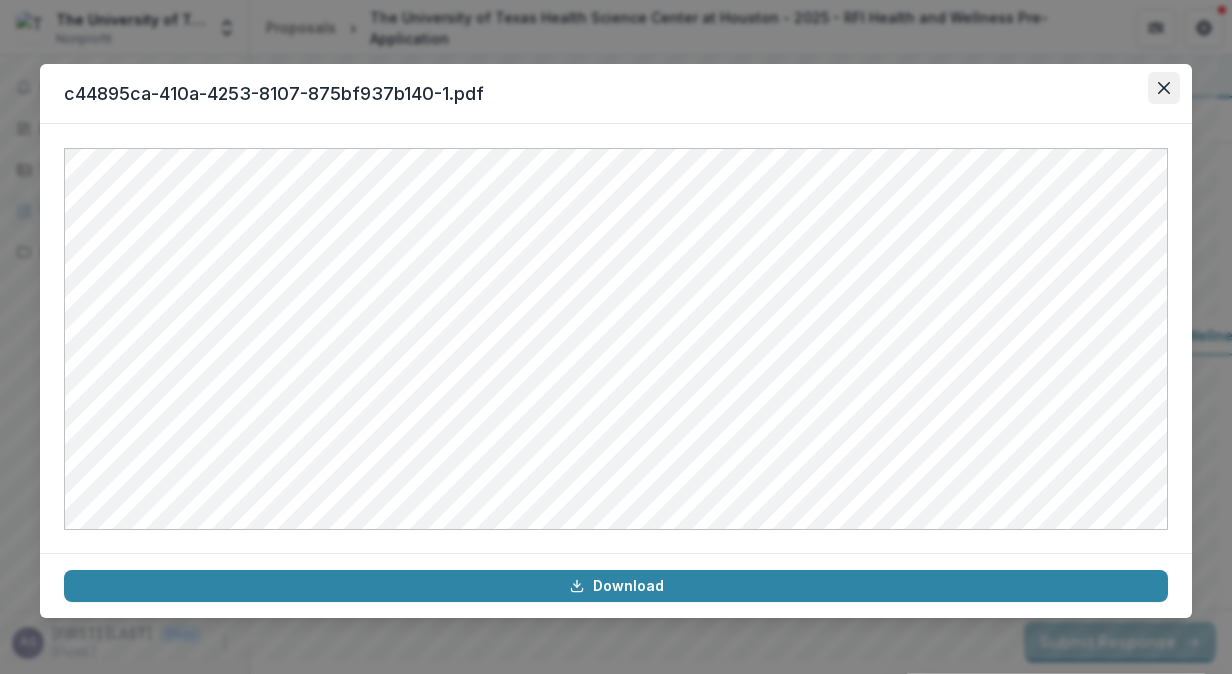 click 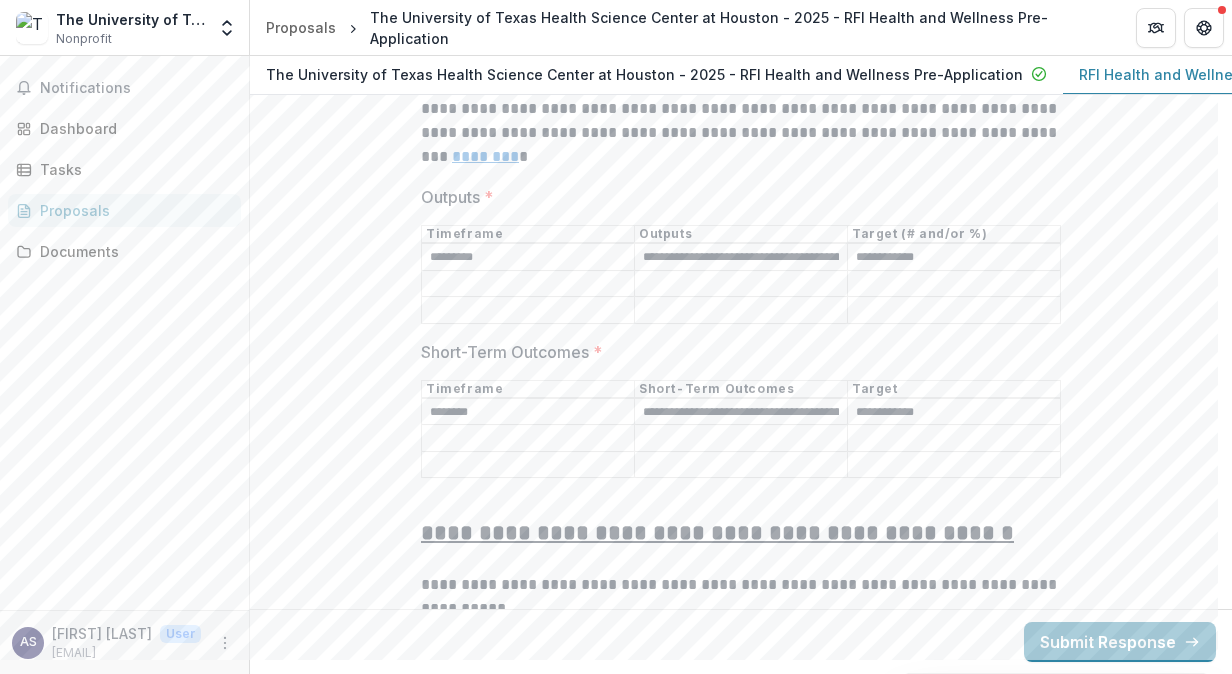 scroll, scrollTop: 8191, scrollLeft: 0, axis: vertical 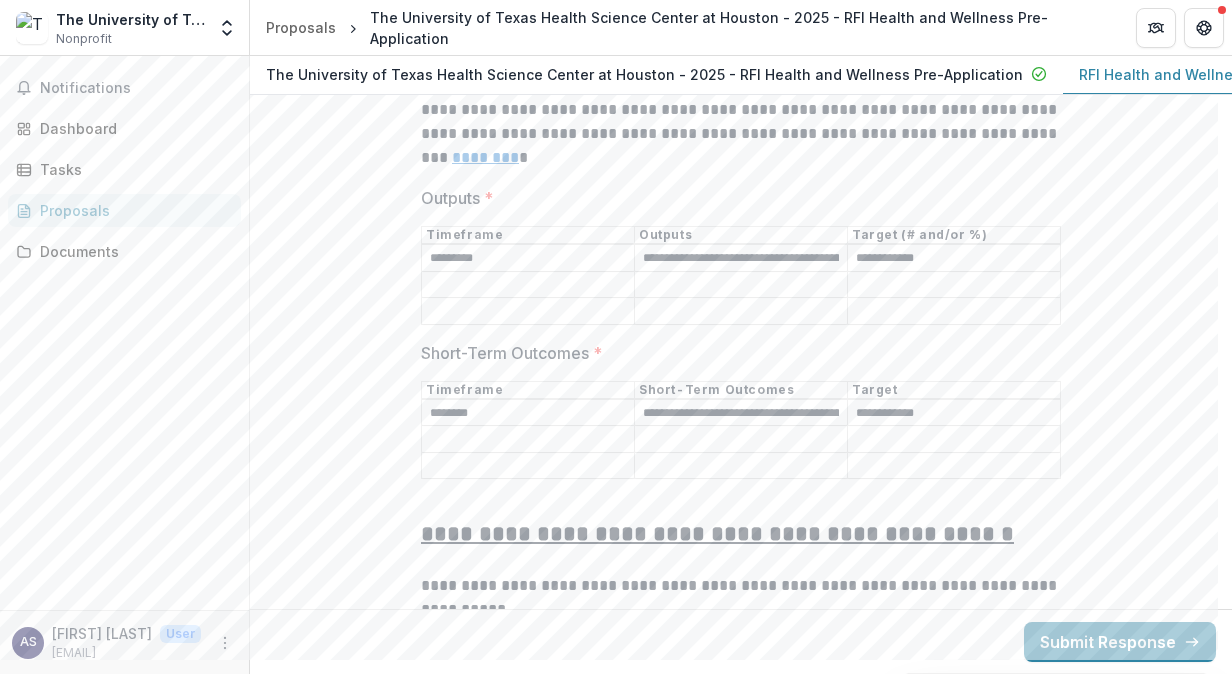 click on "**********" at bounding box center [741, 259] 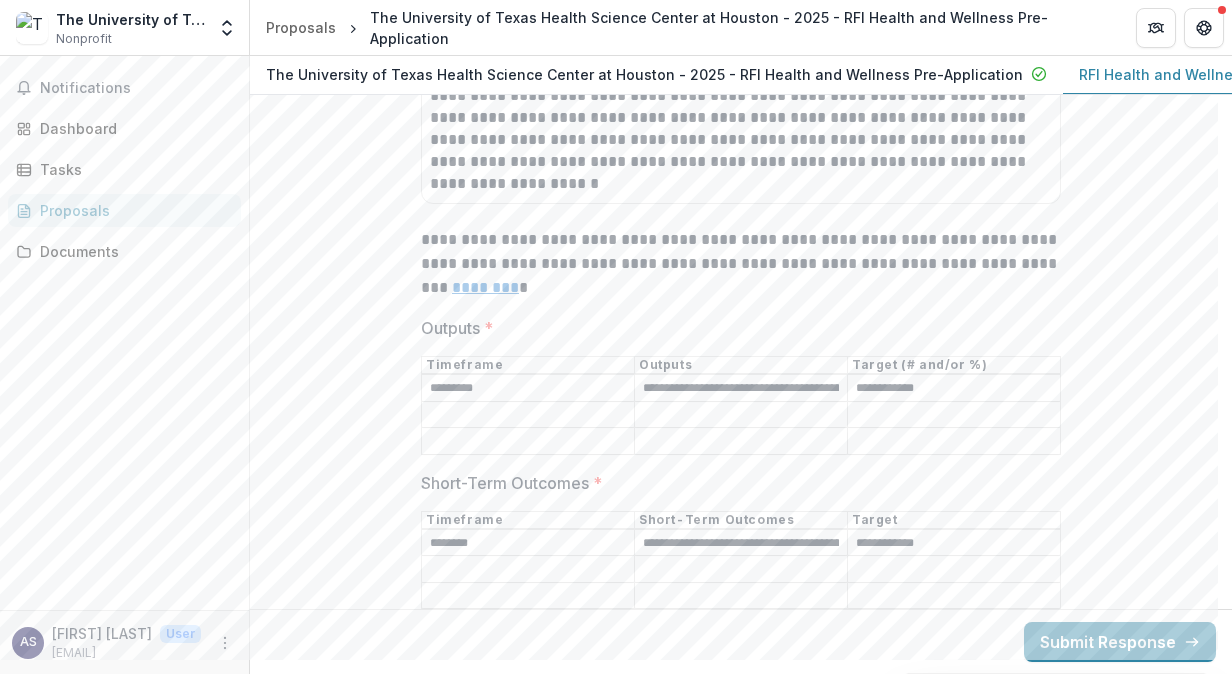 click on "********" at bounding box center [485, 287] 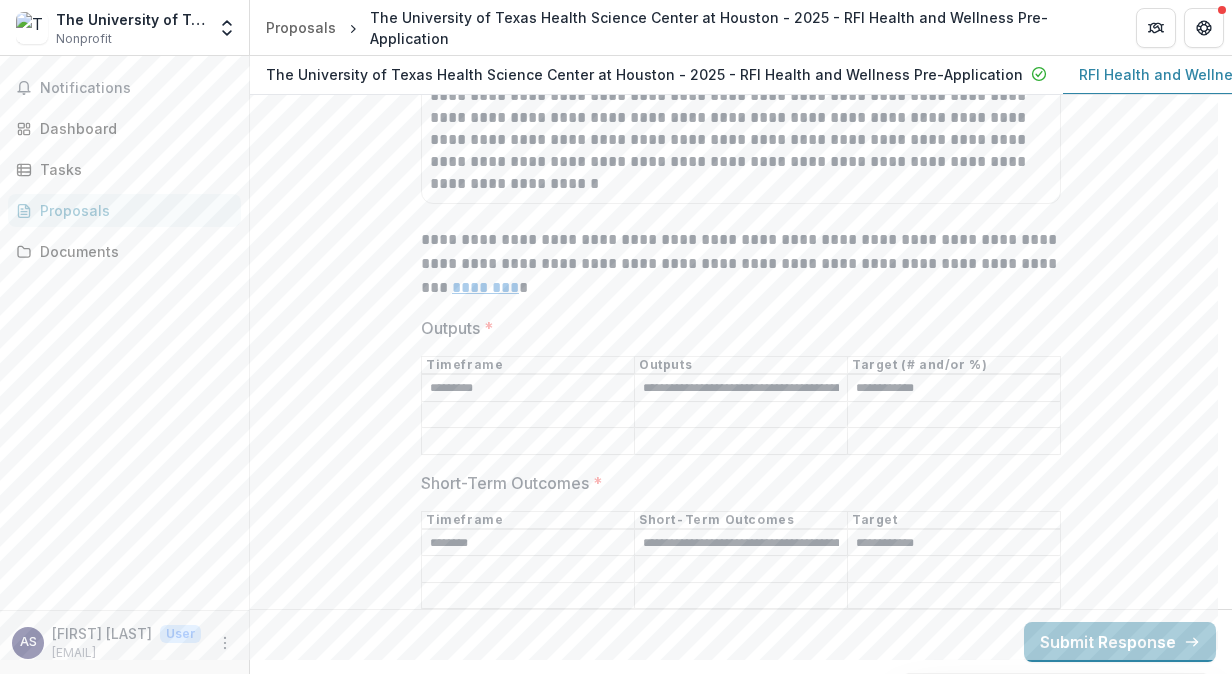 scroll, scrollTop: 8121, scrollLeft: 0, axis: vertical 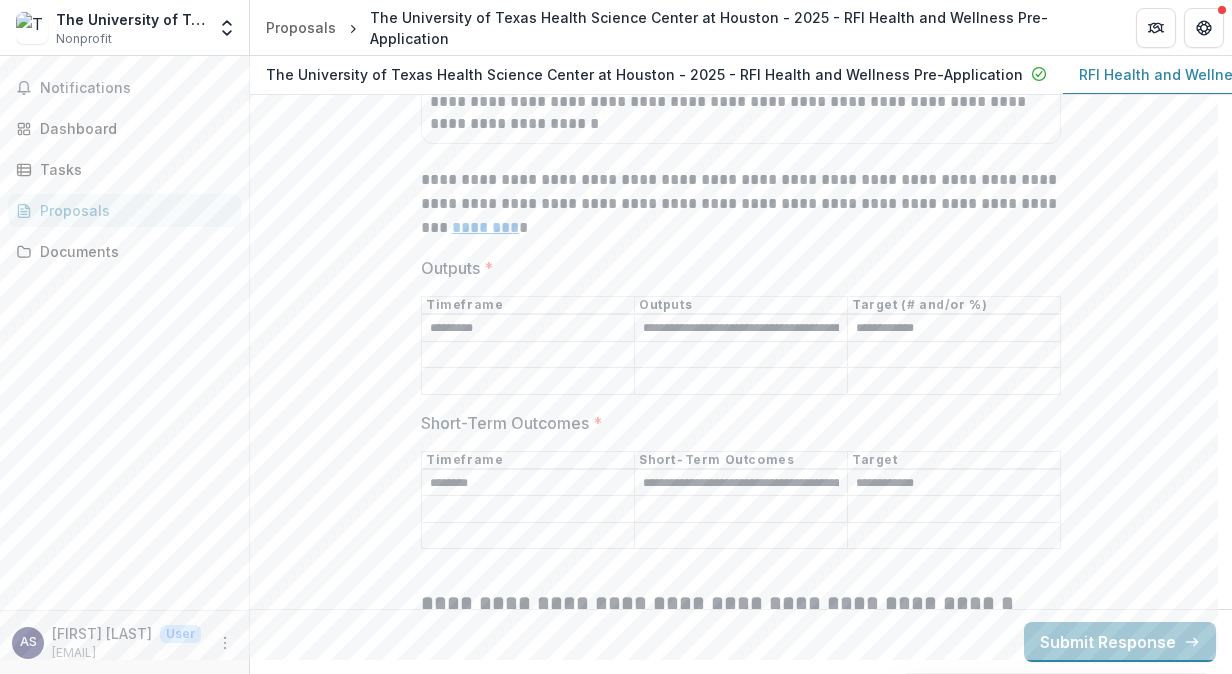 click on "*********" at bounding box center [528, 329] 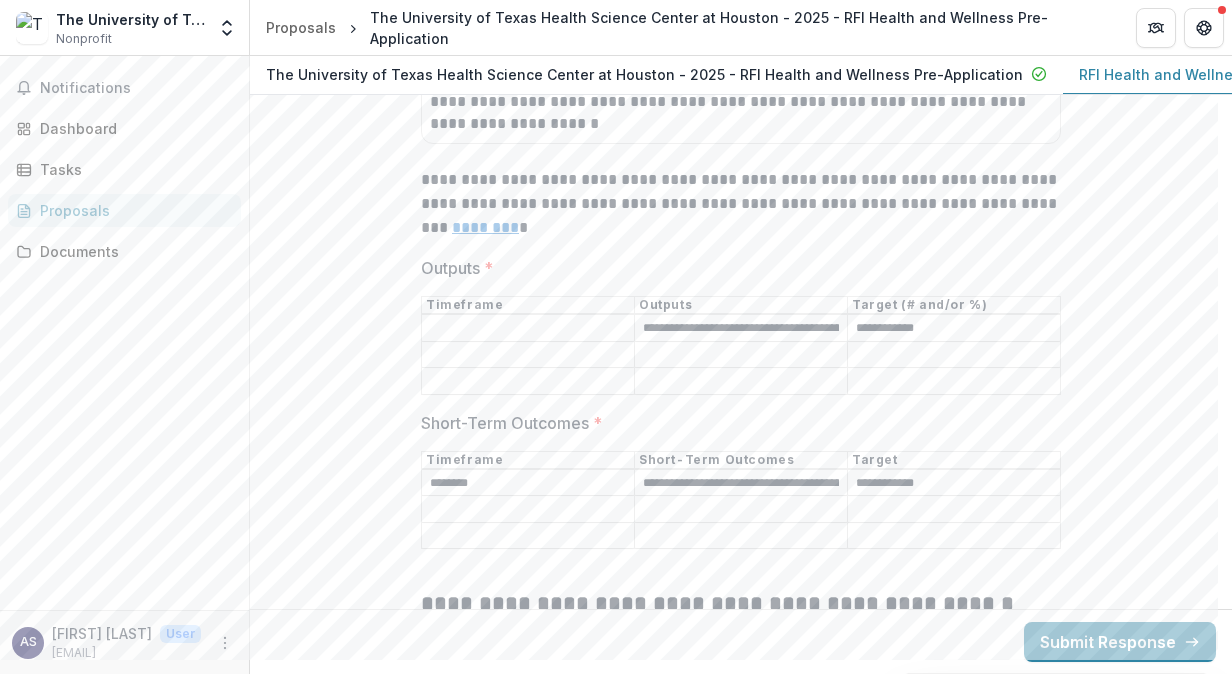 type 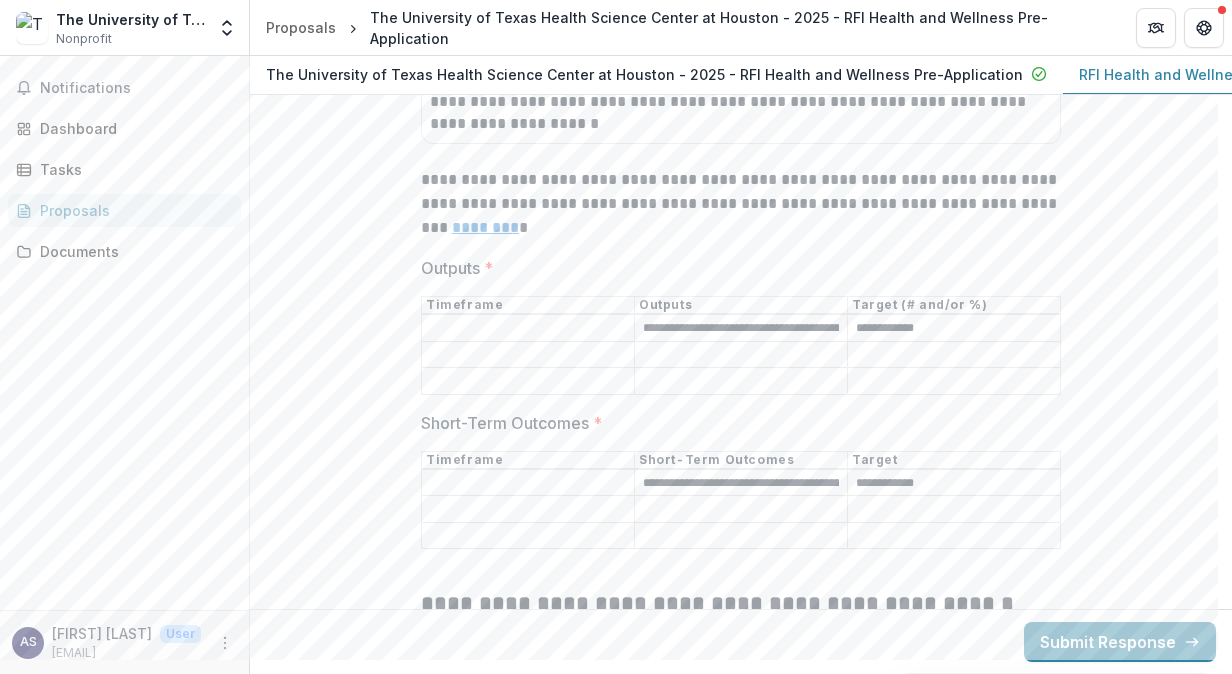 type 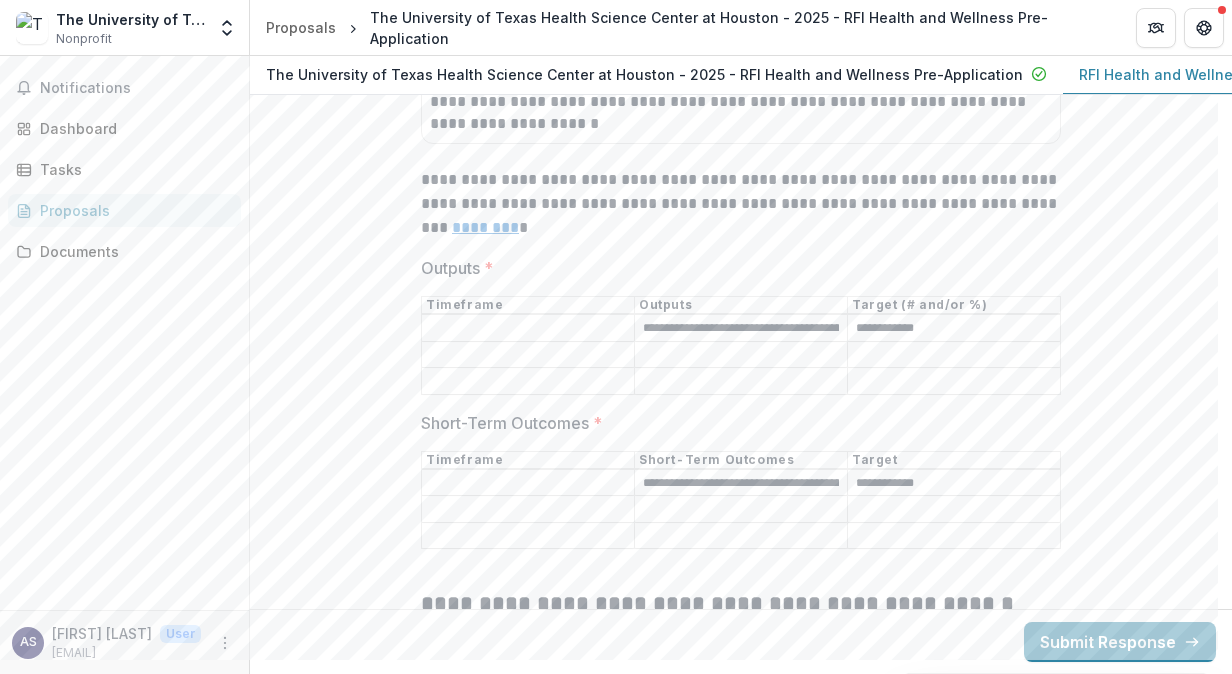click on "**********" at bounding box center [741, 483] 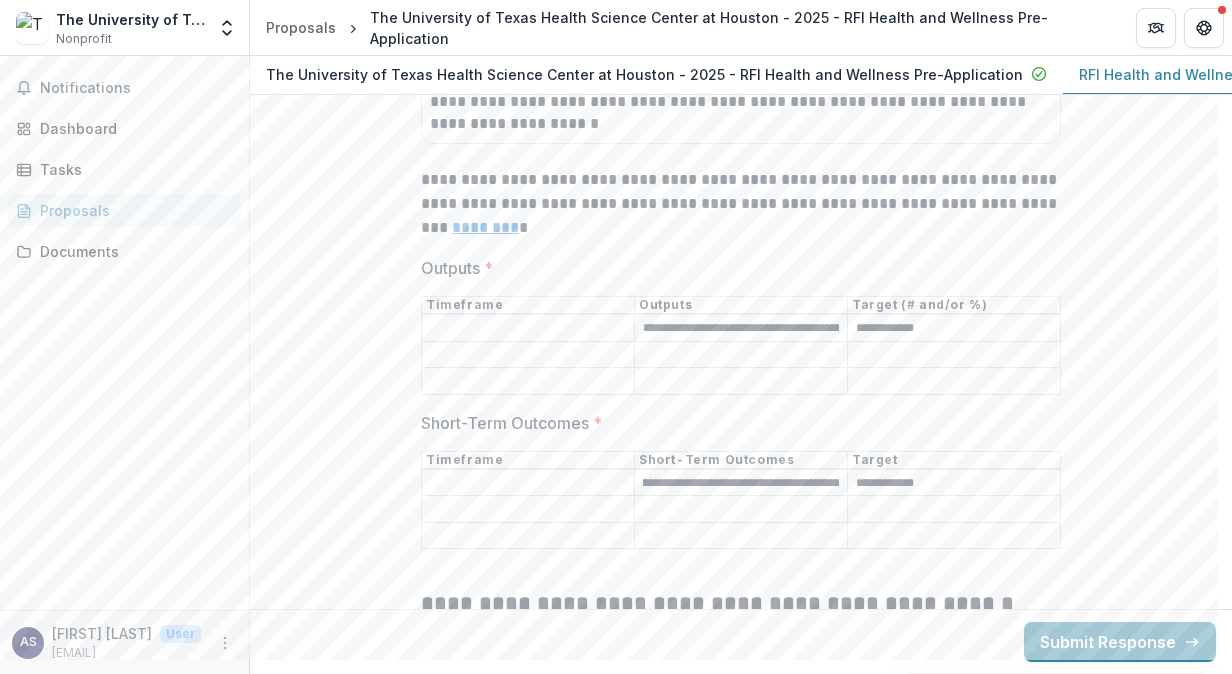 scroll, scrollTop: 0, scrollLeft: 30, axis: horizontal 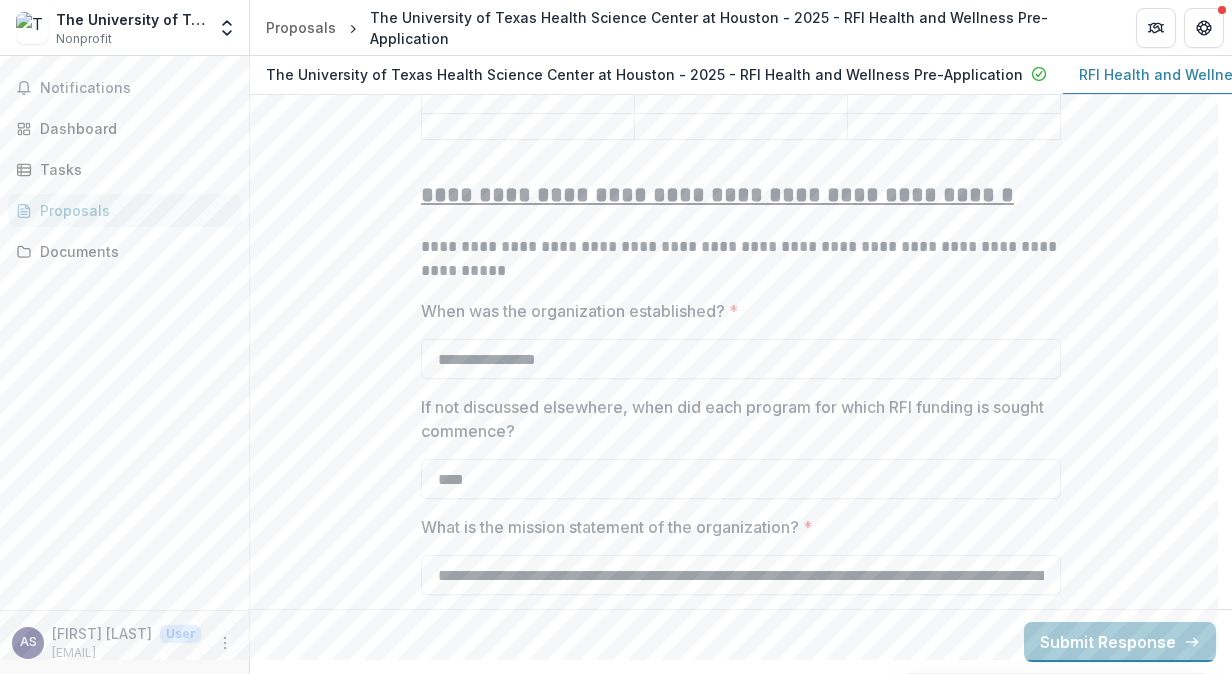 drag, startPoint x: 429, startPoint y: 134, endPoint x: 923, endPoint y: 506, distance: 618.4012 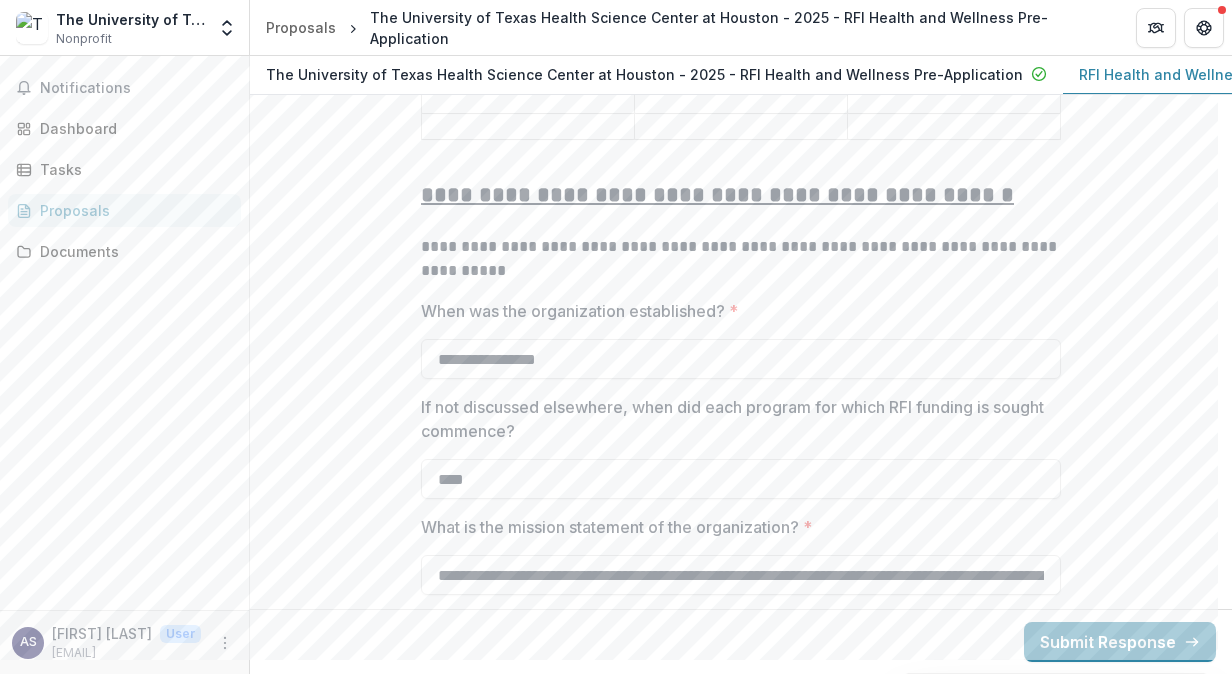 click on "**********" at bounding box center [741, 48] 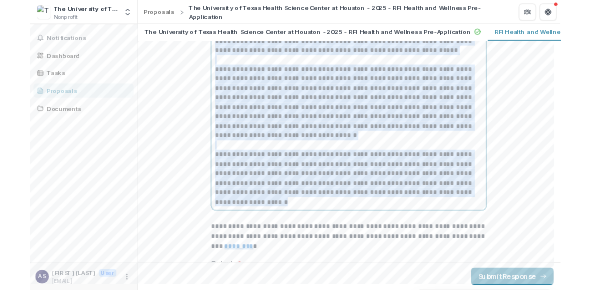 scroll, scrollTop: 7774, scrollLeft: 0, axis: vertical 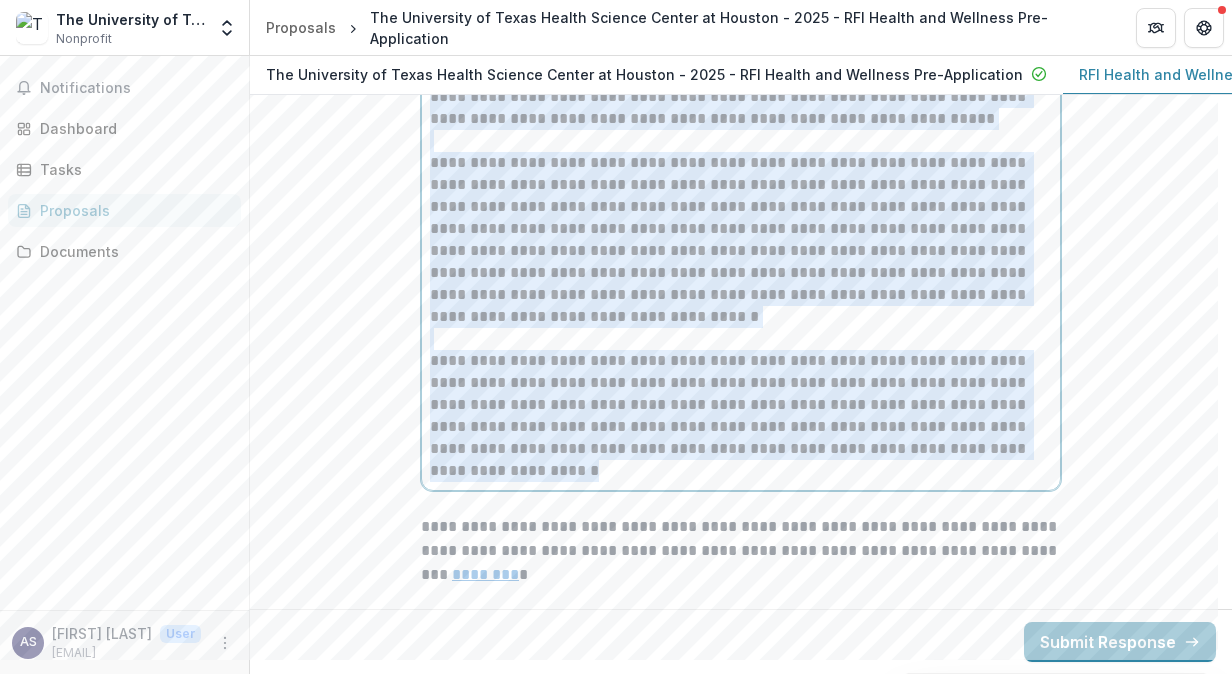 copy on "**********" 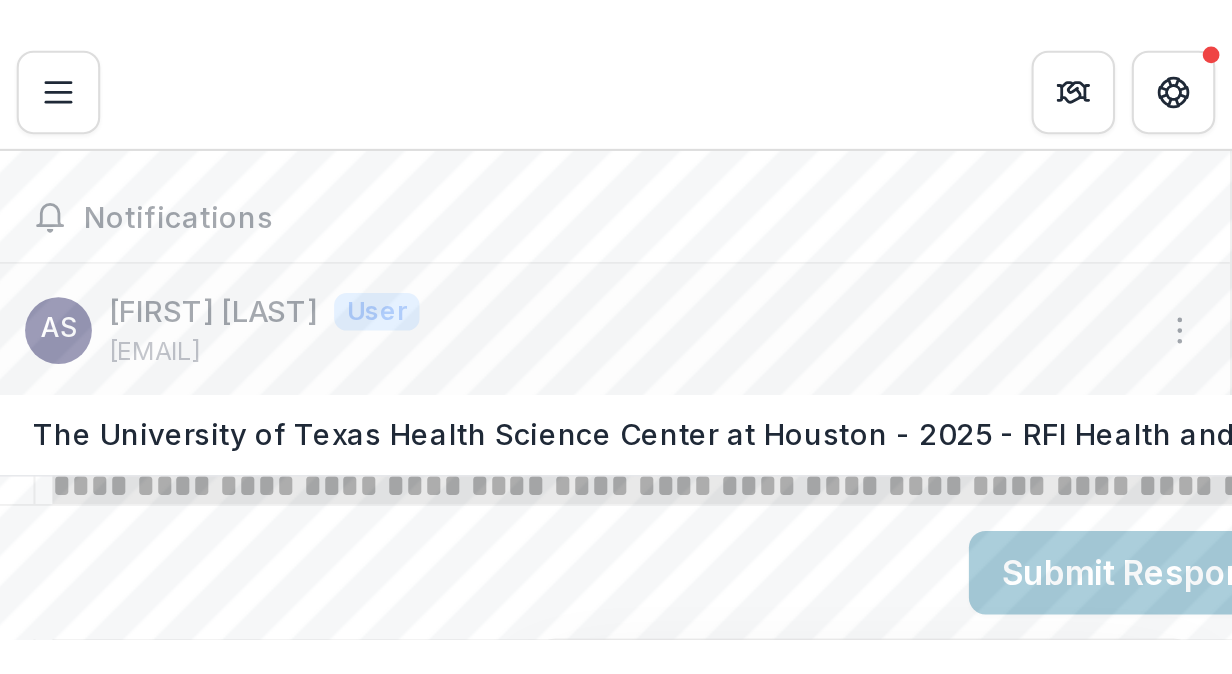 scroll, scrollTop: 7870, scrollLeft: 0, axis: vertical 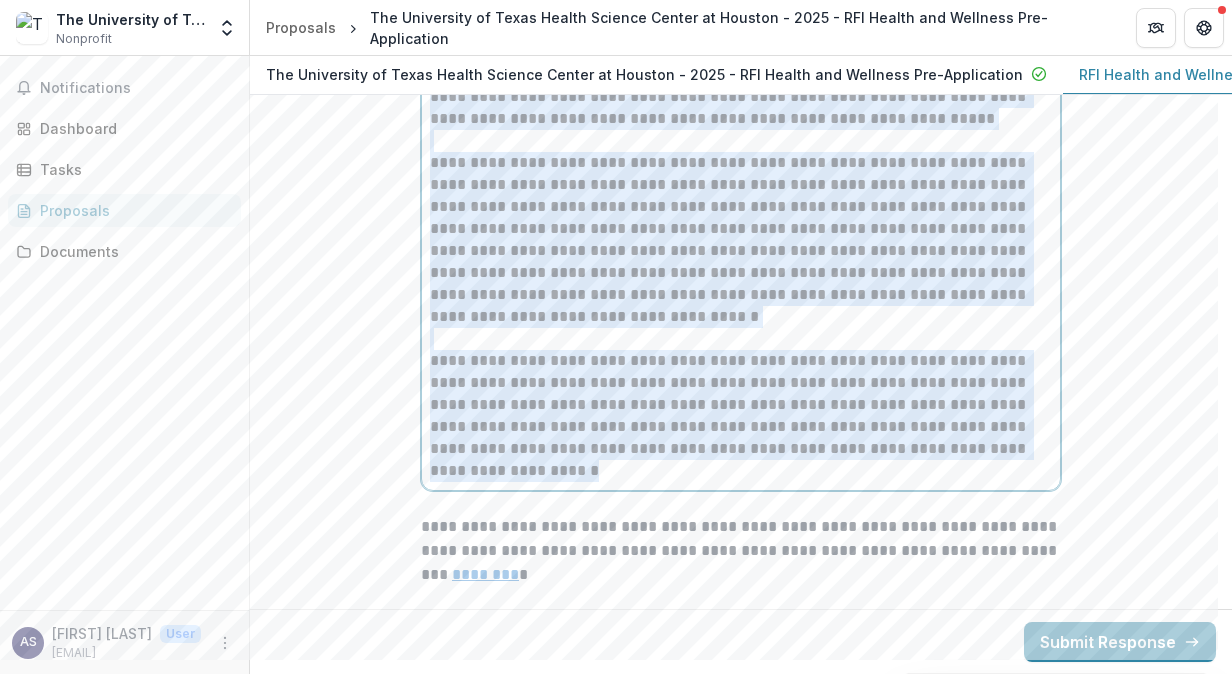 click on "**********" at bounding box center (741, 240) 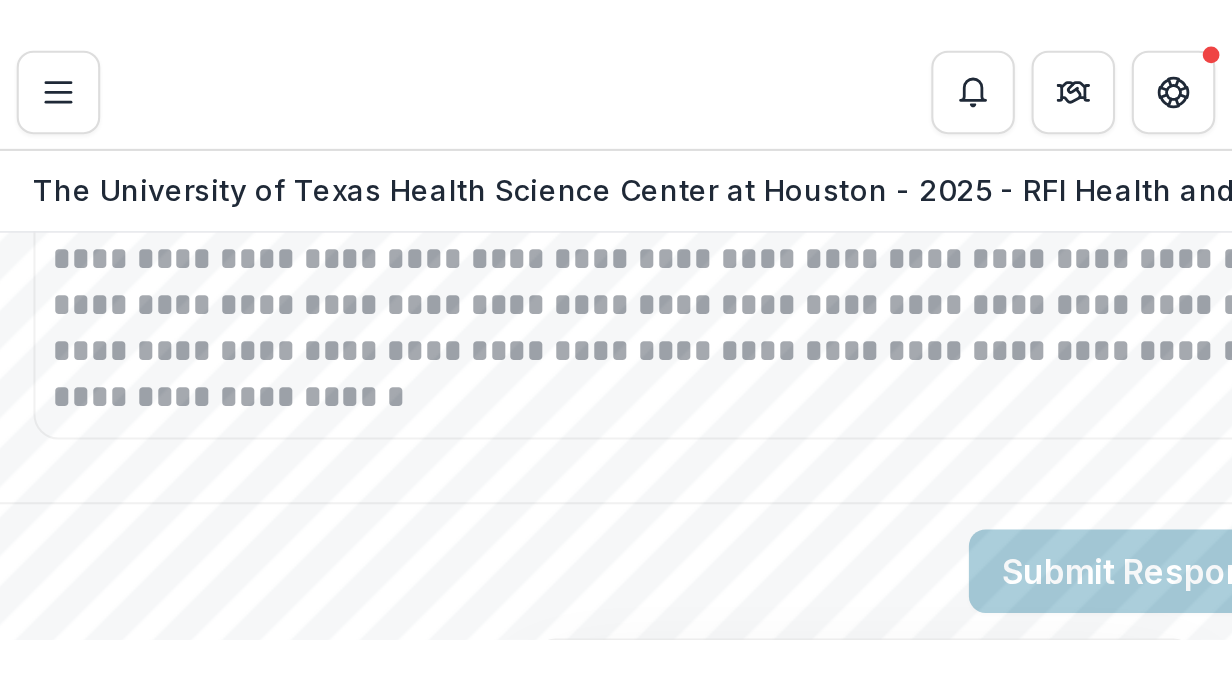 scroll, scrollTop: 8236, scrollLeft: 0, axis: vertical 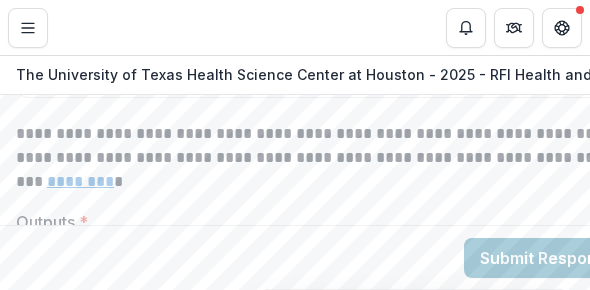 click on "**********" at bounding box center (336, 158) 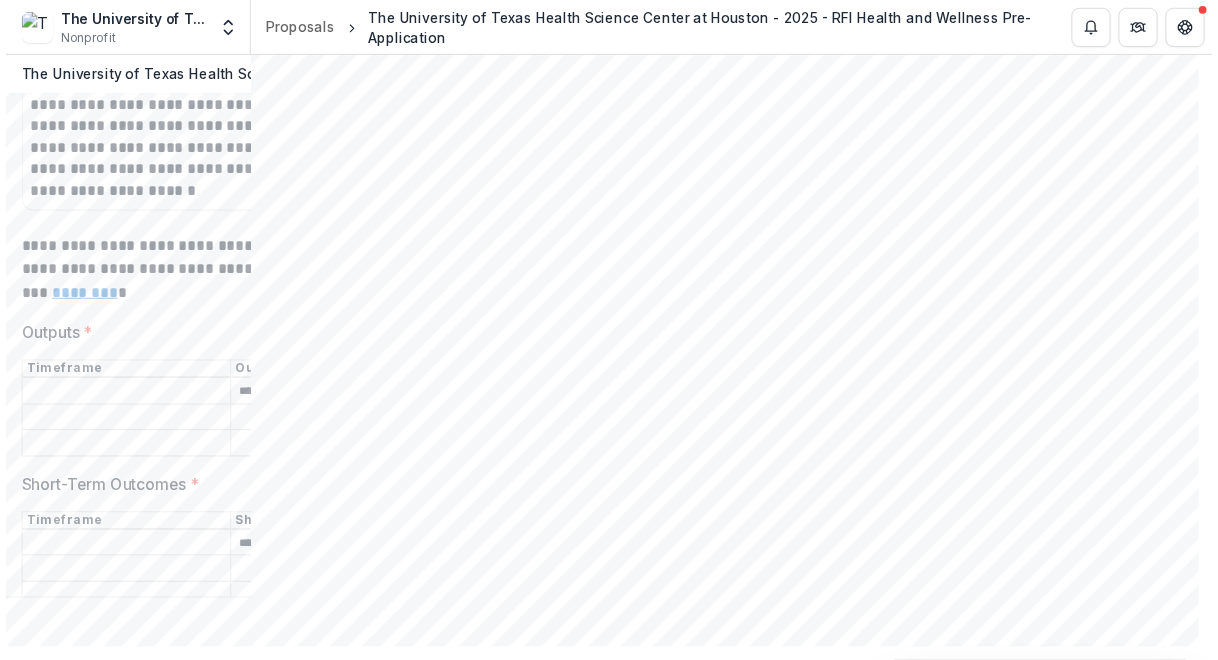 scroll, scrollTop: 8140, scrollLeft: 0, axis: vertical 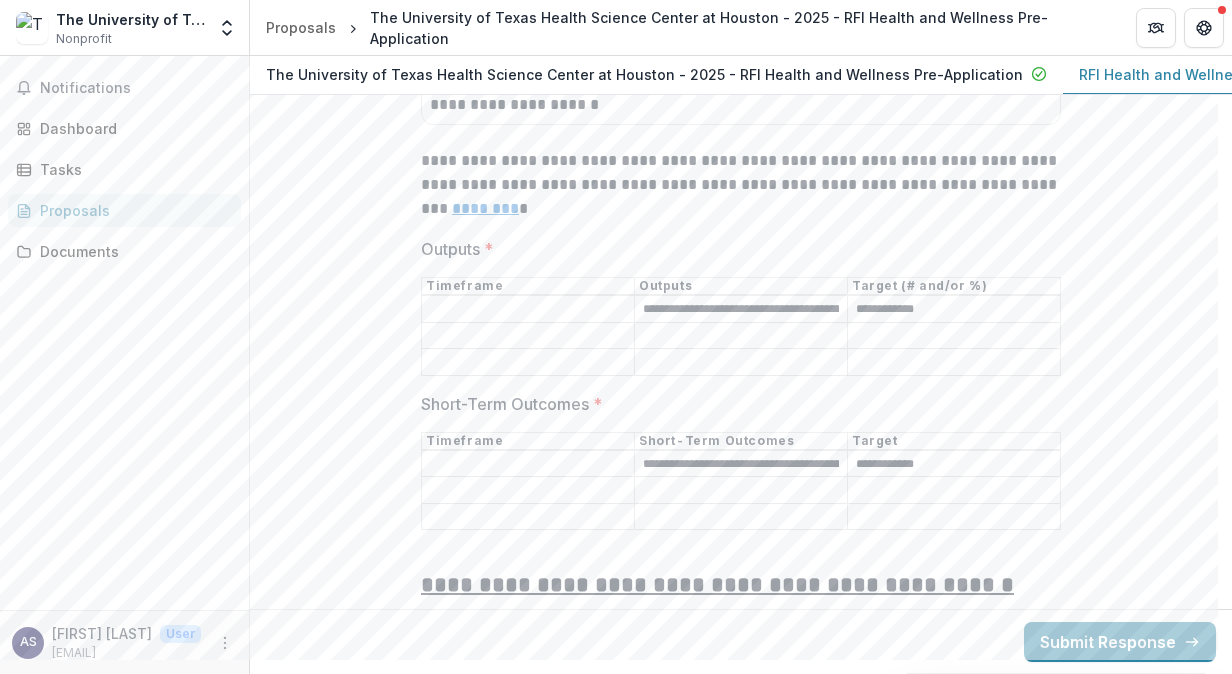 click on "Outputs *" at bounding box center (528, 310) 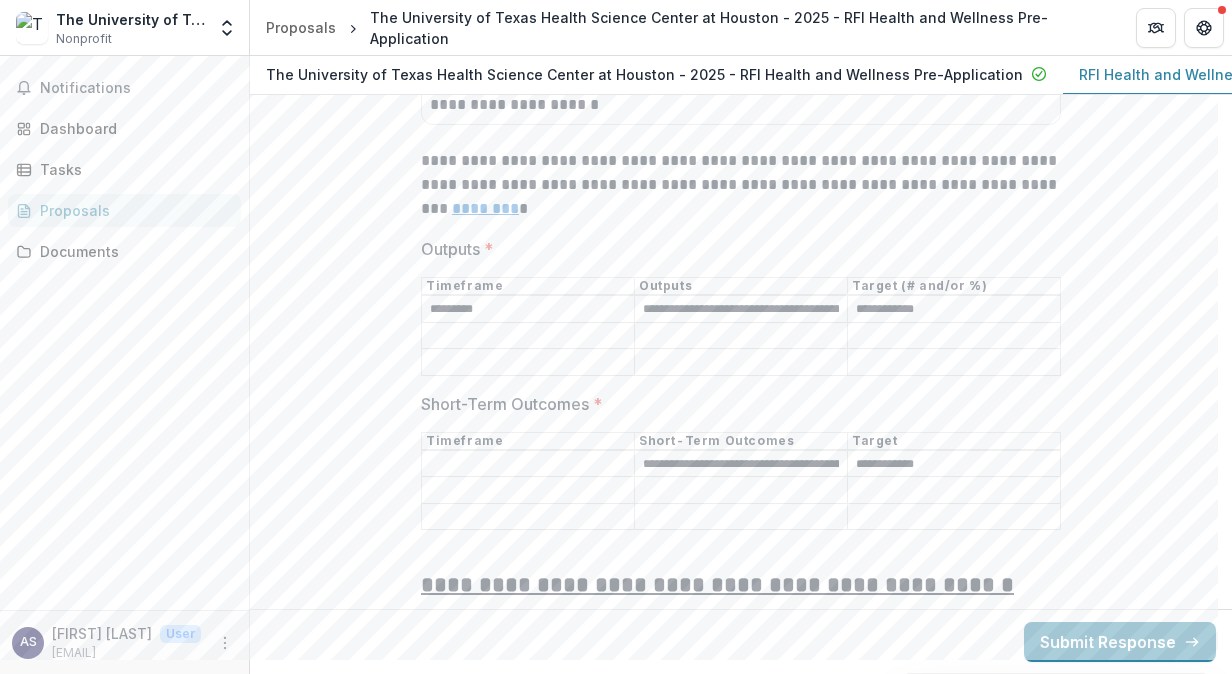type on "*********" 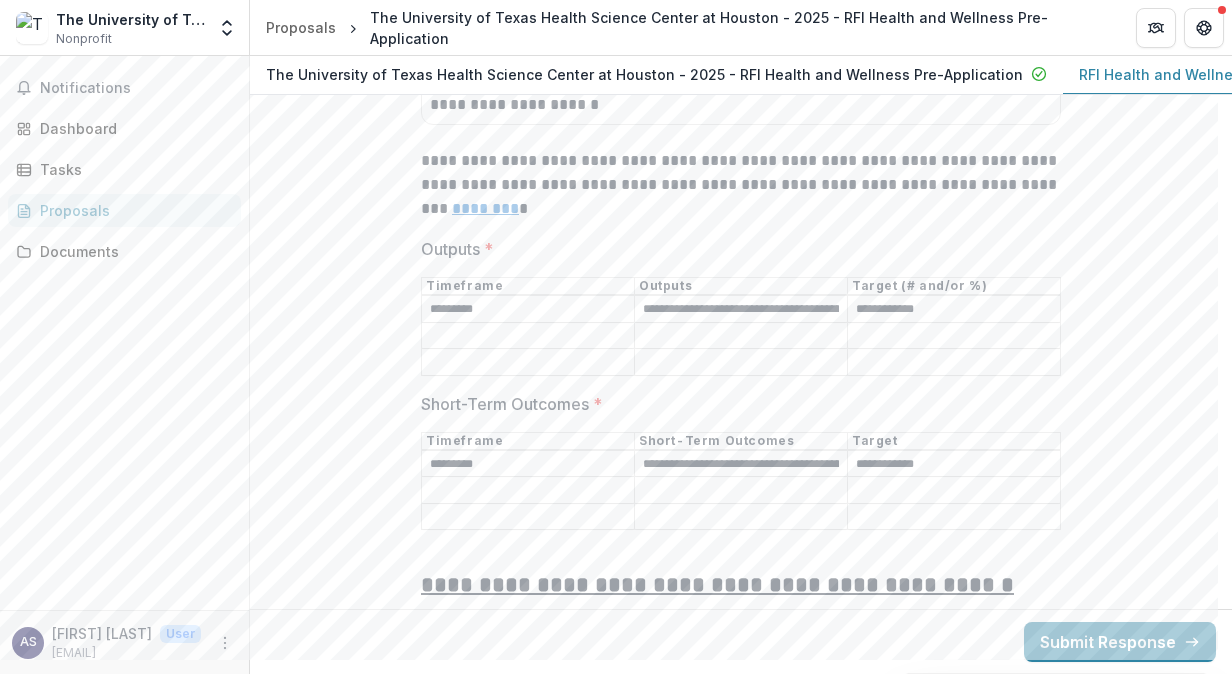 type on "*********" 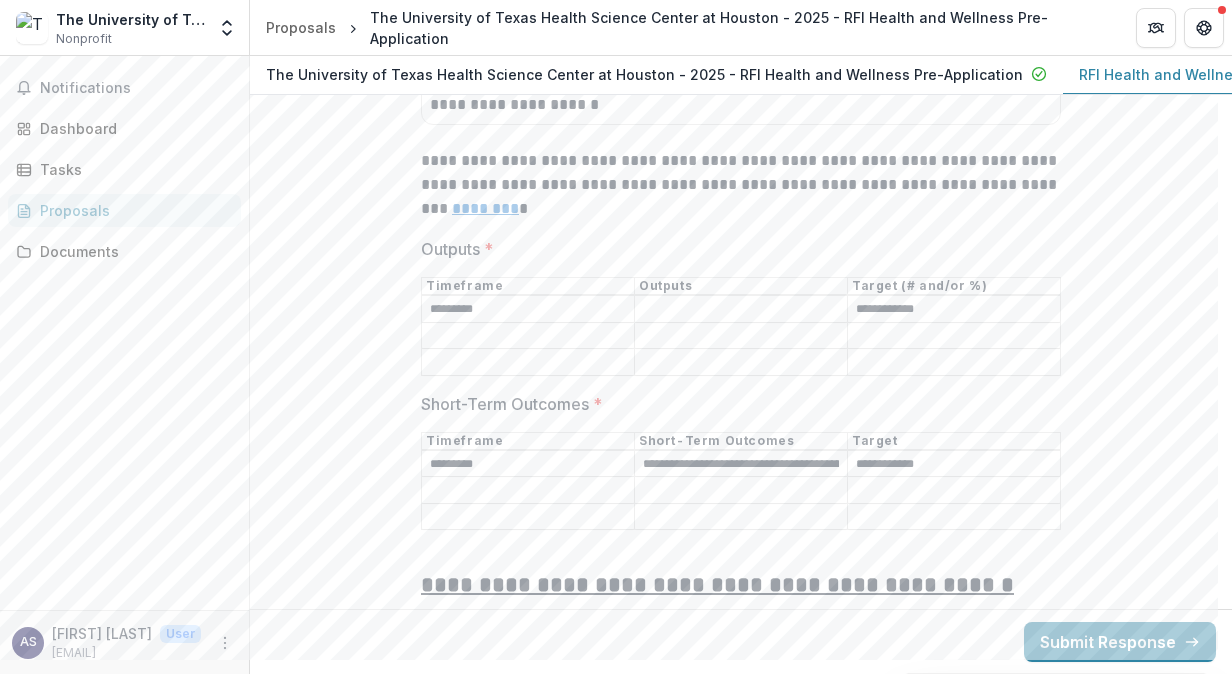 type 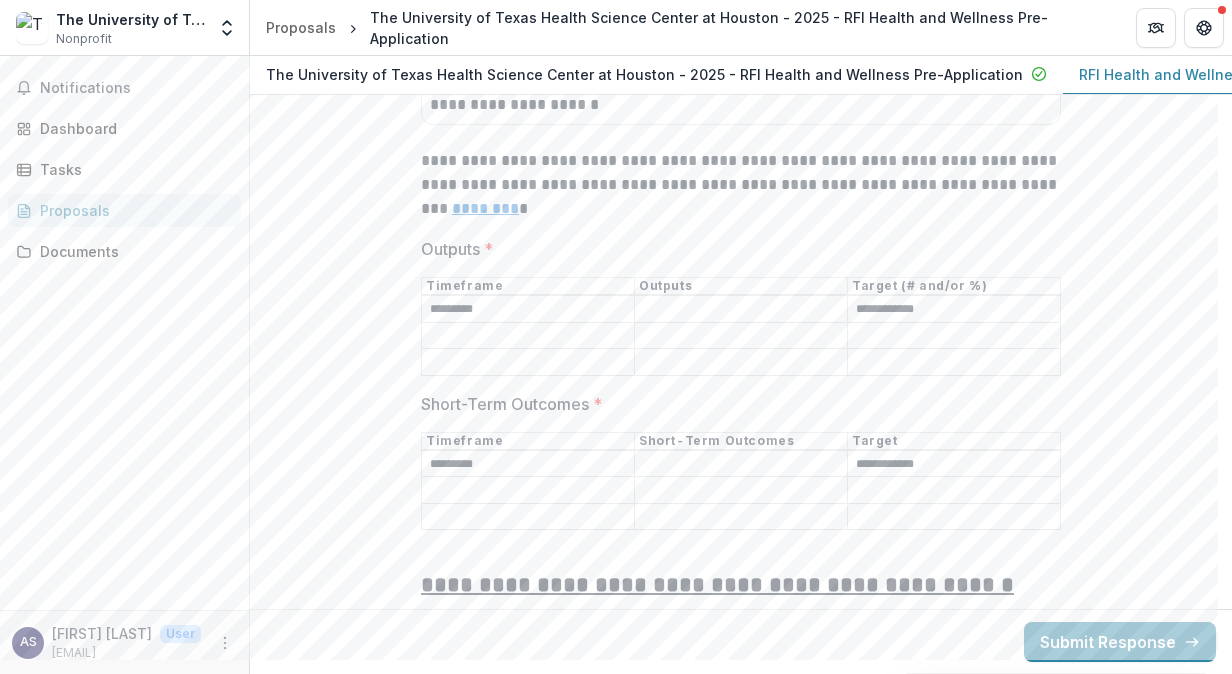 type 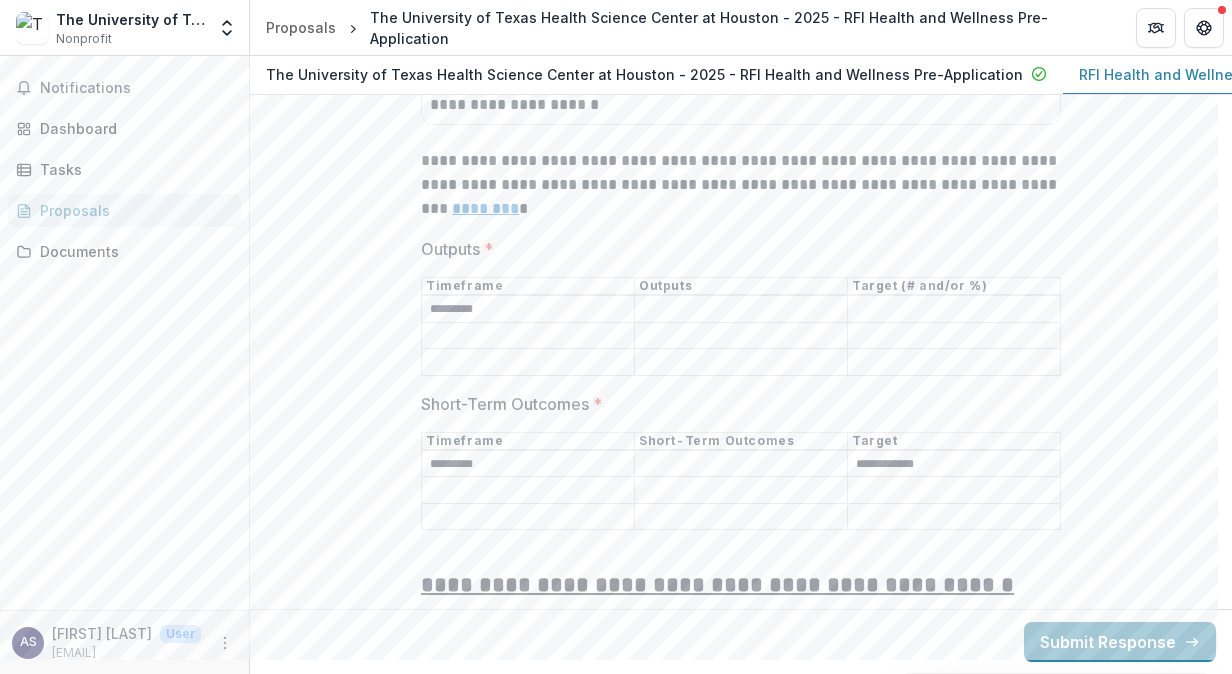type 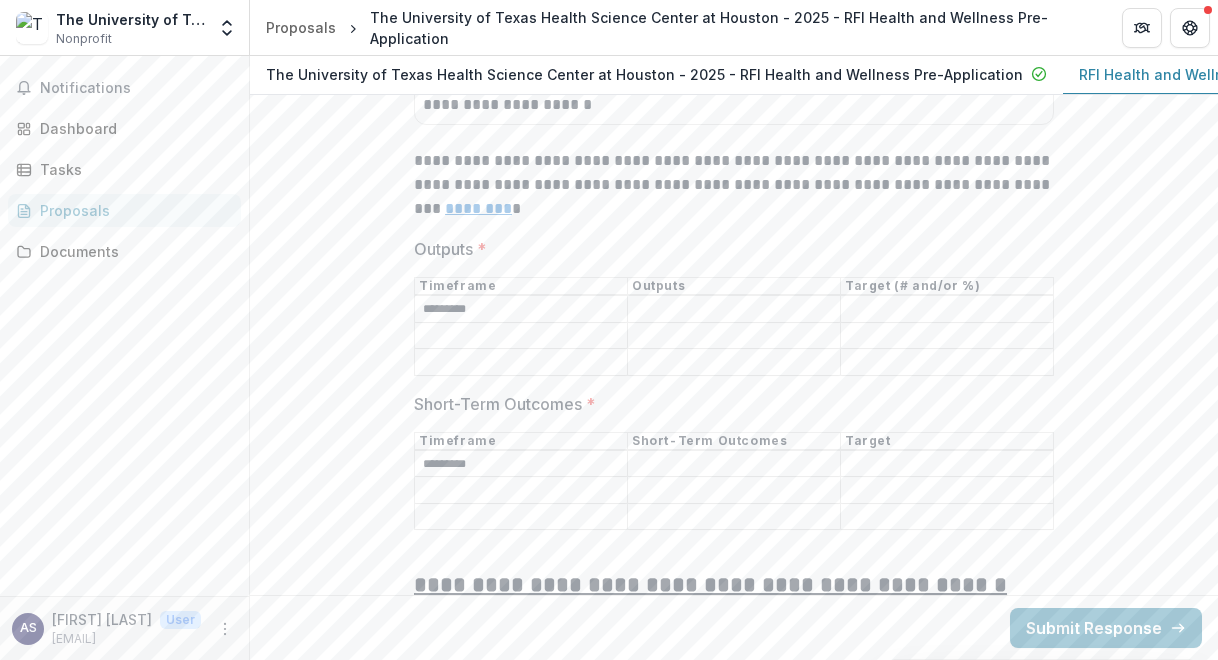 type 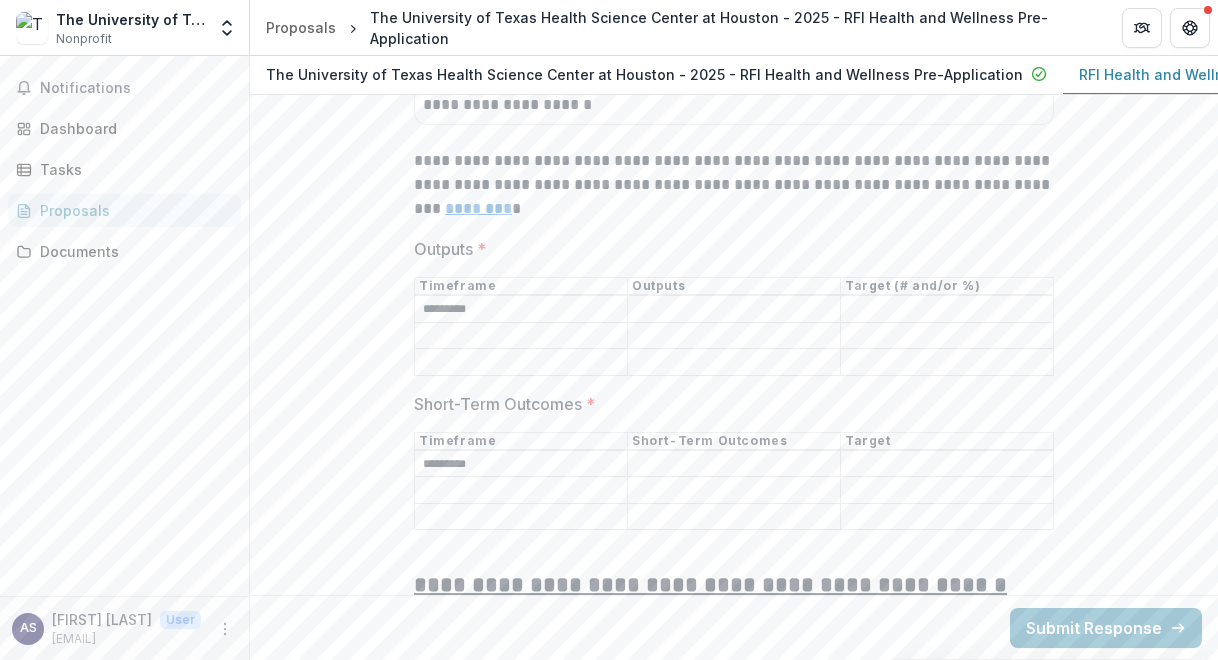 click on "Outputs *" at bounding box center [734, 310] 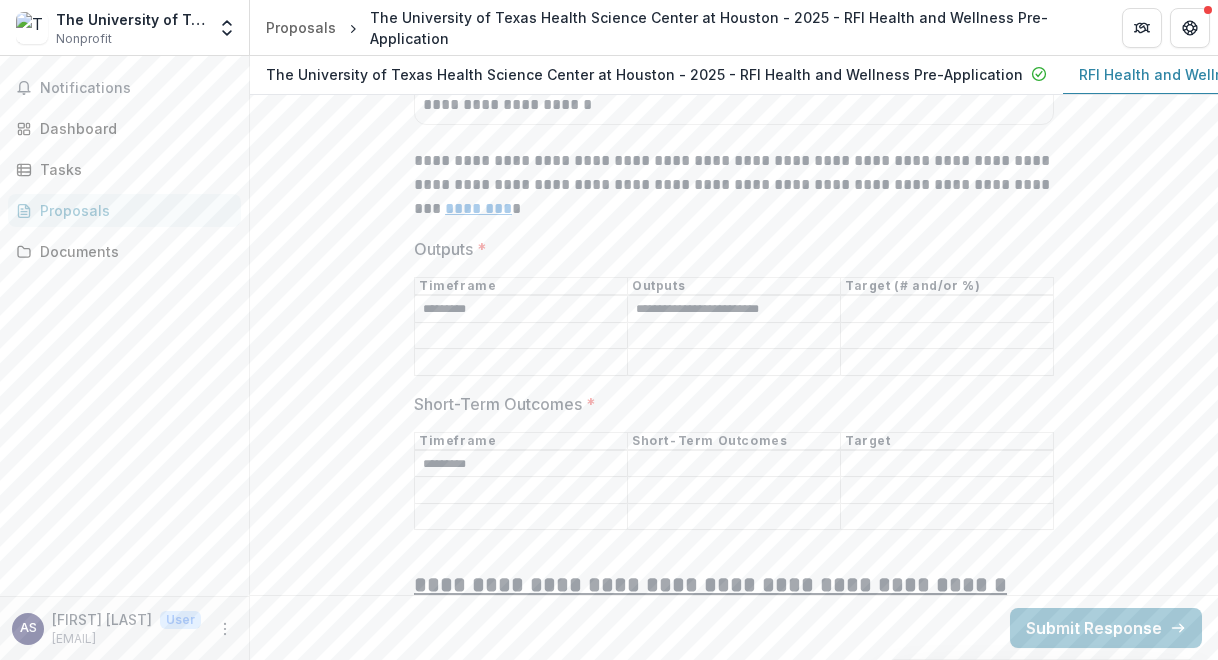 click on "**********" at bounding box center (734, 310) 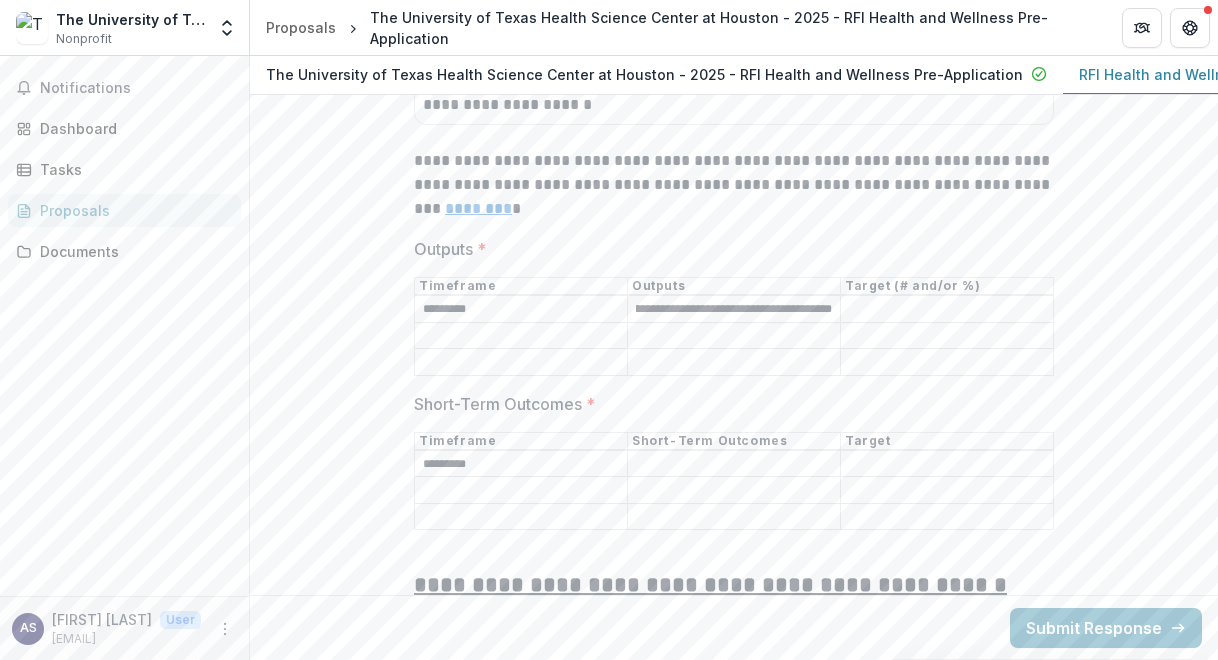 scroll, scrollTop: 0, scrollLeft: 100, axis: horizontal 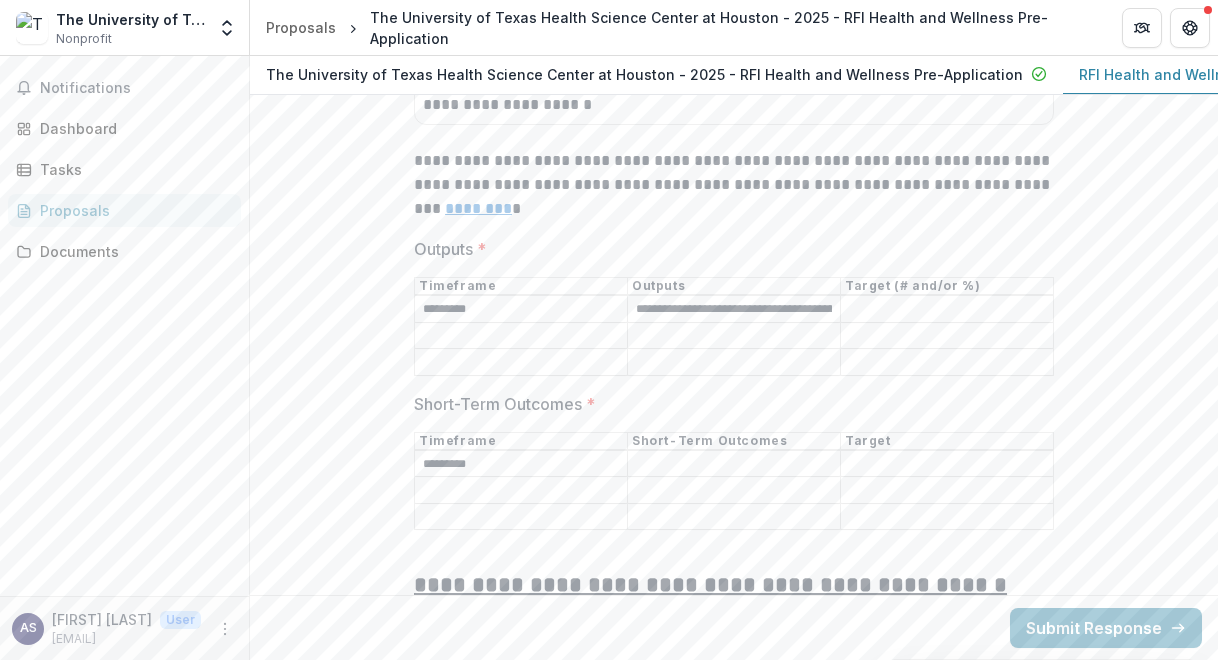 click on "Outputs *" at bounding box center [734, 336] 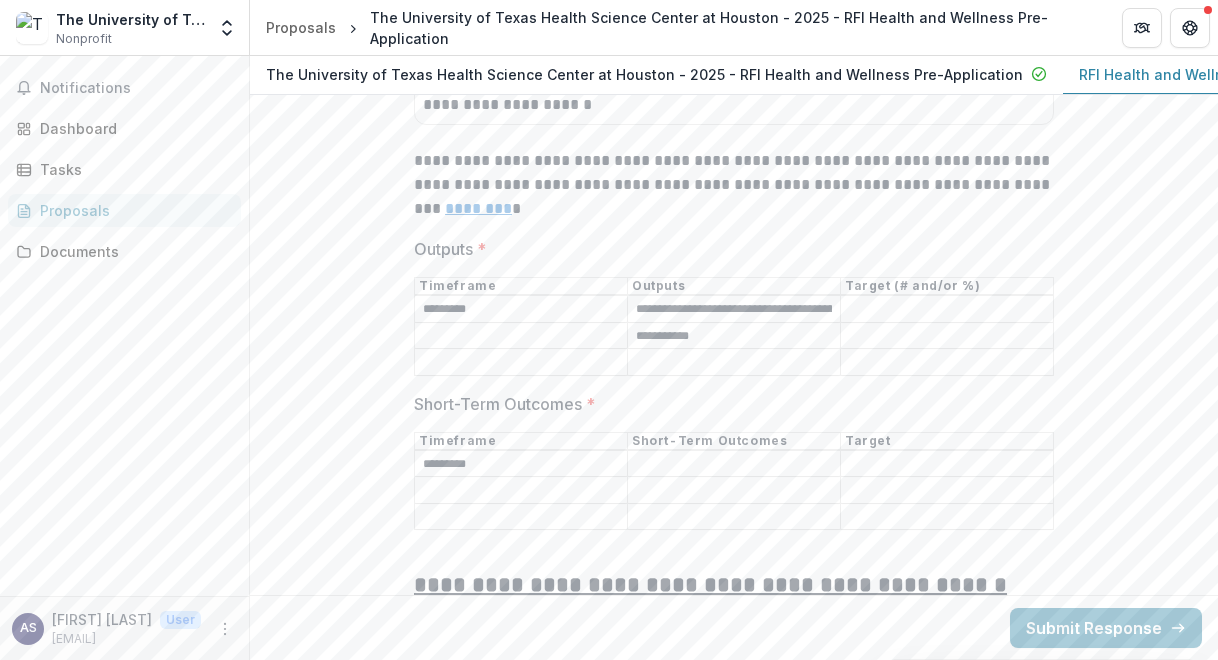 click on "**********" at bounding box center (734, 336) 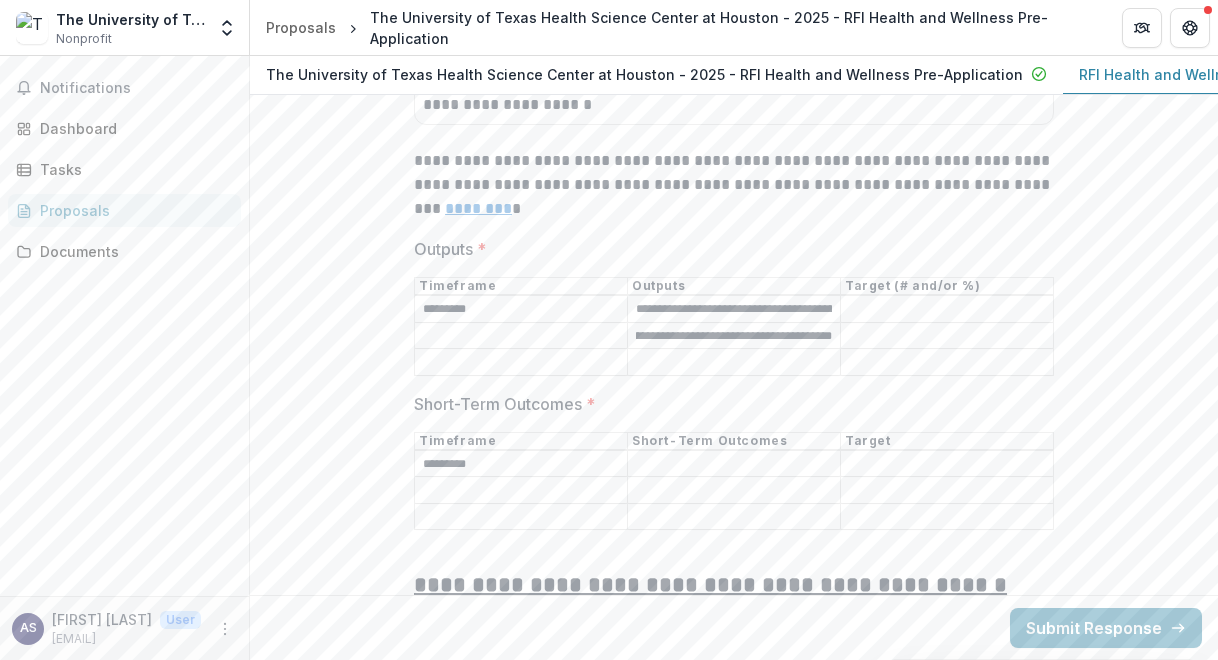 scroll, scrollTop: 0, scrollLeft: 96, axis: horizontal 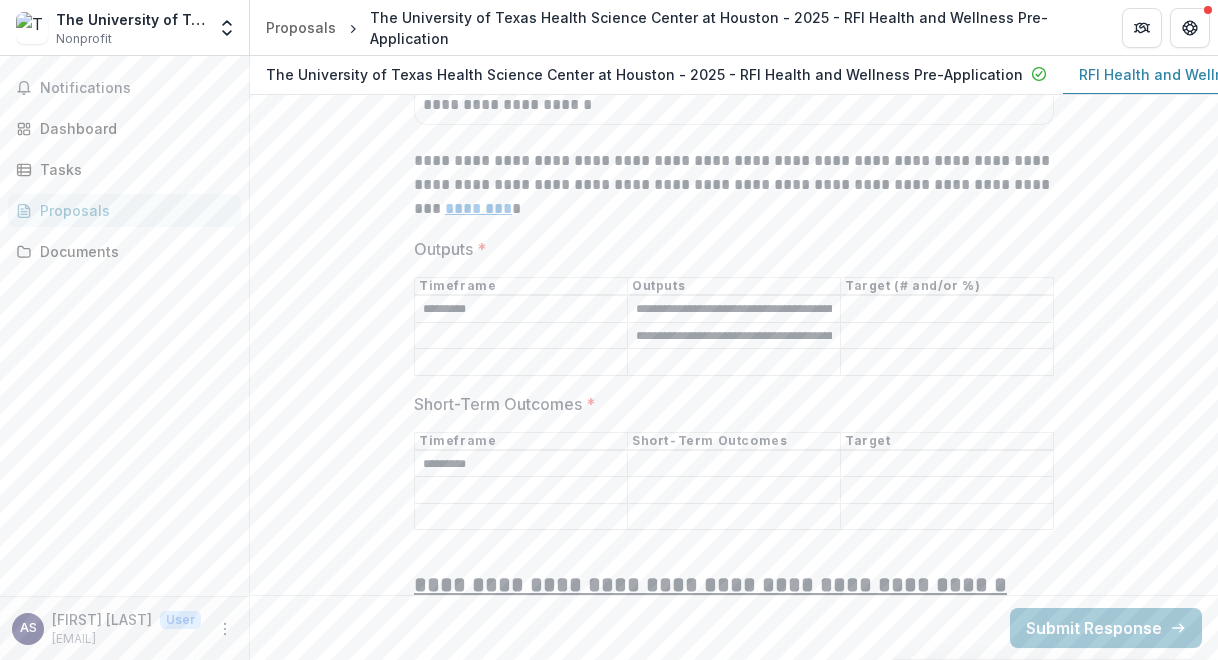 click on "Outputs *" at bounding box center [734, 363] 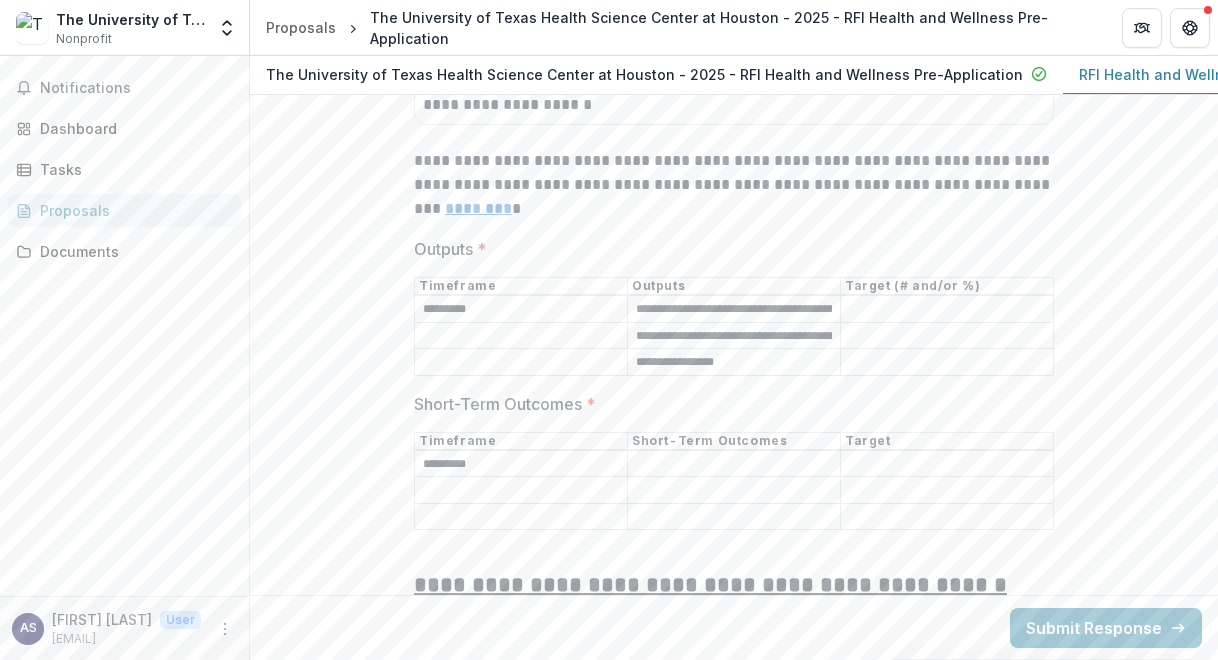 click on "**********" at bounding box center (734, 363) 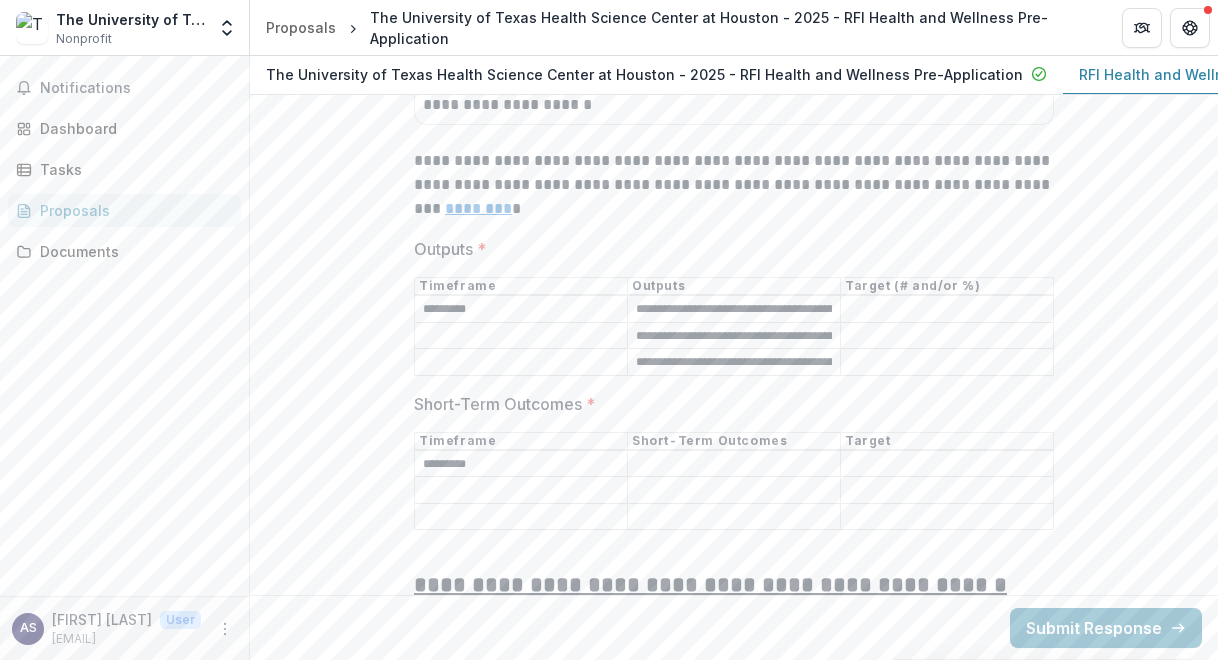 scroll, scrollTop: 0, scrollLeft: 199, axis: horizontal 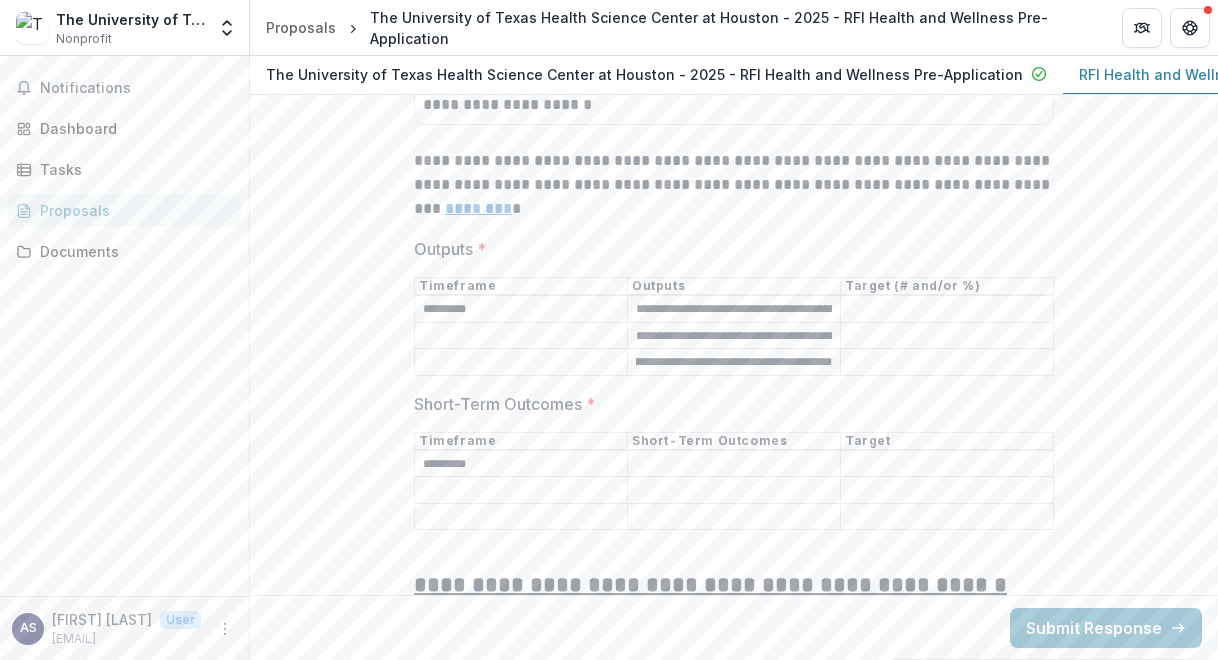 type on "**********" 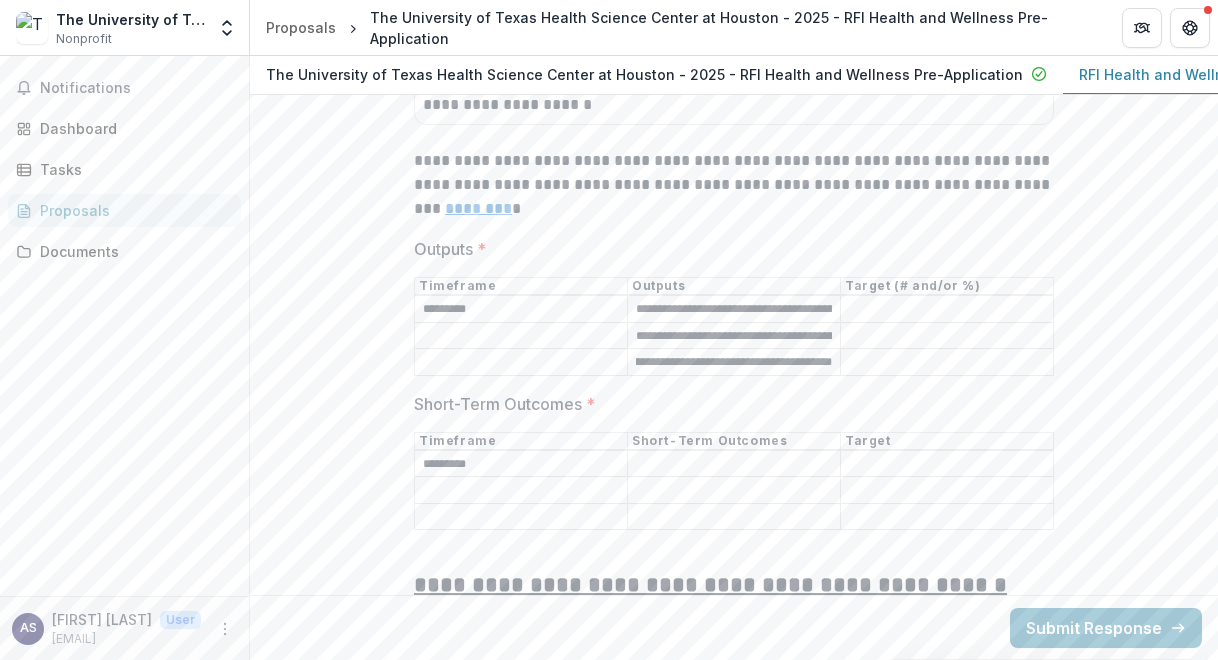 scroll, scrollTop: 0, scrollLeft: 0, axis: both 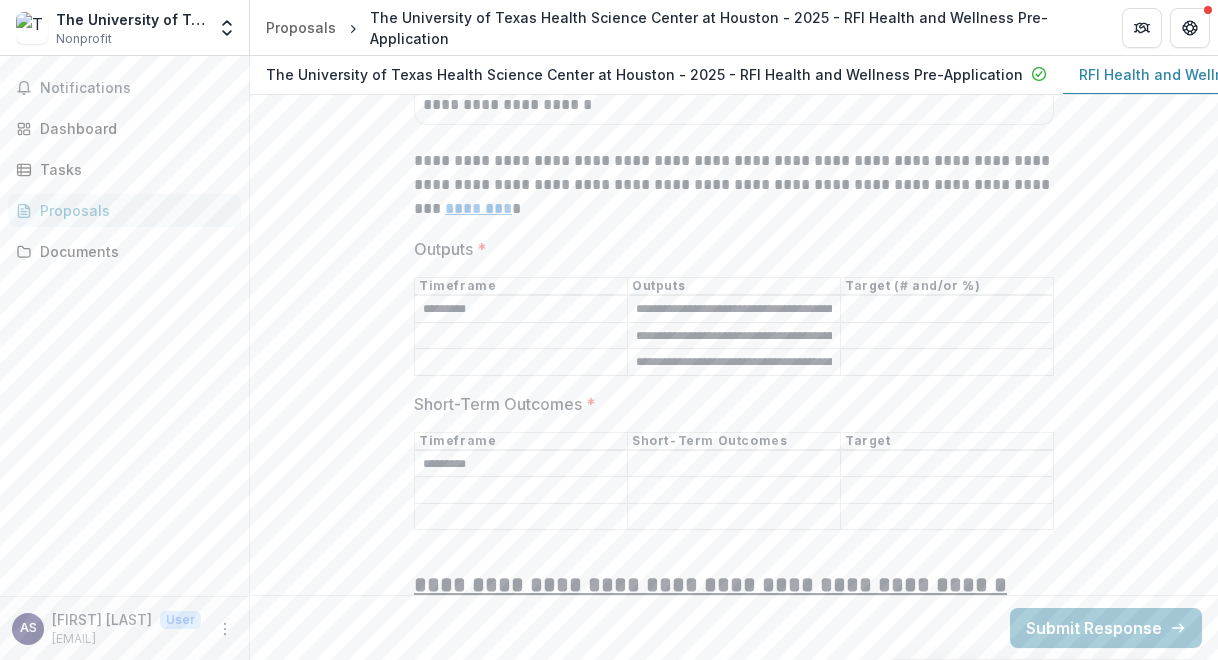 click on "Short-Term Outcomes *" at bounding box center (734, 464) 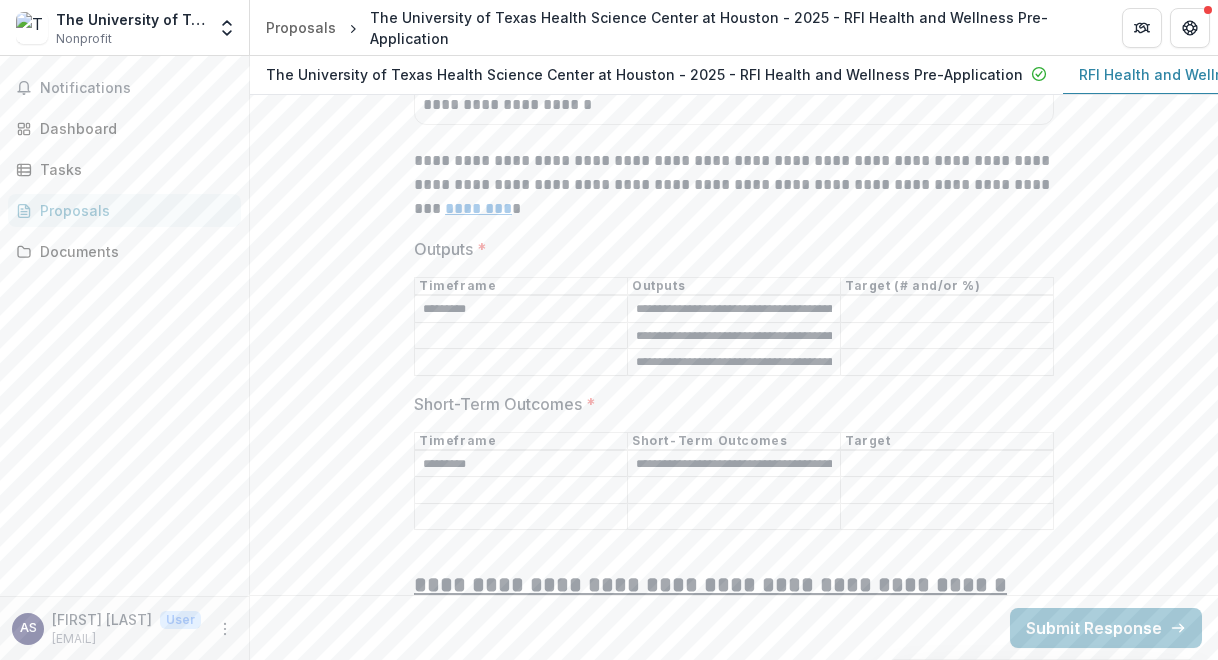 scroll, scrollTop: 0, scrollLeft: 199, axis: horizontal 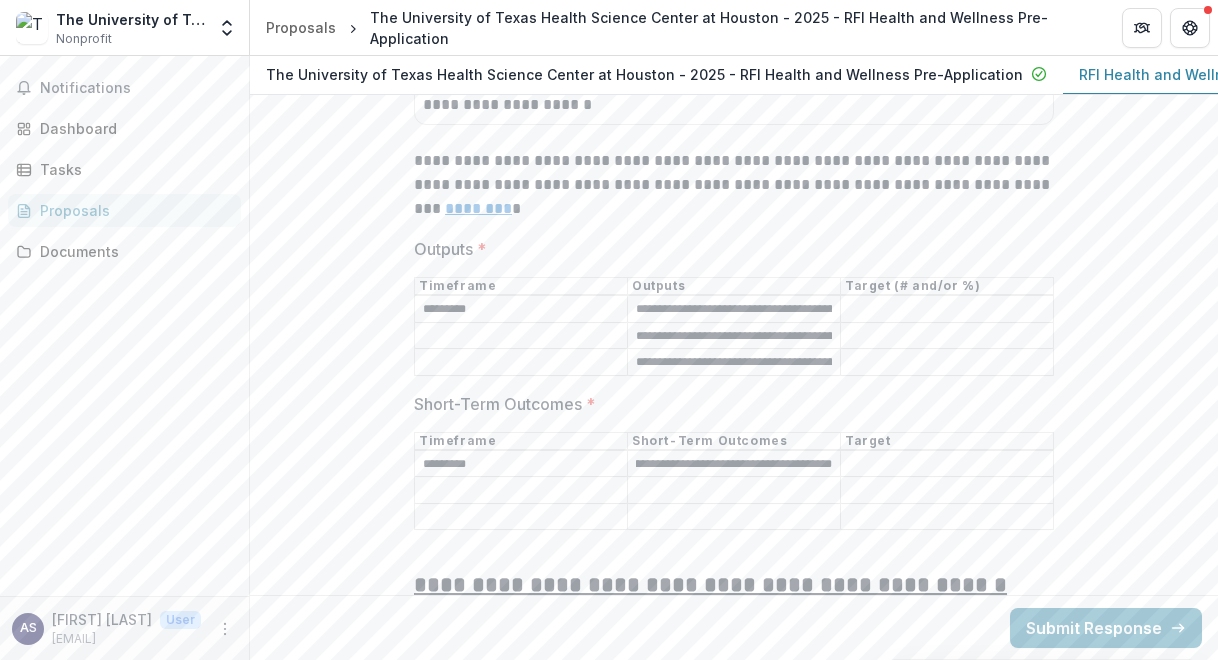 type on "**********" 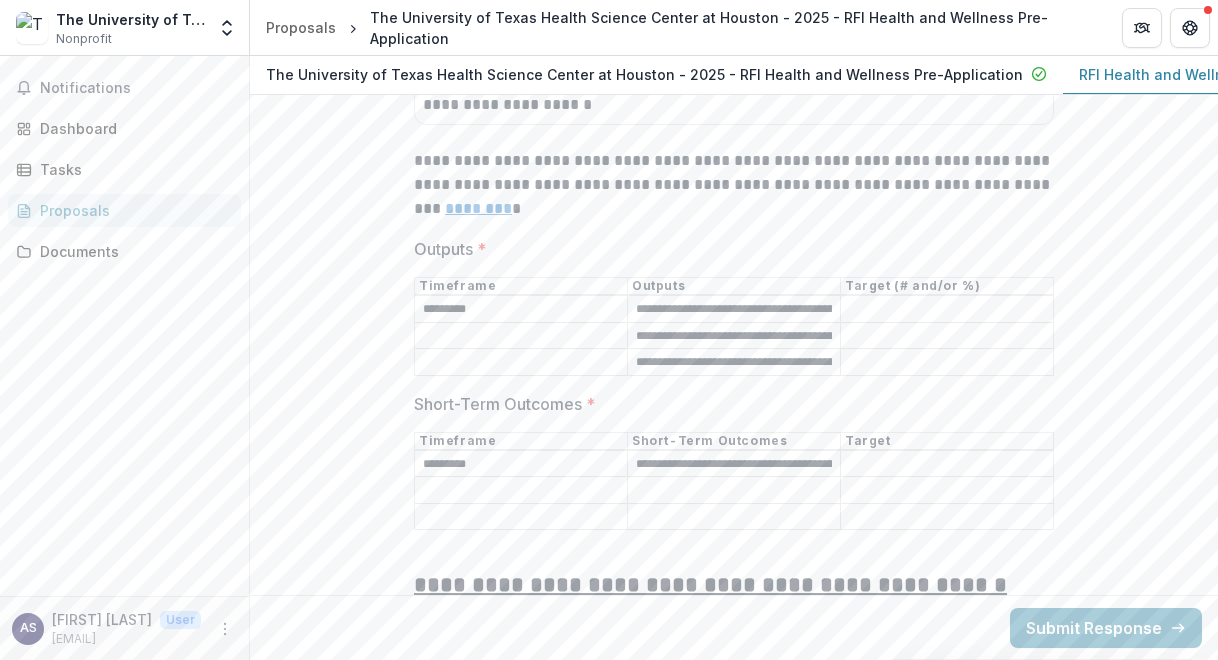 click on "Short-Term Outcomes *" at bounding box center (734, 491) 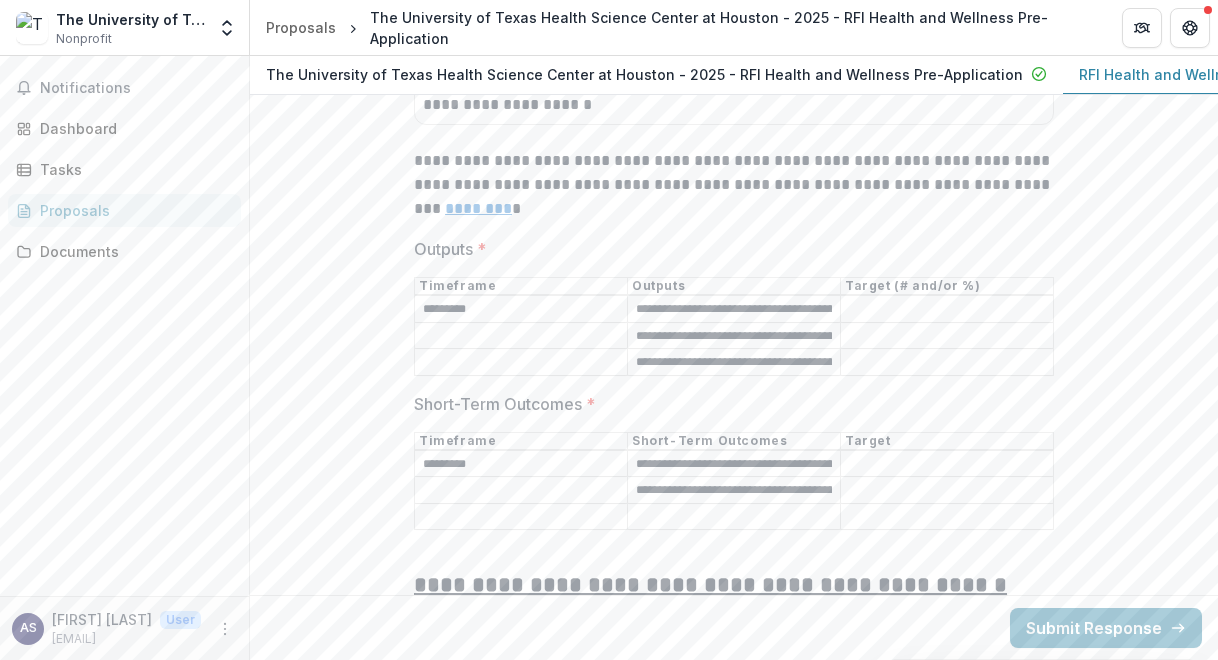 scroll, scrollTop: 0, scrollLeft: 364, axis: horizontal 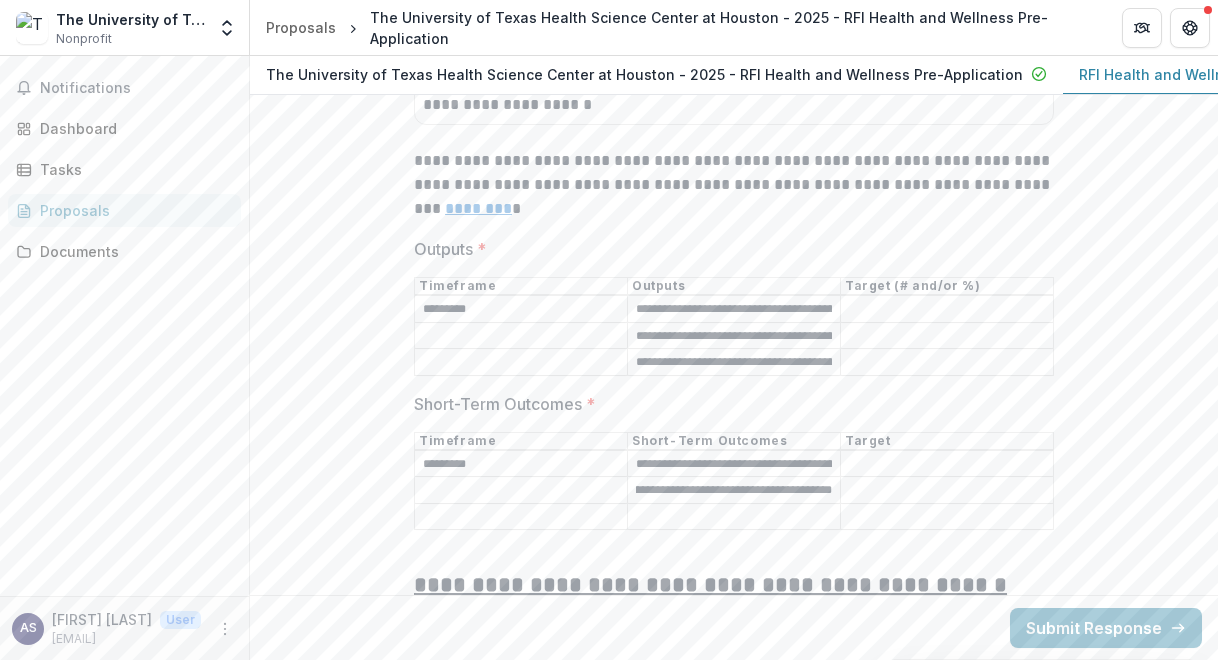 type on "**********" 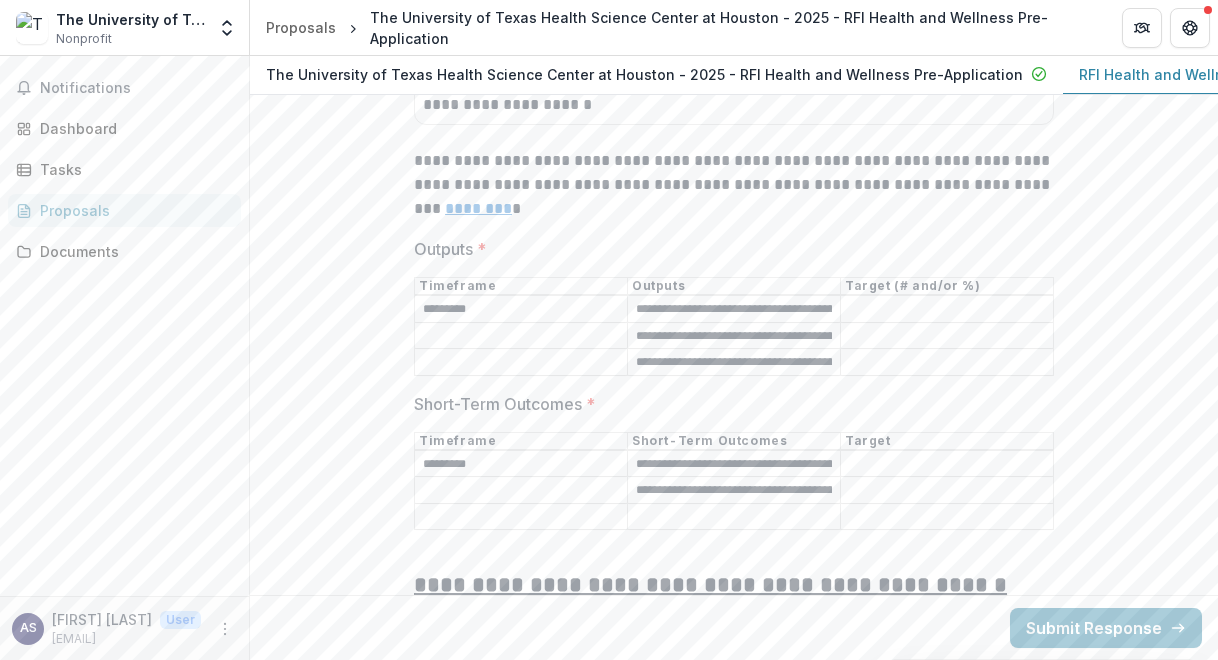 click on "Short-Term Outcomes *" at bounding box center (734, 517) 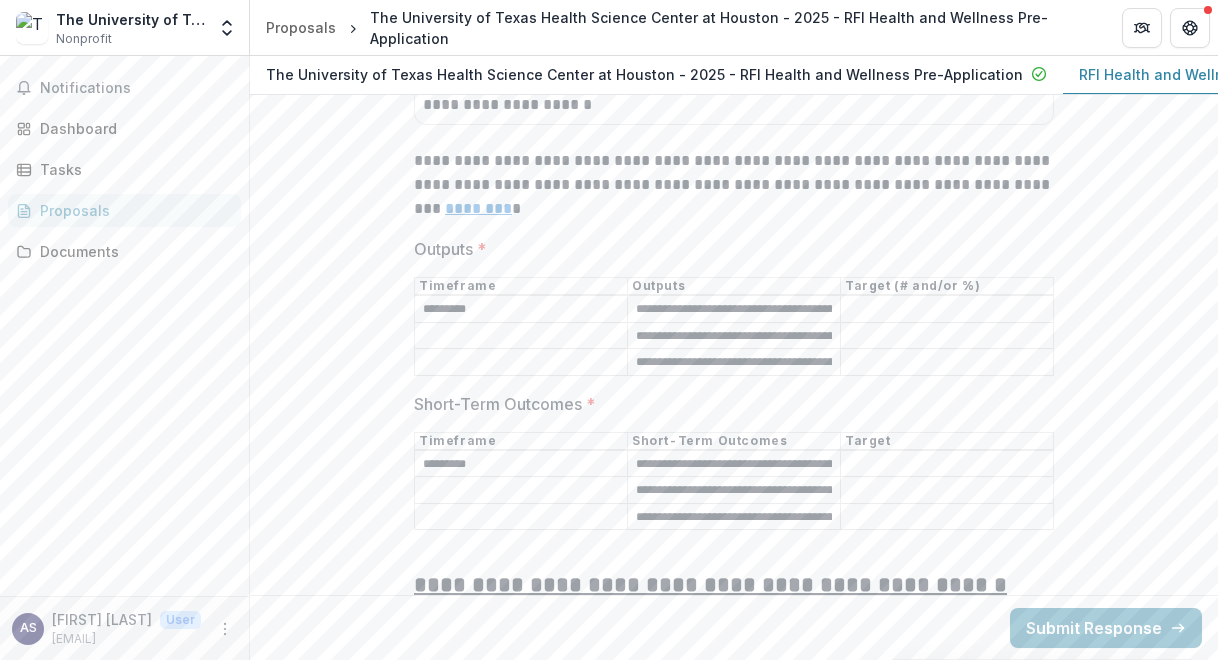 scroll, scrollTop: 0, scrollLeft: 340, axis: horizontal 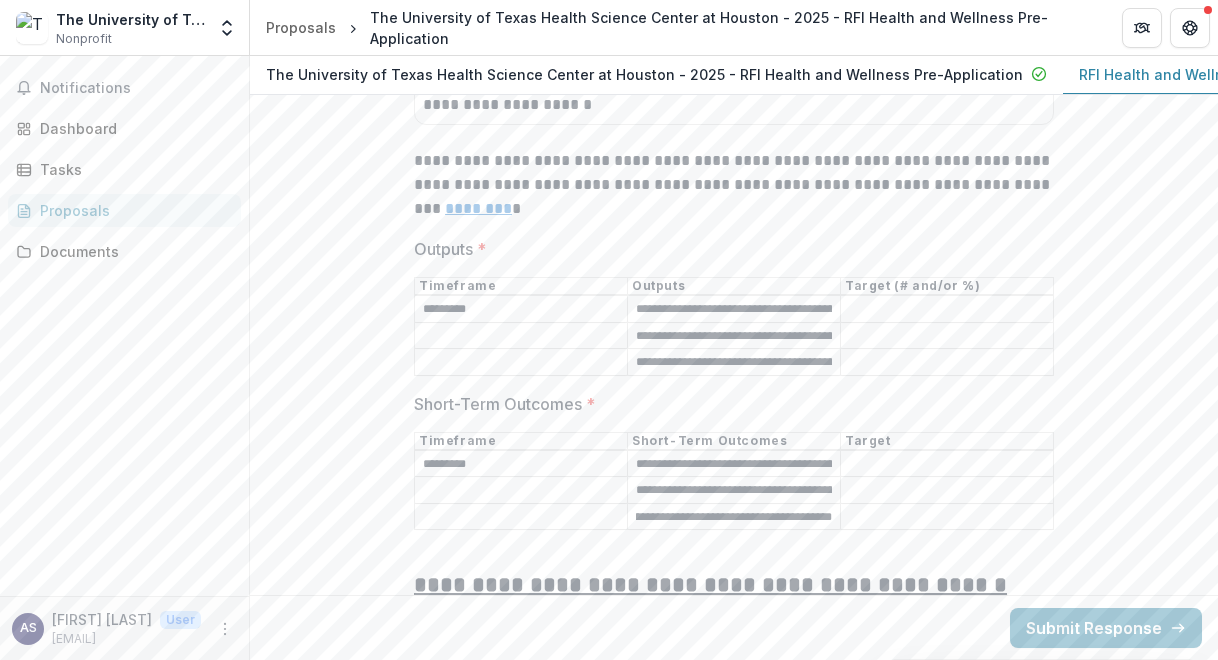 type on "**********" 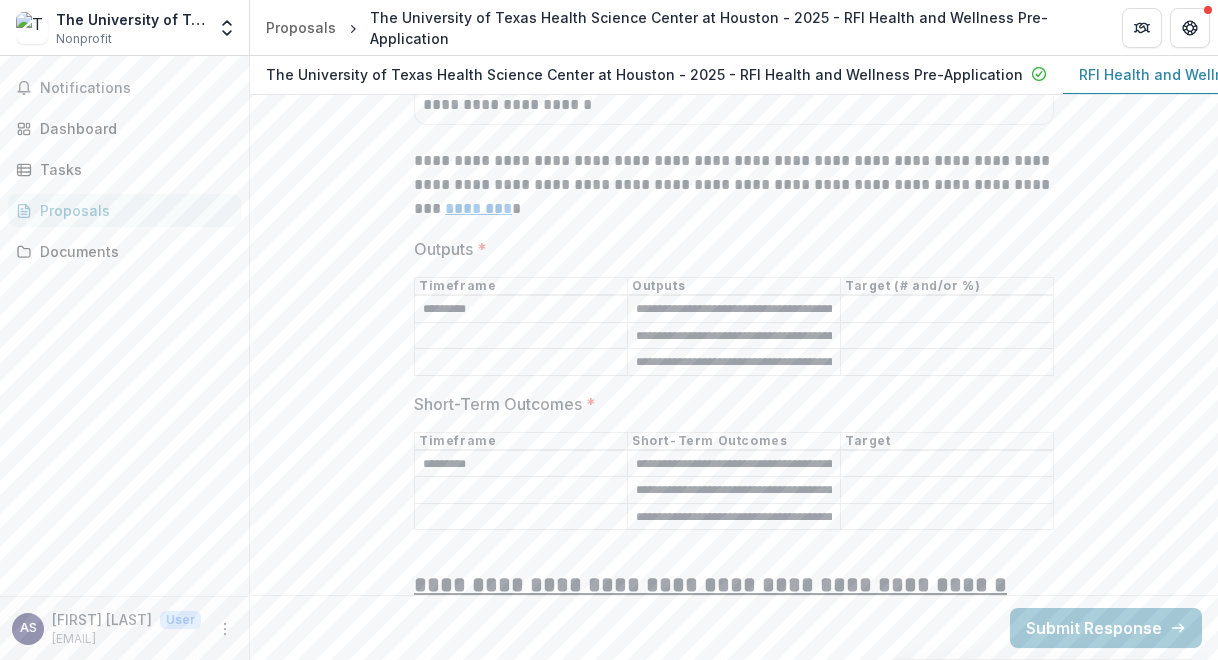 click on "Short-Term Outcomes *" at bounding box center [947, 464] 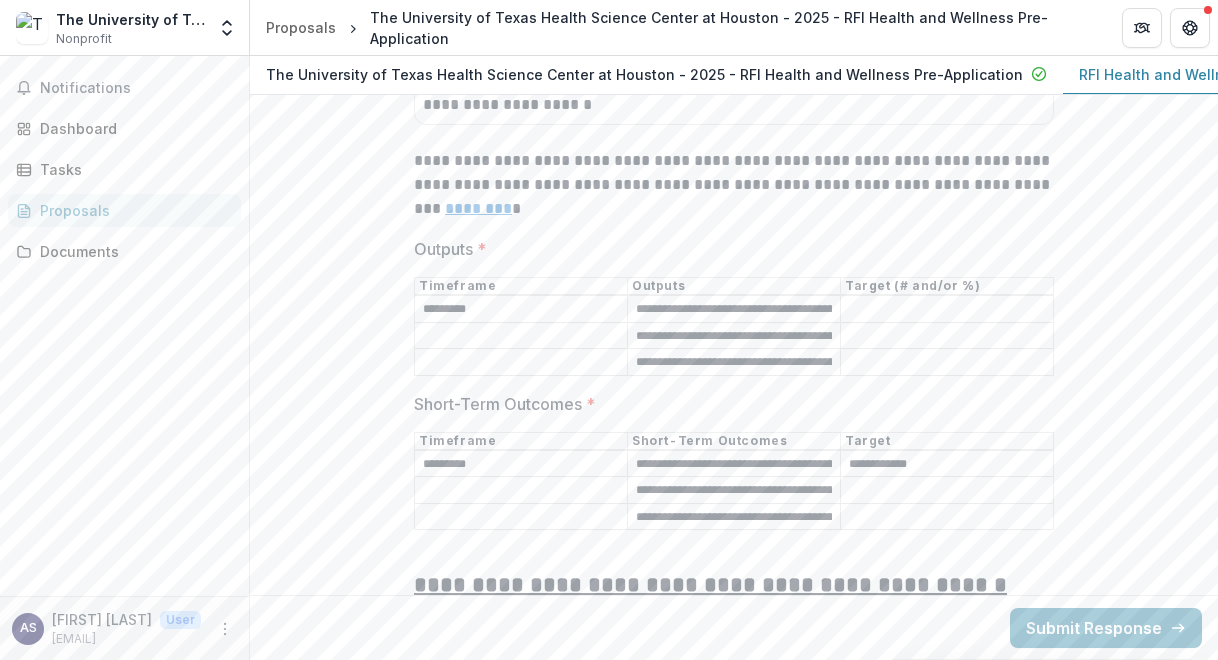 type on "**********" 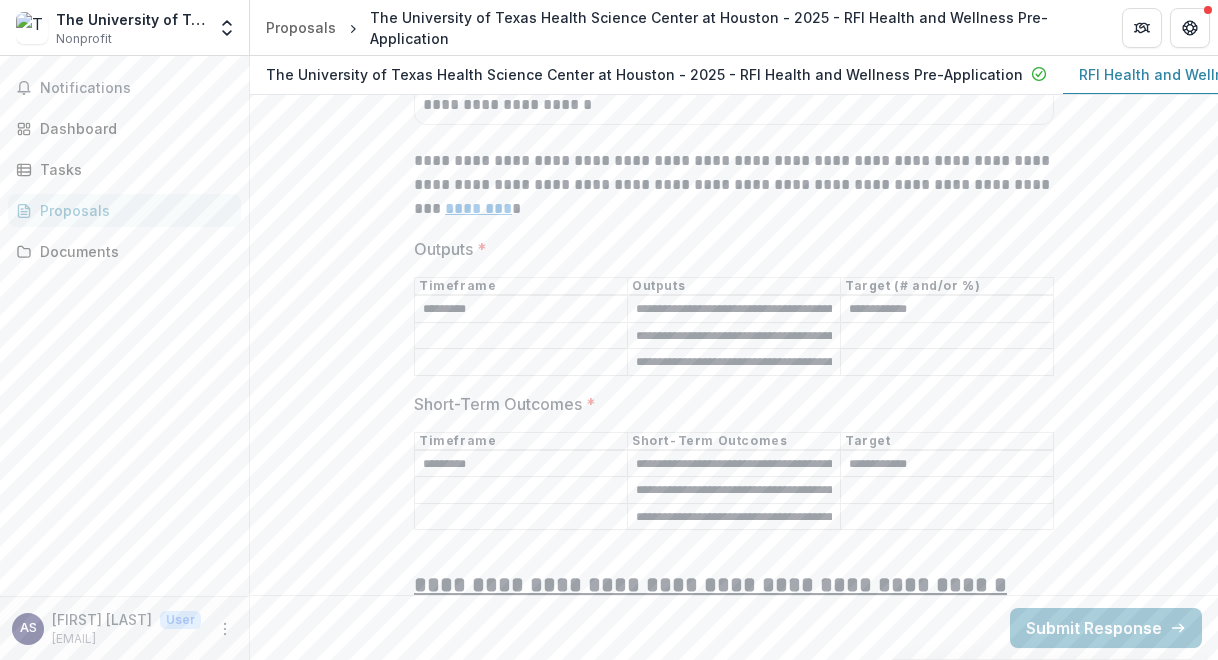 type on "**********" 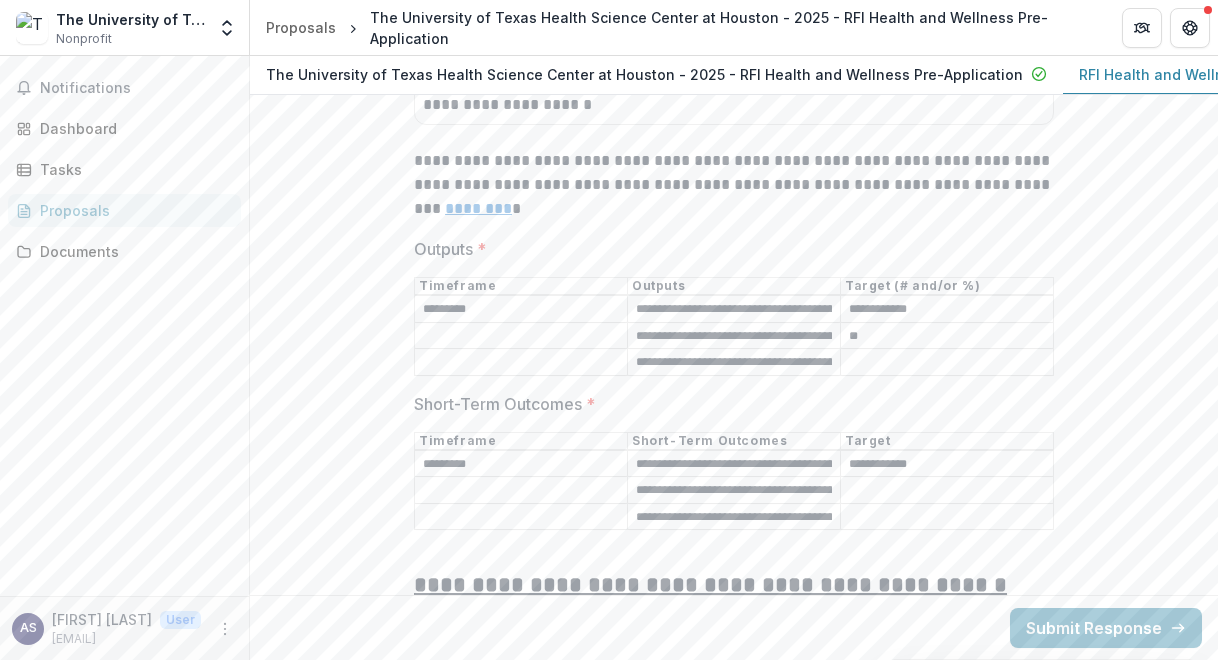 type on "*" 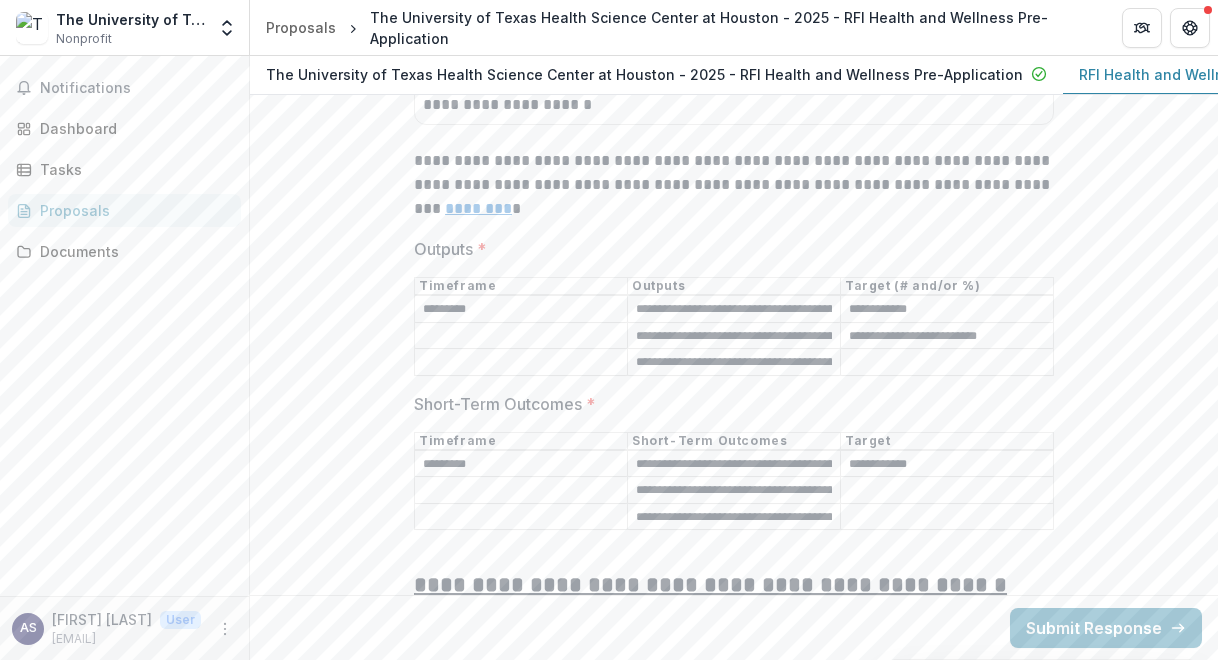 type on "**********" 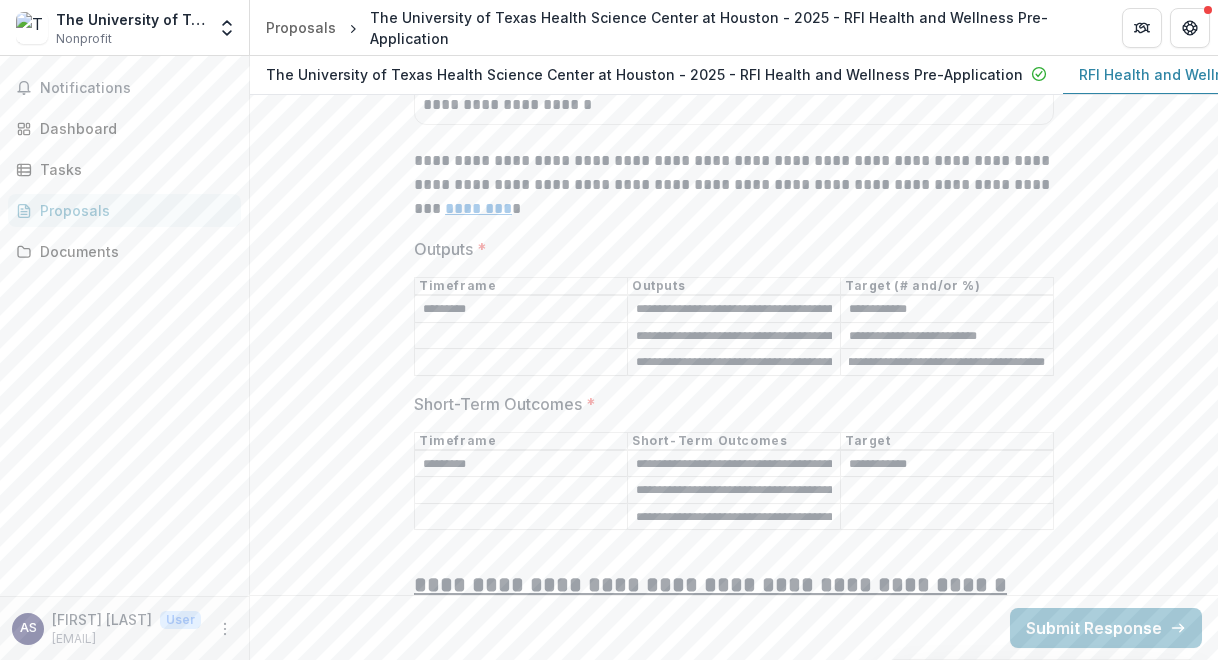 scroll, scrollTop: 0, scrollLeft: 108, axis: horizontal 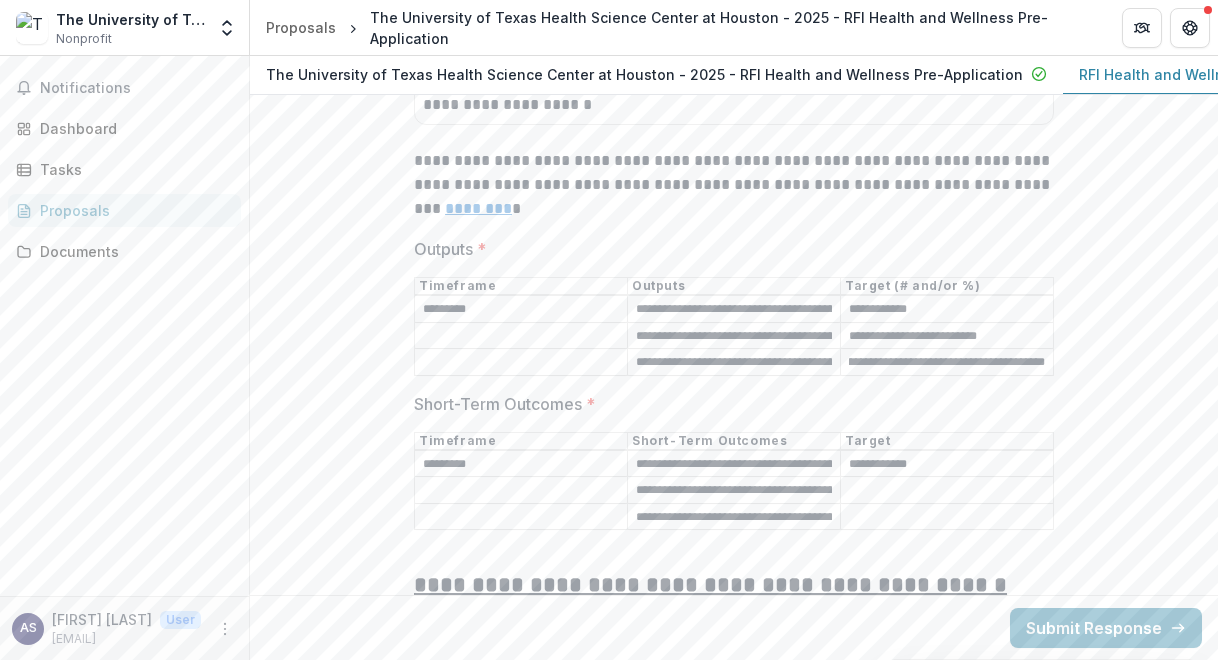 type on "**********" 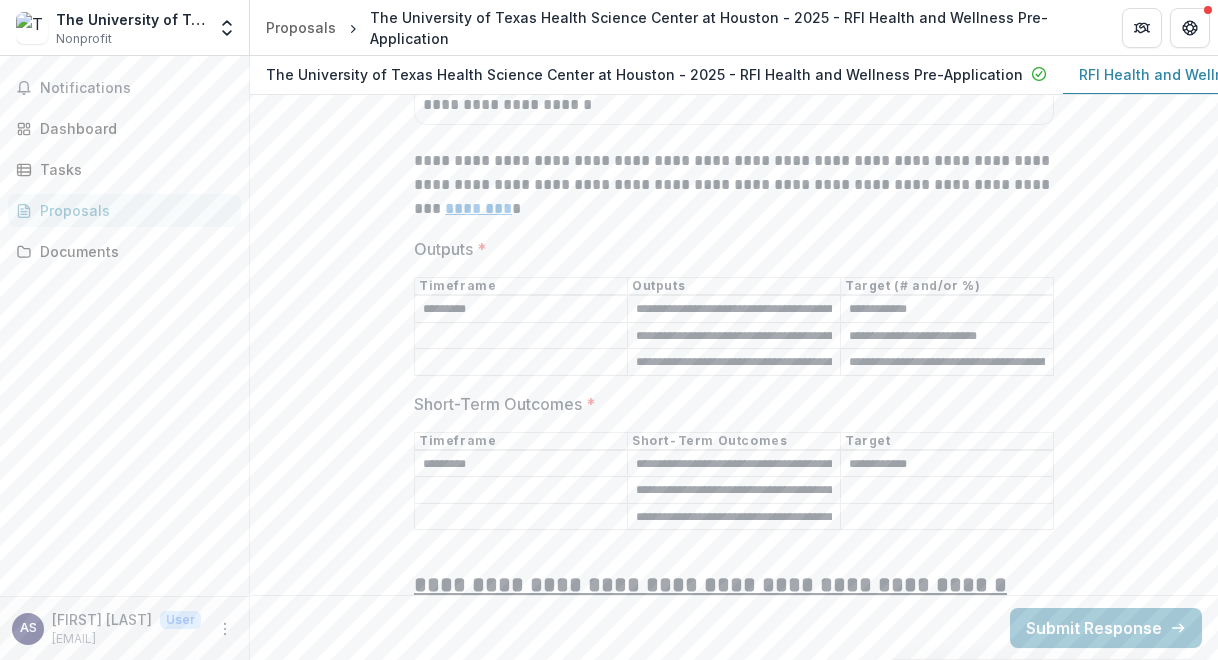 click on "Short-Term Outcomes *" at bounding box center [947, 491] 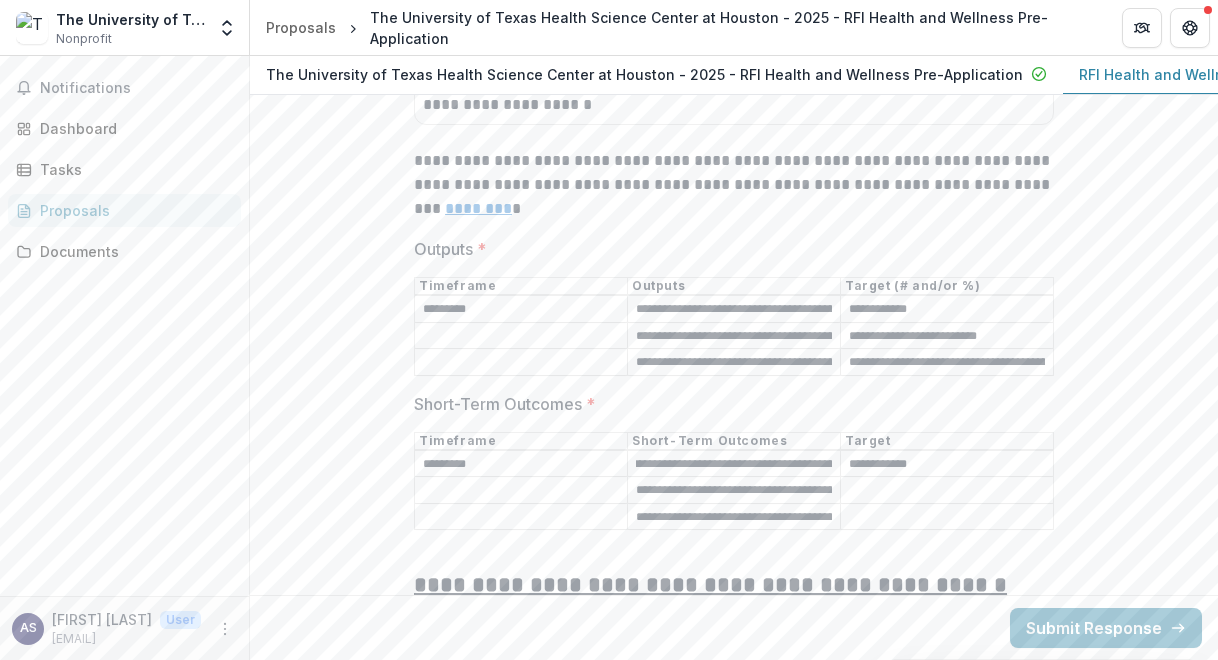scroll, scrollTop: 0, scrollLeft: 117, axis: horizontal 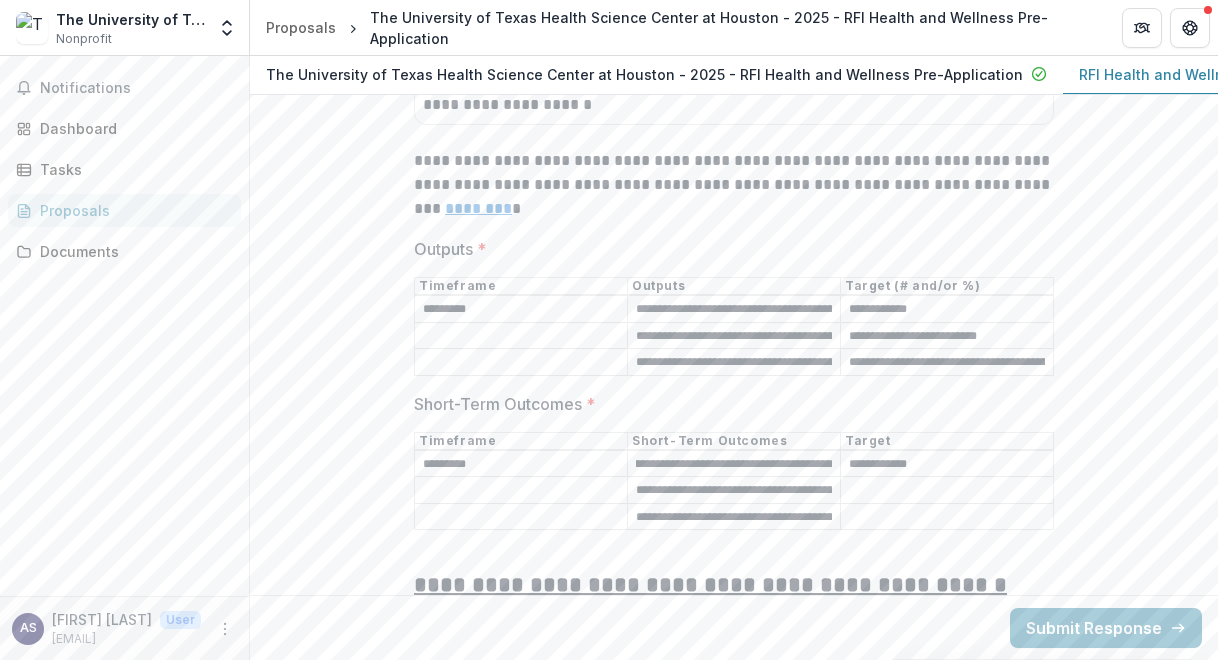 click on "**********" at bounding box center (734, 464) 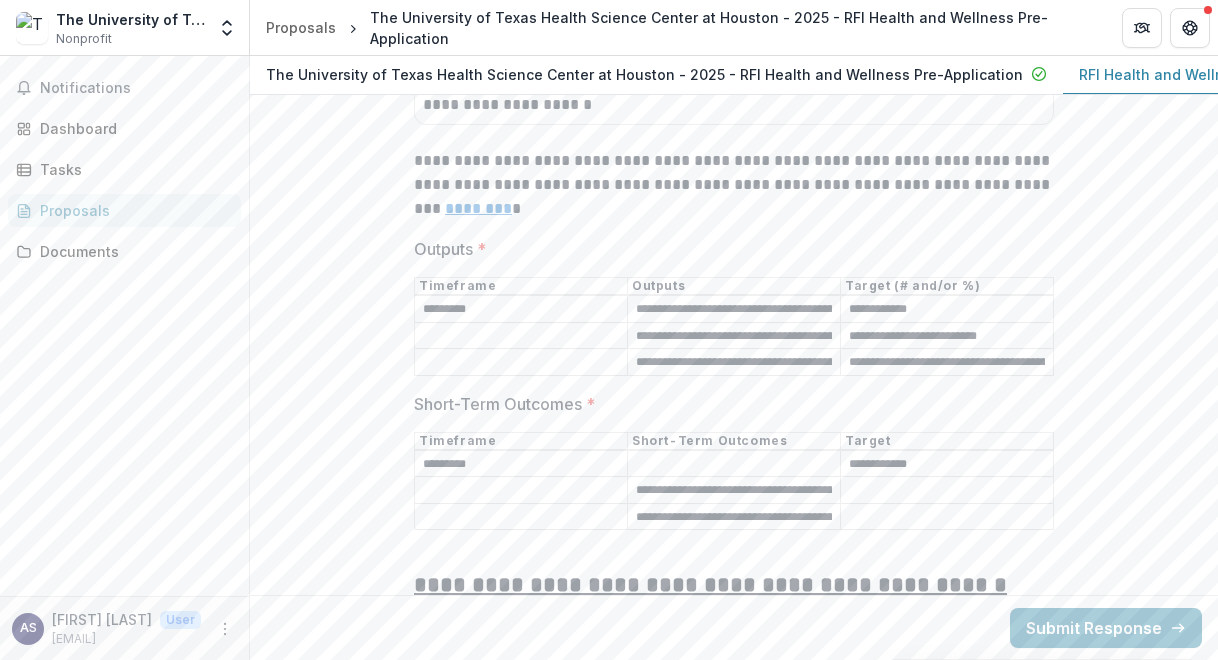 scroll, scrollTop: 0, scrollLeft: 0, axis: both 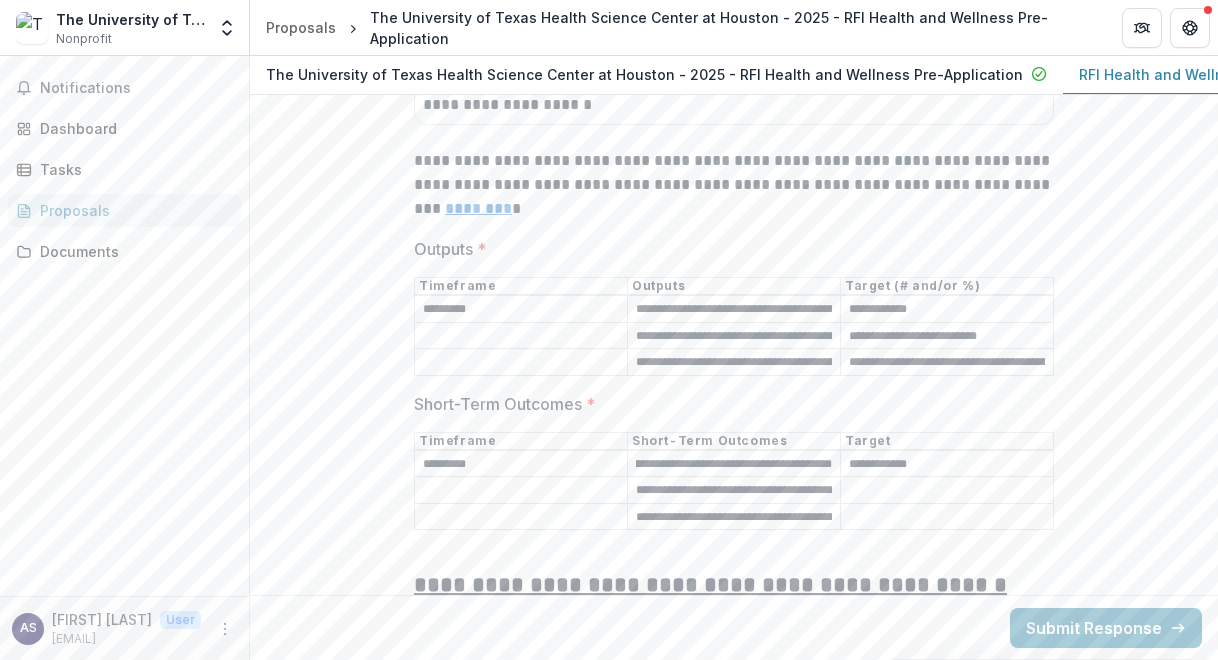 click on "**********" at bounding box center (734, 464) 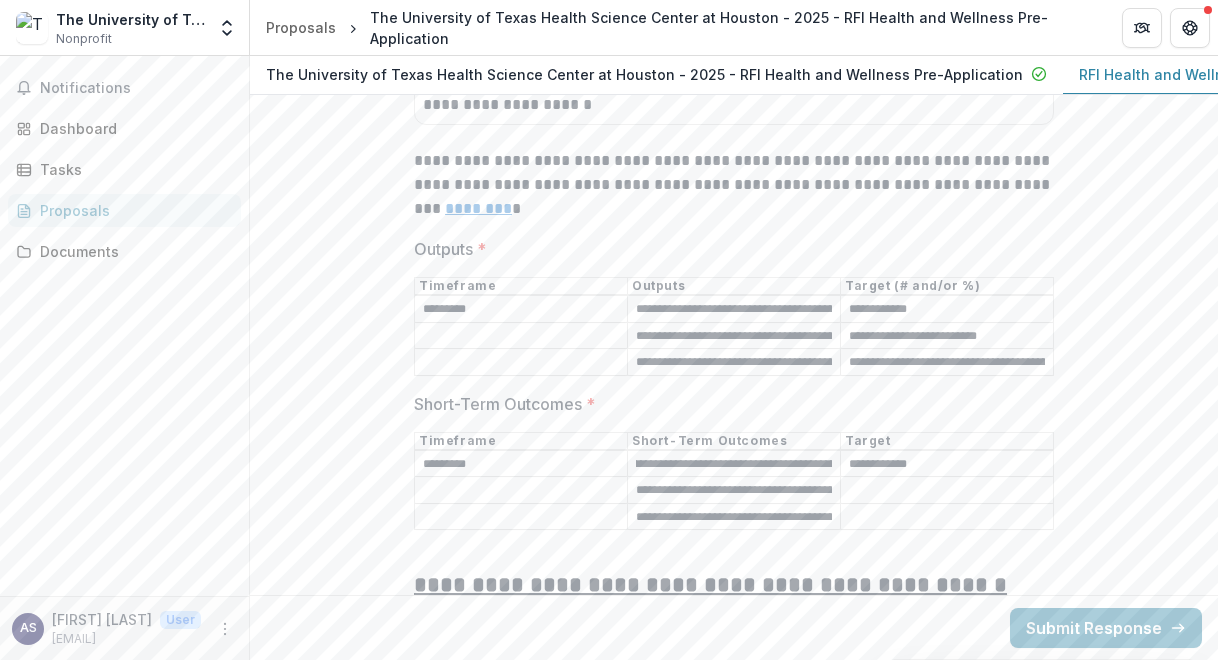 scroll, scrollTop: 0, scrollLeft: 2, axis: horizontal 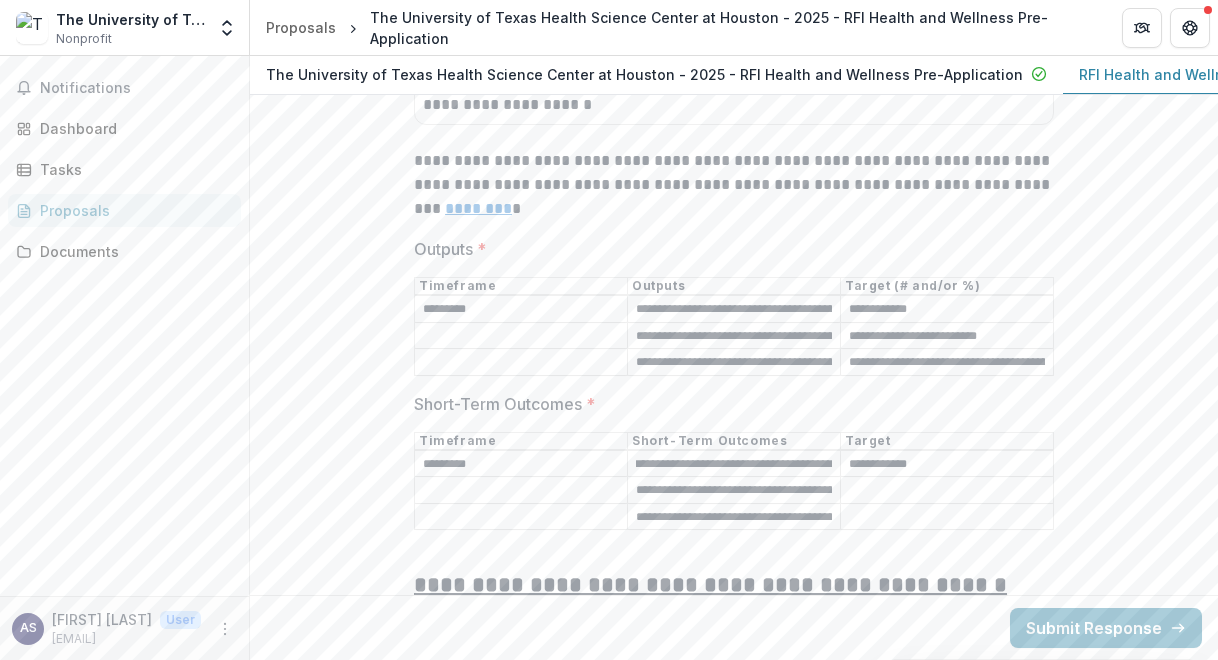 drag, startPoint x: 810, startPoint y: 460, endPoint x: 746, endPoint y: 456, distance: 64.12488 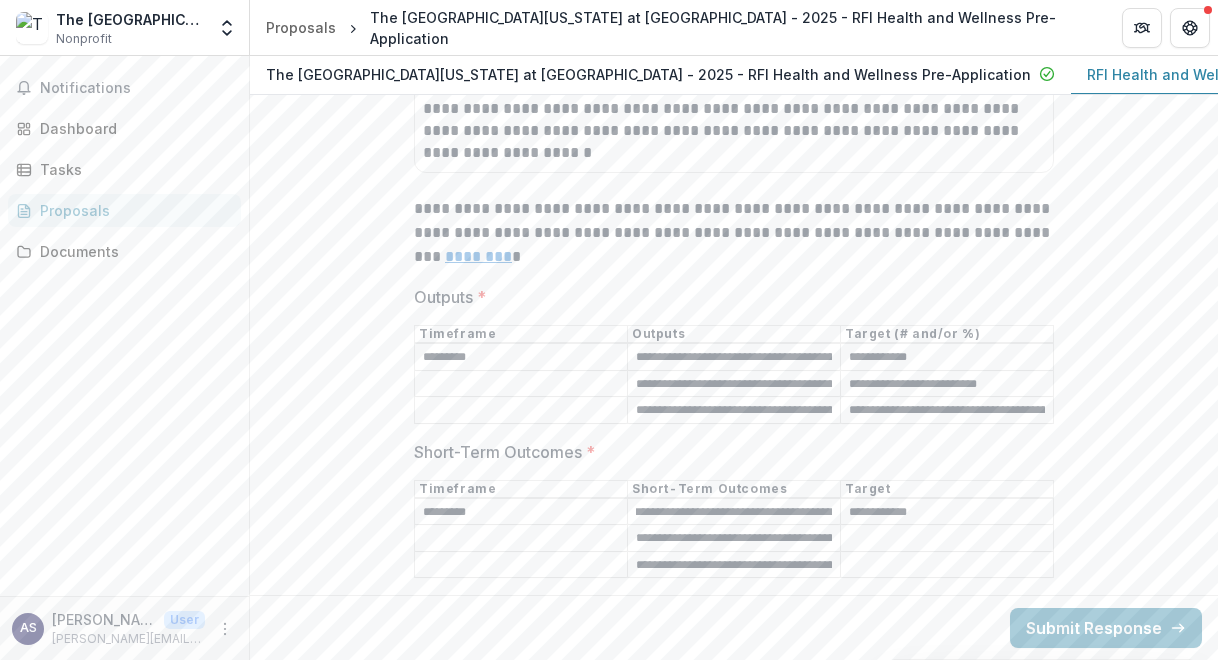 click on "**********" at bounding box center [734, 491] 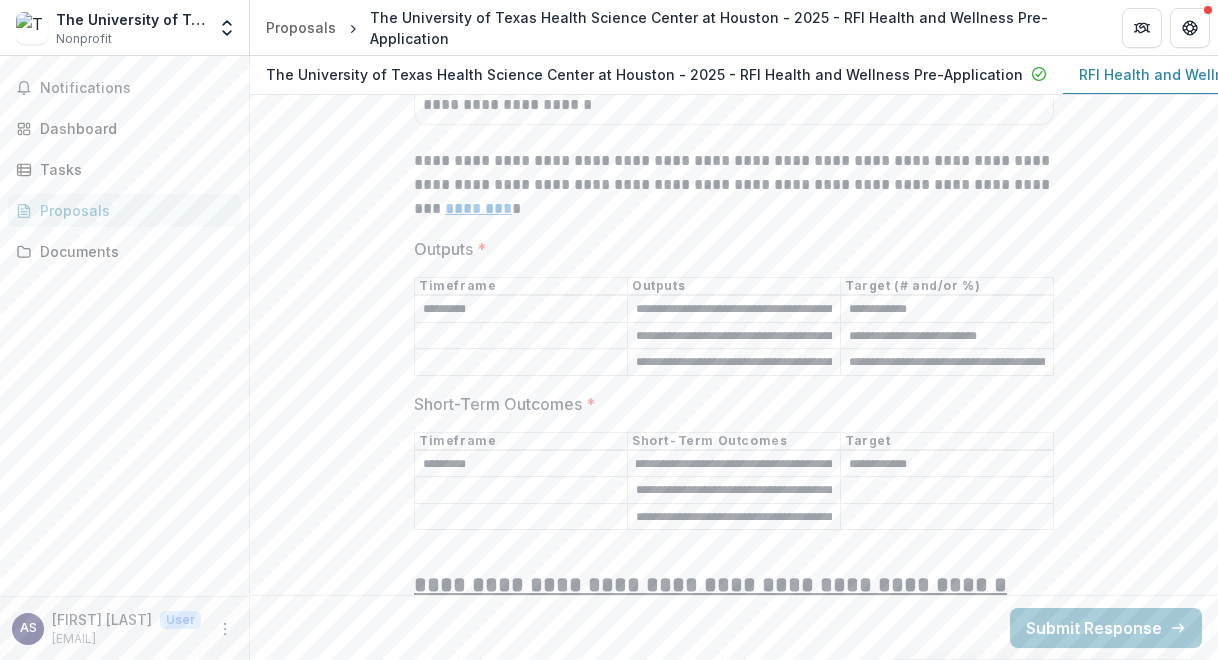 scroll, scrollTop: 0, scrollLeft: 0, axis: both 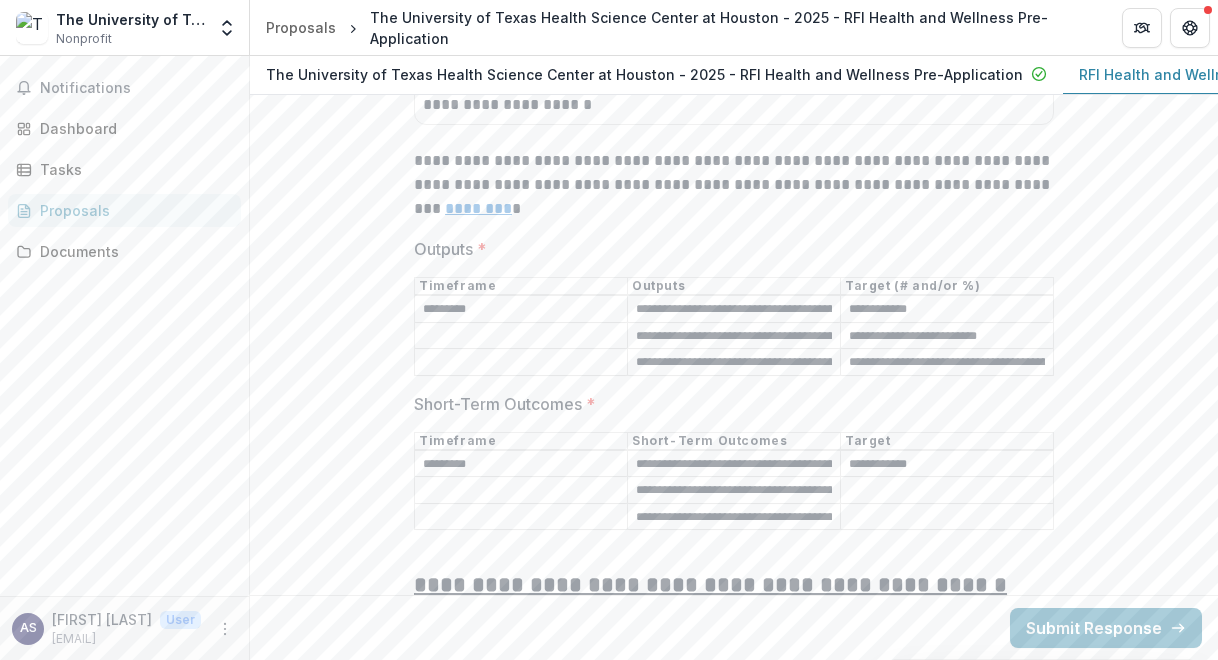 click on "**********" at bounding box center (734, 464) 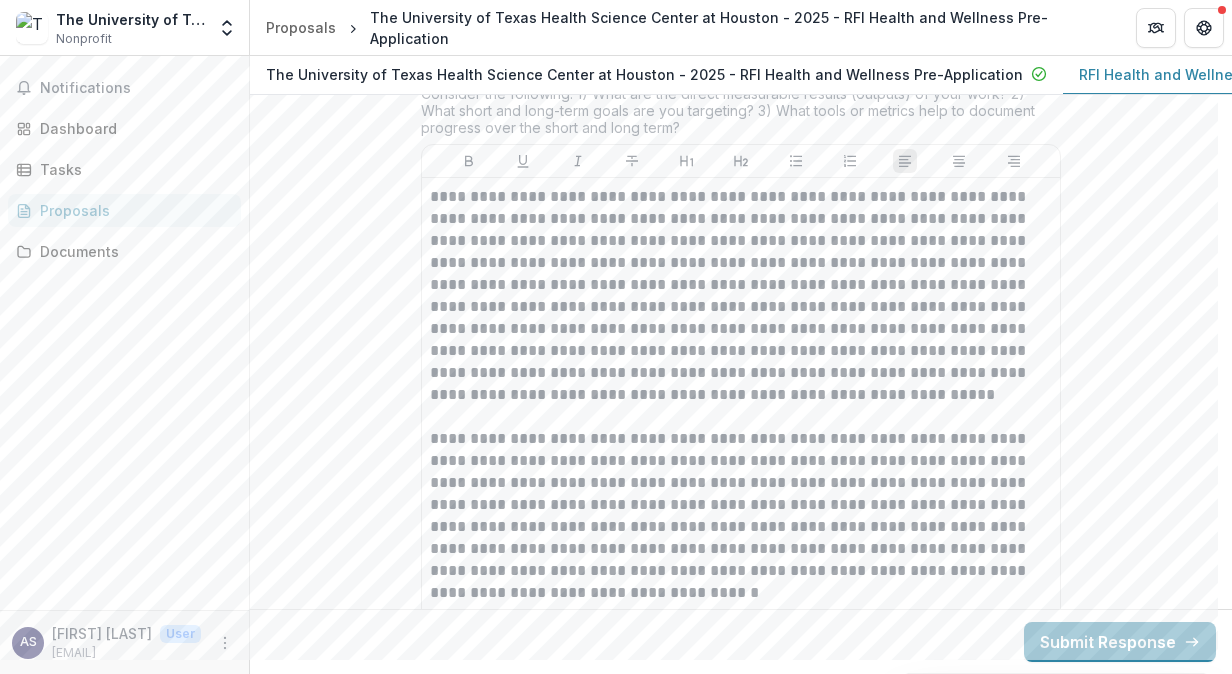 scroll, scrollTop: 7500, scrollLeft: 0, axis: vertical 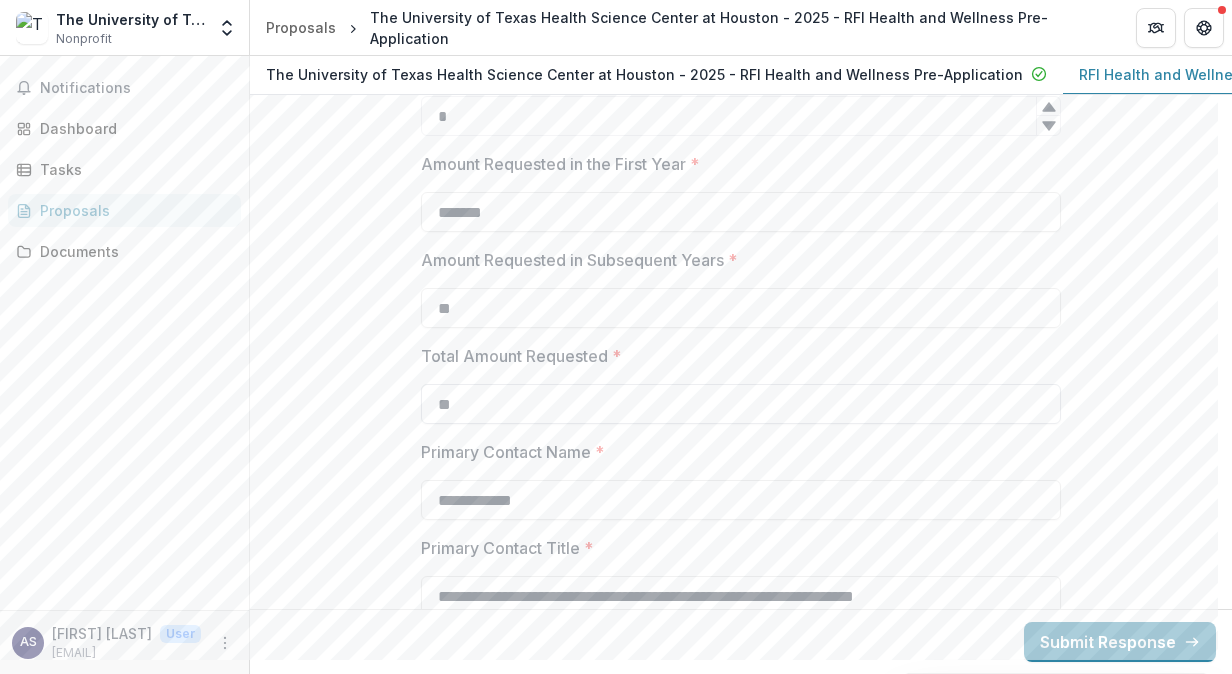 click on "**" at bounding box center (741, 404) 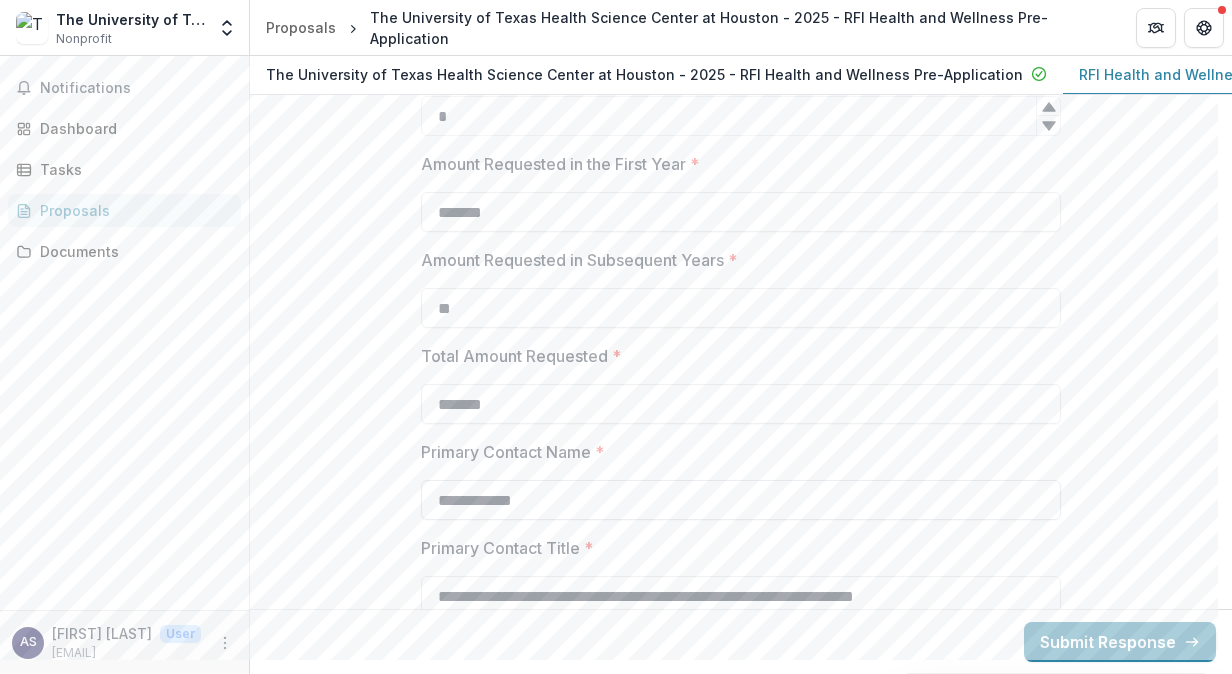 type on "*******" 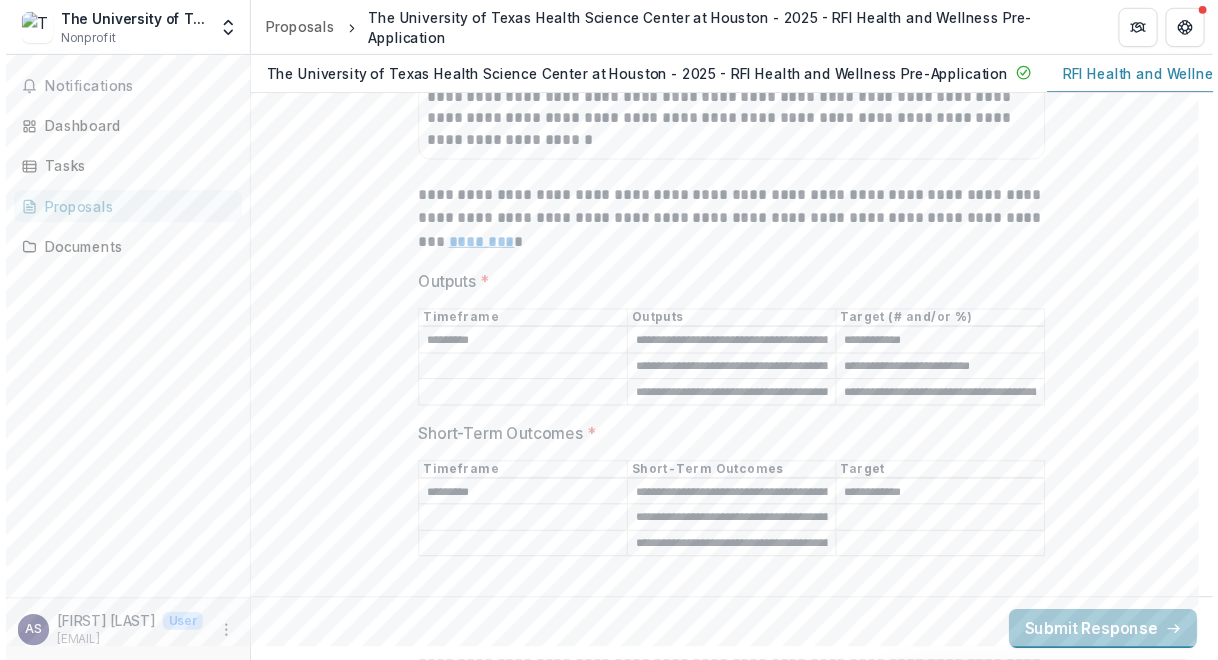 scroll, scrollTop: 8102, scrollLeft: 0, axis: vertical 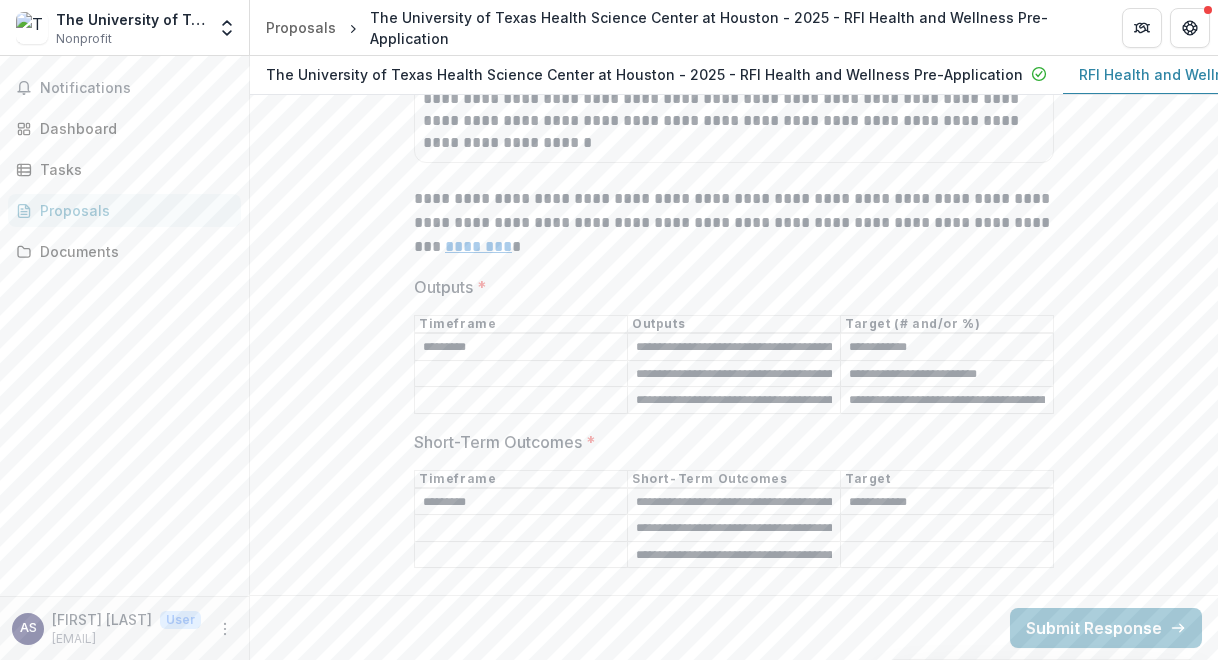 click on "**********" at bounding box center (734, 348) 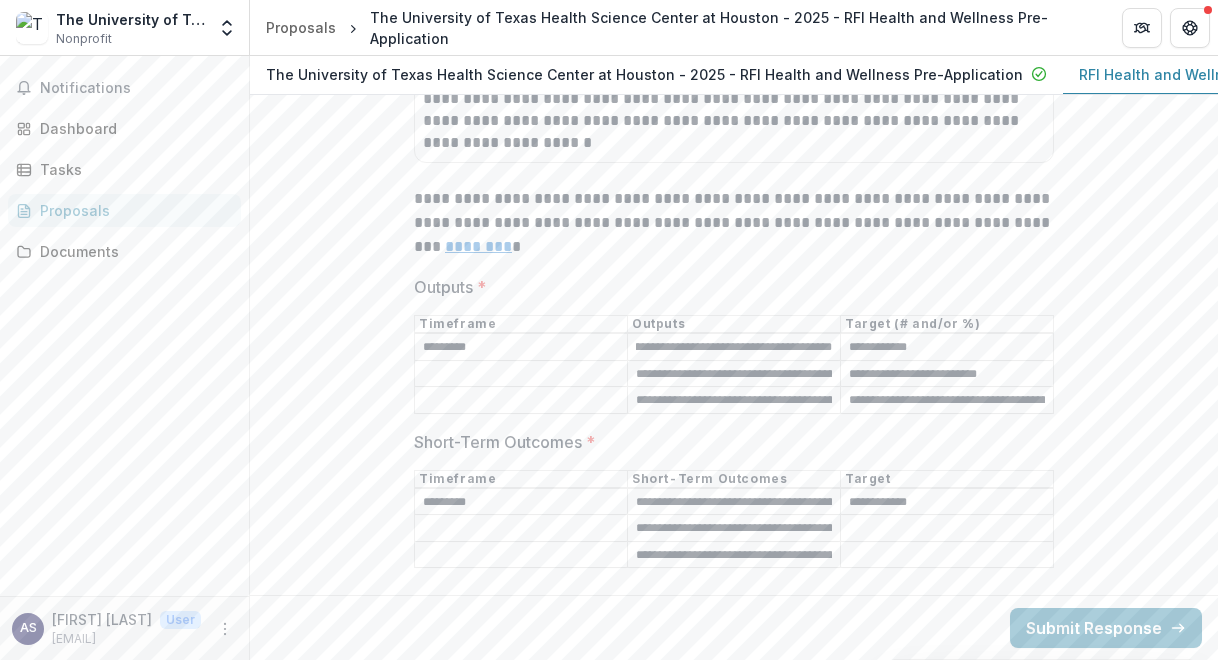 scroll, scrollTop: 0, scrollLeft: 100, axis: horizontal 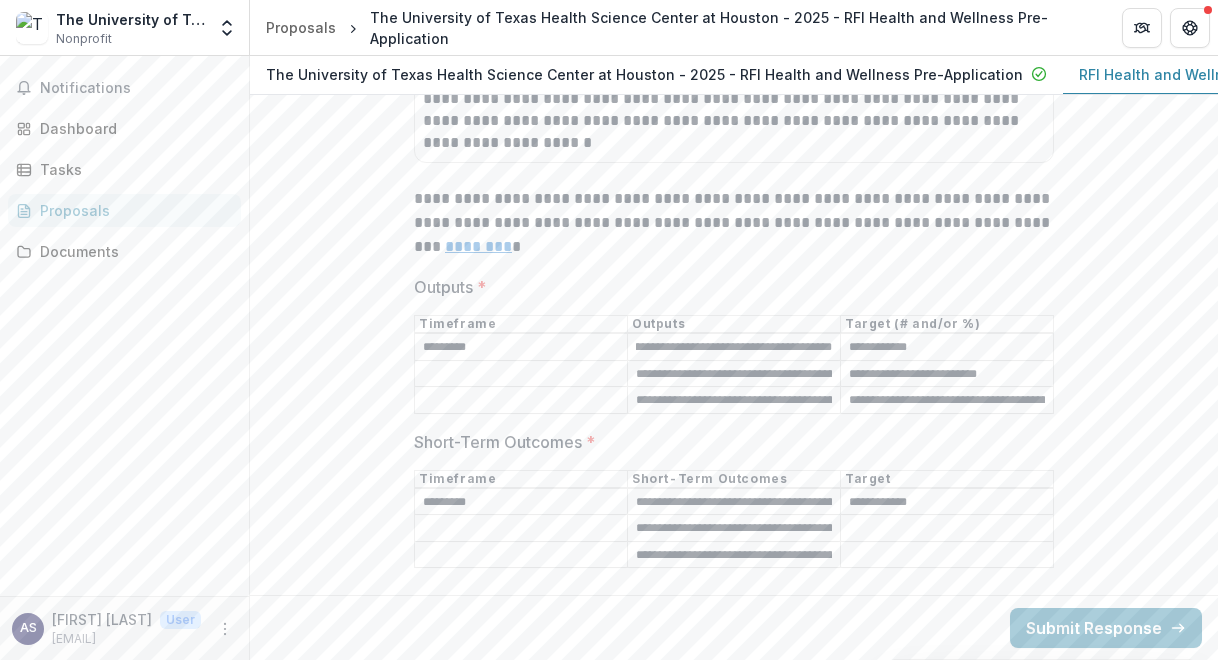 click on "**********" at bounding box center (734, 374) 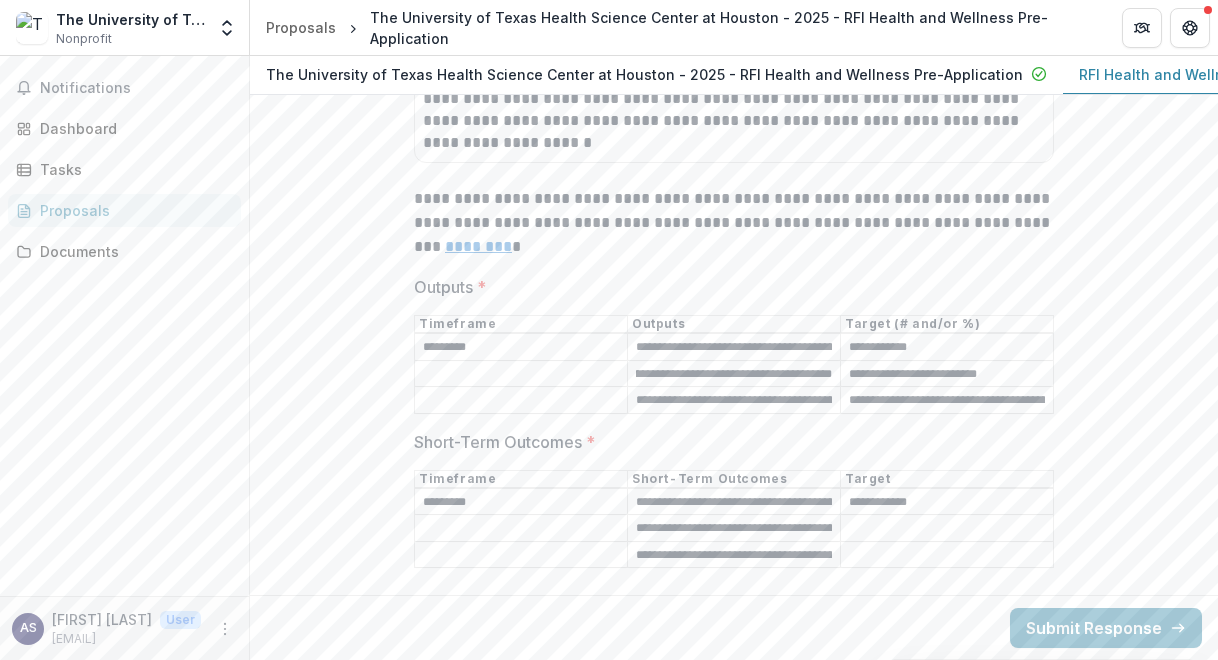 scroll, scrollTop: 0, scrollLeft: 96, axis: horizontal 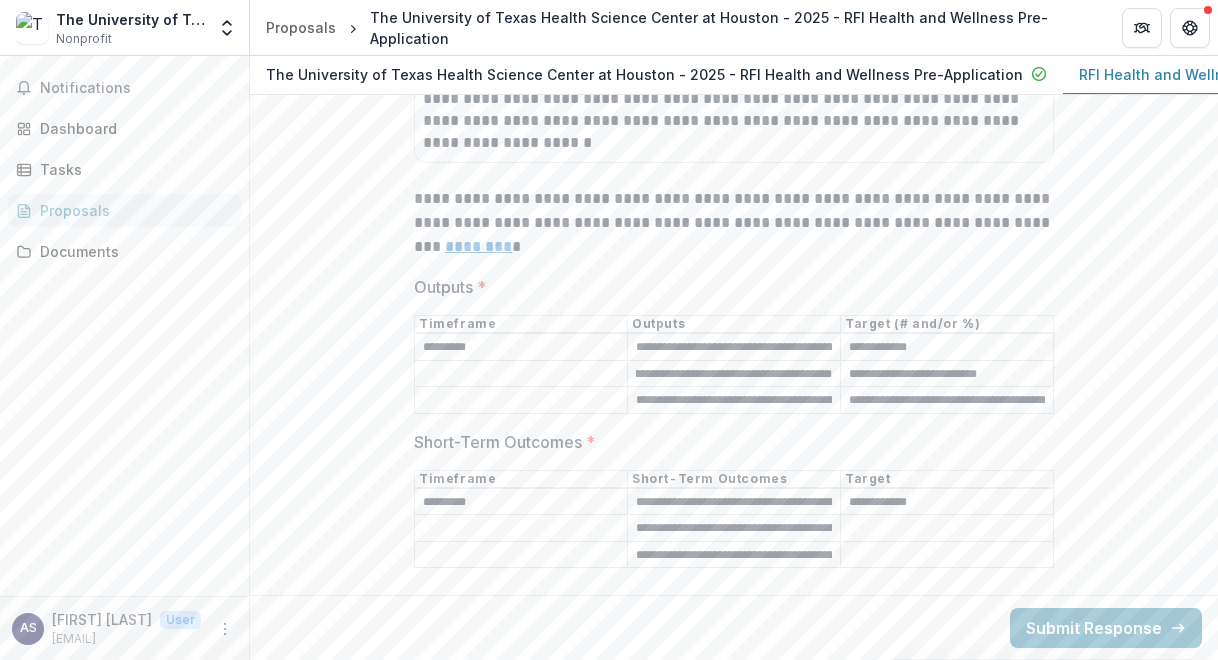 click on "**********" at bounding box center [734, 401] 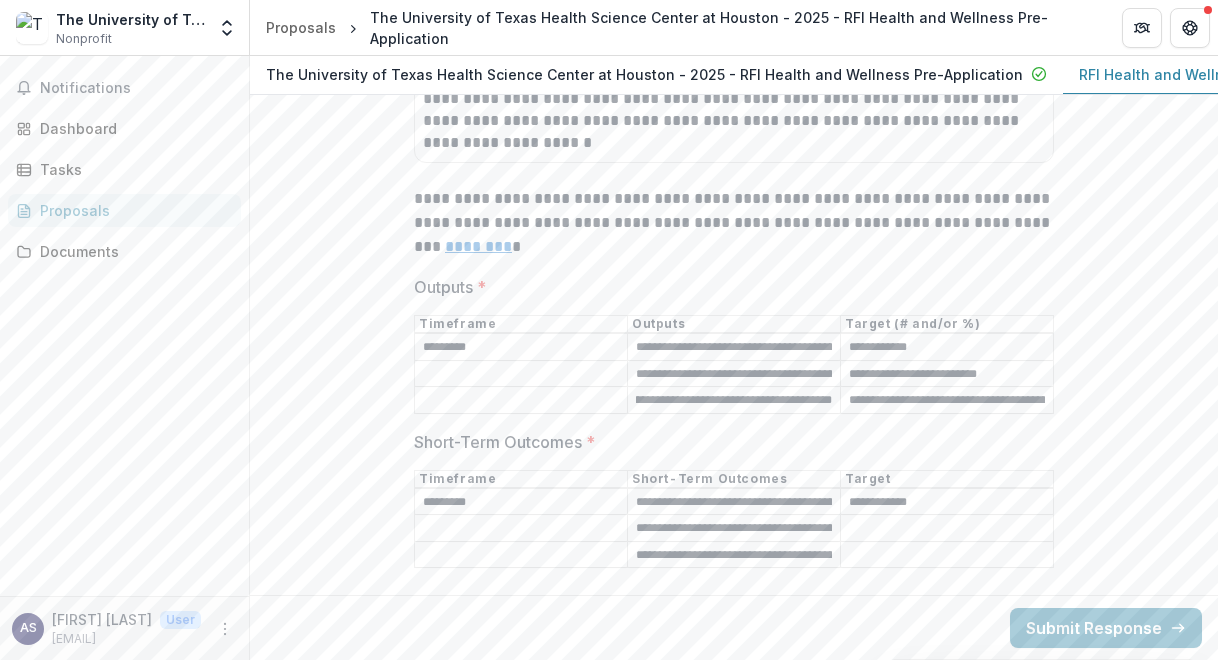 scroll, scrollTop: 0, scrollLeft: 199, axis: horizontal 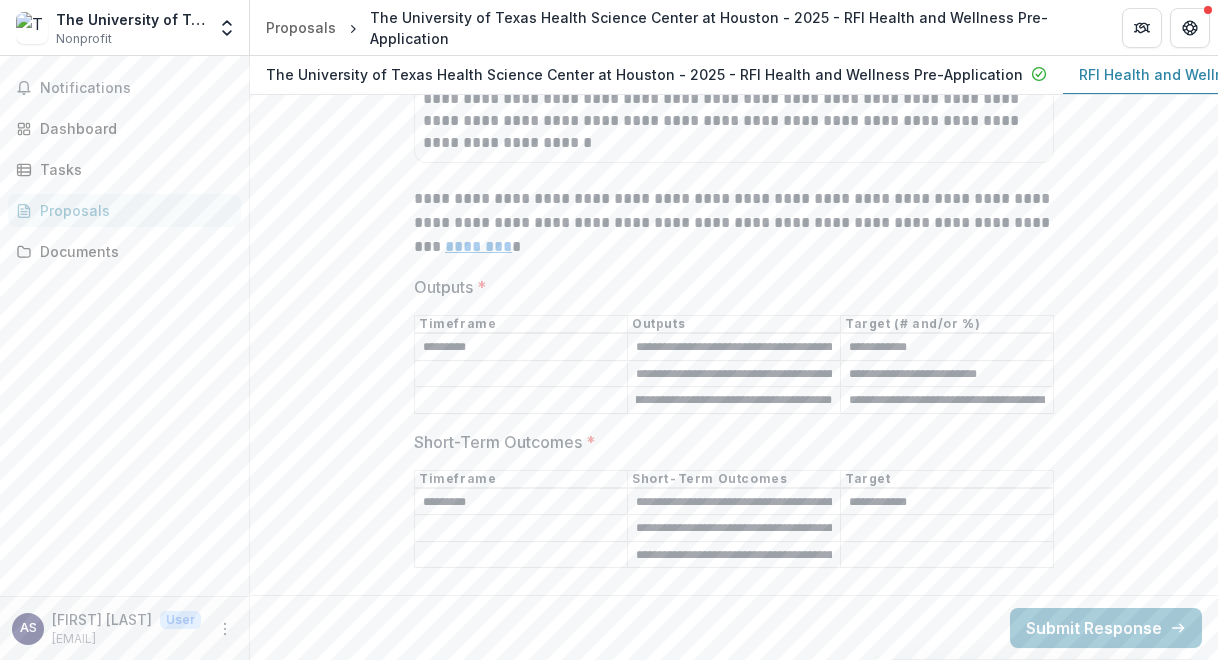 click on "**********" at bounding box center (947, 401) 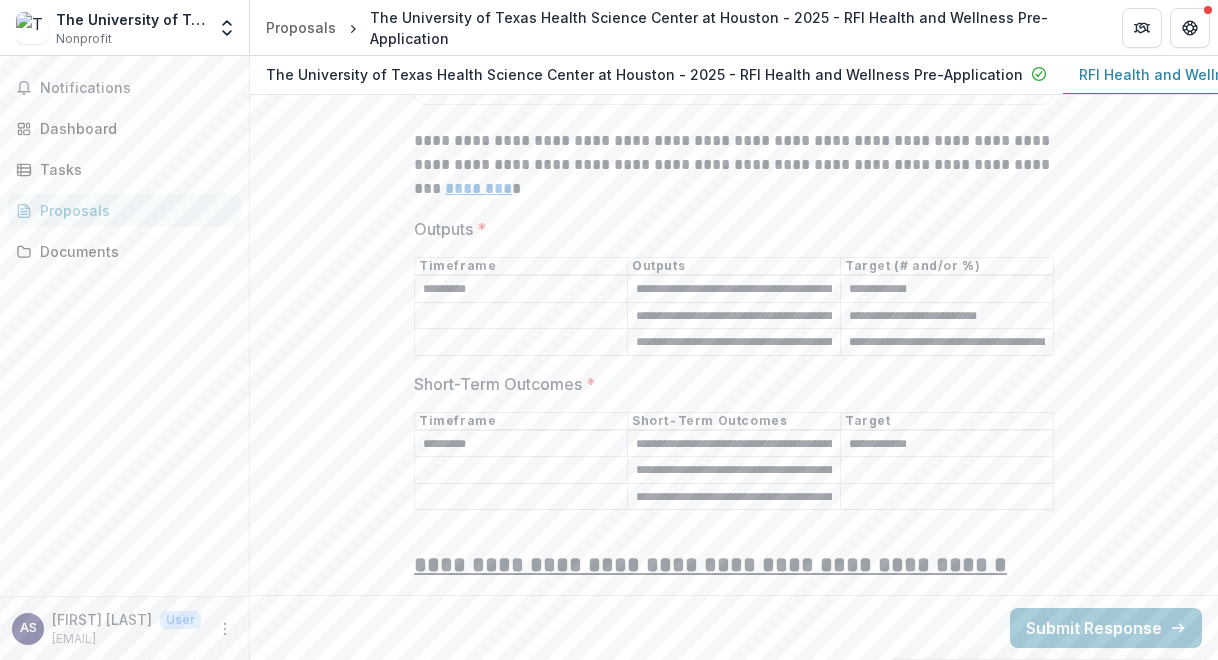scroll, scrollTop: 8168, scrollLeft: 0, axis: vertical 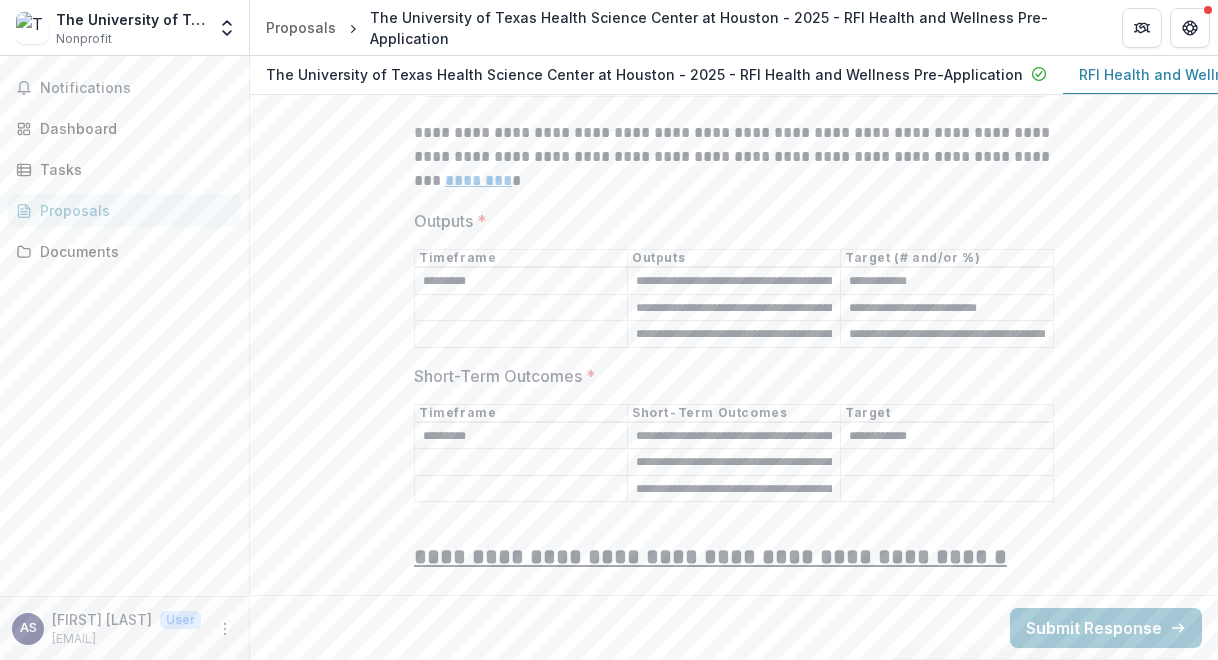 click on "**********" at bounding box center [734, 436] 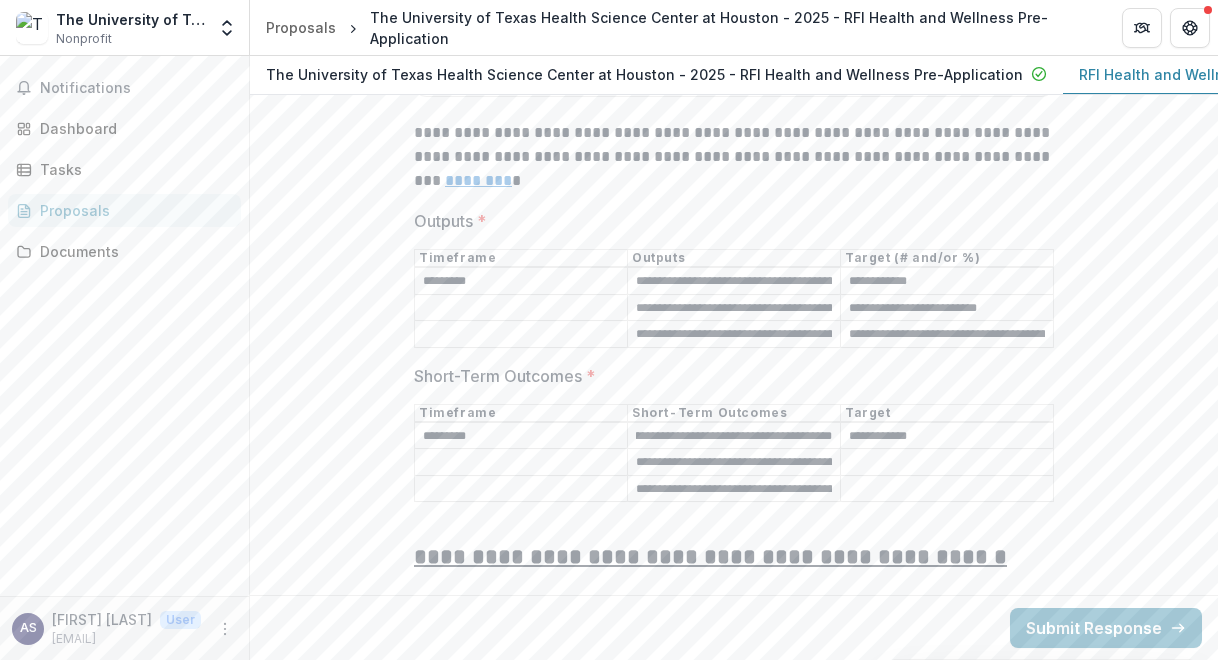 scroll, scrollTop: 0, scrollLeft: 264, axis: horizontal 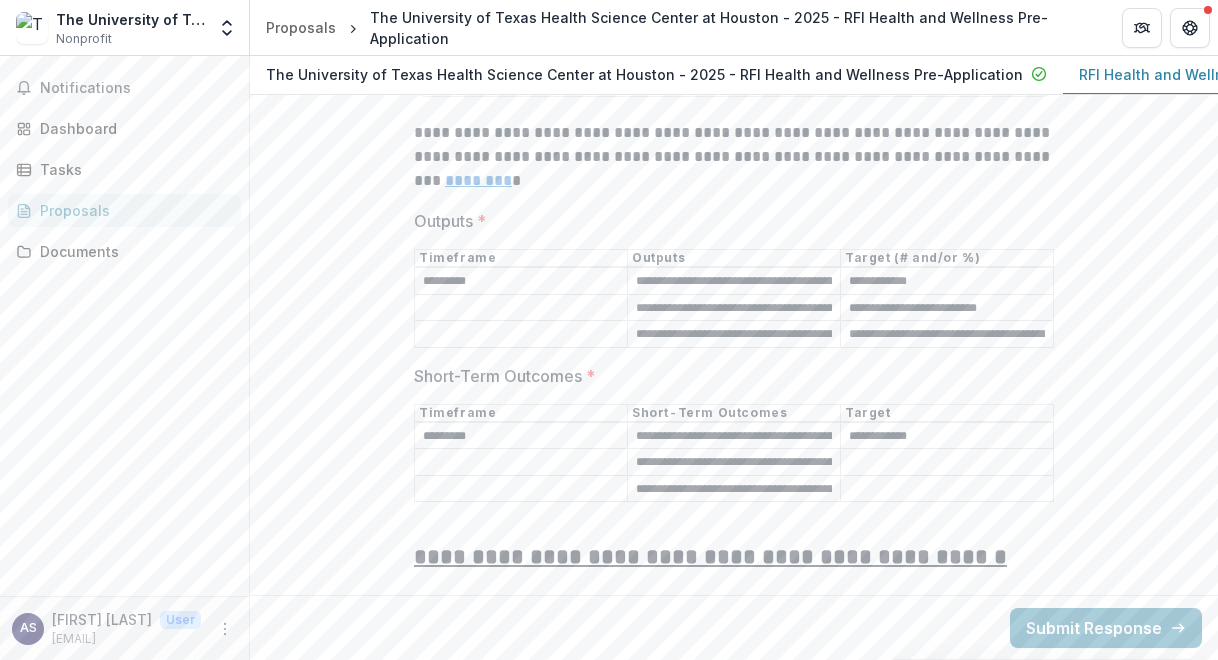 click on "**********" at bounding box center (734, 463) 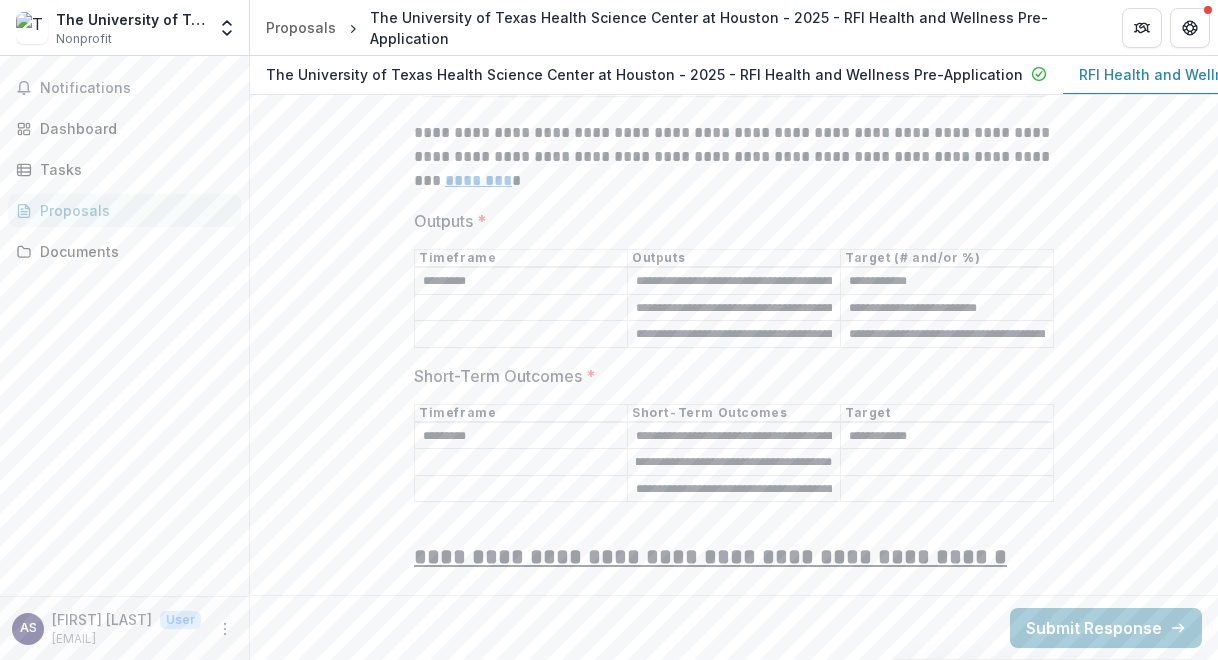 scroll, scrollTop: 0, scrollLeft: 364, axis: horizontal 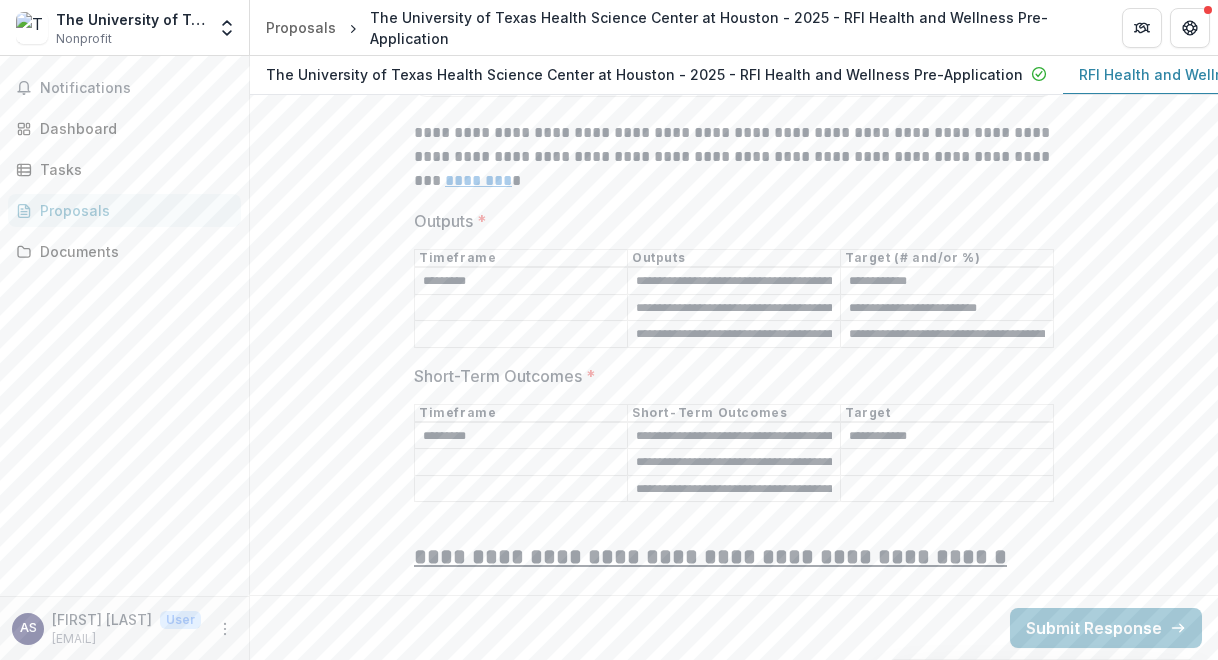 click on "**********" at bounding box center (734, 489) 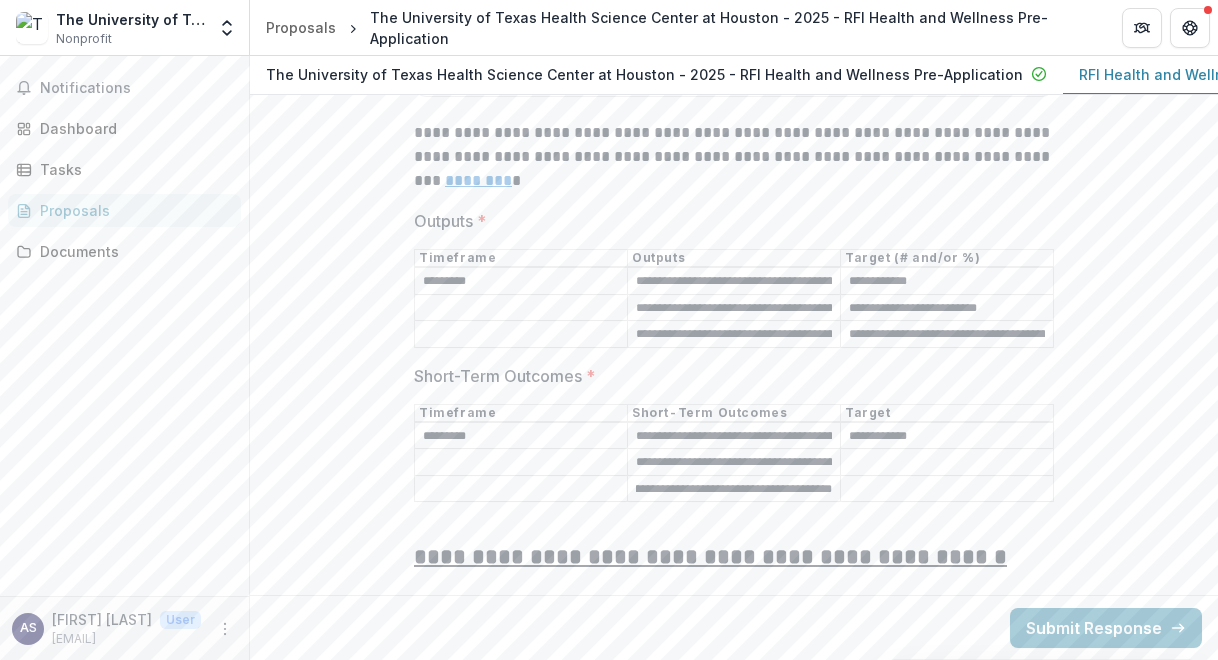 scroll, scrollTop: 0, scrollLeft: 340, axis: horizontal 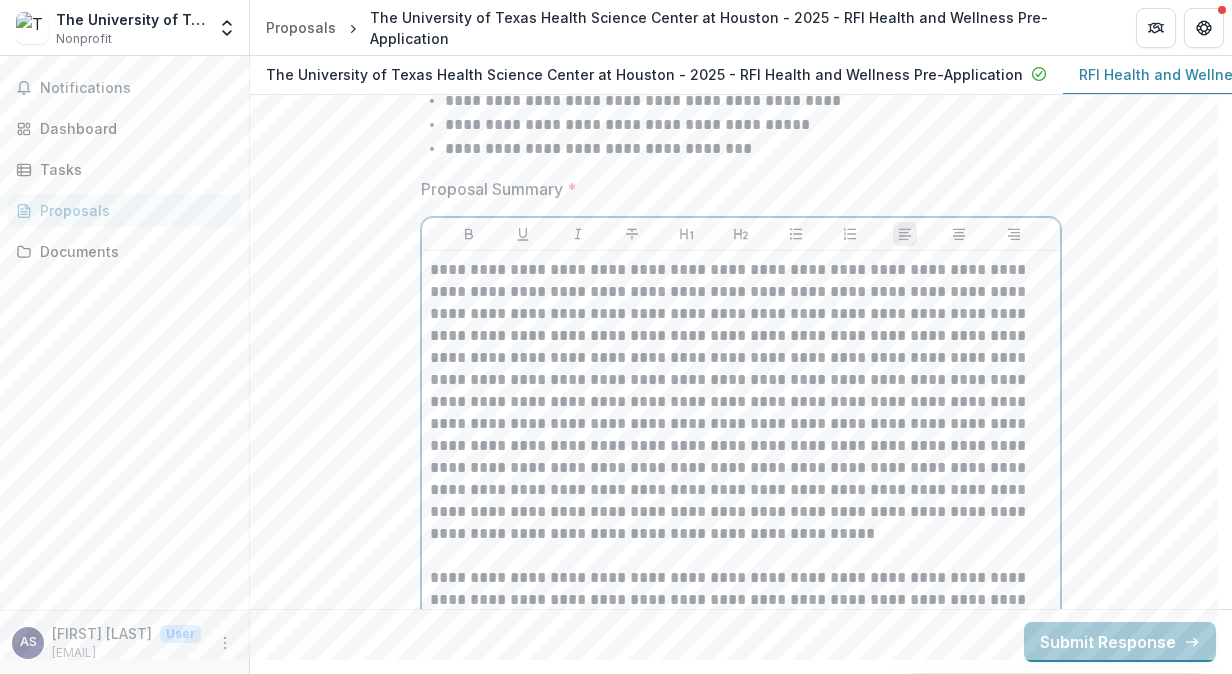 click on "**********" at bounding box center [741, 402] 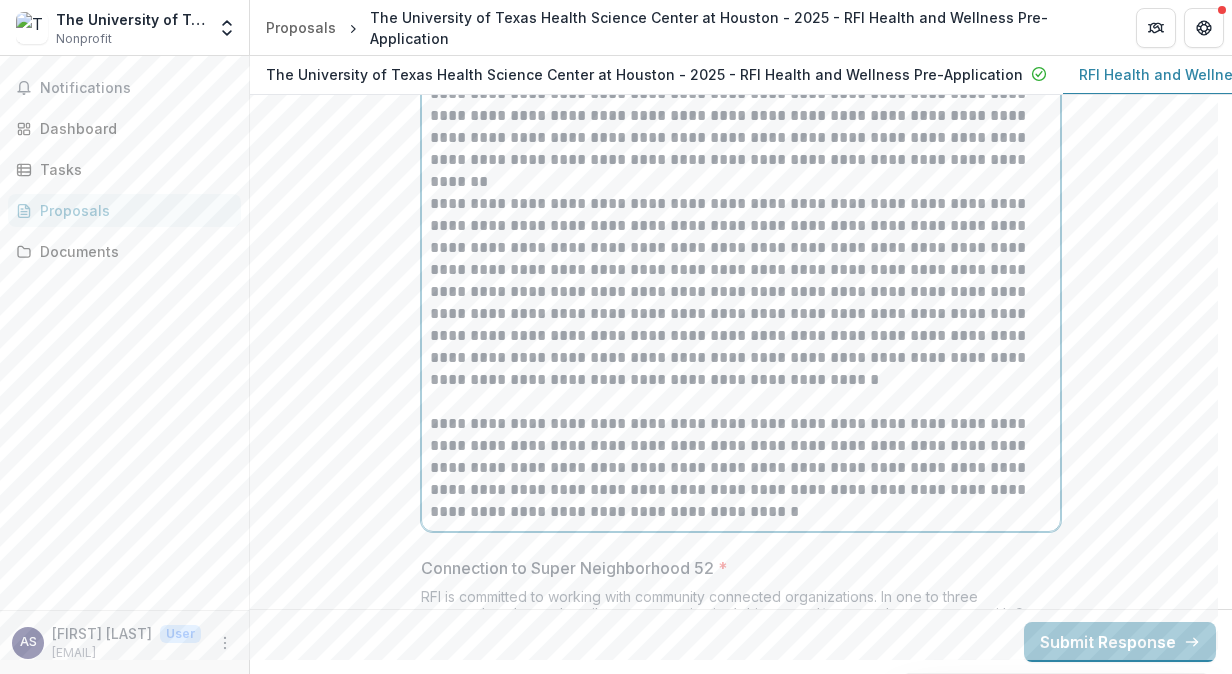 scroll, scrollTop: 5288, scrollLeft: 0, axis: vertical 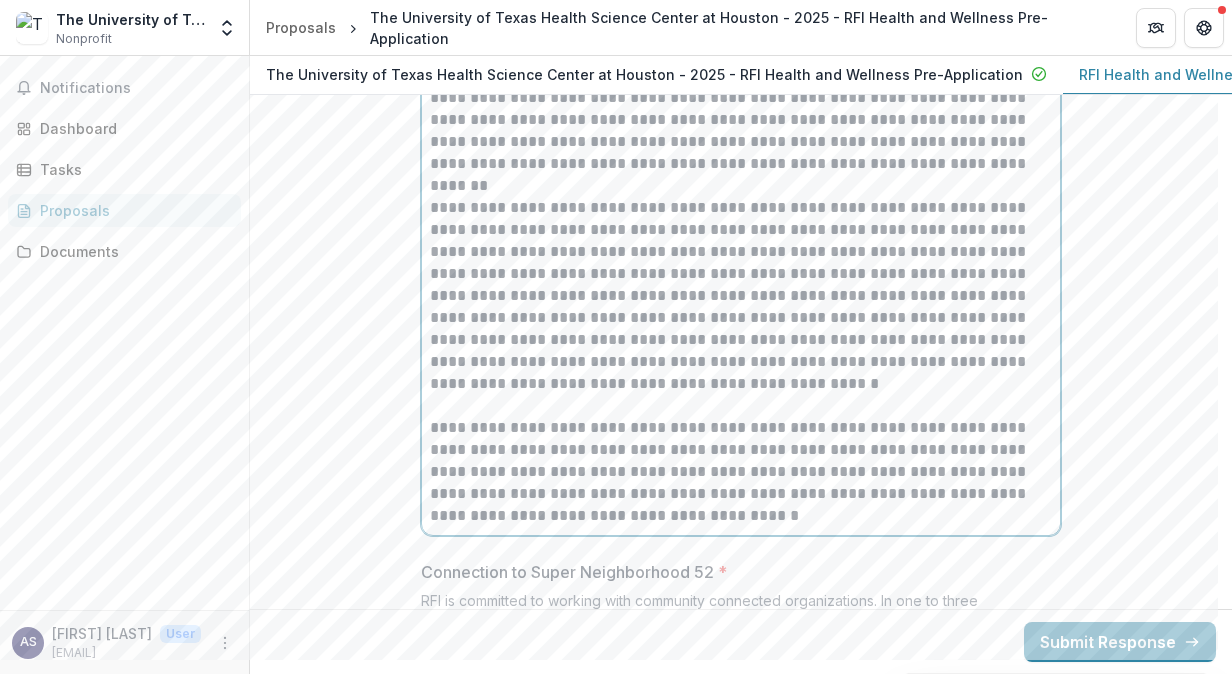 click on "**********" at bounding box center [741, 296] 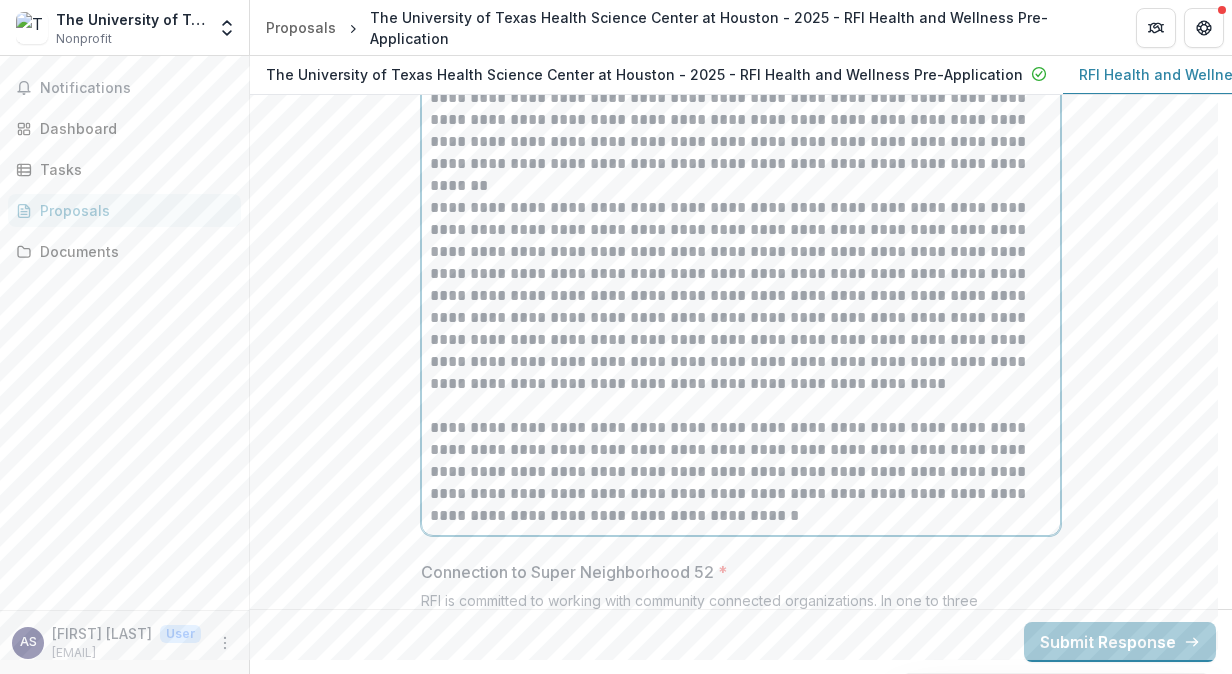 click on "**********" at bounding box center [741, 472] 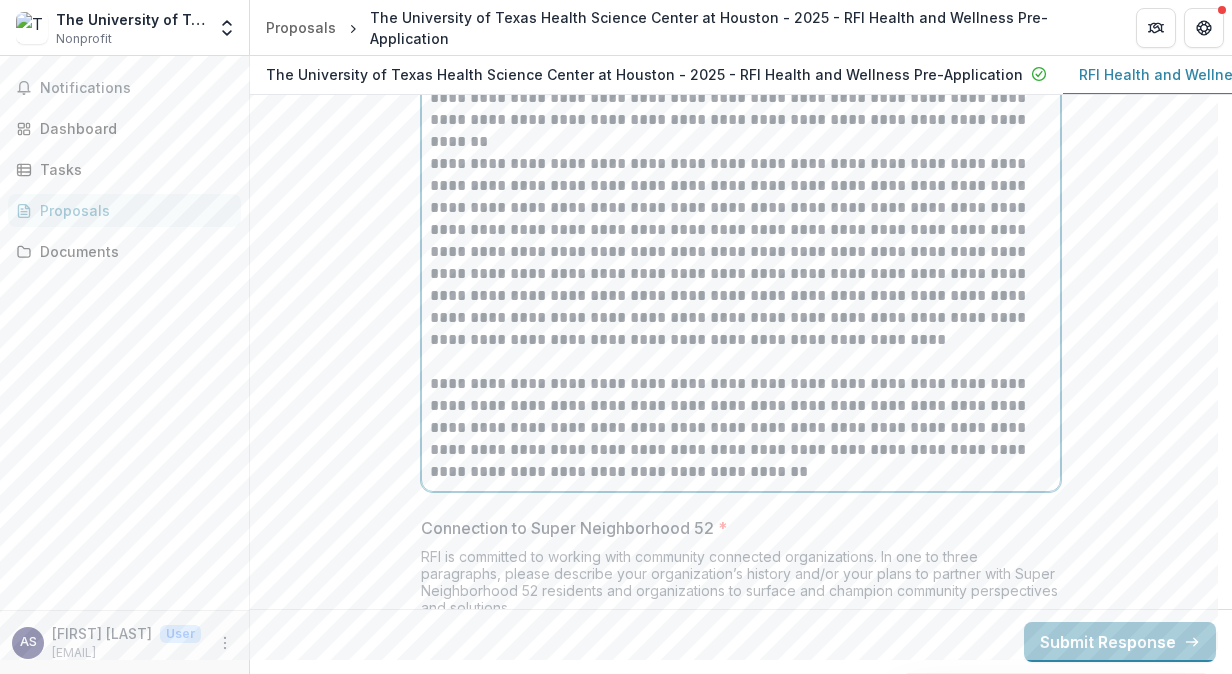 scroll, scrollTop: 5416, scrollLeft: 0, axis: vertical 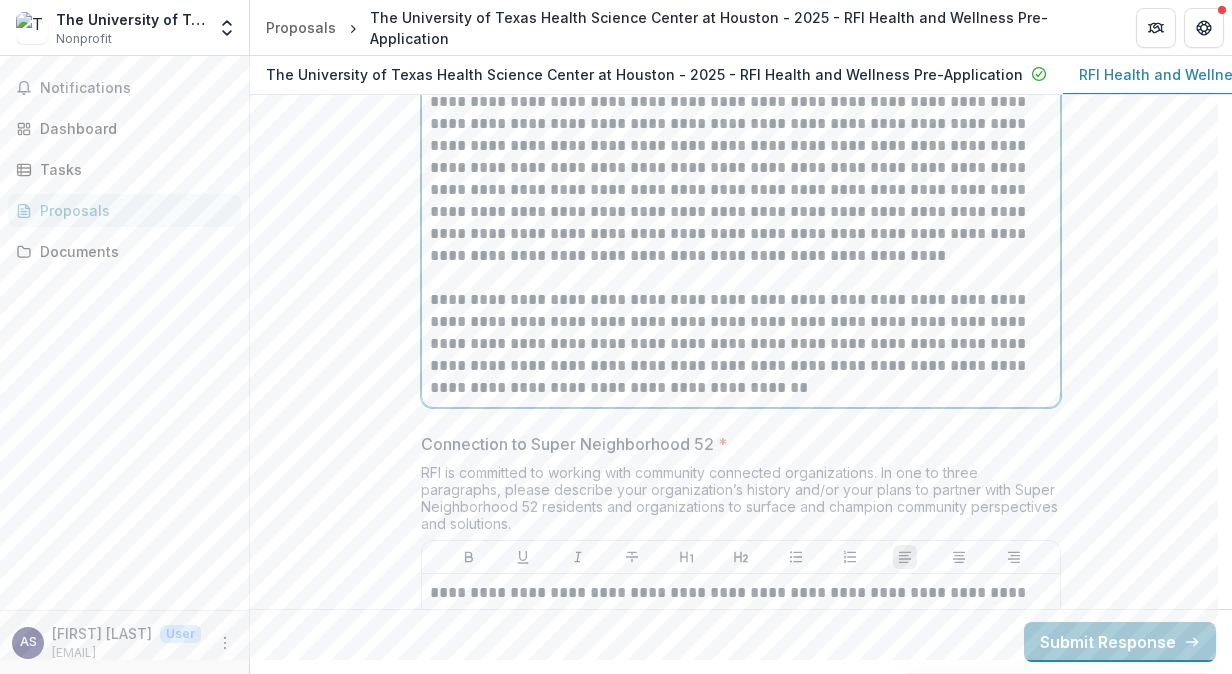 click on "**********" at bounding box center [741, 344] 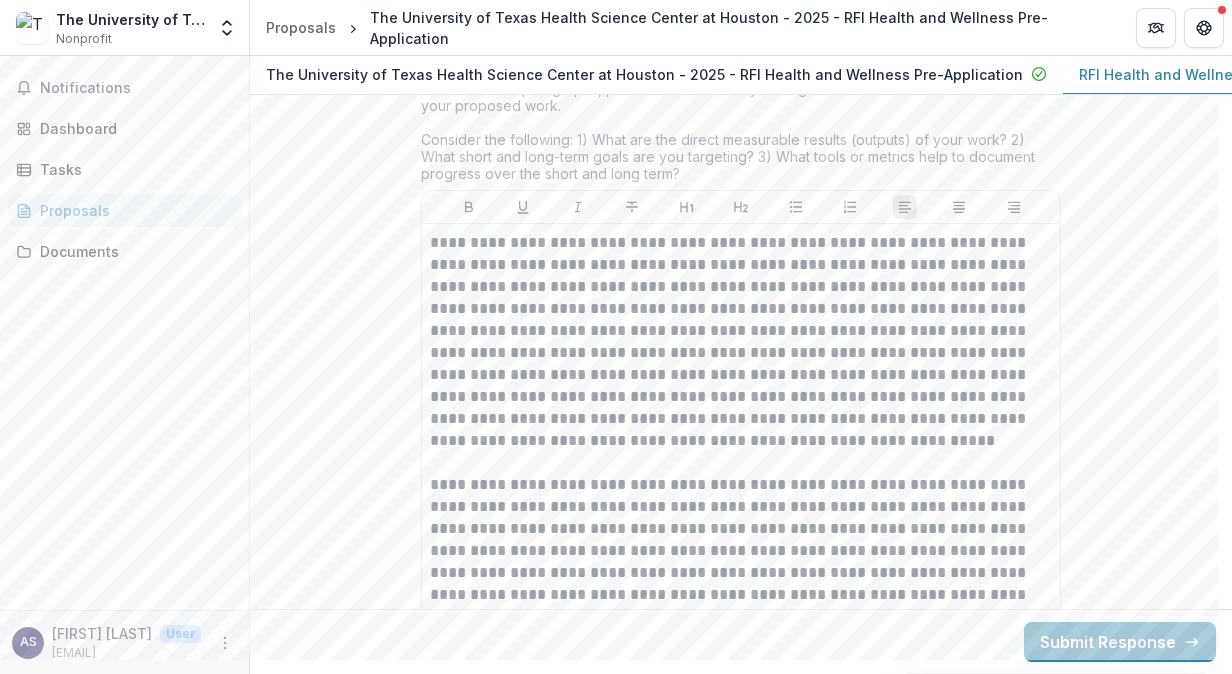 scroll, scrollTop: 7452, scrollLeft: 0, axis: vertical 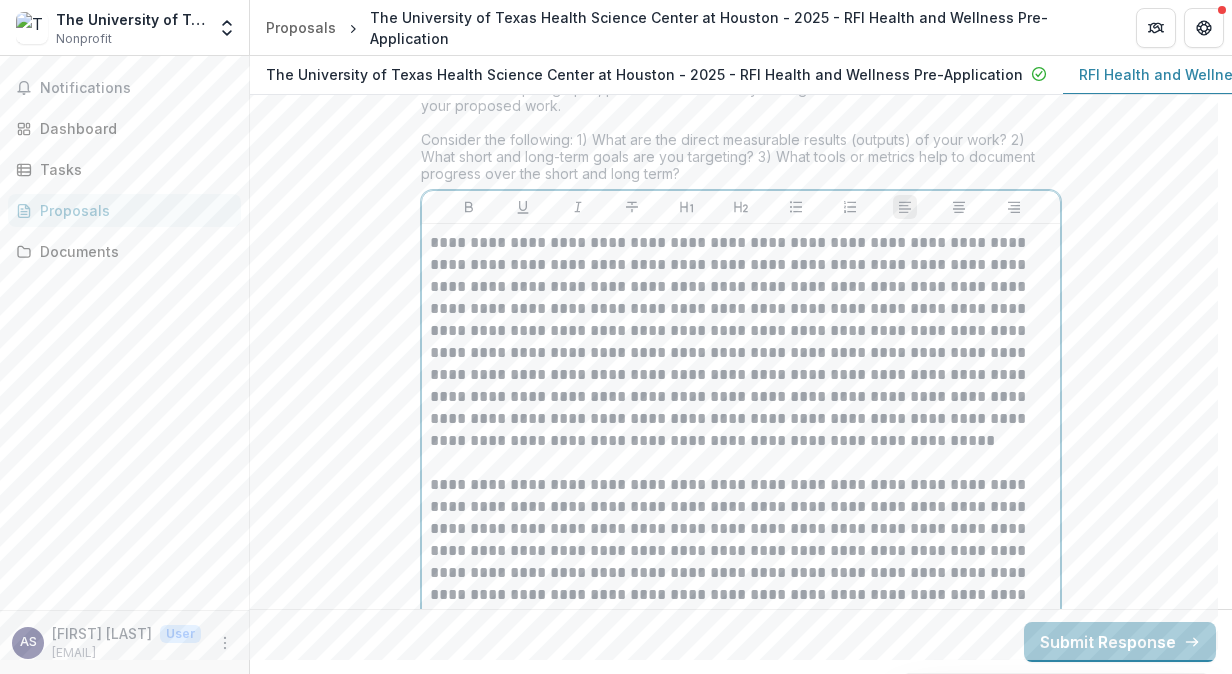 click on "**********" at bounding box center [741, 342] 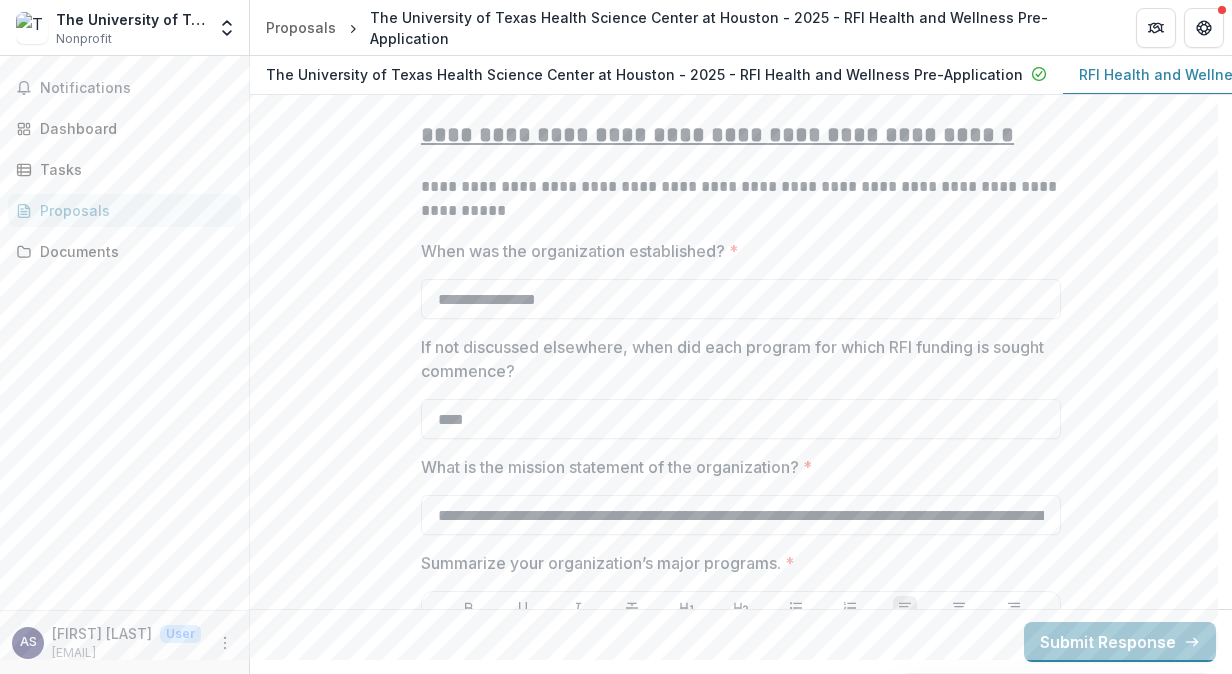 scroll, scrollTop: 8594, scrollLeft: 0, axis: vertical 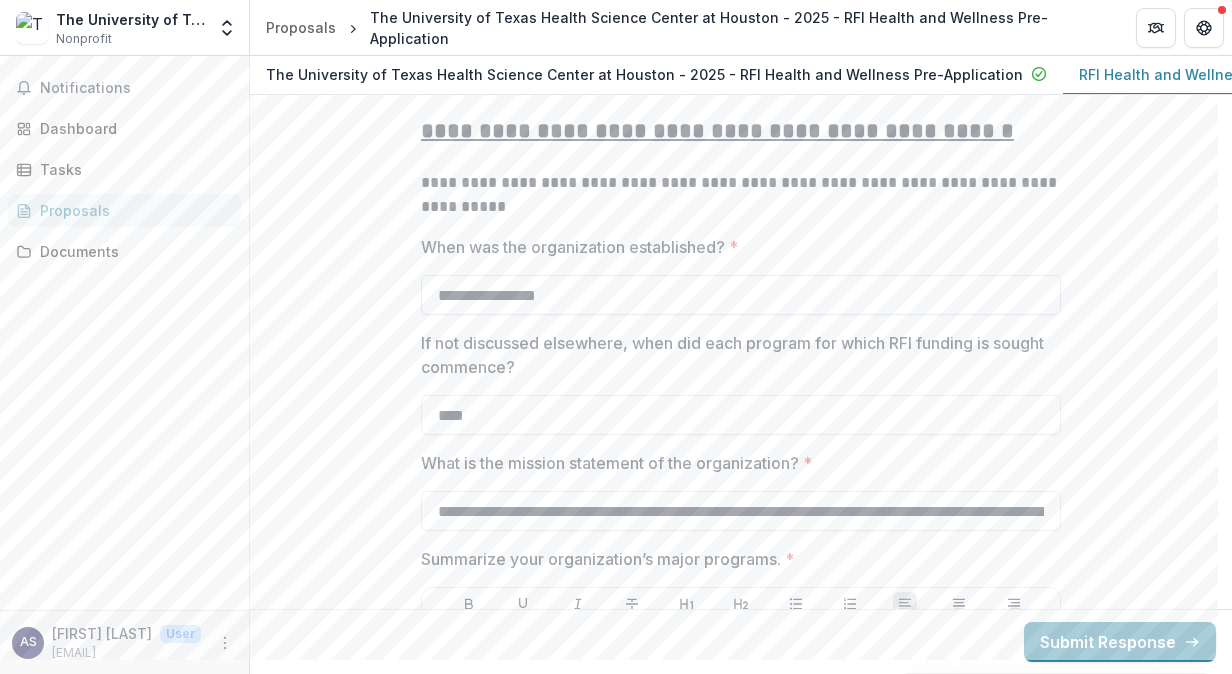 click on "**********" at bounding box center [741, 295] 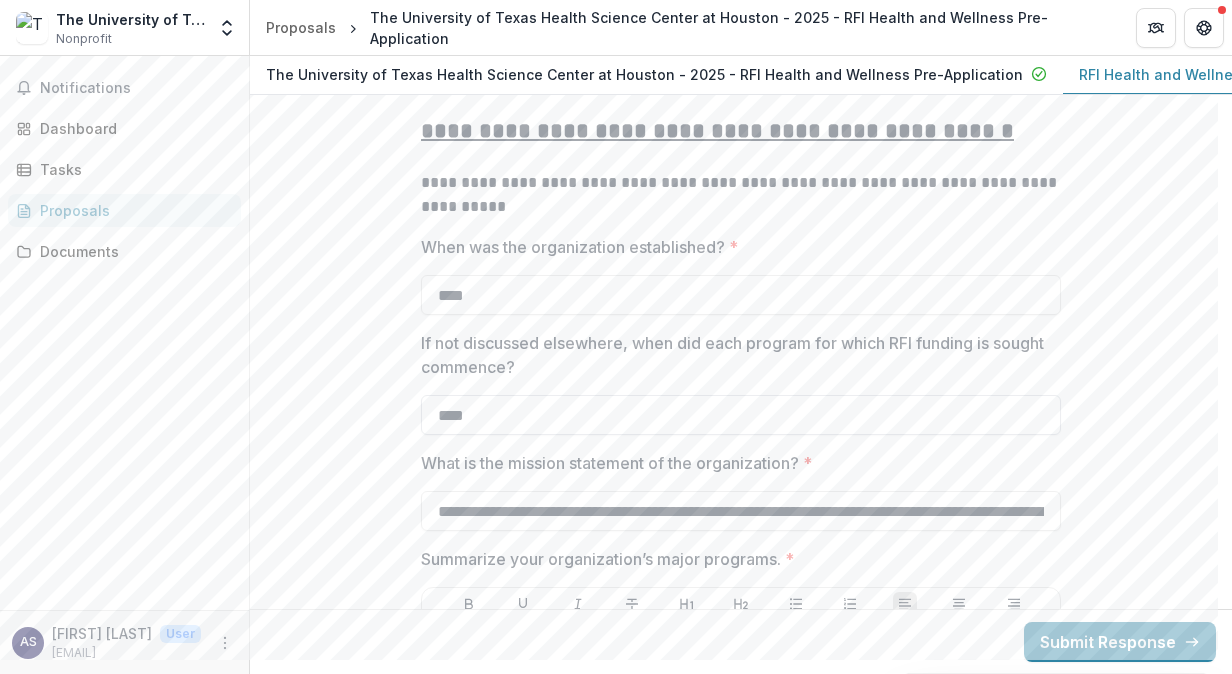 type on "****" 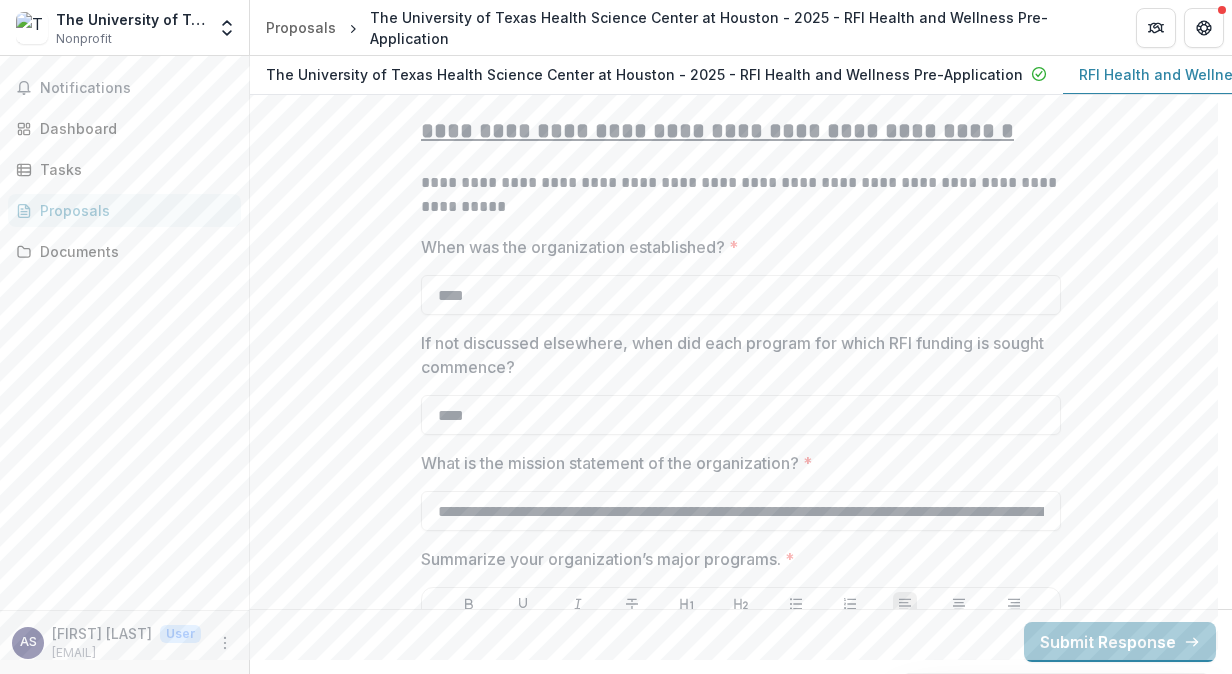 click on "When was the organization established? *" at bounding box center (735, 247) 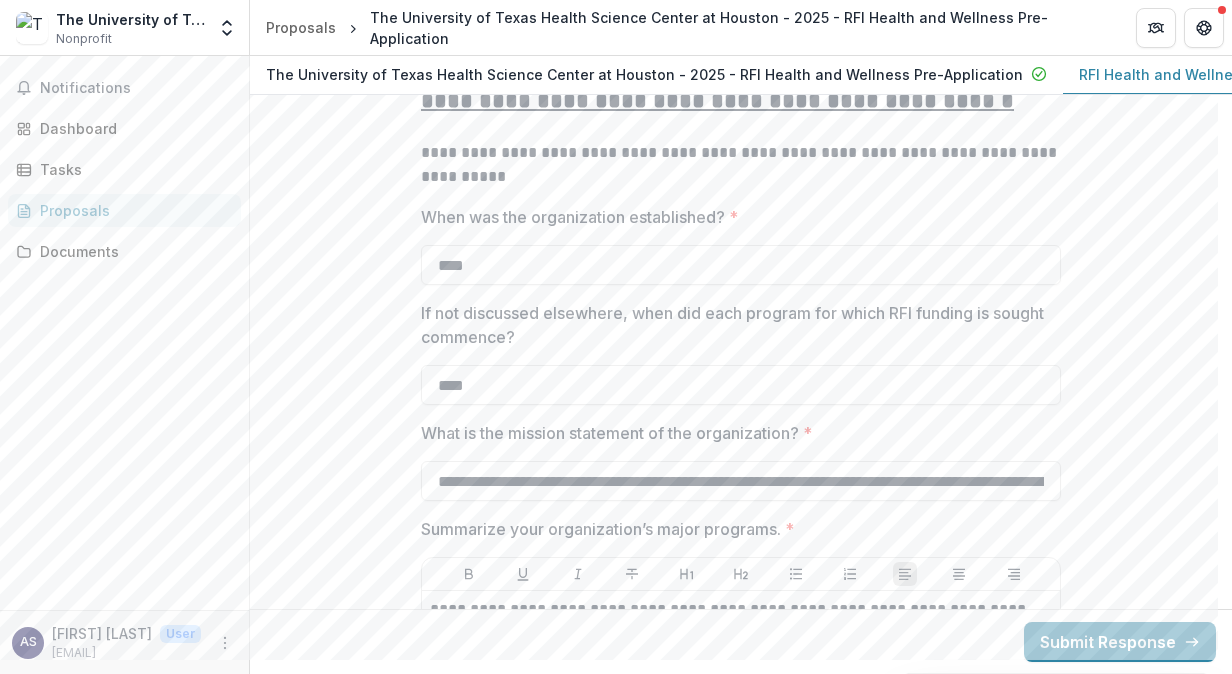 scroll, scrollTop: 8626, scrollLeft: 0, axis: vertical 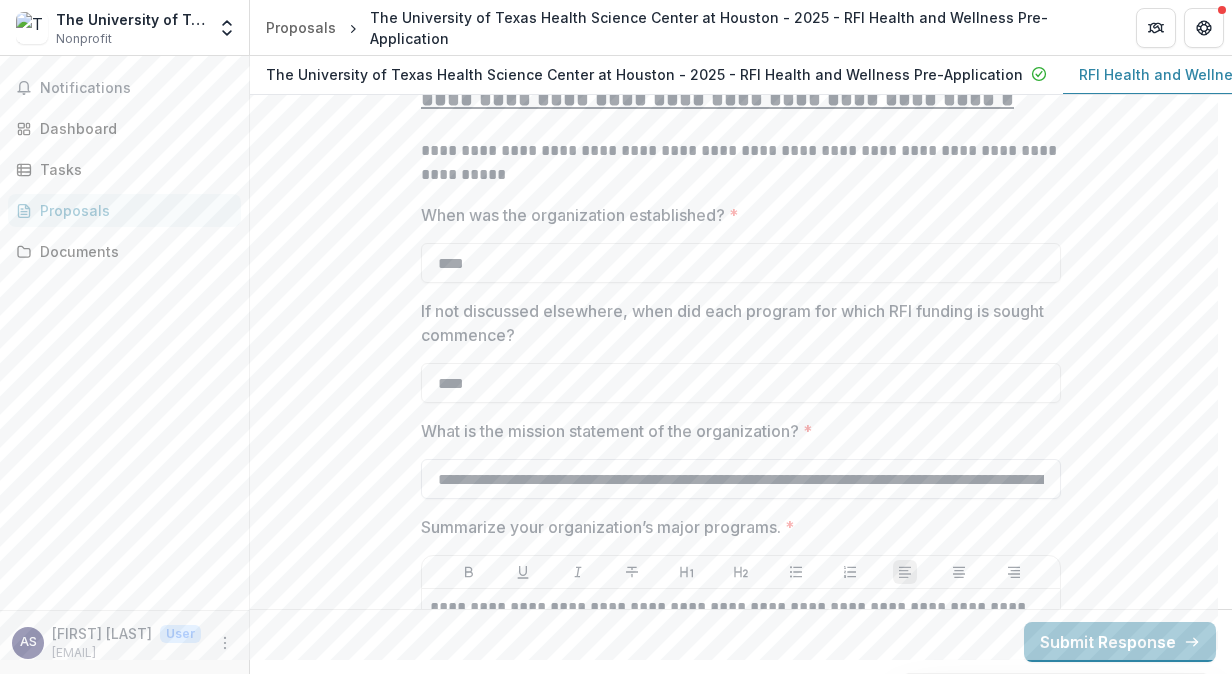 click on "**********" at bounding box center [741, 479] 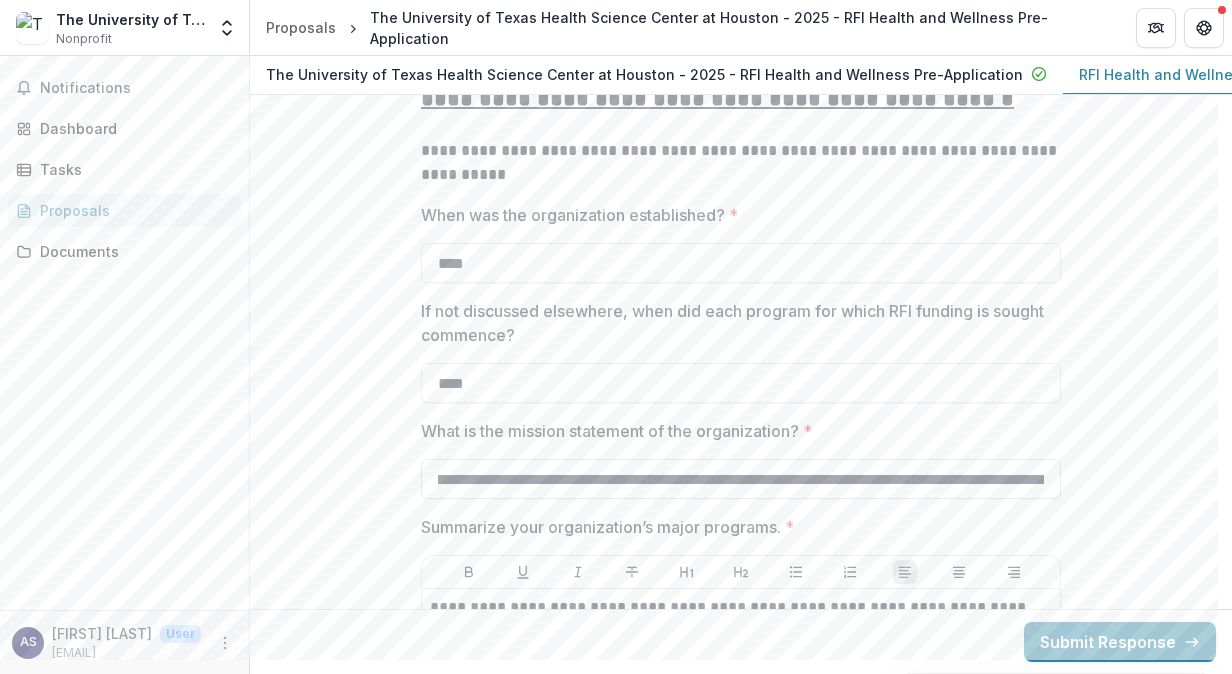 scroll, scrollTop: 0, scrollLeft: 490, axis: horizontal 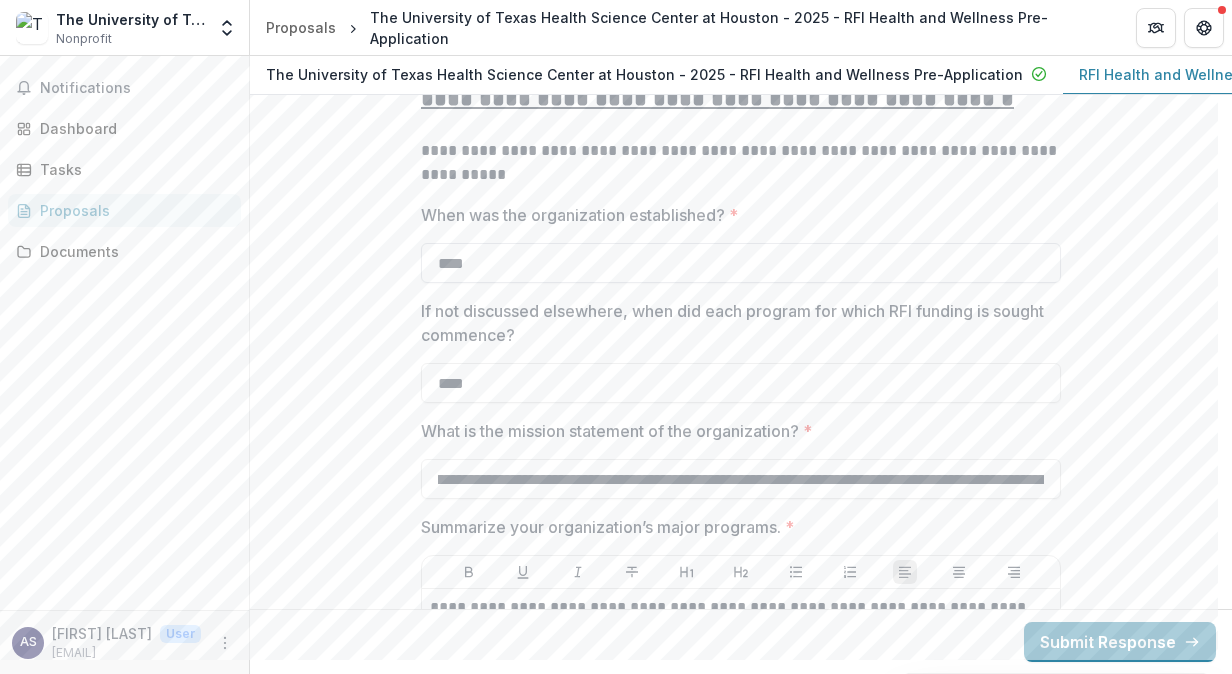type on "**********" 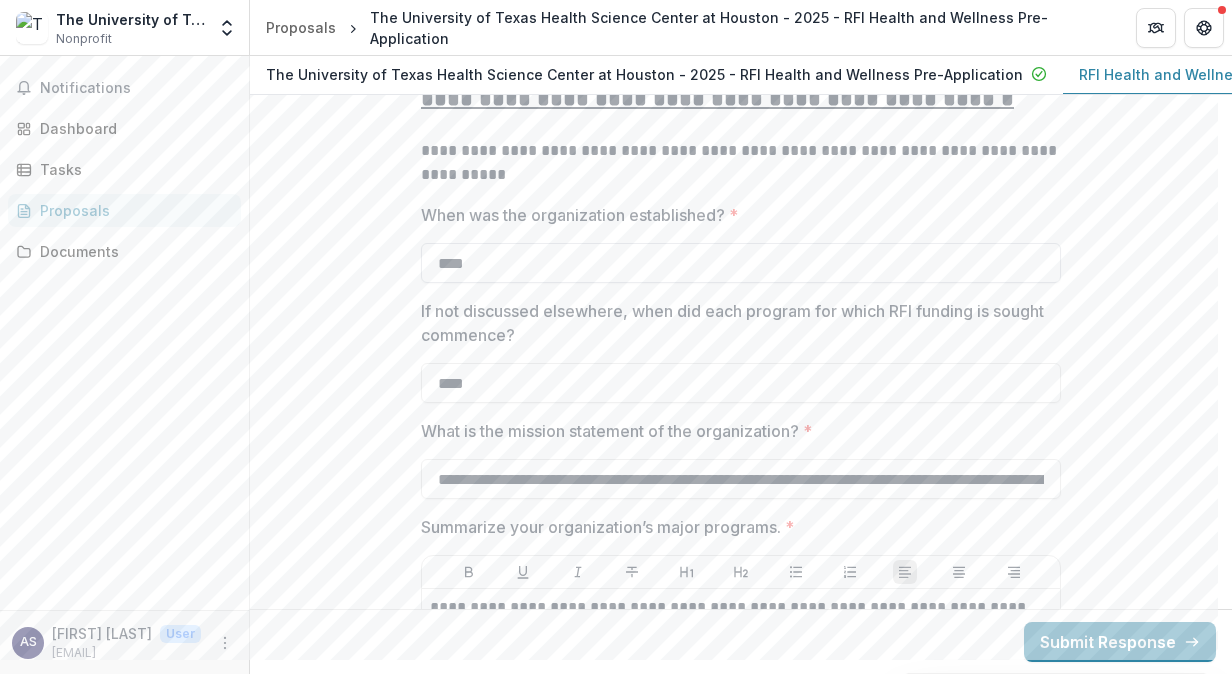 click on "****" at bounding box center (741, 263) 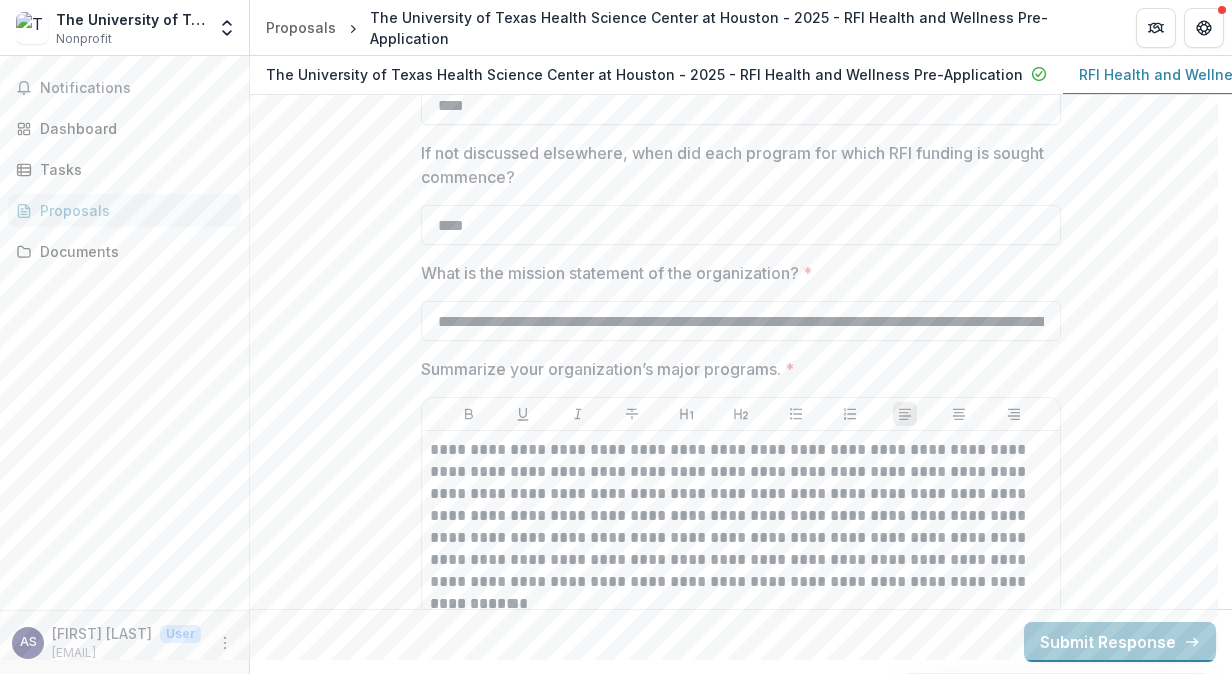 scroll, scrollTop: 8934, scrollLeft: 0, axis: vertical 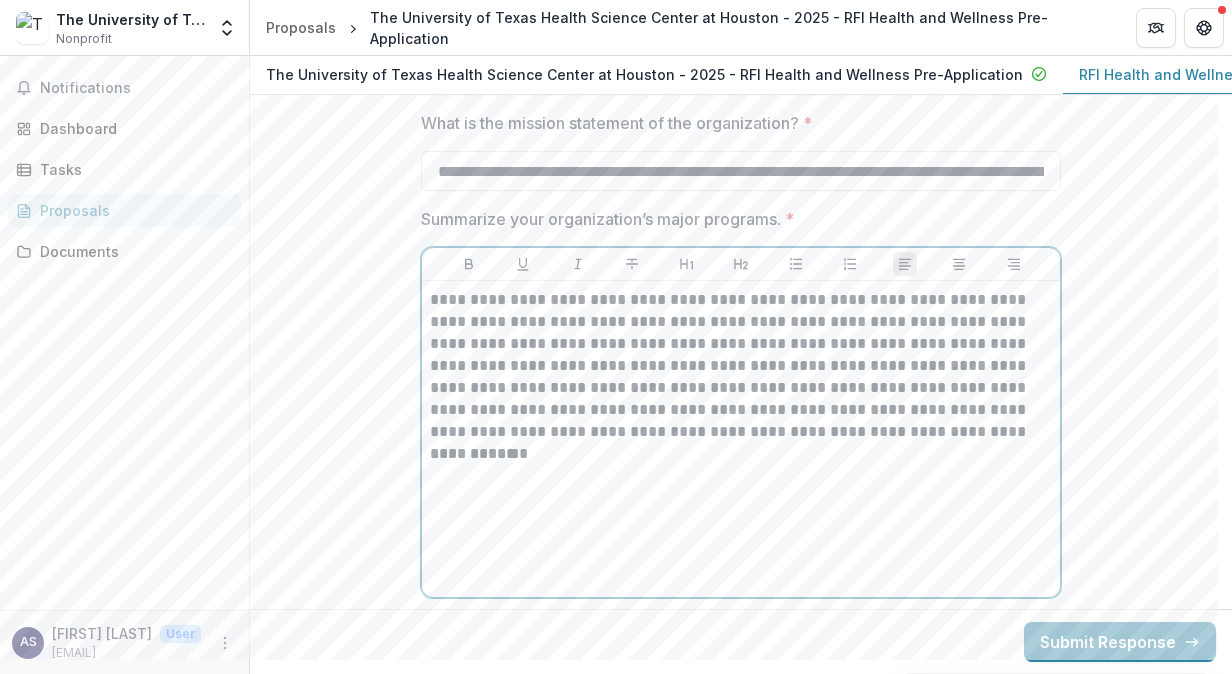 click on "**********" at bounding box center [741, 366] 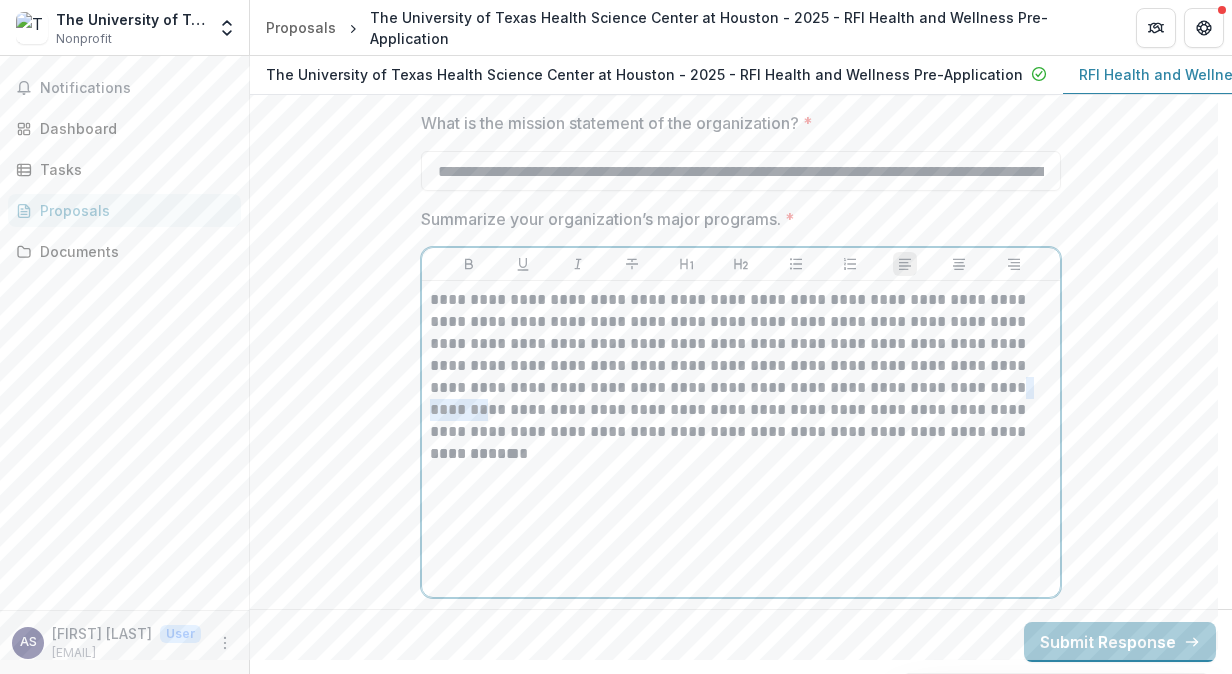 drag, startPoint x: 1001, startPoint y: 381, endPoint x: 940, endPoint y: 380, distance: 61.008198 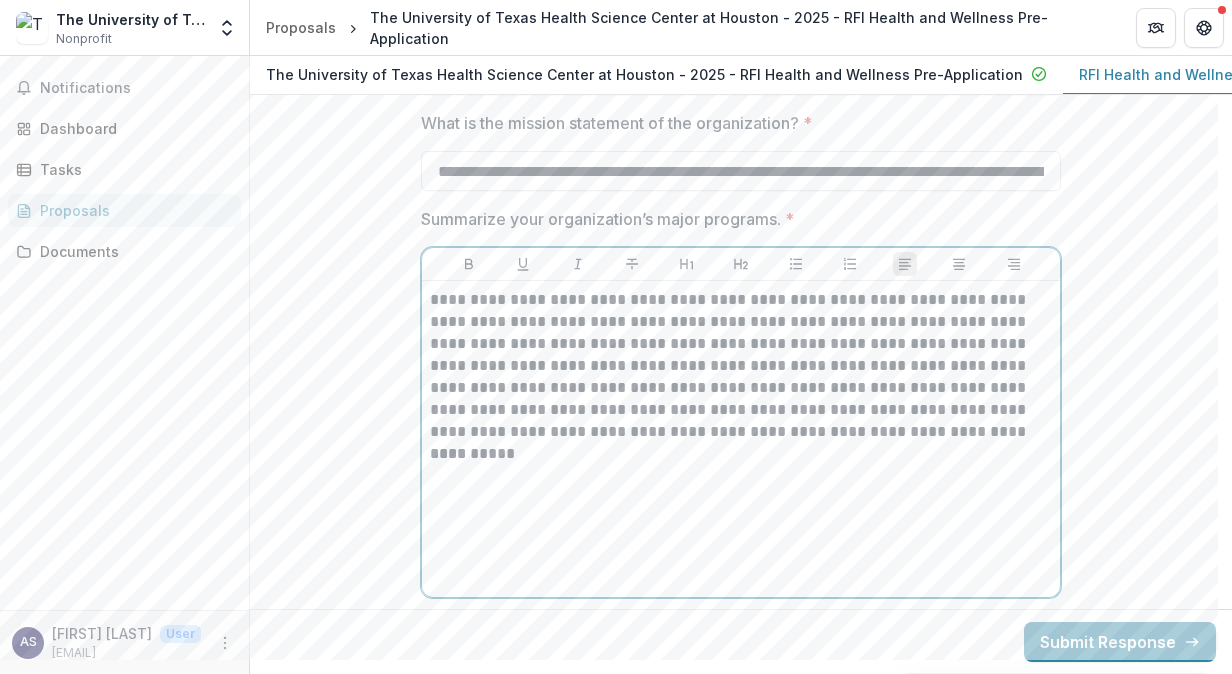 click on "**********" at bounding box center [741, 366] 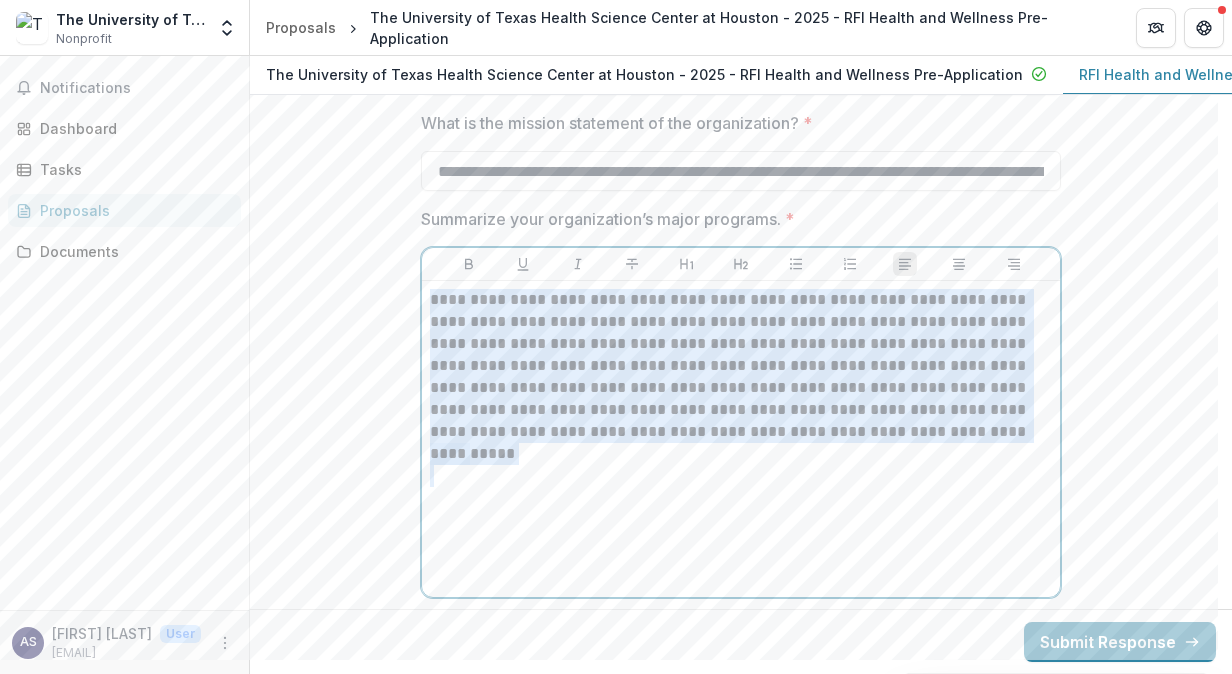 drag, startPoint x: 599, startPoint y: 464, endPoint x: 412, endPoint y: 280, distance: 262.34518 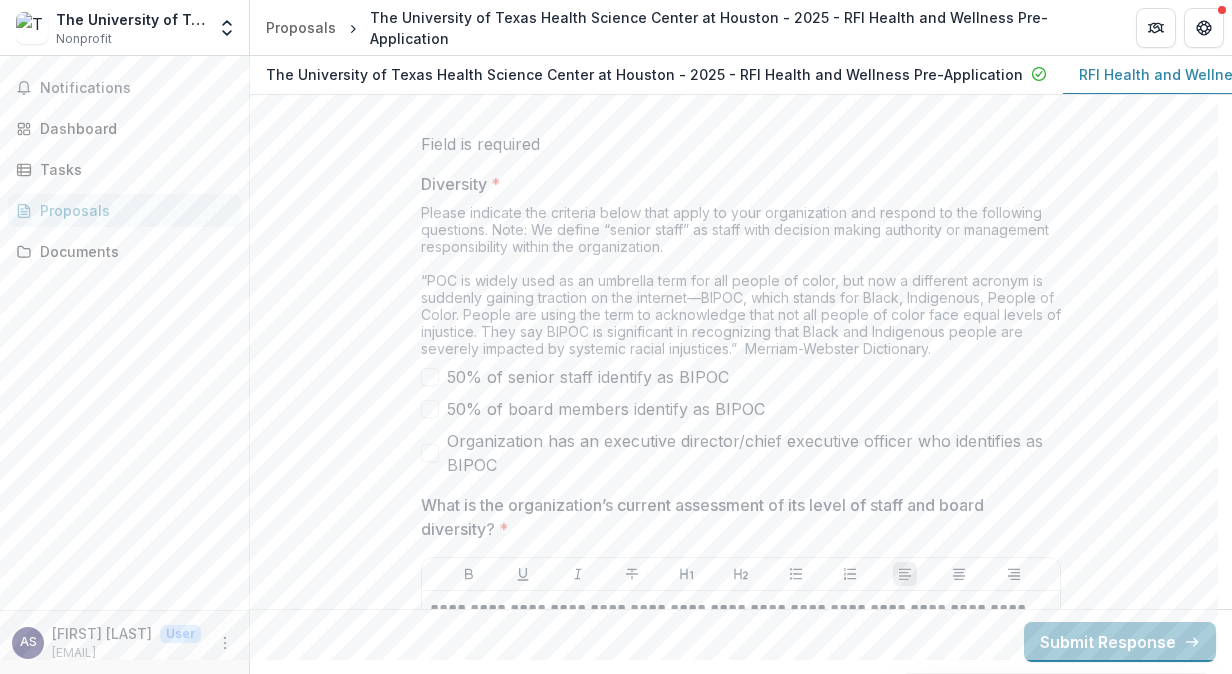 scroll, scrollTop: 9584, scrollLeft: 0, axis: vertical 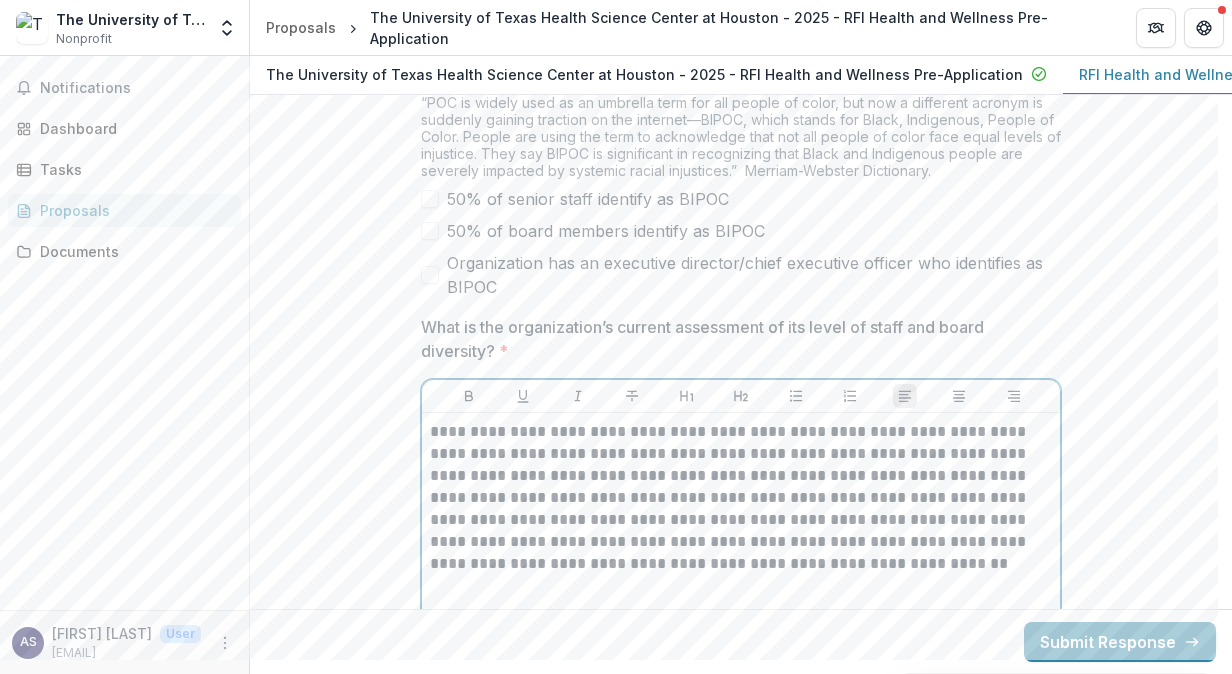 click on "**********" at bounding box center (741, 498) 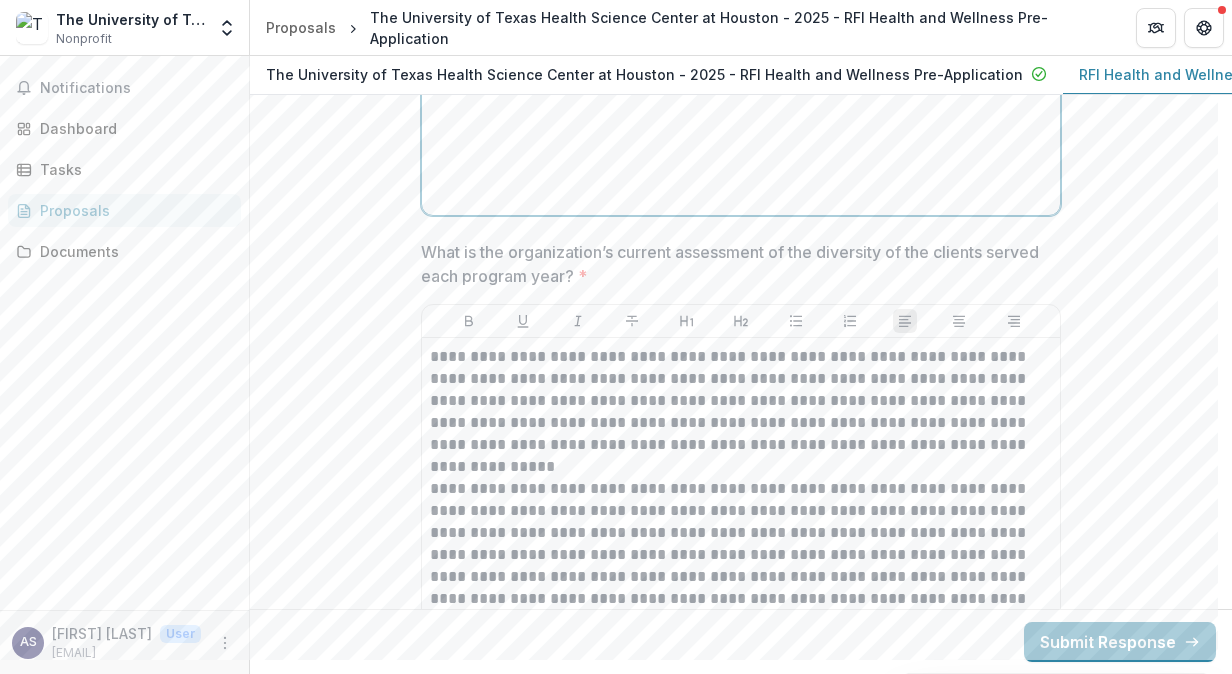 scroll, scrollTop: 10112, scrollLeft: 0, axis: vertical 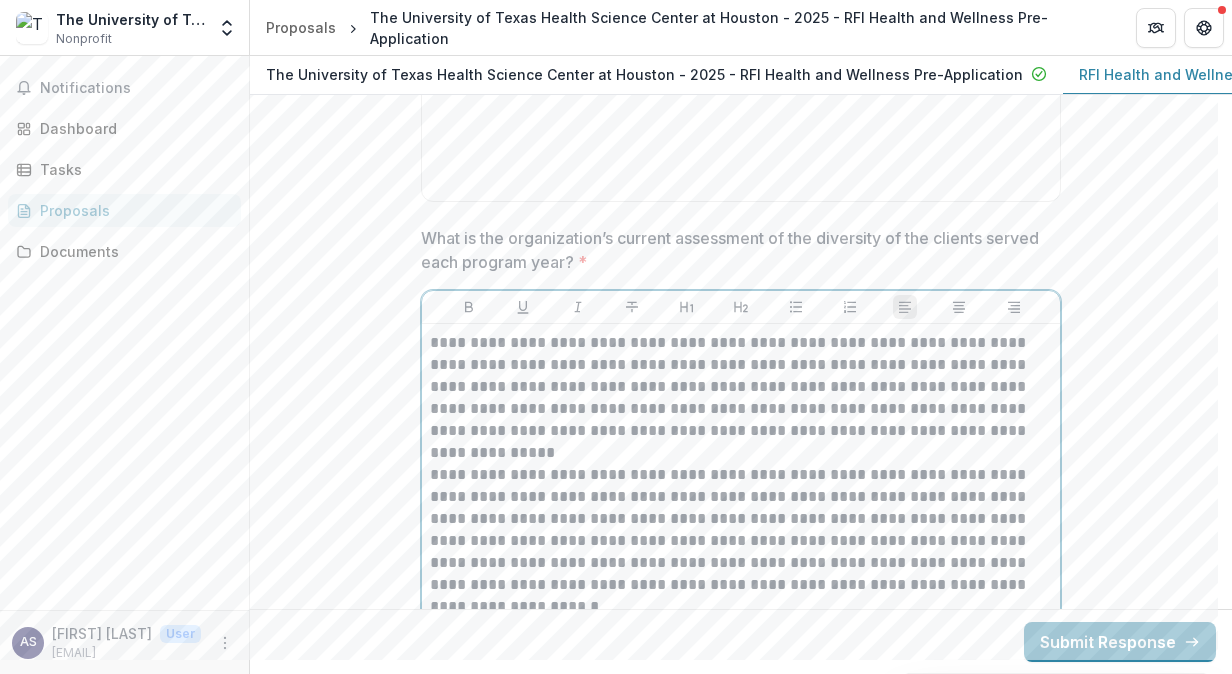 click on "**********" at bounding box center [741, 387] 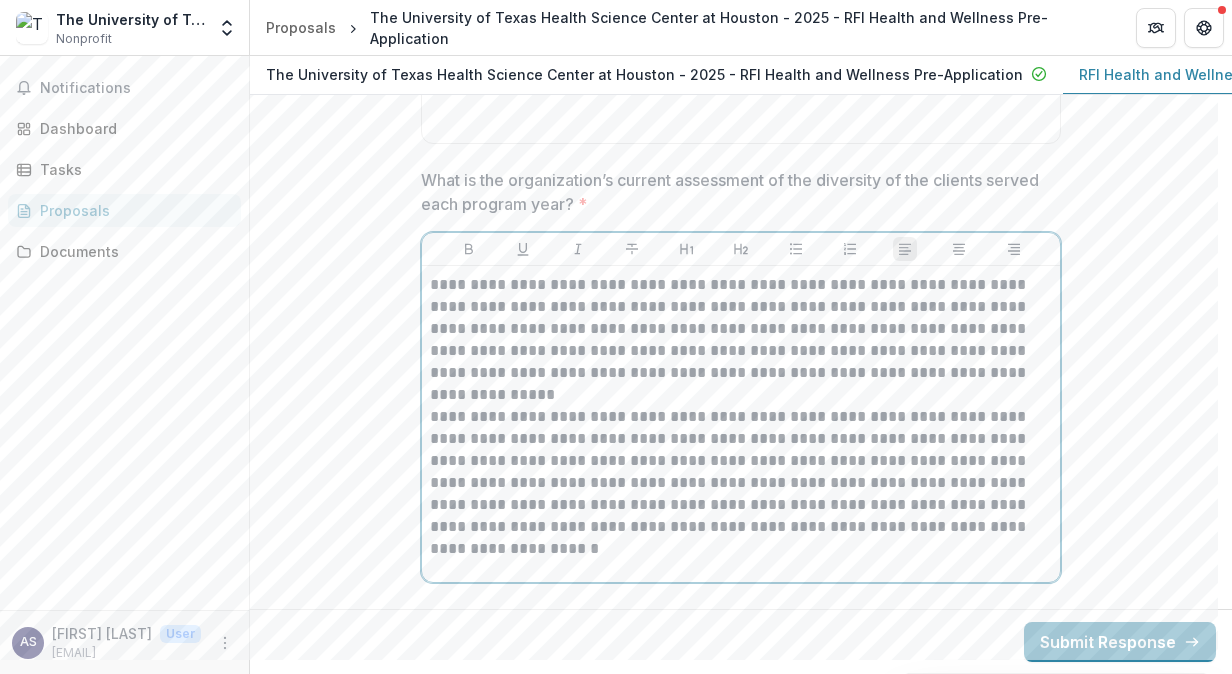 scroll, scrollTop: 10170, scrollLeft: 0, axis: vertical 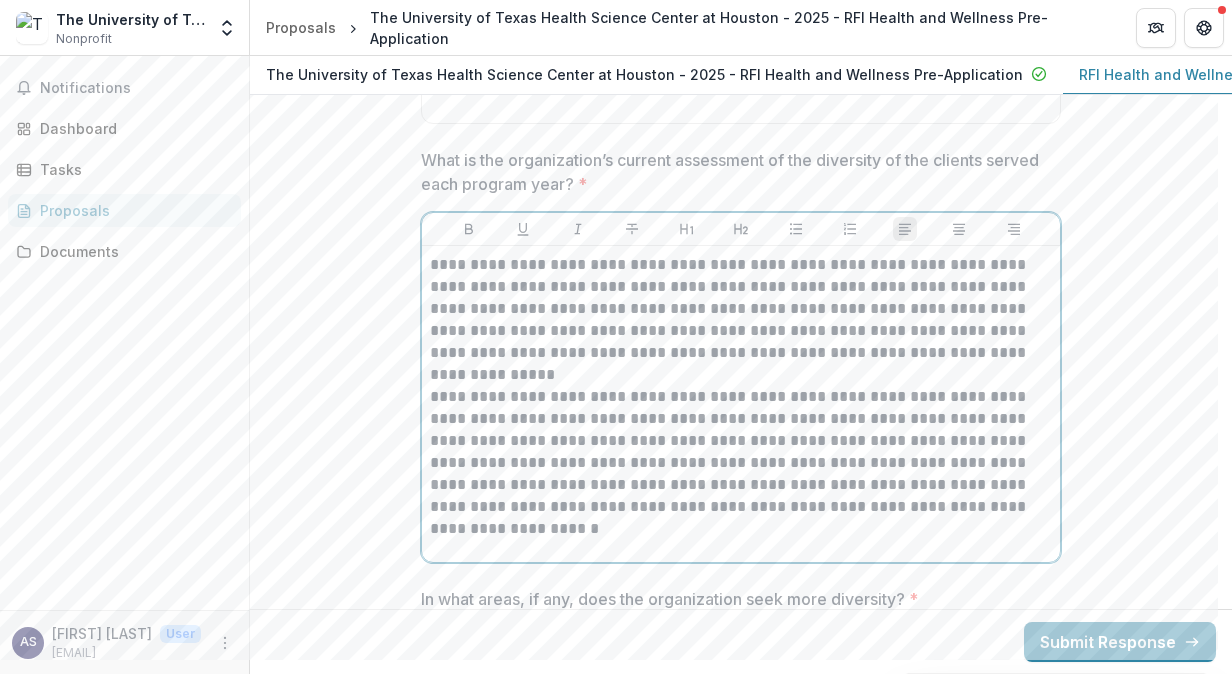 click on "**********" at bounding box center (741, 463) 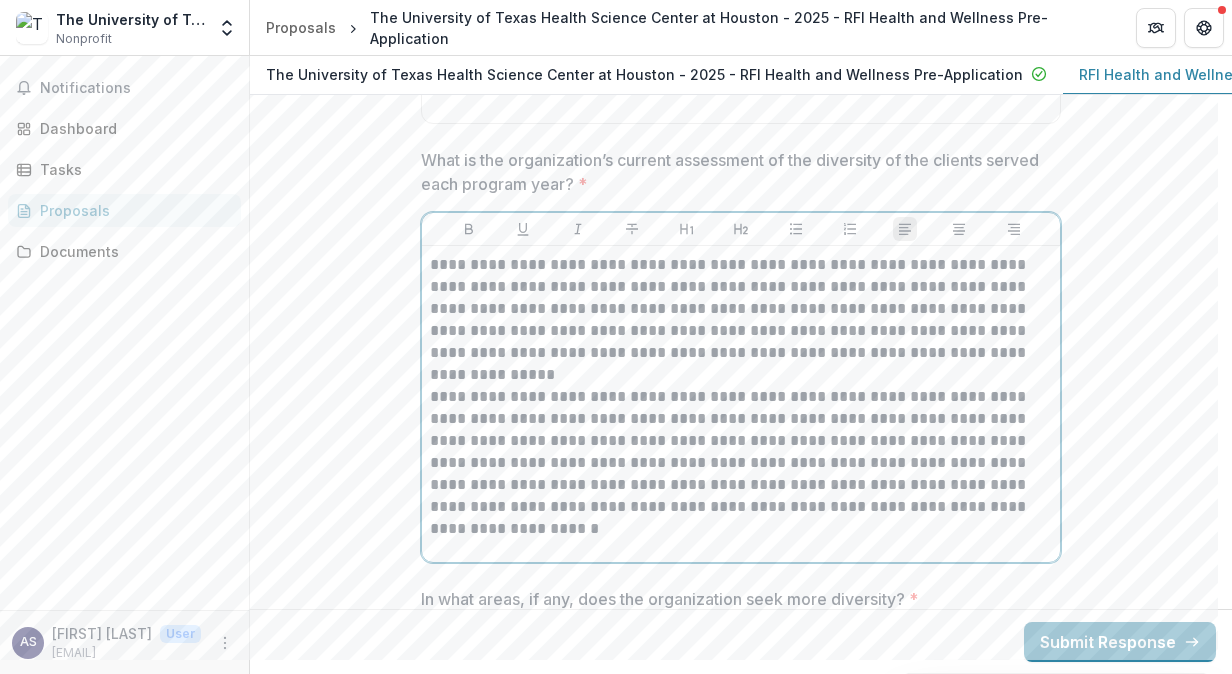 type 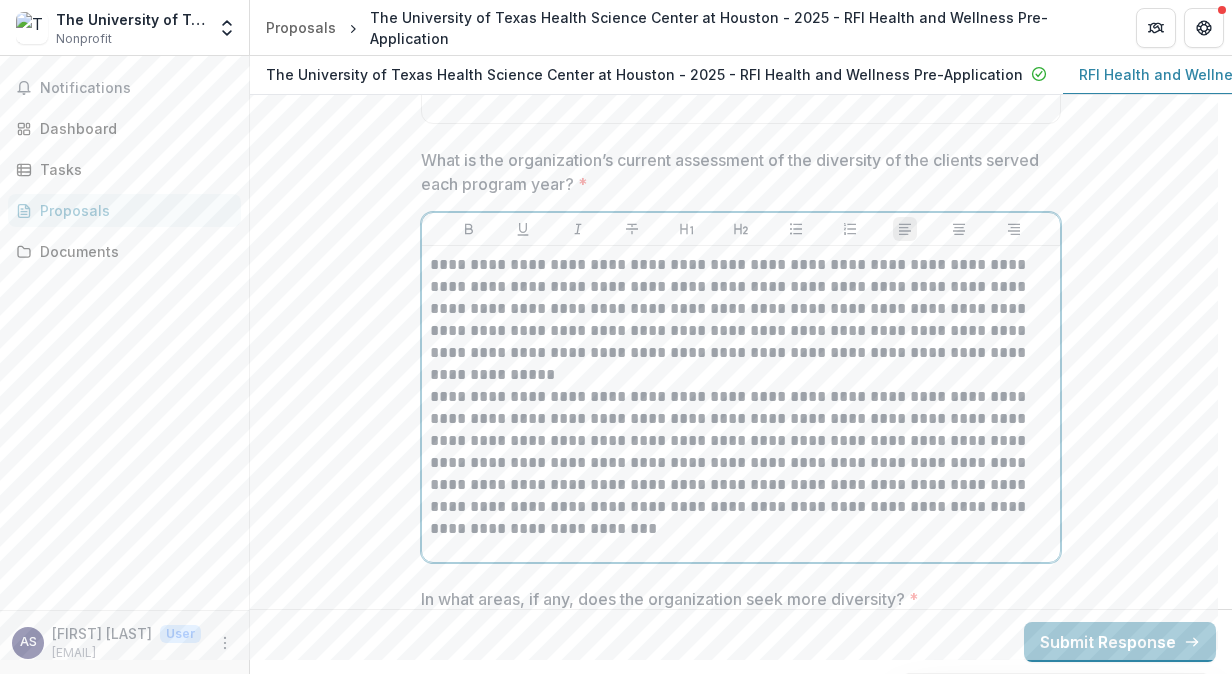 click on "**********" at bounding box center [741, 463] 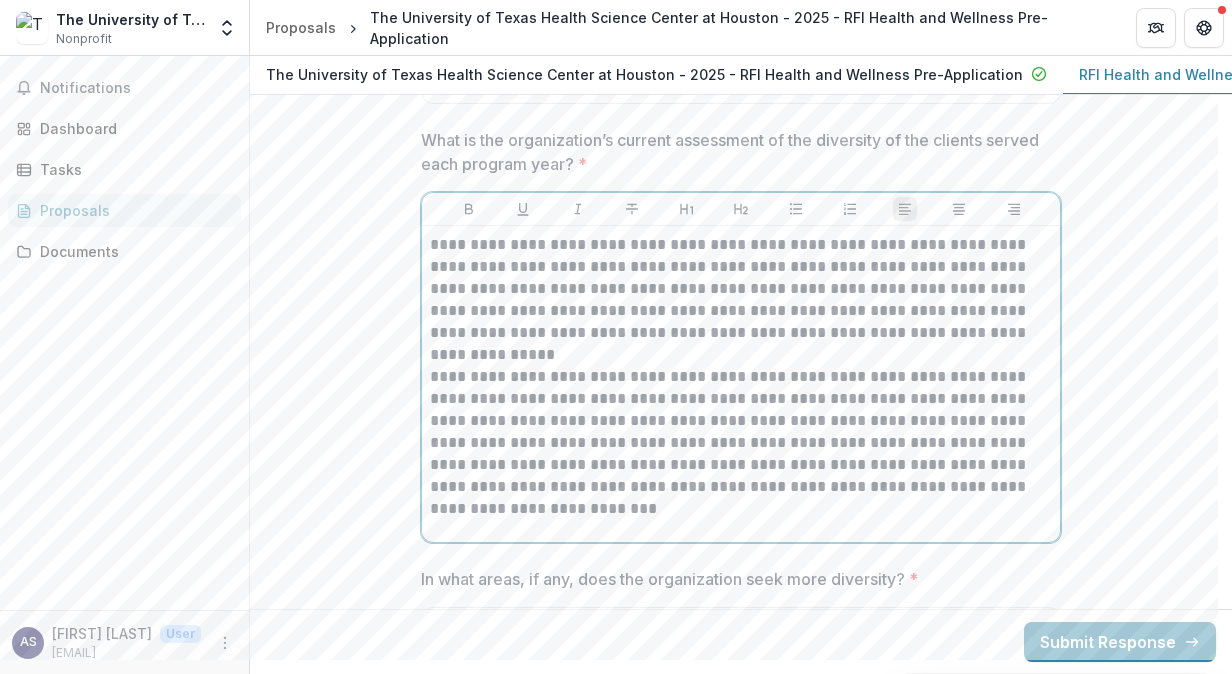scroll, scrollTop: 10202, scrollLeft: 0, axis: vertical 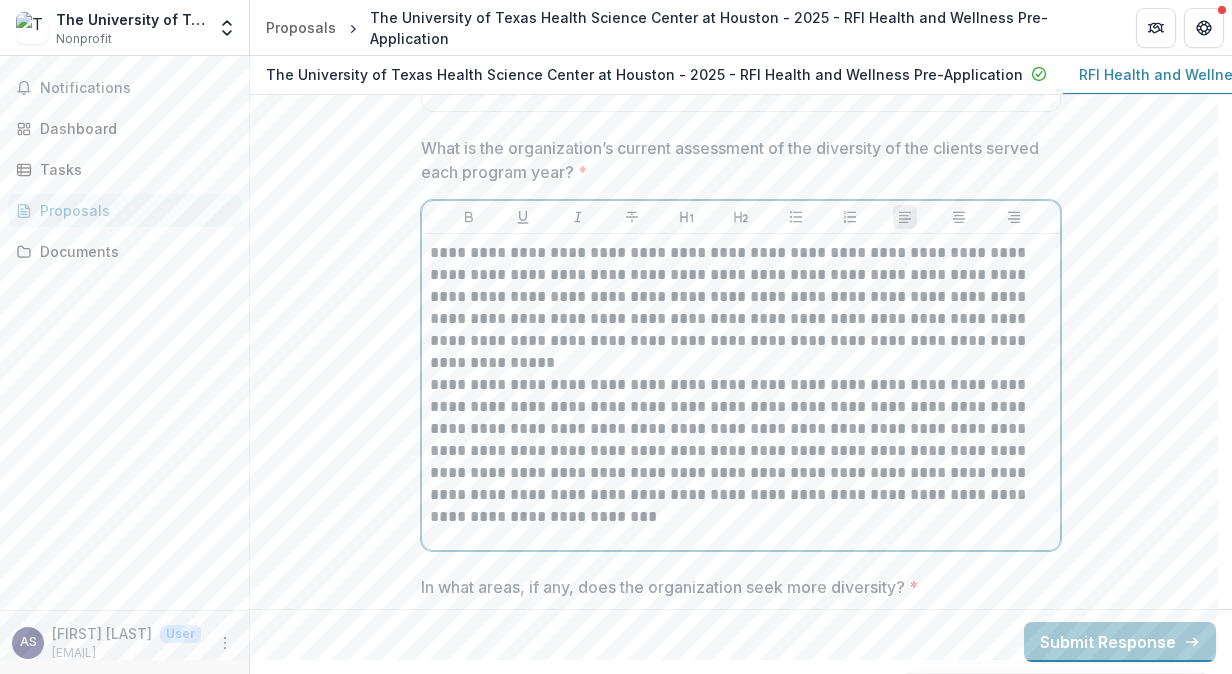 click on "**********" at bounding box center (741, 451) 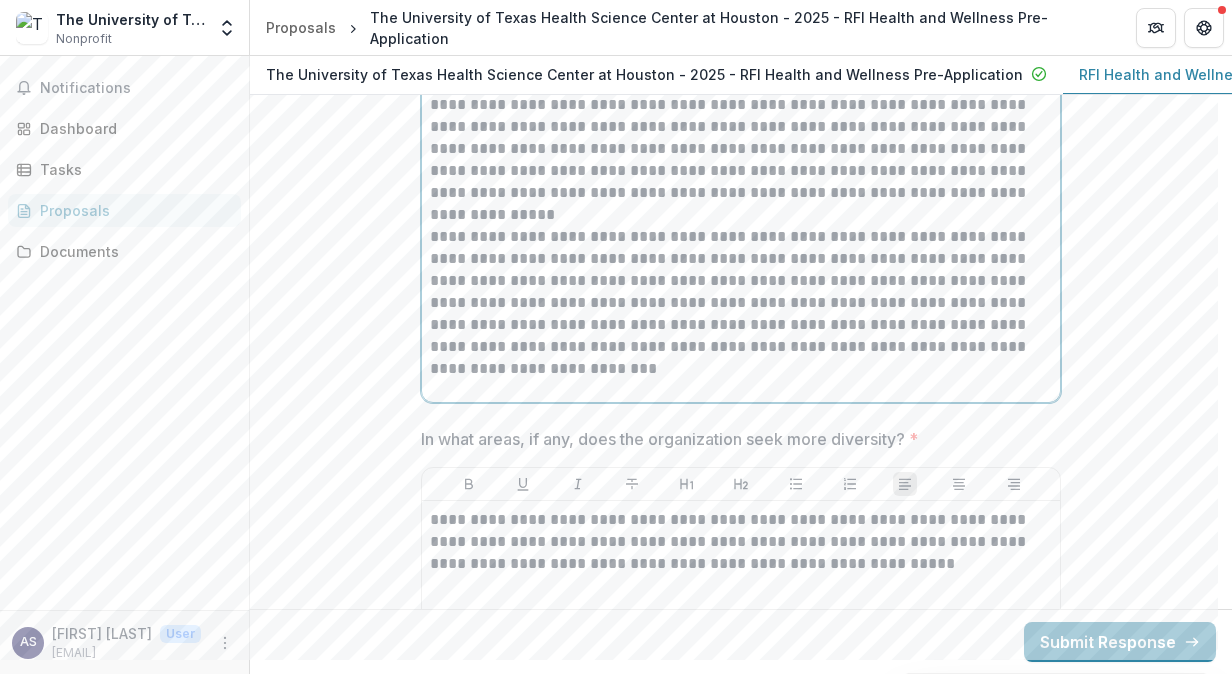 scroll, scrollTop: 10390, scrollLeft: 0, axis: vertical 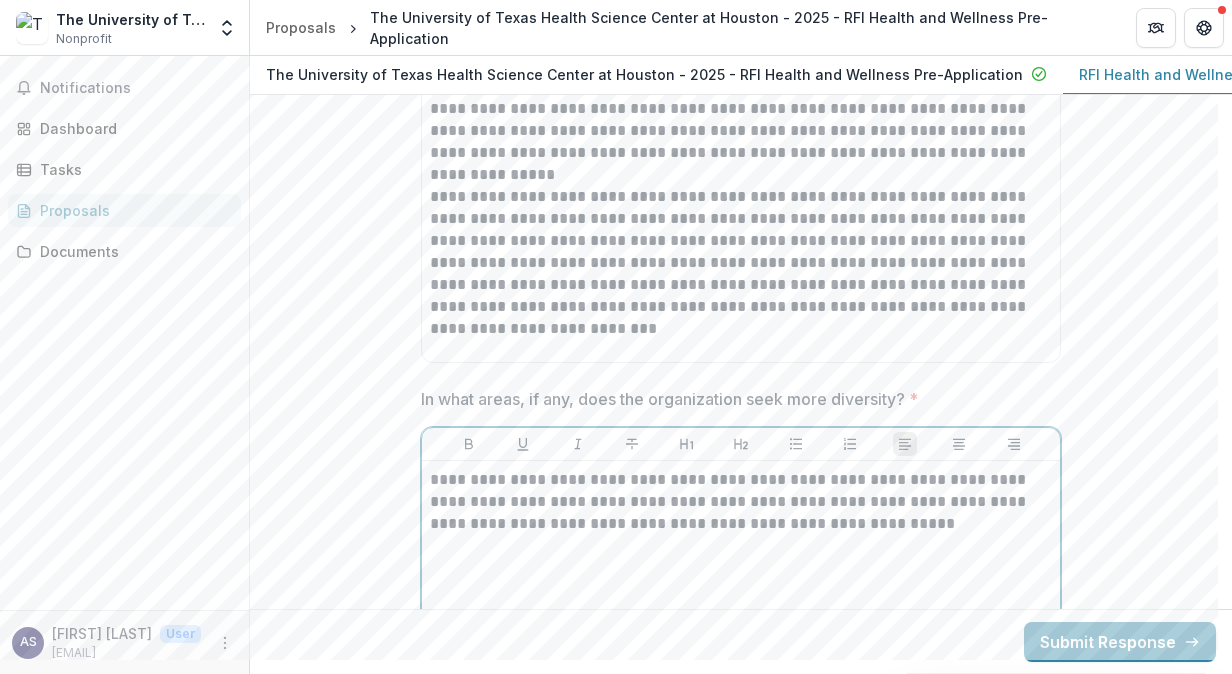 click on "**********" at bounding box center (741, 502) 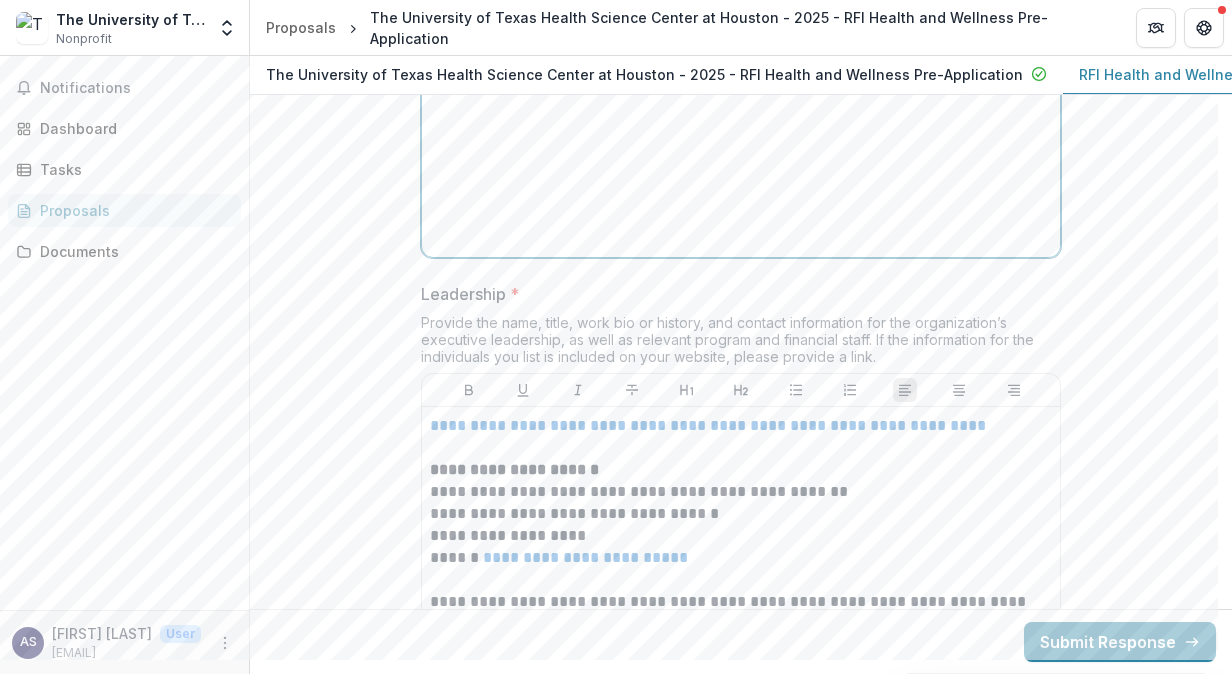 scroll, scrollTop: 10958, scrollLeft: 0, axis: vertical 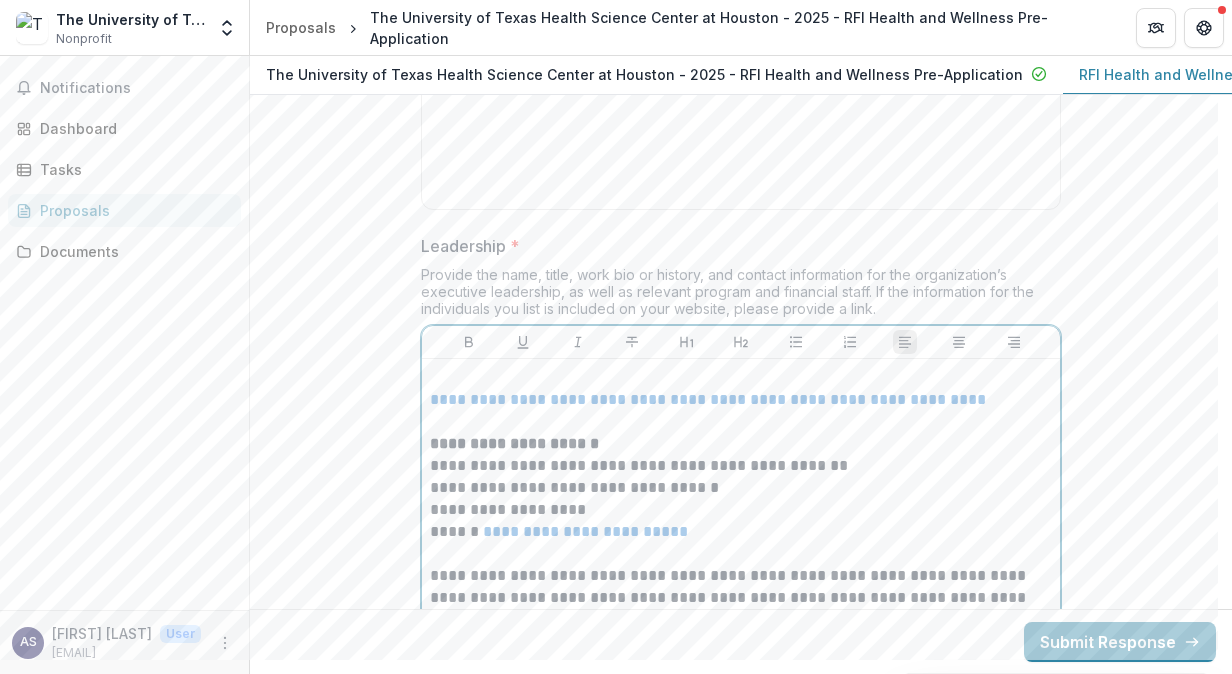type 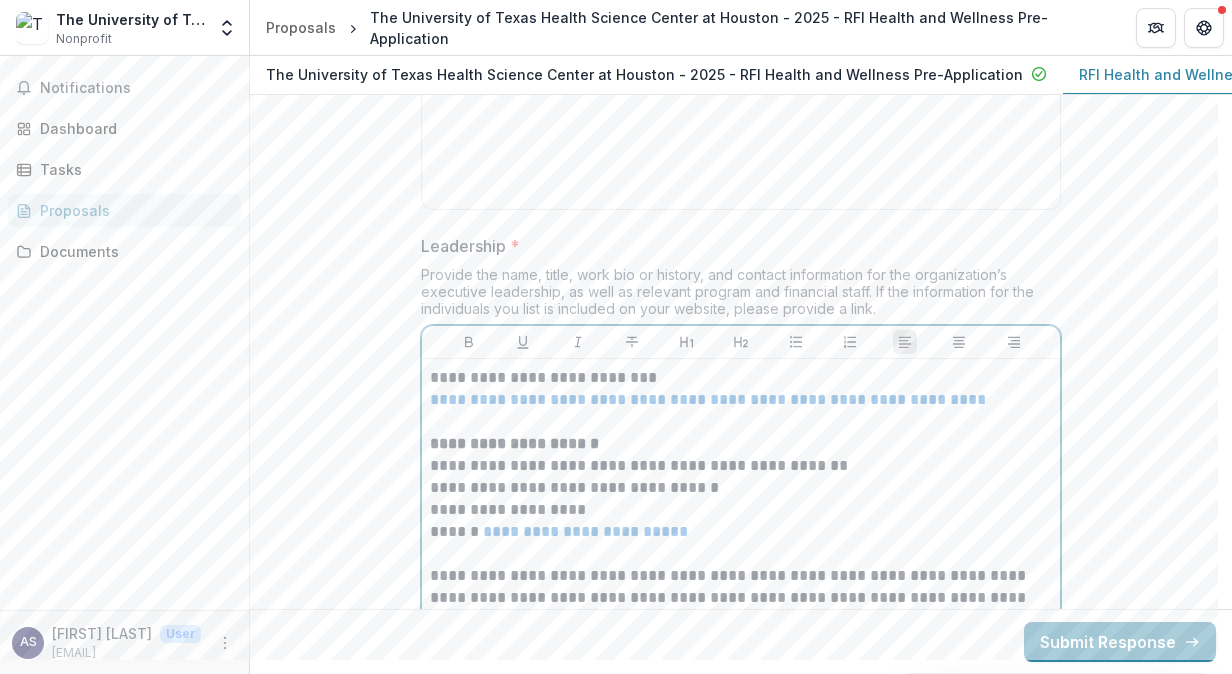 click on "**********" at bounding box center [741, 378] 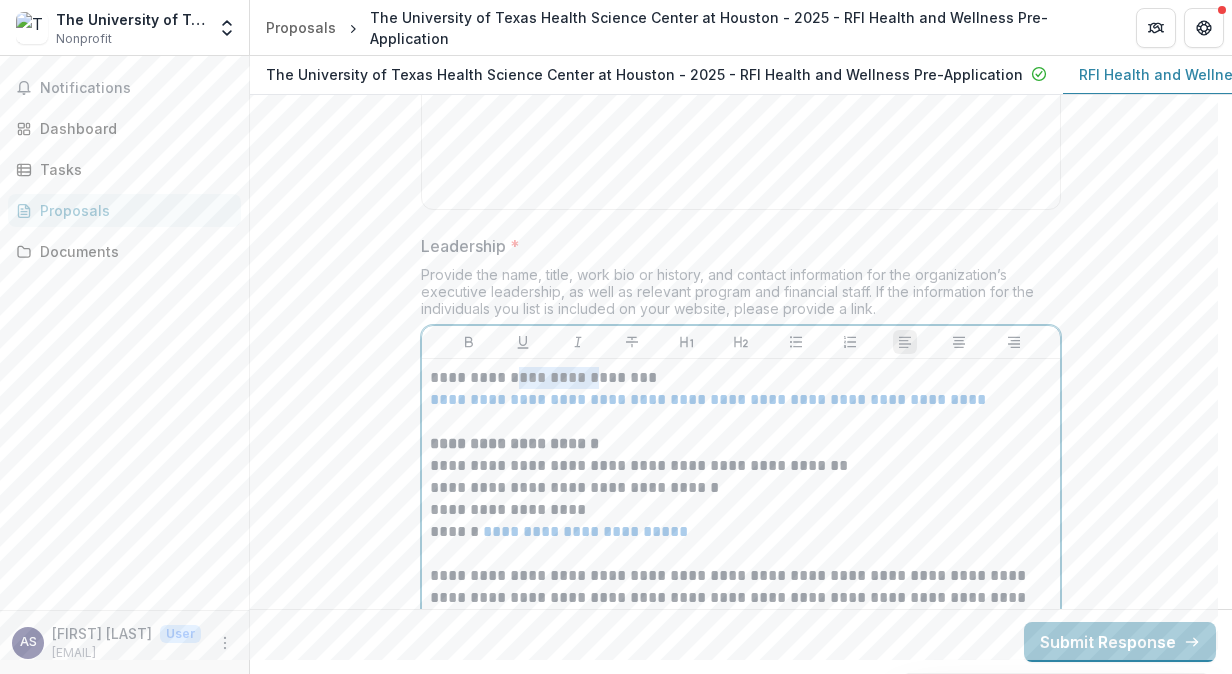 click on "**********" at bounding box center [741, 378] 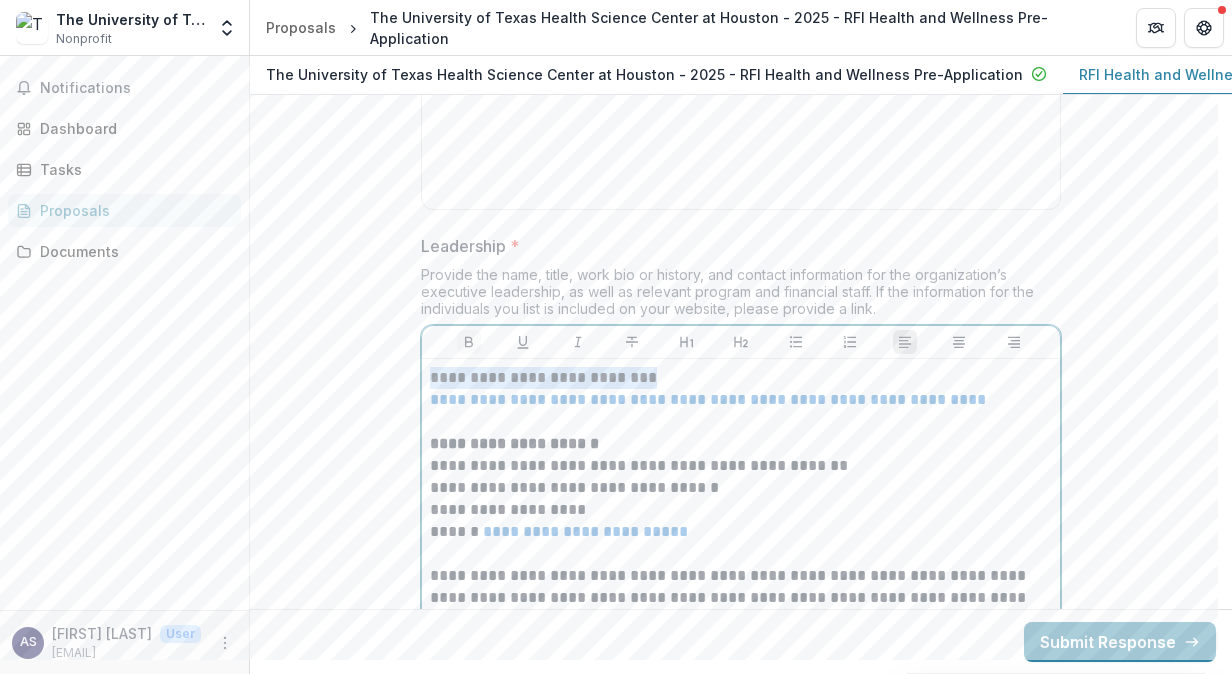 click 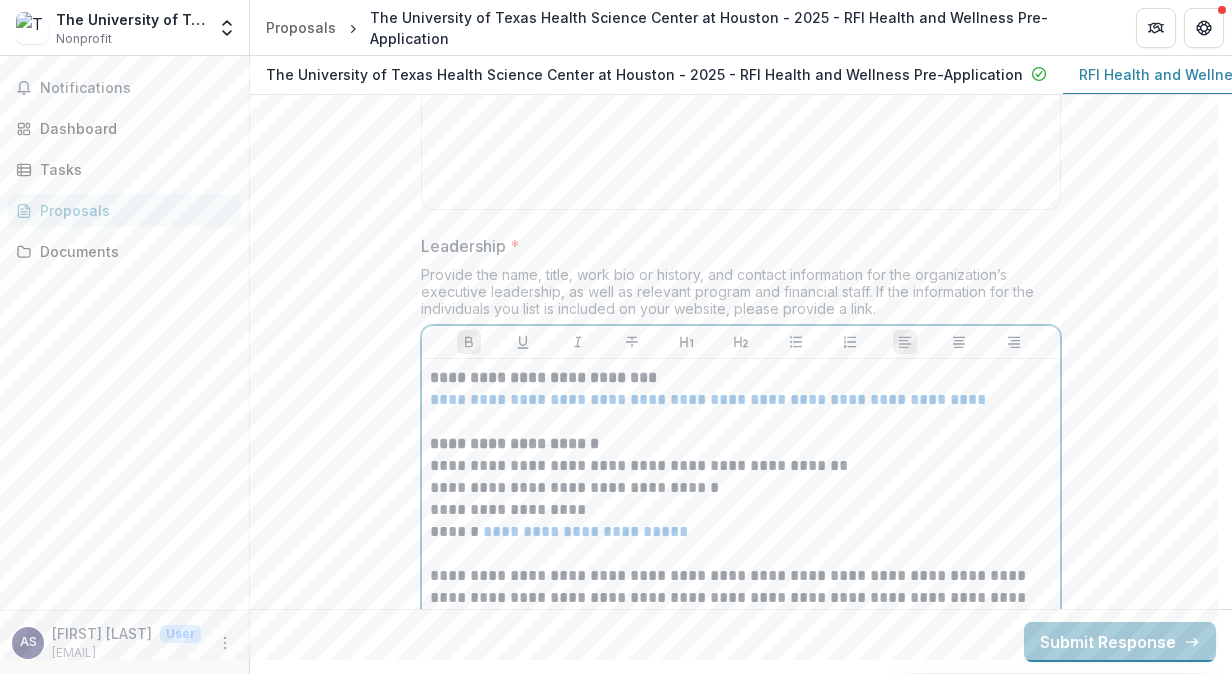 click on "**********" at bounding box center (741, 378) 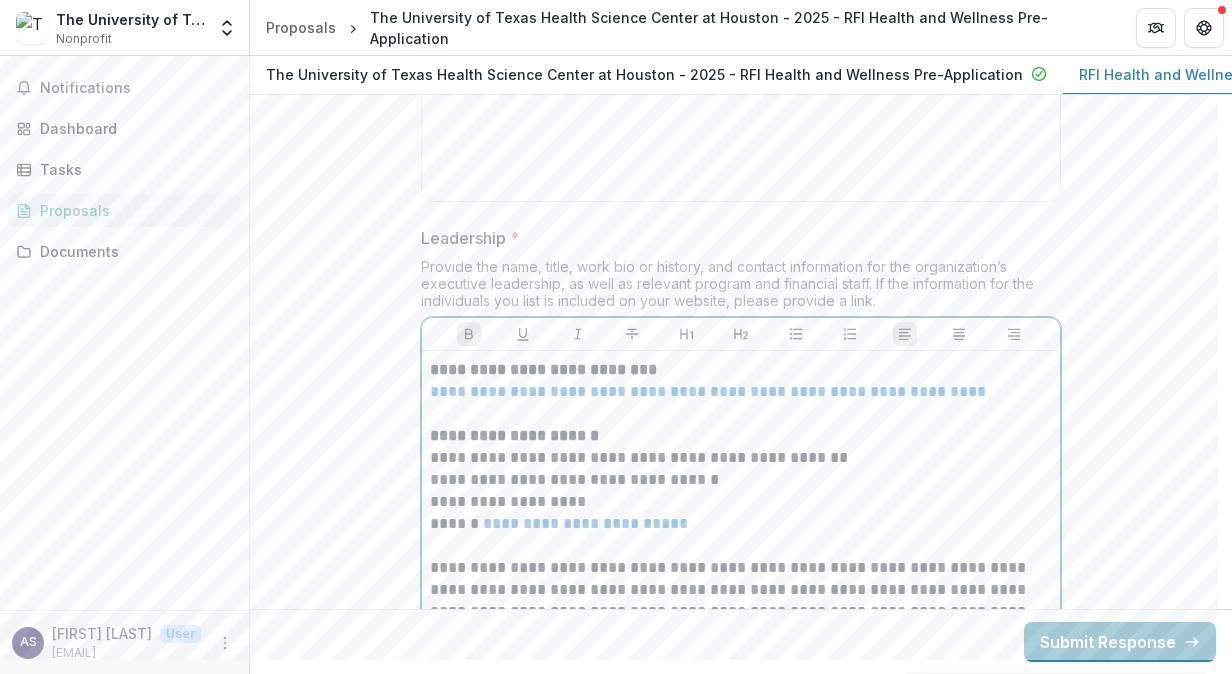 scroll, scrollTop: 10966, scrollLeft: 0, axis: vertical 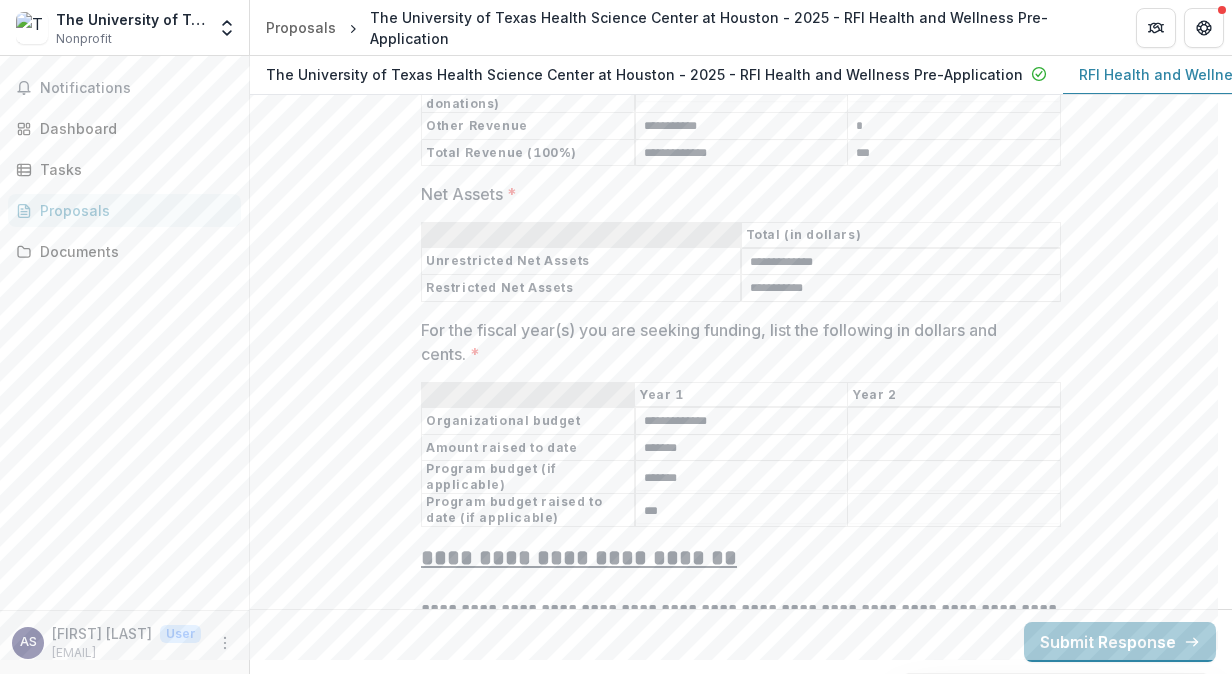 click on "*******" at bounding box center (742, 478) 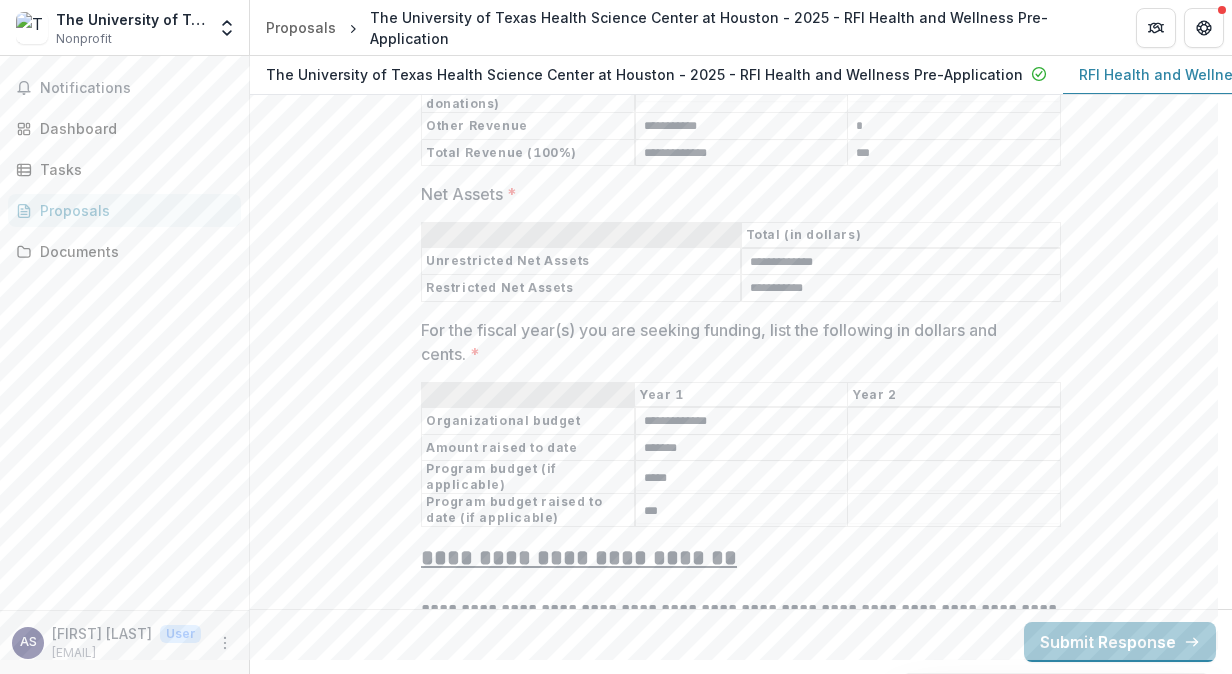 type on "*****" 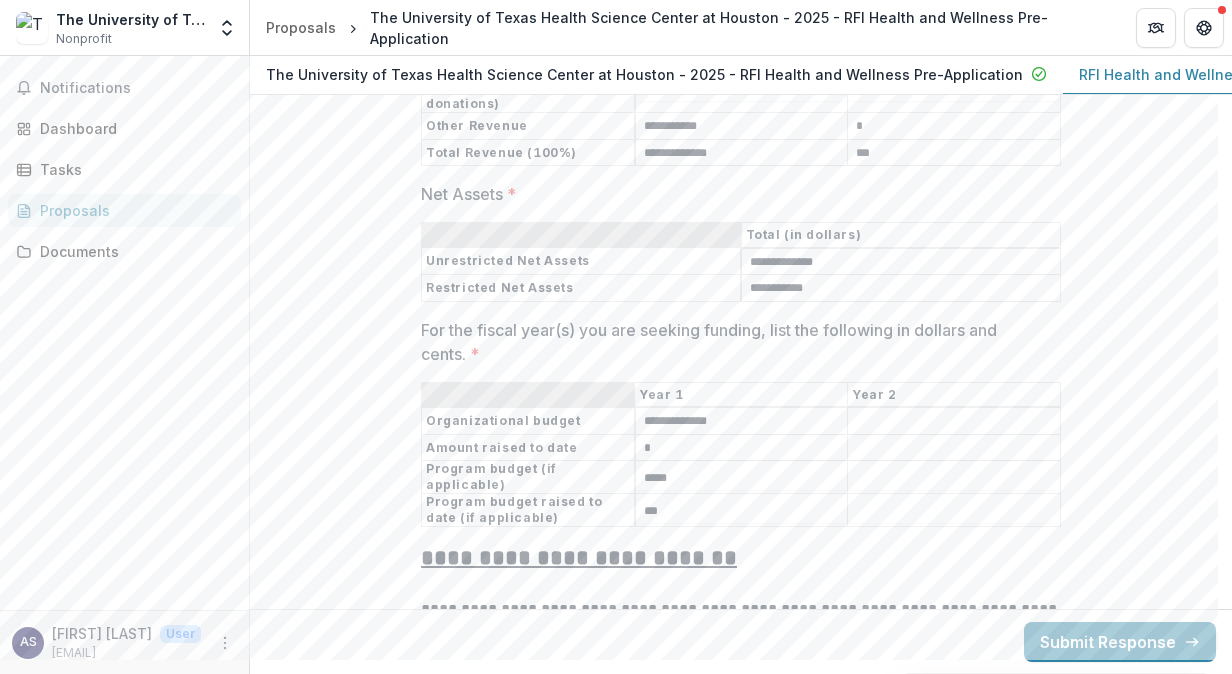type on "*" 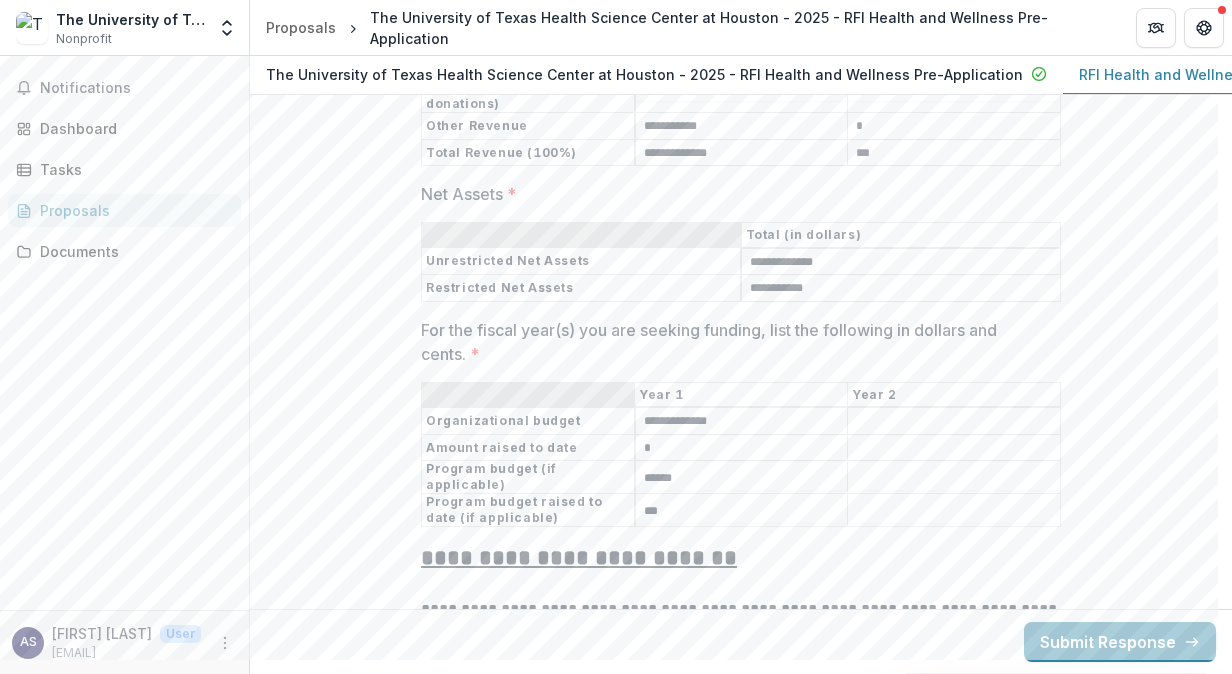 type on "******" 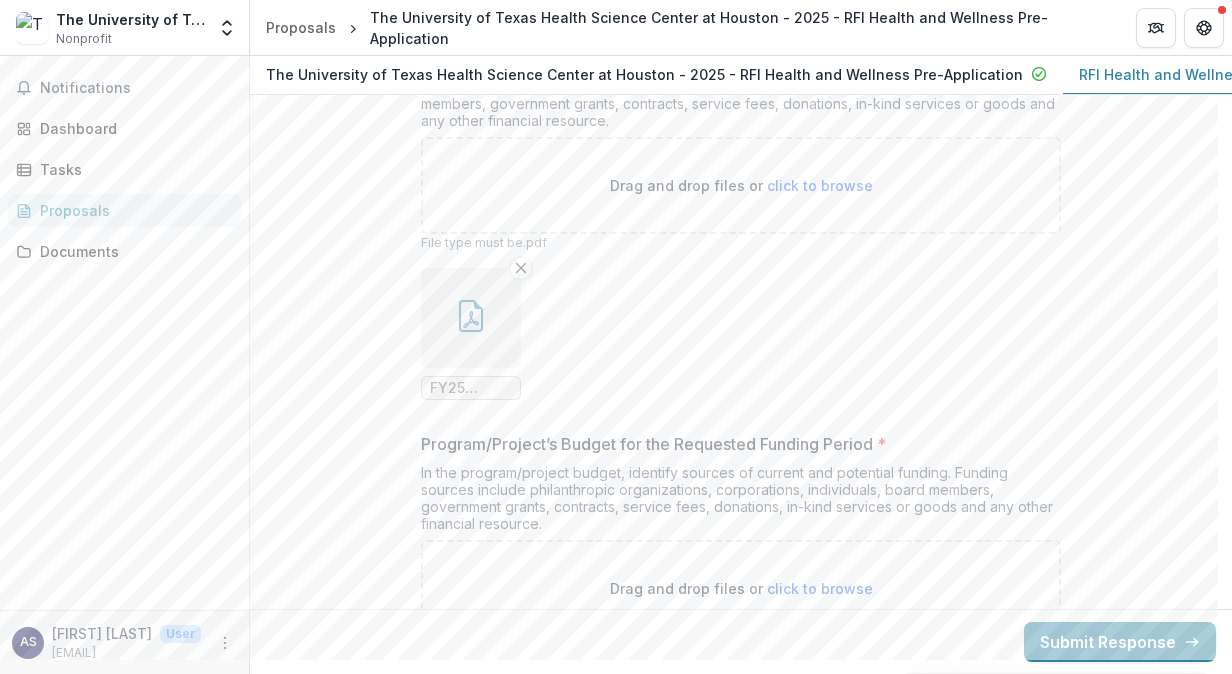 scroll, scrollTop: 14682, scrollLeft: 0, axis: vertical 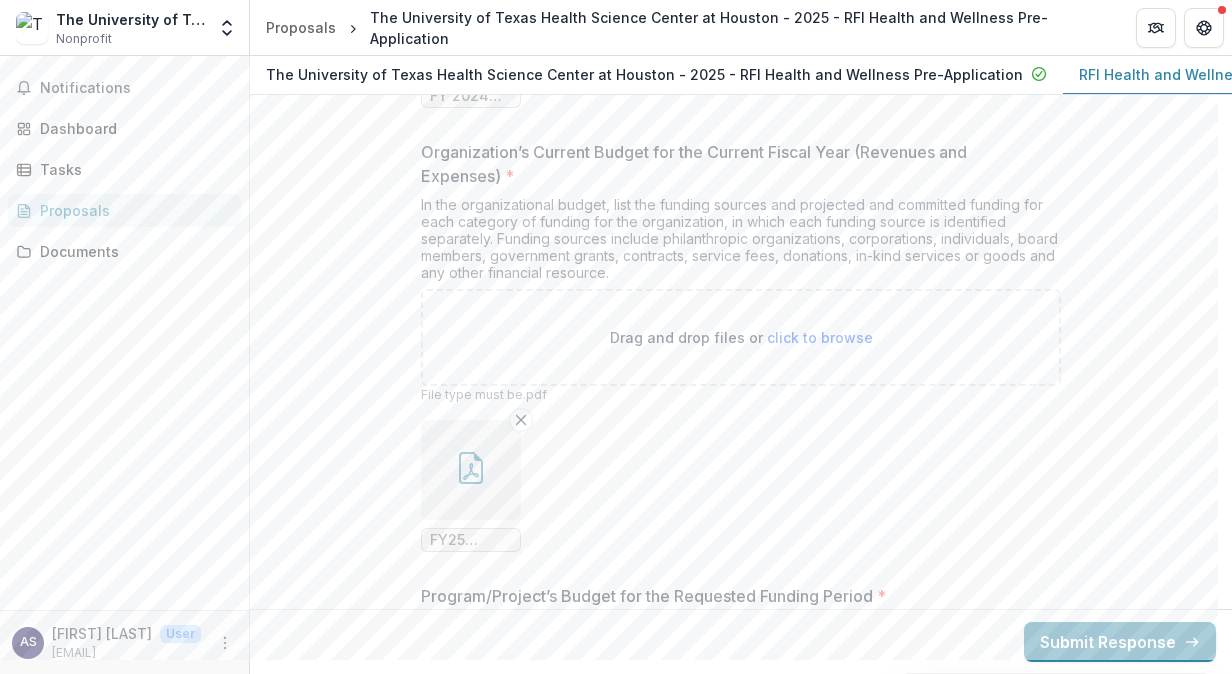 click 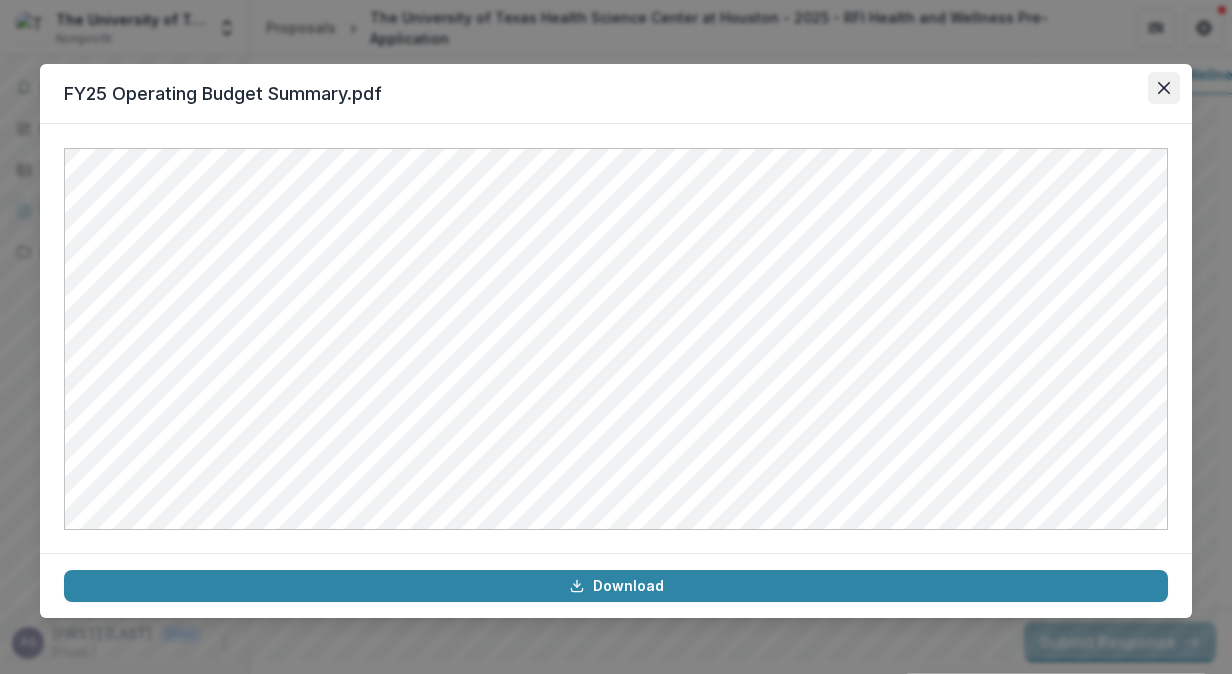 click at bounding box center [1164, 88] 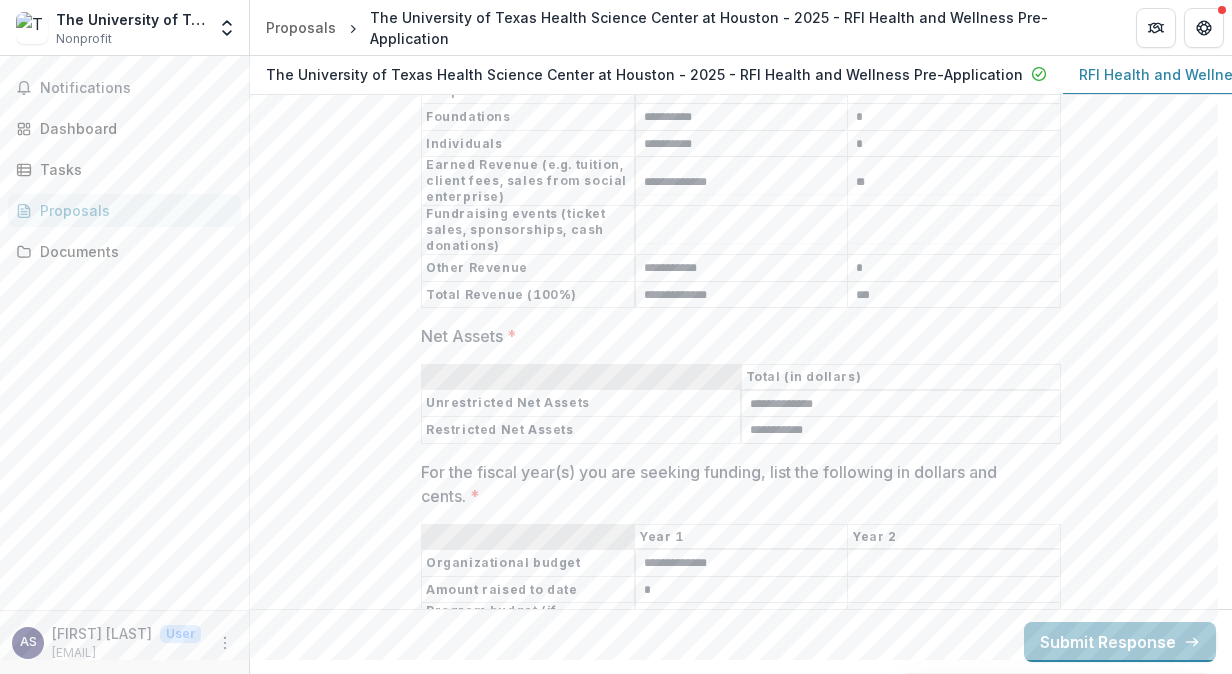 scroll, scrollTop: 12498, scrollLeft: 0, axis: vertical 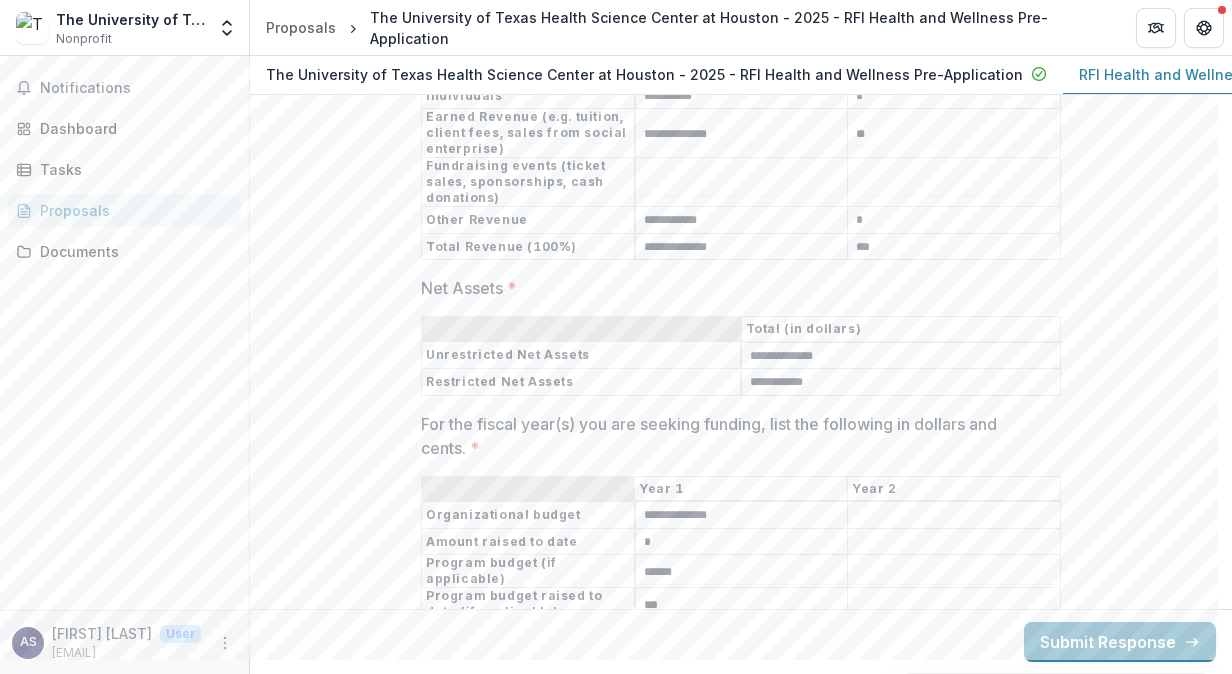 click on "**********" at bounding box center [742, 516] 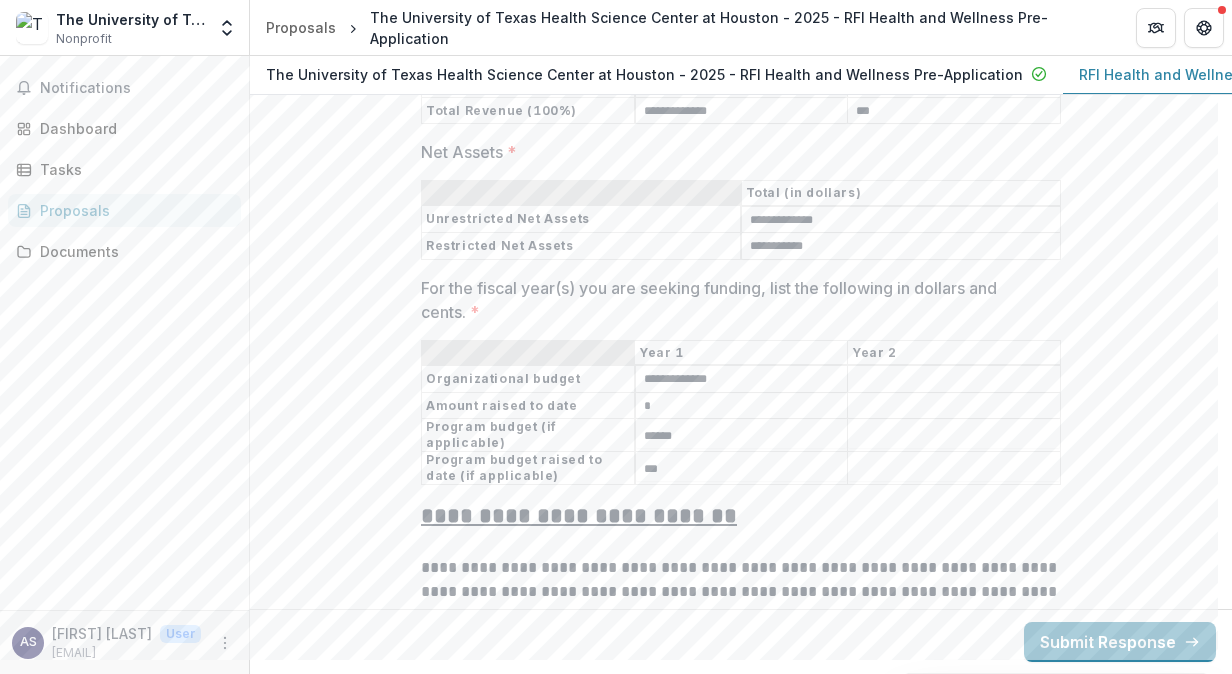 scroll, scrollTop: 12656, scrollLeft: 0, axis: vertical 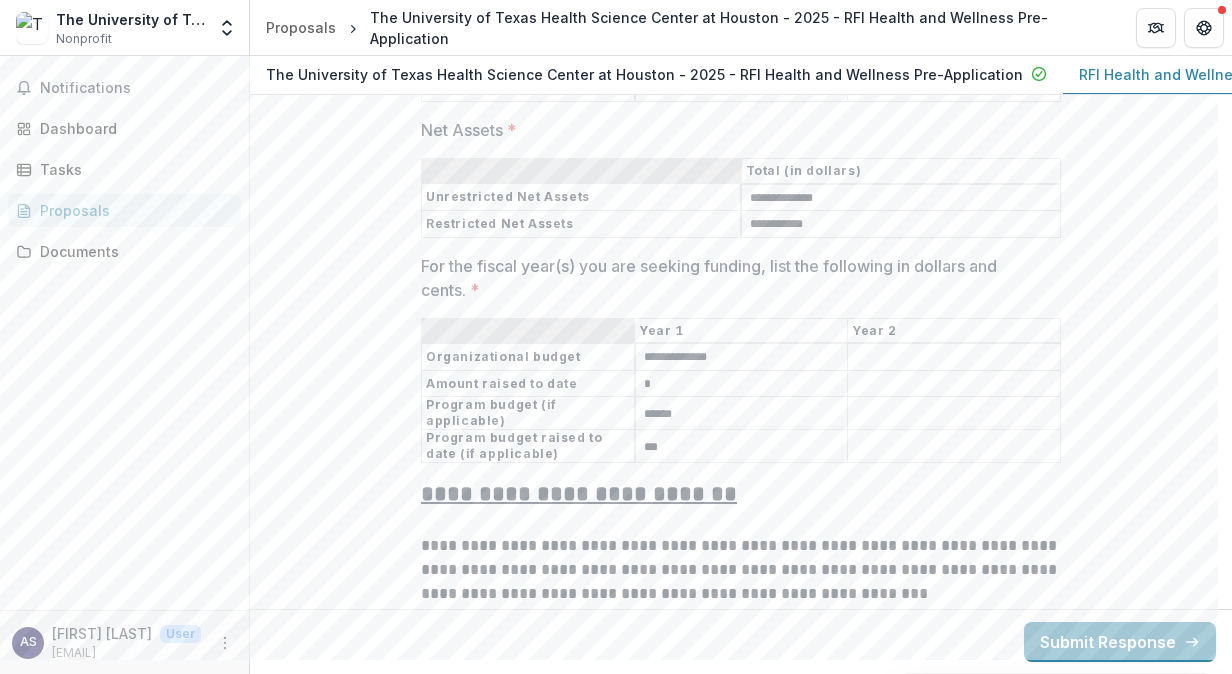 click on "**********" at bounding box center [742, 358] 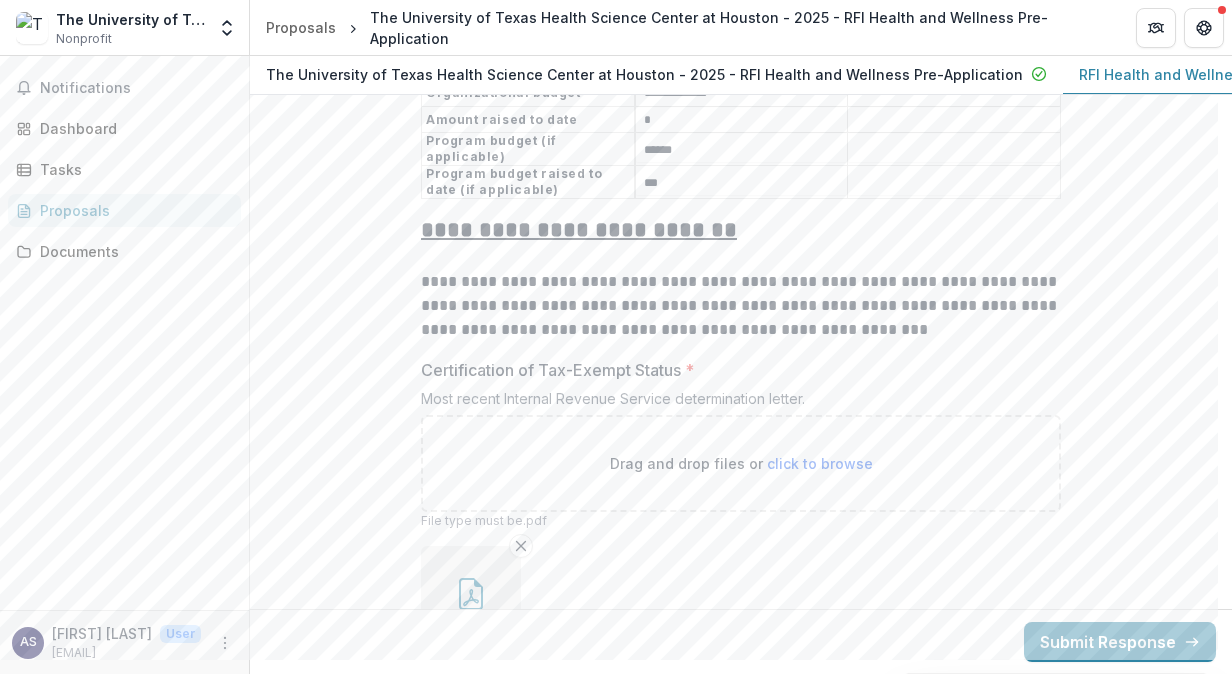 scroll, scrollTop: 12918, scrollLeft: 0, axis: vertical 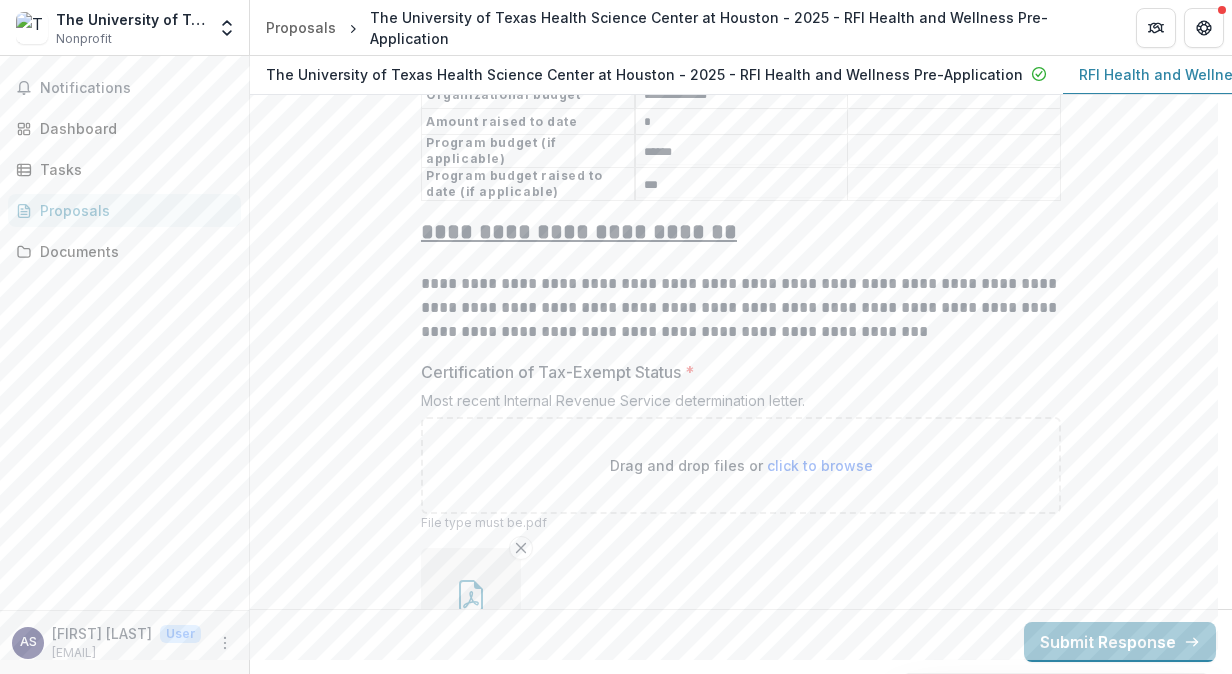 click at bounding box center (471, 598) 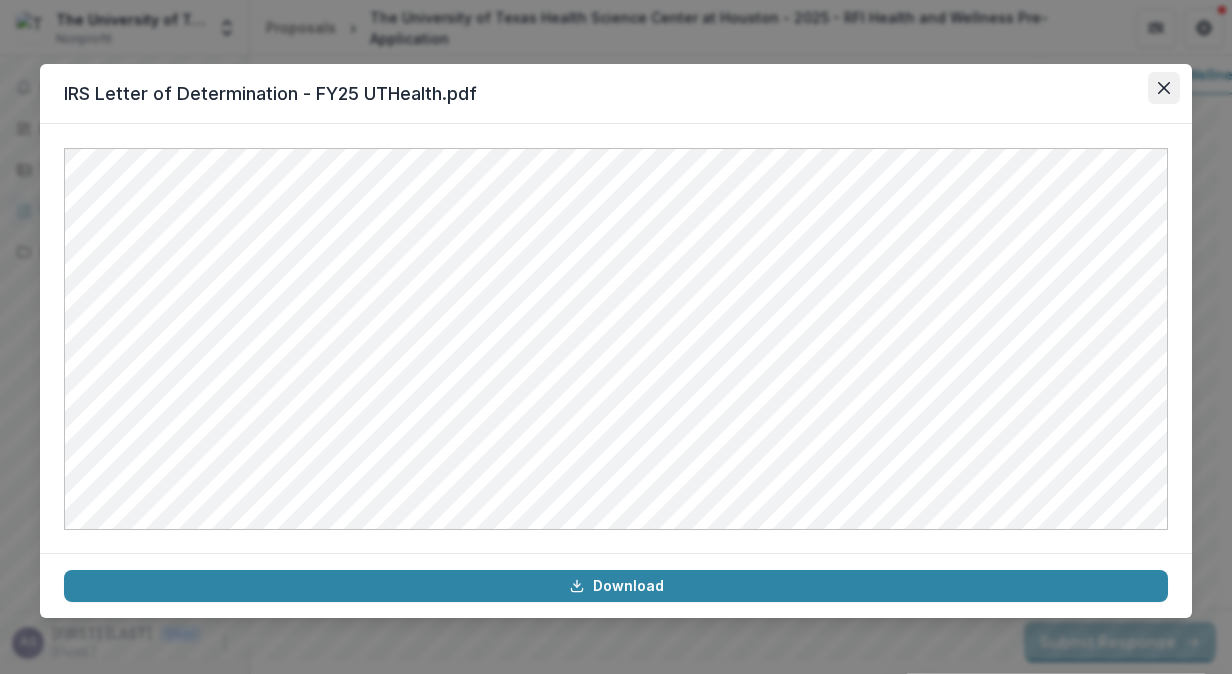 click at bounding box center (1164, 88) 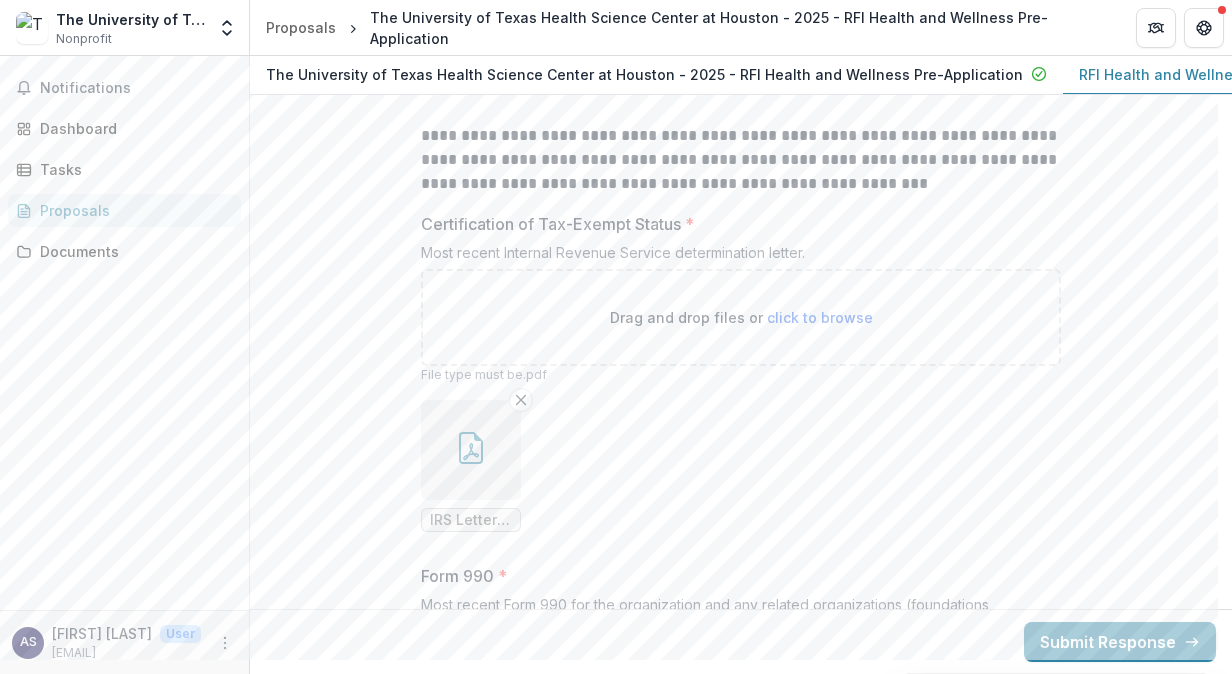 scroll, scrollTop: 13376, scrollLeft: 0, axis: vertical 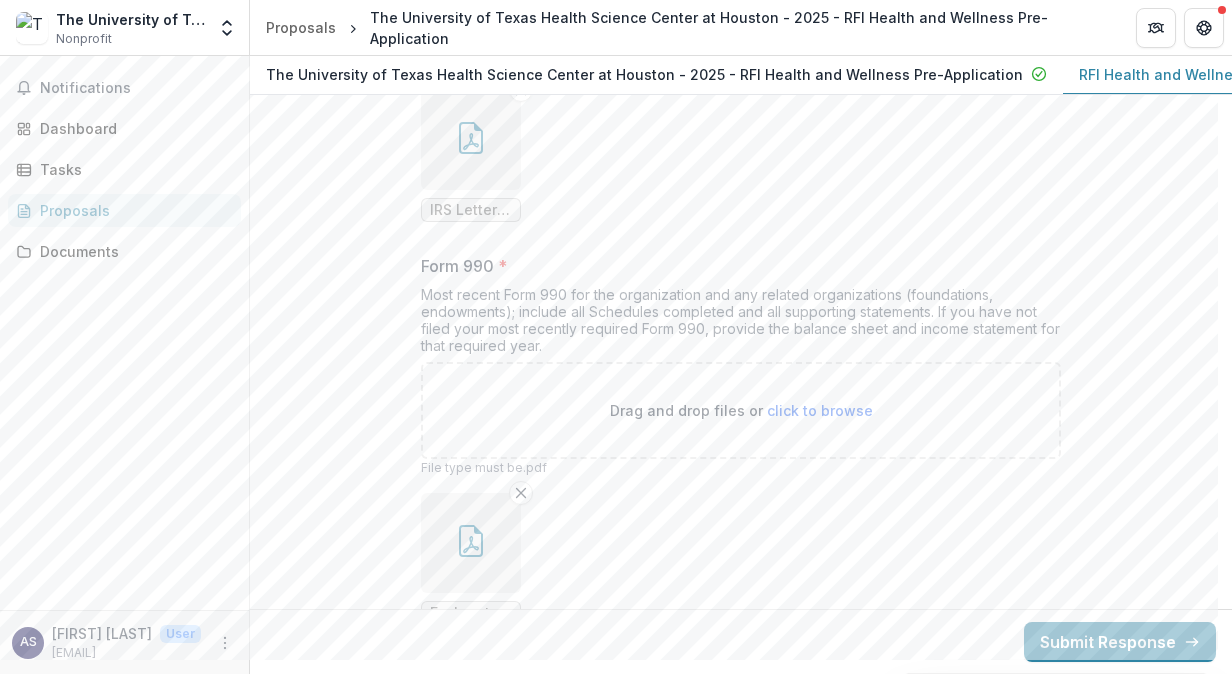 click on "Explanatory Note - Form 990.pdf" at bounding box center (741, 559) 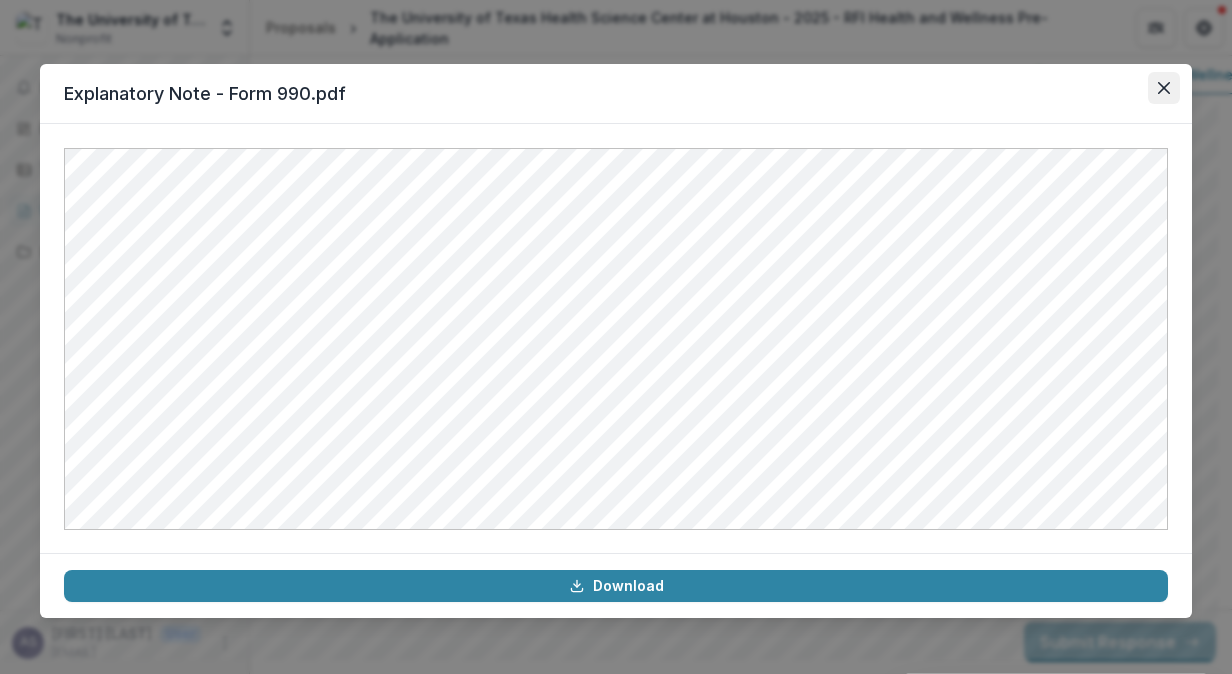 click 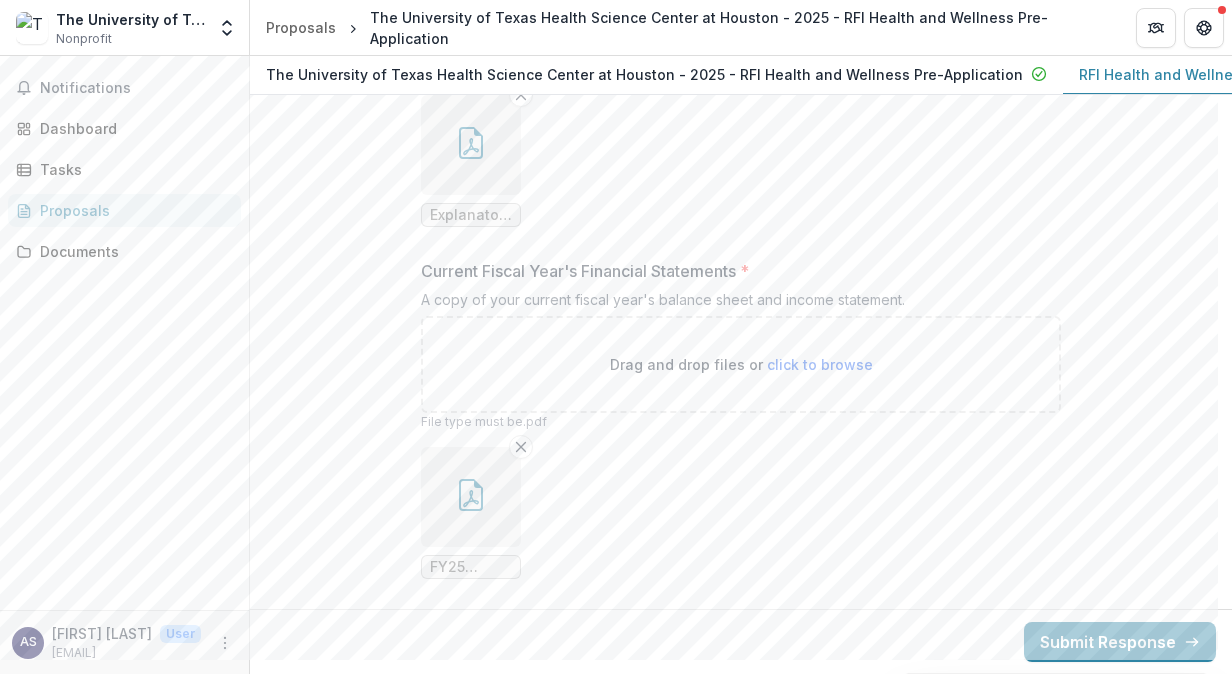 scroll, scrollTop: 13848, scrollLeft: 0, axis: vertical 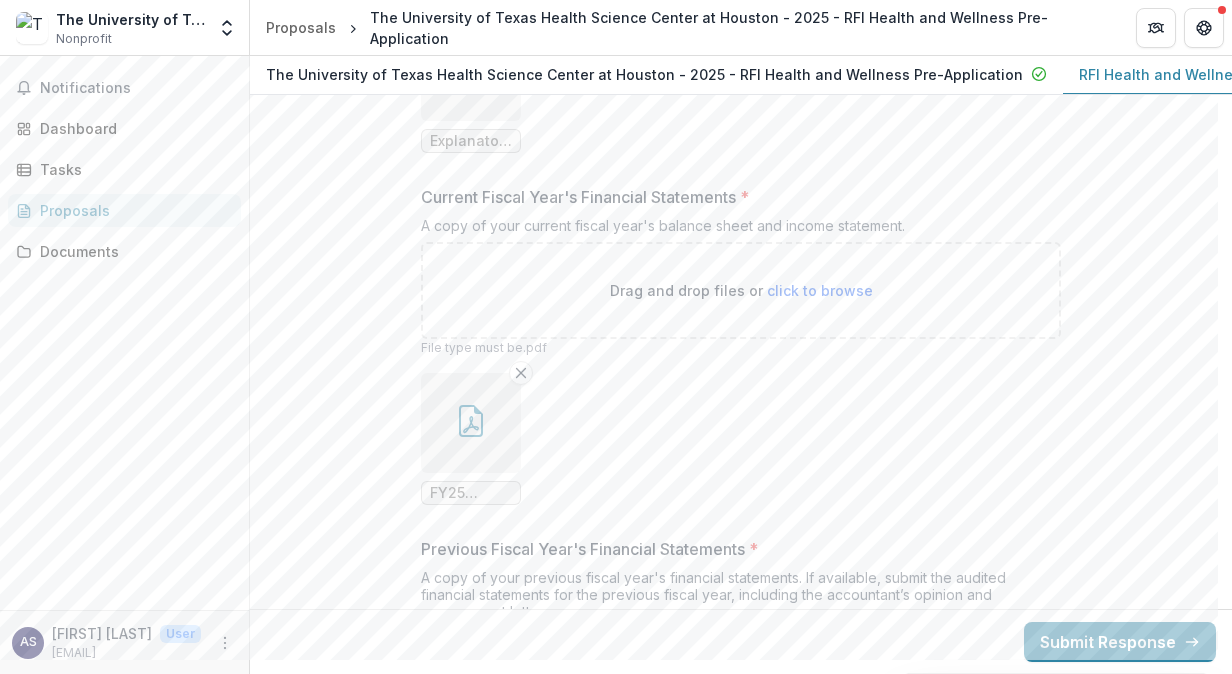 click at bounding box center (471, 423) 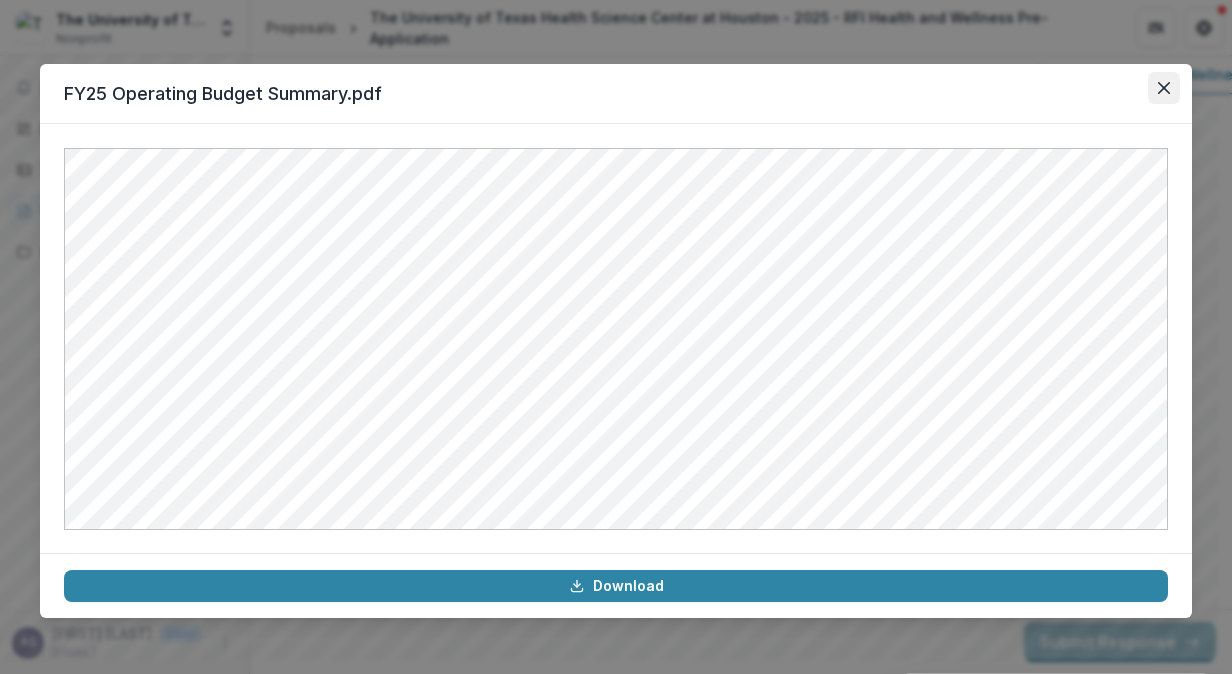click at bounding box center (1164, 88) 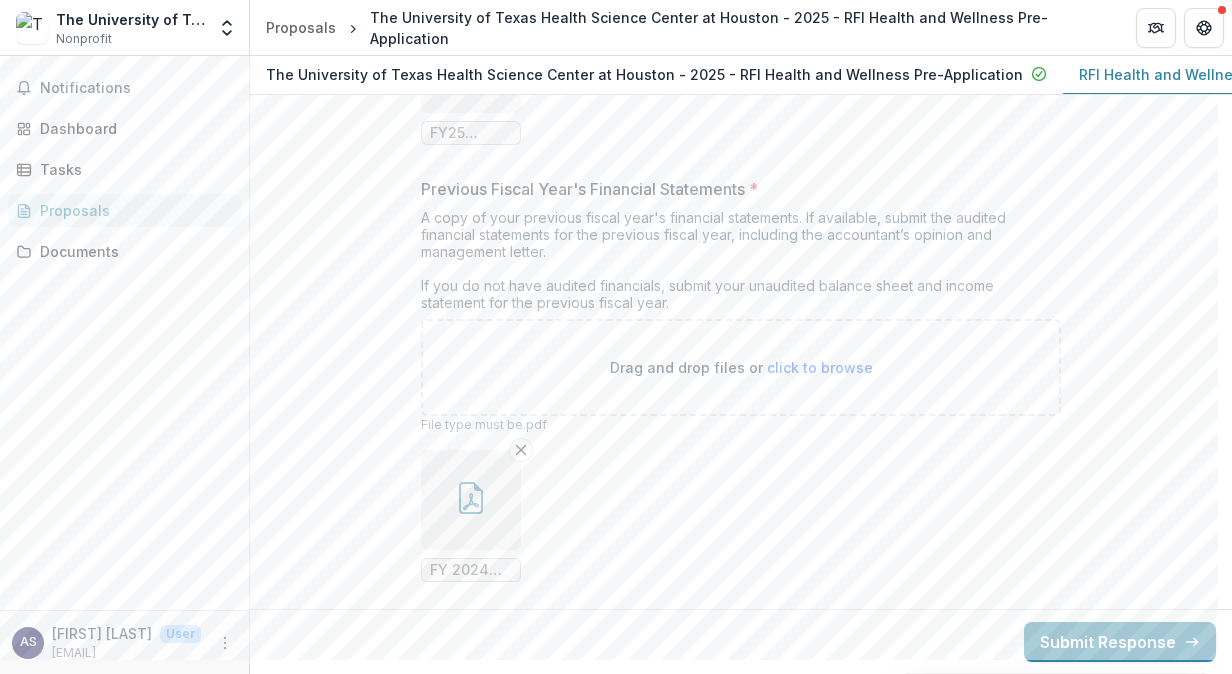 scroll, scrollTop: 14210, scrollLeft: 0, axis: vertical 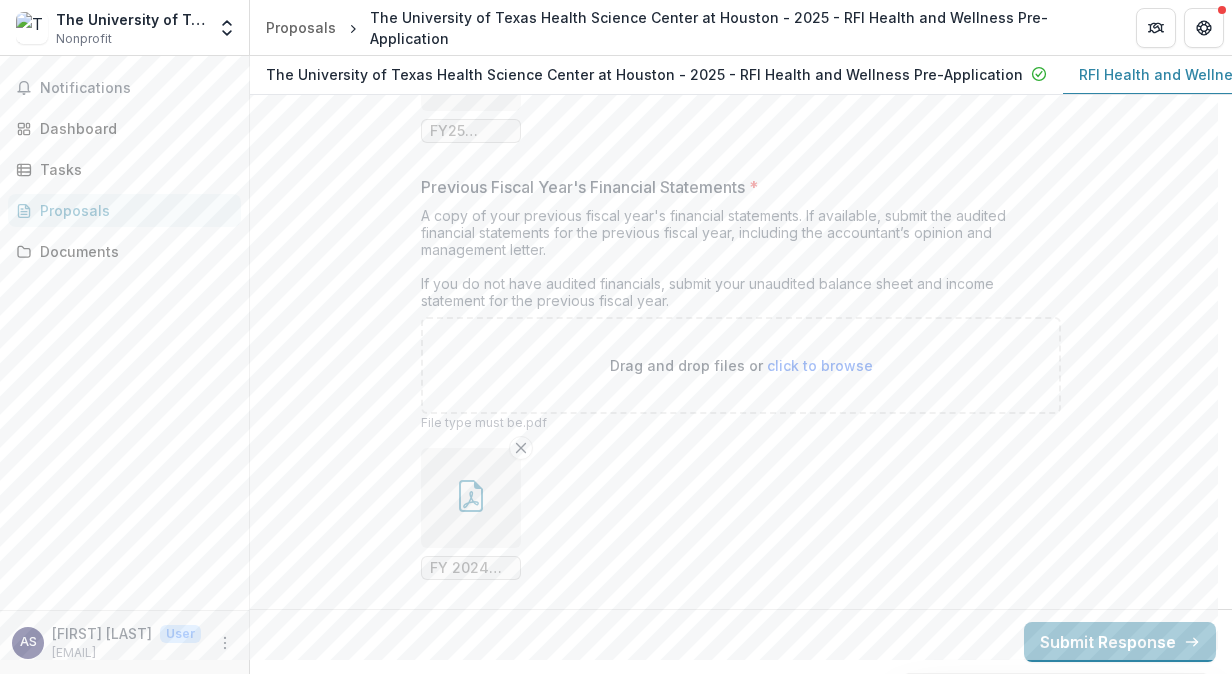 click at bounding box center [471, 498] 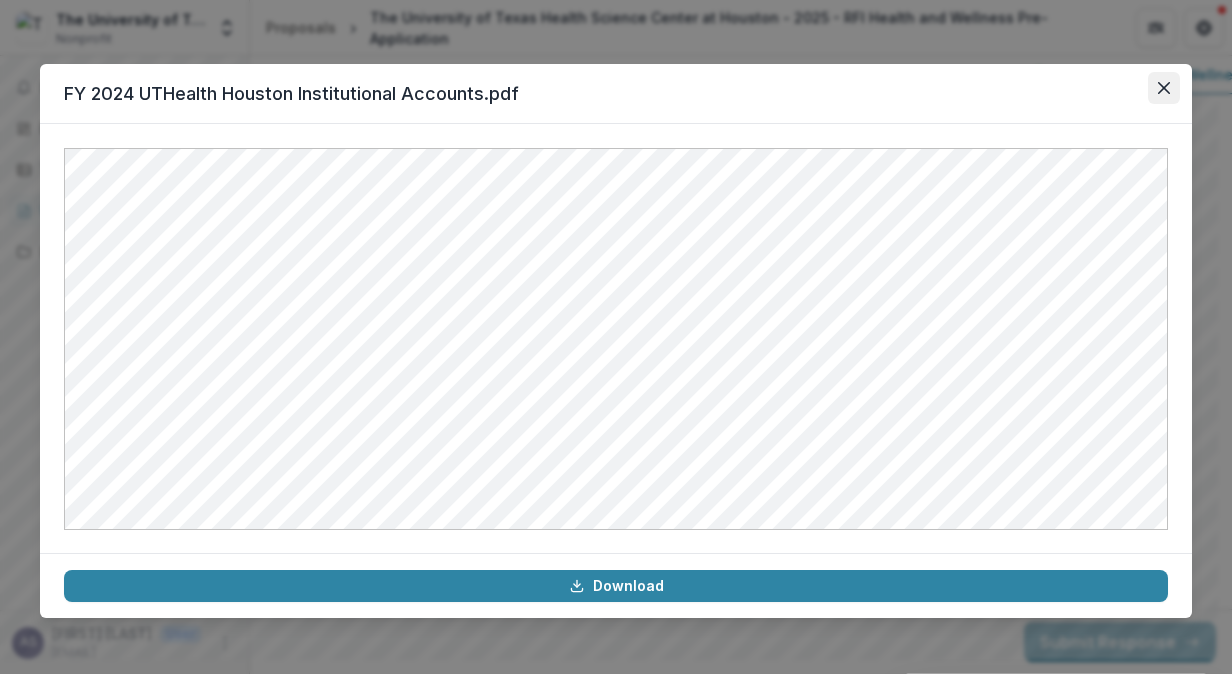 click 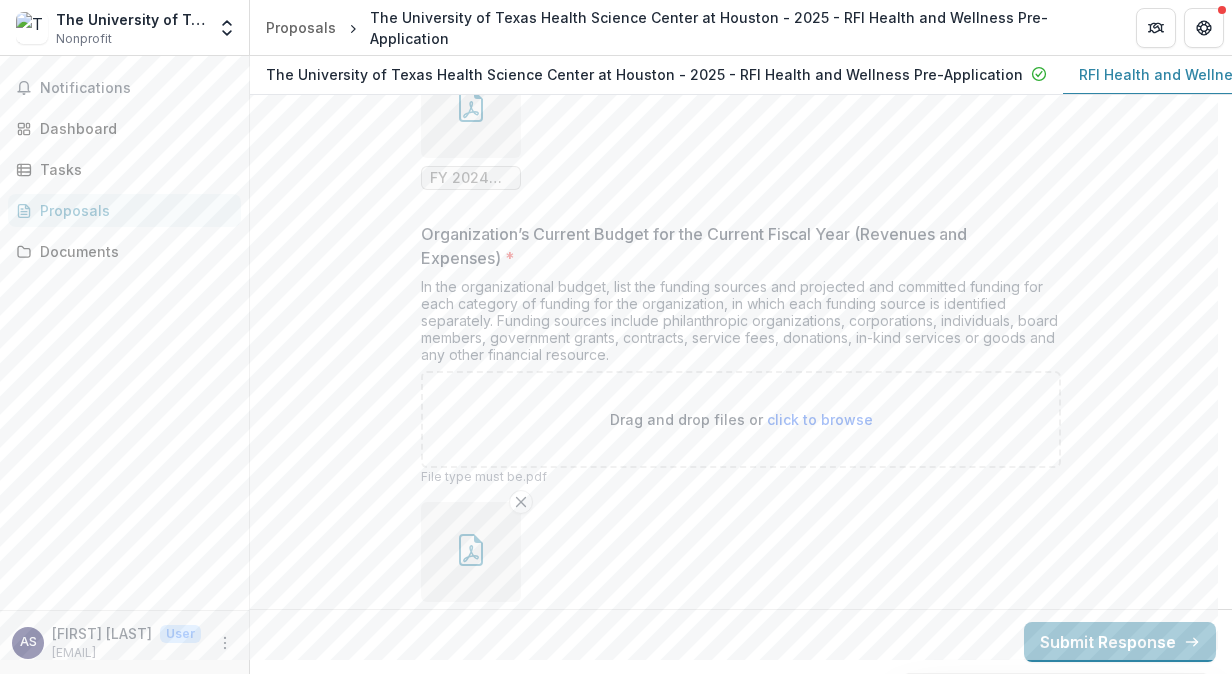scroll, scrollTop: 14630, scrollLeft: 0, axis: vertical 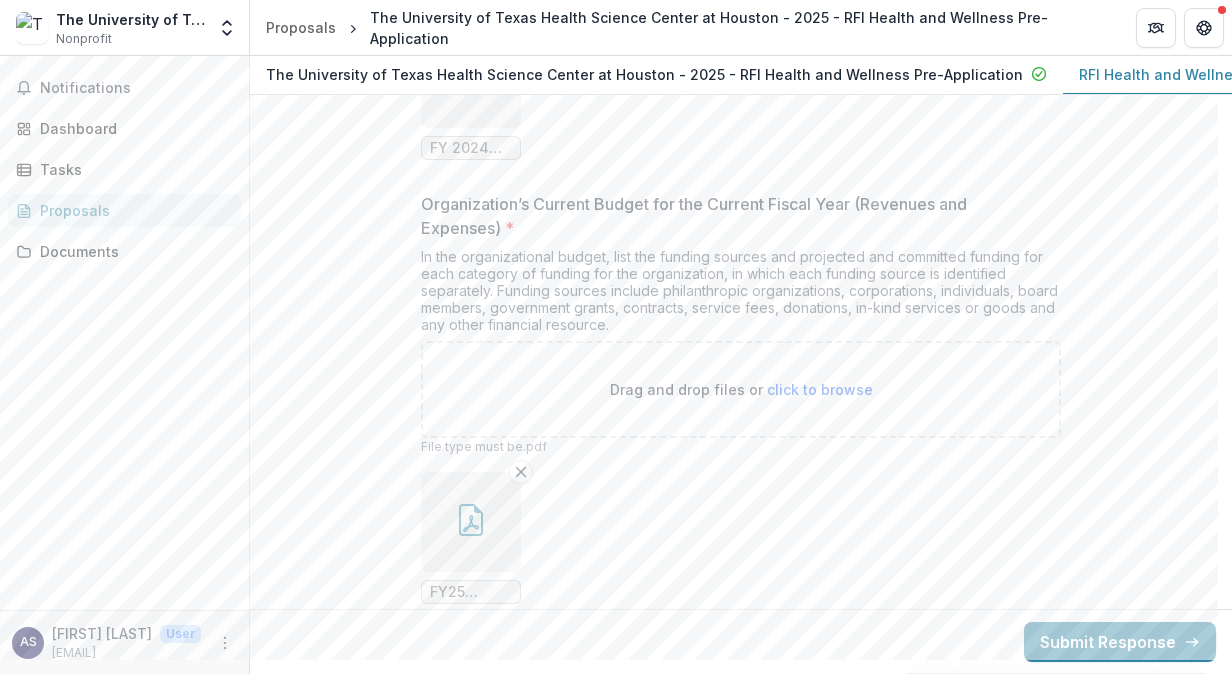 click at bounding box center [471, 522] 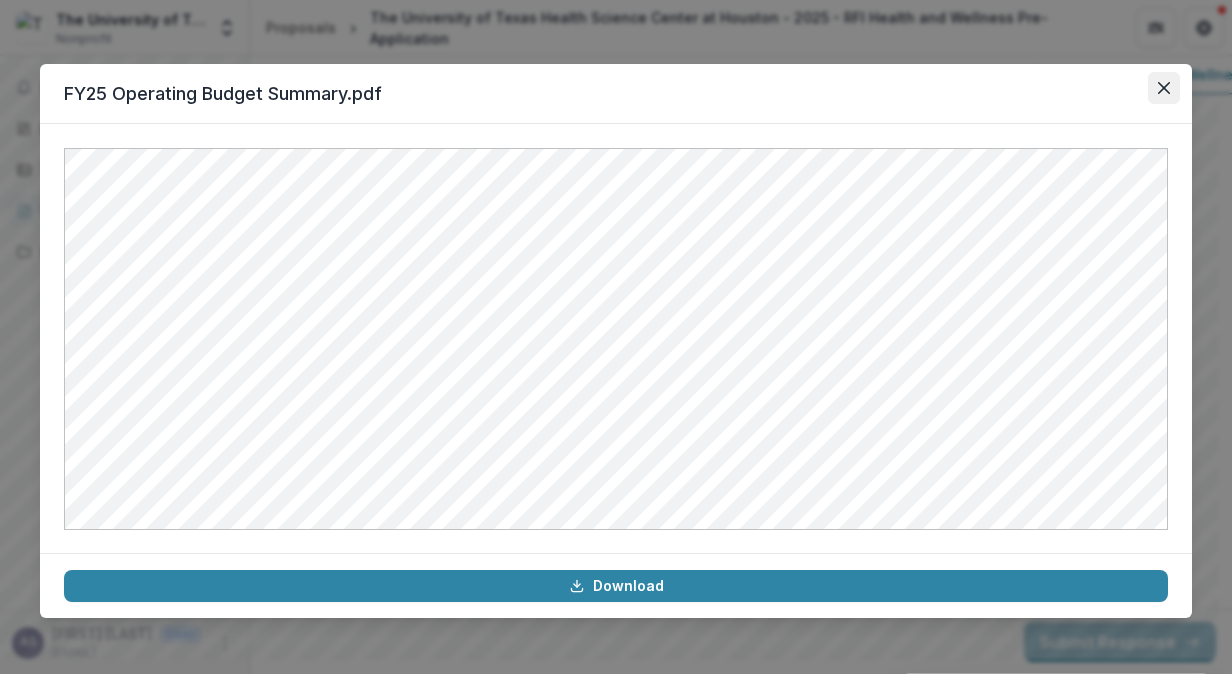 click at bounding box center [1164, 88] 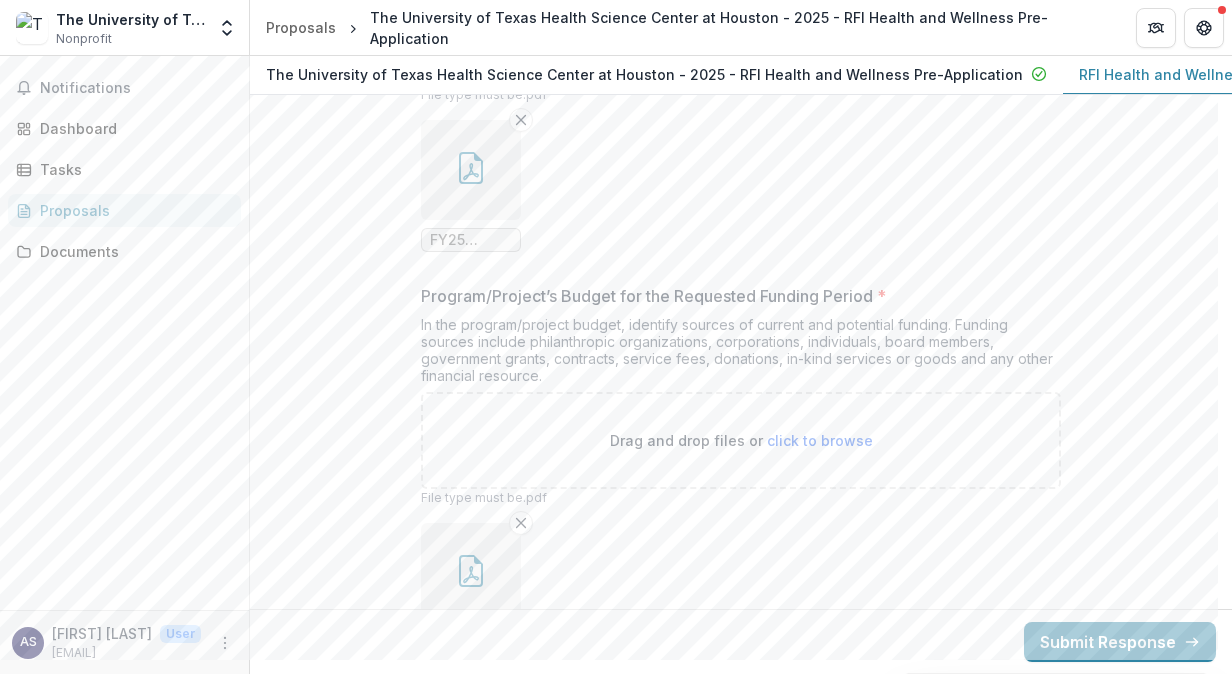scroll, scrollTop: 15050, scrollLeft: 0, axis: vertical 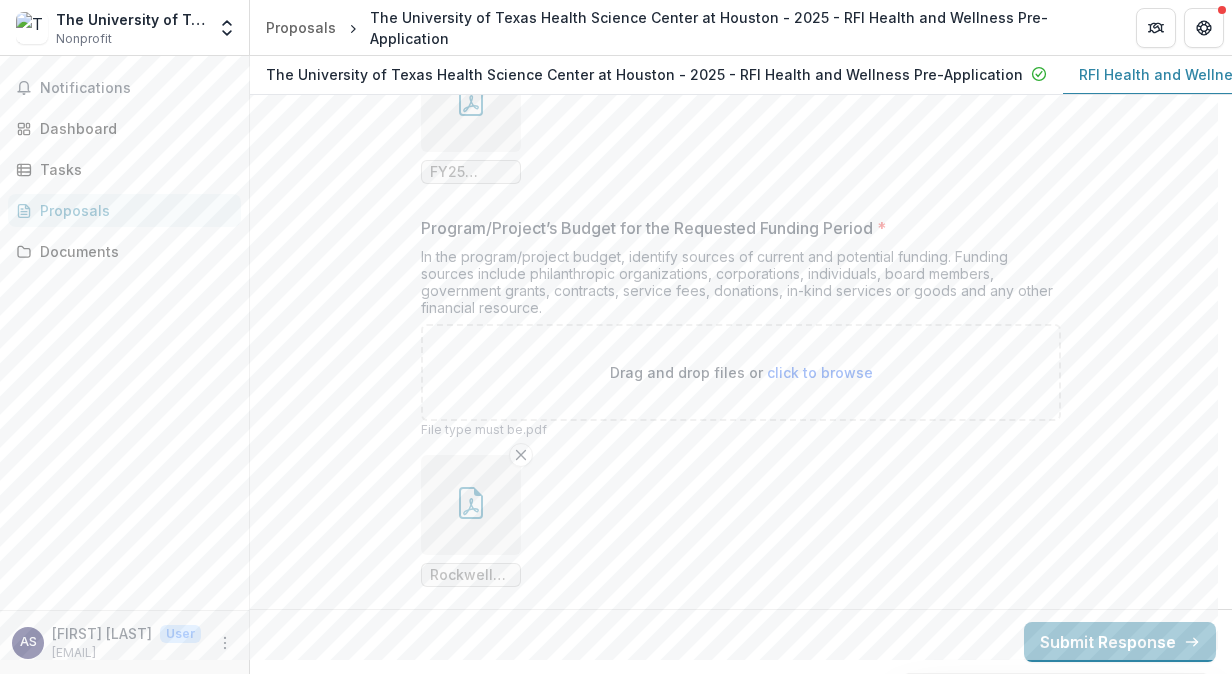 click at bounding box center [471, 505] 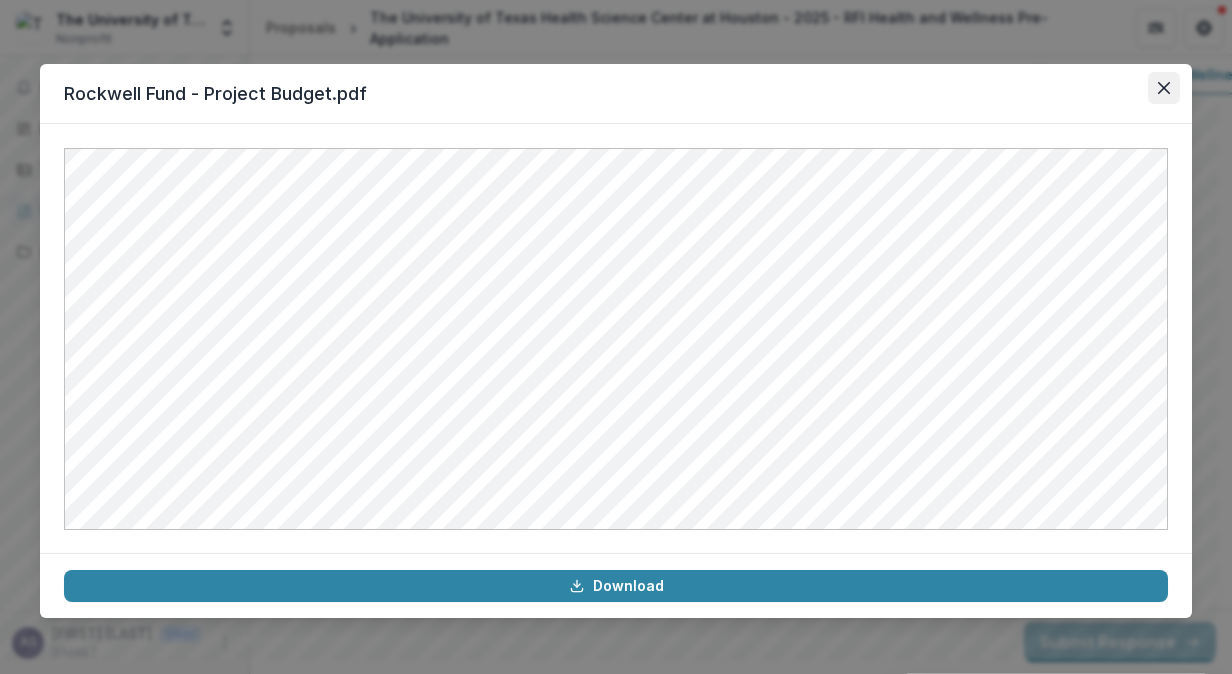 click 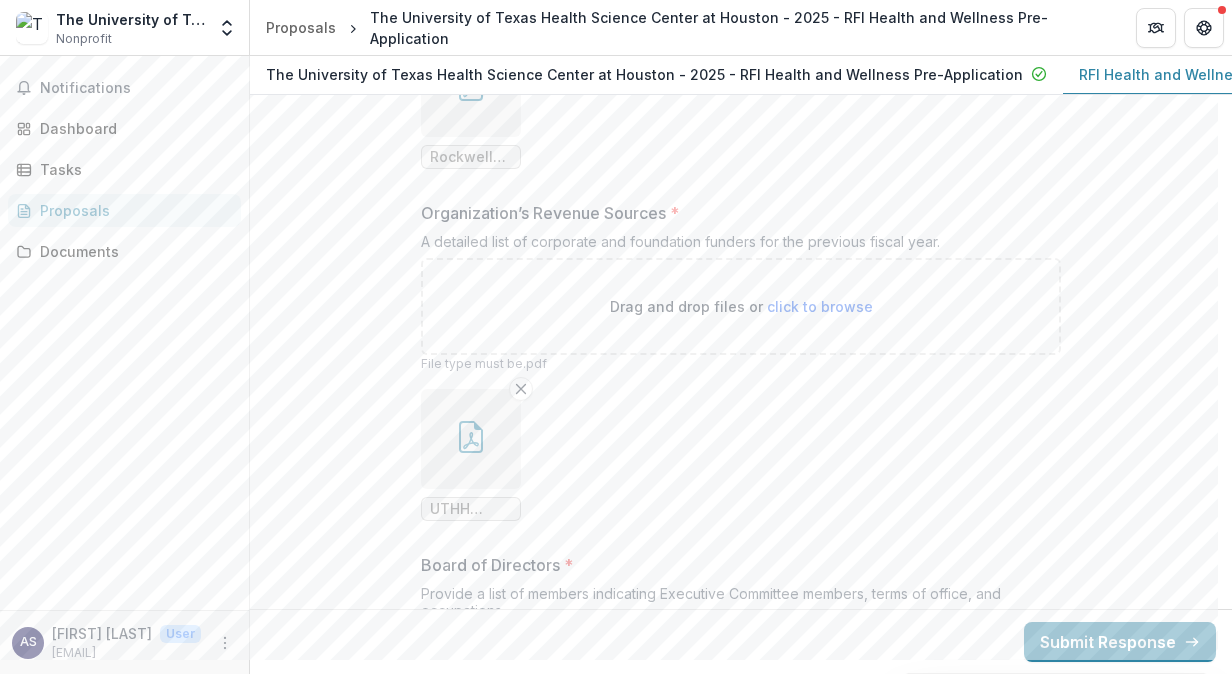 scroll, scrollTop: 15468, scrollLeft: 0, axis: vertical 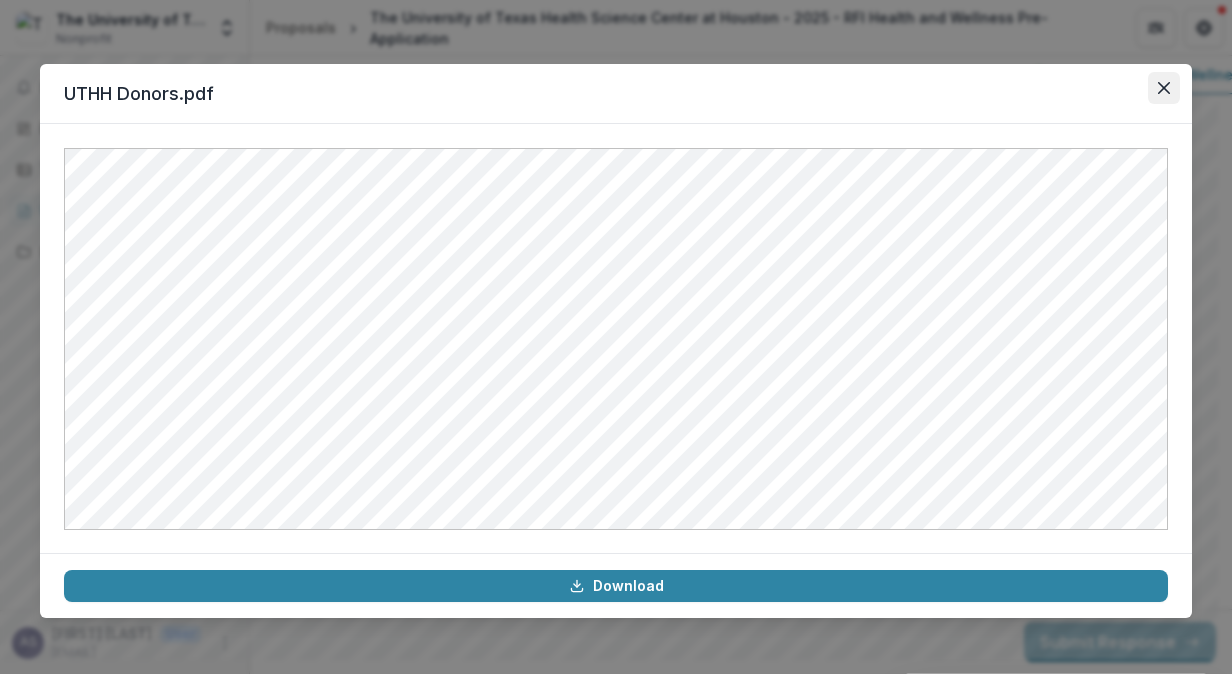 click at bounding box center (1164, 88) 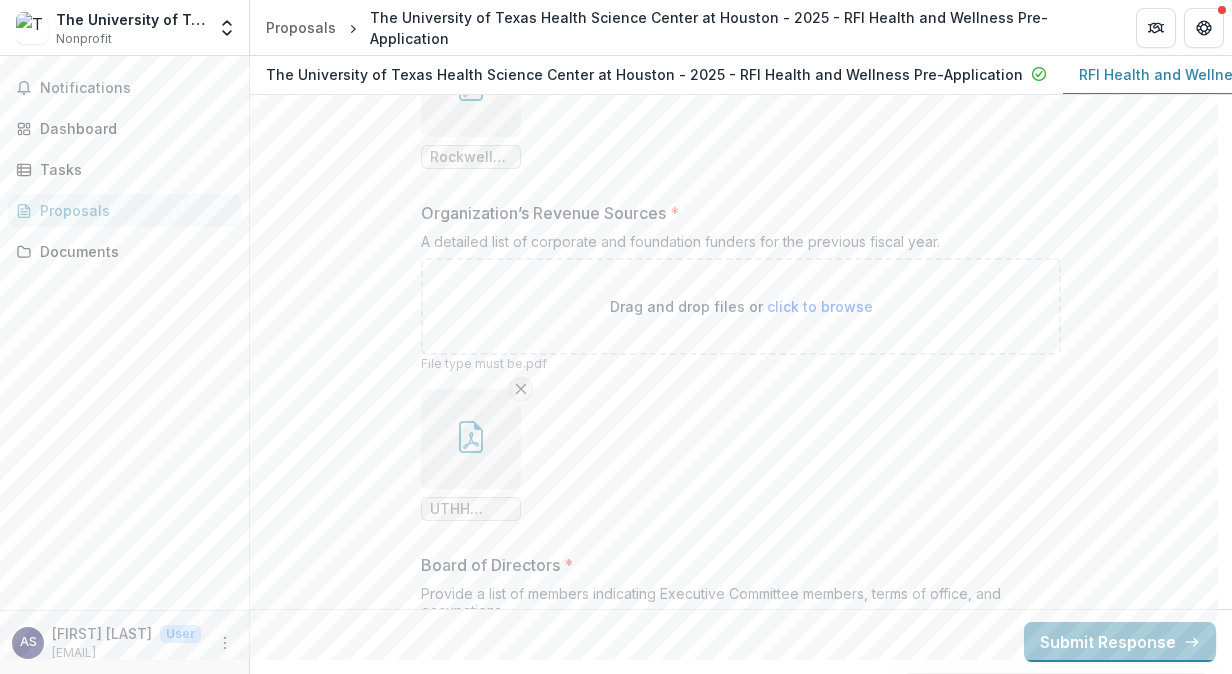 click at bounding box center [521, 389] 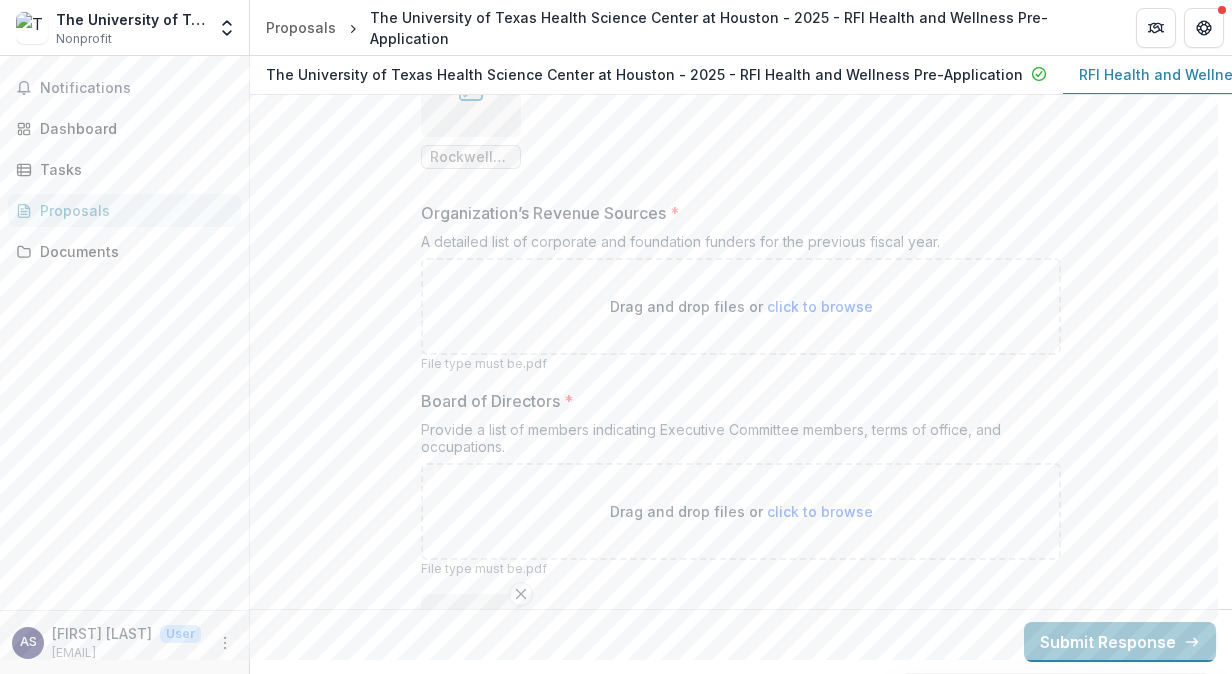 scroll, scrollTop: 15678, scrollLeft: 0, axis: vertical 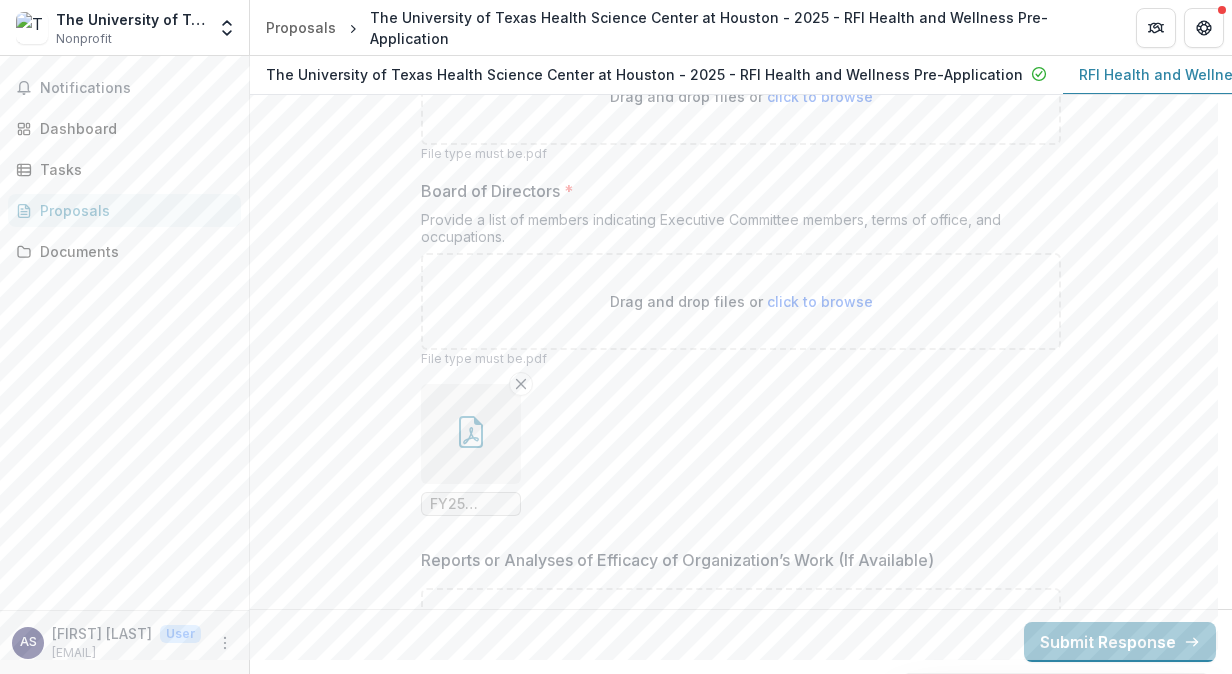 click at bounding box center [471, 434] 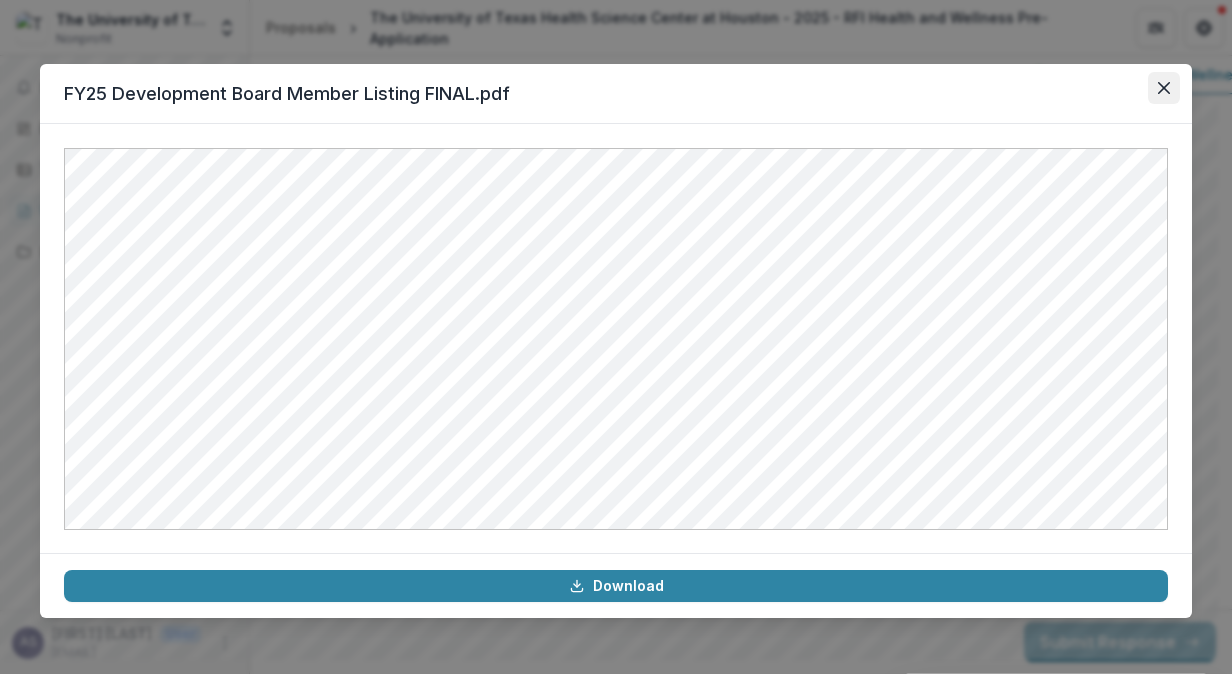 click at bounding box center (1164, 88) 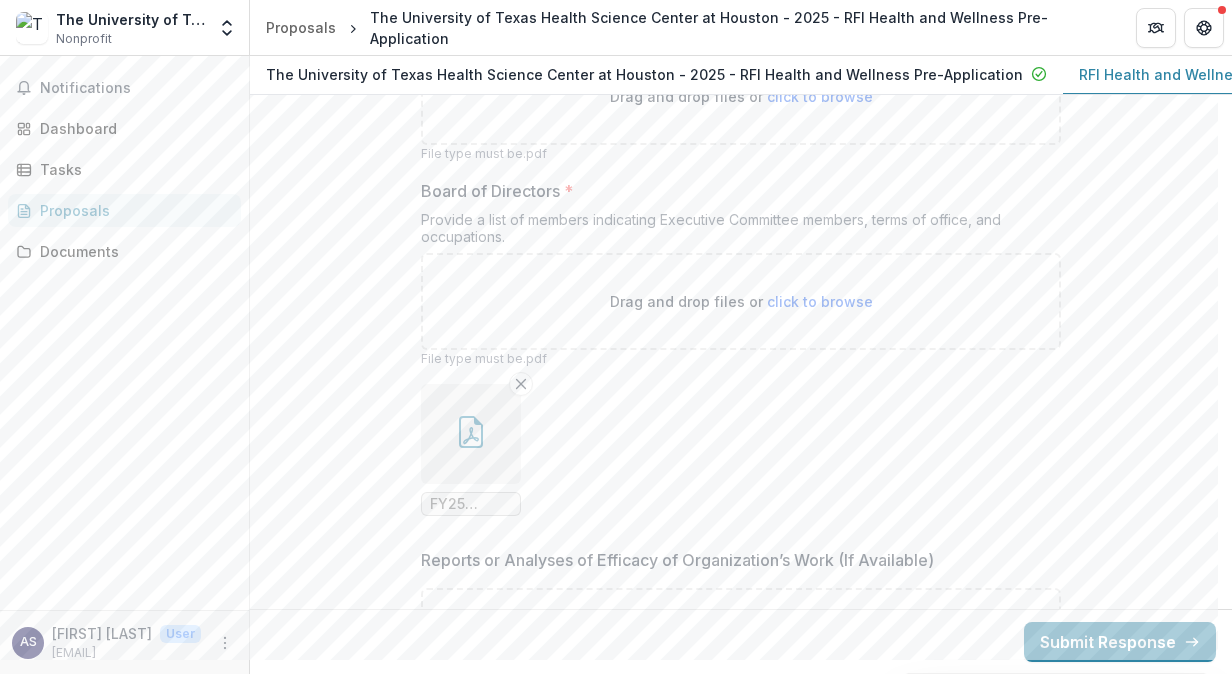 scroll, scrollTop: 15970, scrollLeft: 0, axis: vertical 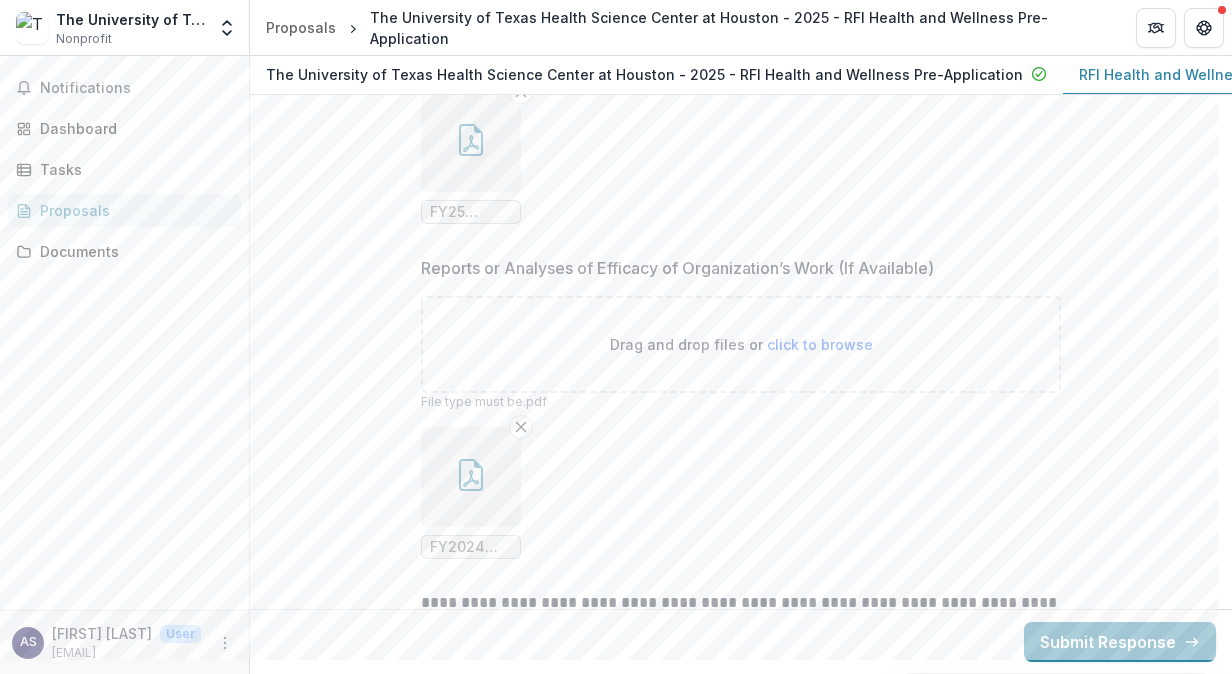 click at bounding box center [471, 477] 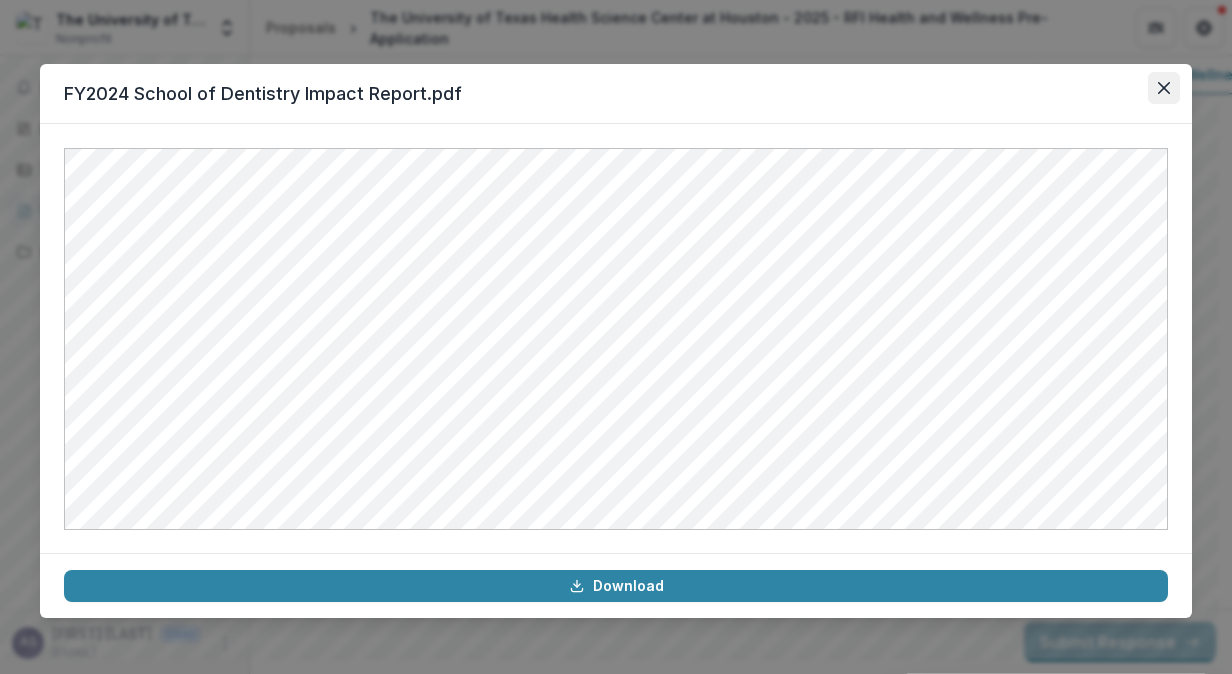 click 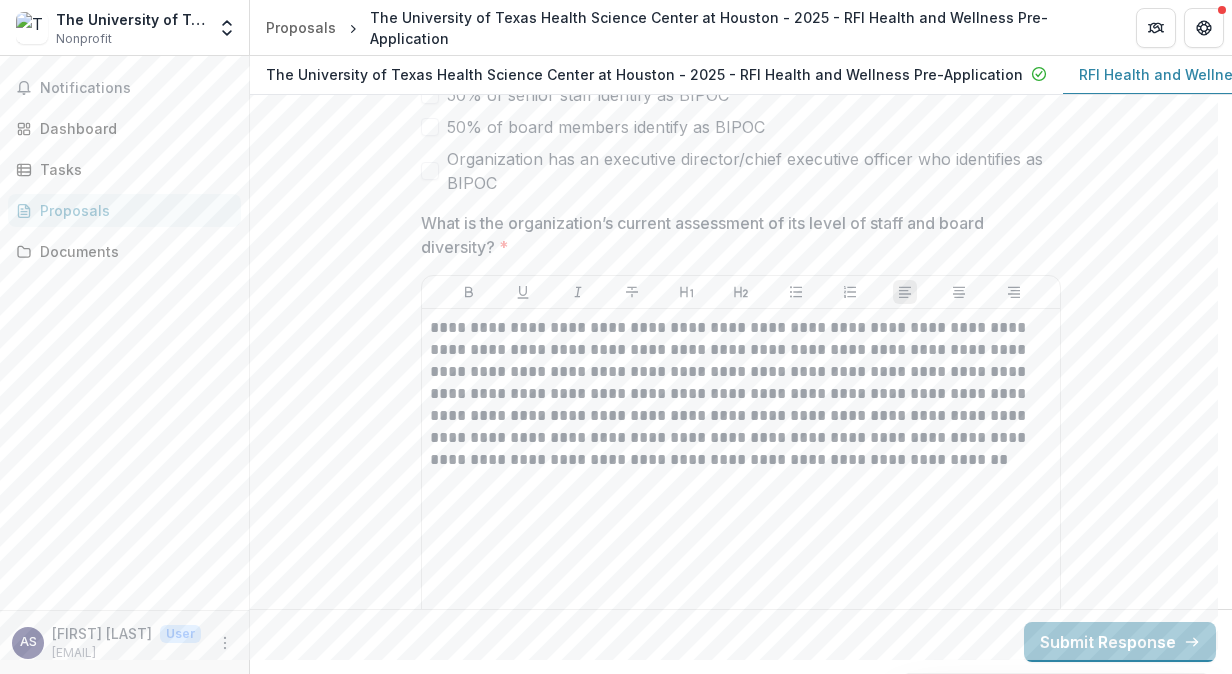 scroll, scrollTop: 9686, scrollLeft: 0, axis: vertical 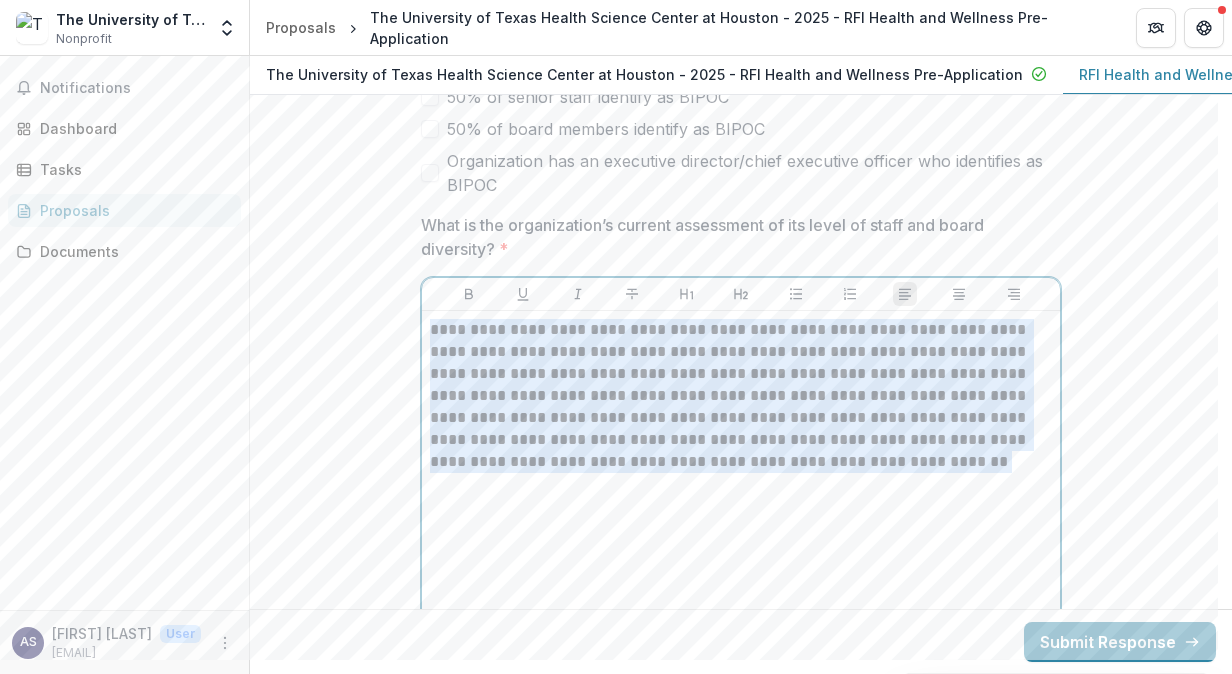 drag, startPoint x: 836, startPoint y: 465, endPoint x: 418, endPoint y: 304, distance: 447.93414 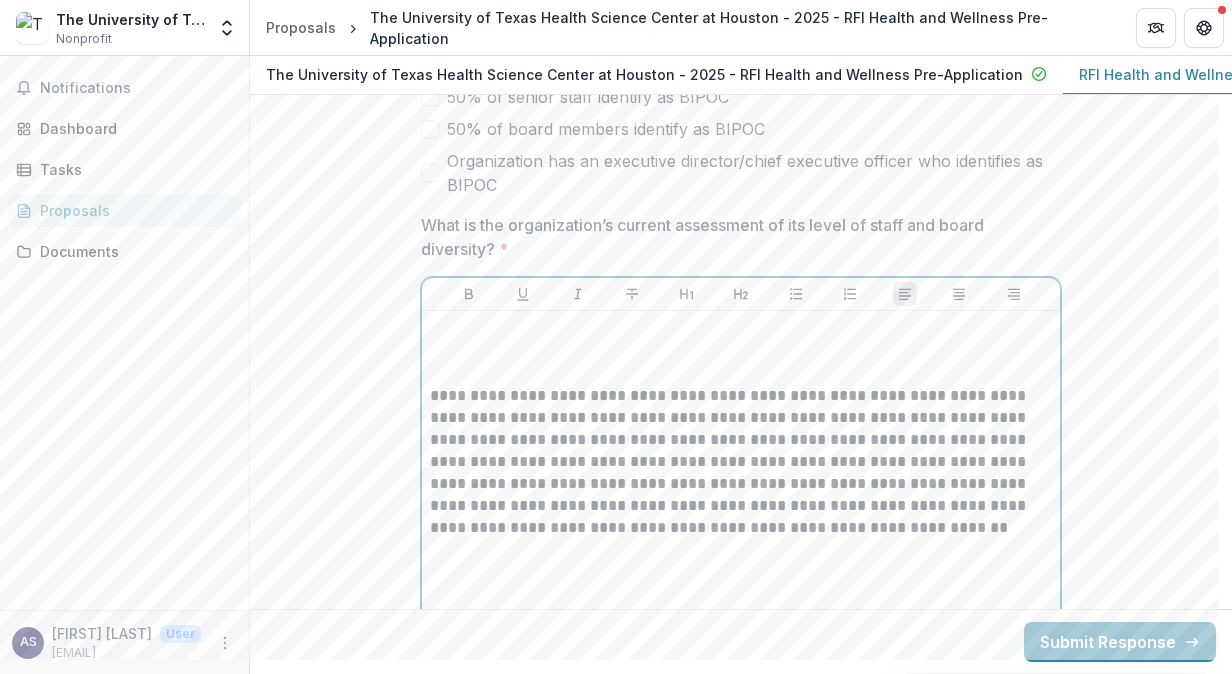 click at bounding box center [741, 330] 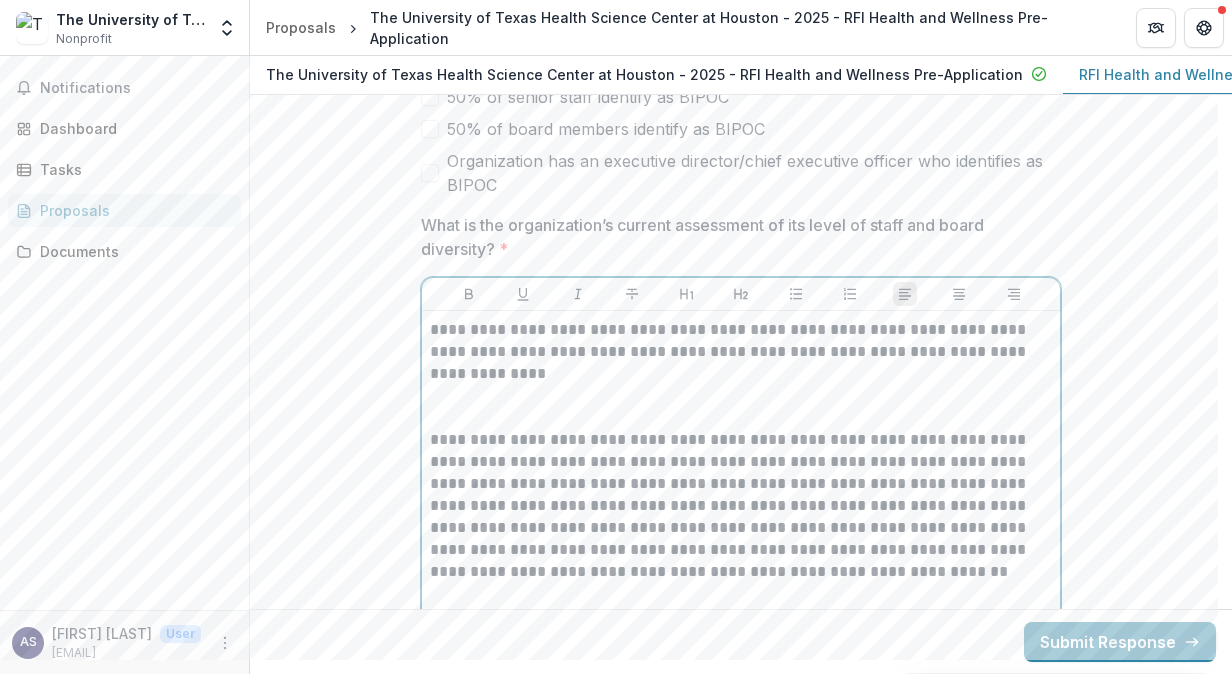 scroll, scrollTop: 9734, scrollLeft: 0, axis: vertical 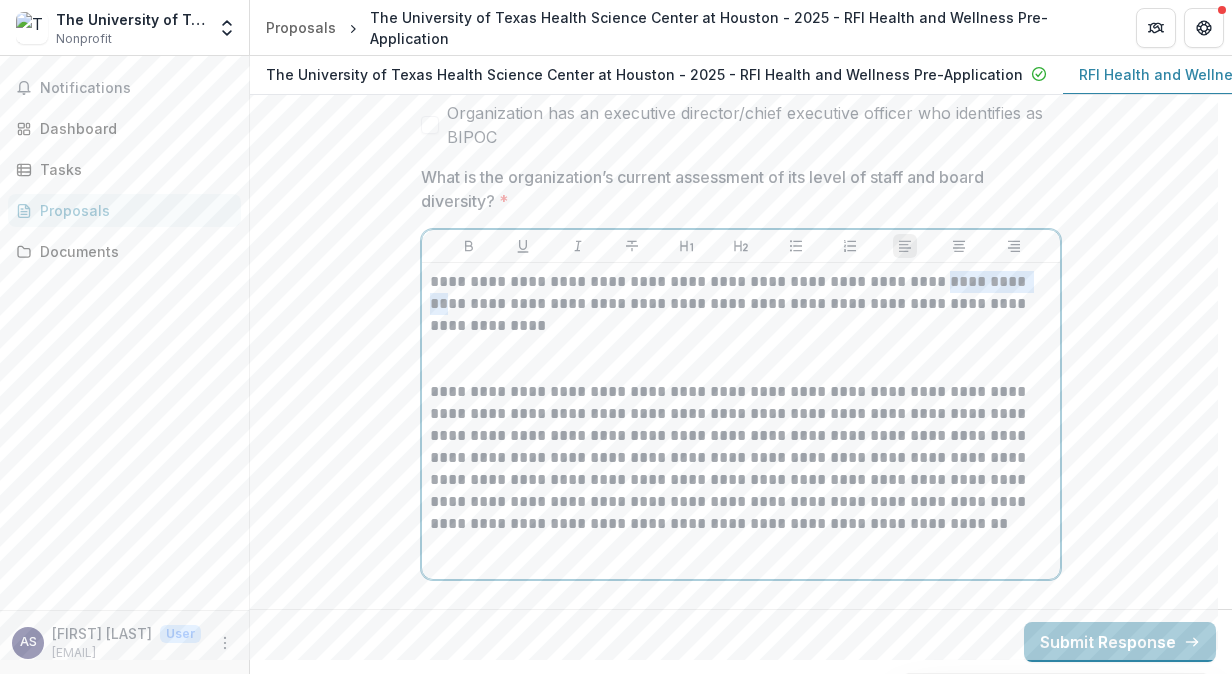 drag, startPoint x: 1004, startPoint y: 268, endPoint x: 916, endPoint y: 264, distance: 88.09086 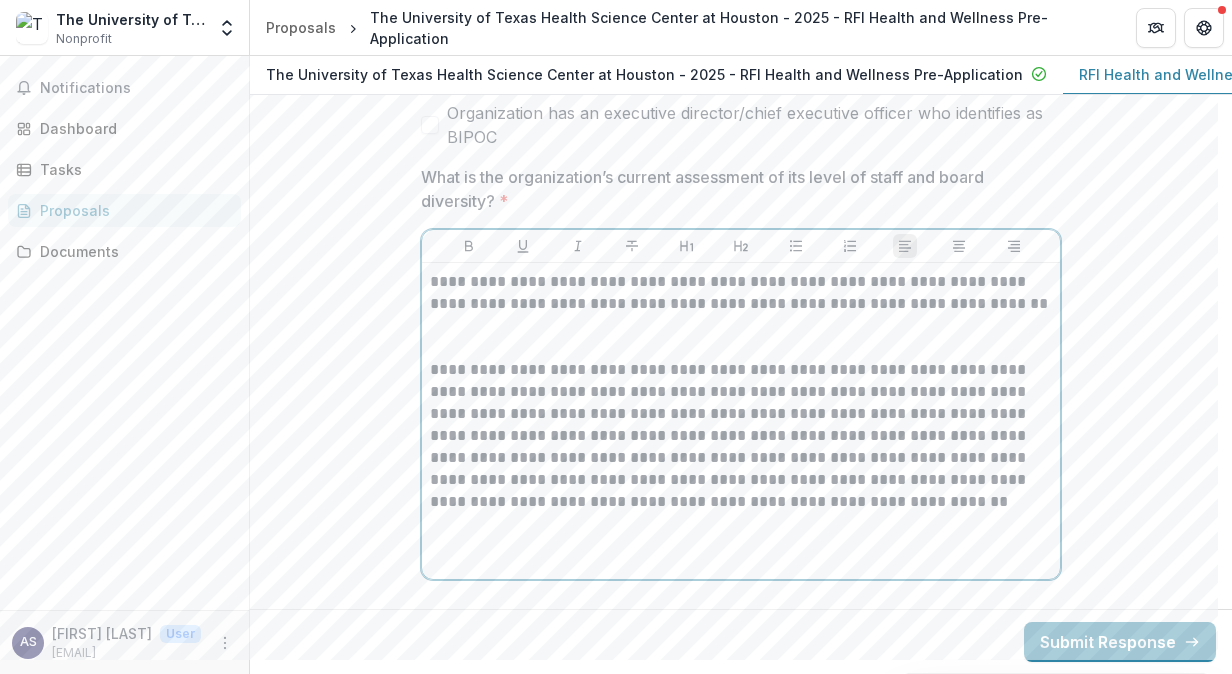 type 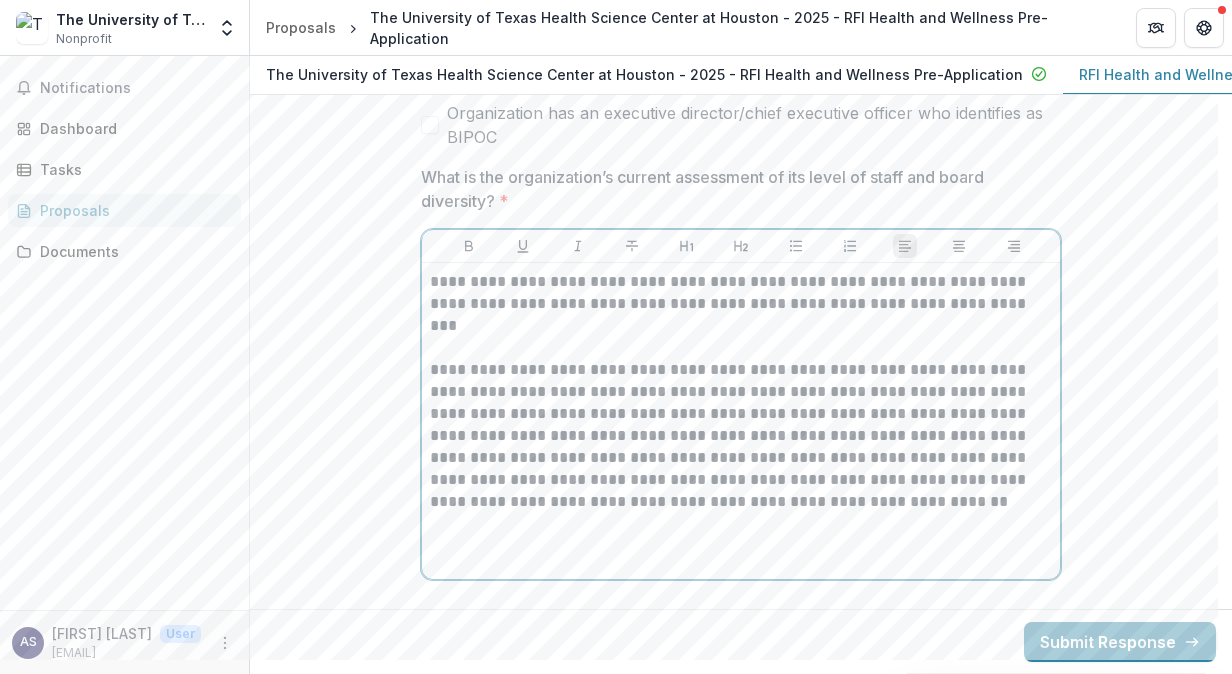 click on "**********" at bounding box center (741, 436) 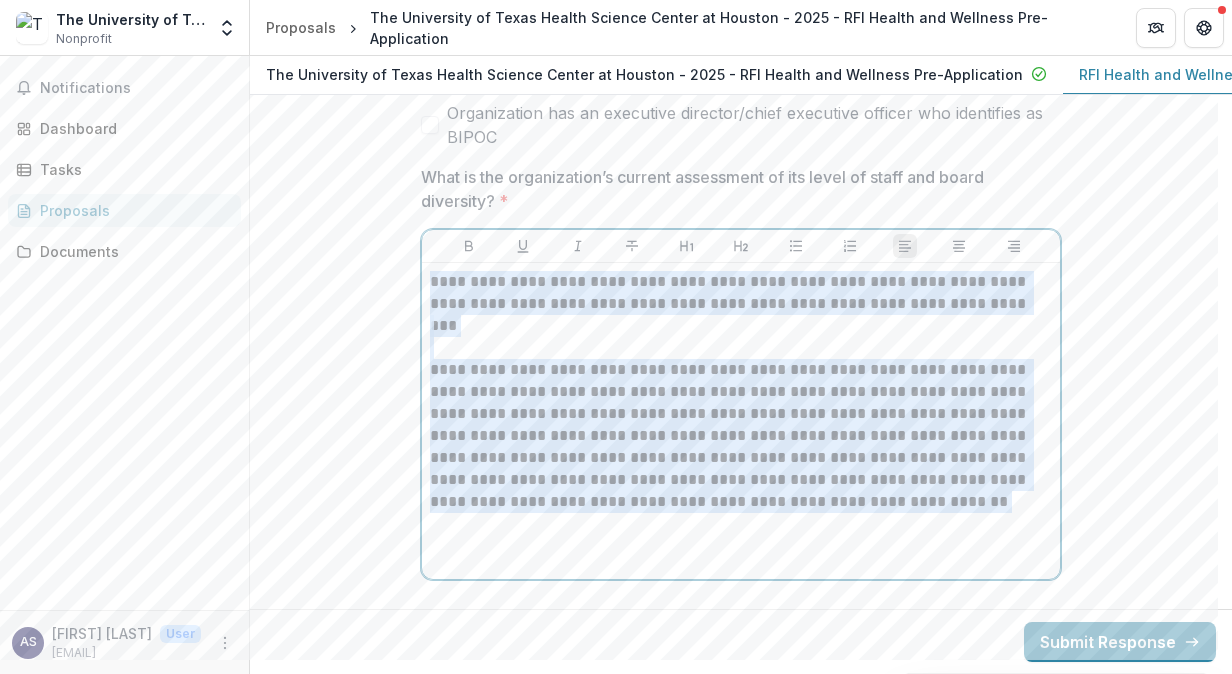 drag, startPoint x: 844, startPoint y: 502, endPoint x: 396, endPoint y: 232, distance: 523.0717 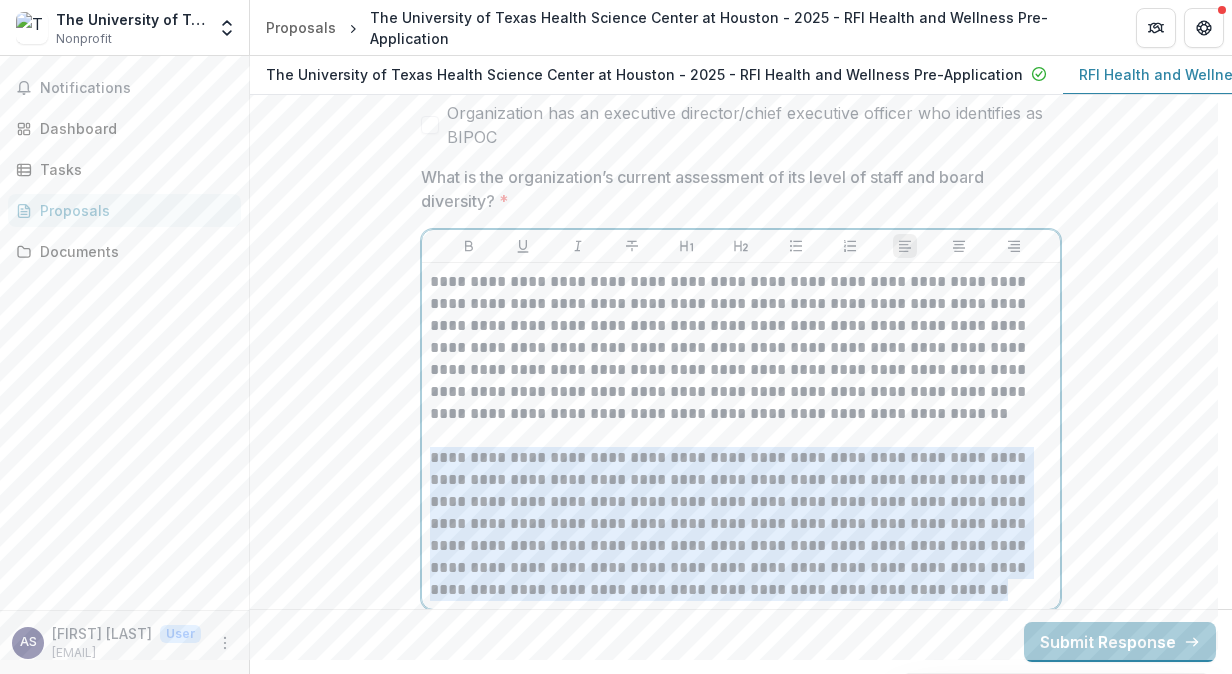 drag, startPoint x: 828, startPoint y: 582, endPoint x: 418, endPoint y: 436, distance: 435.21948 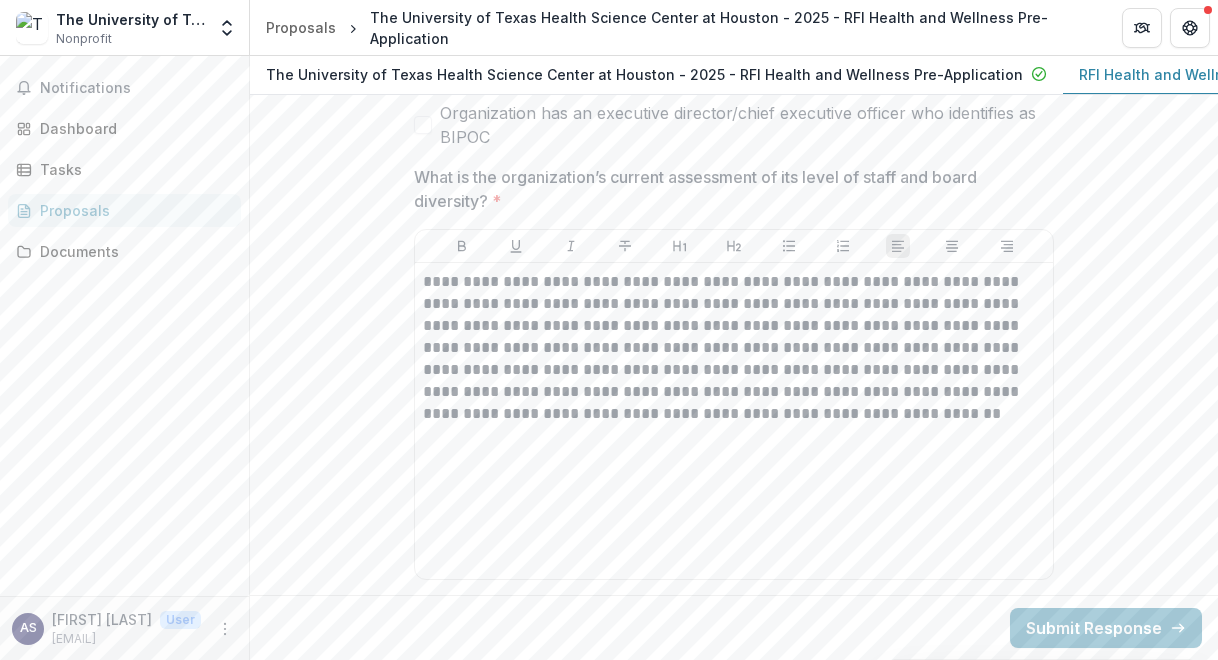 click on "What is the organization’s current assessment of its level of staff and board diversity? *" at bounding box center (728, 189) 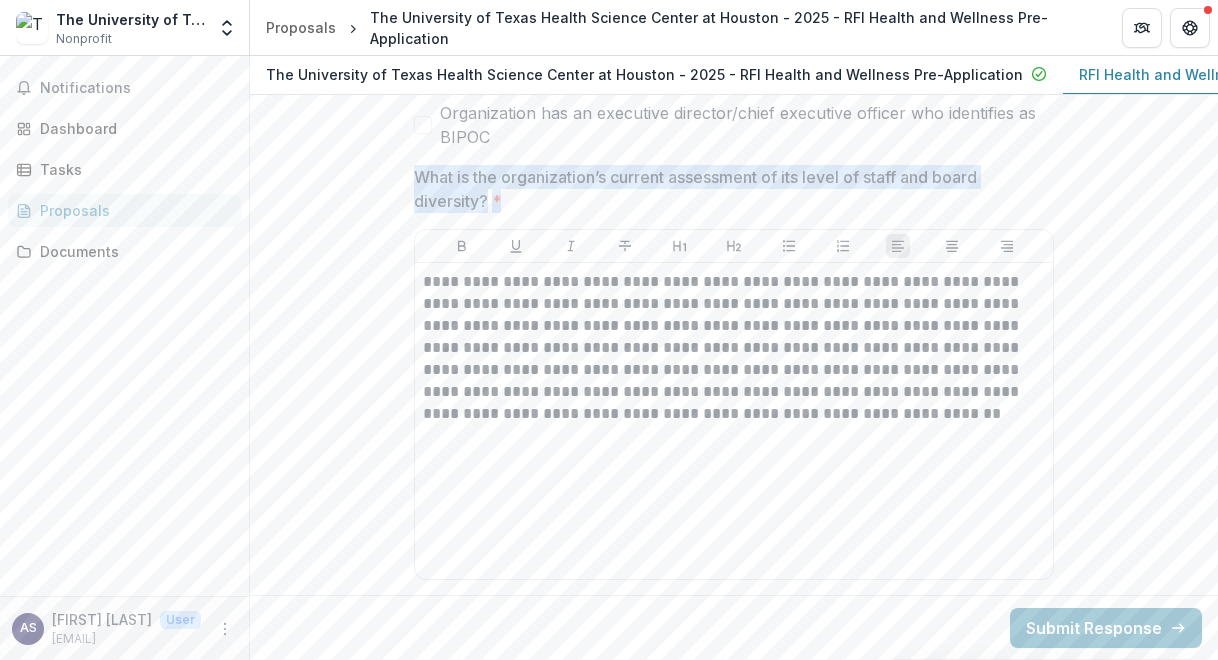 drag, startPoint x: 524, startPoint y: 190, endPoint x: 406, endPoint y: 165, distance: 120.61923 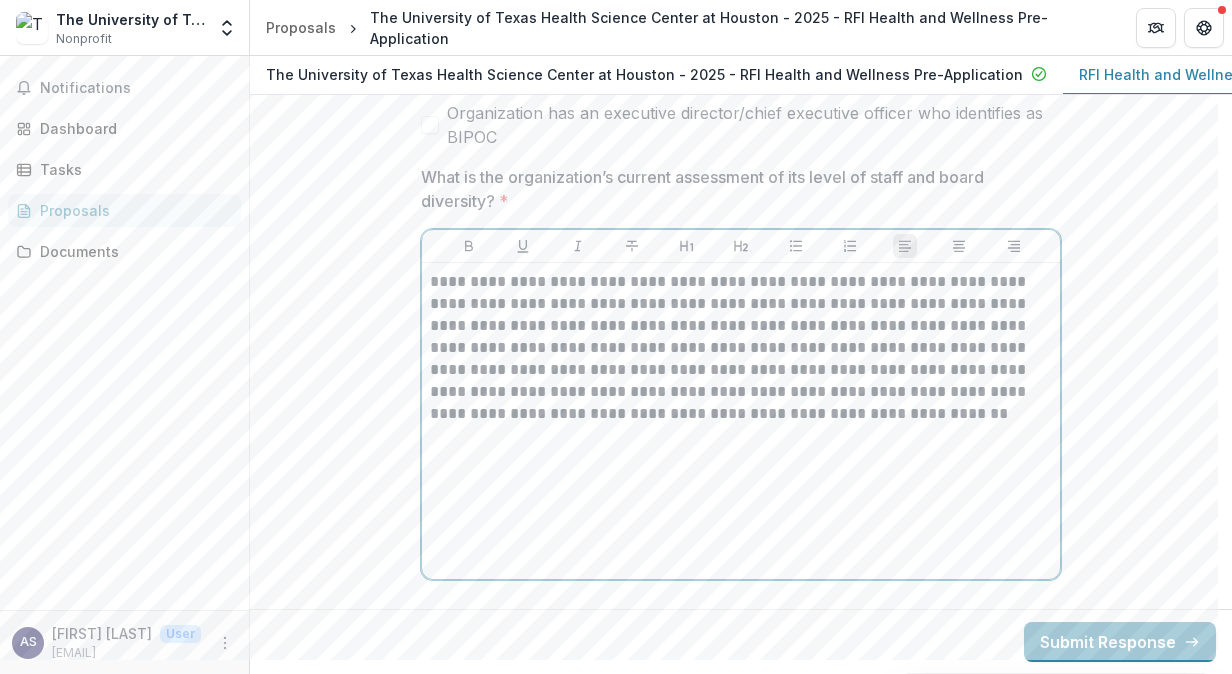 click on "**********" at bounding box center (741, 348) 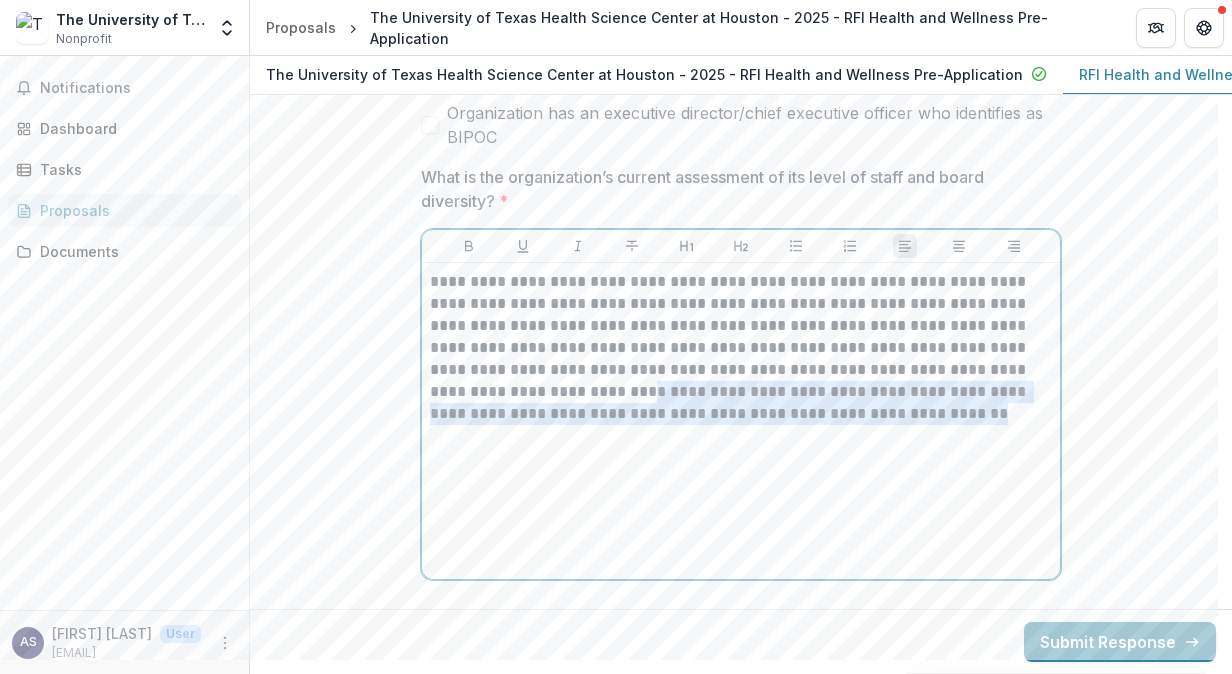 drag, startPoint x: 858, startPoint y: 406, endPoint x: 486, endPoint y: 387, distance: 372.4849 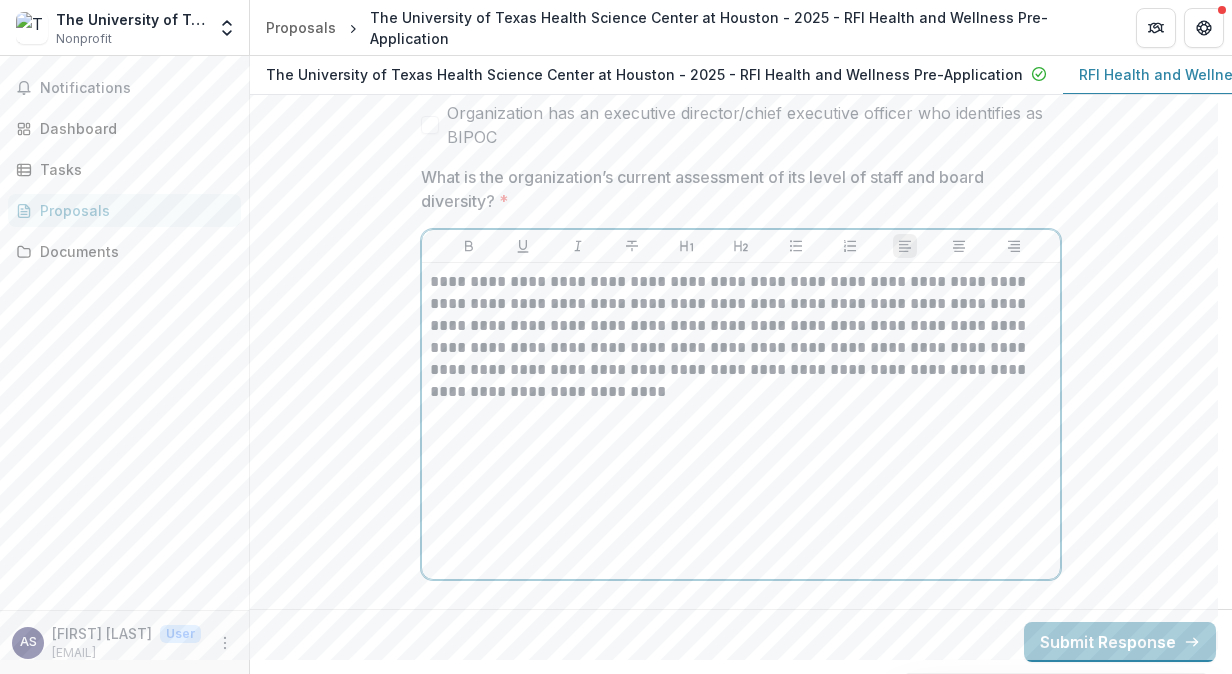 click on "**********" at bounding box center [741, 421] 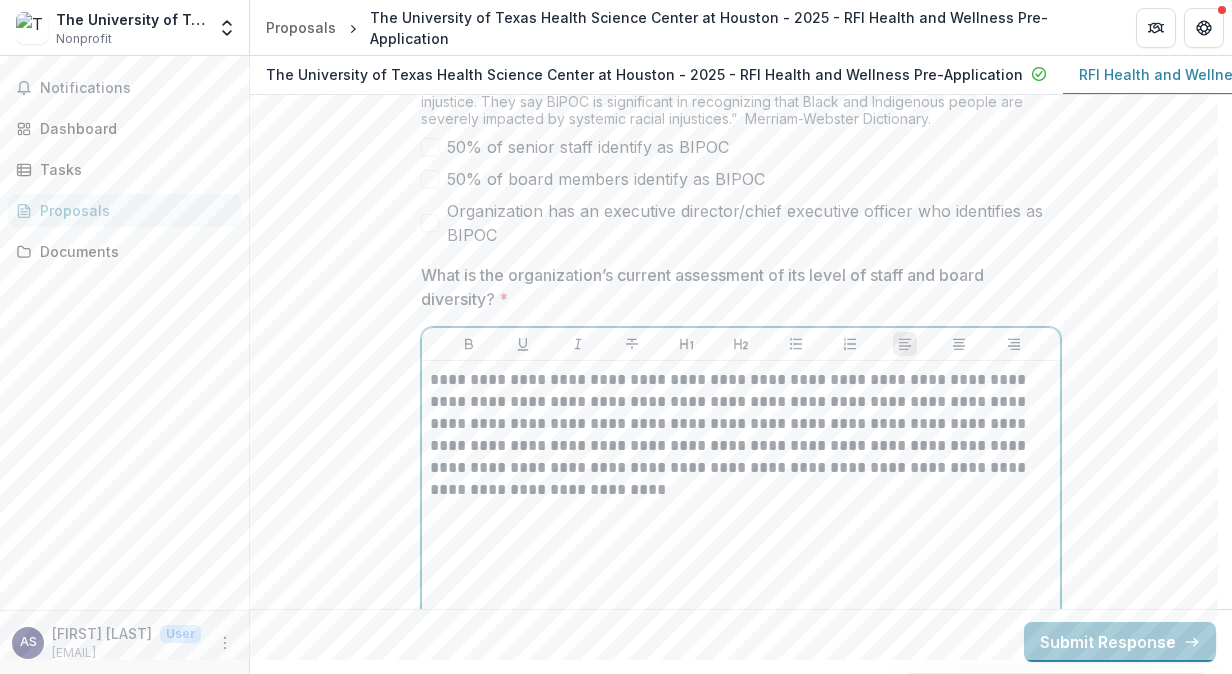 scroll, scrollTop: 9637, scrollLeft: 0, axis: vertical 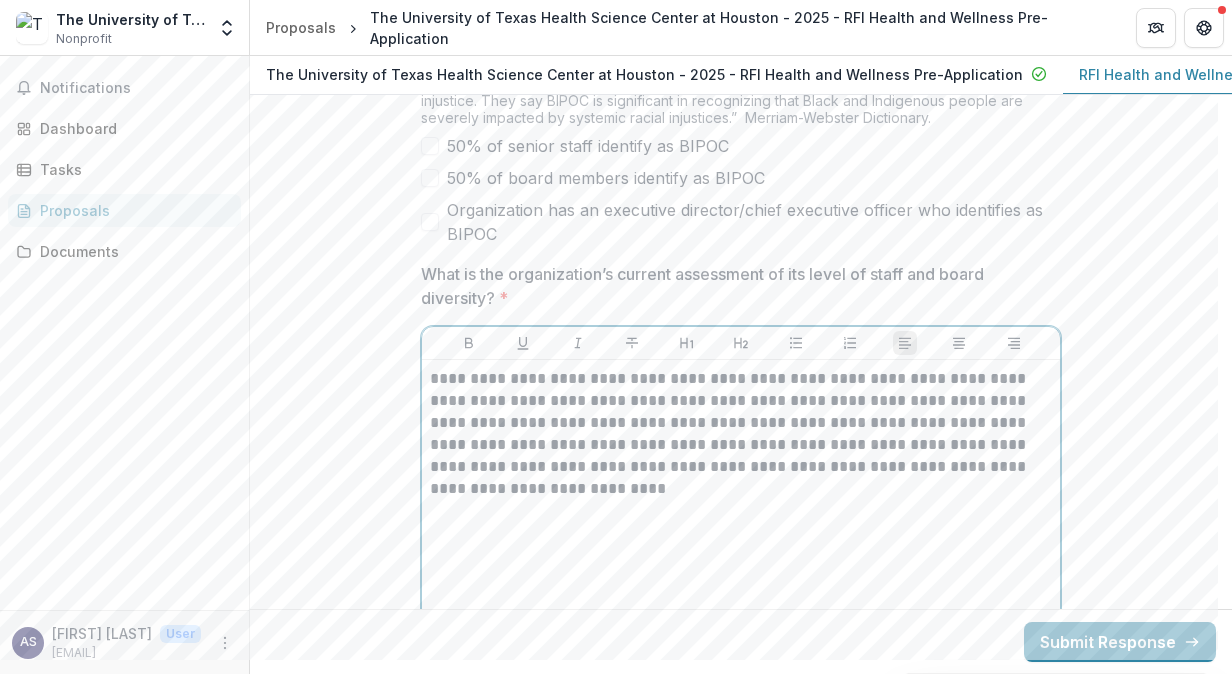click on "**********" at bounding box center [741, 434] 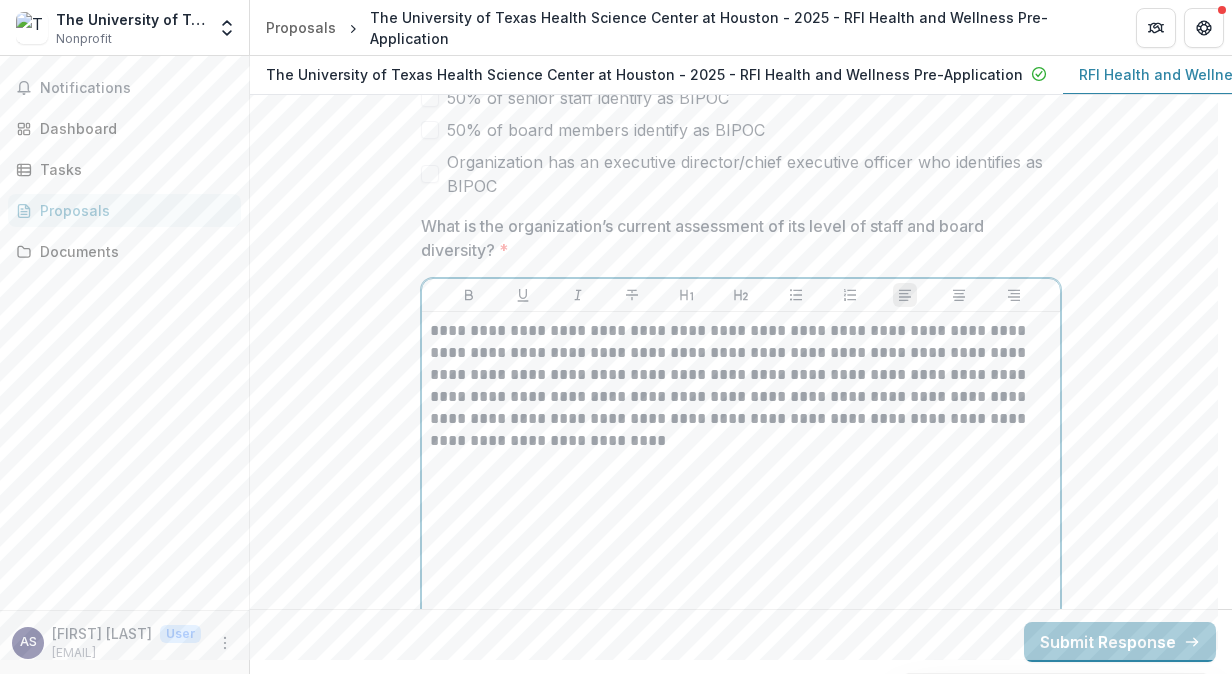 scroll, scrollTop: 9684, scrollLeft: 0, axis: vertical 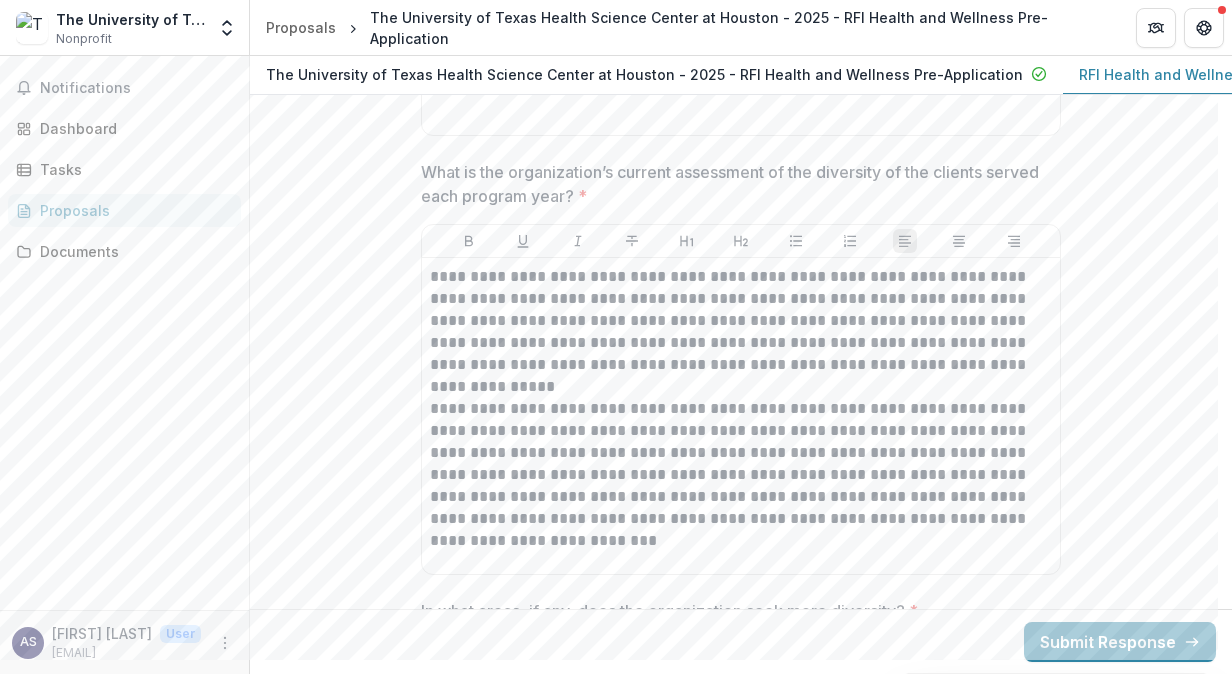 click on "What is the organization’s current assessment of the diversity of the clients served each program year? *" at bounding box center [735, 184] 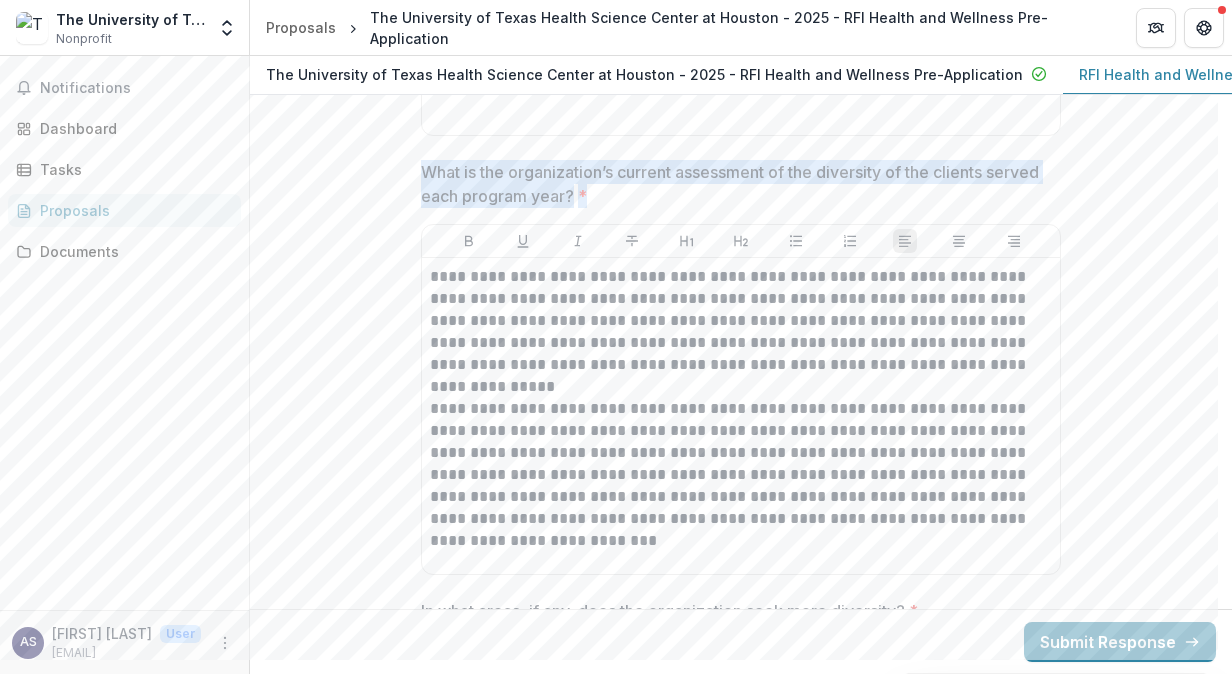 click on "What is the organization’s current assessment of the diversity of the clients served each program year? *" at bounding box center [735, 184] 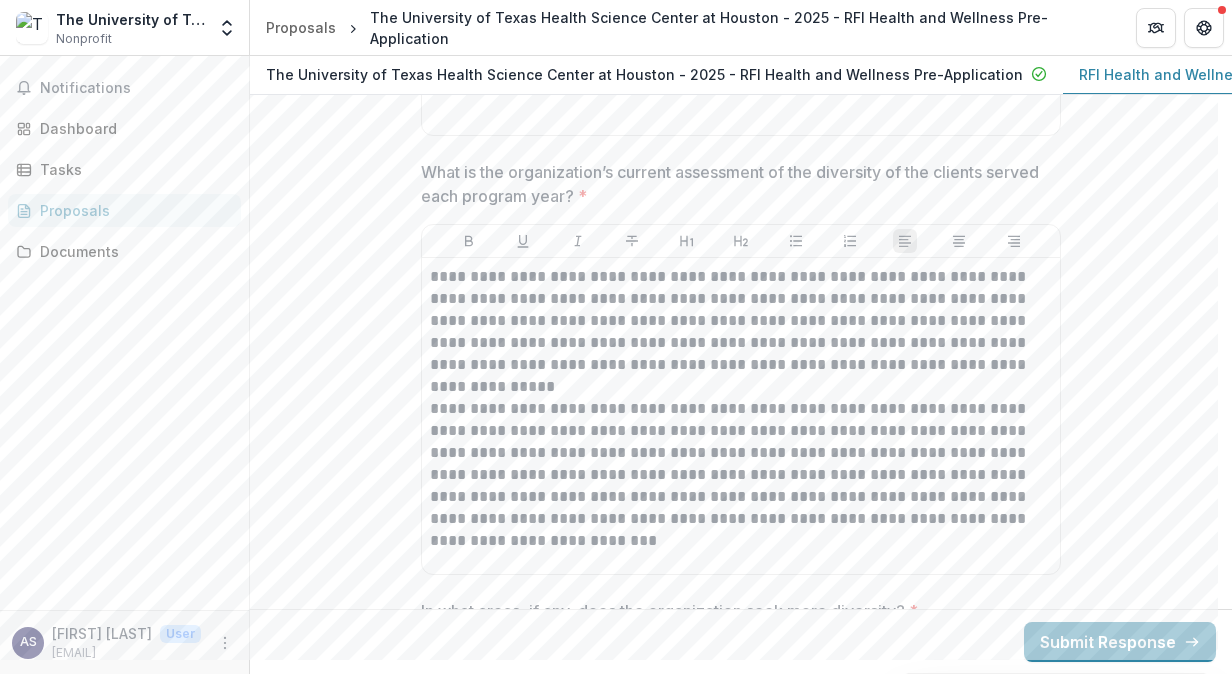 click on "What is the organization’s current assessment of the diversity of the clients served each program year? *" at bounding box center (735, 184) 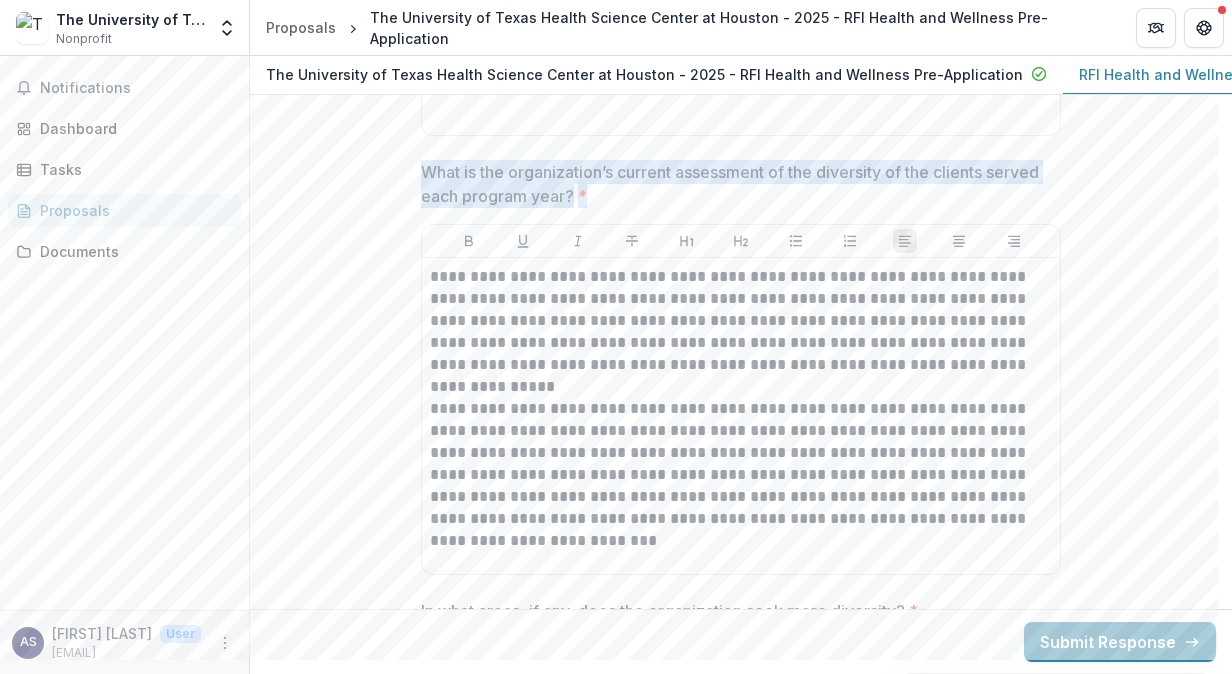 drag, startPoint x: 421, startPoint y: 158, endPoint x: 650, endPoint y: 196, distance: 232.13142 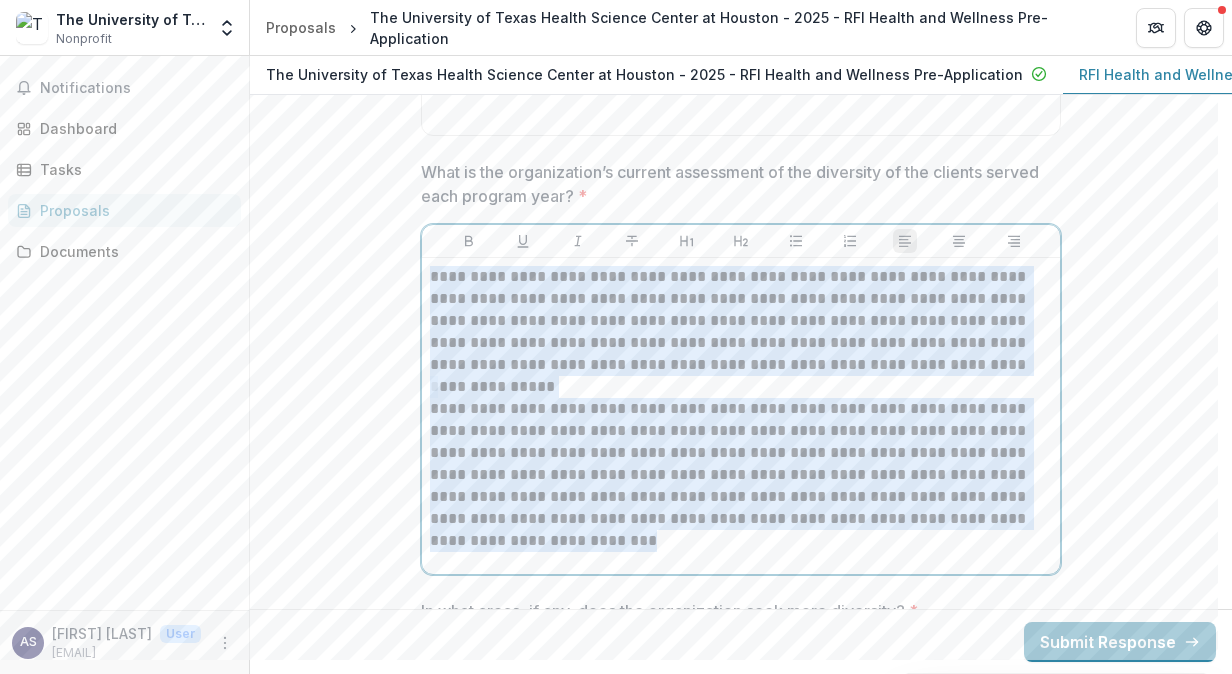 drag, startPoint x: 520, startPoint y: 529, endPoint x: 408, endPoint y: 253, distance: 297.85904 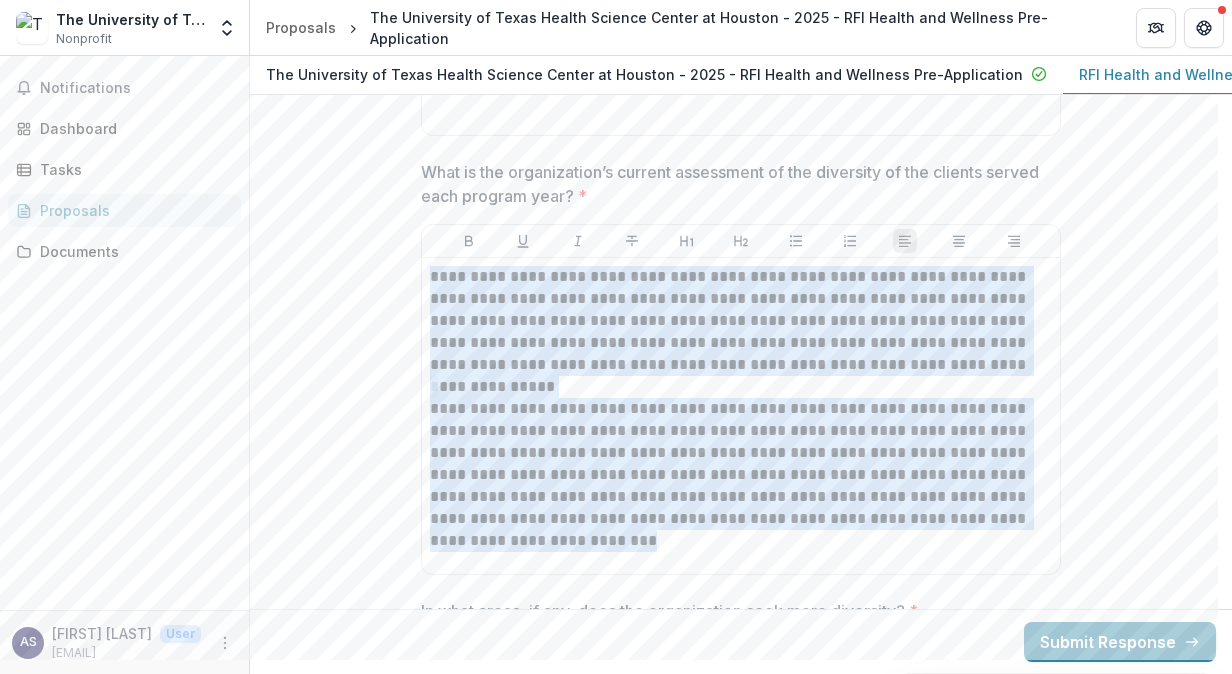 click on "What is the organization’s current assessment of the diversity of the clients served each program year? *" at bounding box center [735, 184] 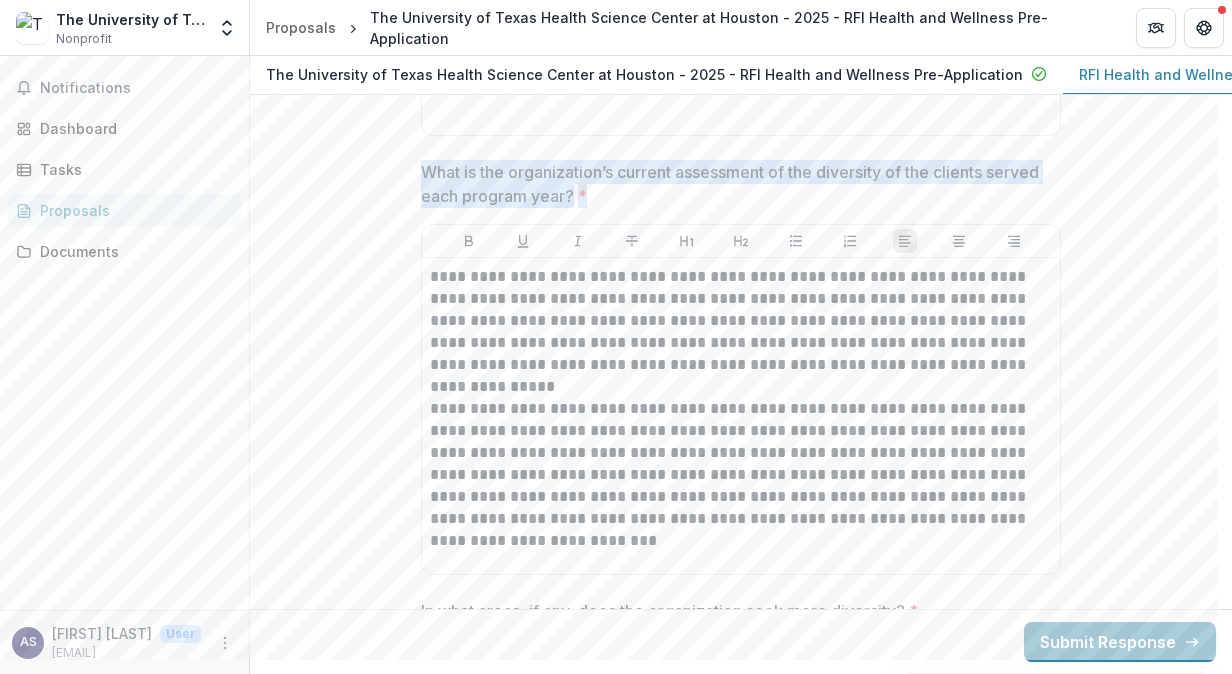 drag, startPoint x: 415, startPoint y: 156, endPoint x: 640, endPoint y: 179, distance: 226.1725 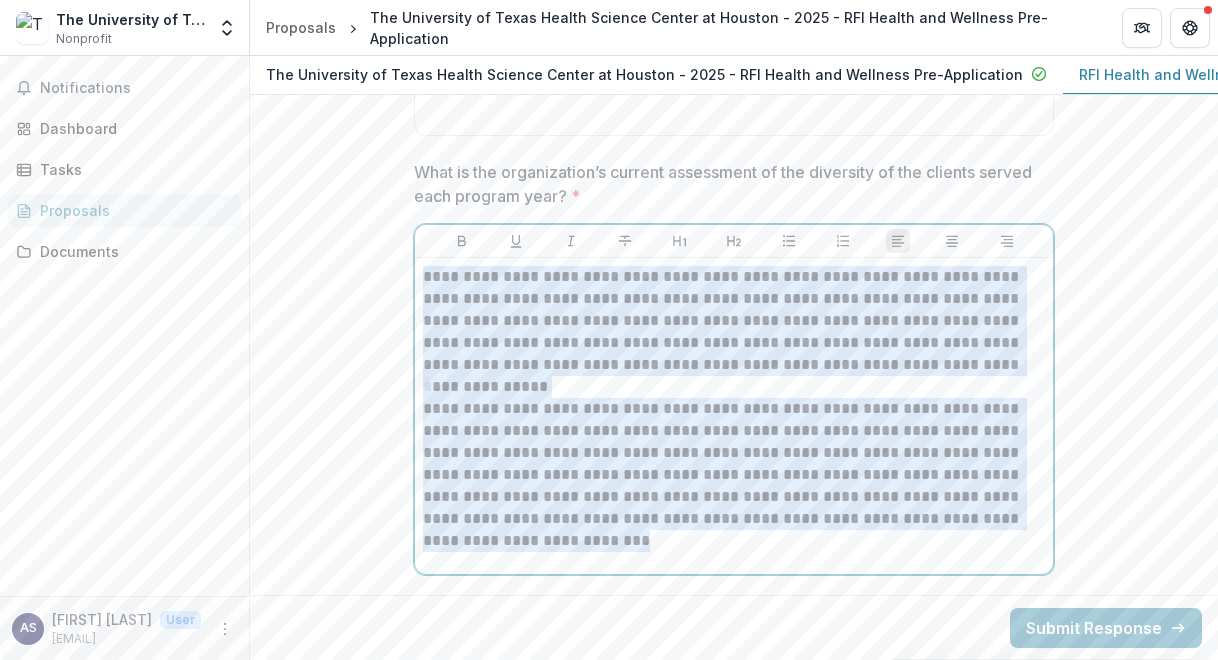 drag, startPoint x: 480, startPoint y: 429, endPoint x: 477, endPoint y: 443, distance: 14.3178215 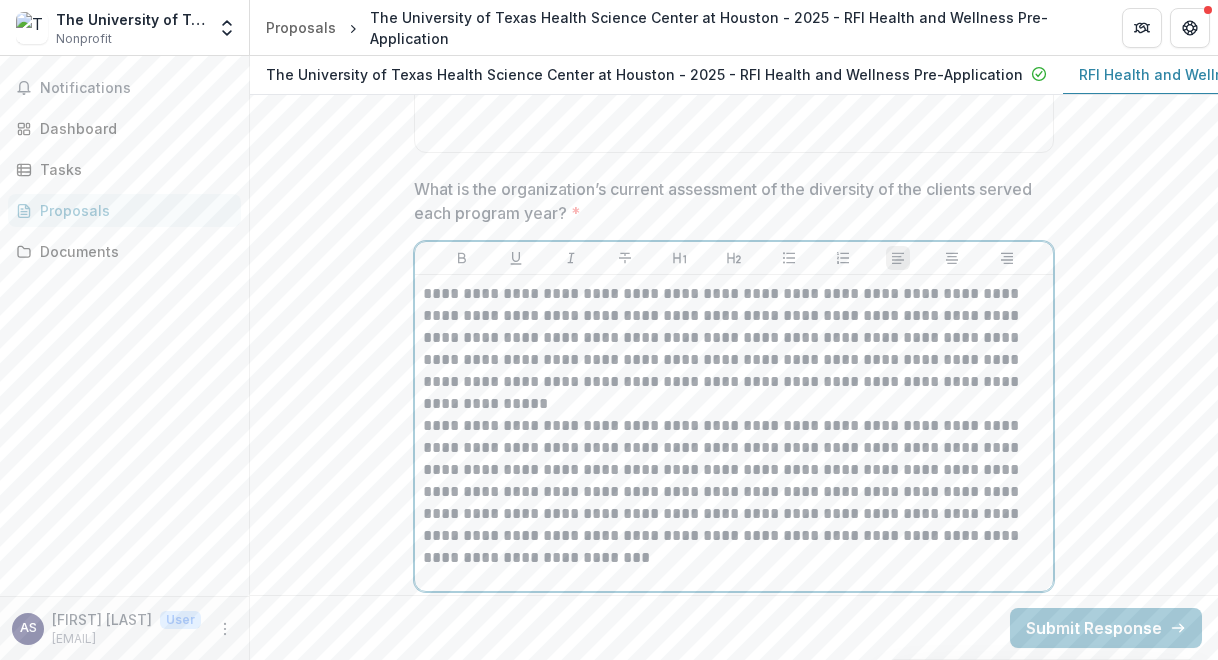 scroll, scrollTop: 10160, scrollLeft: 0, axis: vertical 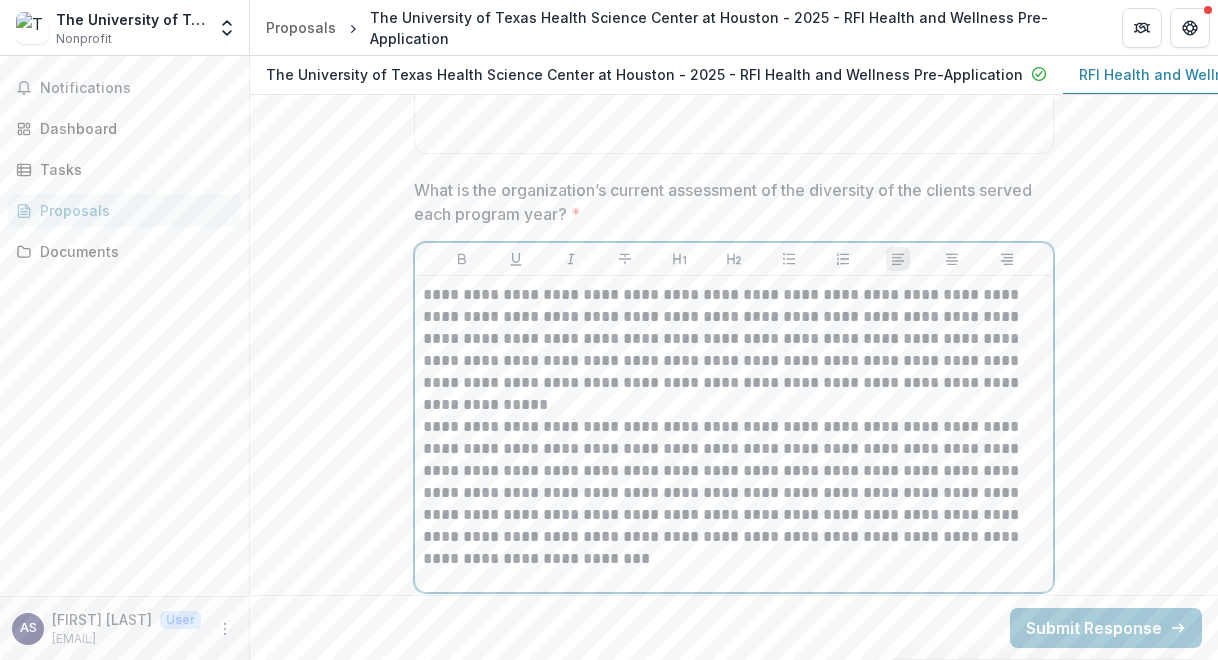 click on "**********" at bounding box center [734, 339] 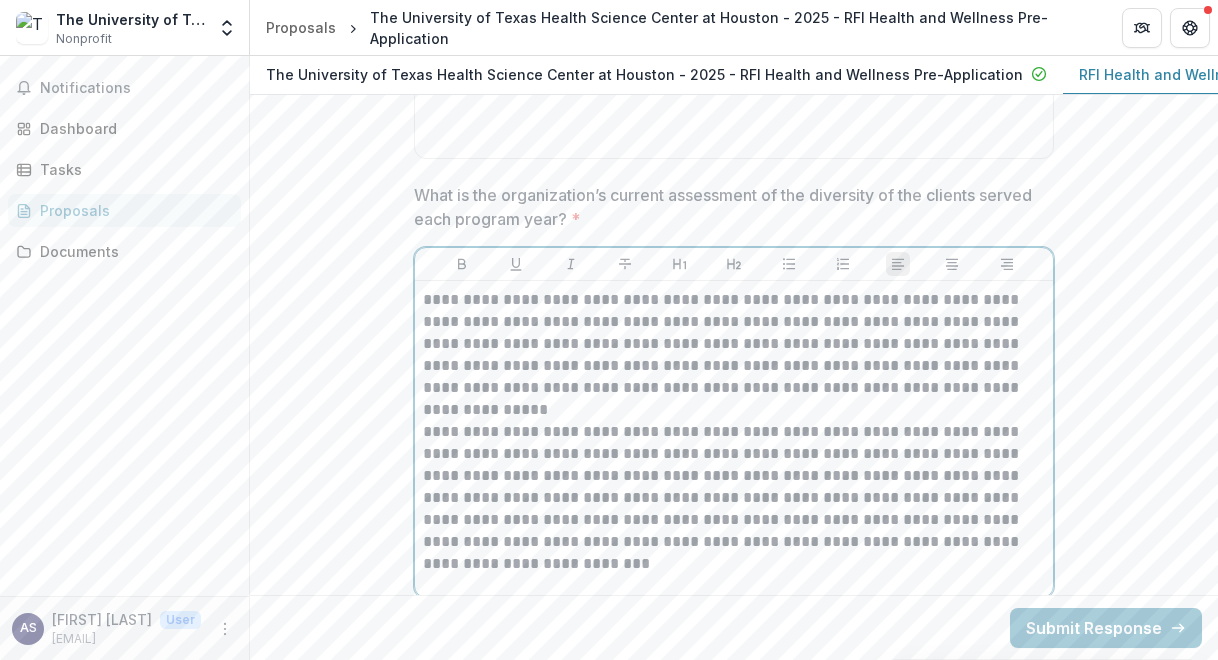 scroll, scrollTop: 10154, scrollLeft: 0, axis: vertical 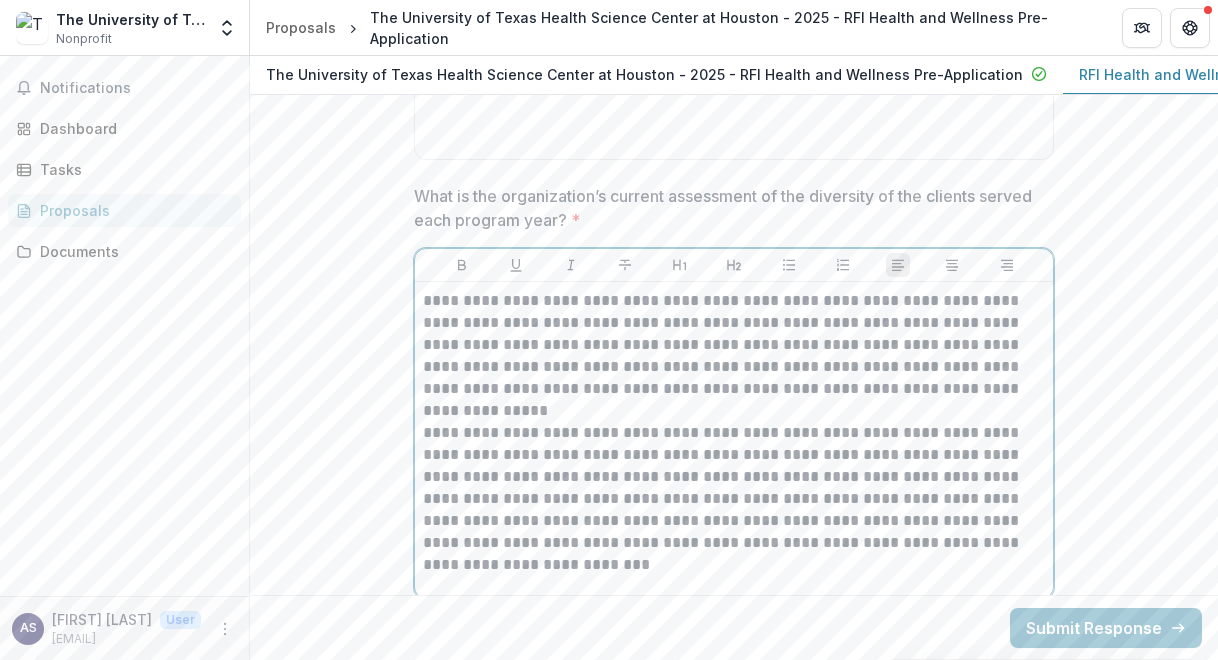 click on "**********" at bounding box center [734, 345] 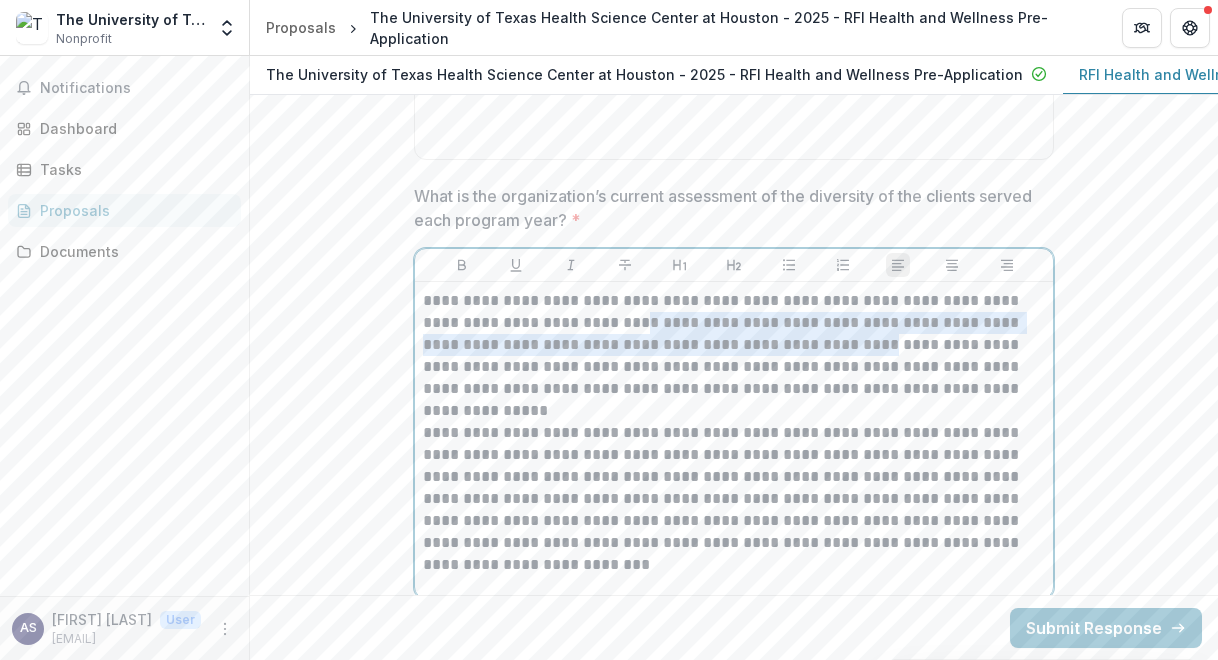 drag, startPoint x: 612, startPoint y: 307, endPoint x: 831, endPoint y: 335, distance: 220.7827 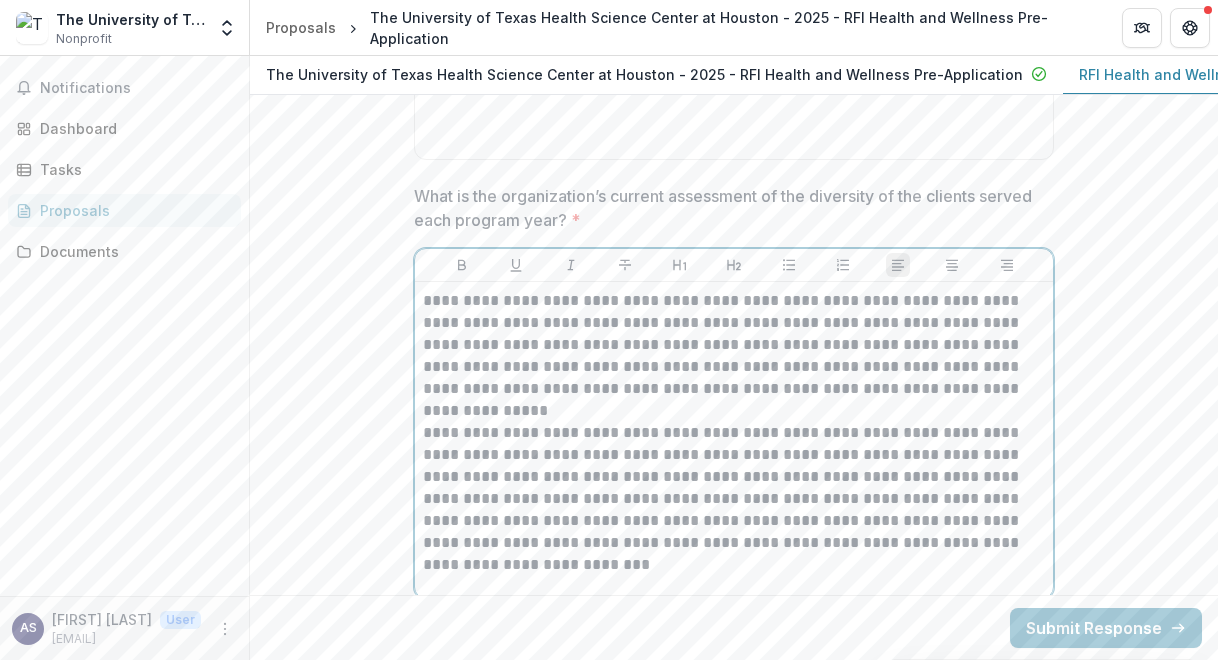 click on "**********" at bounding box center (734, 345) 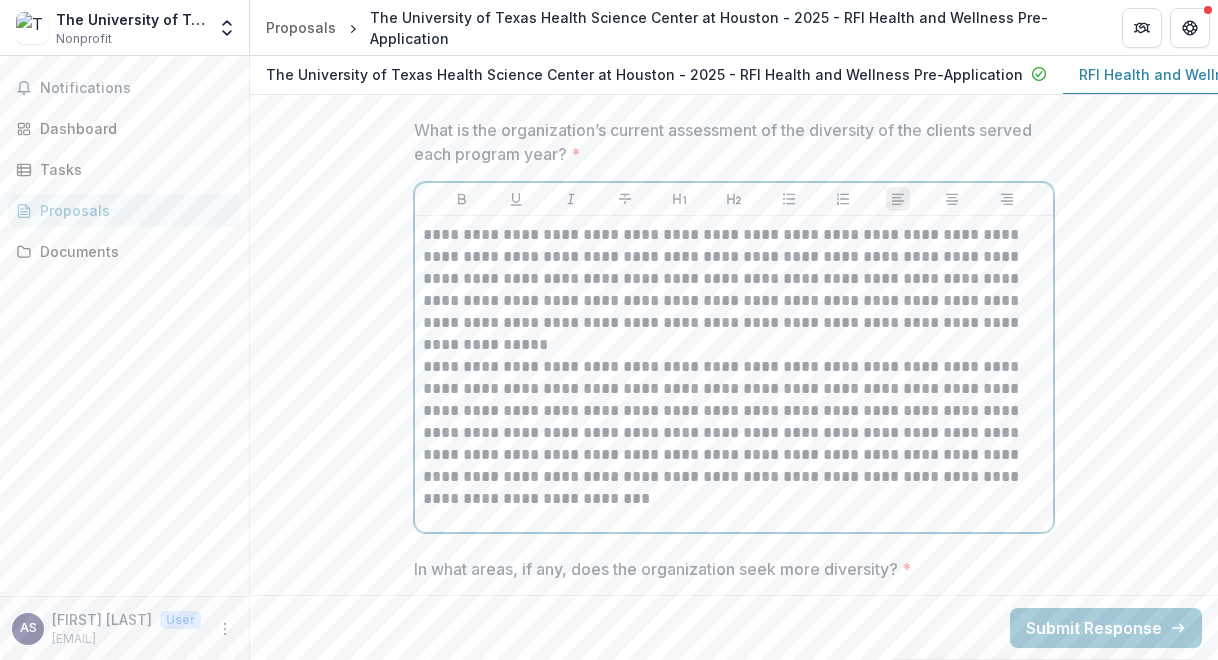 click on "**********" at bounding box center (734, 433) 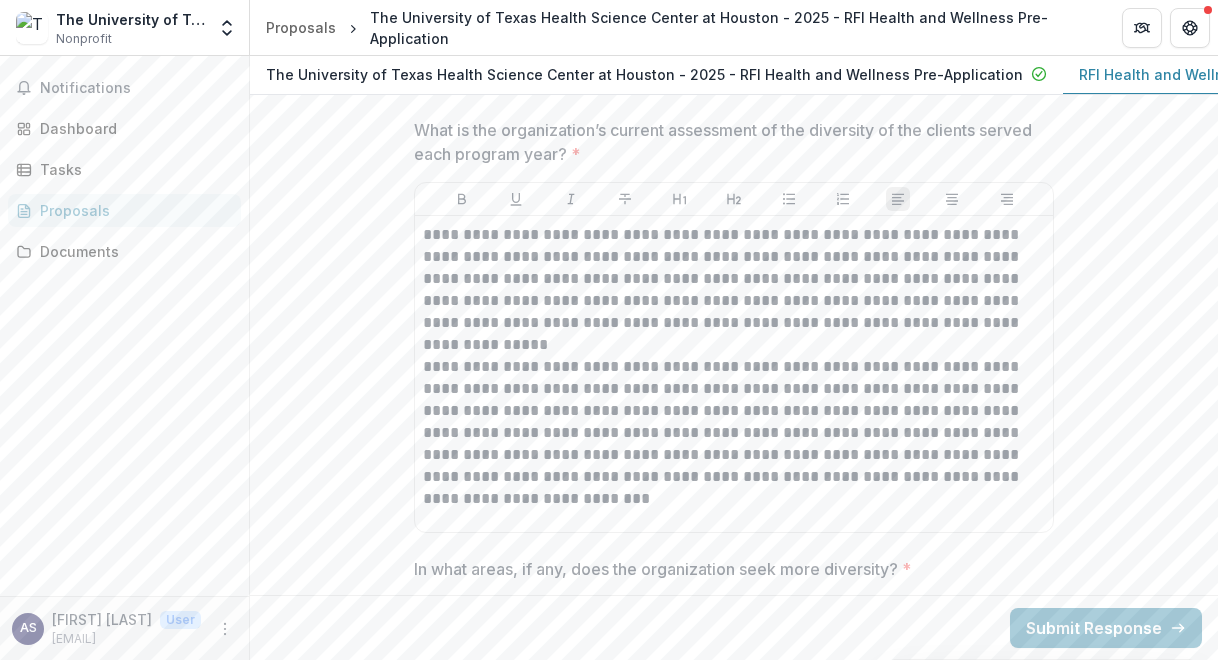click on "**********" at bounding box center [734, 374] 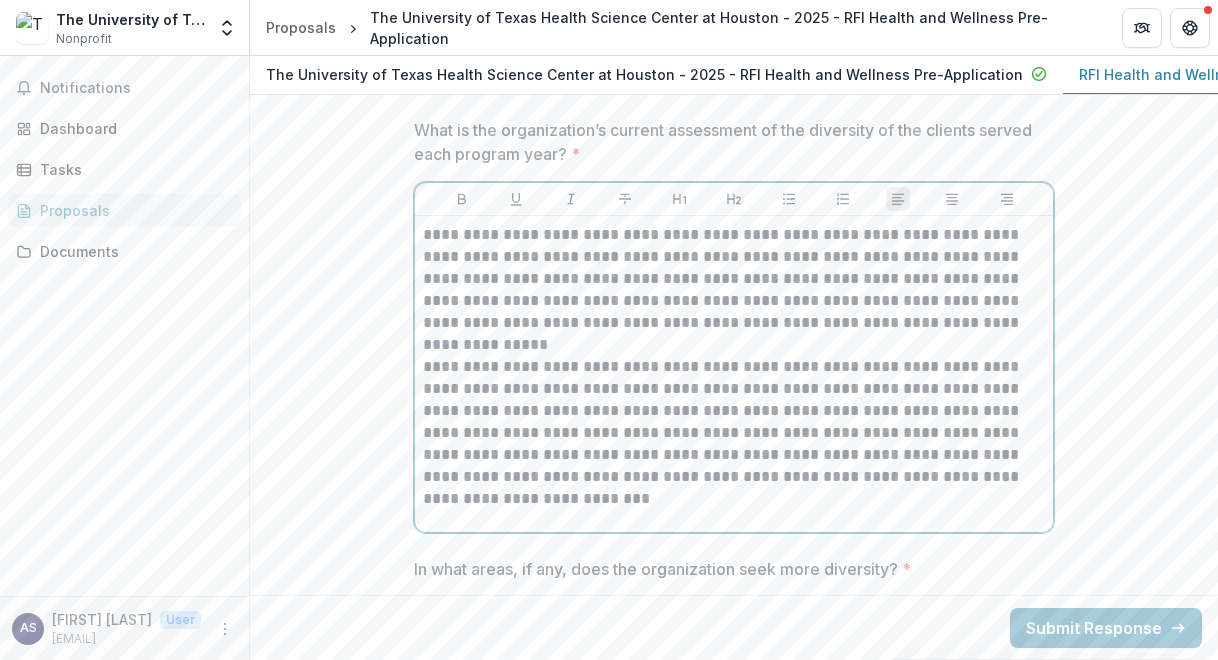 click on "**********" at bounding box center (734, 433) 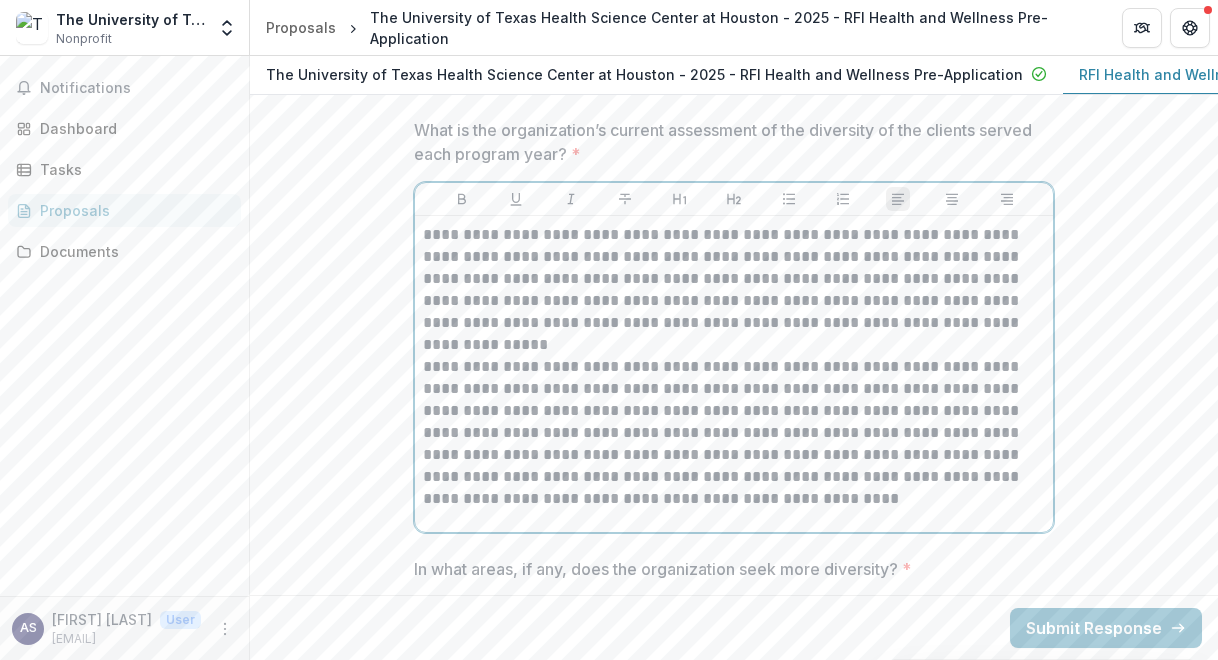 click on "**********" at bounding box center [734, 279] 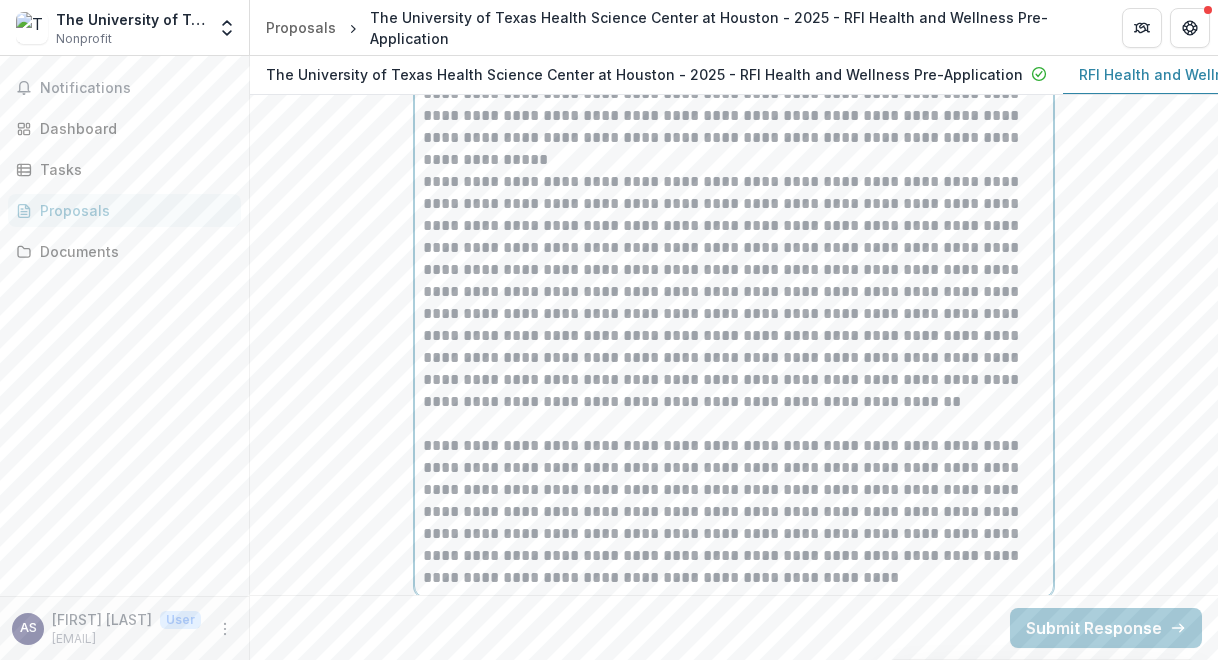 scroll, scrollTop: 10404, scrollLeft: 0, axis: vertical 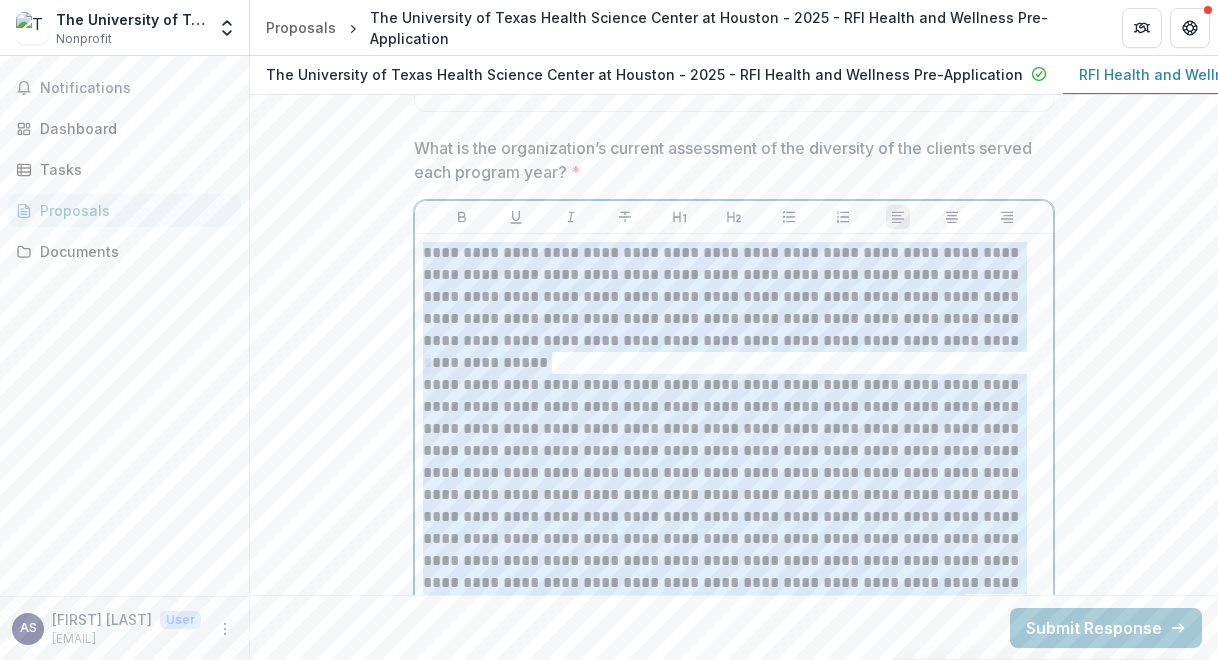 drag, startPoint x: 685, startPoint y: 556, endPoint x: 382, endPoint y: 85, distance: 560.0446 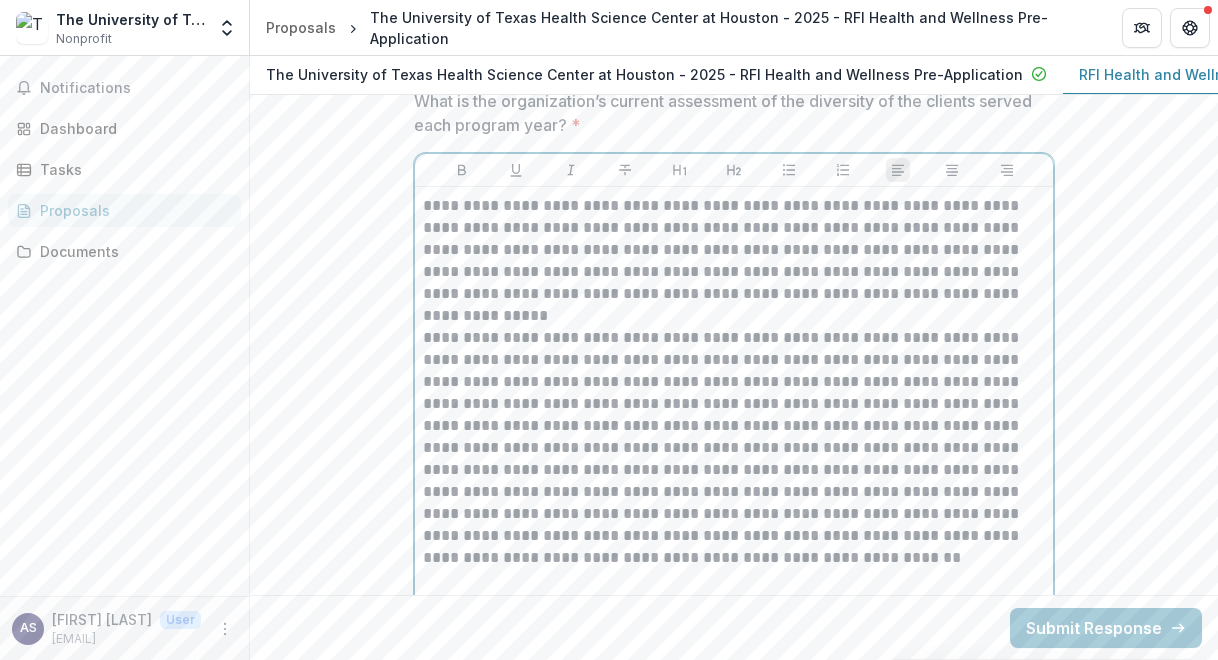 scroll, scrollTop: 10248, scrollLeft: 0, axis: vertical 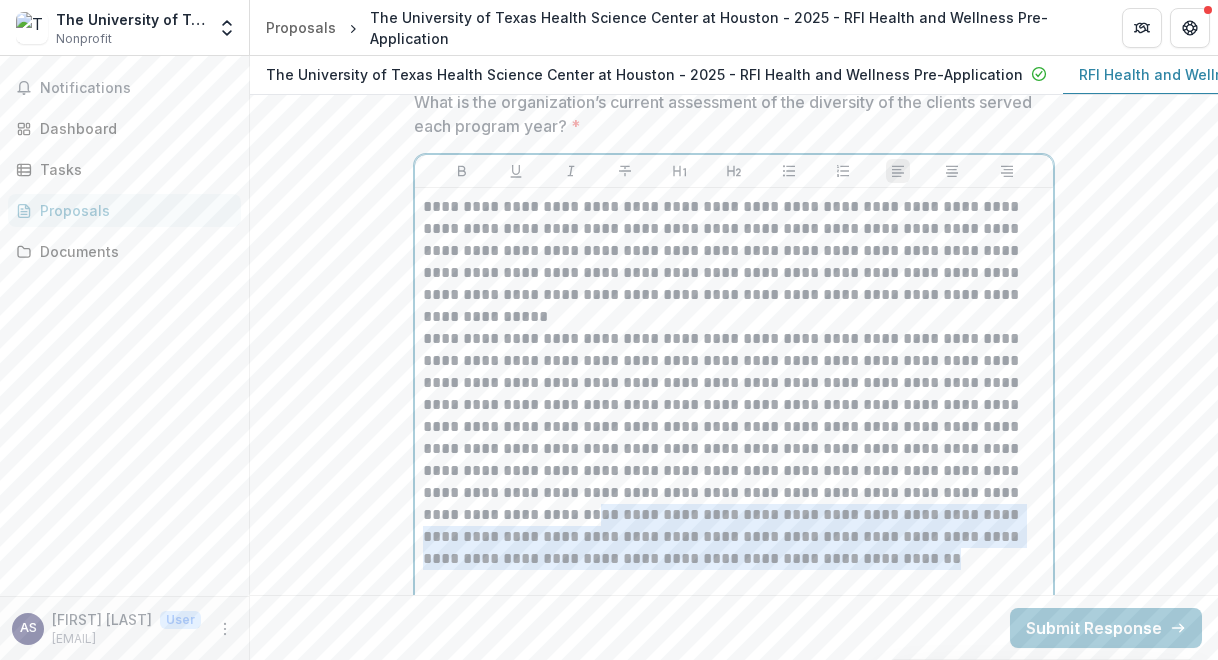 drag, startPoint x: 869, startPoint y: 543, endPoint x: 928, endPoint y: 485, distance: 82.73451 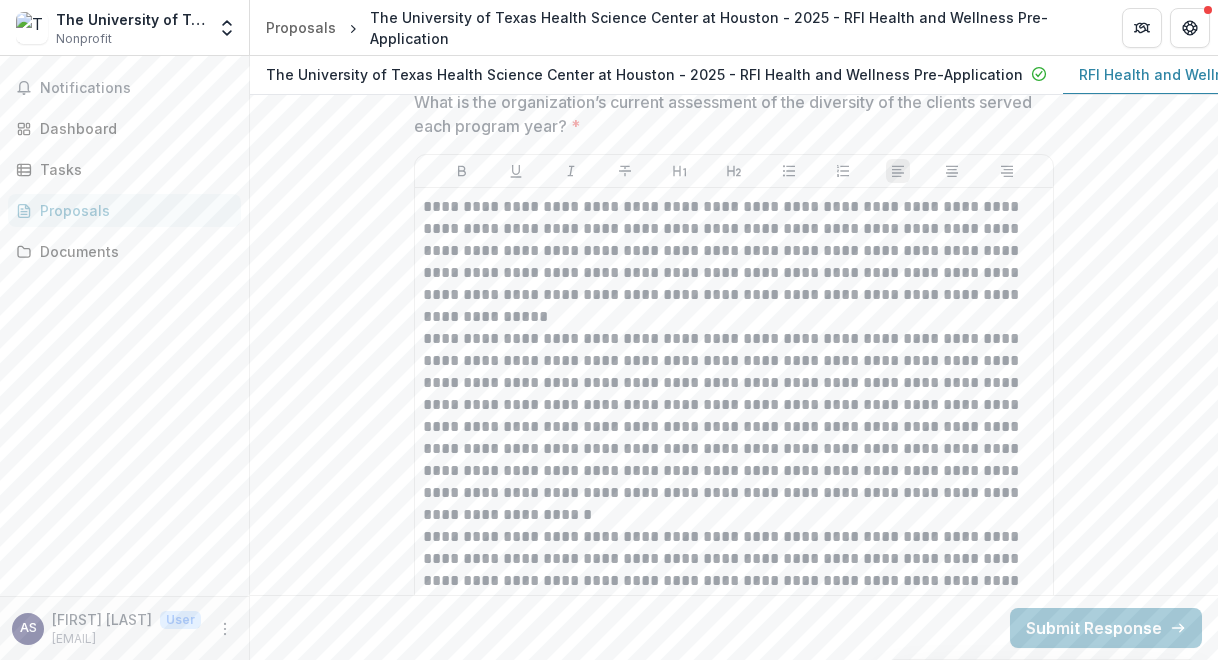 scroll, scrollTop: 10318, scrollLeft: 0, axis: vertical 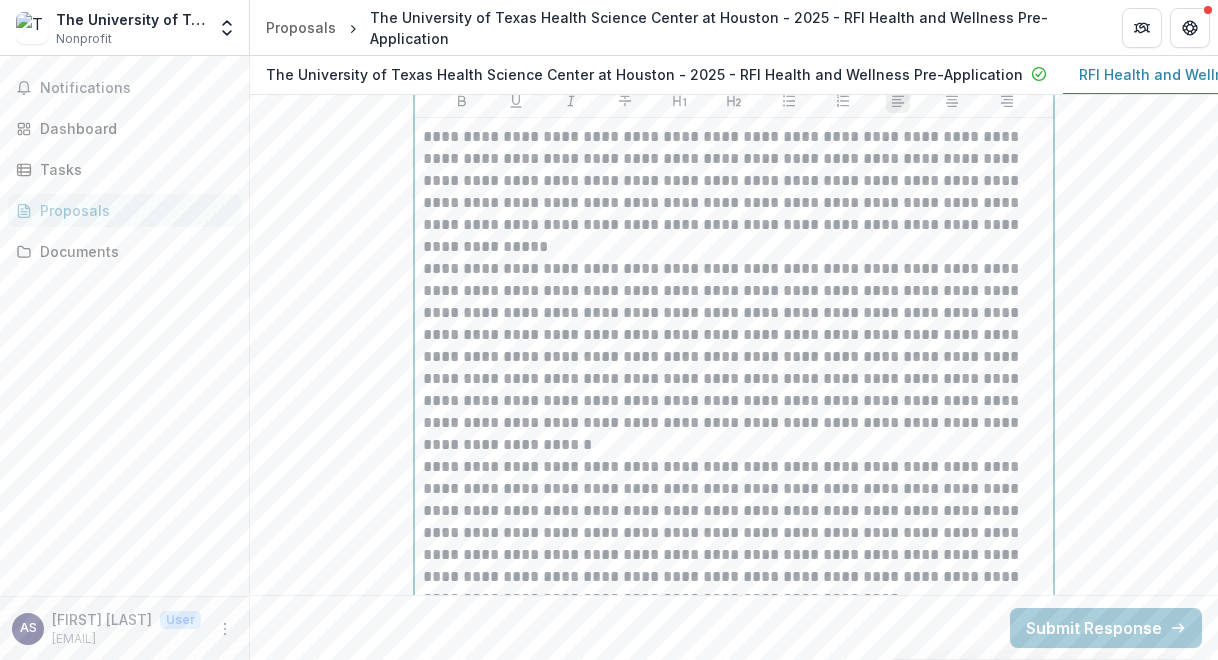 click on "**********" at bounding box center (734, 533) 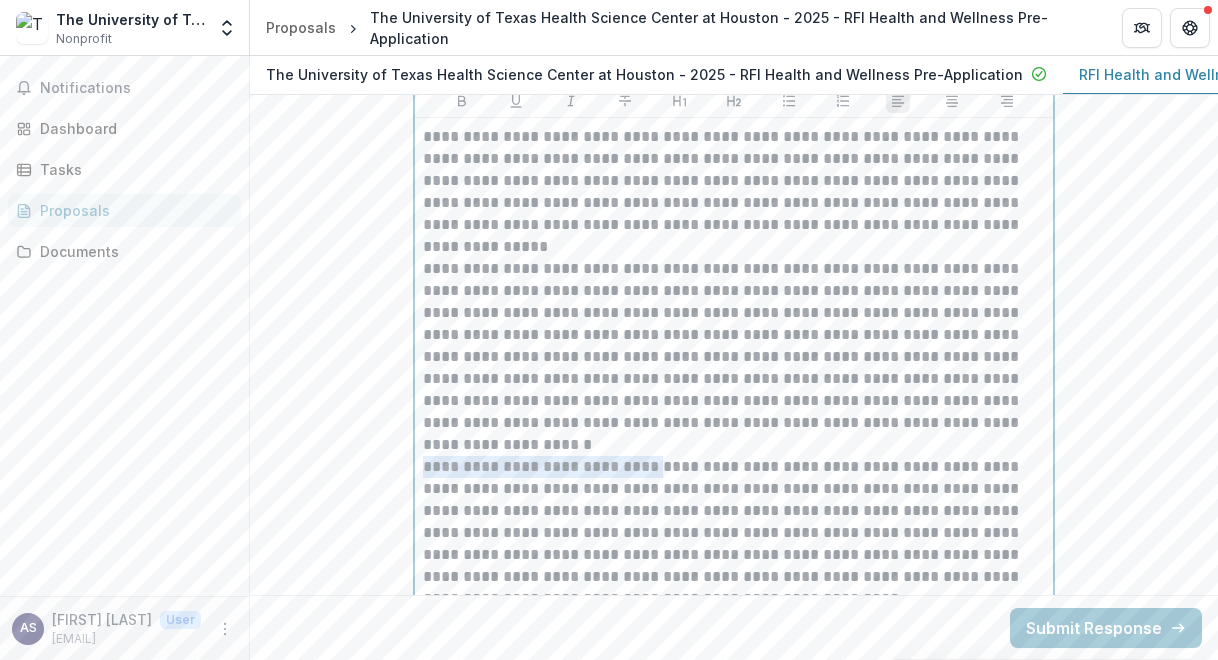 drag, startPoint x: 641, startPoint y: 459, endPoint x: 414, endPoint y: 449, distance: 227.22015 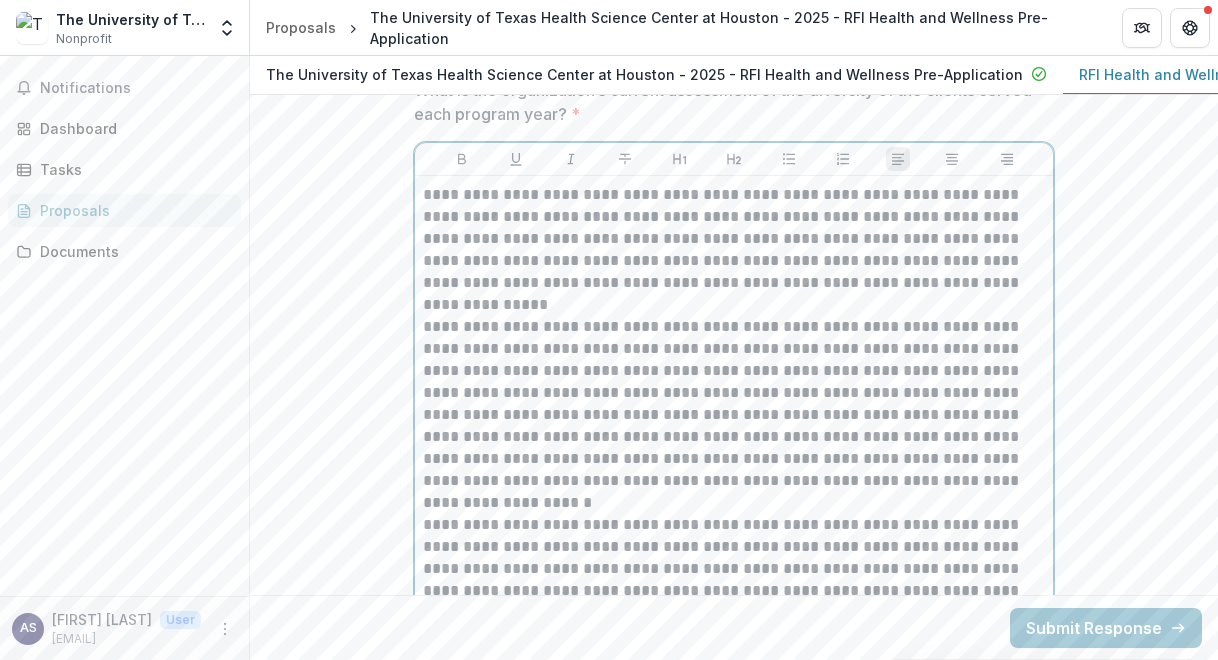 scroll, scrollTop: 10259, scrollLeft: 0, axis: vertical 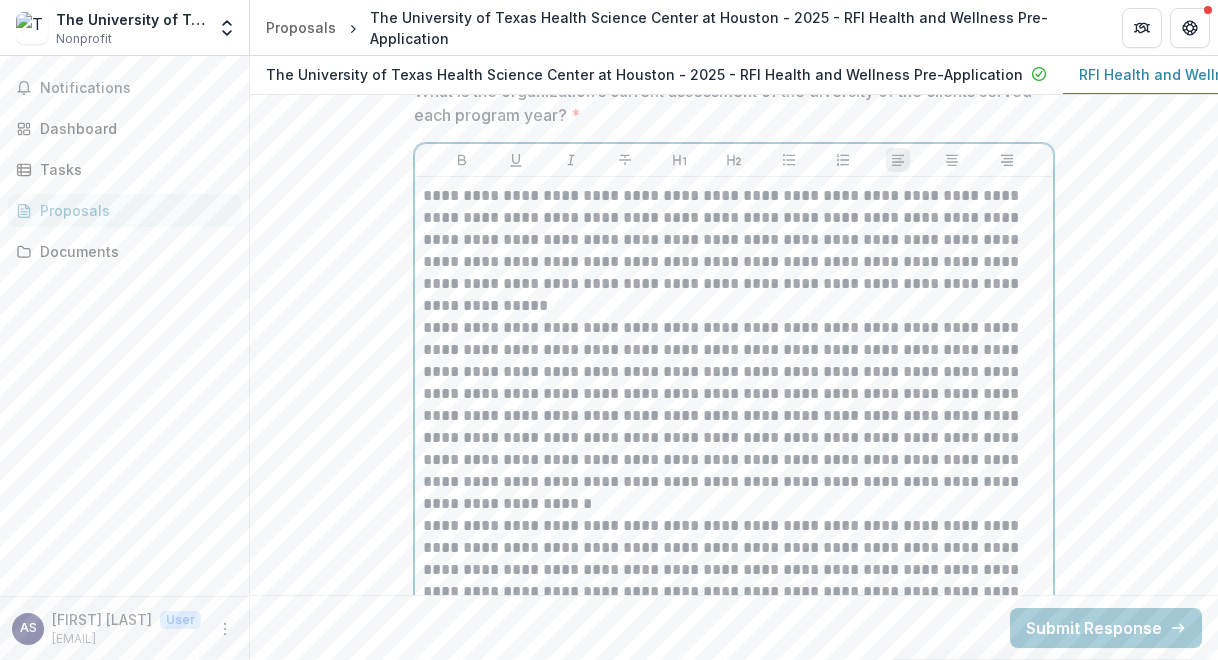 click on "**********" at bounding box center [734, 405] 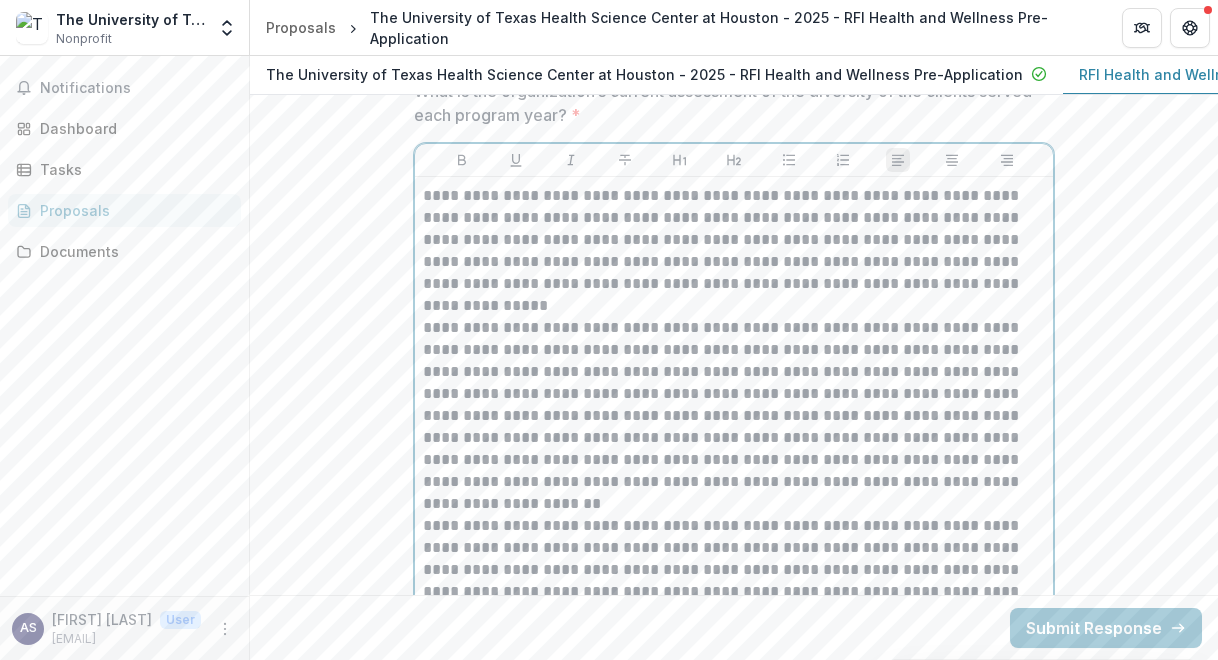 click on "**********" at bounding box center [734, 405] 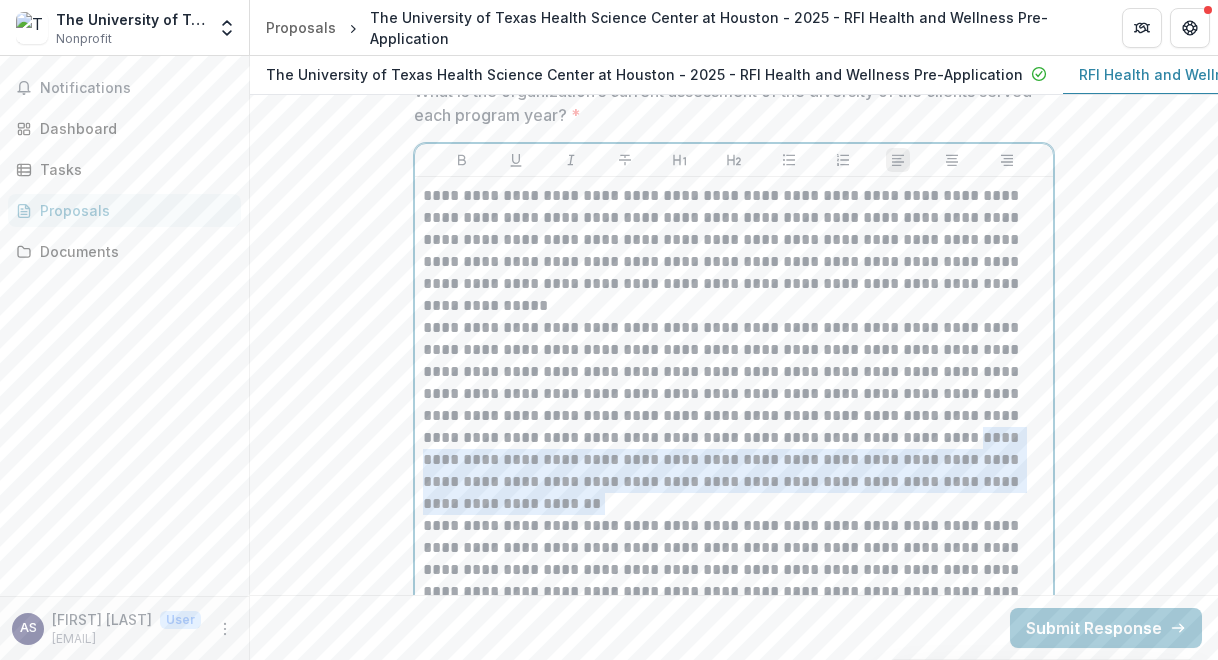 drag, startPoint x: 932, startPoint y: 470, endPoint x: 772, endPoint y: 428, distance: 165.42067 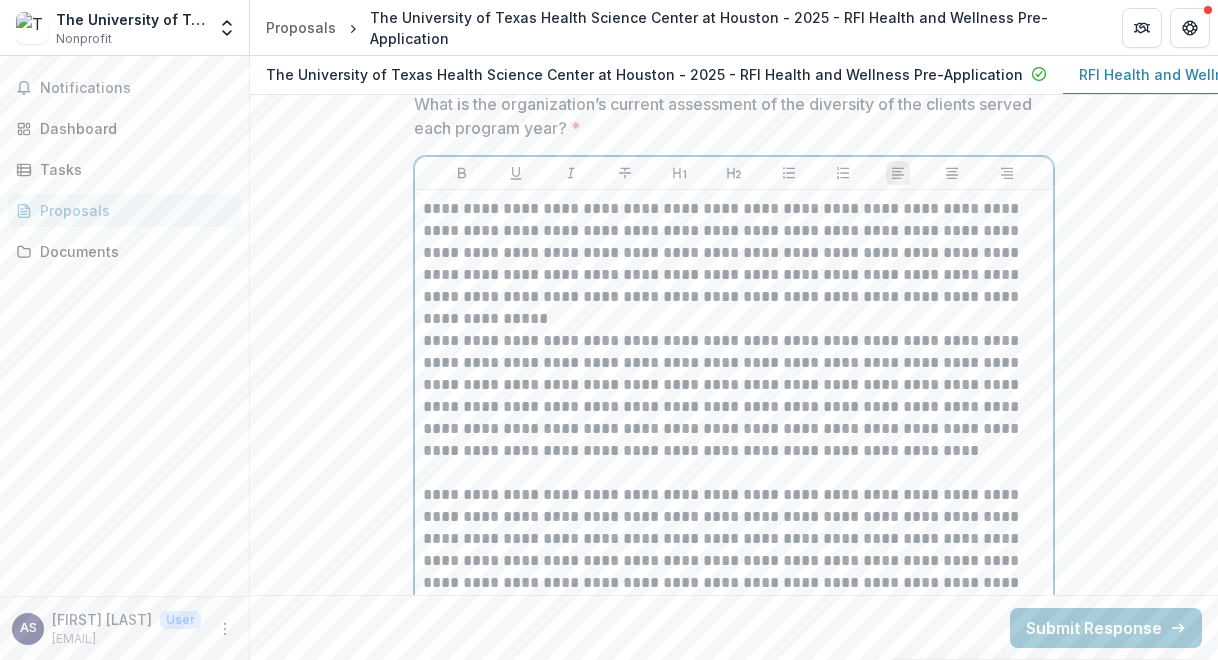 scroll, scrollTop: 10245, scrollLeft: 0, axis: vertical 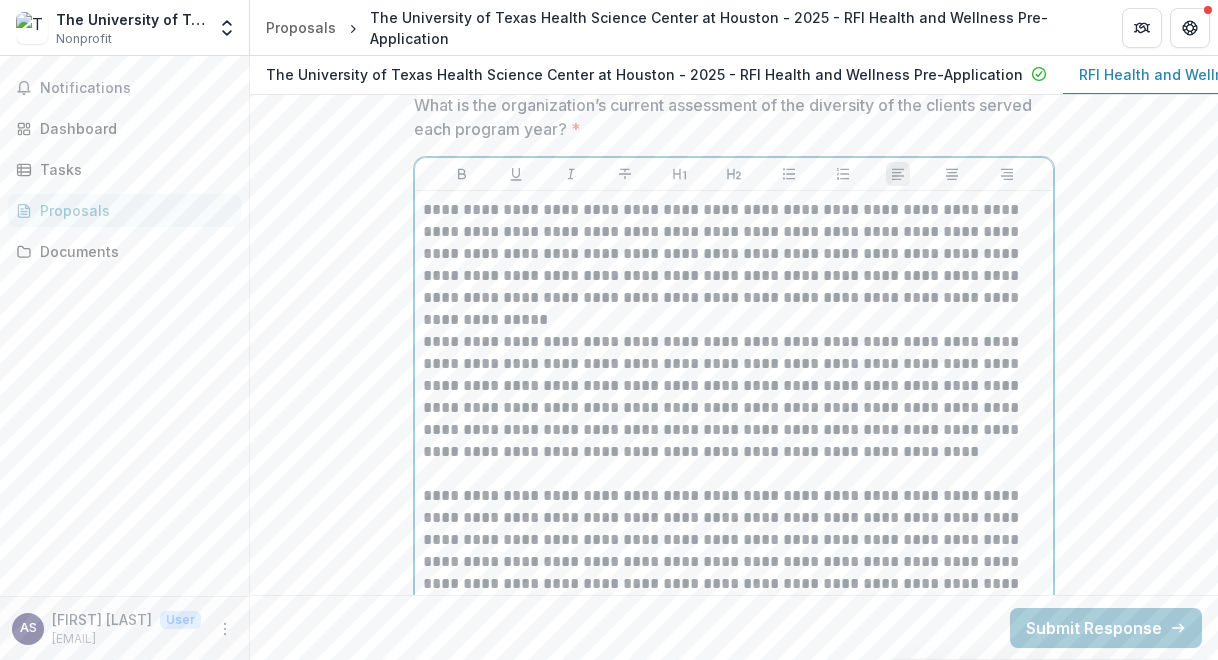 click on "**********" at bounding box center [734, 397] 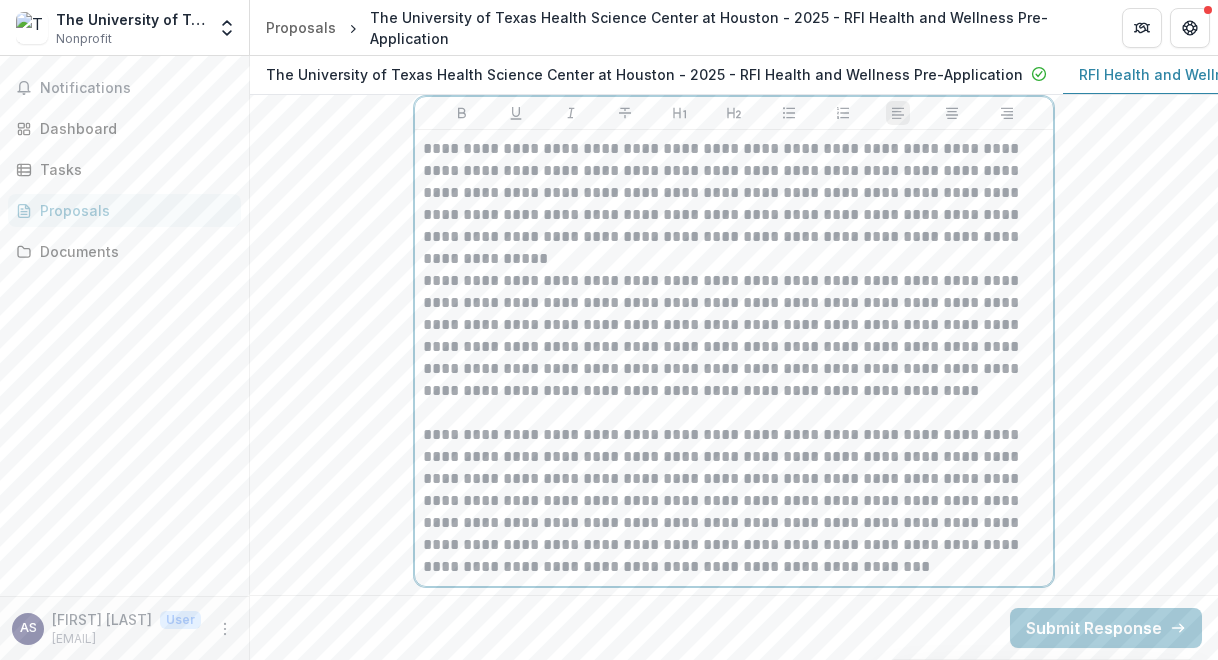 scroll, scrollTop: 10305, scrollLeft: 0, axis: vertical 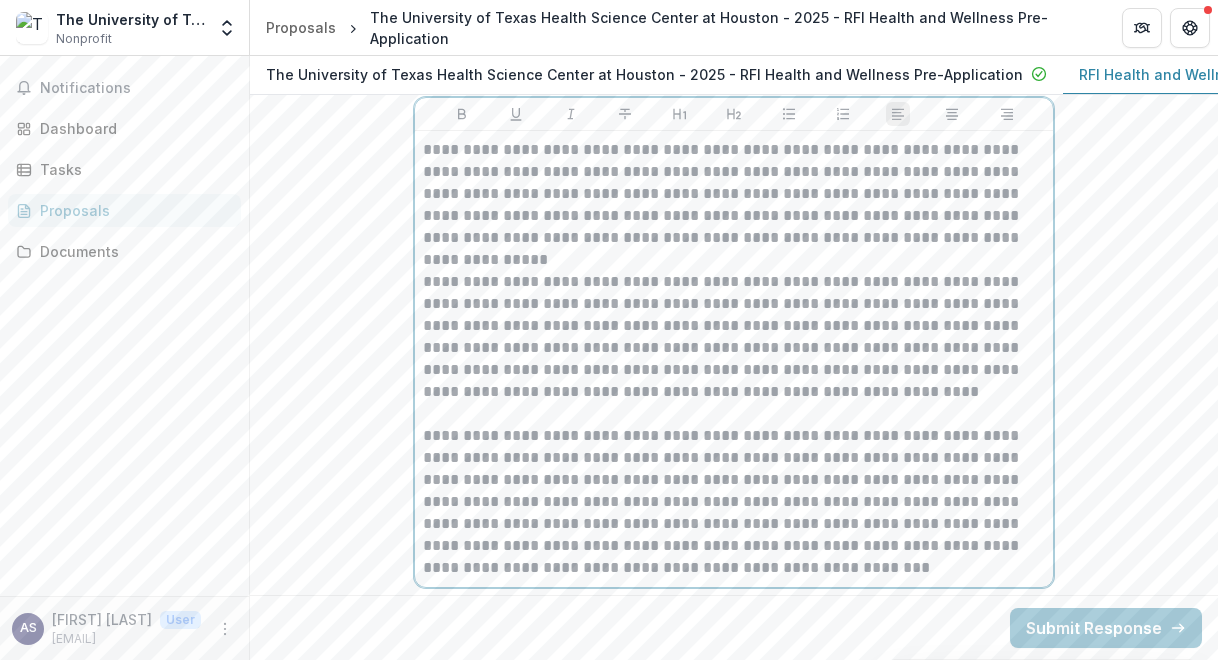 drag, startPoint x: 788, startPoint y: 425, endPoint x: 555, endPoint y: 228, distance: 305.11966 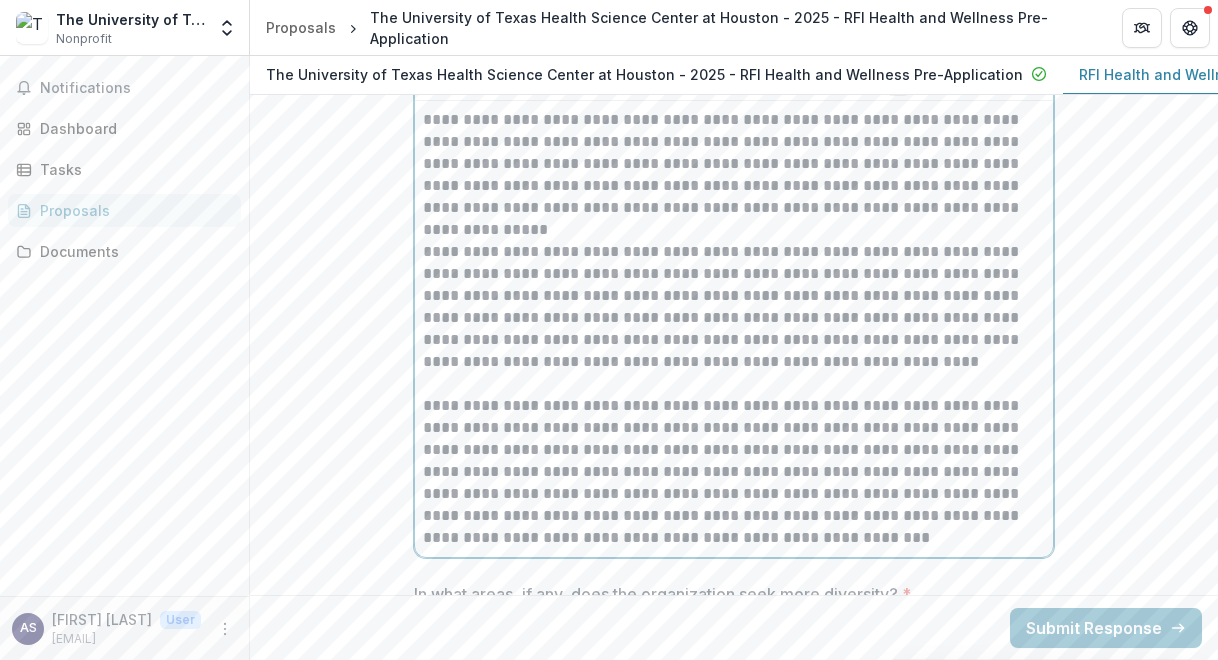 scroll, scrollTop: 10344, scrollLeft: 0, axis: vertical 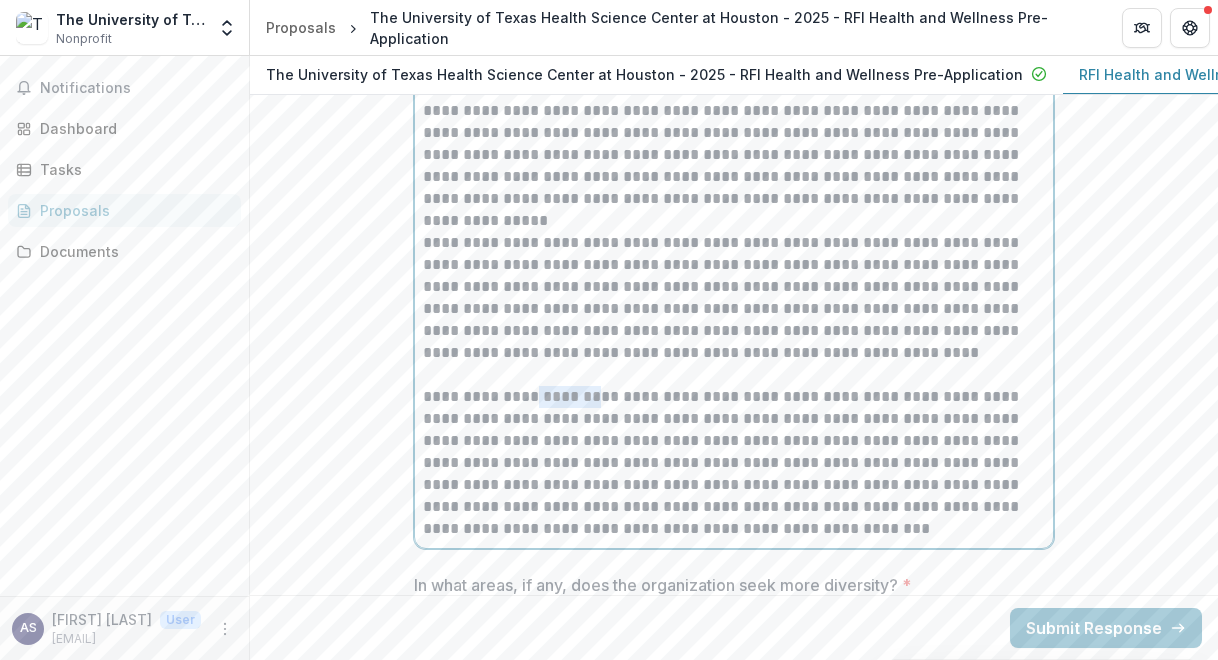 drag, startPoint x: 600, startPoint y: 383, endPoint x: 537, endPoint y: 387, distance: 63.126858 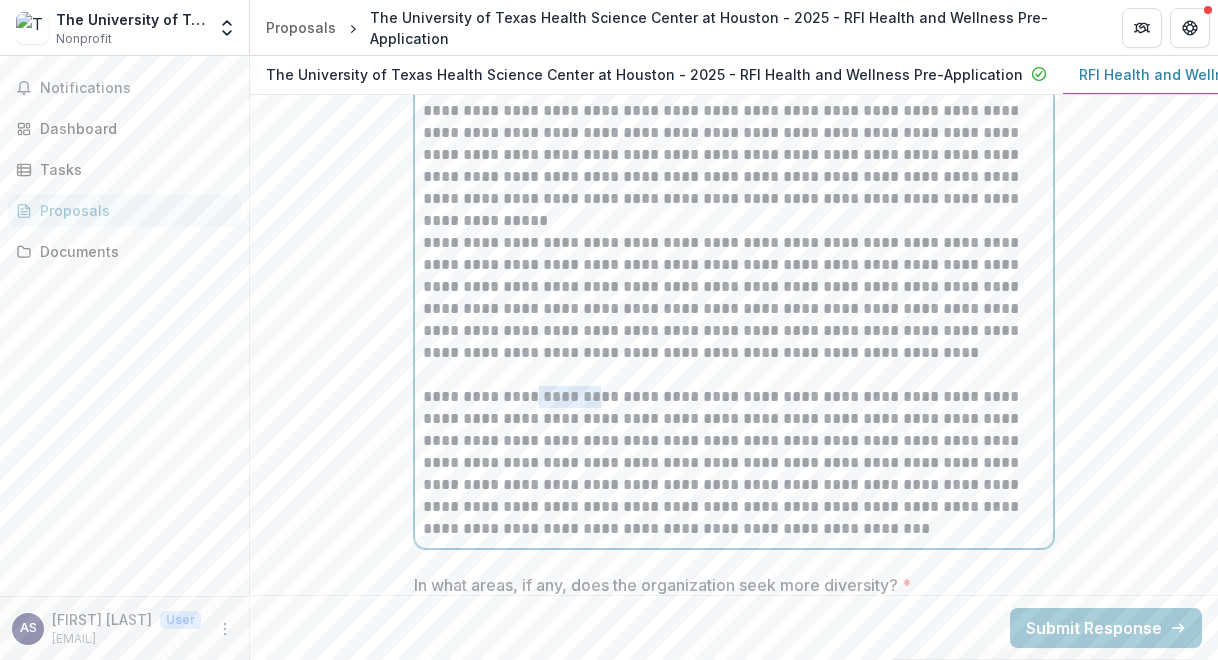 click on "**********" at bounding box center (734, 463) 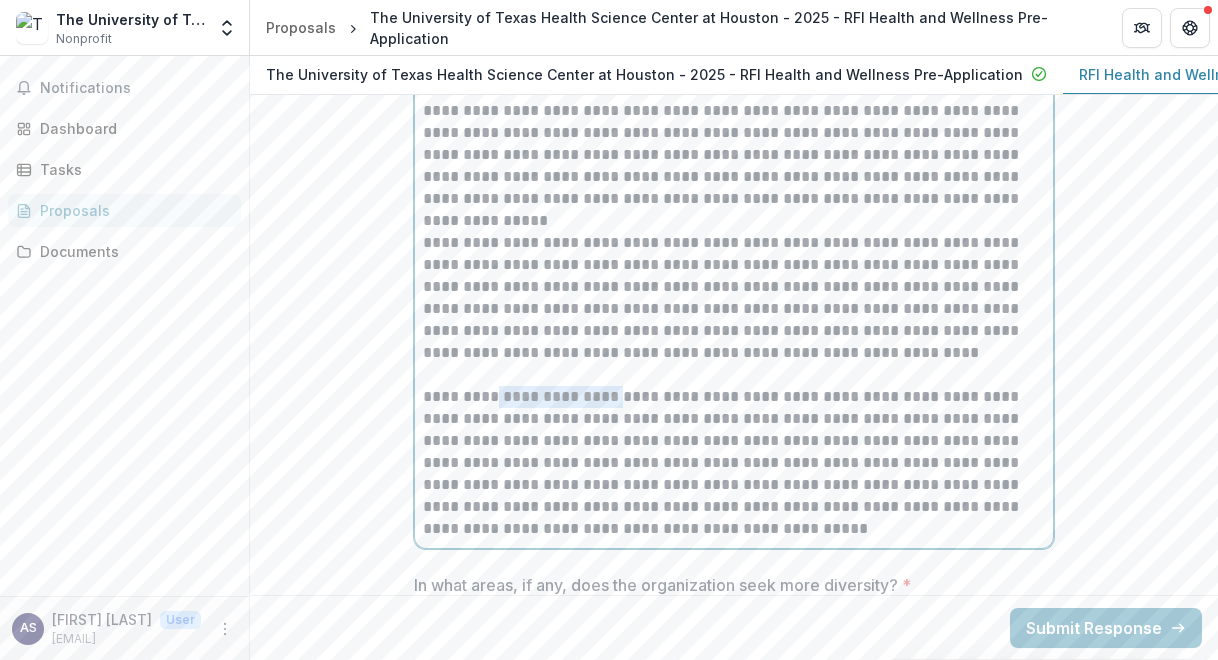 drag, startPoint x: 603, startPoint y: 379, endPoint x: 494, endPoint y: 382, distance: 109.041275 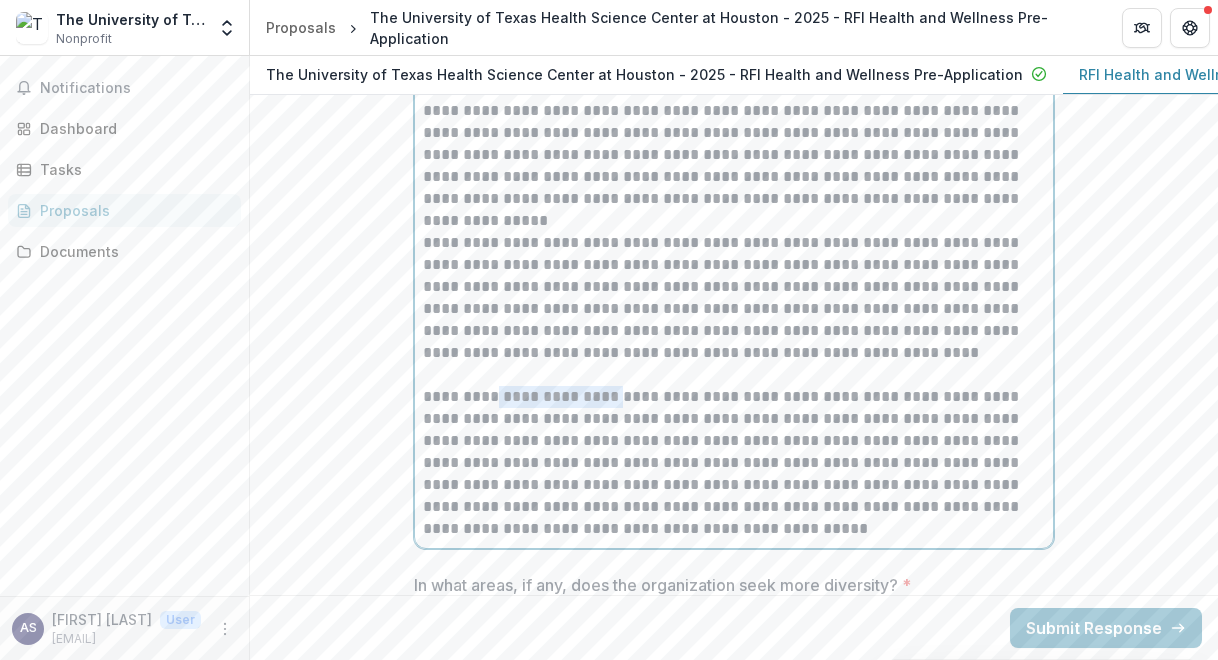 click on "**********" at bounding box center [734, 463] 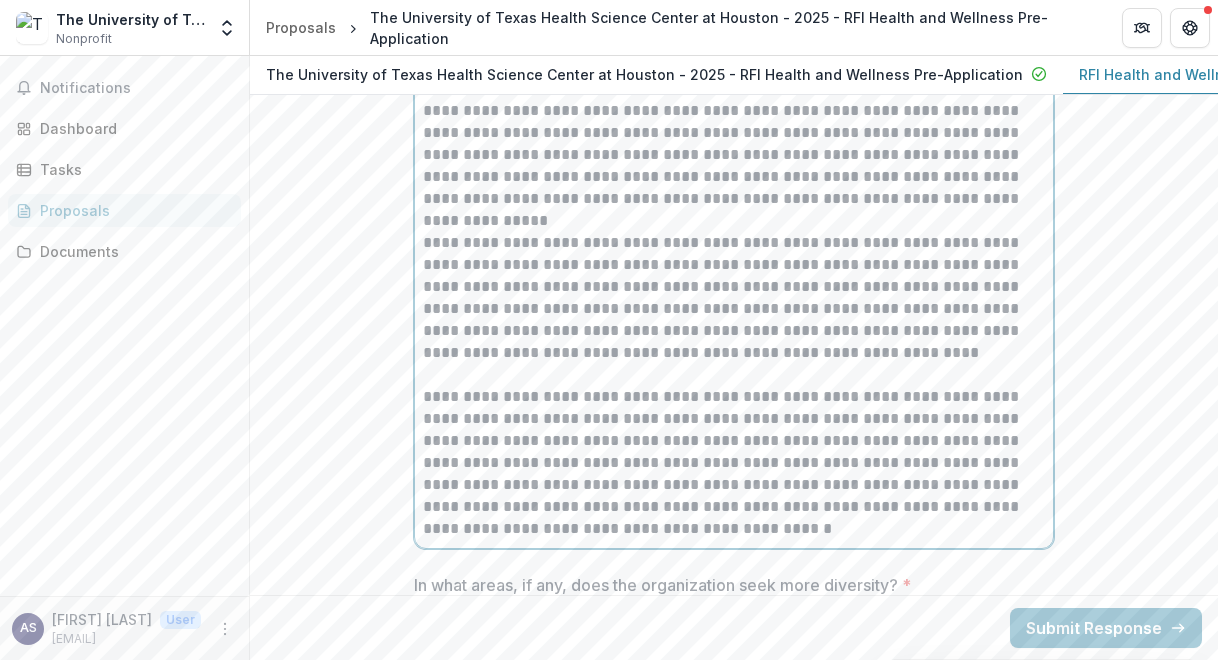 click on "**********" at bounding box center (734, 463) 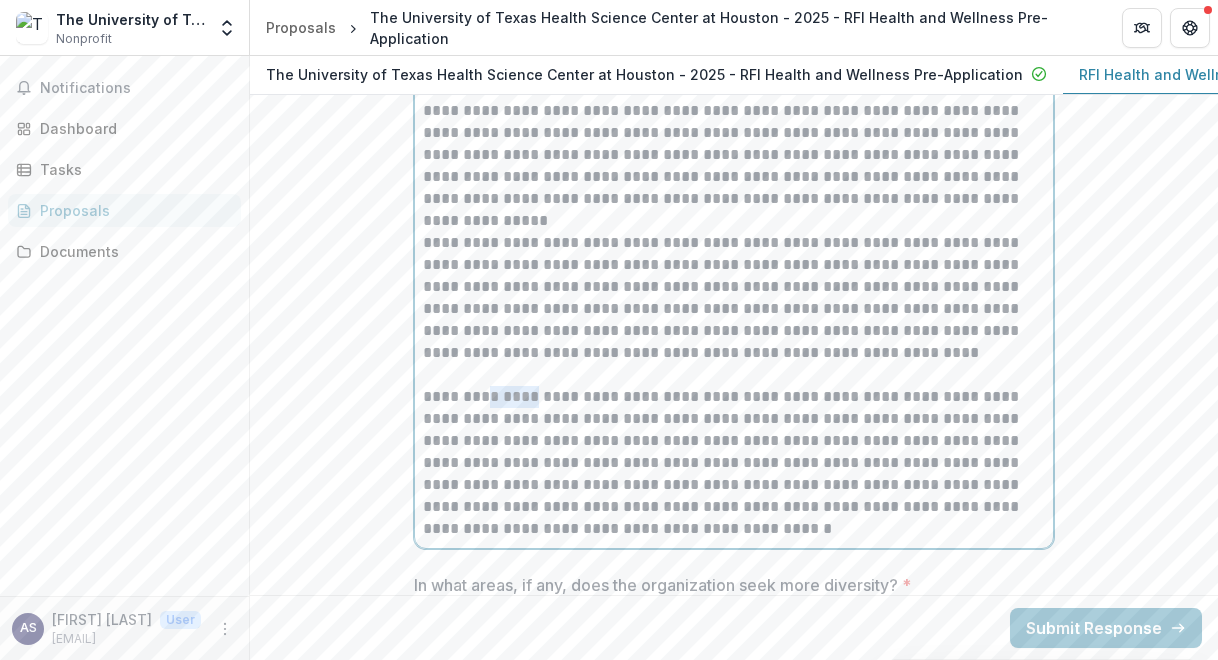 click on "**********" at bounding box center [734, 463] 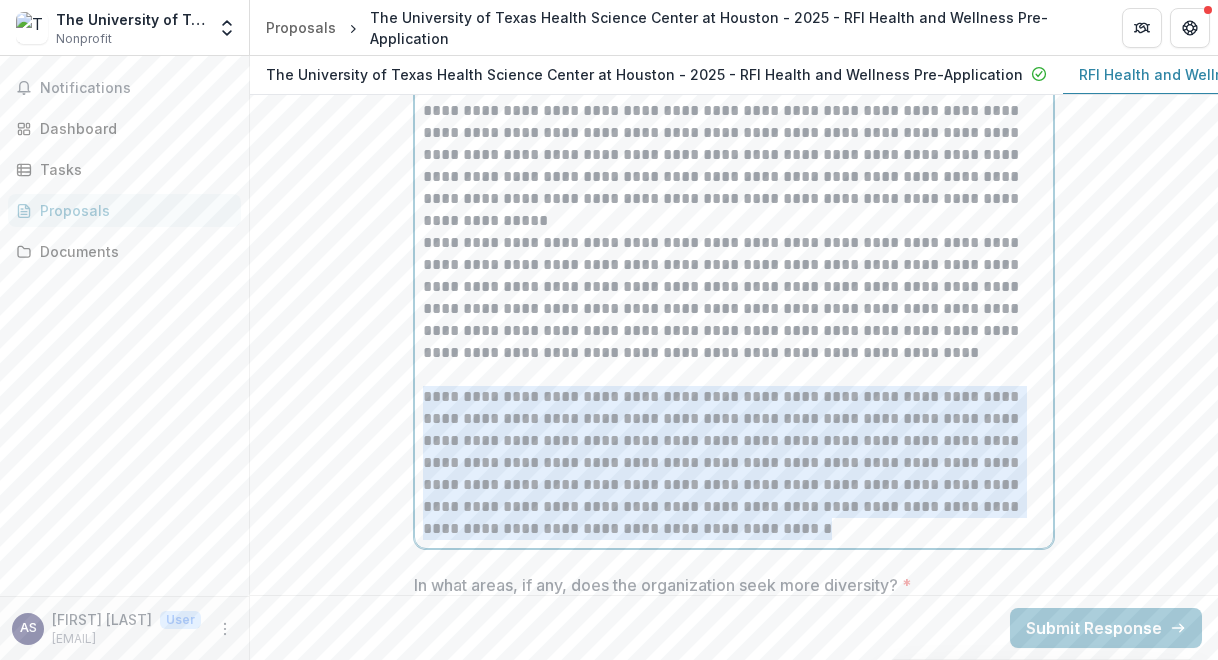 click on "**********" at bounding box center (734, 463) 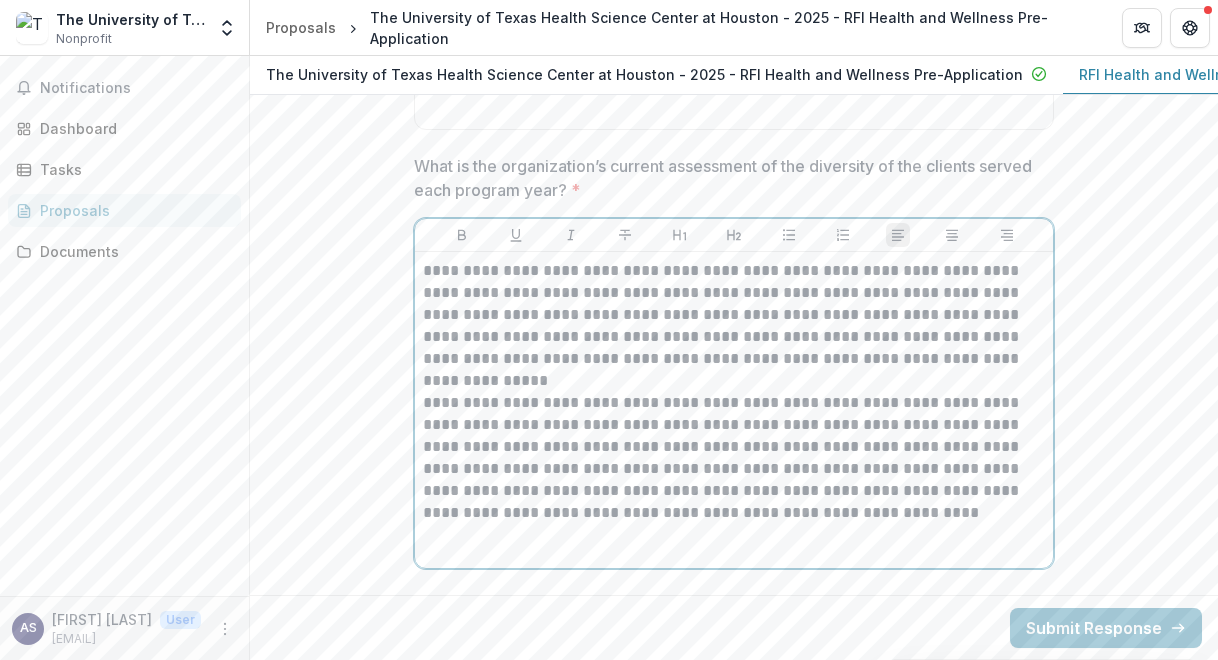 scroll, scrollTop: 10183, scrollLeft: 0, axis: vertical 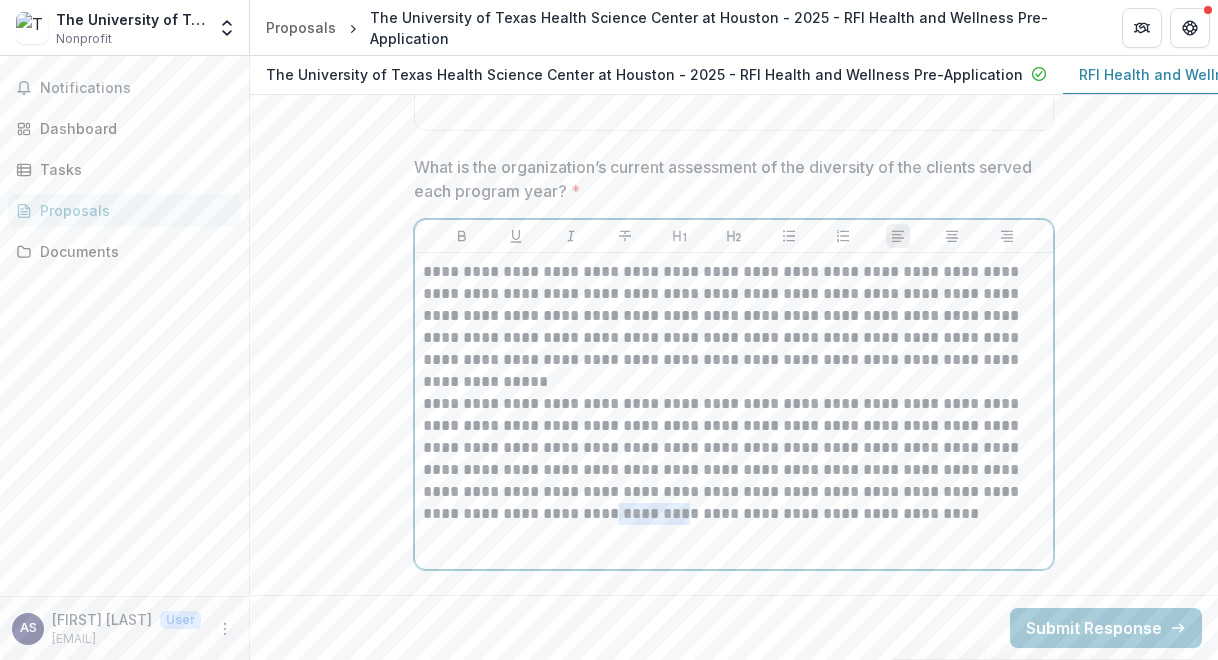 drag, startPoint x: 493, startPoint y: 495, endPoint x: 419, endPoint y: 497, distance: 74.02702 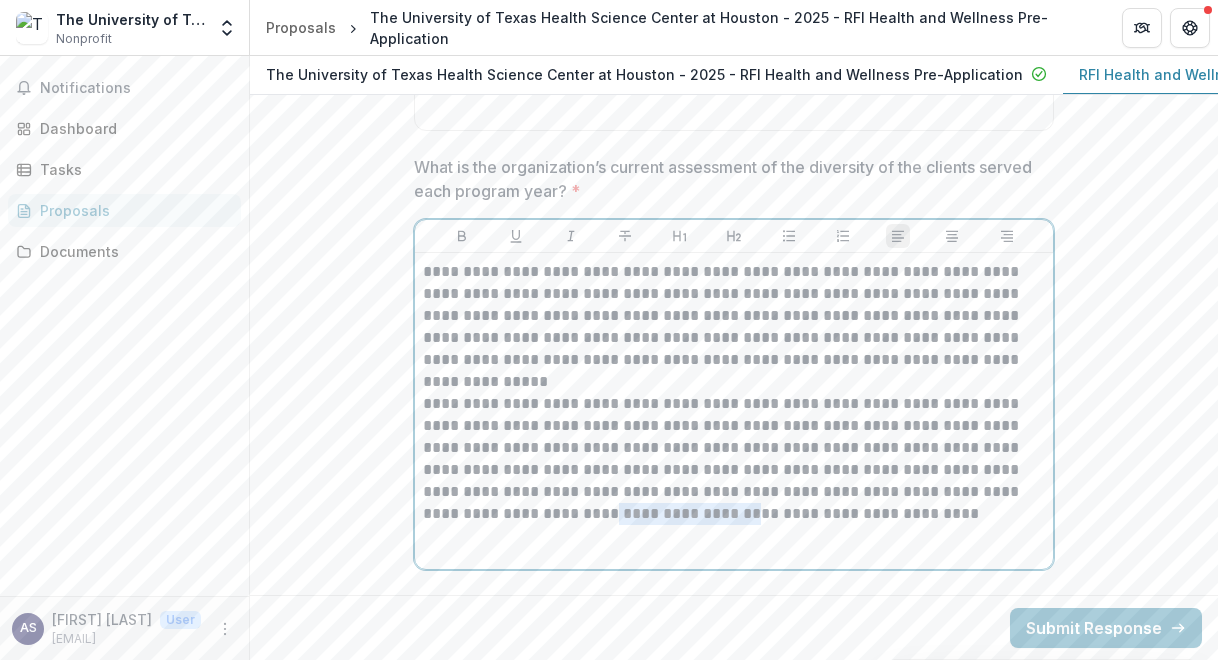 drag, startPoint x: 568, startPoint y: 497, endPoint x: 412, endPoint y: 498, distance: 156.0032 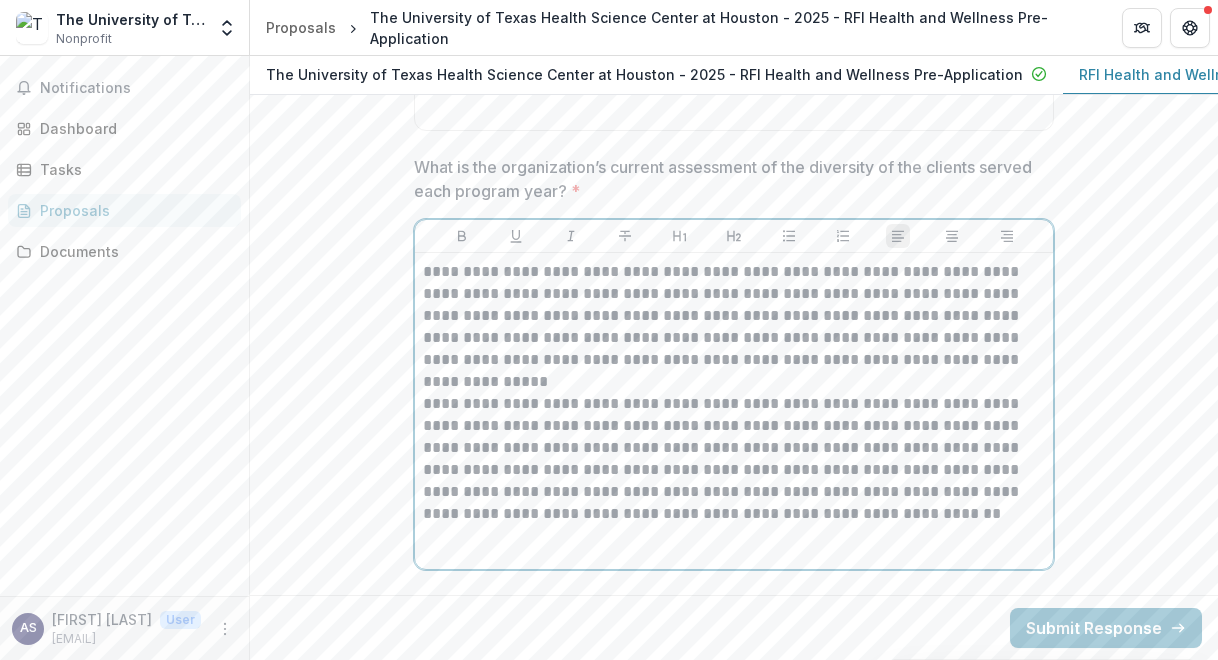 click on "**********" at bounding box center [734, 459] 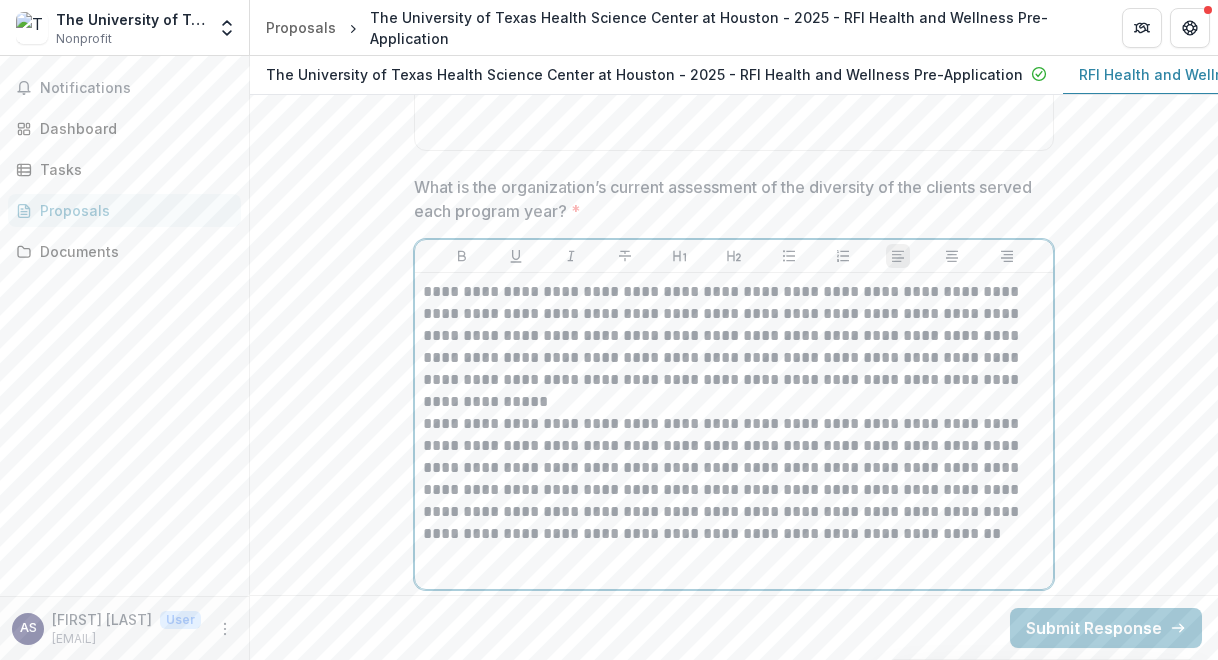click on "**********" at bounding box center [734, 336] 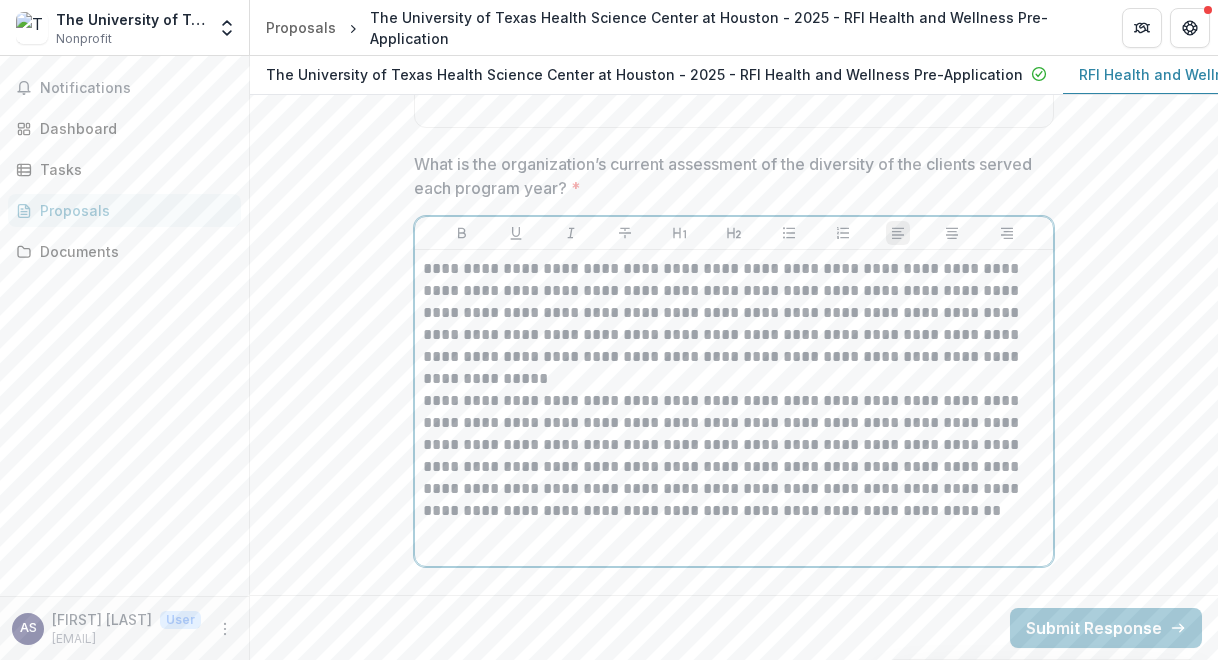 scroll, scrollTop: 10187, scrollLeft: 0, axis: vertical 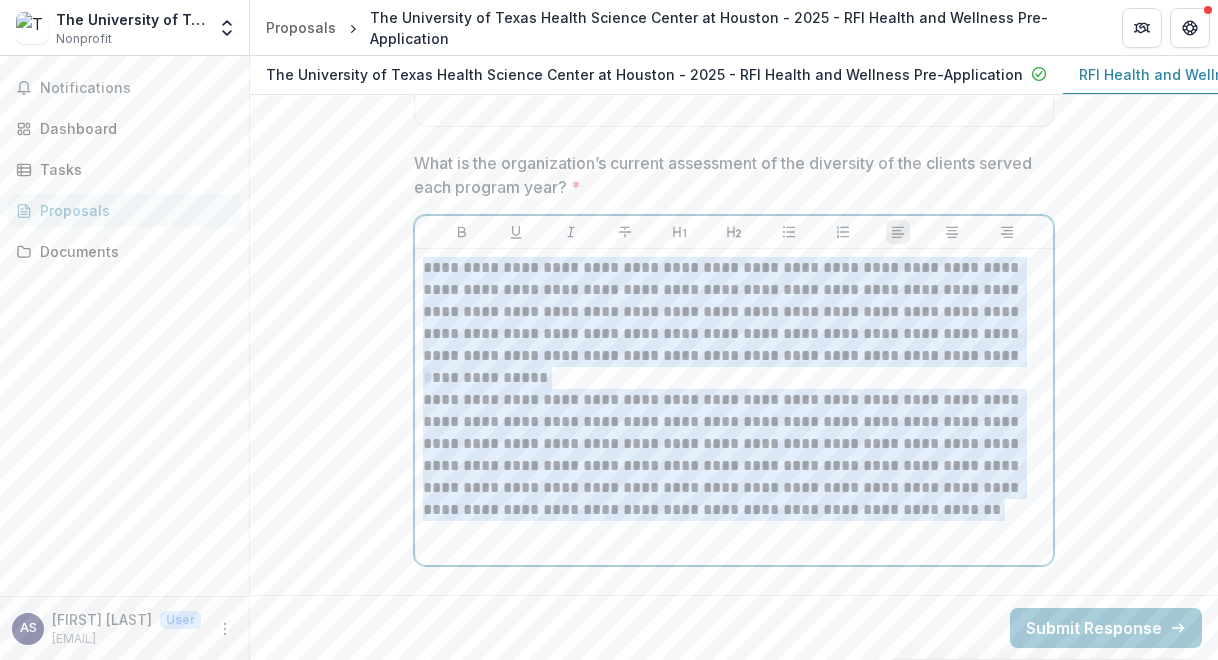 drag, startPoint x: 802, startPoint y: 505, endPoint x: 398, endPoint y: 227, distance: 490.408 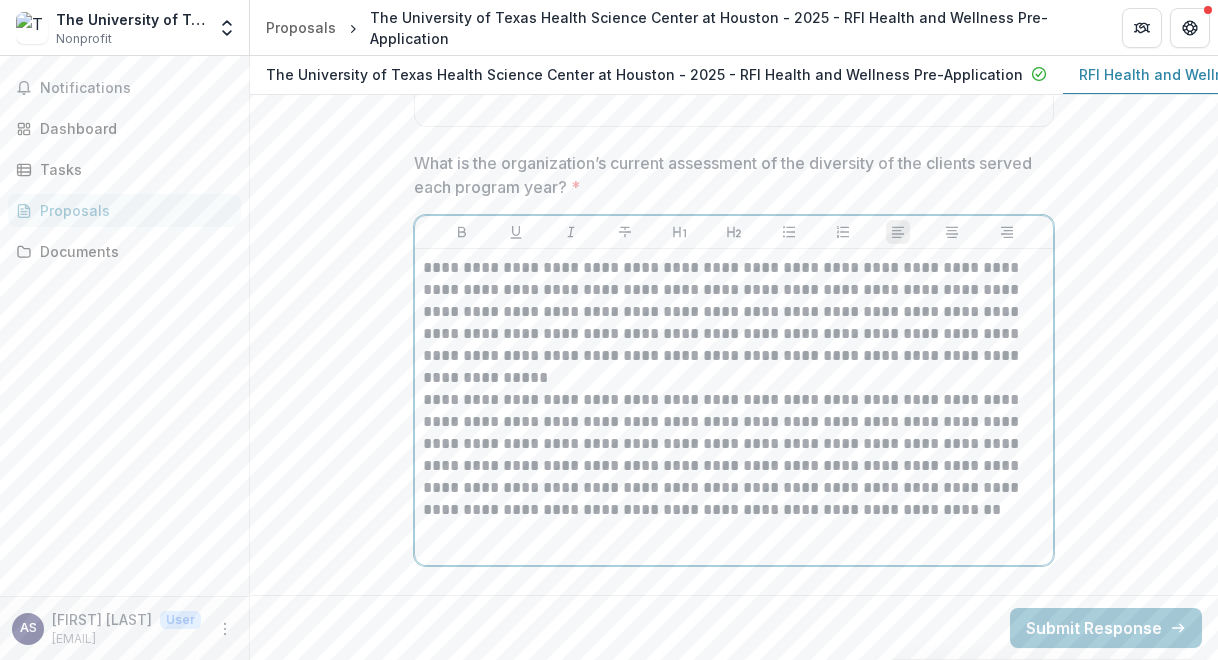 click on "**********" at bounding box center (734, 312) 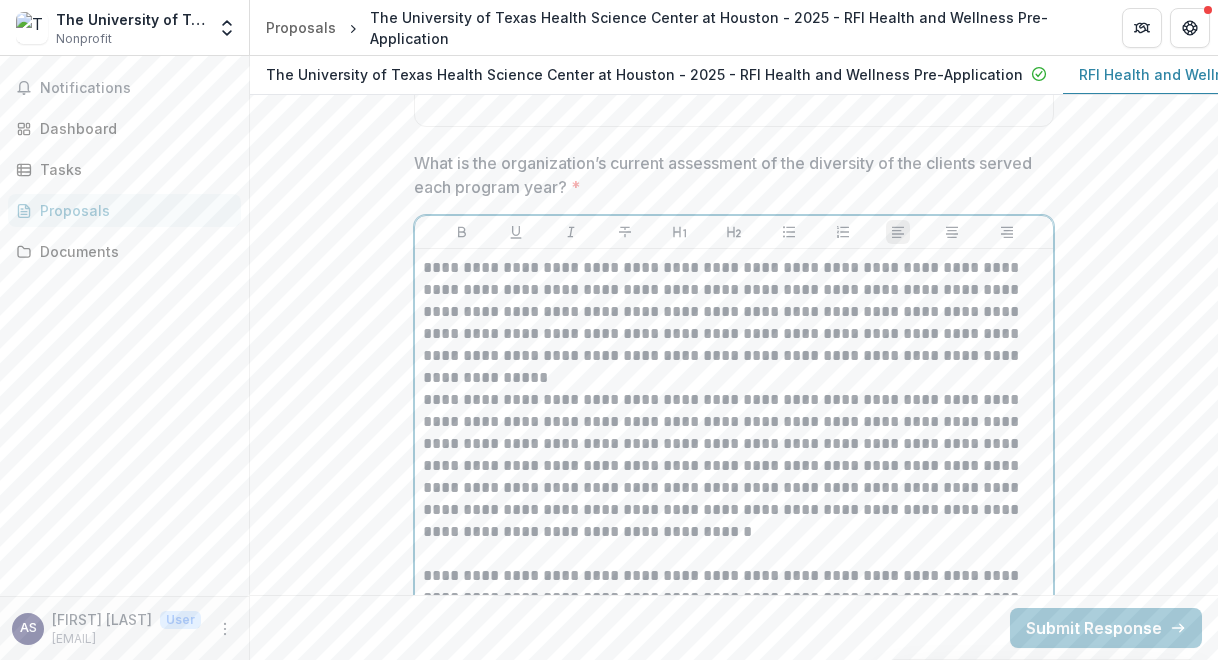 scroll, scrollTop: 10239, scrollLeft: 0, axis: vertical 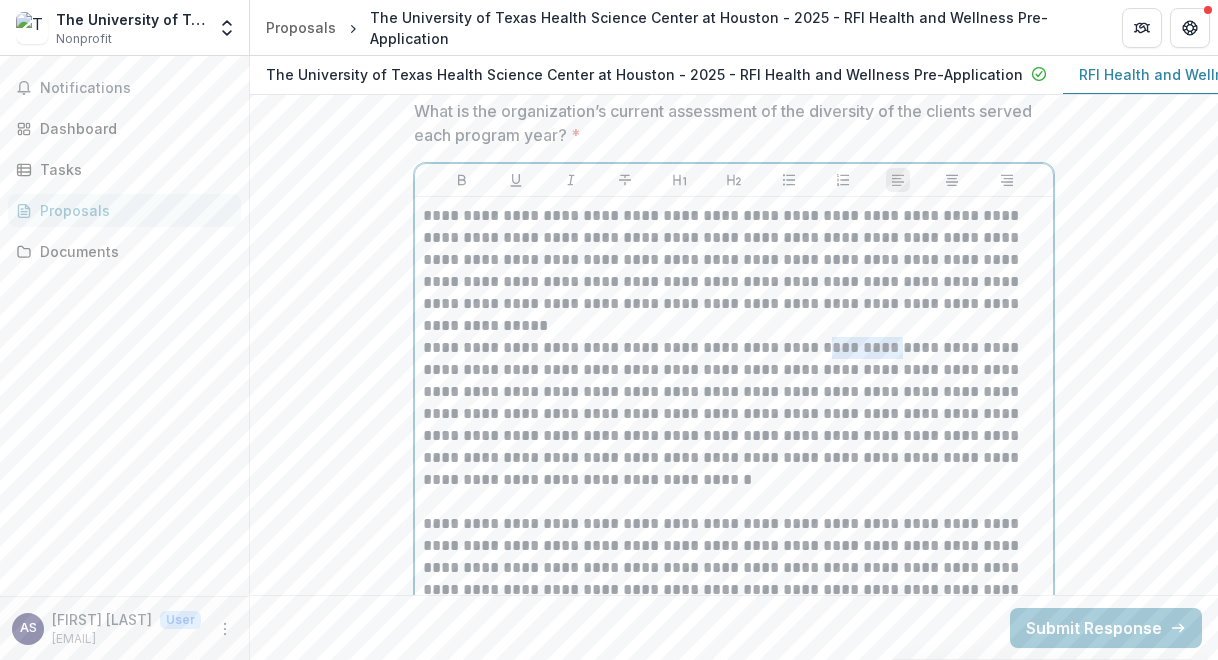 drag, startPoint x: 876, startPoint y: 330, endPoint x: 813, endPoint y: 333, distance: 63.07139 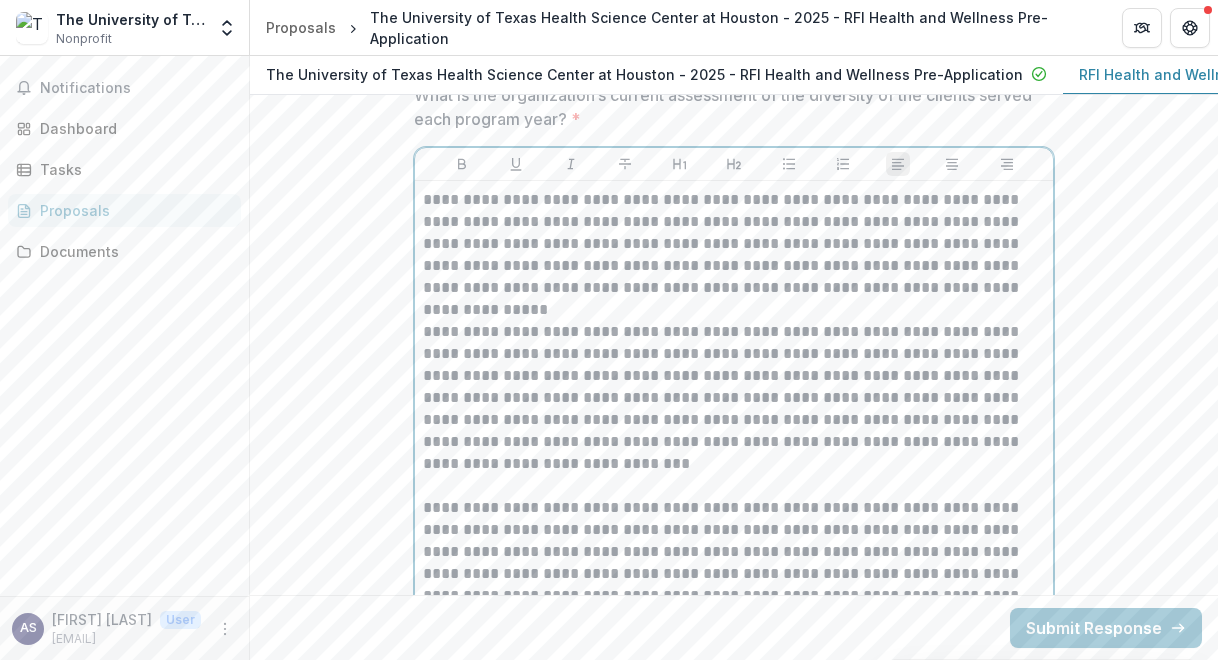 scroll, scrollTop: 10272, scrollLeft: 0, axis: vertical 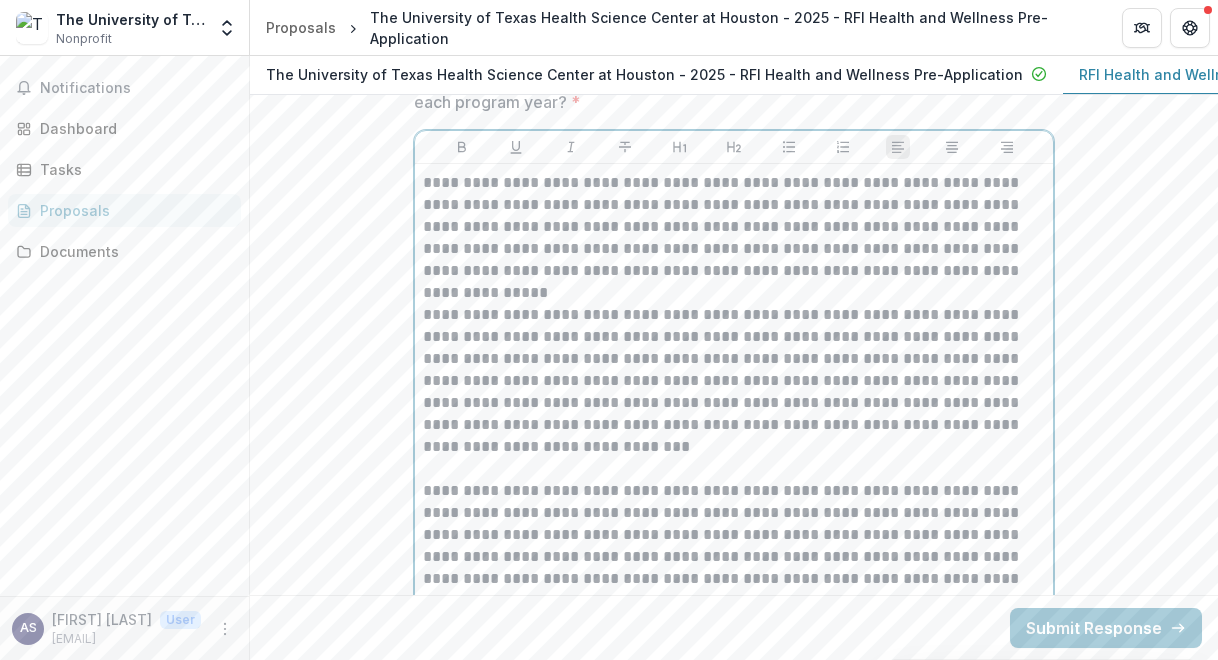 click on "**********" at bounding box center [734, 381] 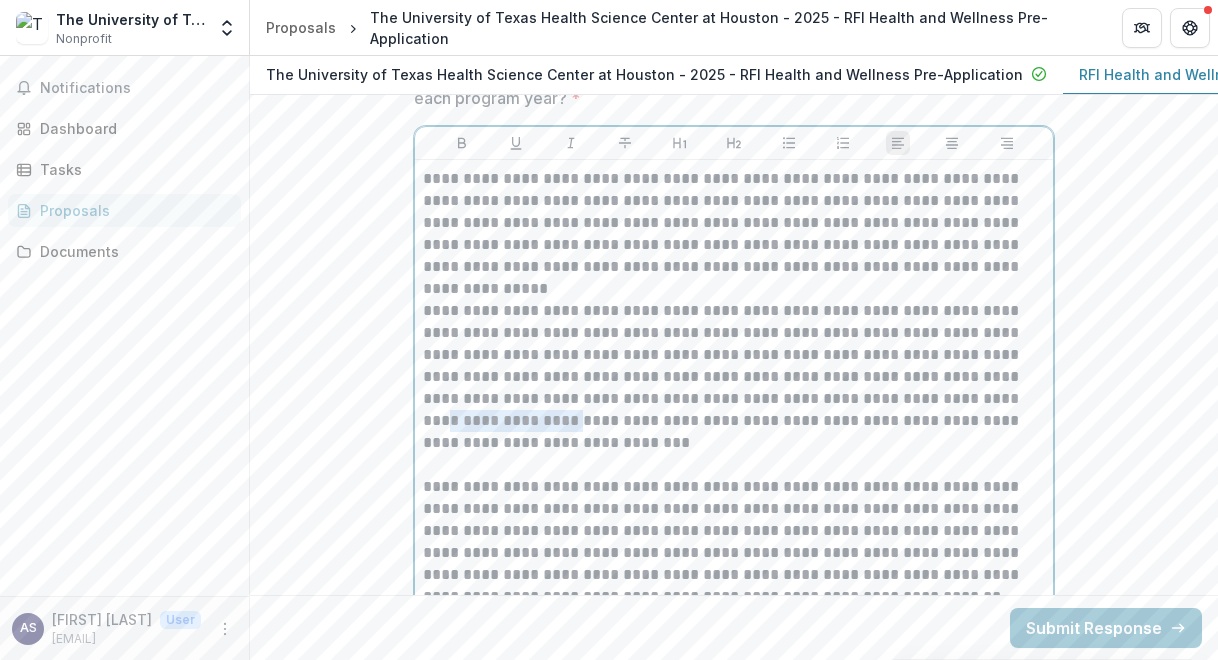 drag, startPoint x: 572, startPoint y: 411, endPoint x: 453, endPoint y: 406, distance: 119.104996 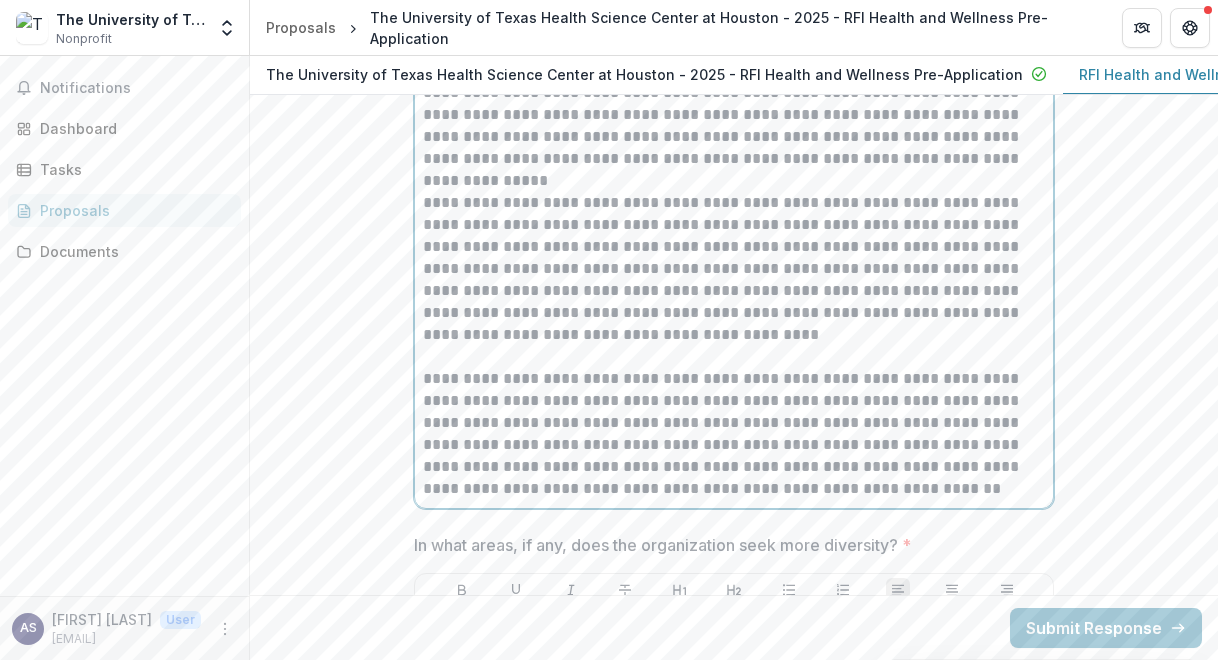 scroll, scrollTop: 10372, scrollLeft: 0, axis: vertical 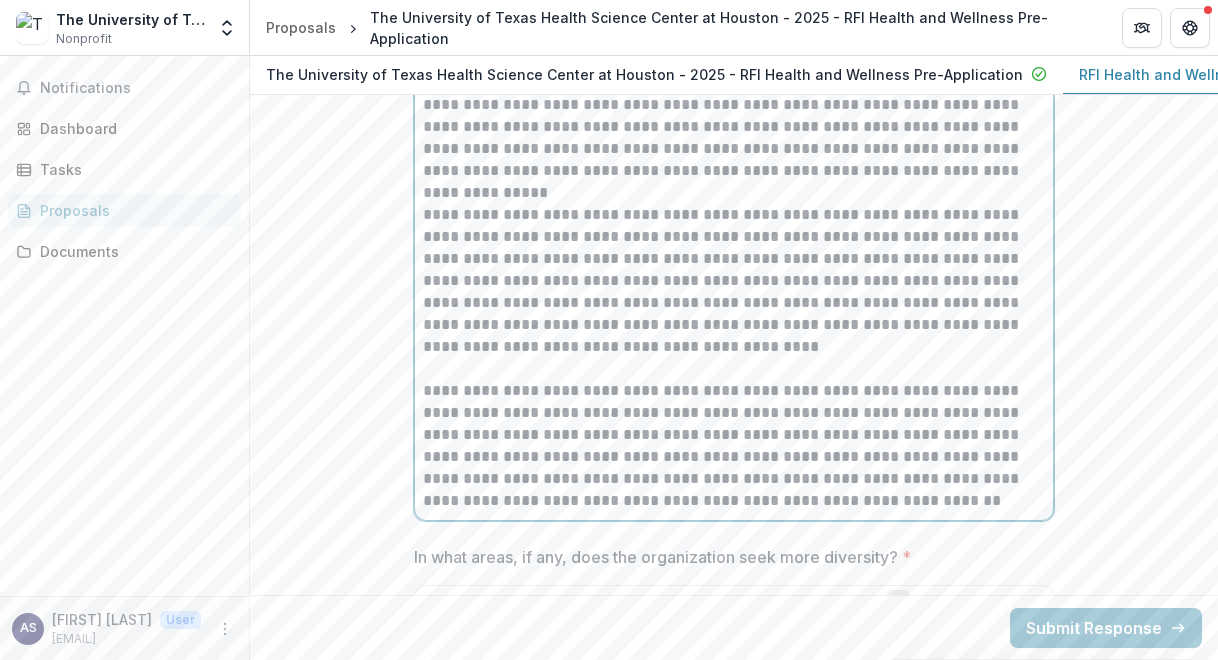 click on "**********" at bounding box center [734, 446] 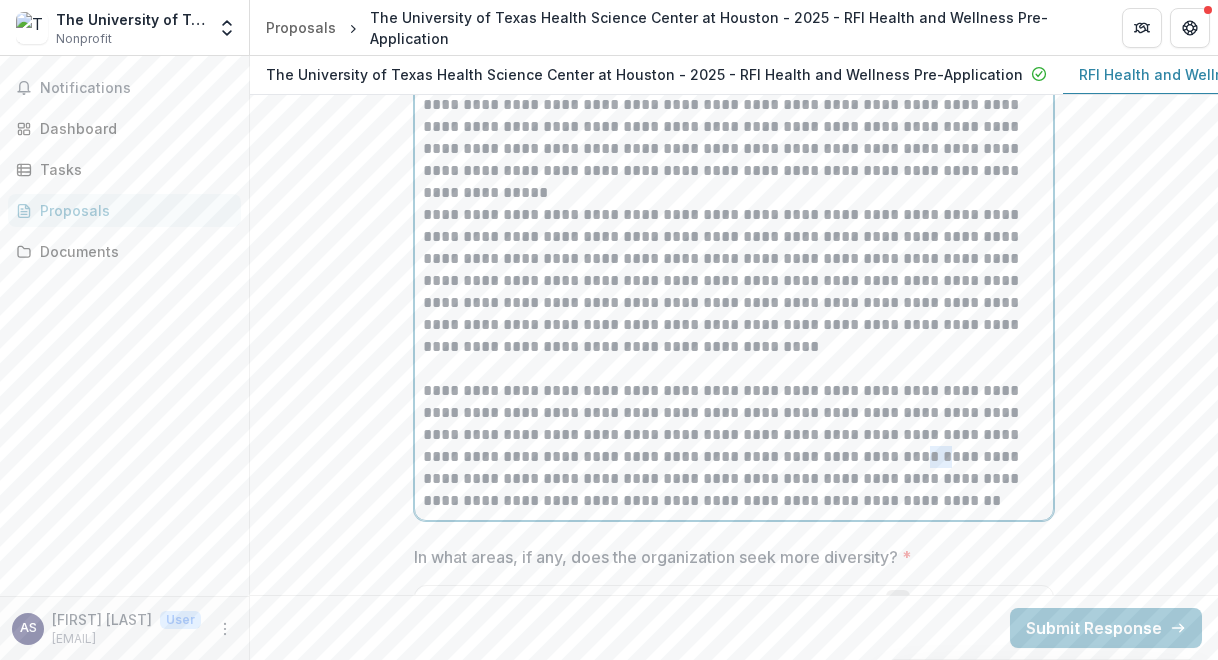 click on "**********" at bounding box center (734, 446) 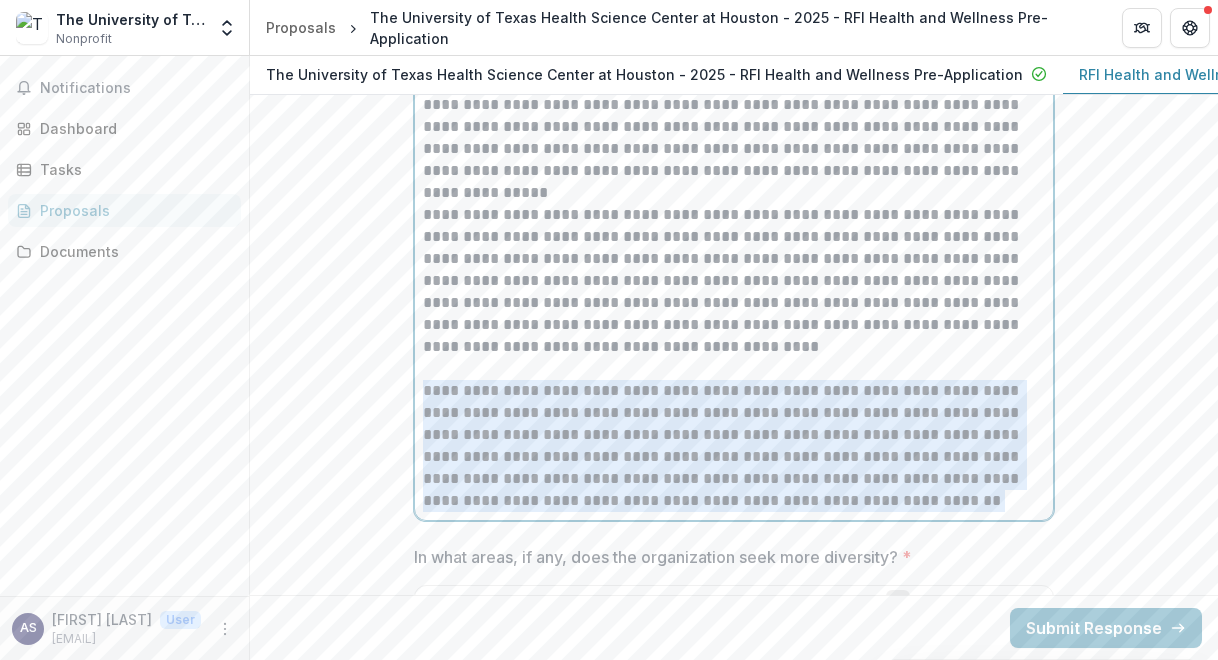 click on "**********" at bounding box center (734, 446) 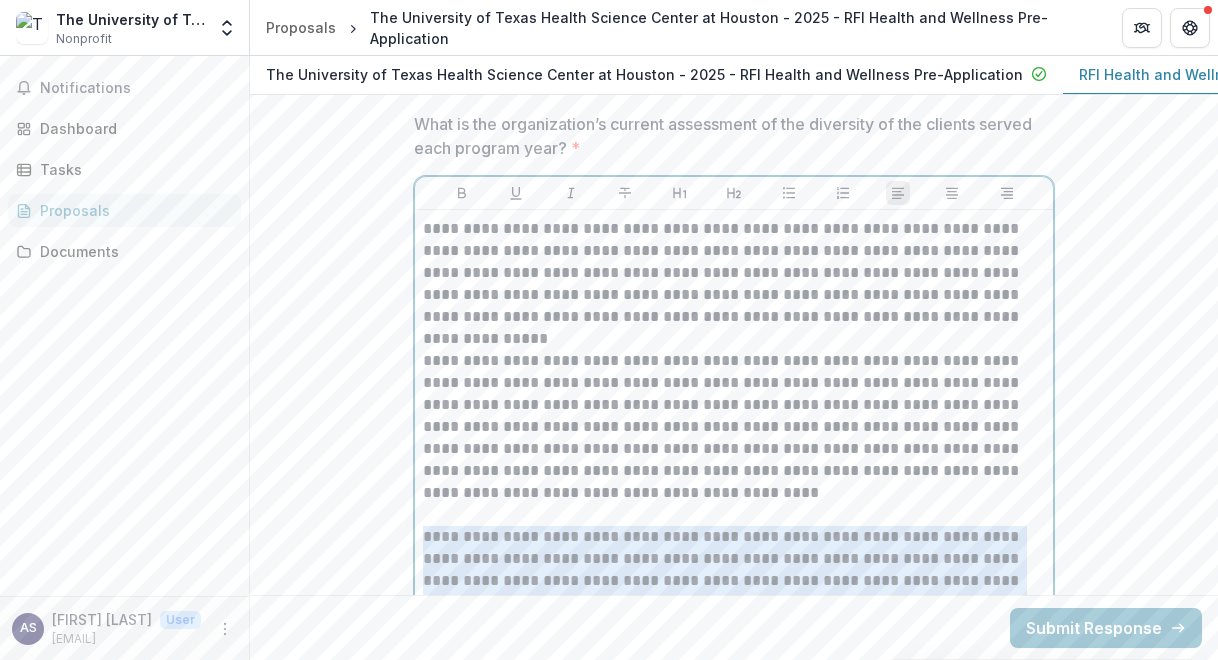 scroll, scrollTop: 10274, scrollLeft: 0, axis: vertical 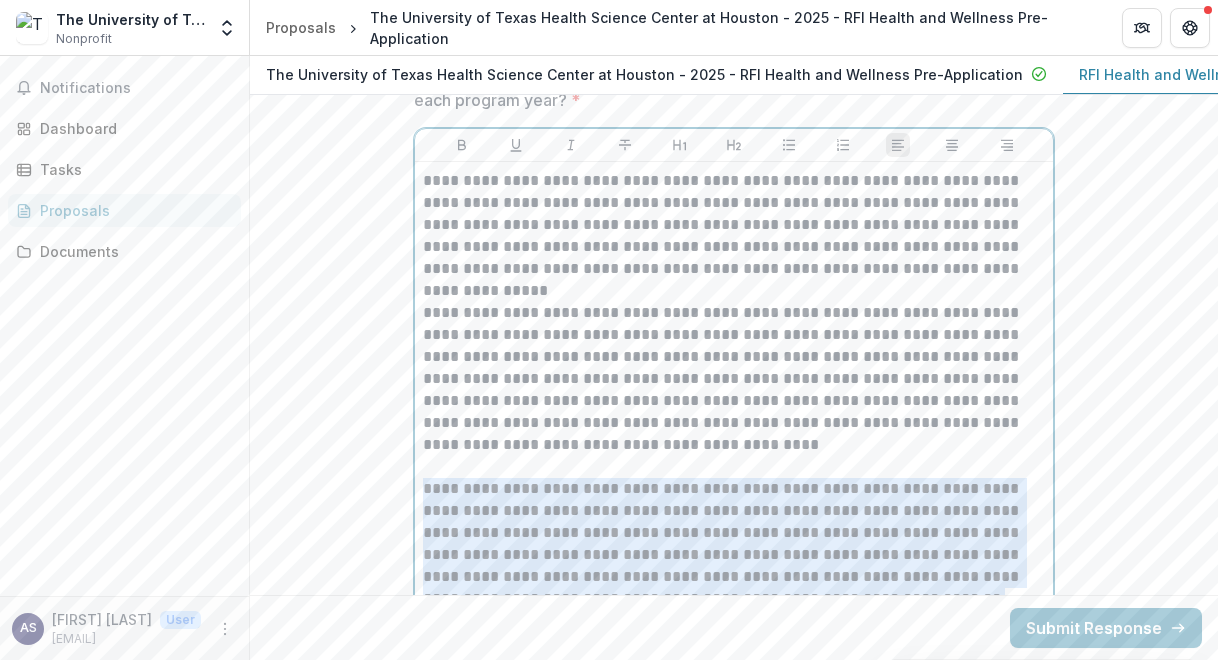click on "**********" at bounding box center [734, 544] 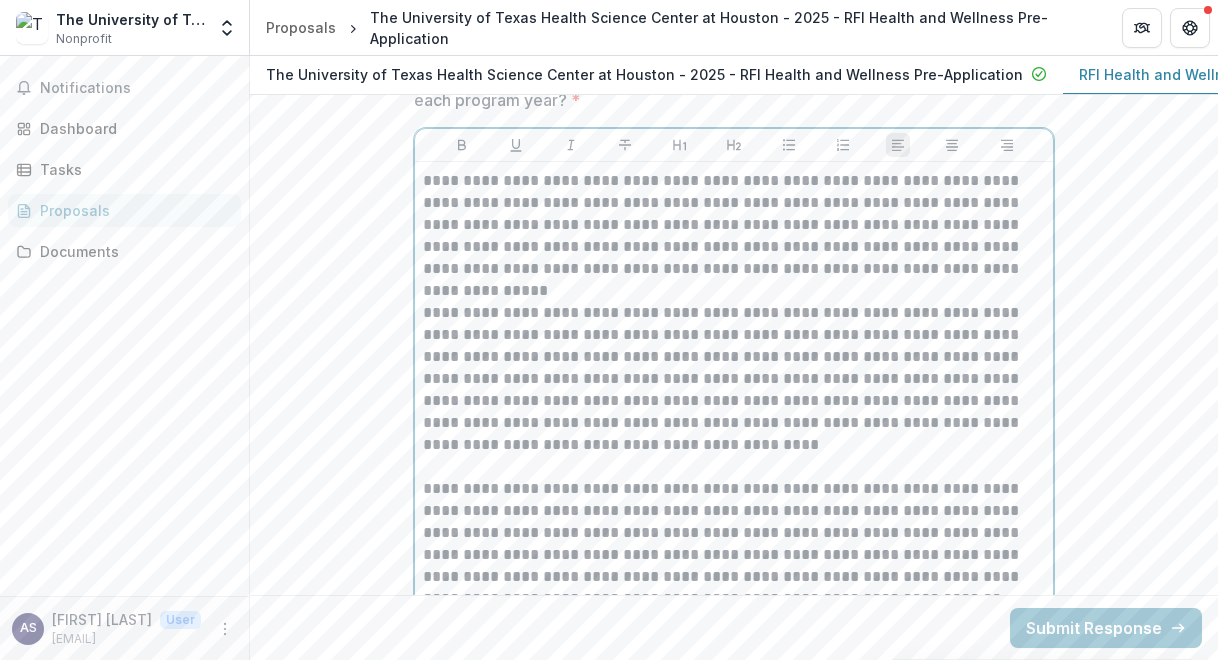 click on "**********" at bounding box center [734, 544] 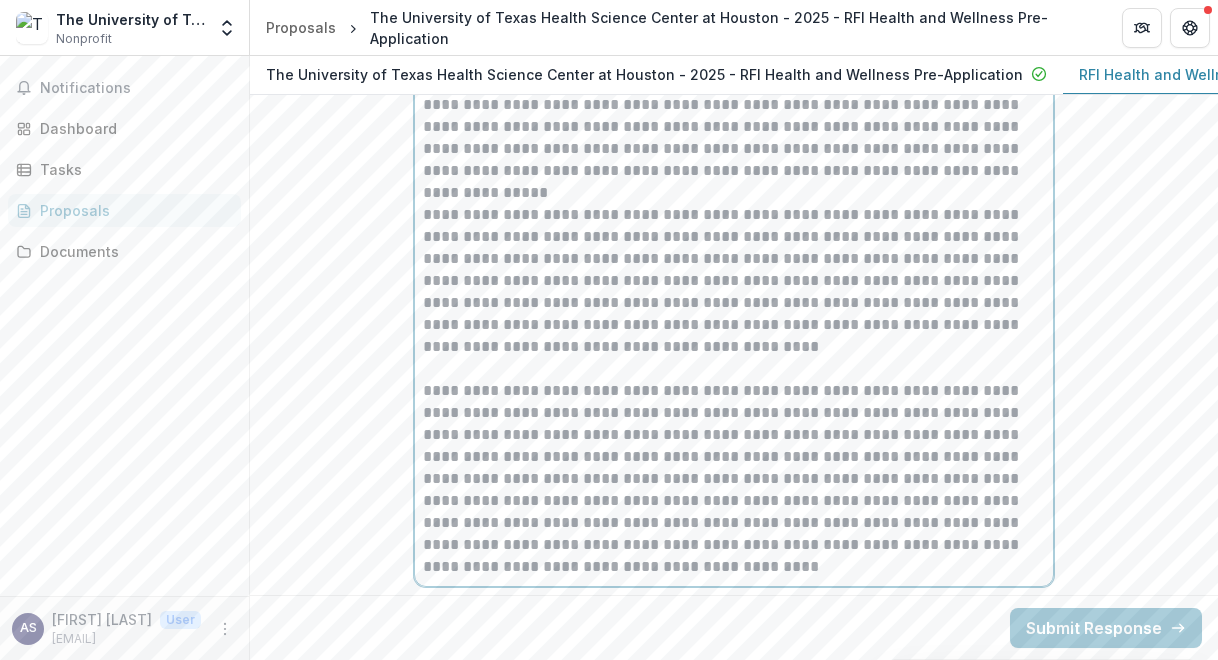scroll, scrollTop: 10389, scrollLeft: 0, axis: vertical 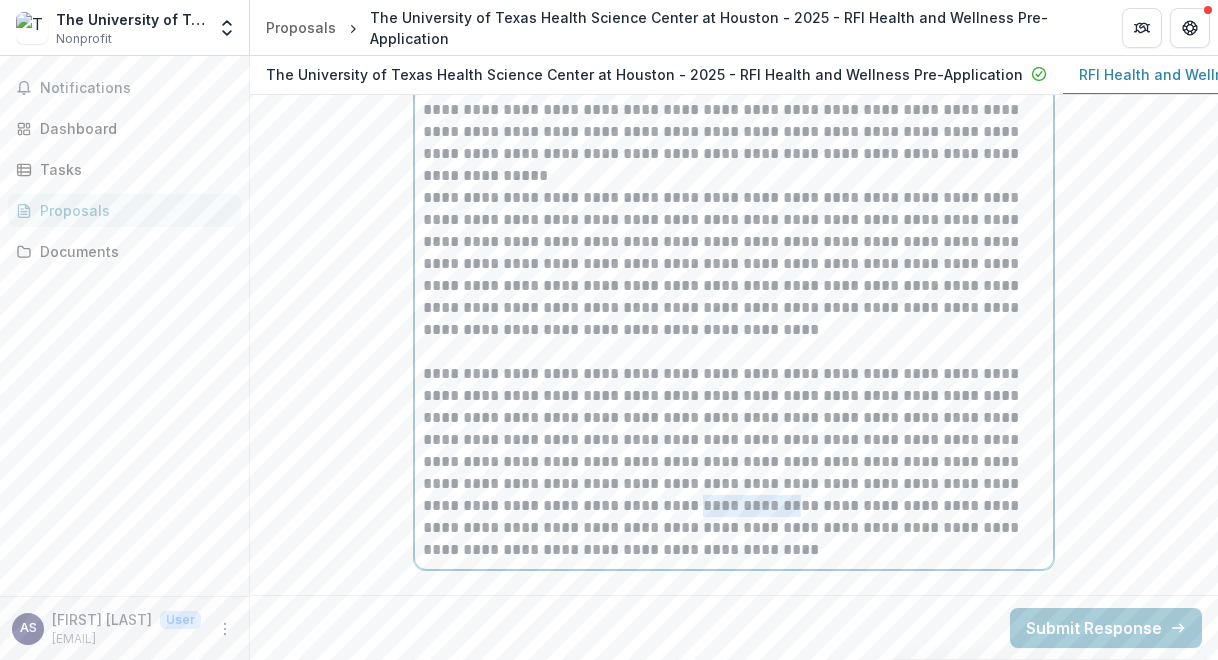 drag, startPoint x: 526, startPoint y: 491, endPoint x: 441, endPoint y: 494, distance: 85.052925 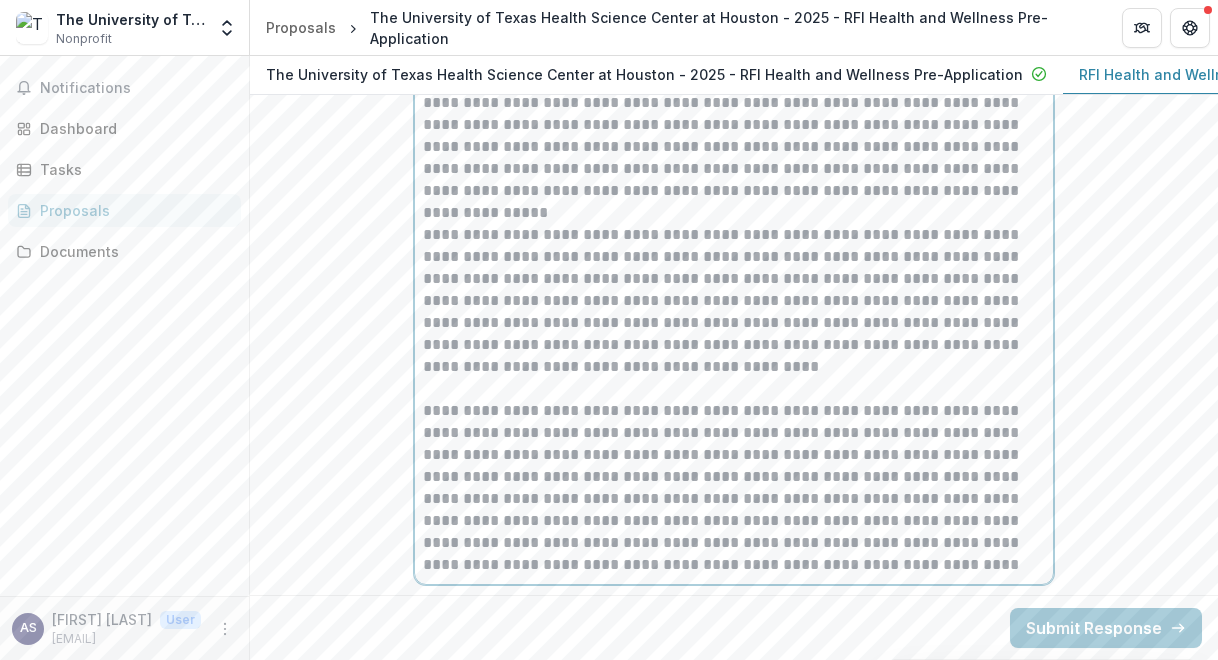 scroll, scrollTop: 10353, scrollLeft: 0, axis: vertical 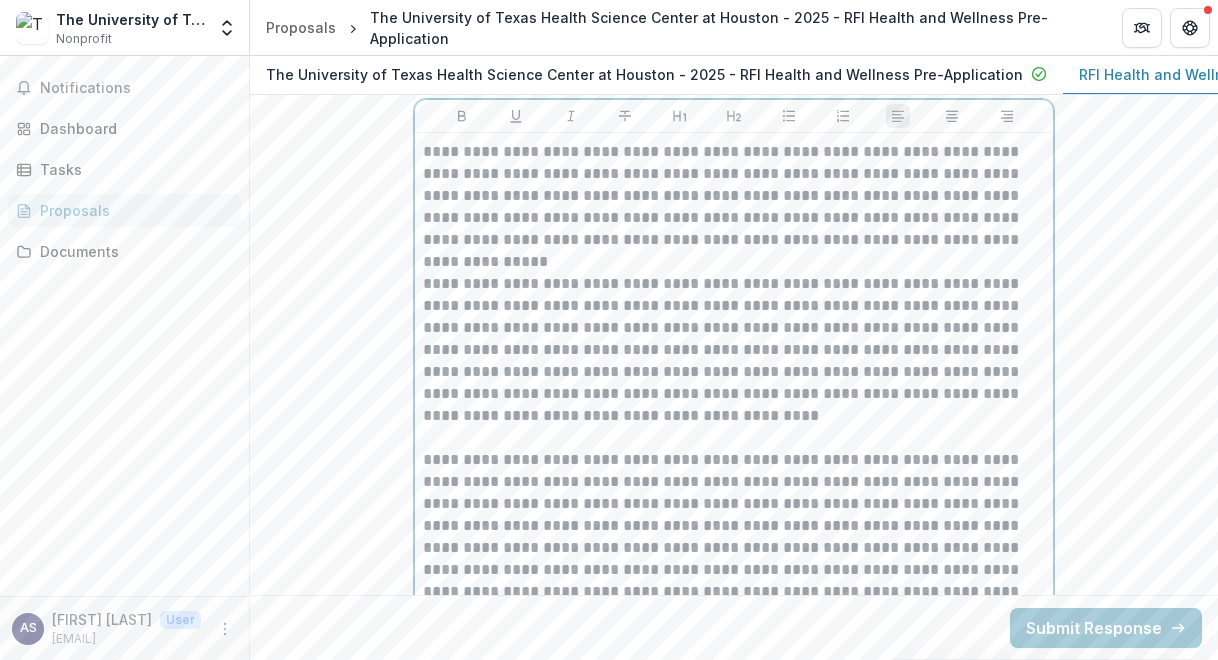 click on "**********" at bounding box center [734, 350] 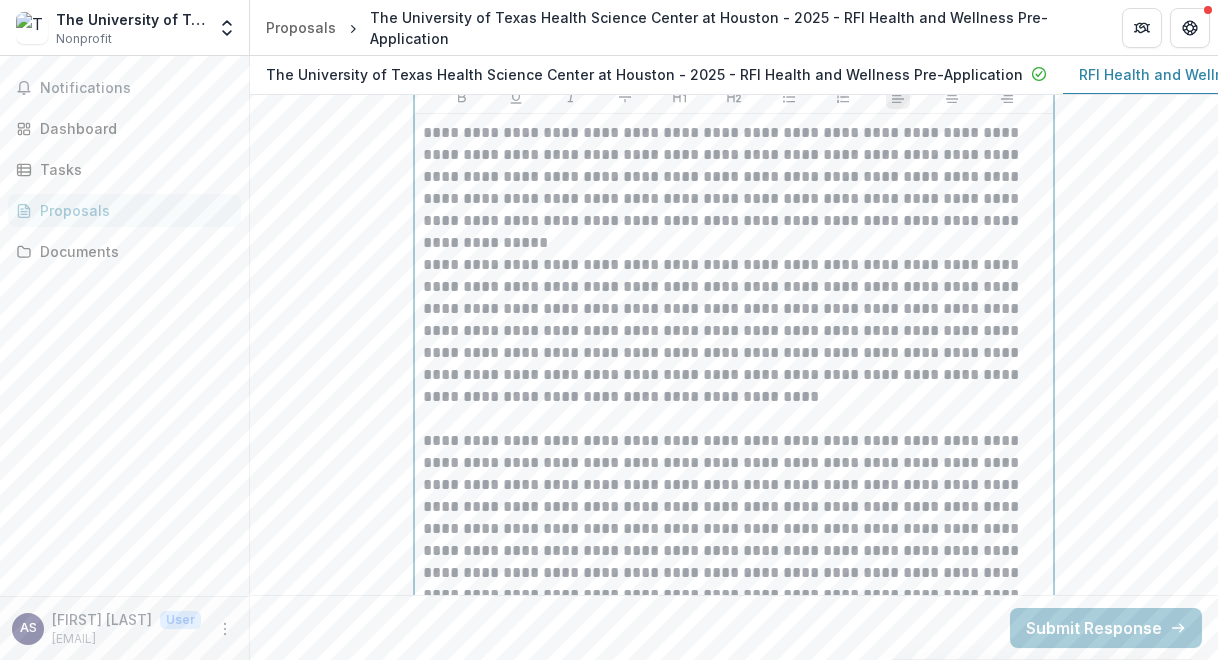 scroll, scrollTop: 10323, scrollLeft: 0, axis: vertical 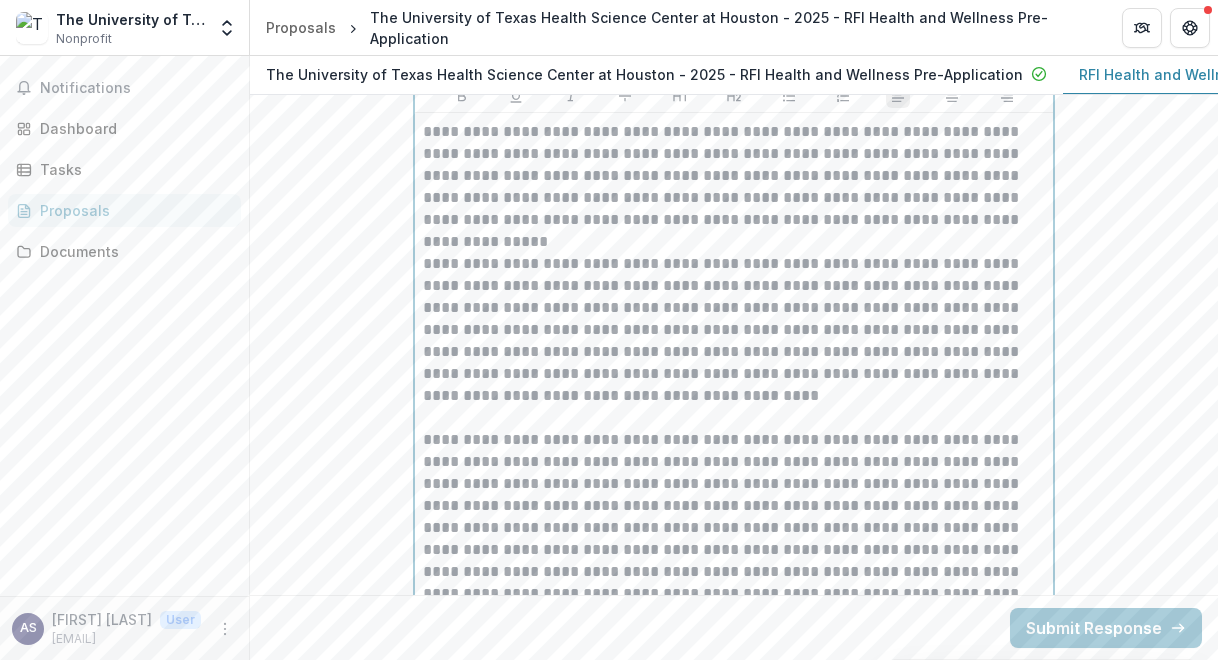 click on "**********" at bounding box center (734, 330) 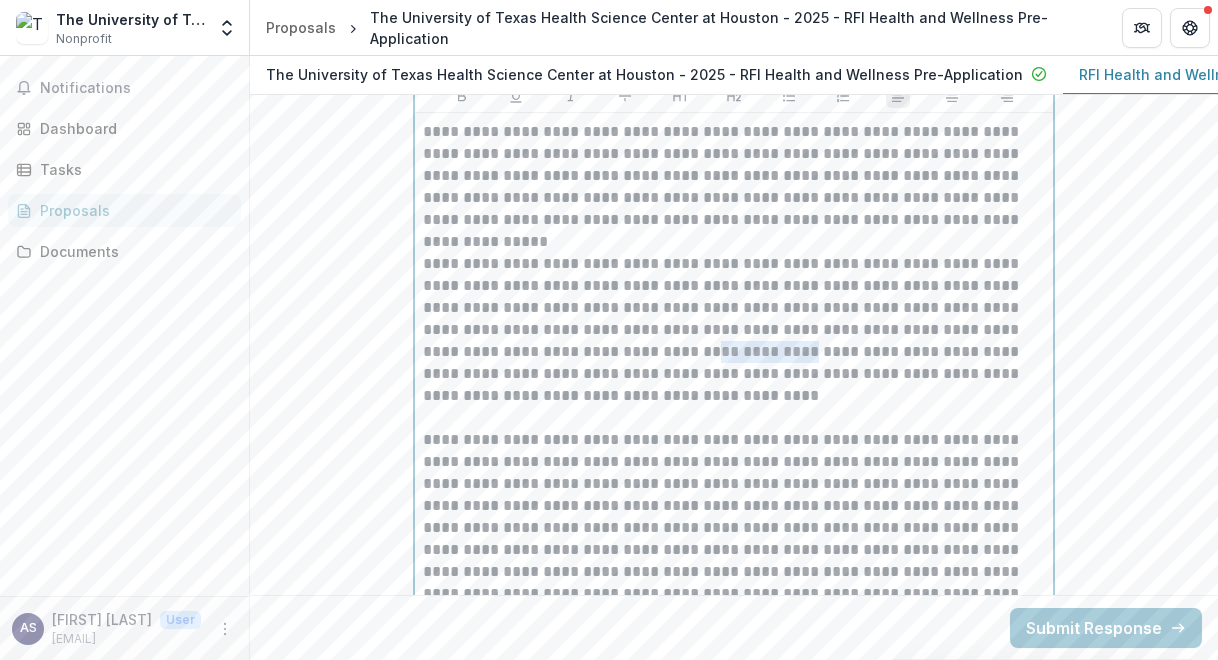 click on "**********" at bounding box center [734, 330] 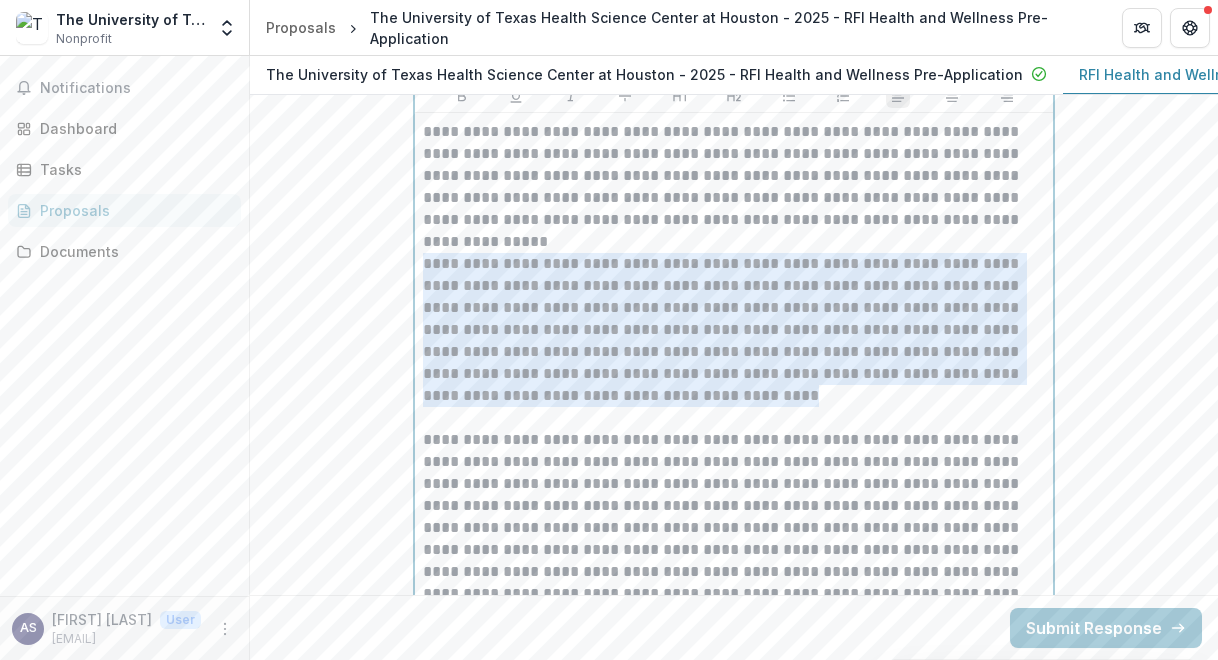 click on "**********" at bounding box center (734, 330) 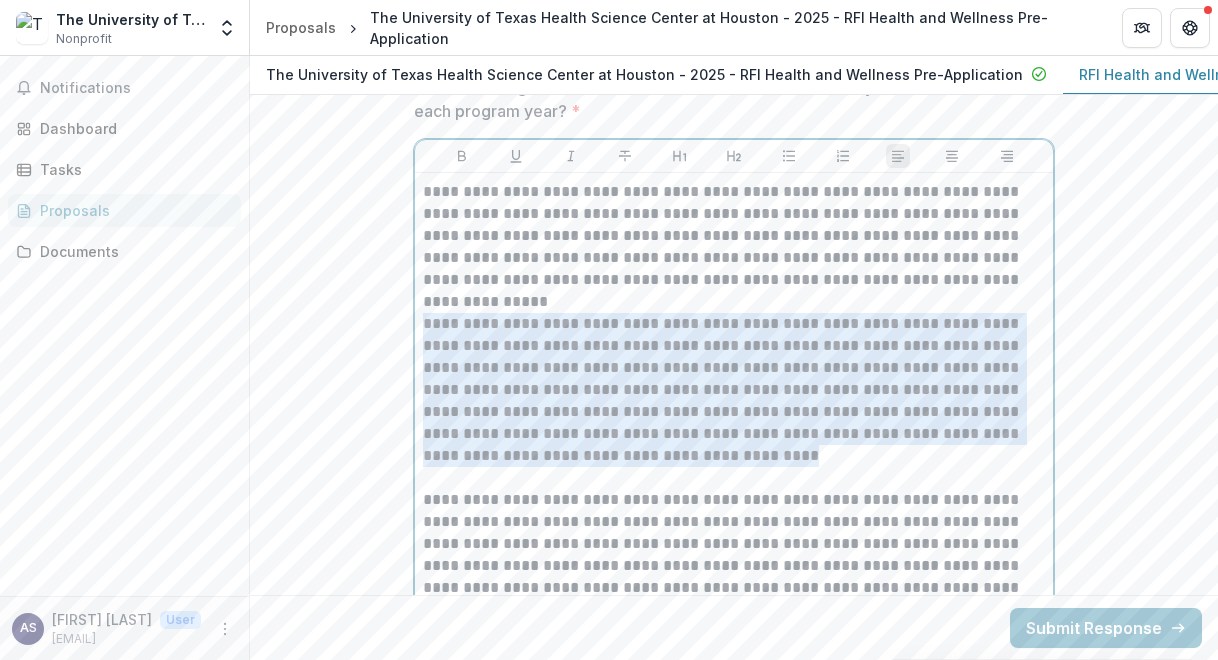 click on "**********" at bounding box center (734, 390) 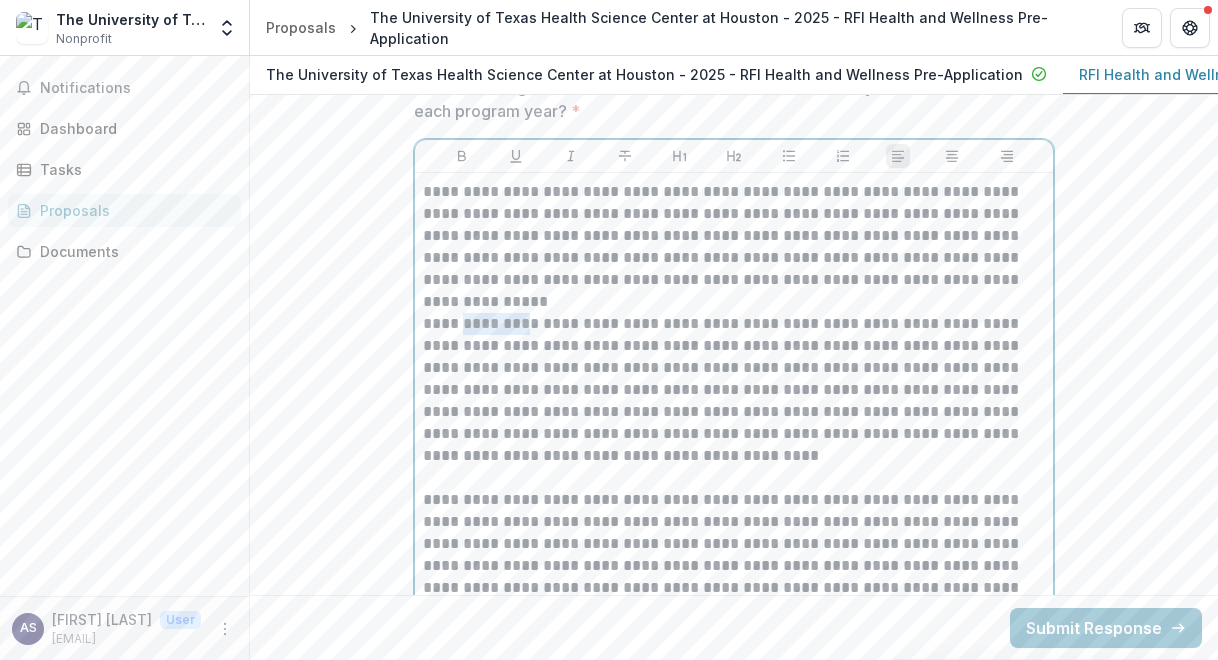 drag, startPoint x: 531, startPoint y: 313, endPoint x: 464, endPoint y: 308, distance: 67.18631 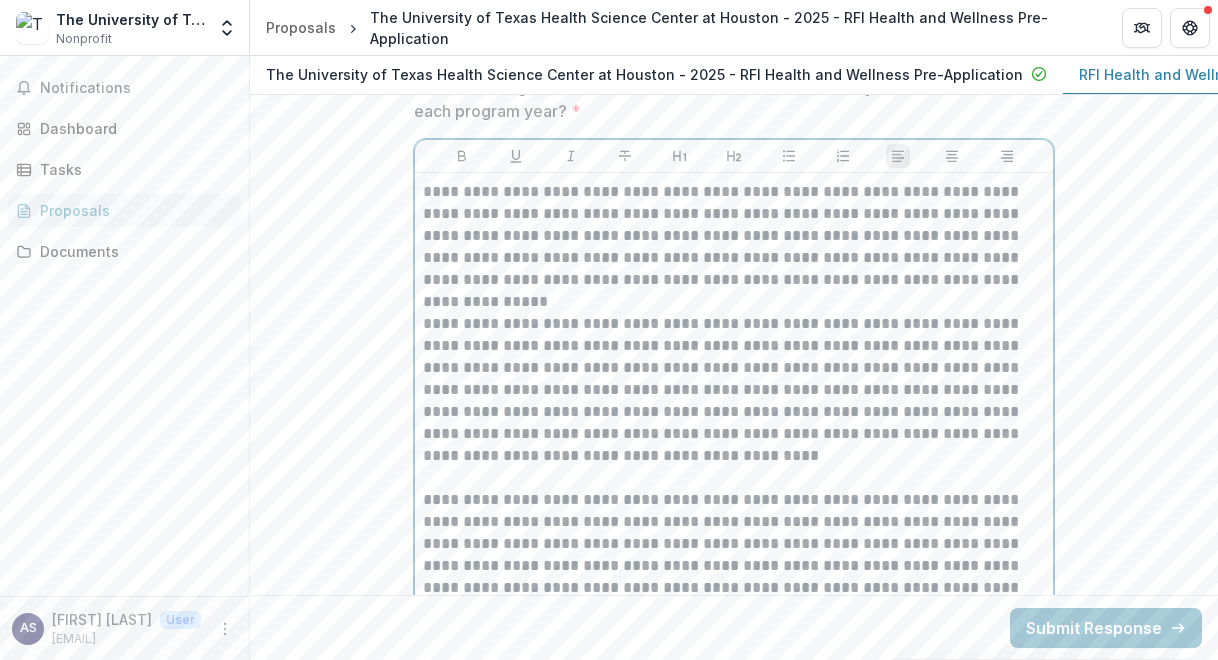 click on "**********" at bounding box center (734, 390) 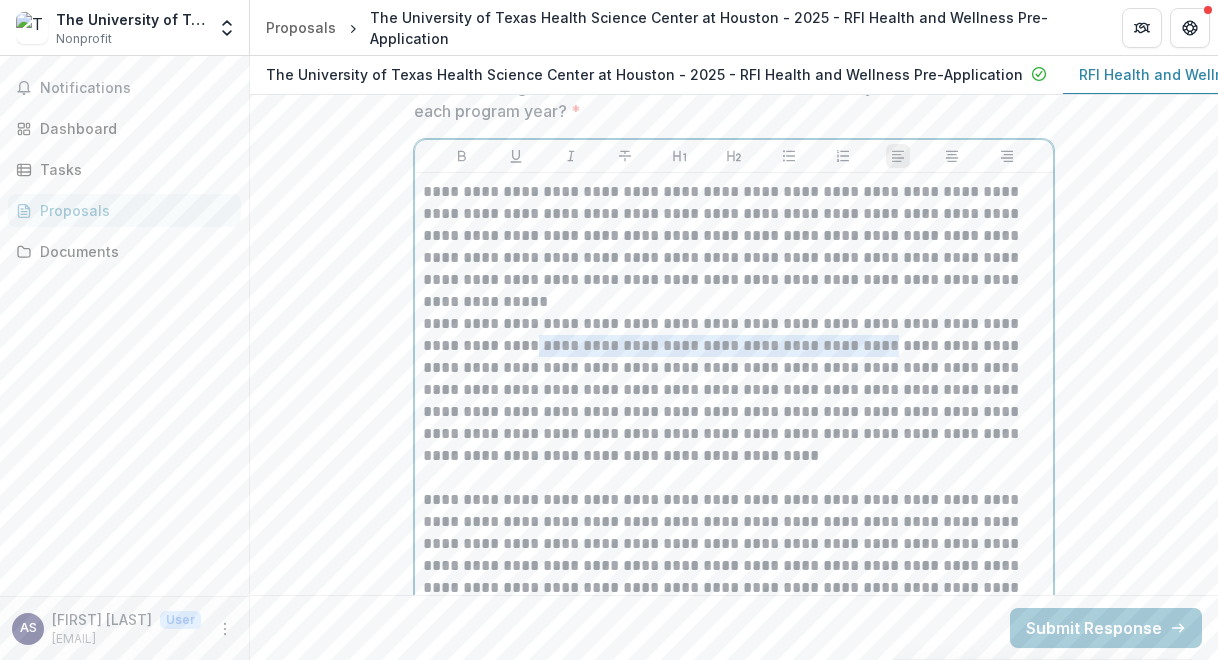 drag, startPoint x: 838, startPoint y: 323, endPoint x: 511, endPoint y: 333, distance: 327.15286 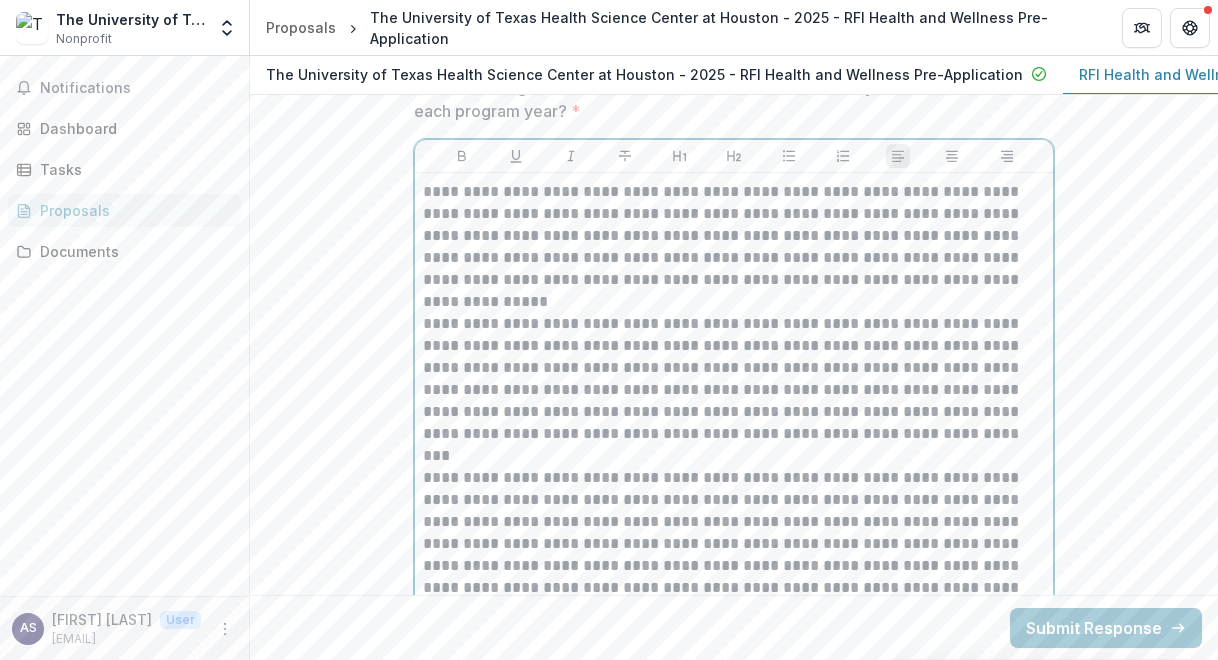 click on "**********" at bounding box center (734, 379) 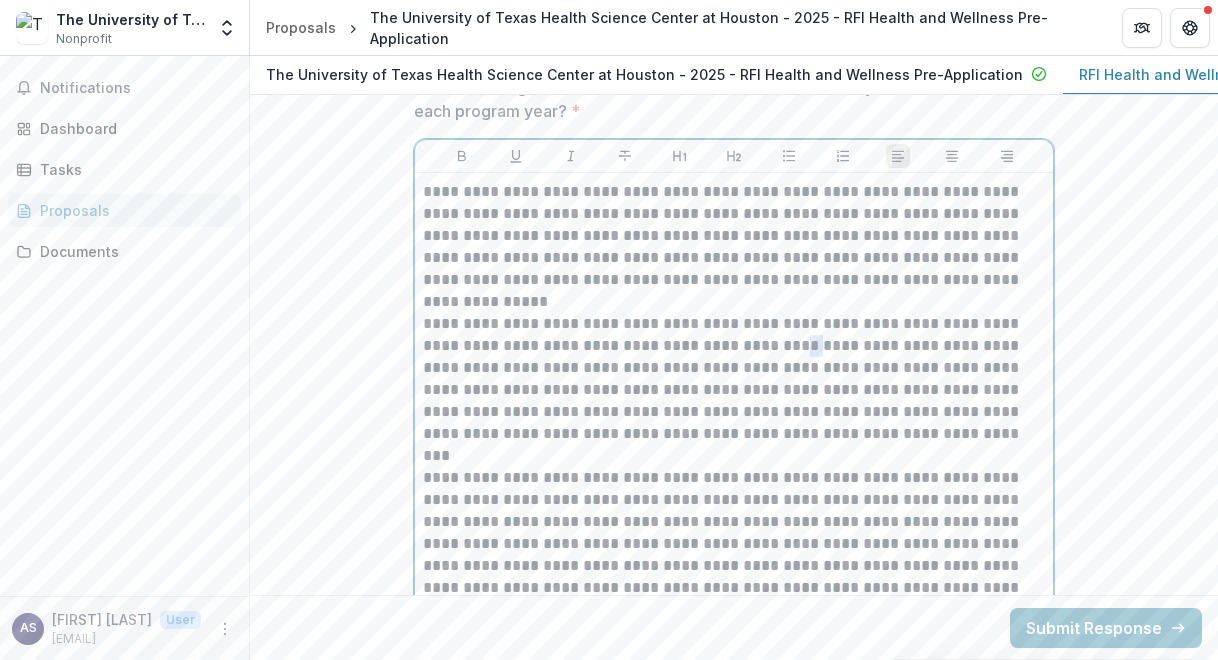 click on "**********" at bounding box center (734, 379) 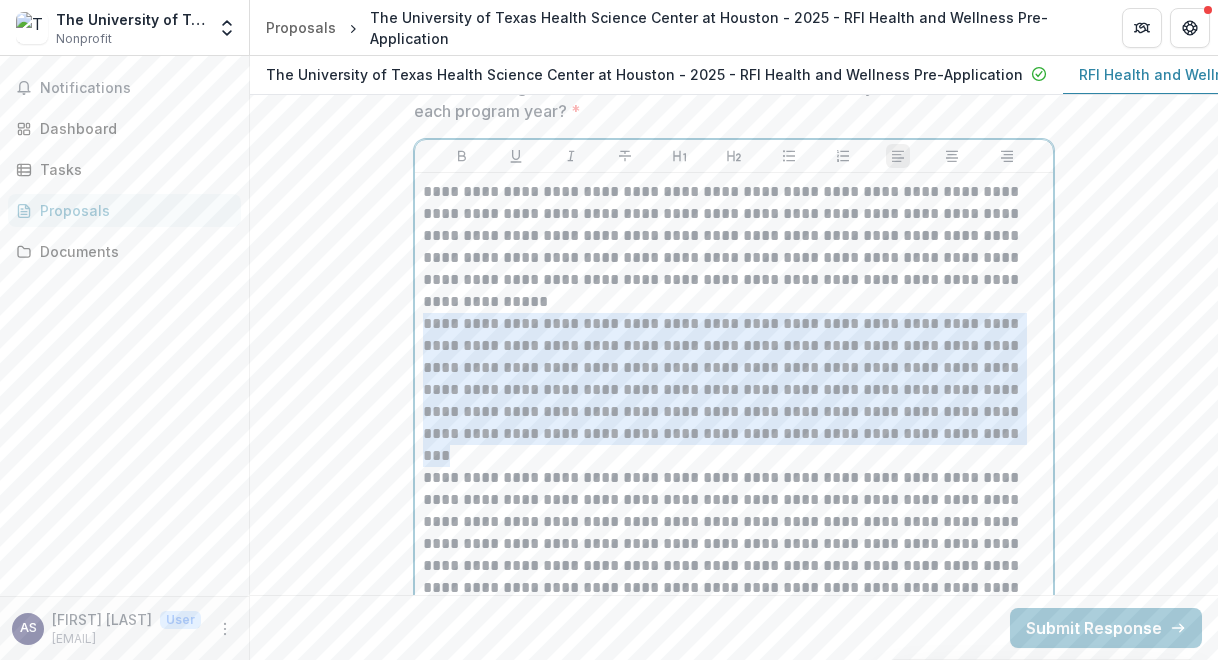 click on "**********" at bounding box center (734, 379) 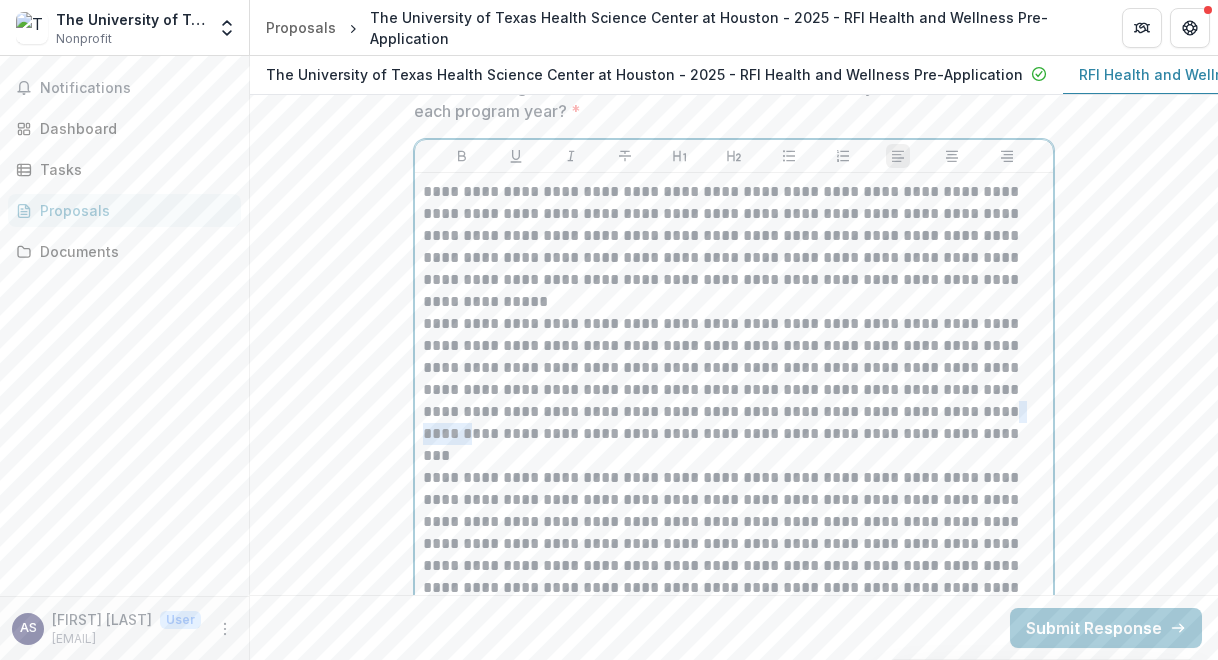 drag, startPoint x: 981, startPoint y: 396, endPoint x: 924, endPoint y: 389, distance: 57.428215 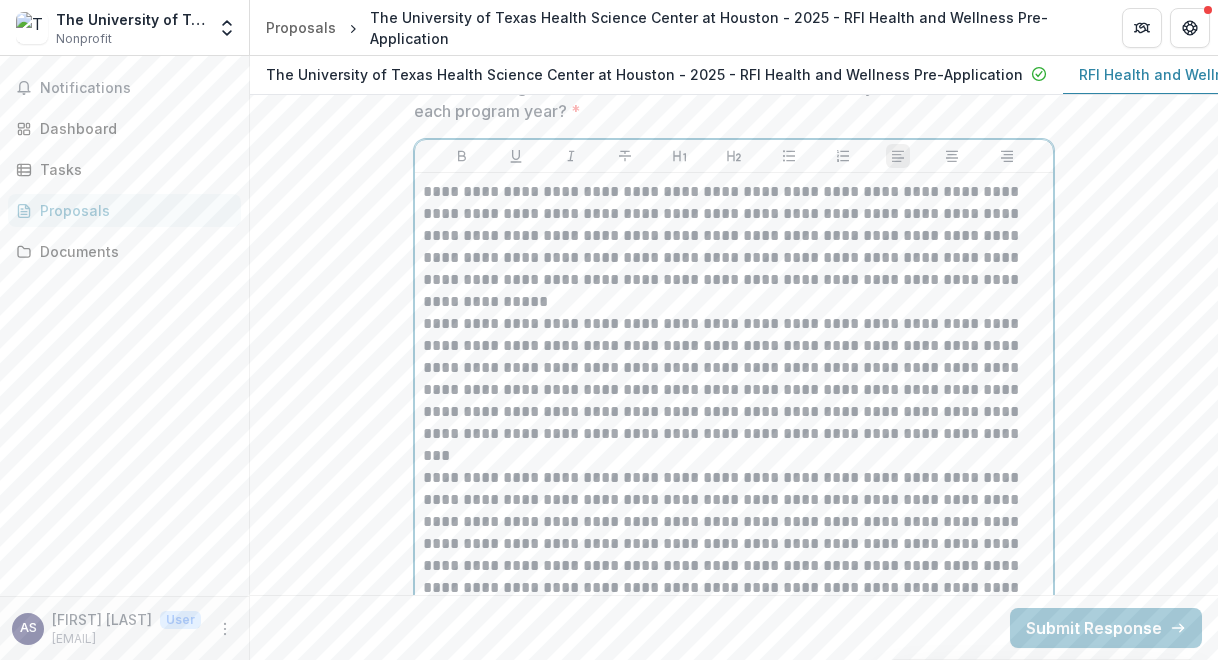 click on "**********" at bounding box center [734, 379] 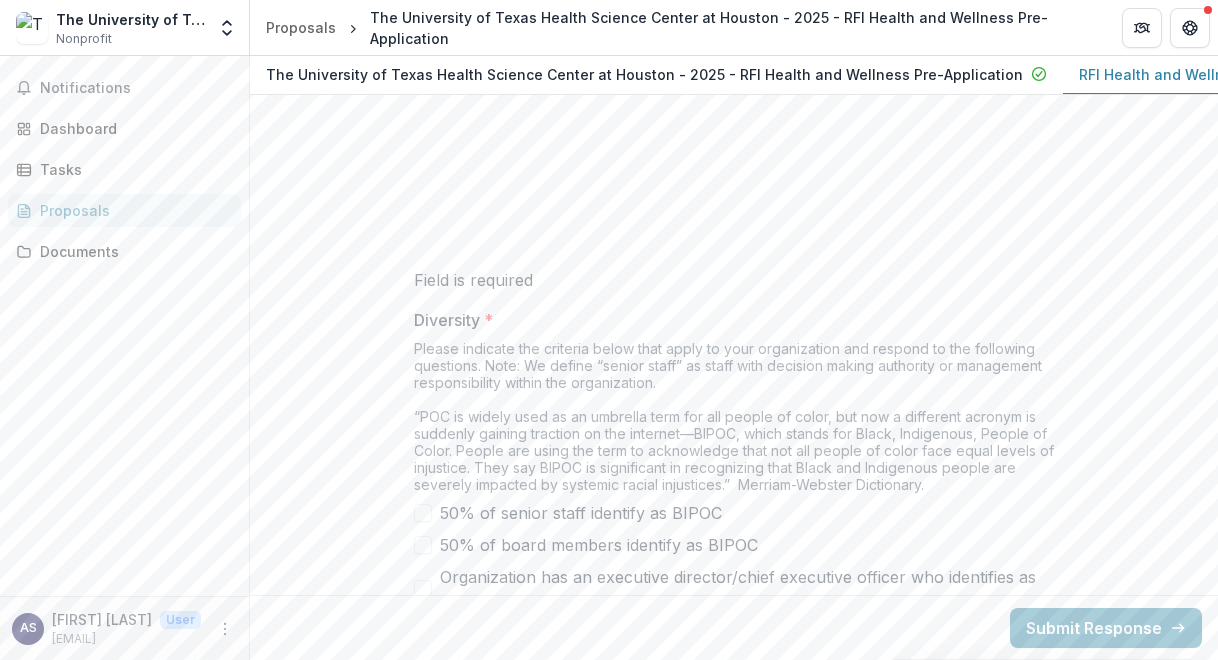 scroll, scrollTop: 9033, scrollLeft: 0, axis: vertical 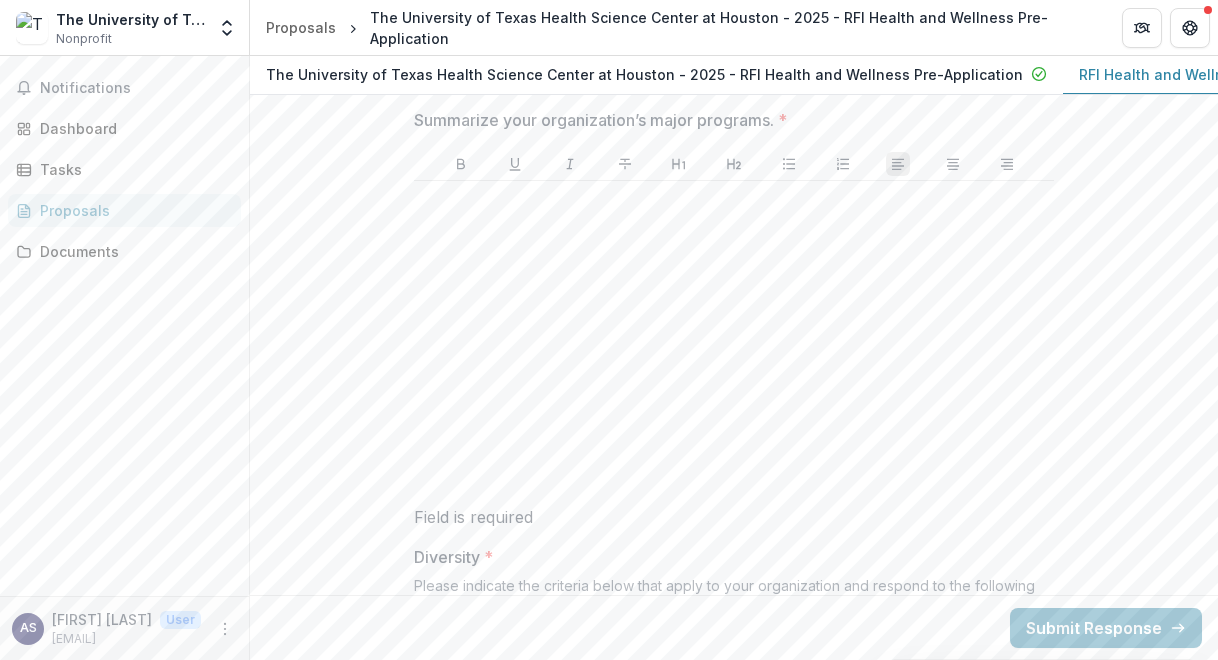 click at bounding box center [734, 339] 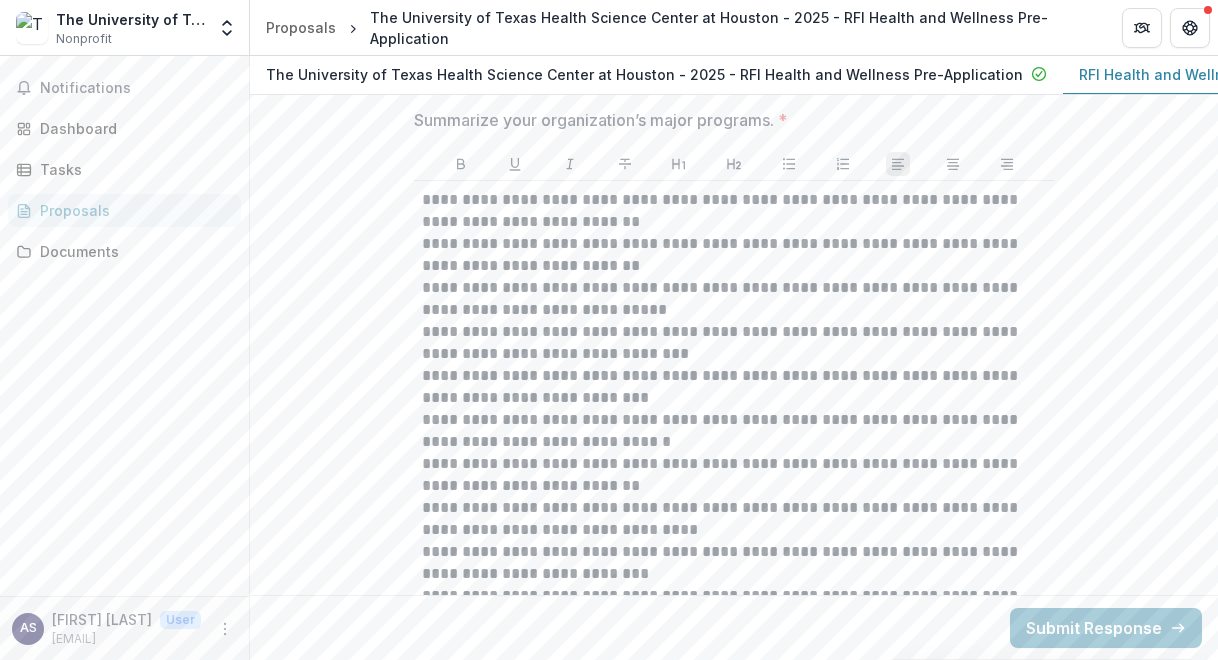 click on "**********" at bounding box center (733, 299) 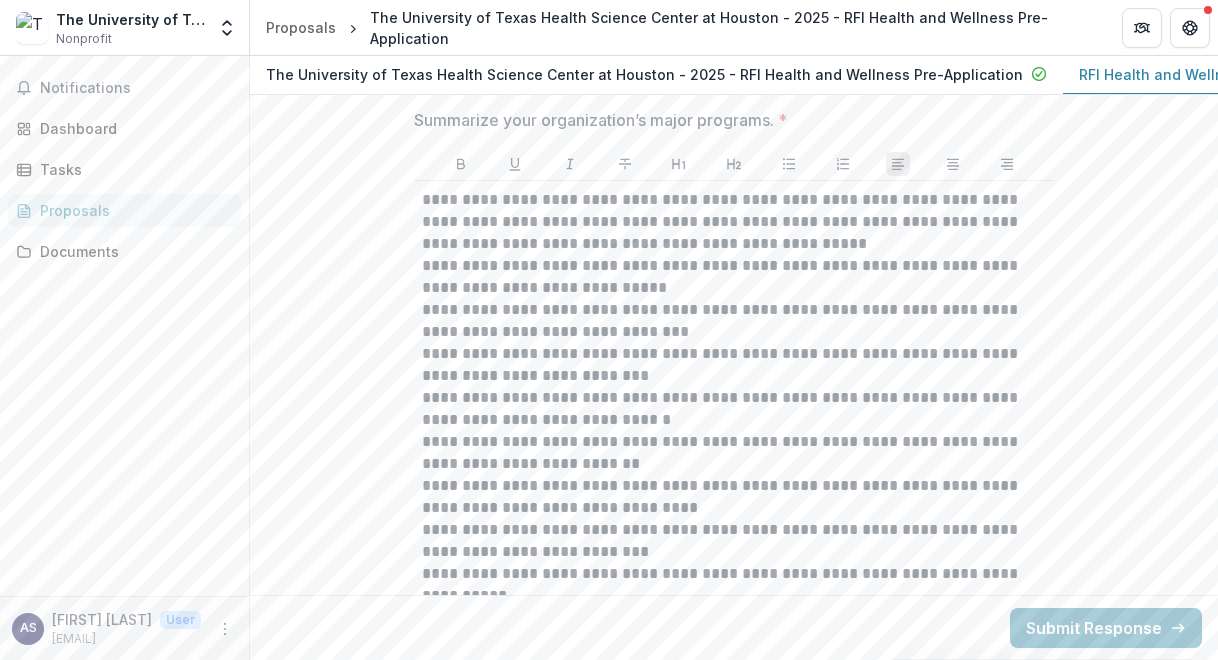 click on "**********" at bounding box center [733, 222] 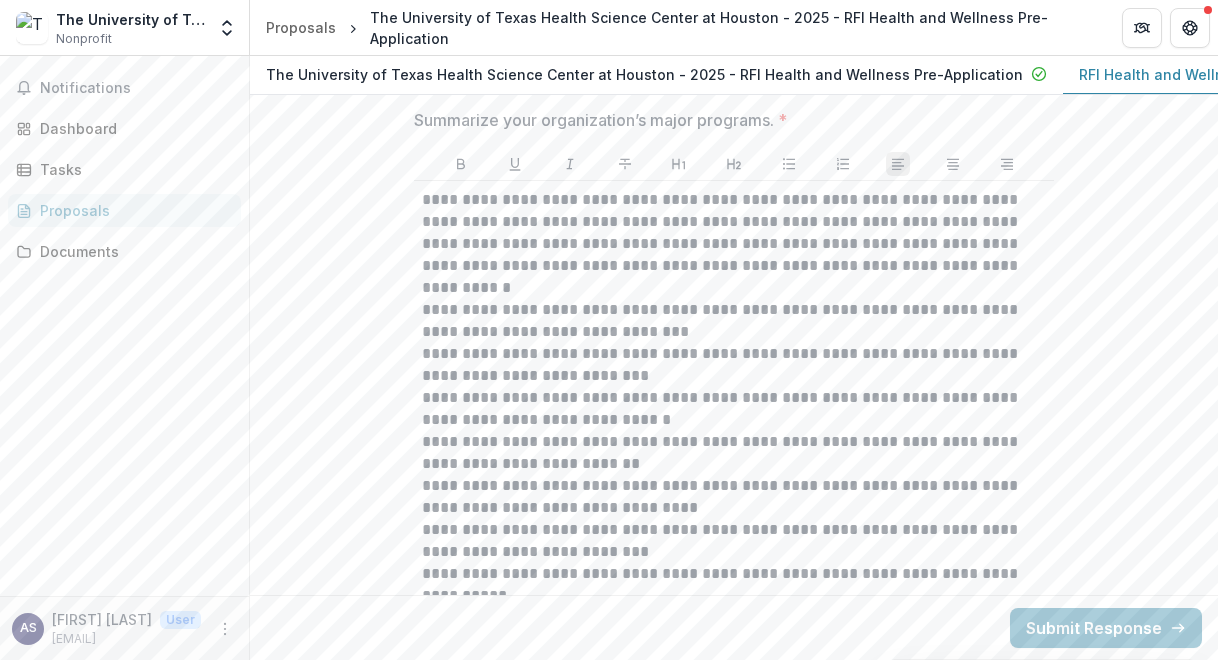 click on "**********" at bounding box center (733, 244) 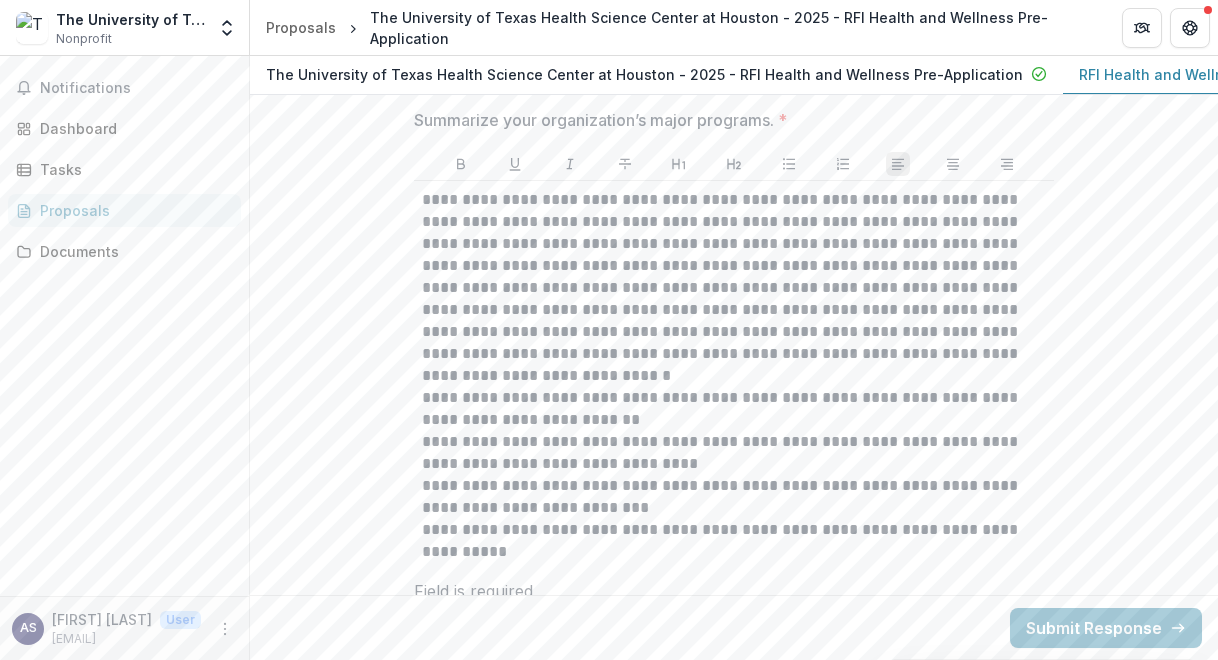 click on "**********" at bounding box center (733, 365) 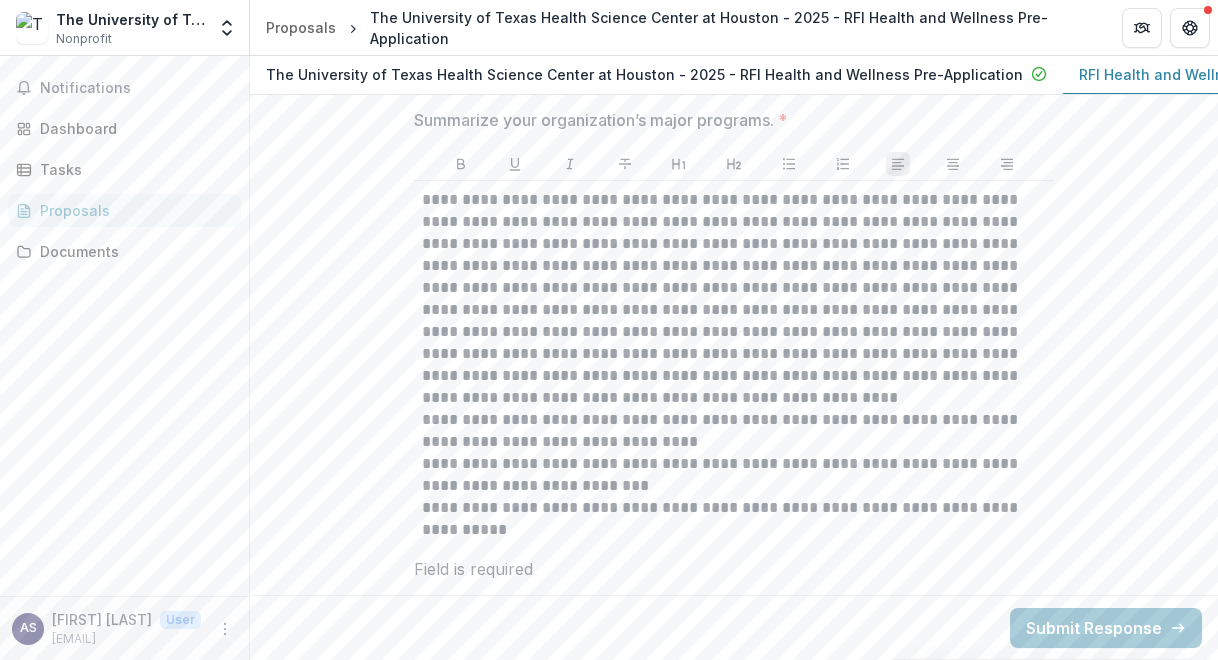 click on "**********" at bounding box center (733, 376) 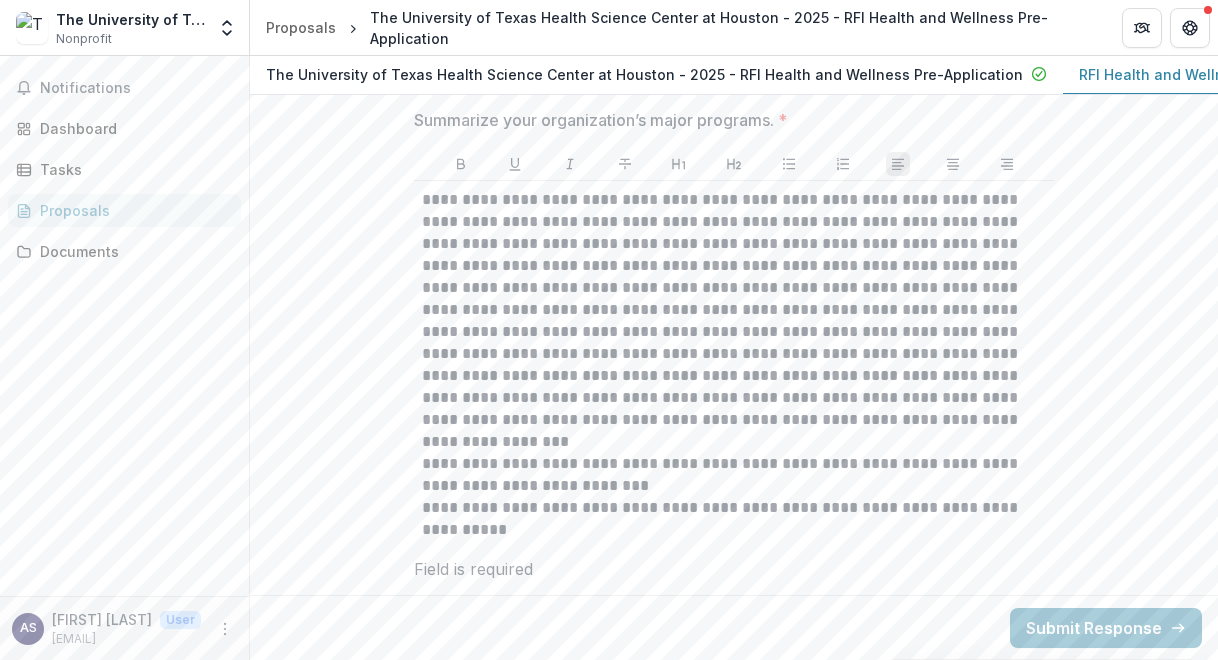 click on "**********" at bounding box center (733, 398) 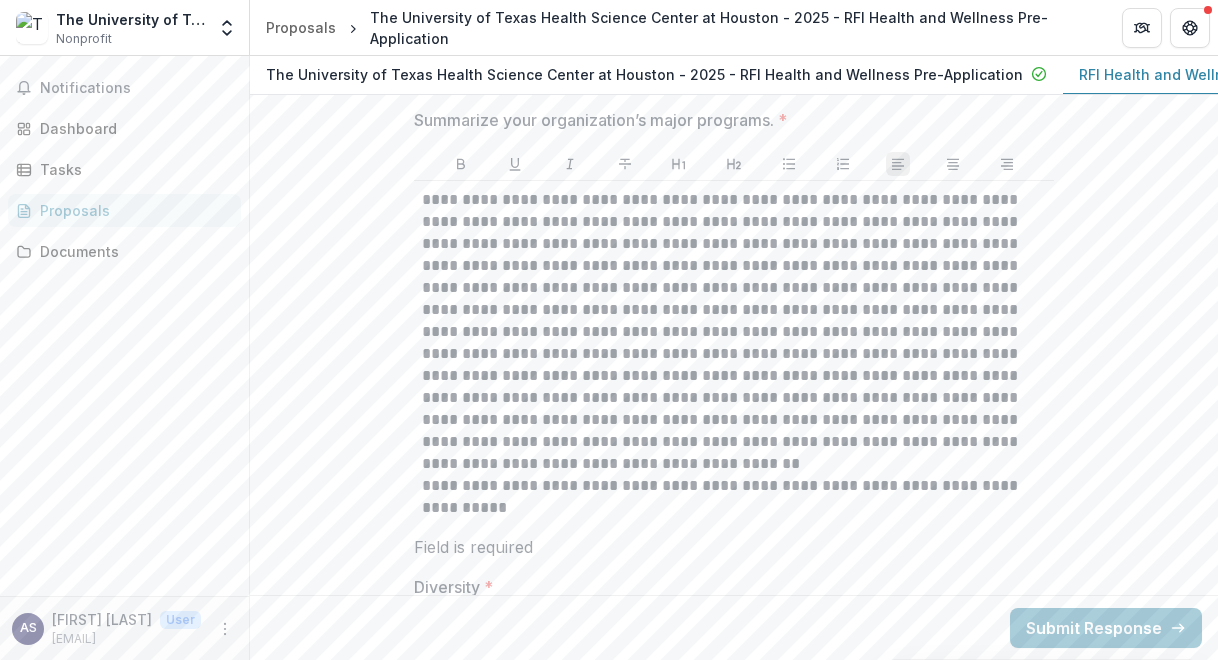 click on "**********" at bounding box center [733, 409] 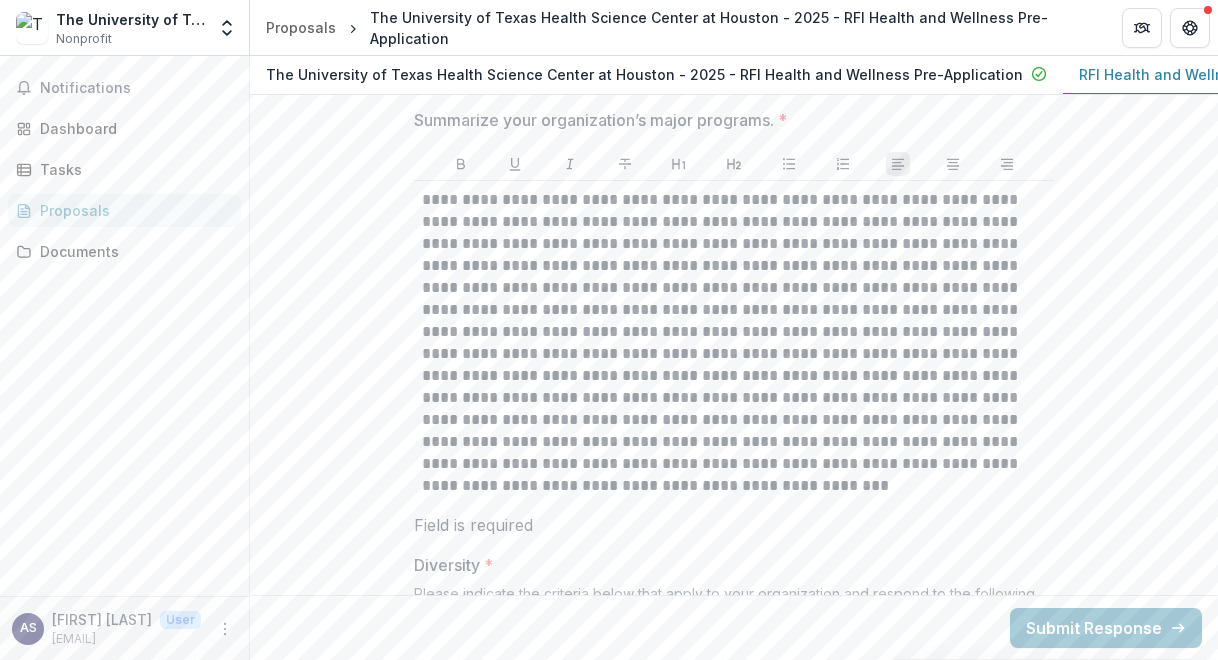 click on "**********" at bounding box center (733, 420) 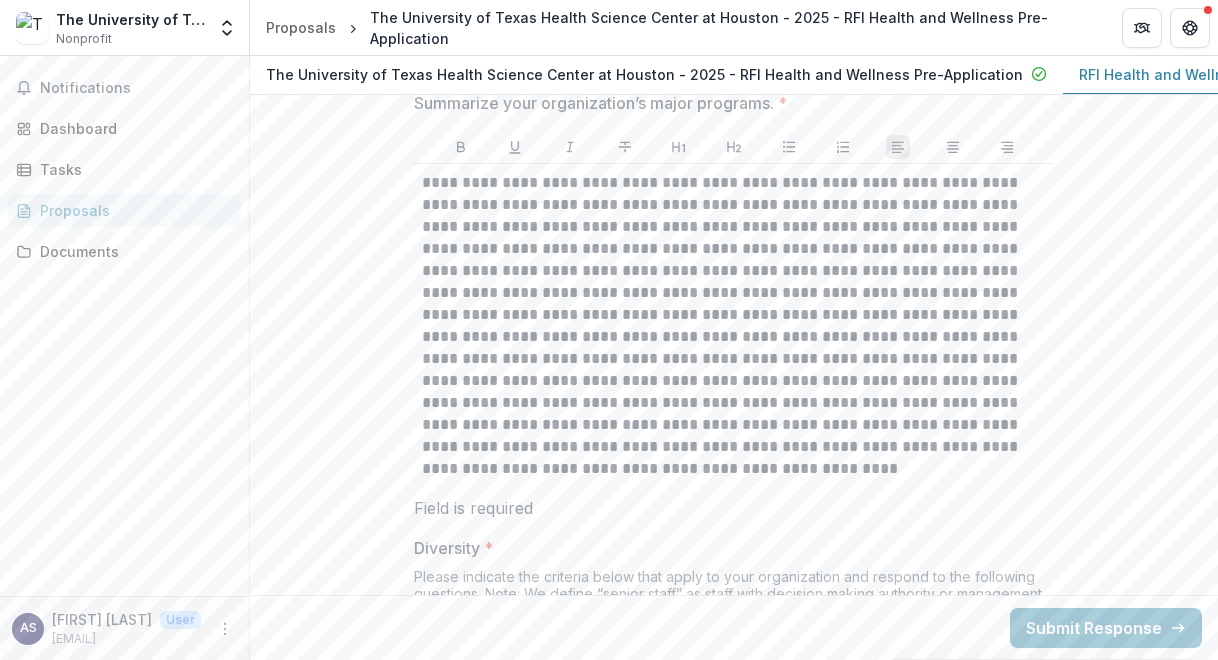 scroll, scrollTop: 9051, scrollLeft: 0, axis: vertical 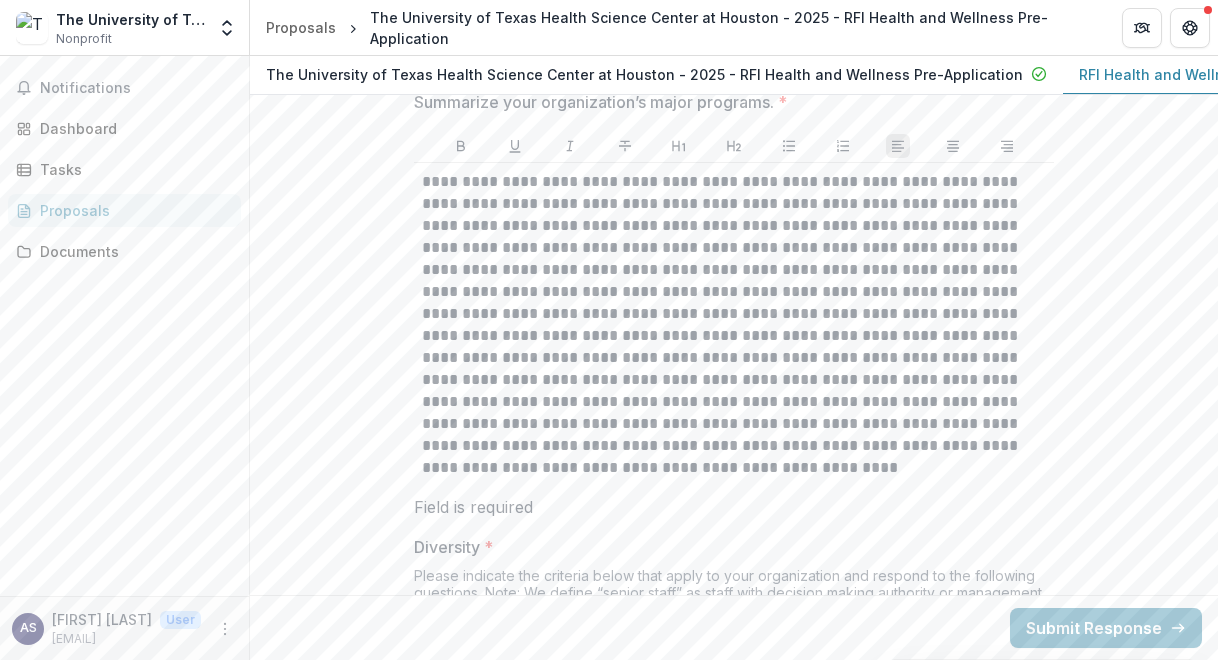 click on "**********" at bounding box center [733, 402] 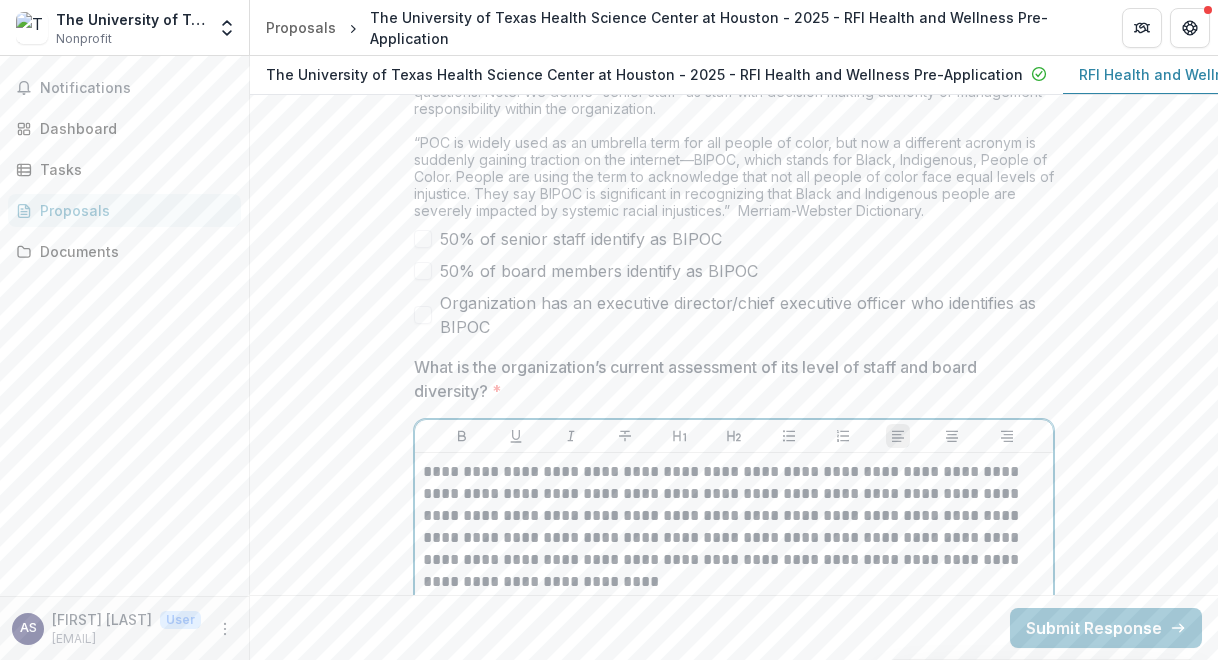 click on "**********" at bounding box center (734, 527) 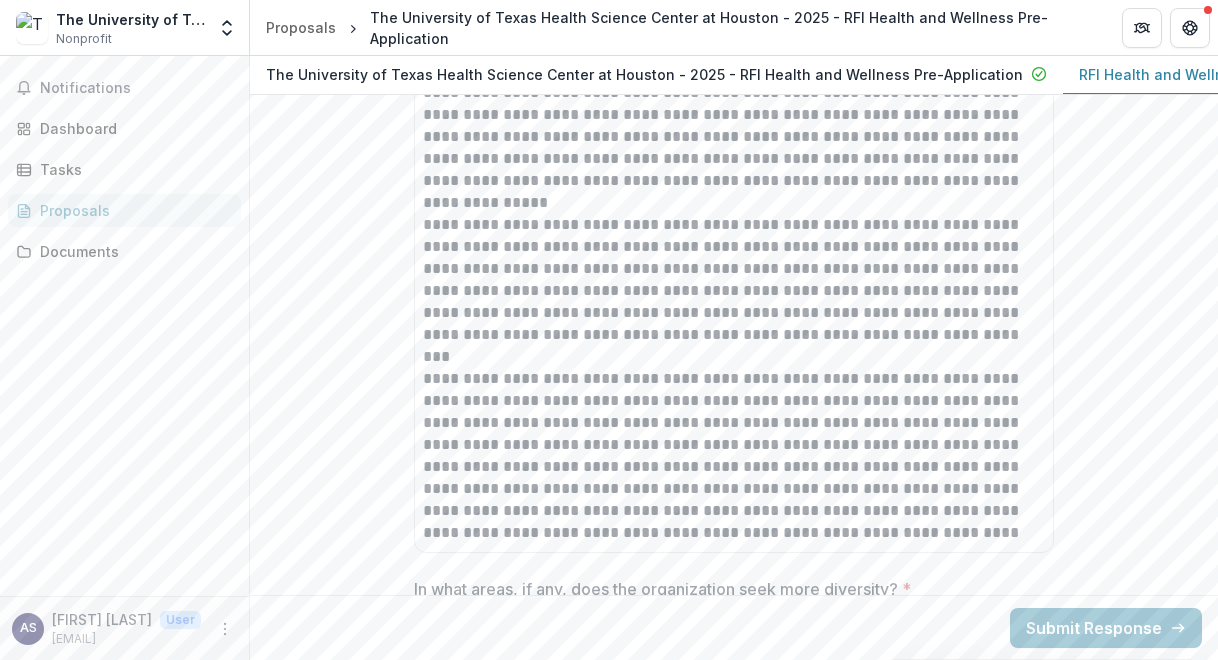 scroll, scrollTop: 10346, scrollLeft: 0, axis: vertical 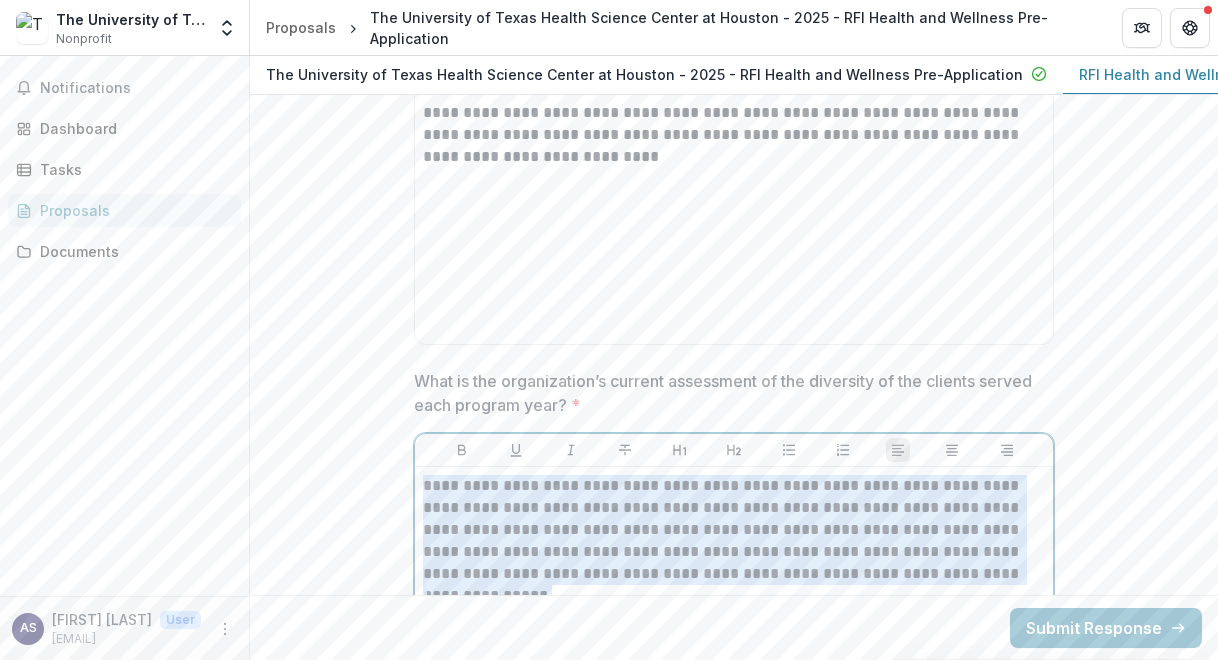 drag, startPoint x: 1011, startPoint y: 525, endPoint x: 372, endPoint y: 373, distance: 656.8295 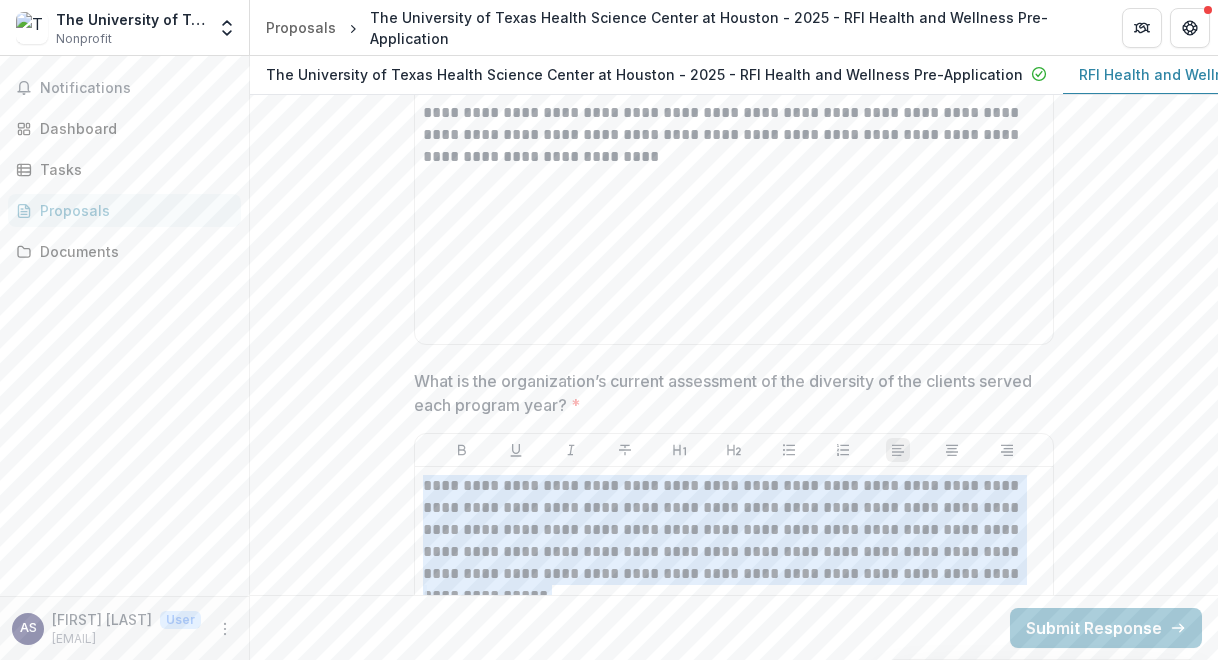 click on "What is the organization’s current assessment of the diversity of the clients served each program year? *" at bounding box center [728, 393] 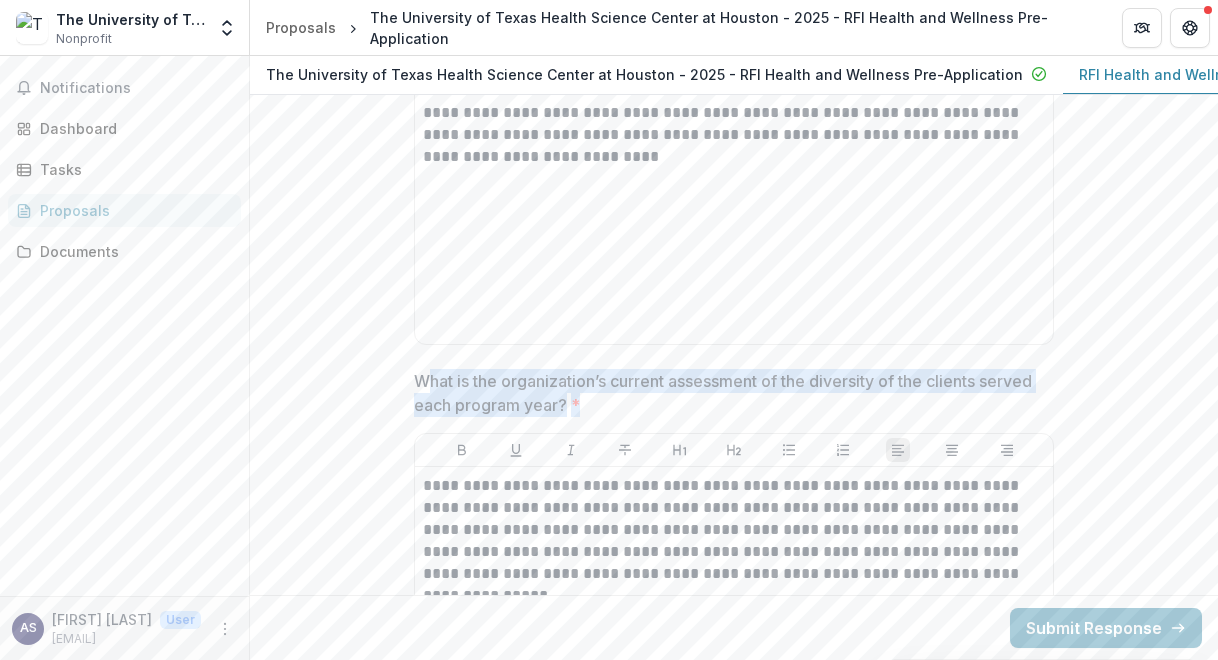 drag, startPoint x: 420, startPoint y: 366, endPoint x: 643, endPoint y: 385, distance: 223.80795 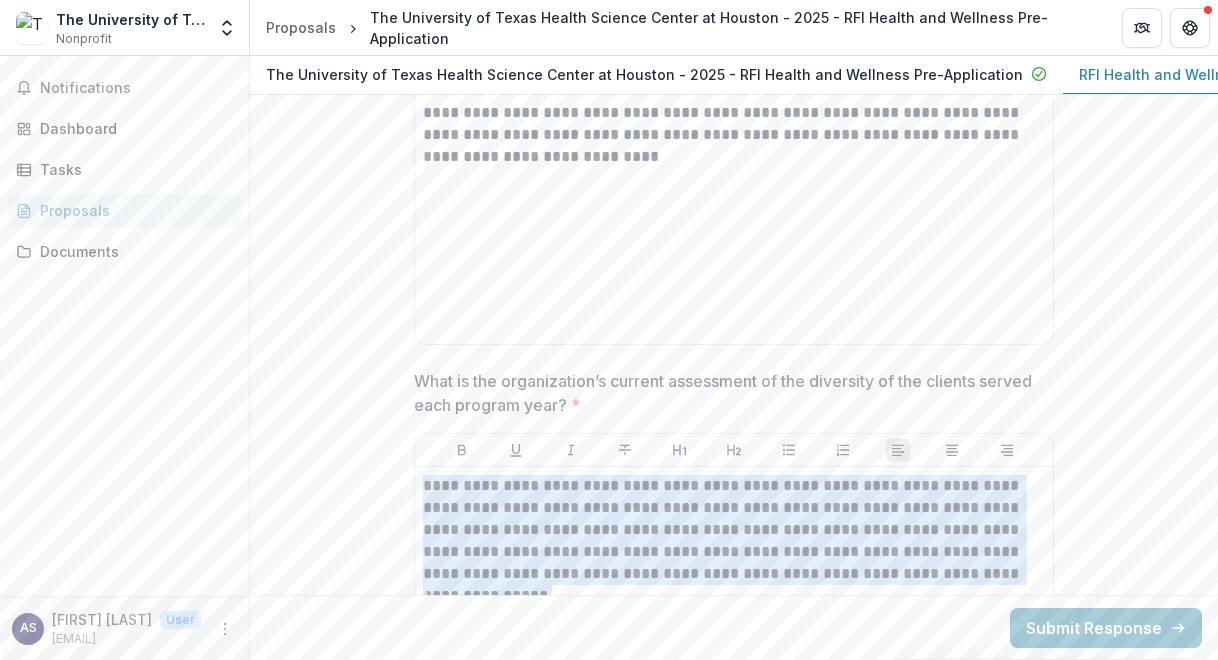 click on "What is the organization’s current assessment of the diversity of the clients served each program year? *" at bounding box center (728, 393) 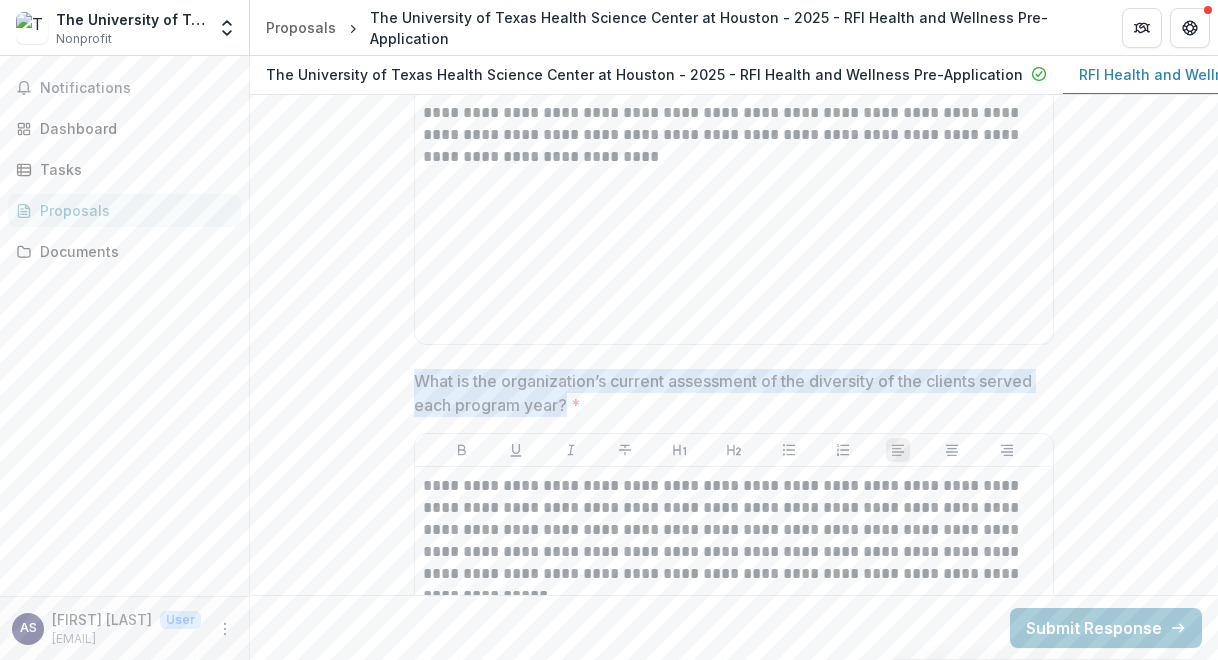 drag, startPoint x: 412, startPoint y: 364, endPoint x: 627, endPoint y: 390, distance: 216.56639 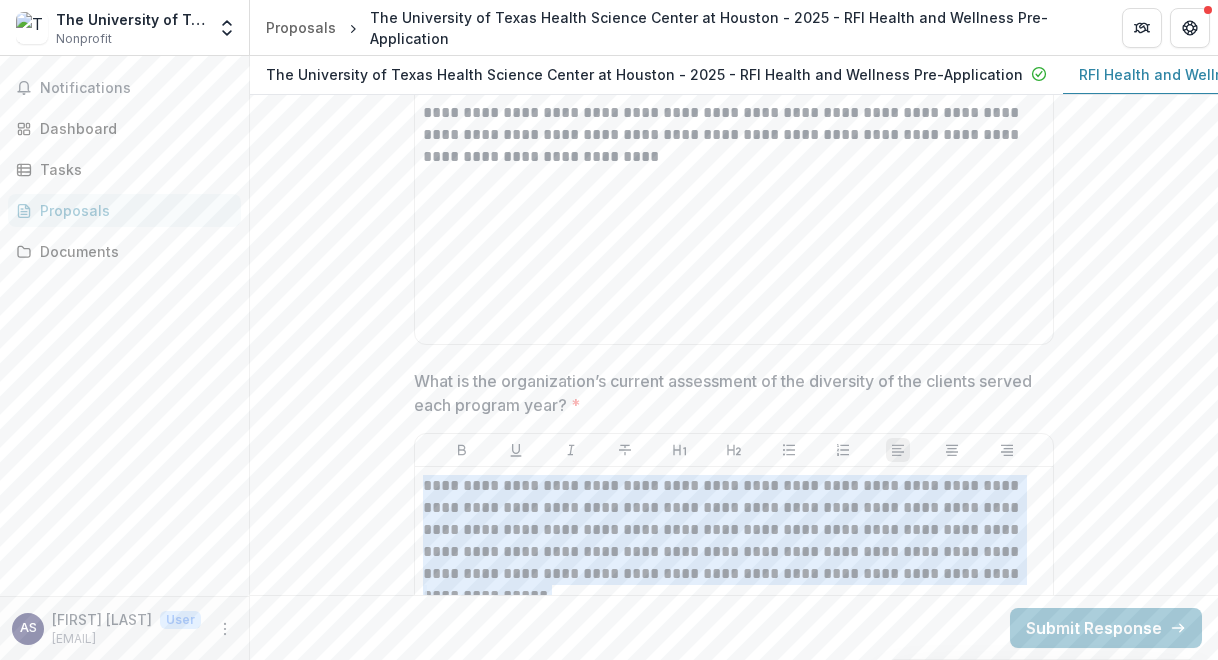 click on "**********" at bounding box center [734, -1363] 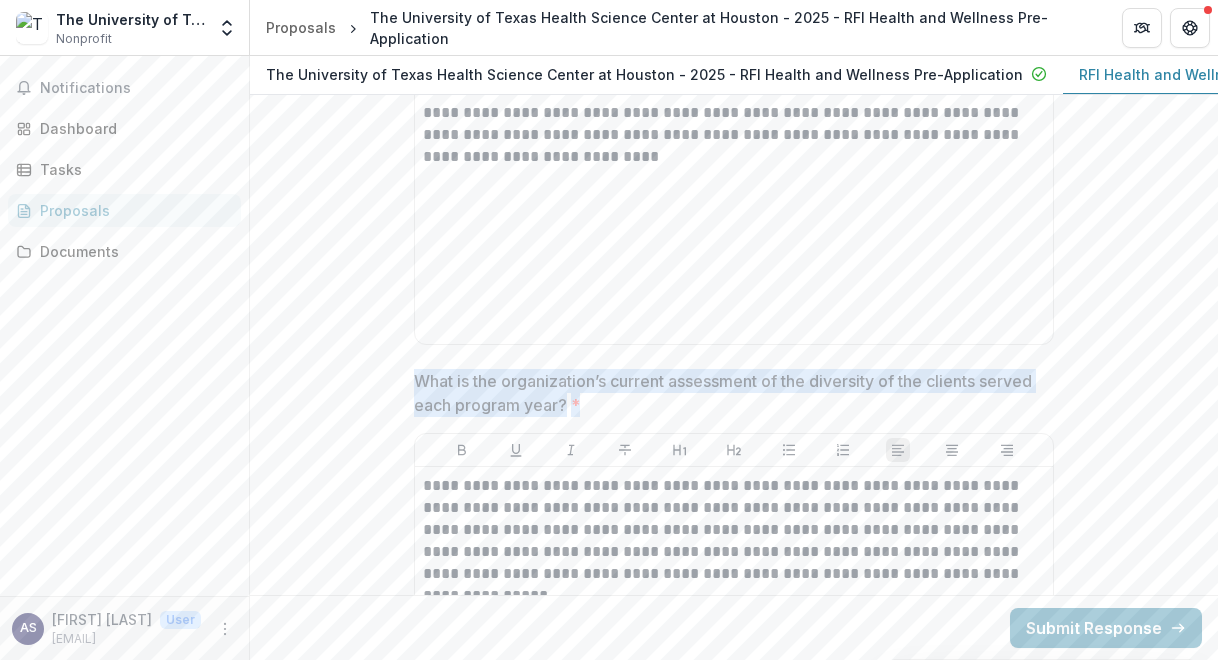 drag, startPoint x: 412, startPoint y: 370, endPoint x: 660, endPoint y: 397, distance: 249.46542 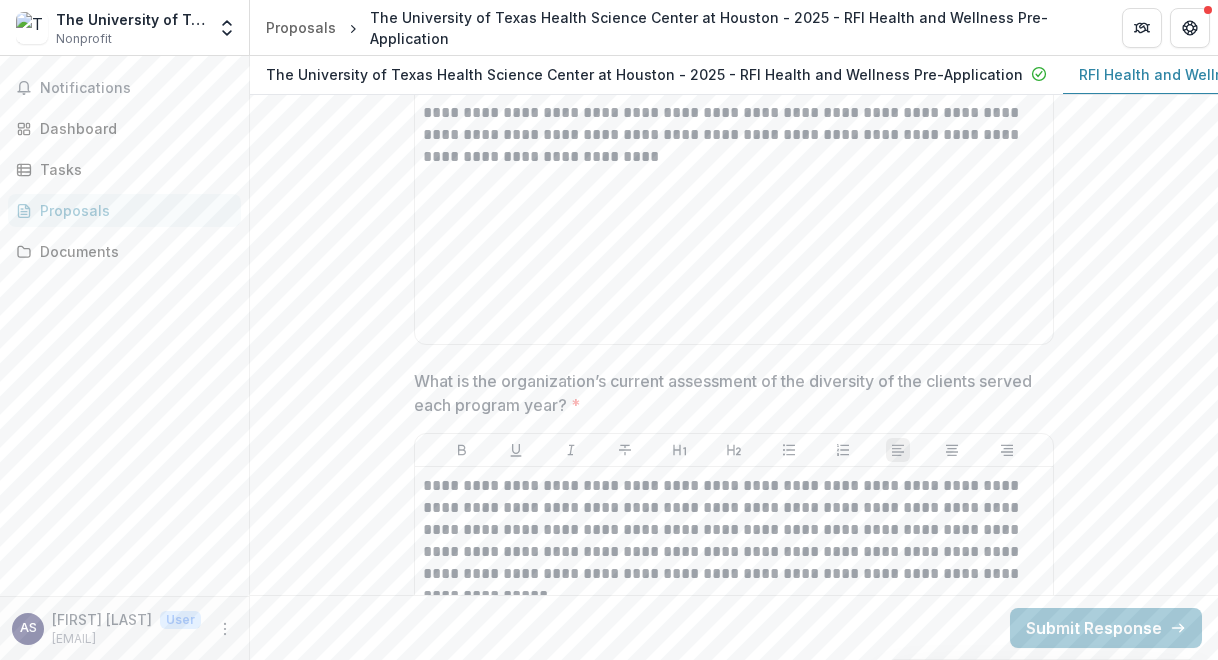 click on "**********" at bounding box center [734, -1363] 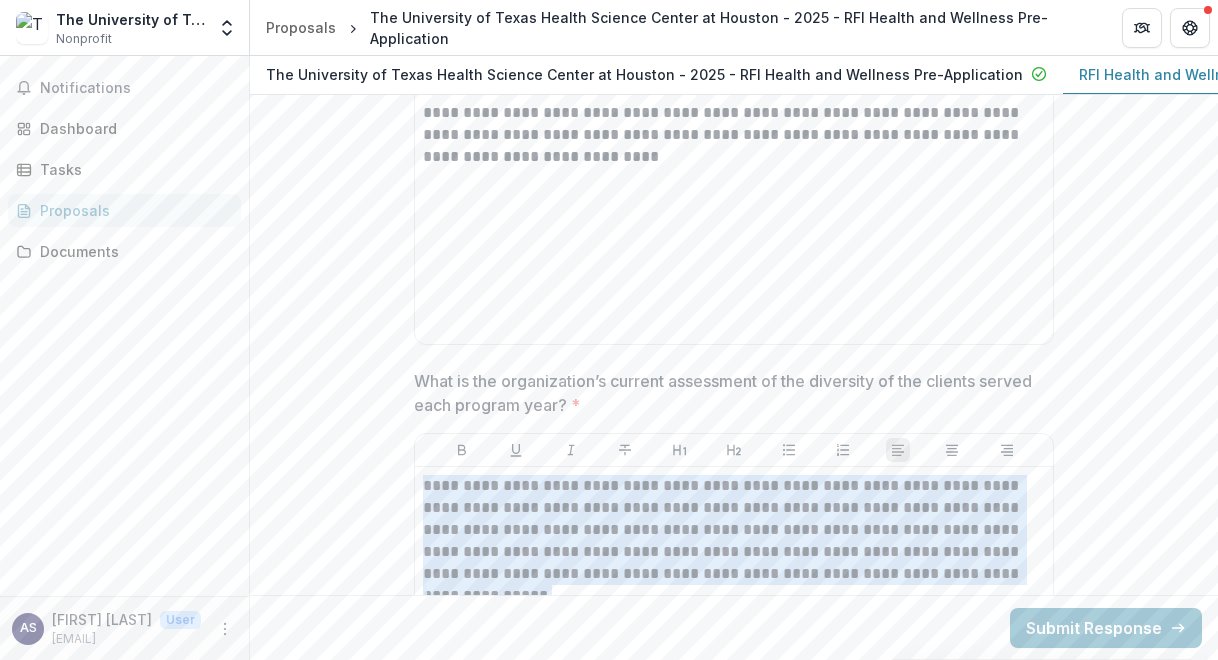 click on "What is the organization’s current assessment of the diversity of the clients served each program year? *" at bounding box center (728, 393) 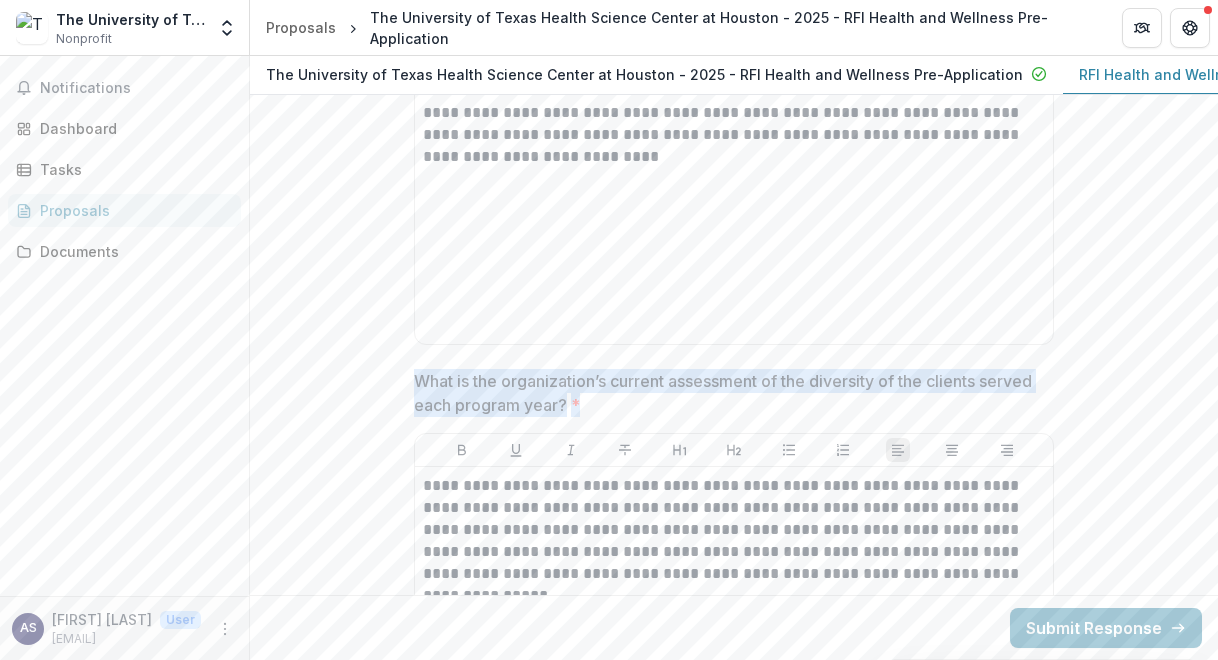 click on "What is the organization’s current assessment of the diversity of the clients served each program year? *" at bounding box center (728, 393) 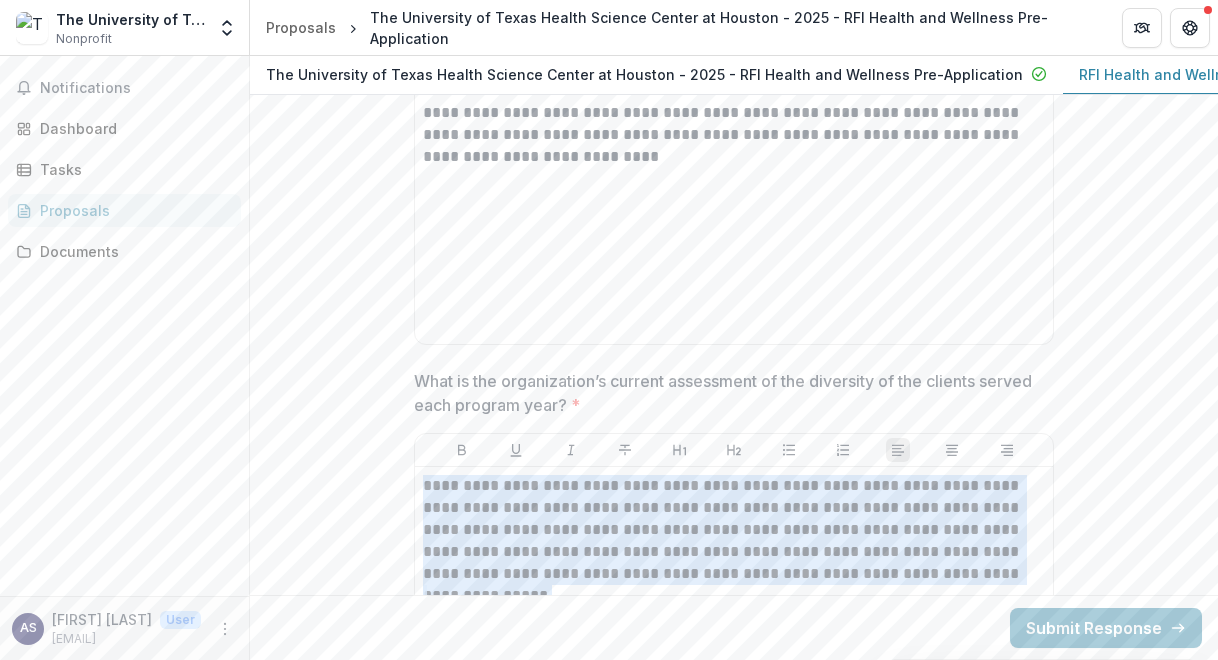 click on "What is the organization’s current assessment of the diversity of the clients served each program year? *" at bounding box center [728, 393] 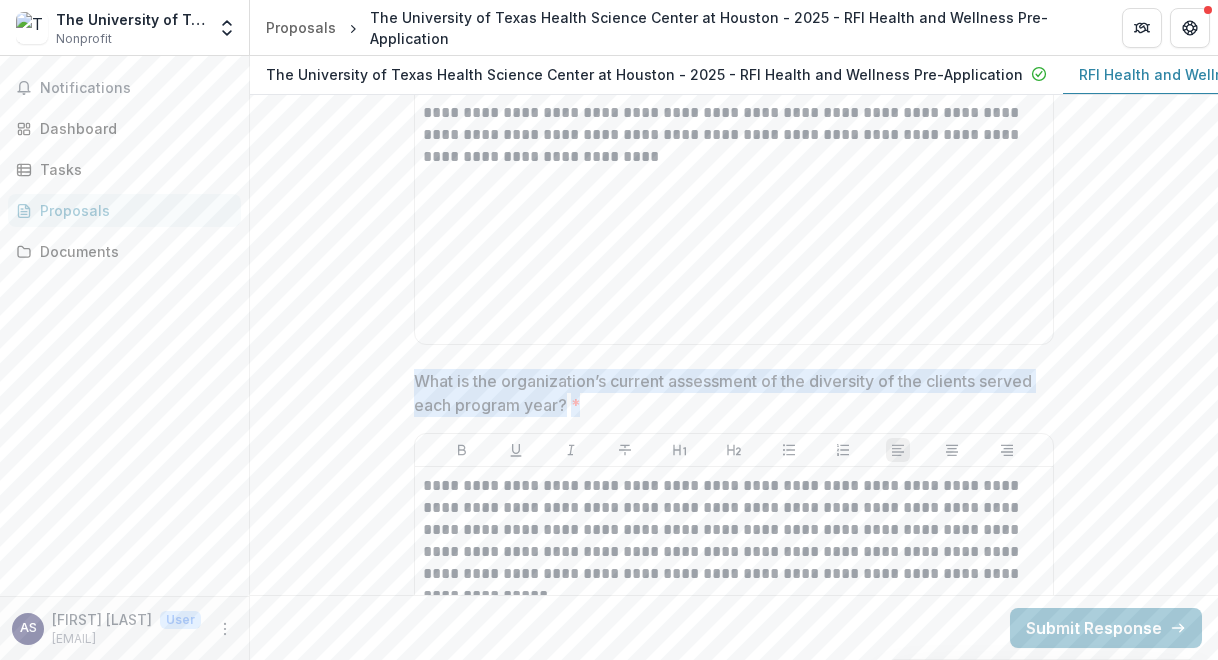 drag, startPoint x: 631, startPoint y: 398, endPoint x: 409, endPoint y: 365, distance: 224.4393 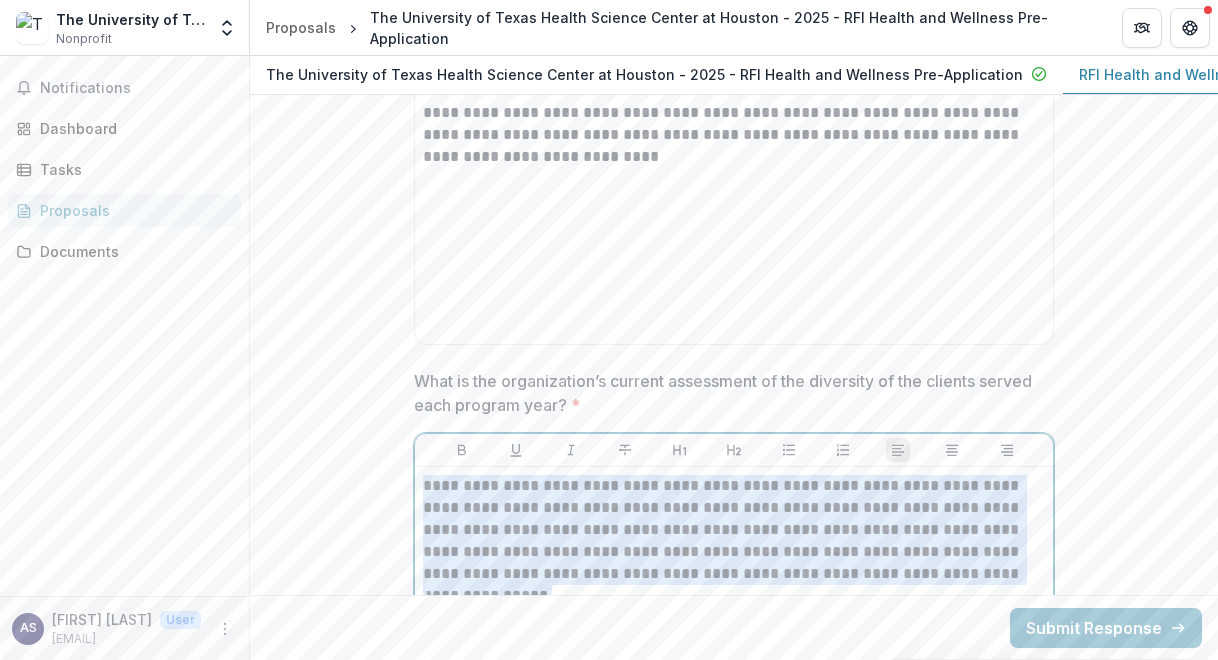 click on "**********" at bounding box center [734, 530] 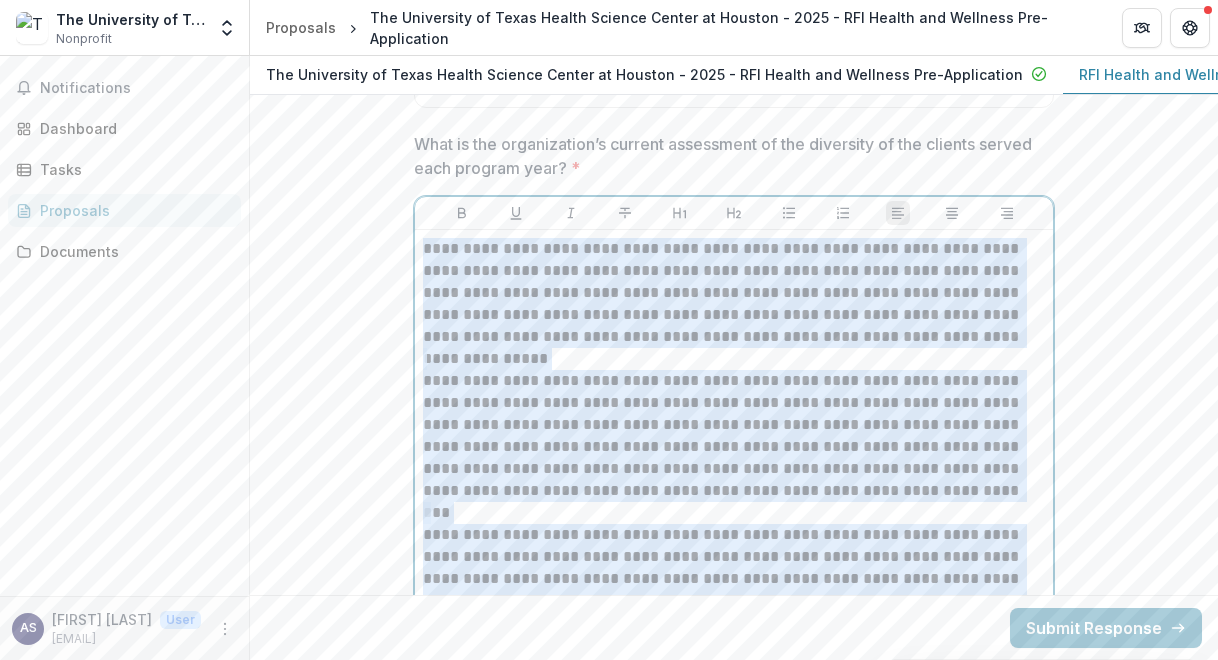 scroll, scrollTop: 10174, scrollLeft: 0, axis: vertical 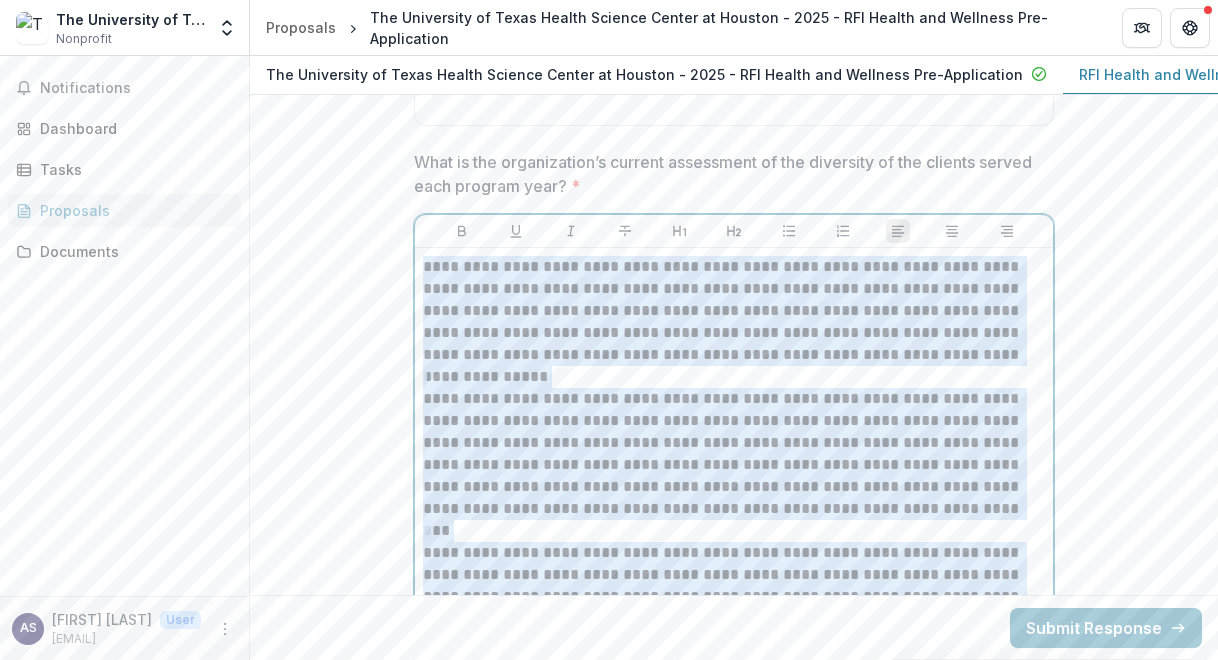 click at bounding box center [734, 377] 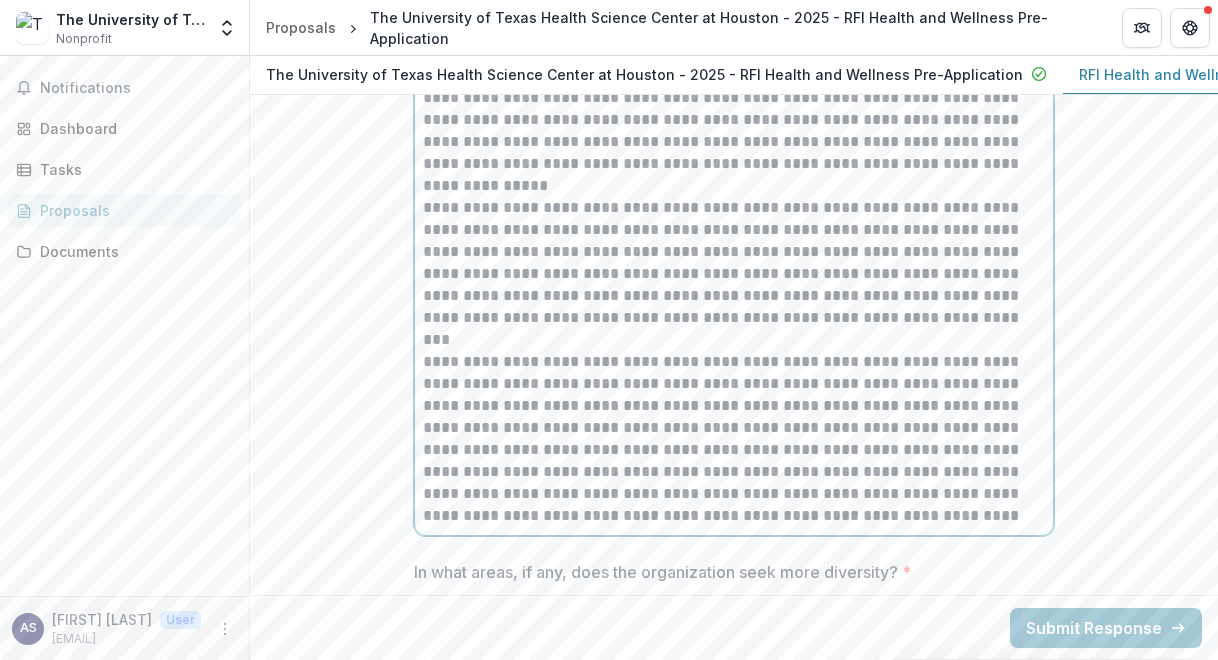 scroll, scrollTop: 10364, scrollLeft: 0, axis: vertical 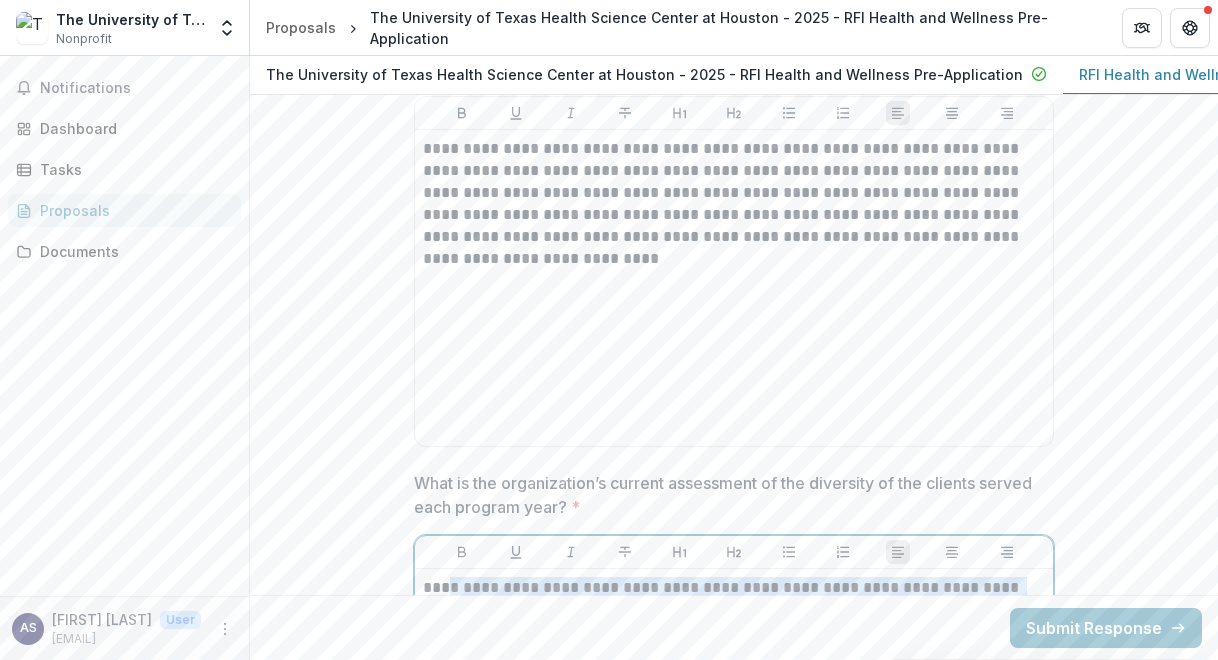 drag, startPoint x: 1012, startPoint y: 509, endPoint x: 442, endPoint y: 39, distance: 738.7828 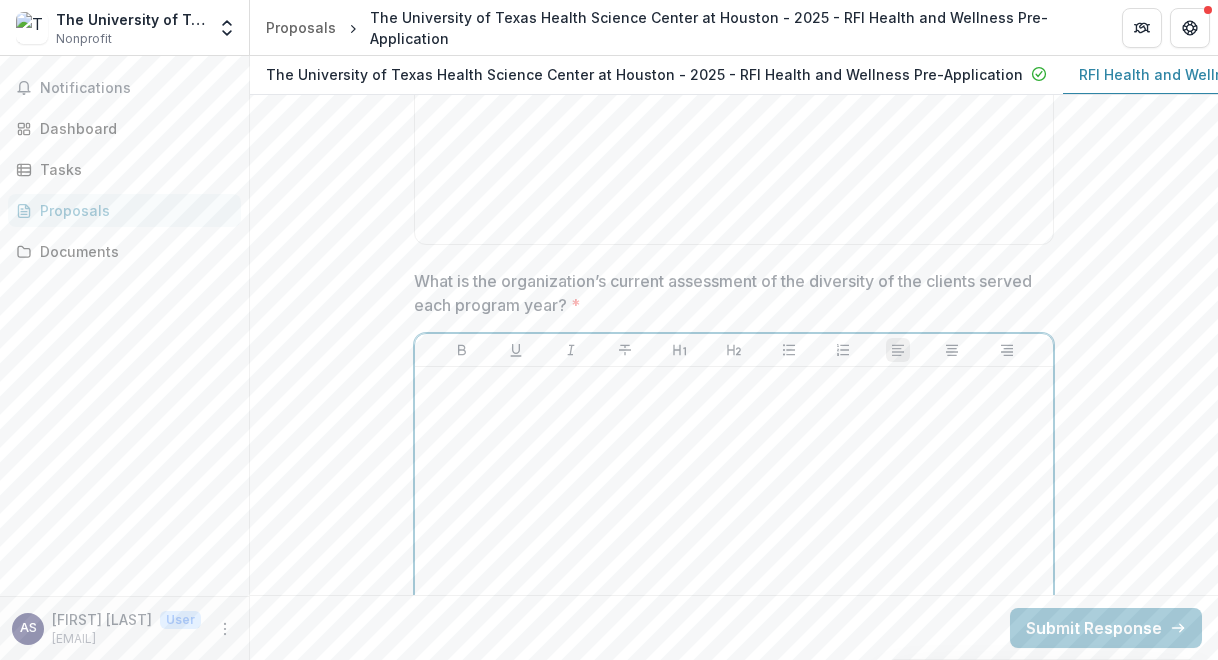 scroll, scrollTop: 10246, scrollLeft: 0, axis: vertical 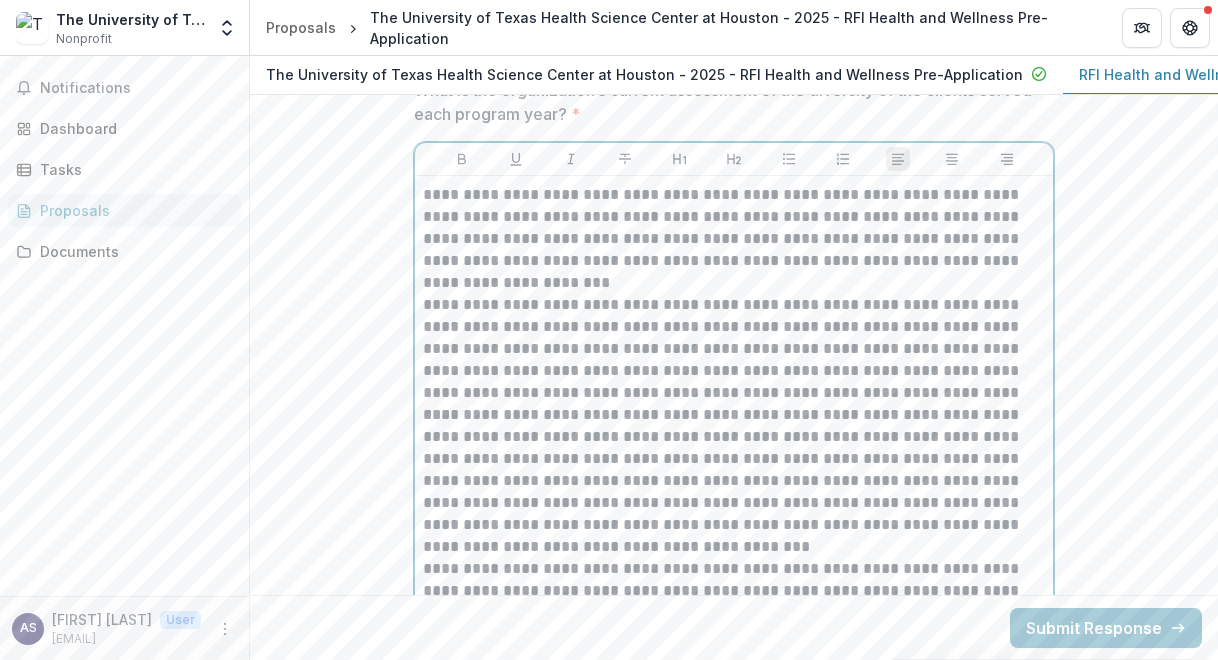 click on "**********" at bounding box center [734, 239] 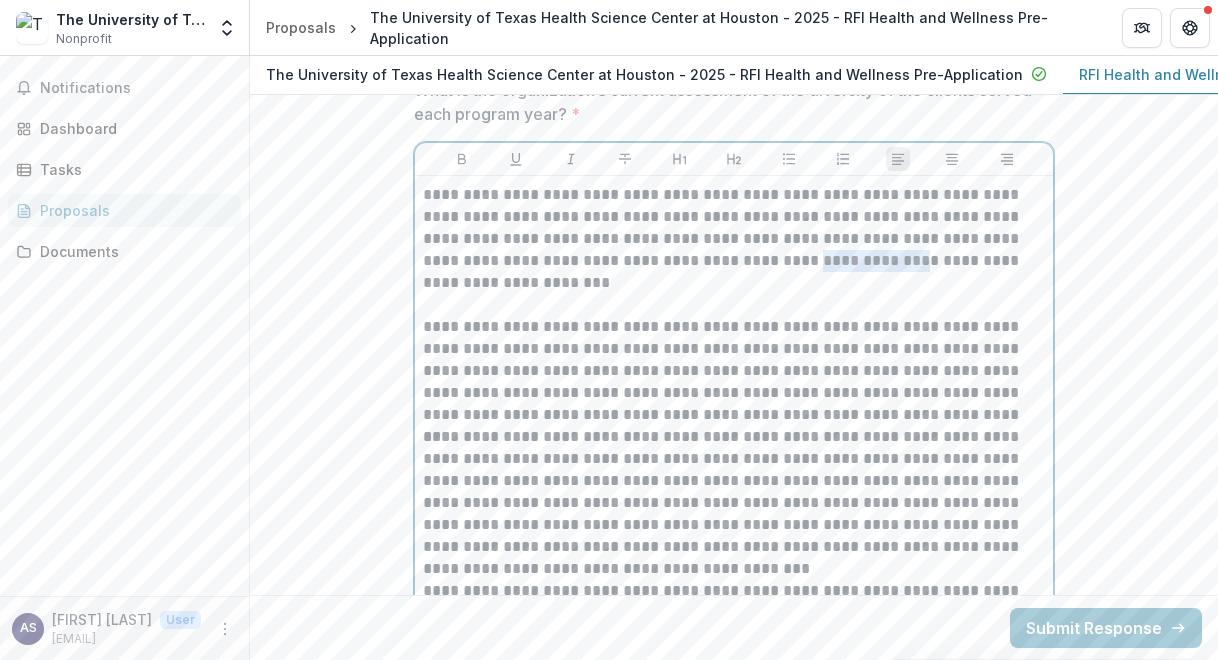 drag, startPoint x: 843, startPoint y: 251, endPoint x: 759, endPoint y: 249, distance: 84.0238 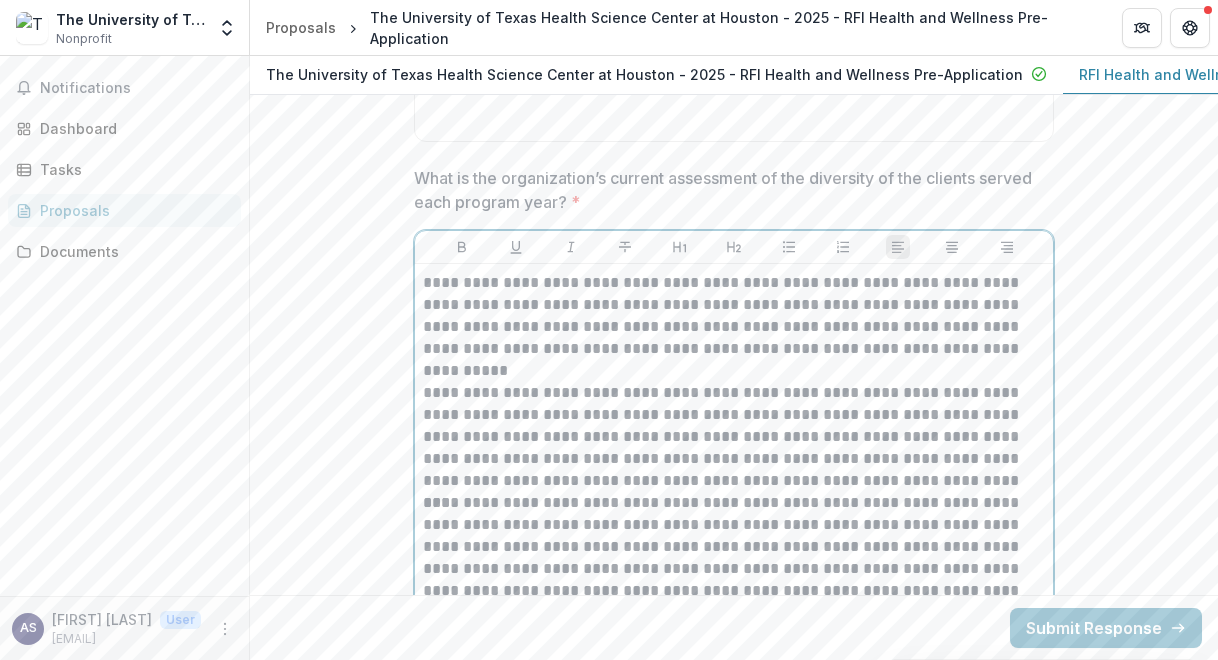 scroll, scrollTop: 10160, scrollLeft: 0, axis: vertical 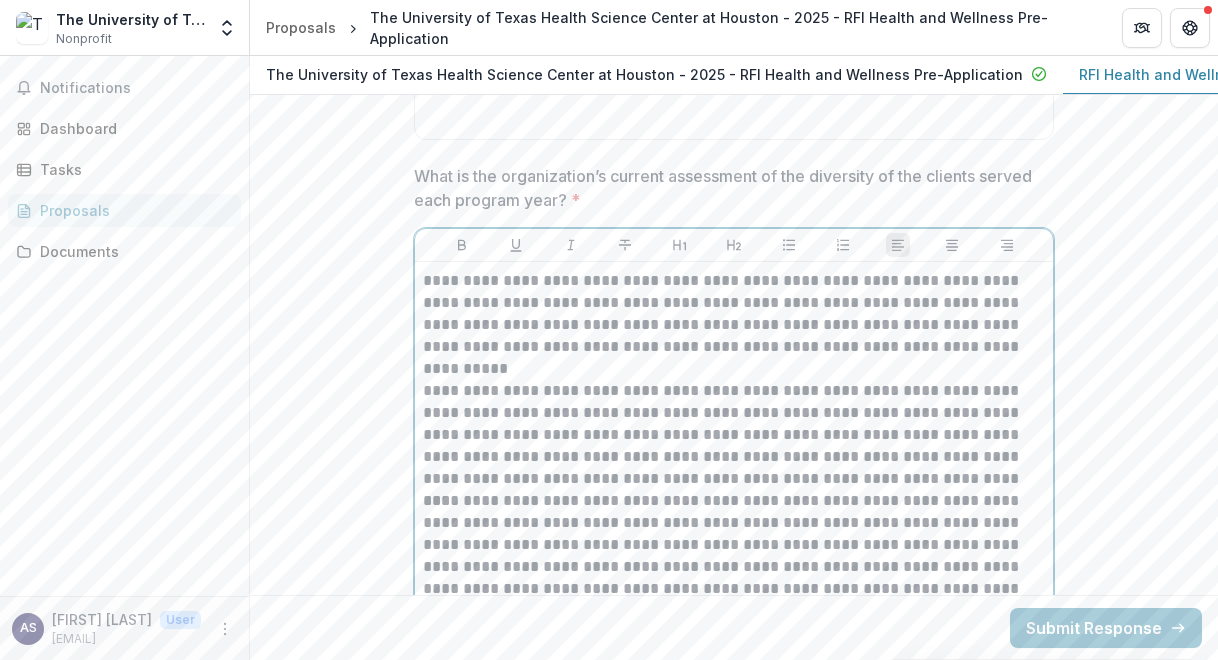 click on "**********" at bounding box center (734, 435) 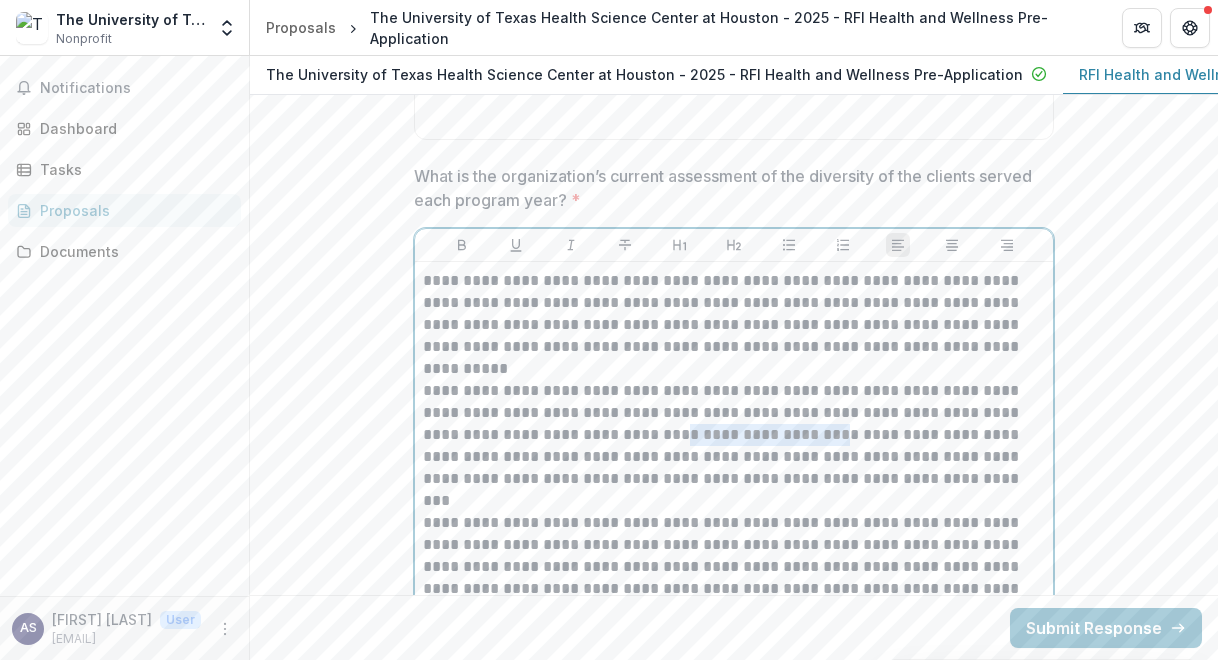 drag, startPoint x: 757, startPoint y: 420, endPoint x: 594, endPoint y: 417, distance: 163.0276 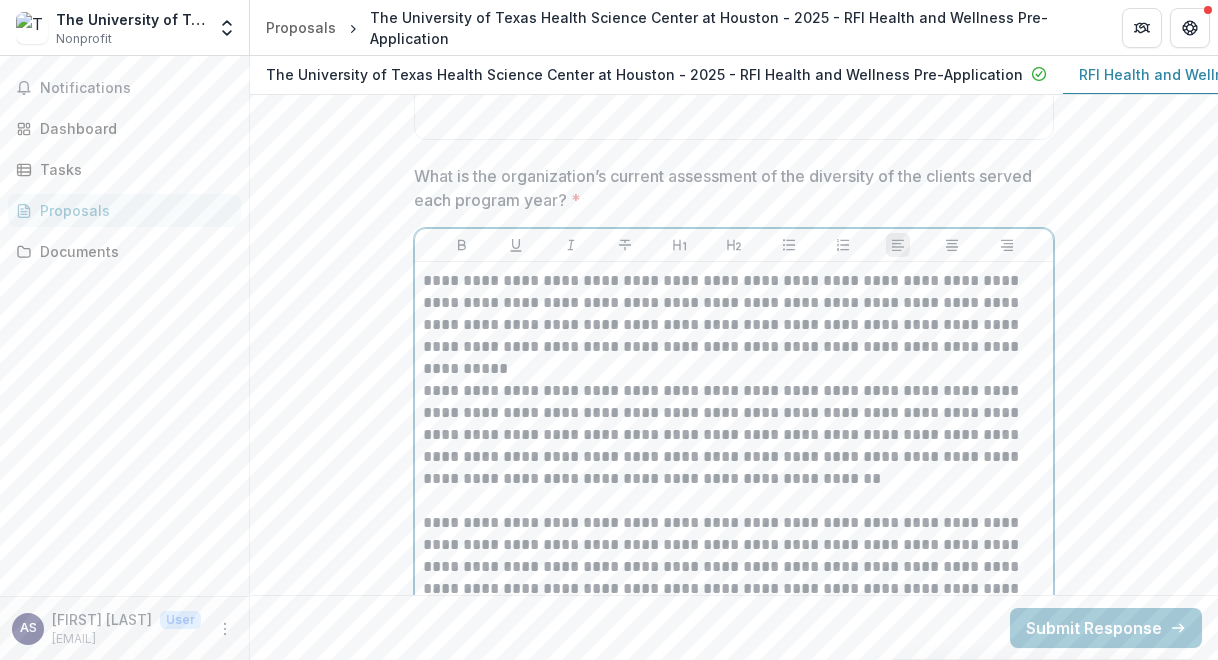 click on "**********" at bounding box center (734, 435) 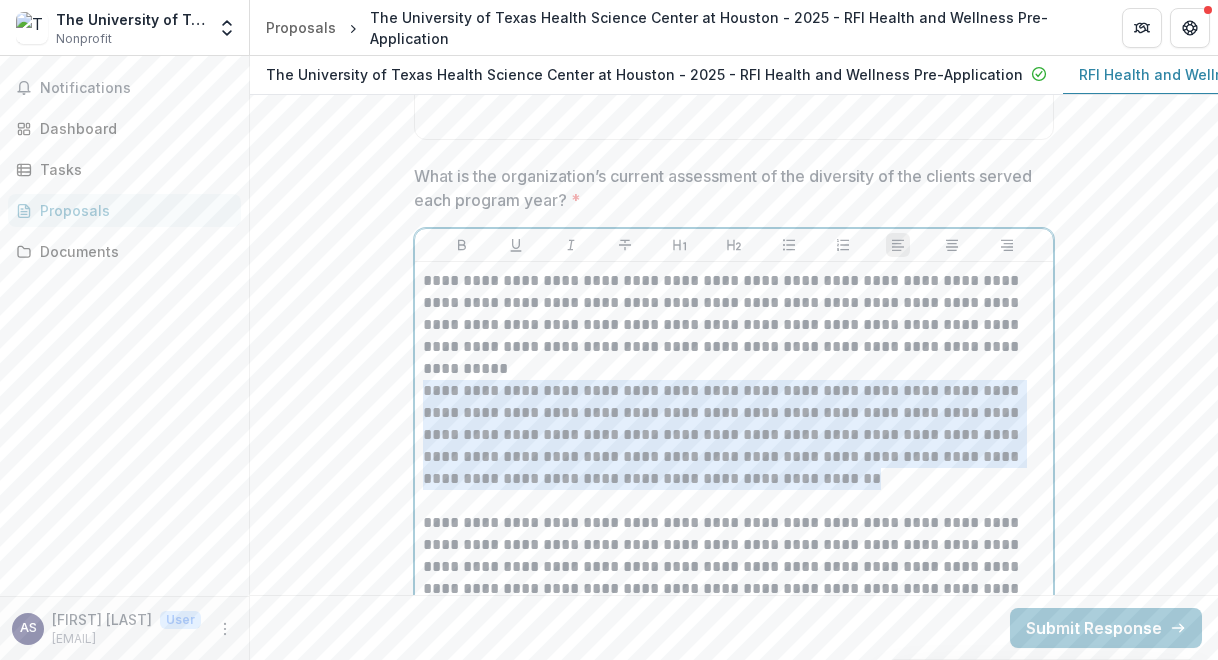 click on "**********" at bounding box center (734, 435) 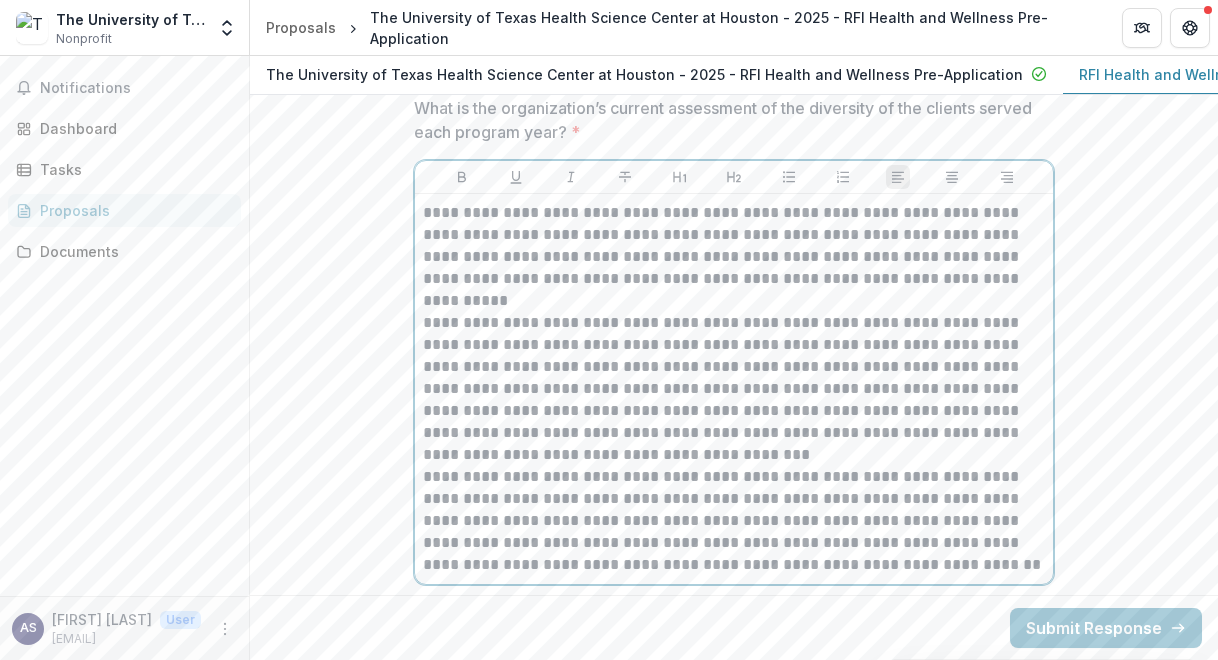 scroll, scrollTop: 10228, scrollLeft: 0, axis: vertical 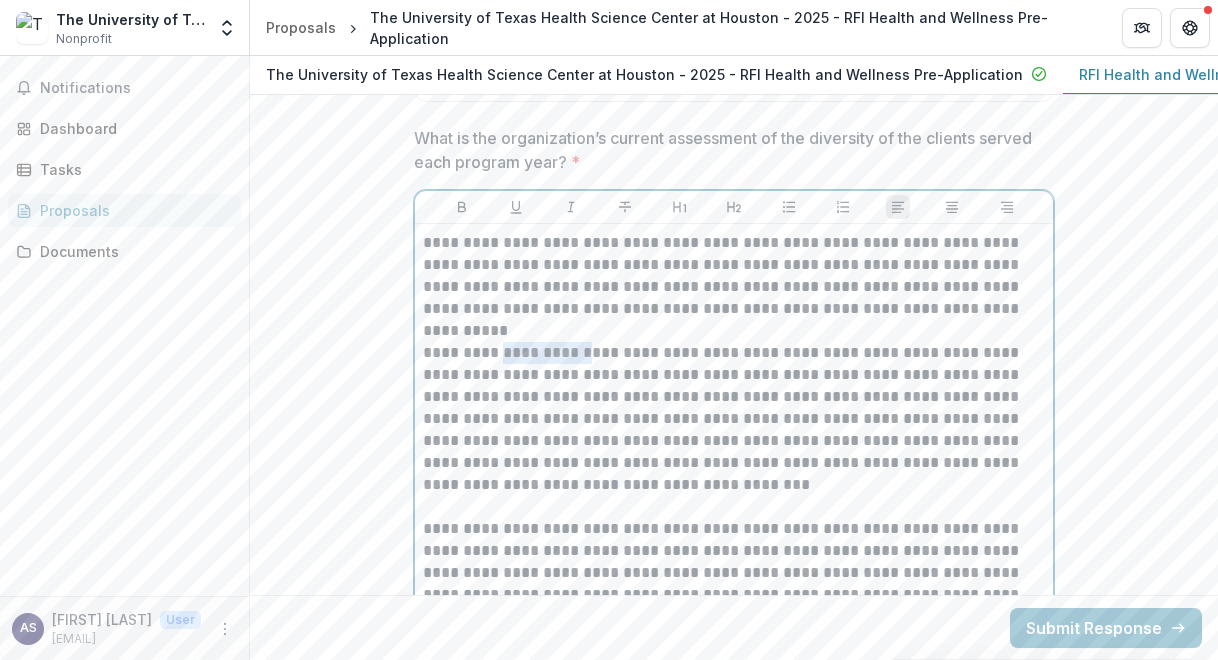 drag, startPoint x: 608, startPoint y: 338, endPoint x: 510, endPoint y: 337, distance: 98.005104 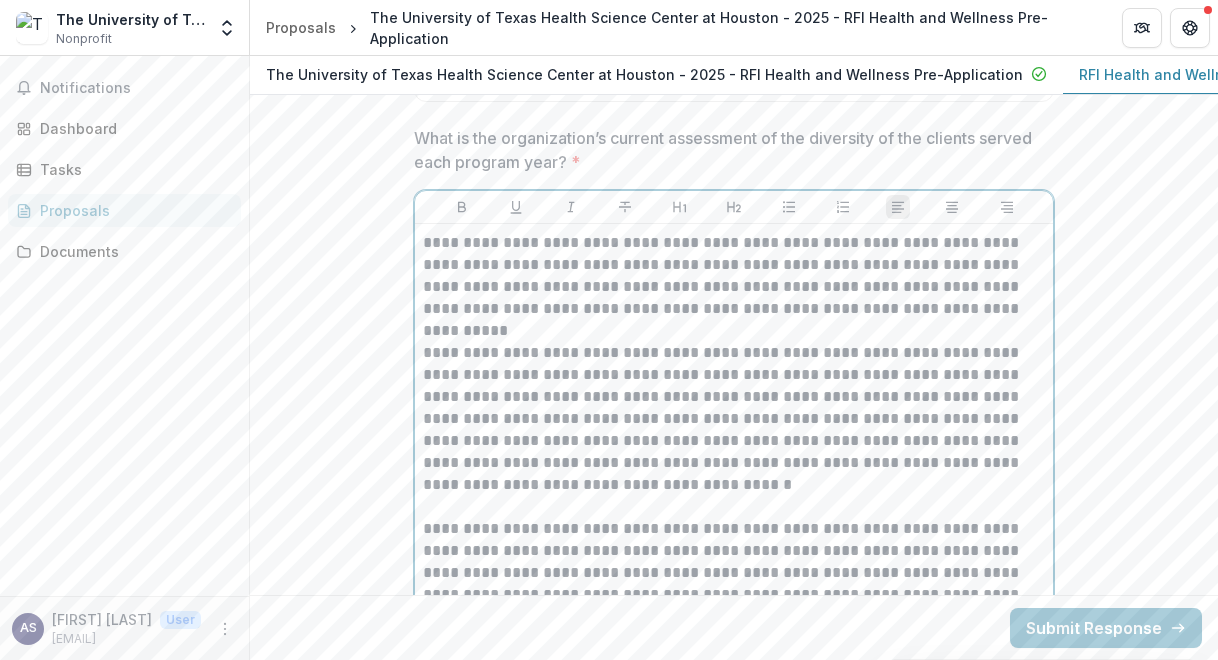 click on "**********" at bounding box center (734, 419) 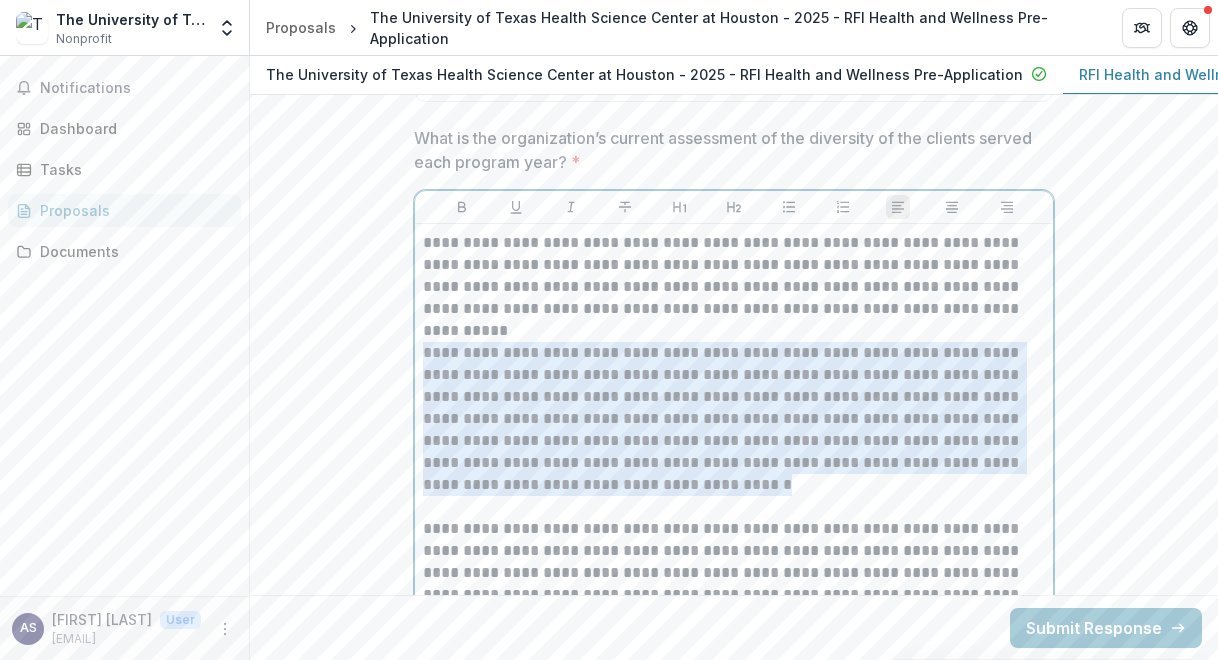 click on "**********" at bounding box center (734, 419) 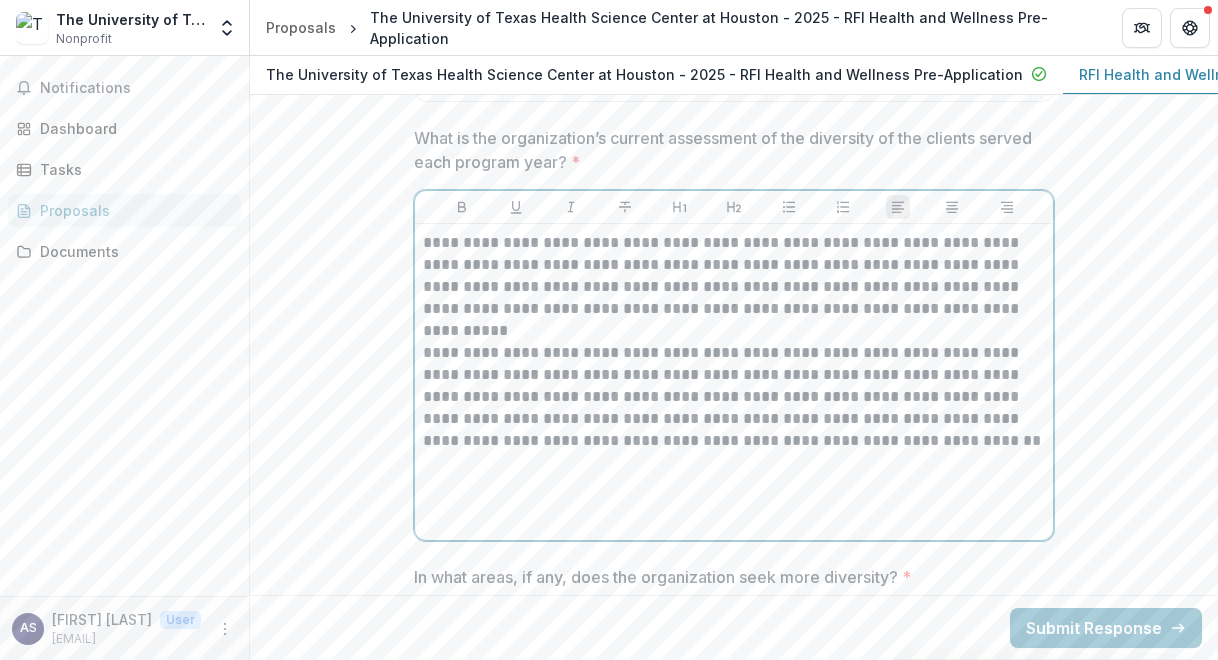 click on "**********" at bounding box center (734, 382) 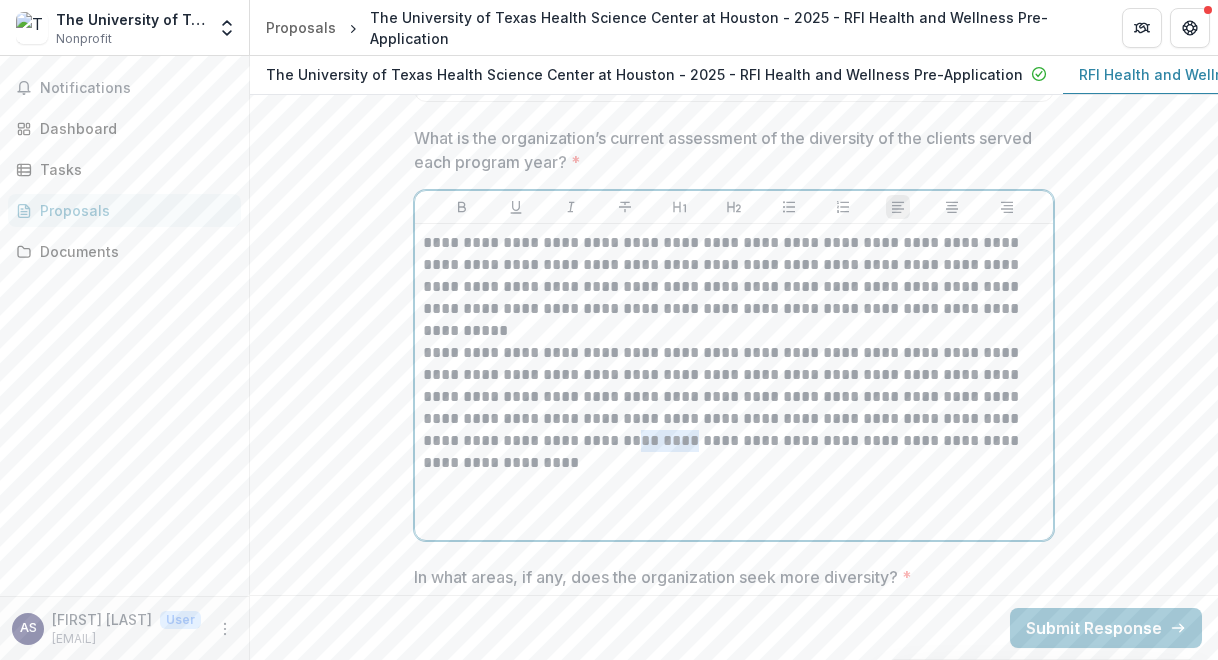 drag, startPoint x: 576, startPoint y: 431, endPoint x: 518, endPoint y: 429, distance: 58.034473 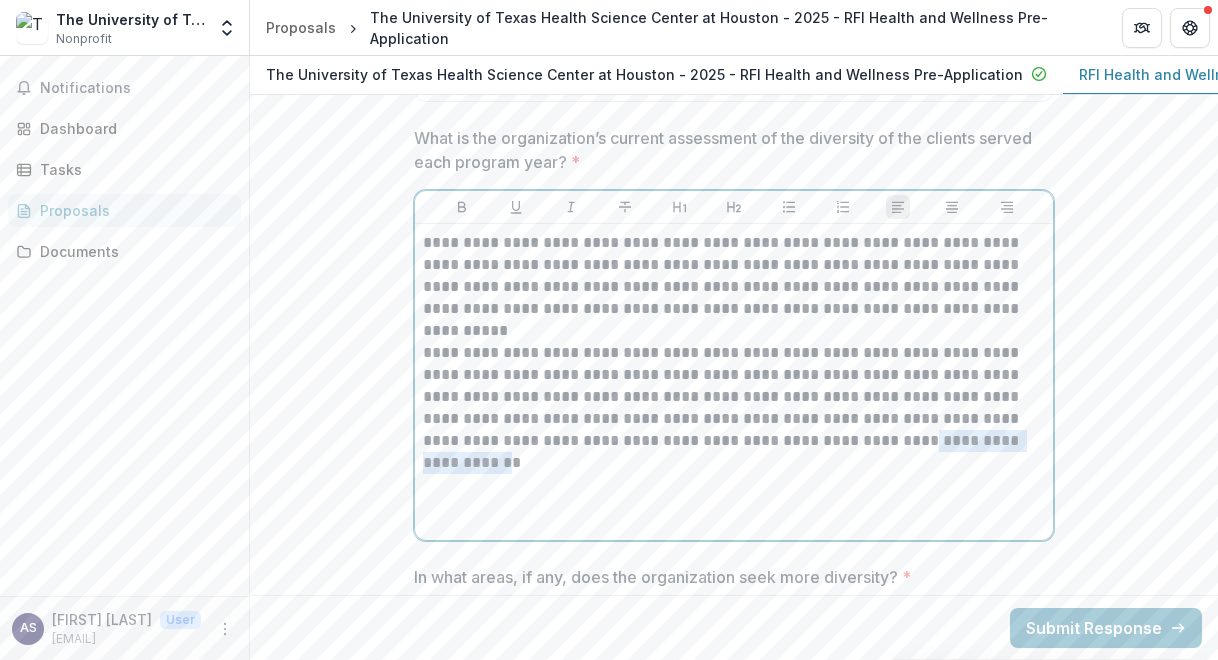 drag, startPoint x: 986, startPoint y: 431, endPoint x: 822, endPoint y: 429, distance: 164.01219 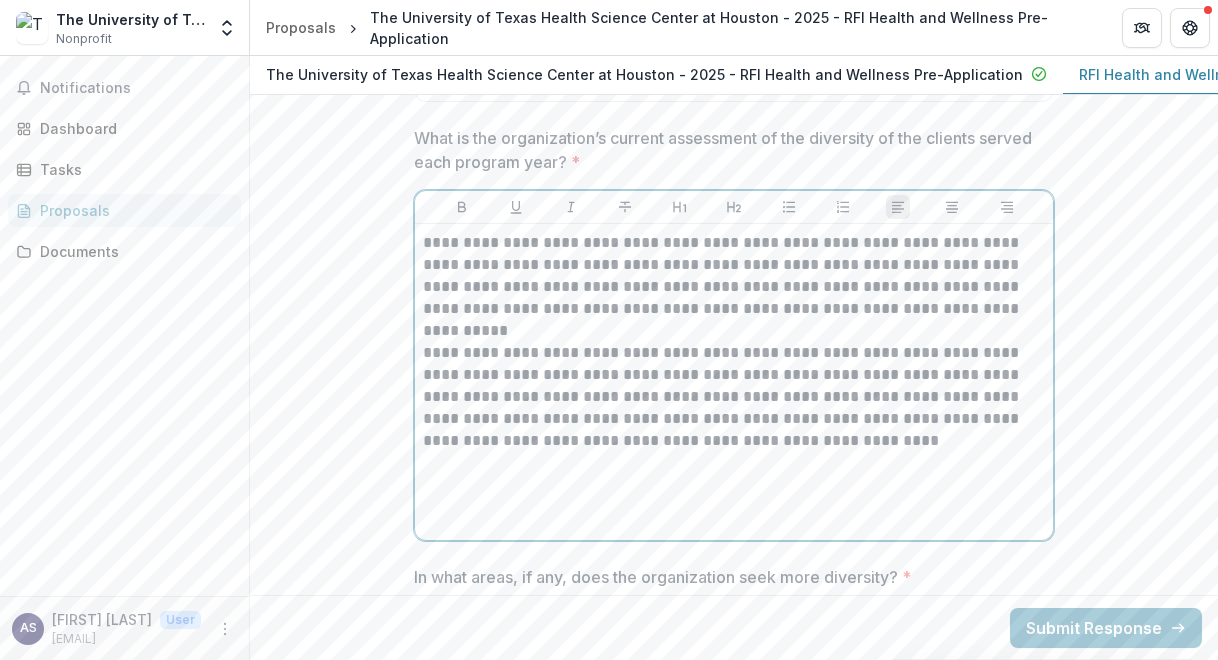 click on "**********" at bounding box center [734, 397] 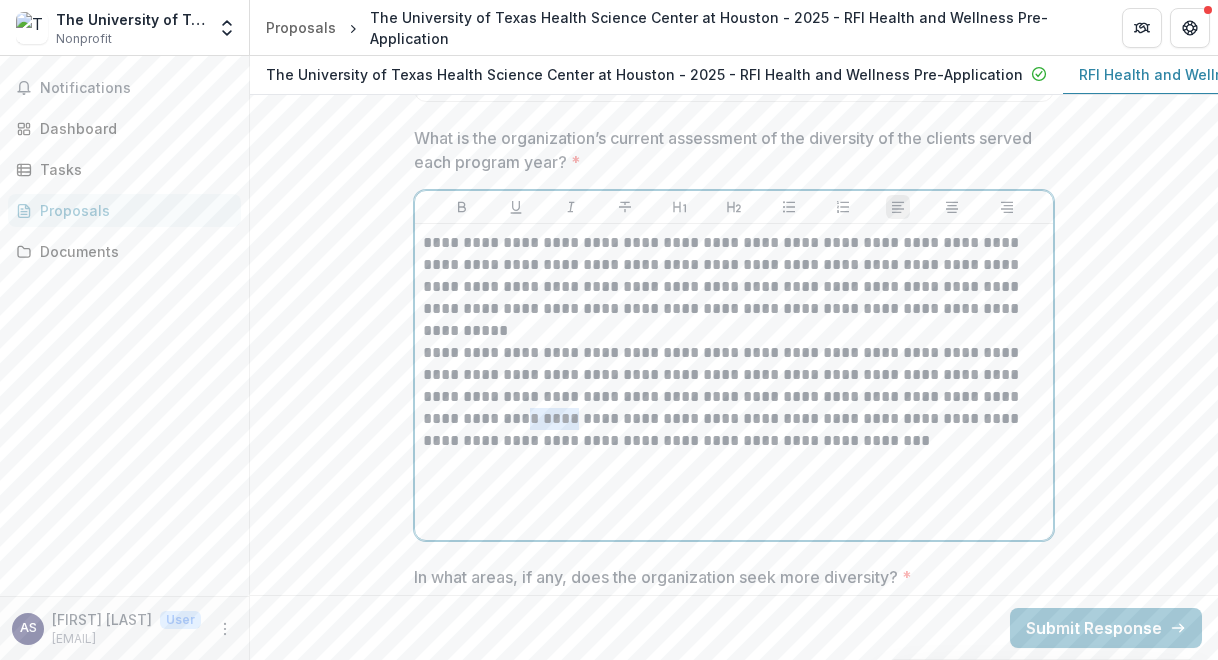 drag, startPoint x: 462, startPoint y: 403, endPoint x: 406, endPoint y: 409, distance: 56.32051 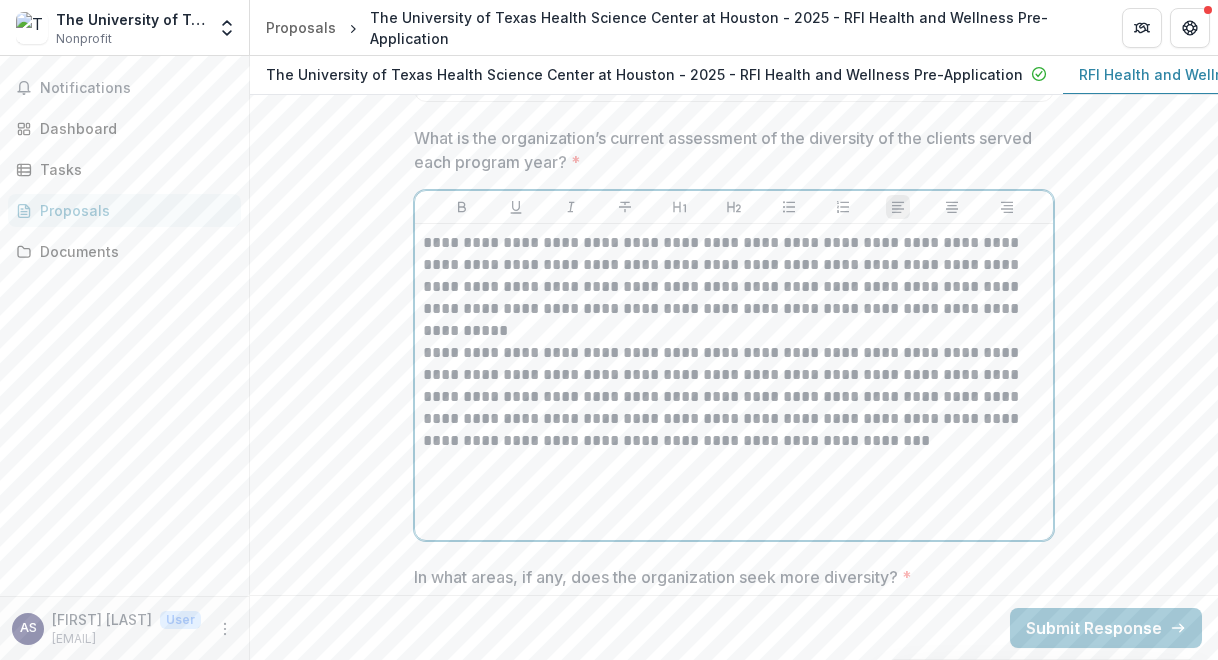 click on "**********" at bounding box center (734, 382) 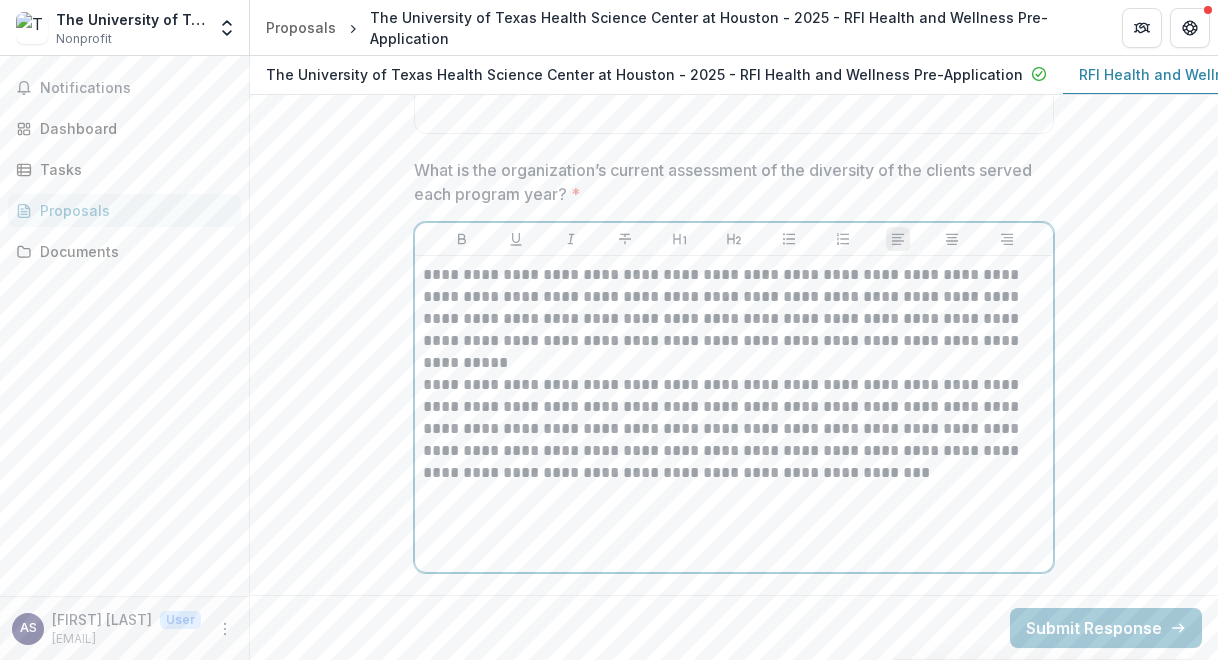 scroll, scrollTop: 10164, scrollLeft: 0, axis: vertical 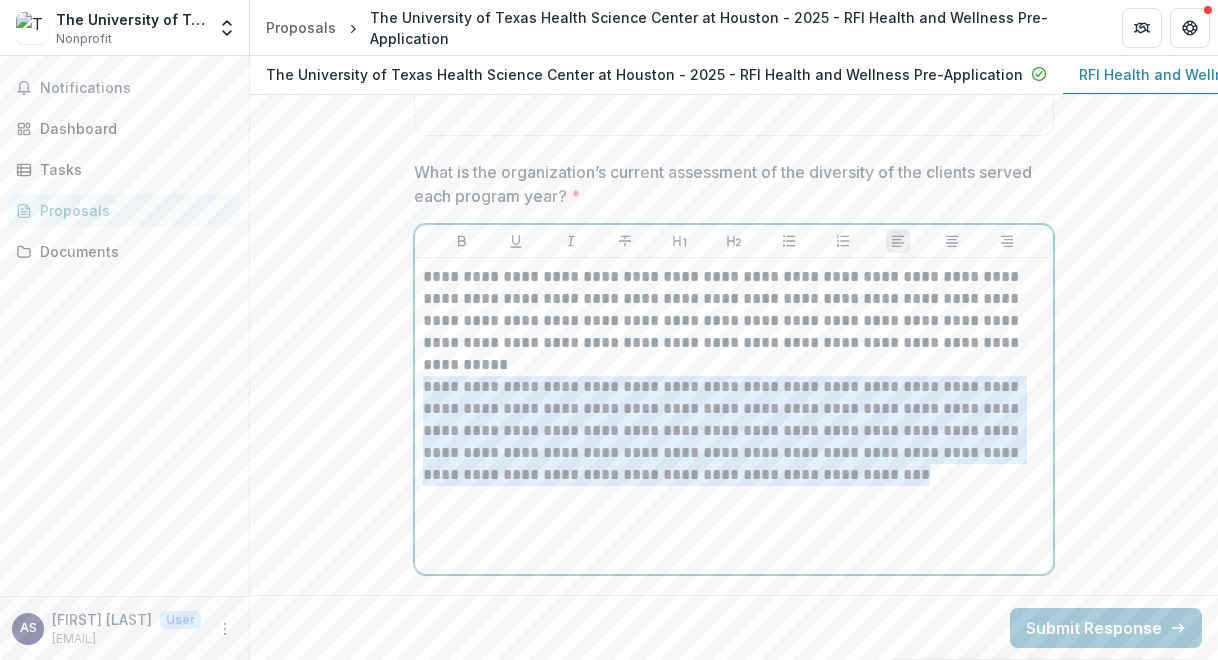 drag, startPoint x: 837, startPoint y: 479, endPoint x: 382, endPoint y: 367, distance: 468.5819 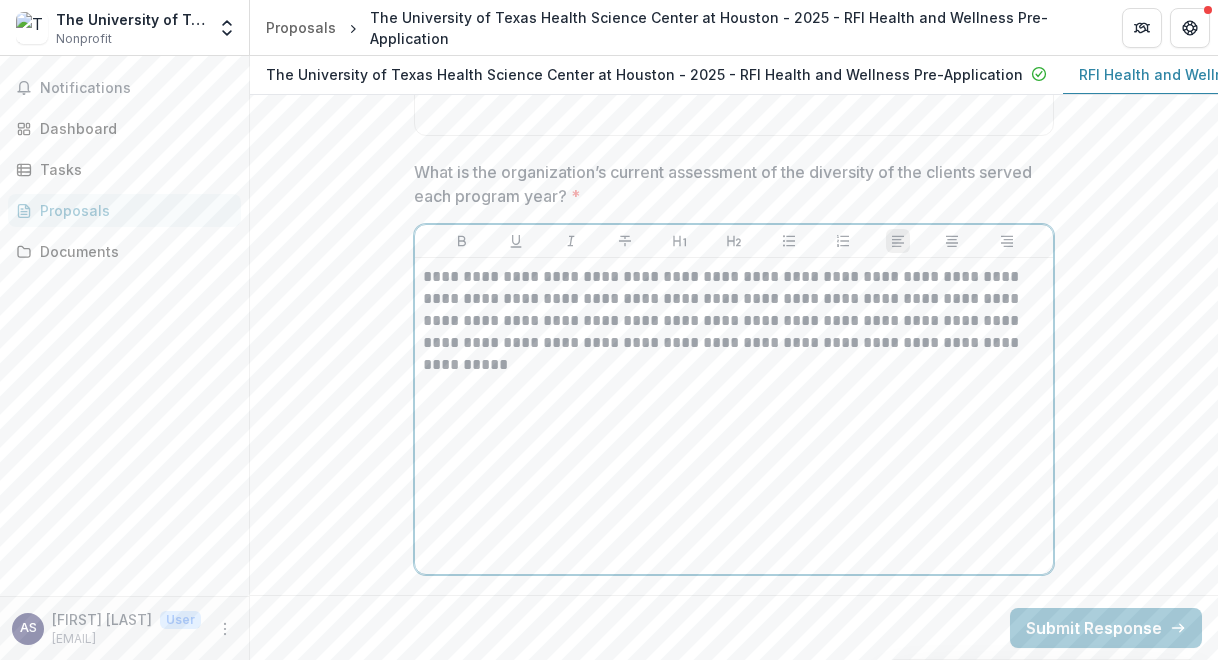 click on "**********" at bounding box center (734, 310) 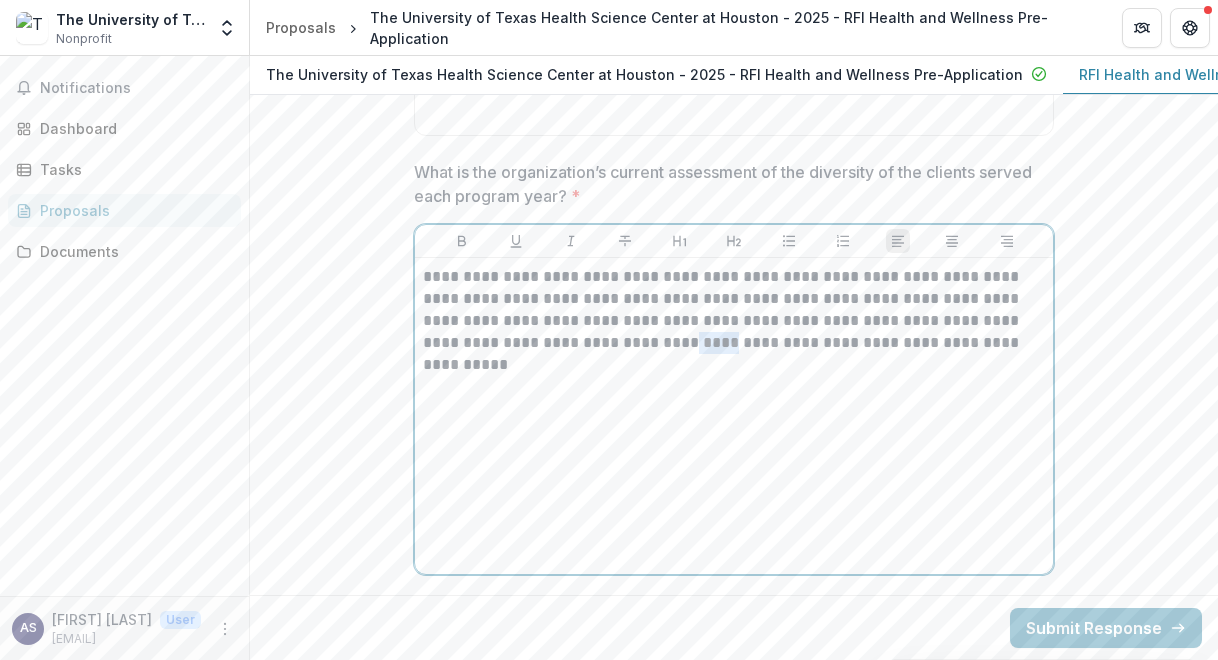 click on "**********" at bounding box center [734, 310] 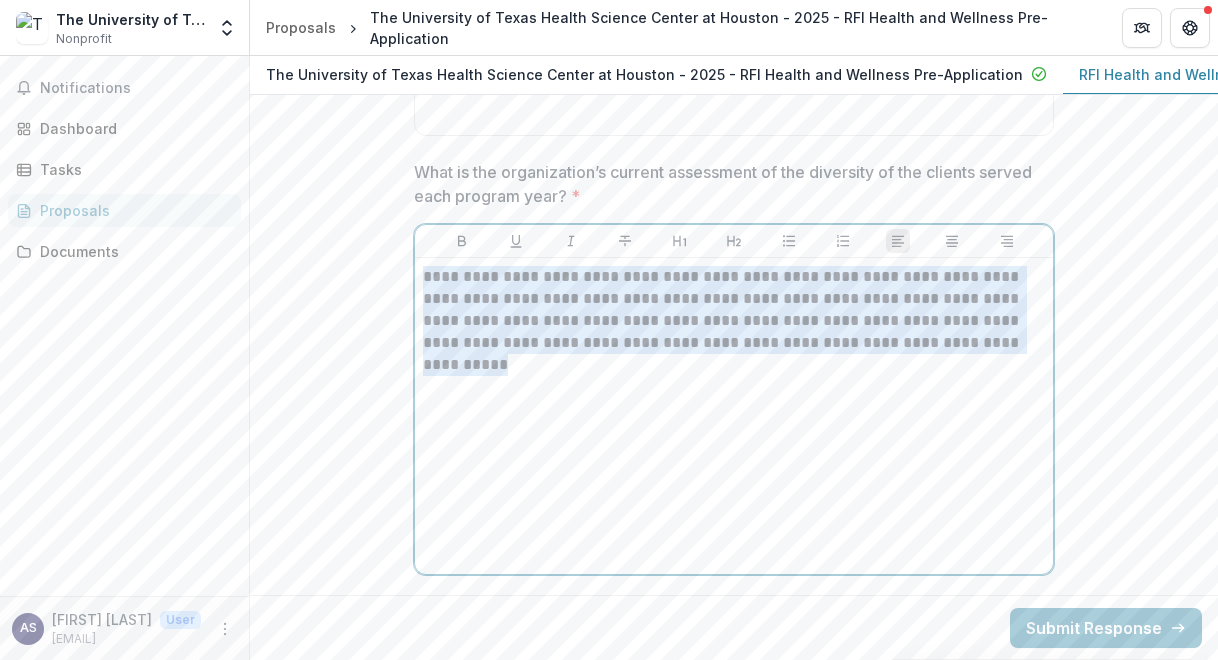 click on "**********" at bounding box center (734, 310) 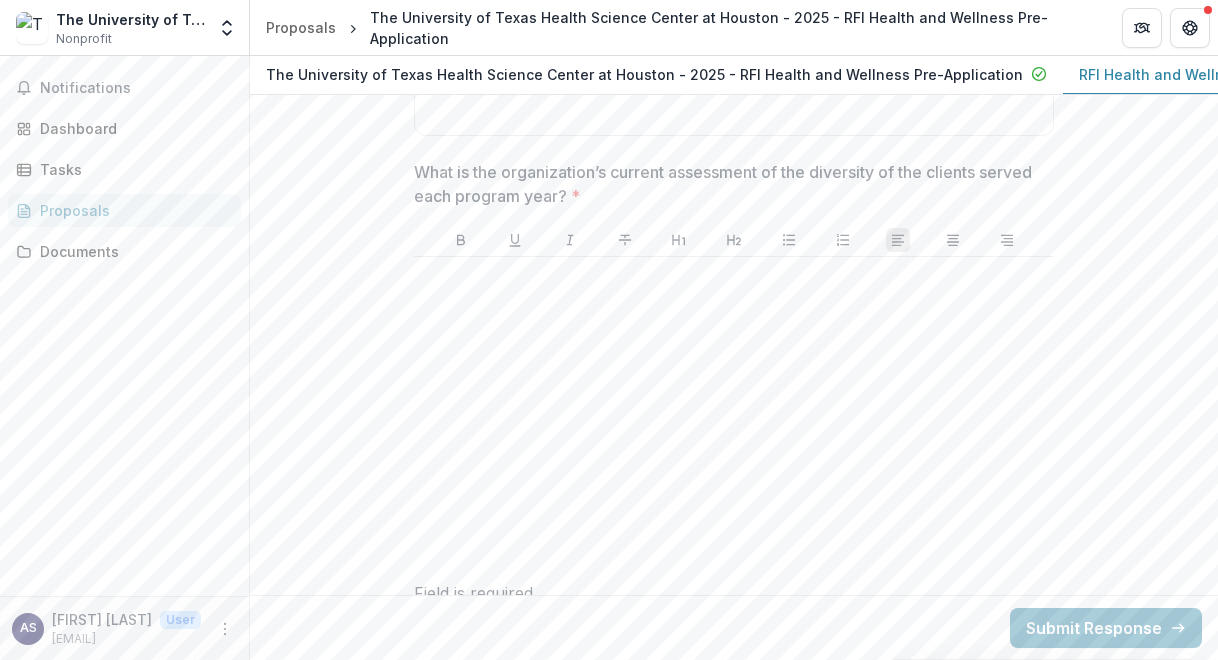 click at bounding box center (734, 415) 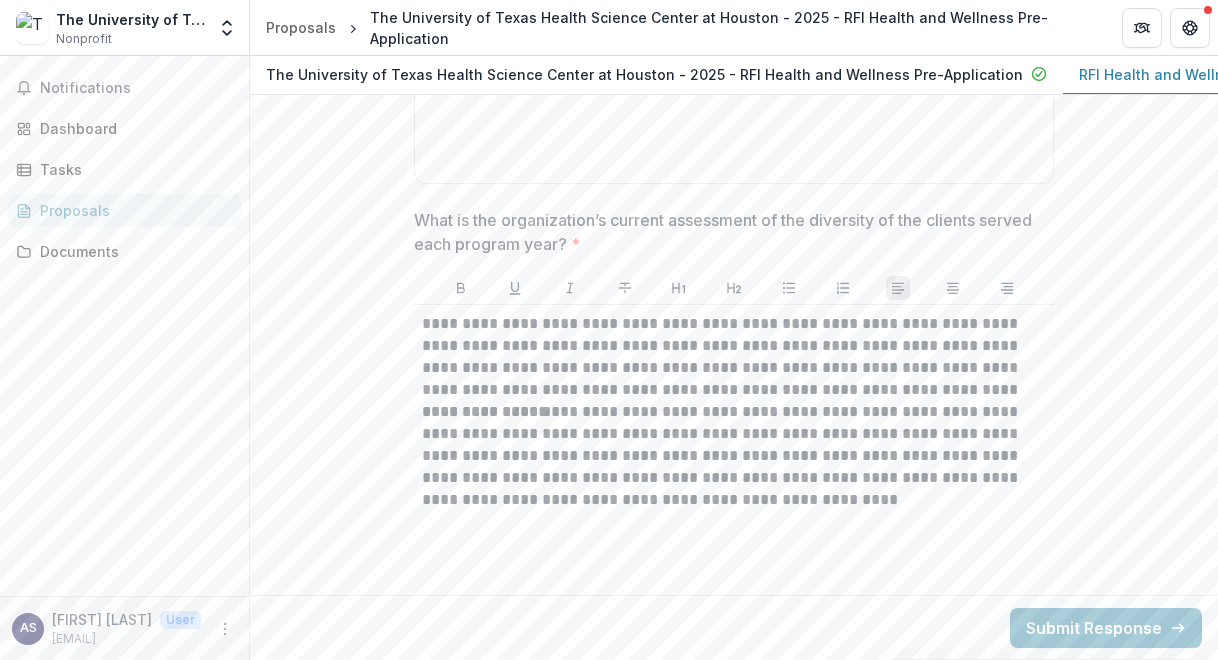 scroll, scrollTop: 10114, scrollLeft: 0, axis: vertical 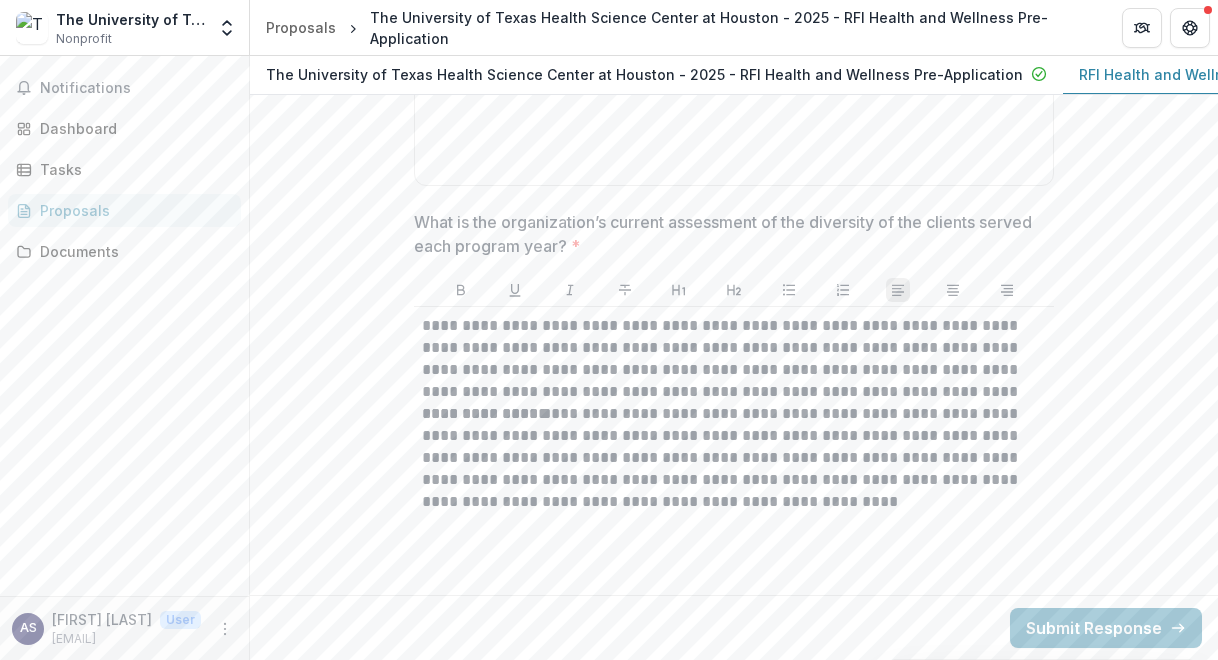 click on "**********" at bounding box center [733, 359] 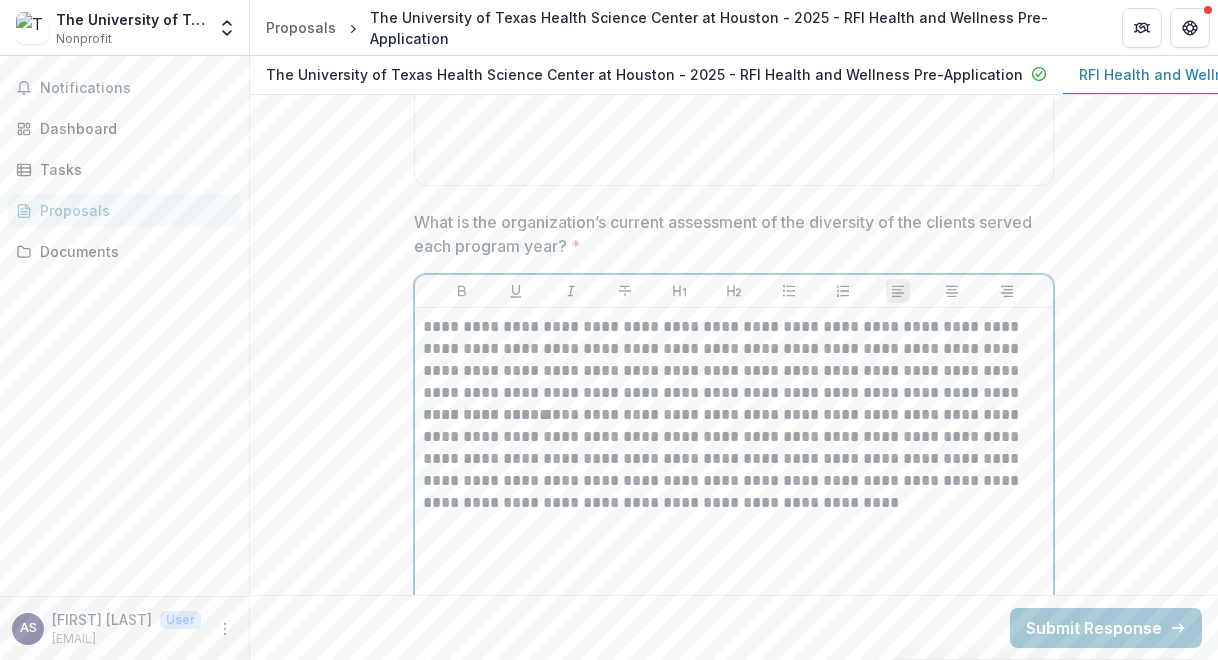 click on "**********" at bounding box center (734, 360) 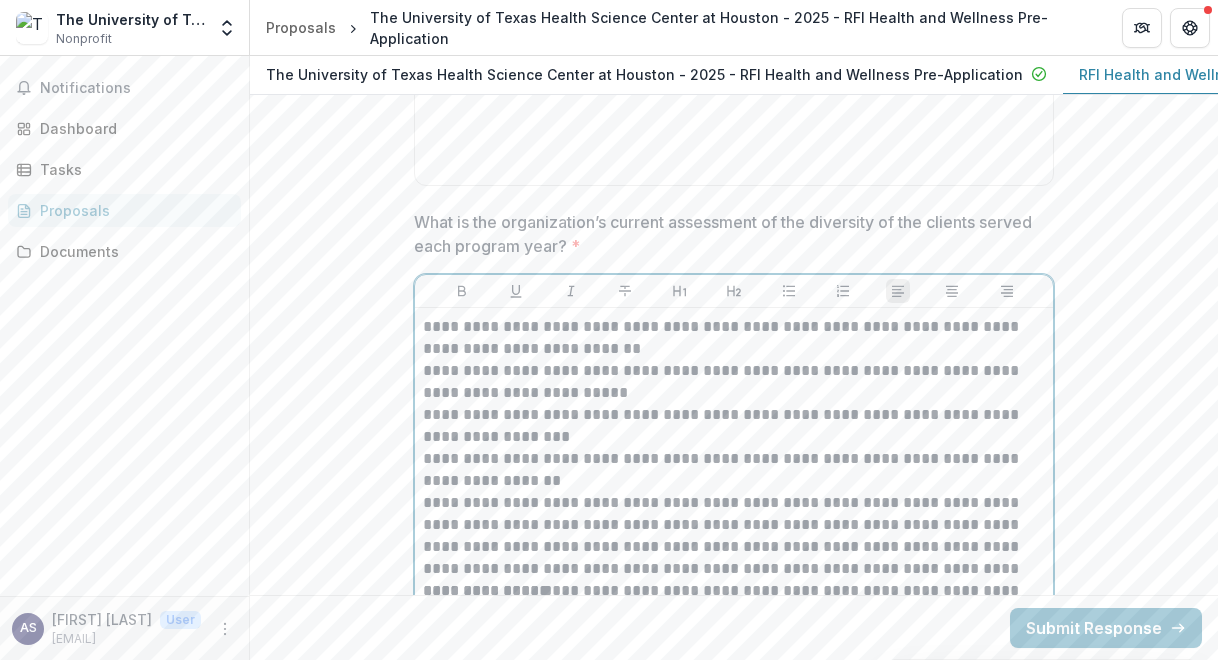 click on "**********" at bounding box center (734, 338) 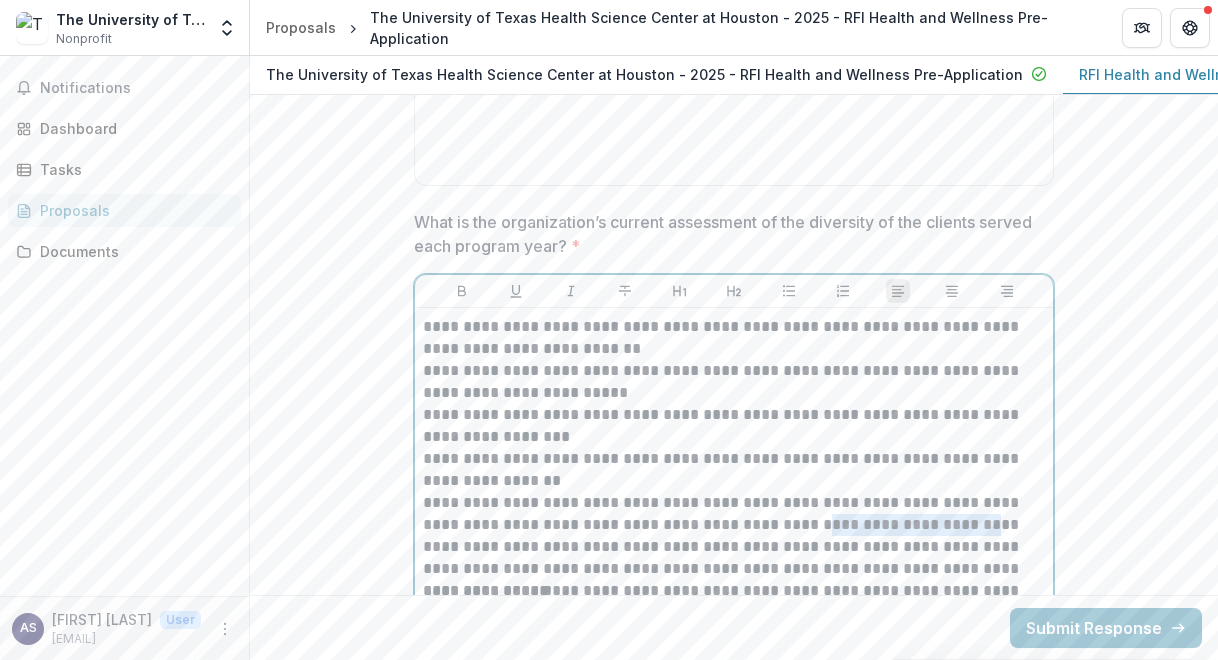 drag, startPoint x: 967, startPoint y: 513, endPoint x: 810, endPoint y: 512, distance: 157.00319 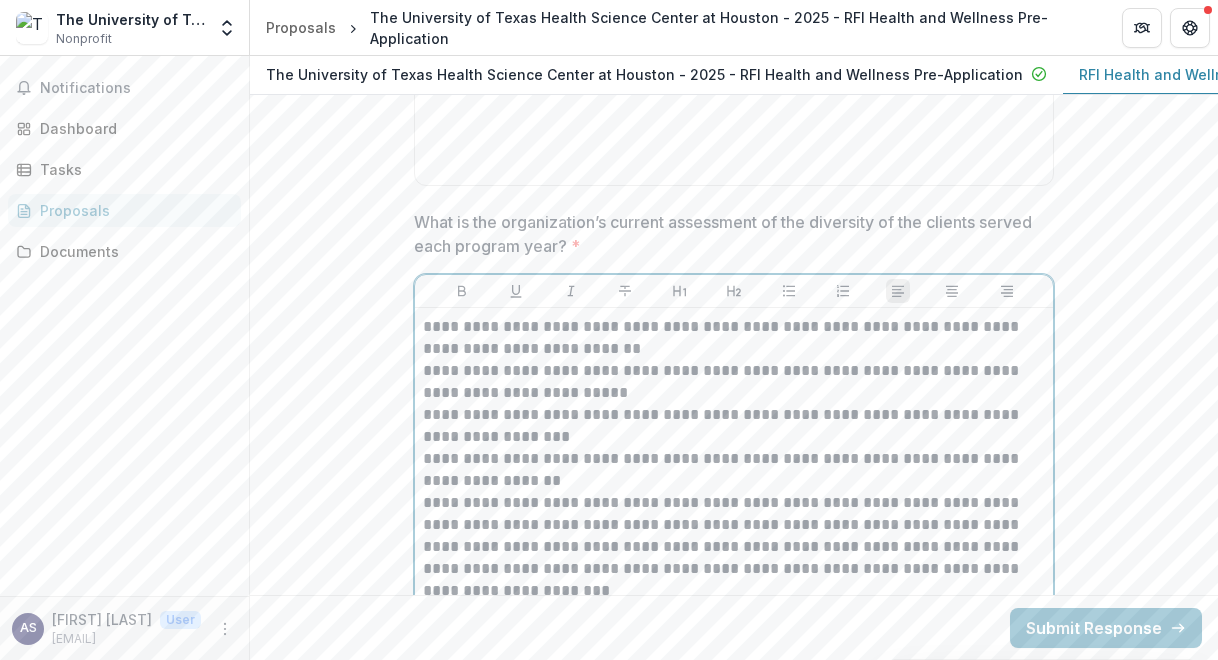 click on "**********" at bounding box center [734, 547] 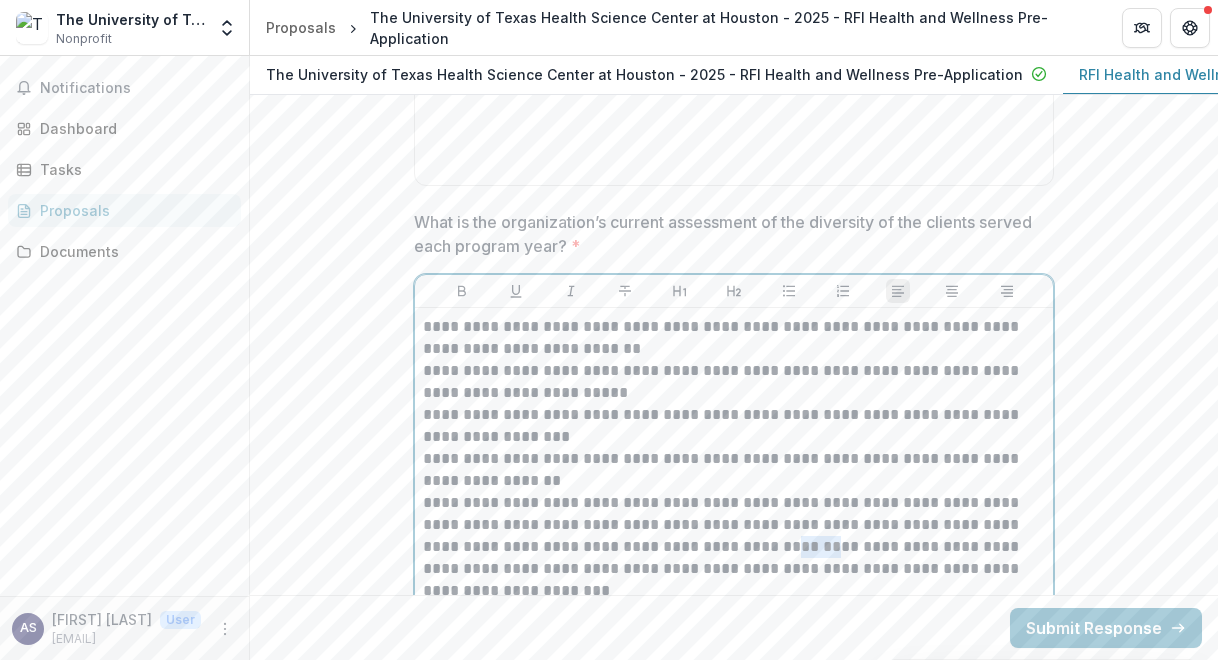 click on "**********" at bounding box center (734, 547) 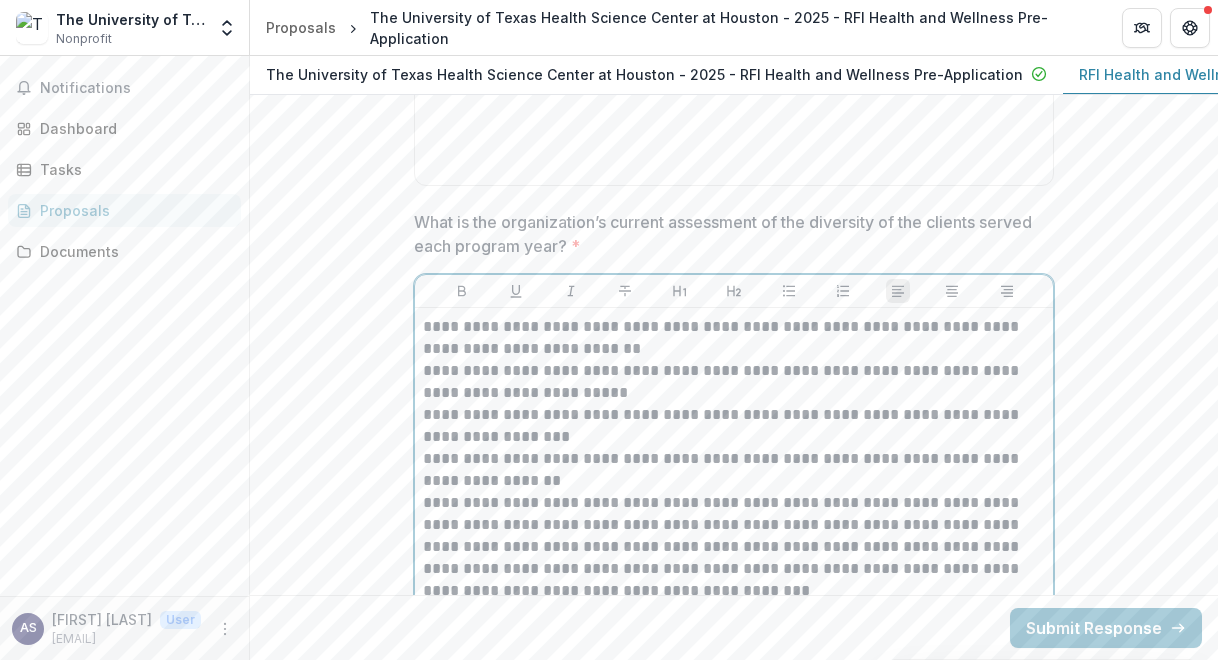 click on "**********" at bounding box center [734, 547] 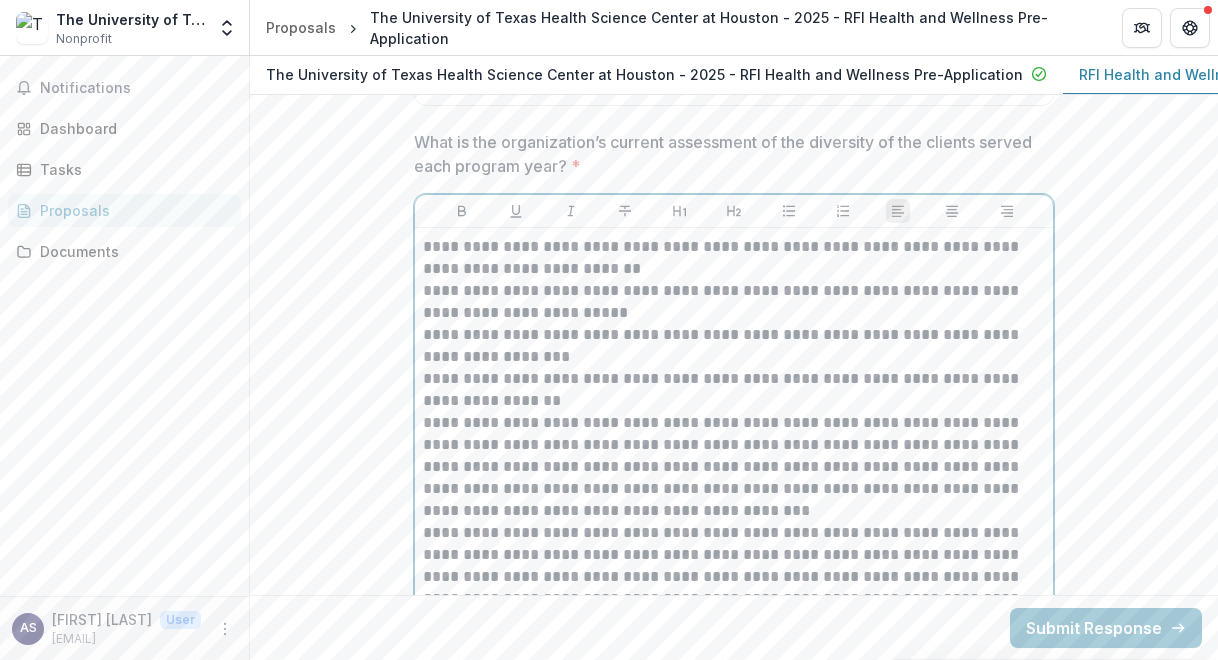 scroll, scrollTop: 10192, scrollLeft: 0, axis: vertical 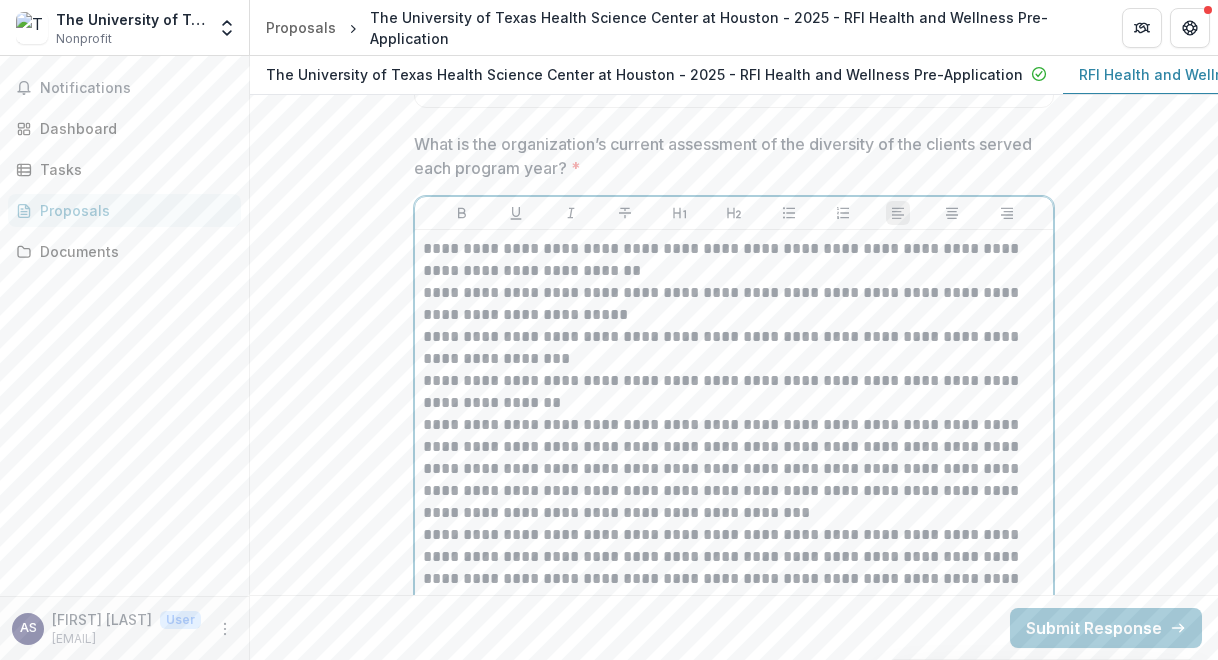 click on "**********" at bounding box center (734, 579) 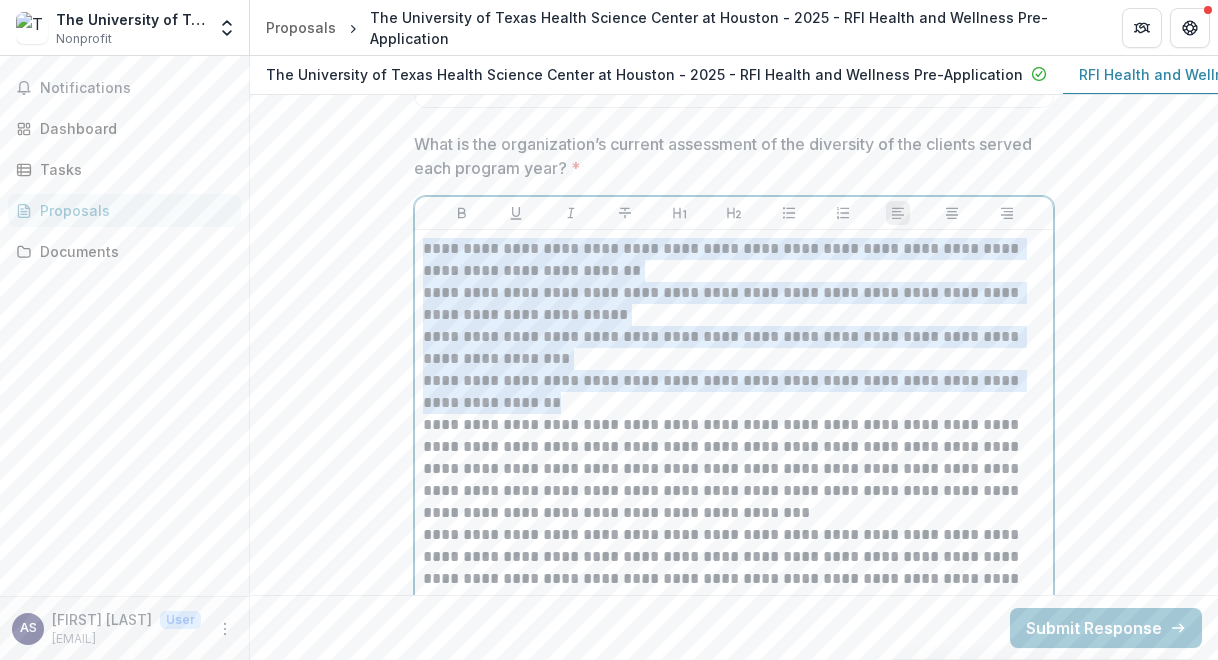 drag, startPoint x: 658, startPoint y: 385, endPoint x: 391, endPoint y: 225, distance: 311.27 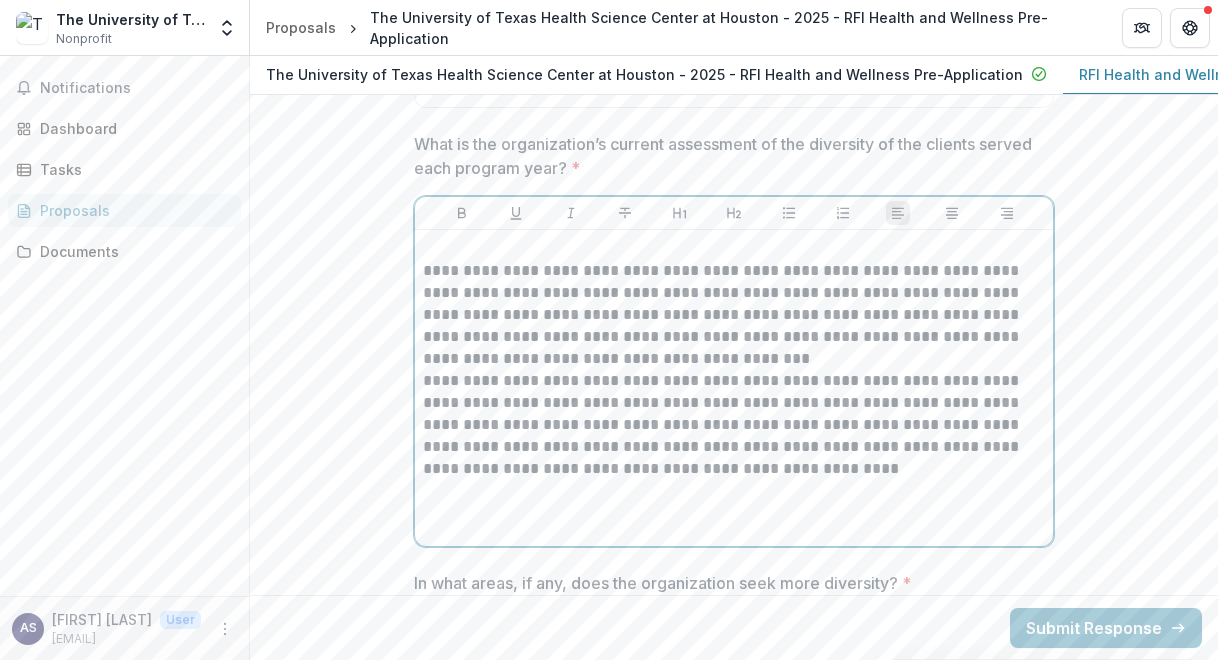 click at bounding box center (734, 249) 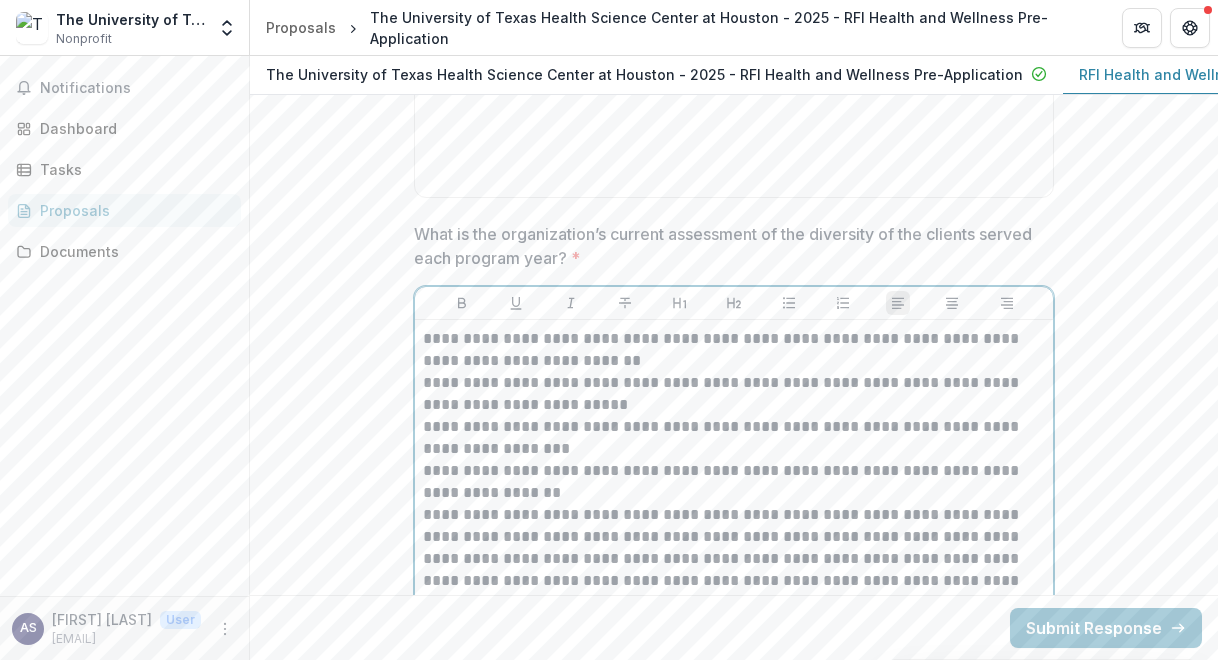click on "**********" at bounding box center (734, 394) 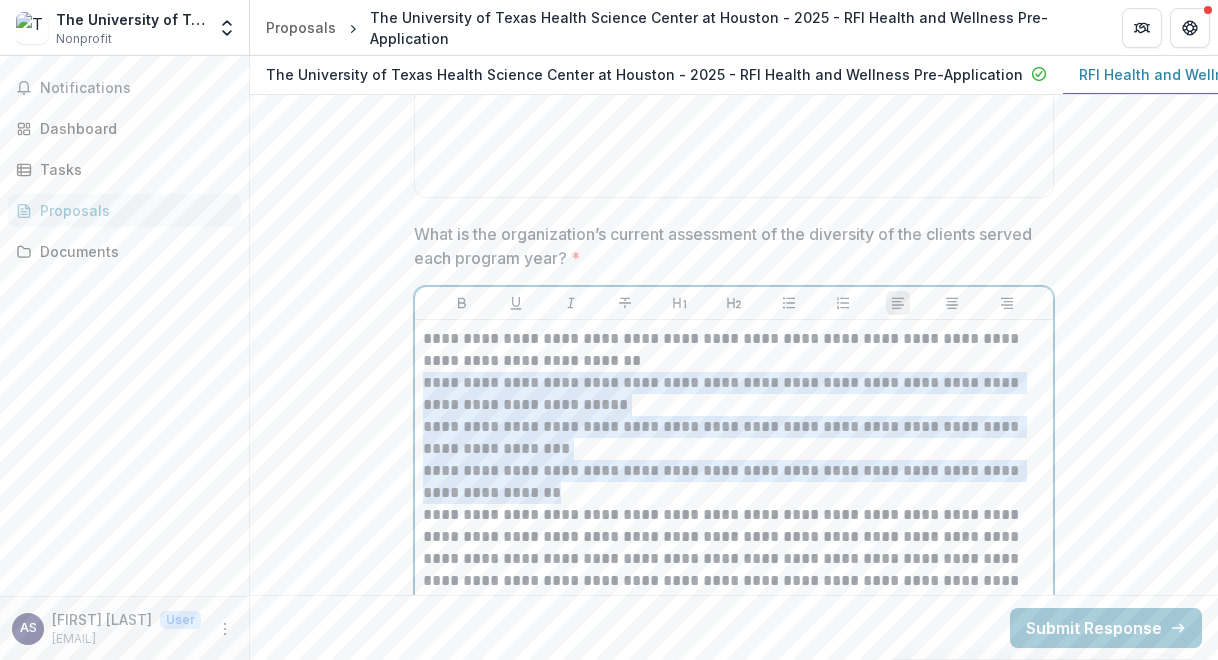 drag, startPoint x: 638, startPoint y: 479, endPoint x: 420, endPoint y: 363, distance: 246.94128 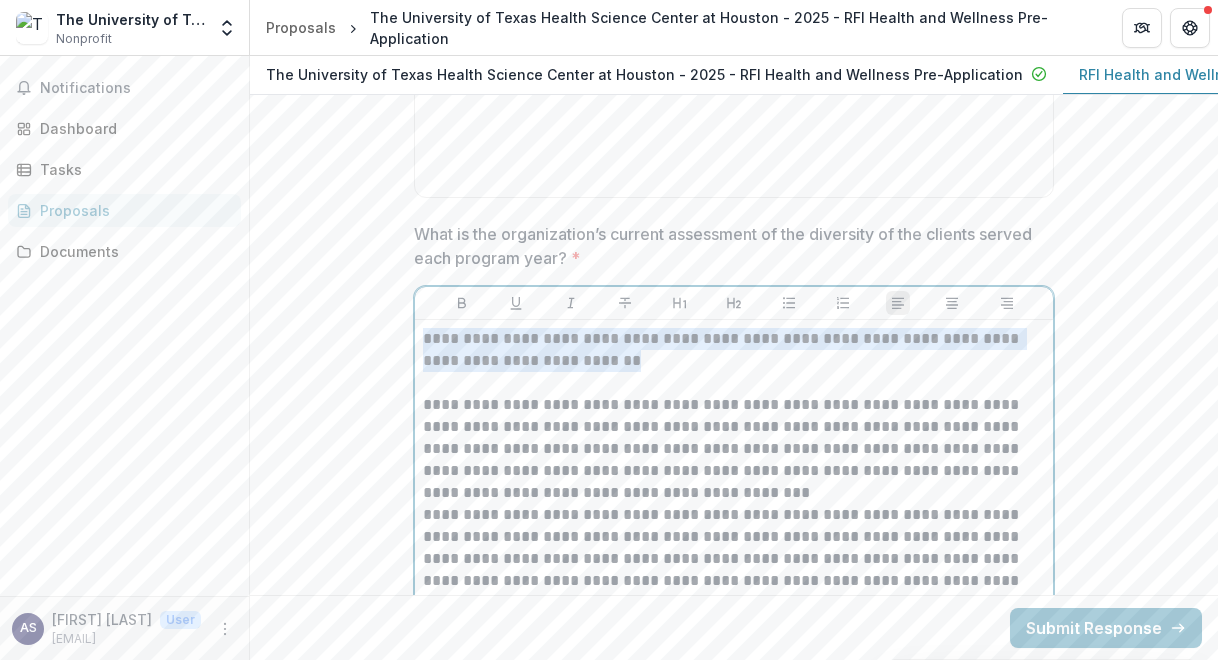 drag, startPoint x: 672, startPoint y: 349, endPoint x: 410, endPoint y: 315, distance: 264.1969 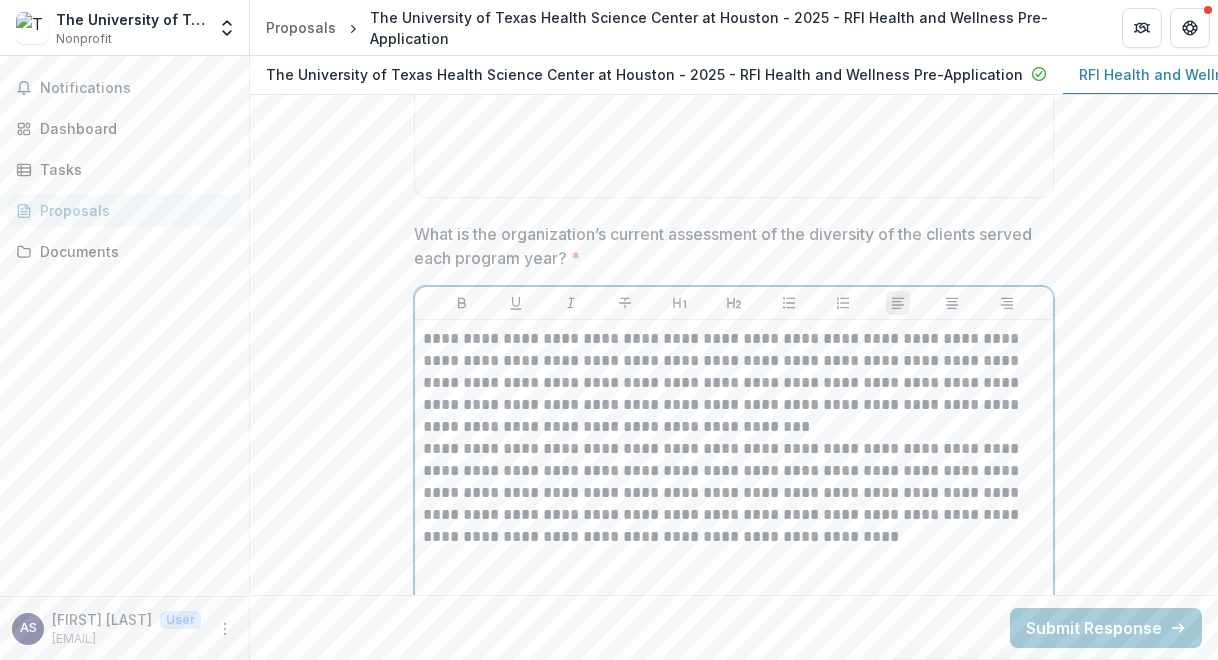 click on "**********" at bounding box center [734, 493] 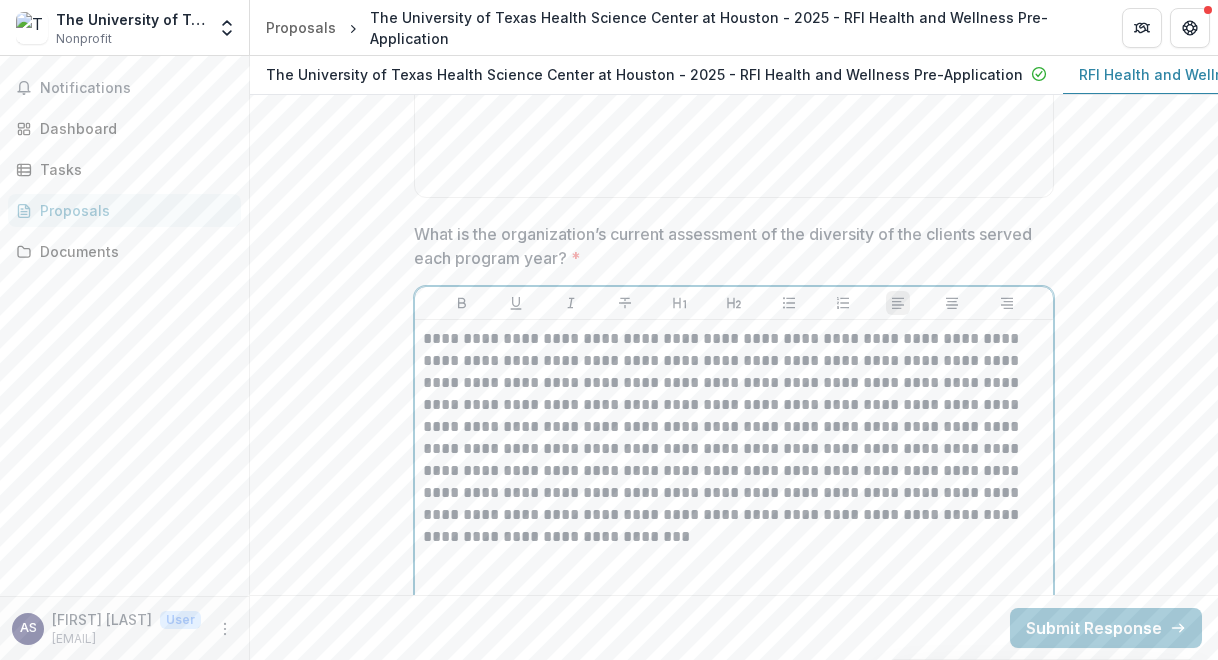click on "**********" at bounding box center [734, 438] 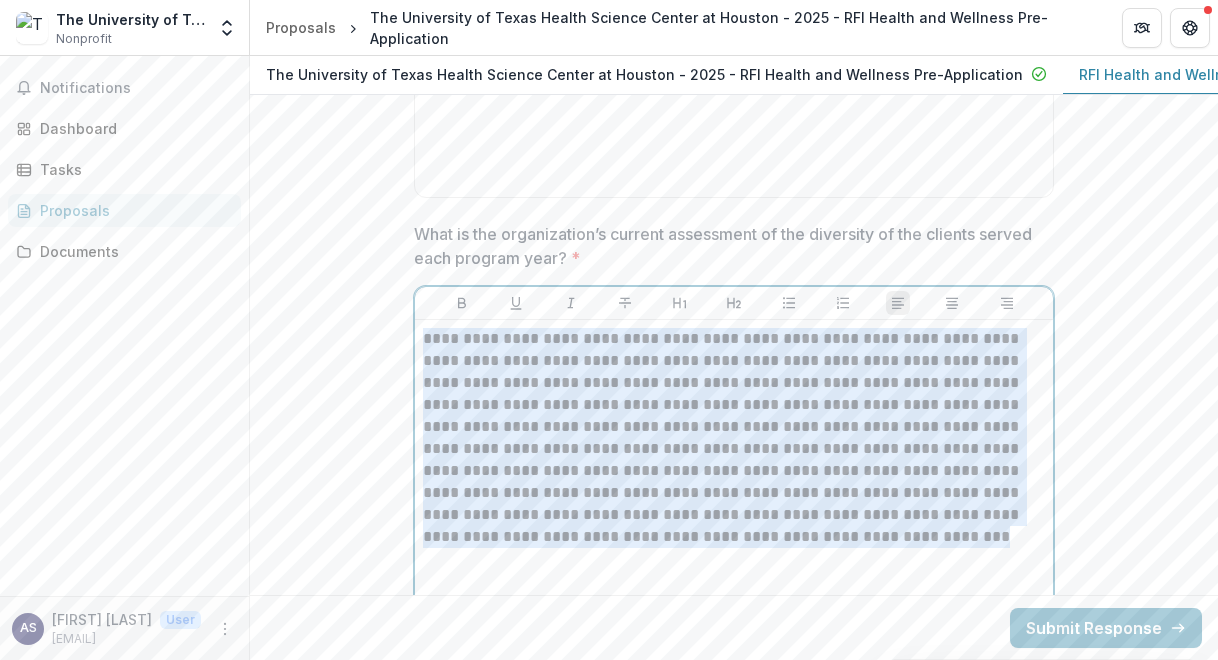 drag, startPoint x: 836, startPoint y: 530, endPoint x: 396, endPoint y: 299, distance: 496.95172 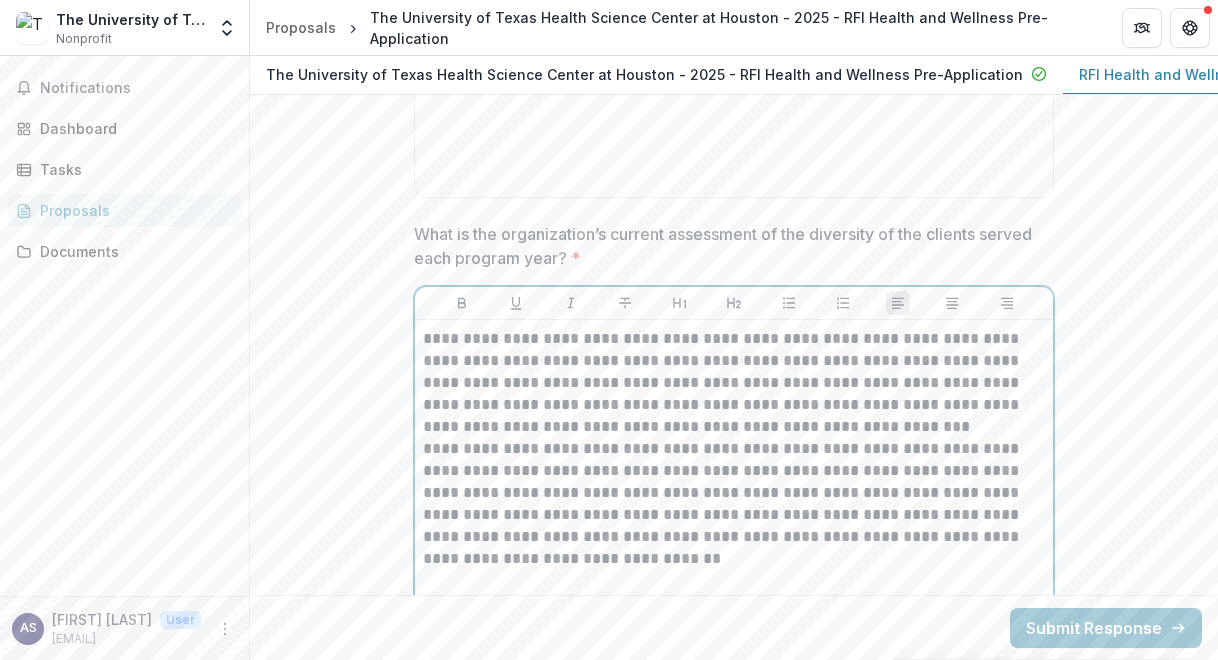 click on "**********" at bounding box center [734, 383] 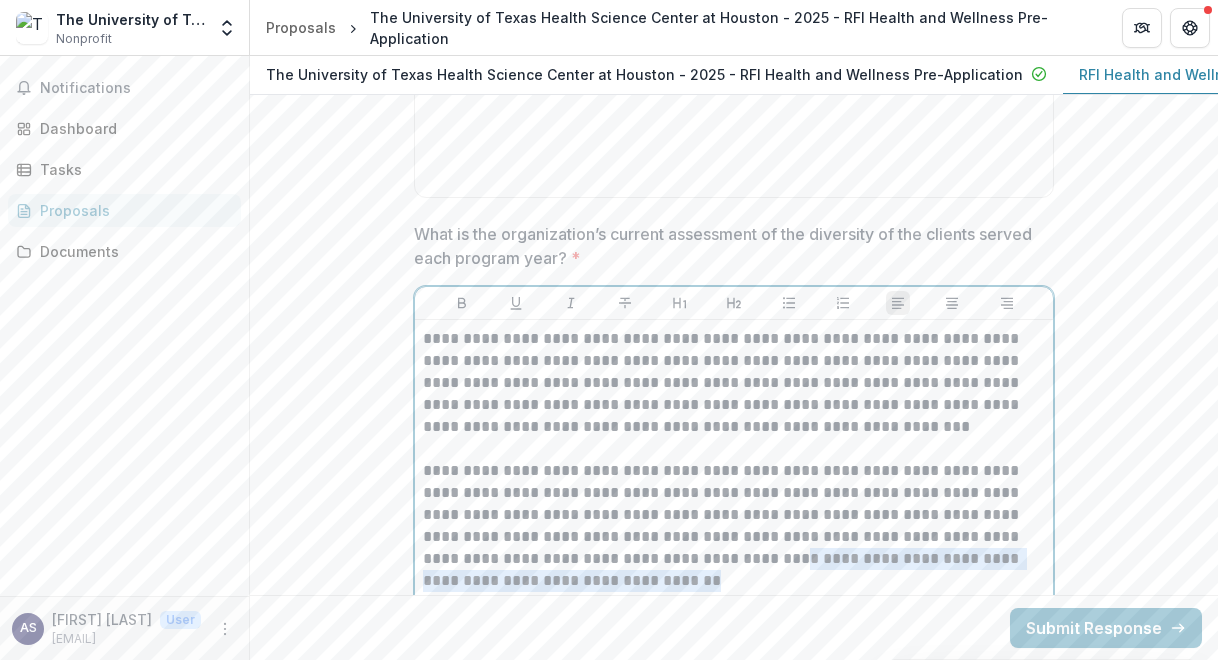 drag, startPoint x: 758, startPoint y: 571, endPoint x: 746, endPoint y: 545, distance: 28.635643 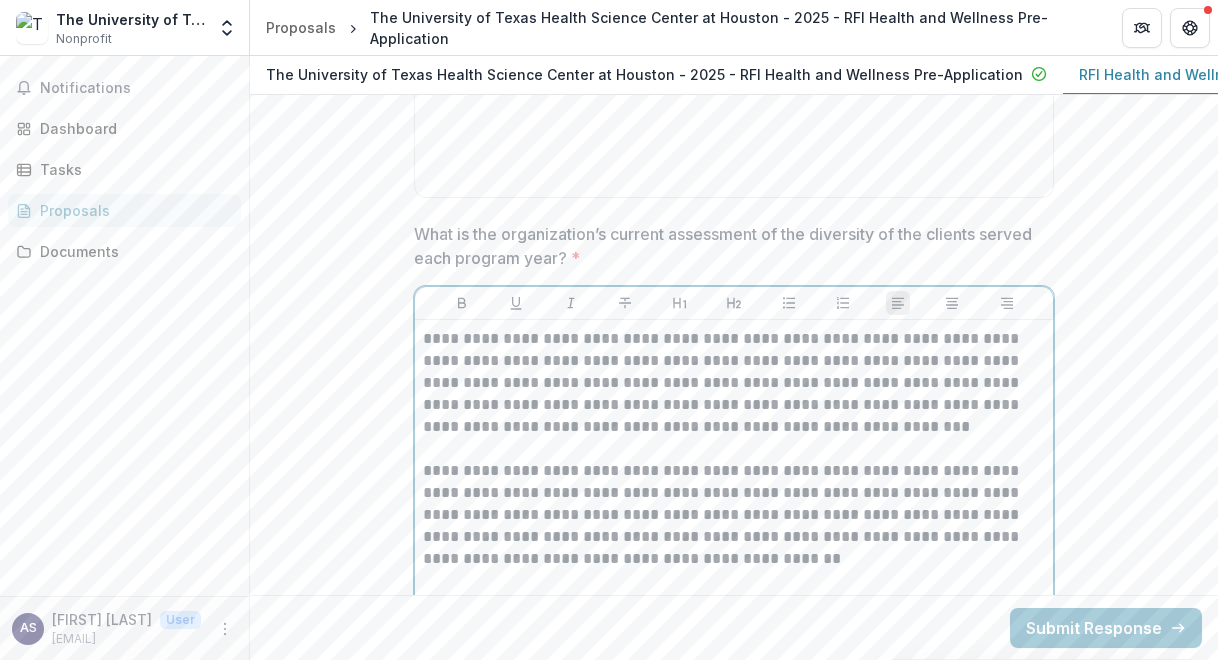 click on "**********" at bounding box center (734, 515) 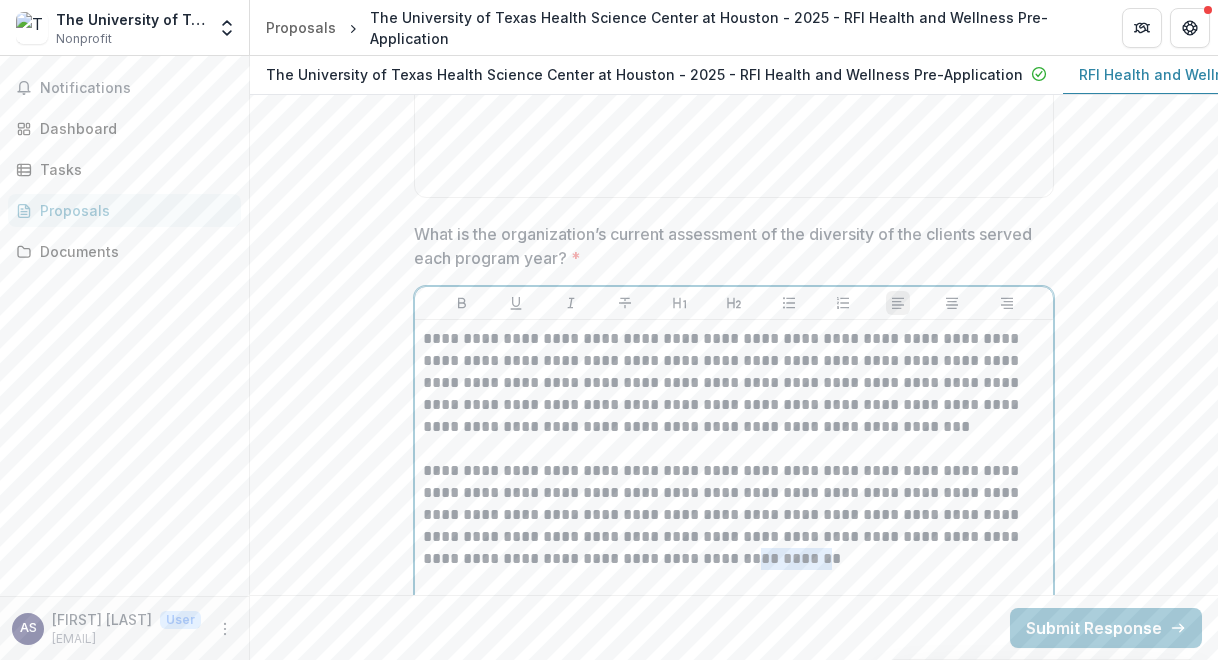 drag, startPoint x: 782, startPoint y: 549, endPoint x: 704, endPoint y: 541, distance: 78.40918 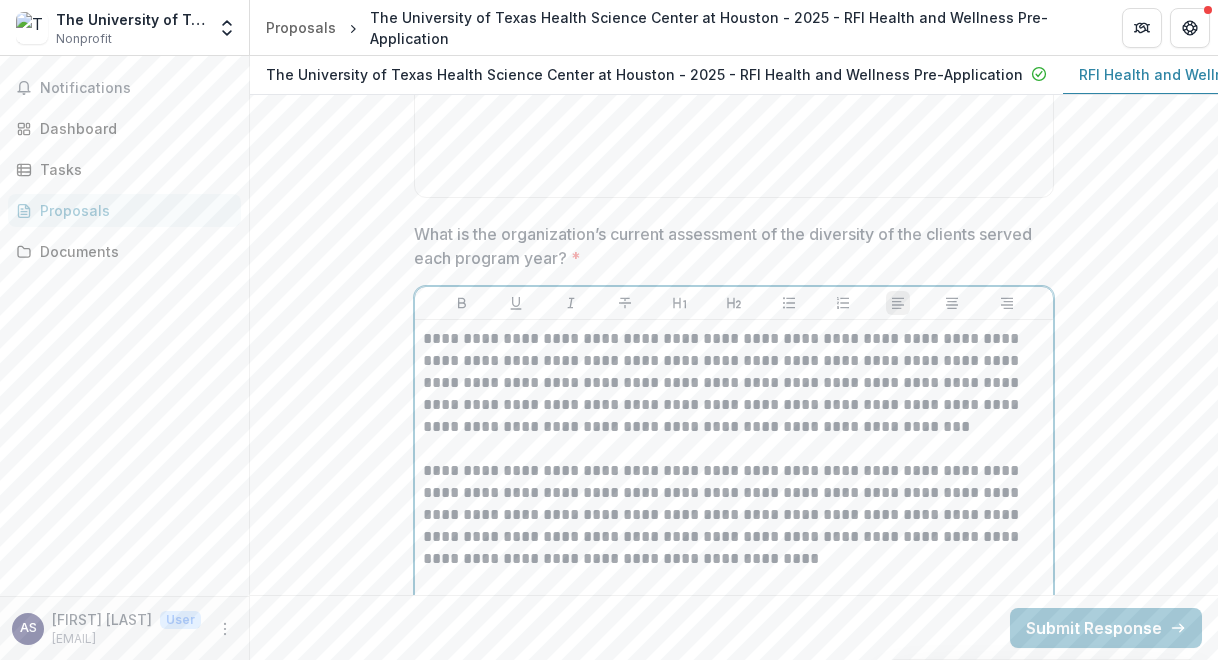 click on "**********" at bounding box center (734, 515) 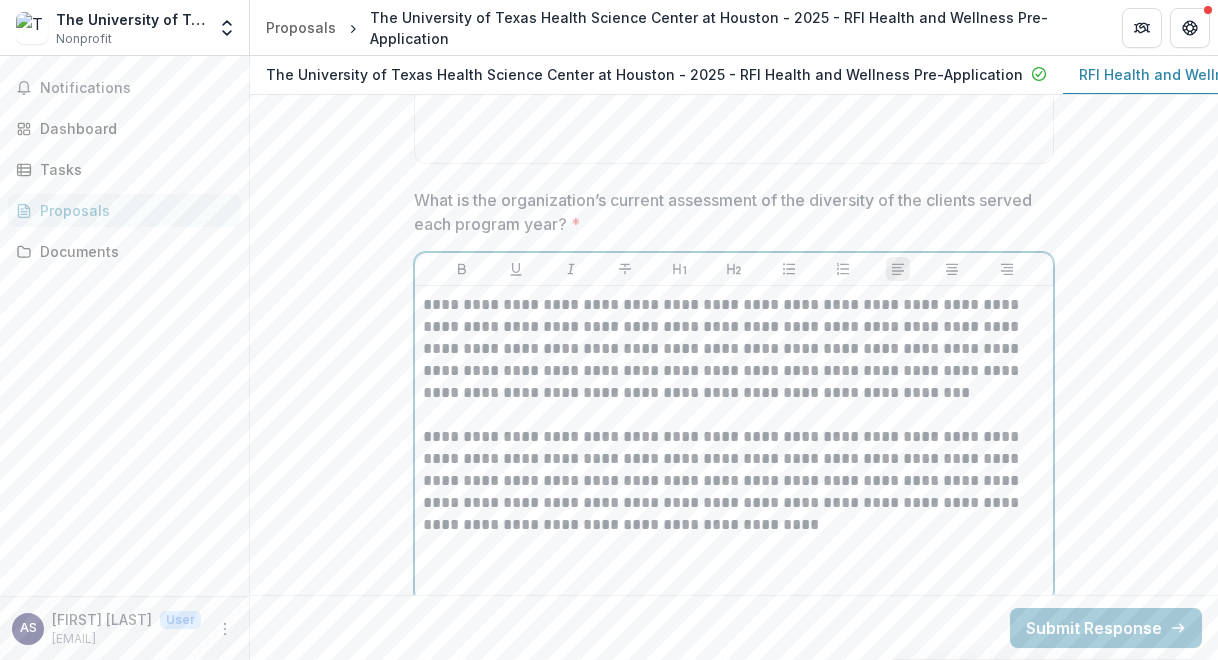scroll, scrollTop: 10136, scrollLeft: 0, axis: vertical 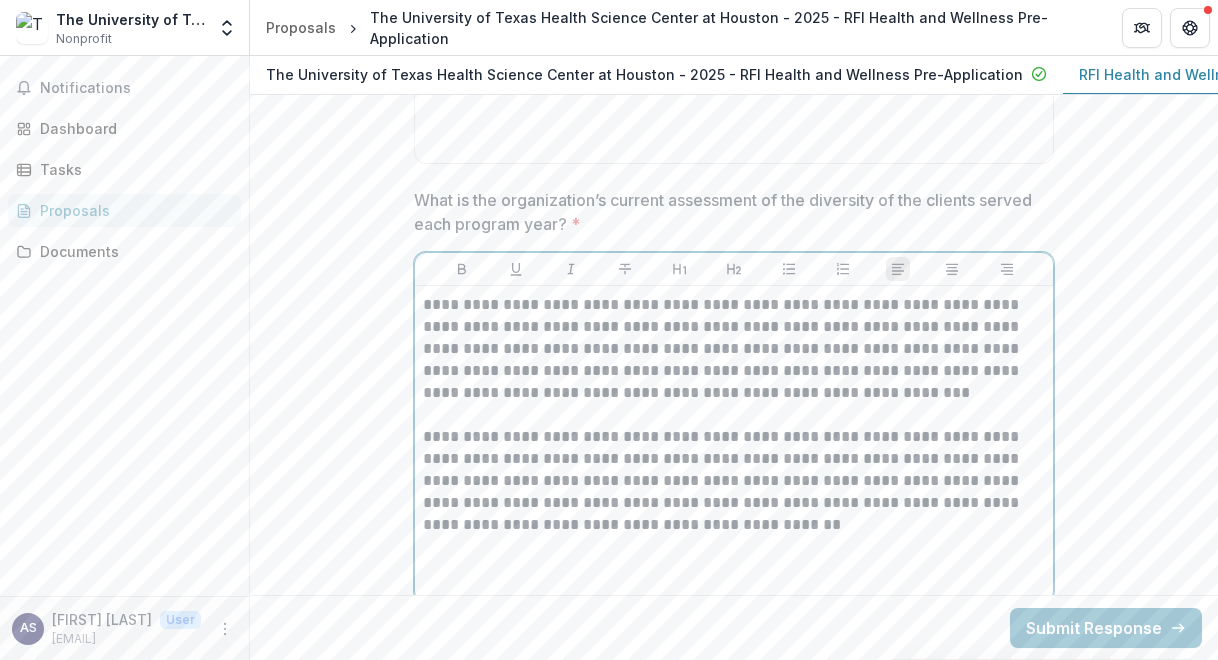 click on "**********" at bounding box center (734, 444) 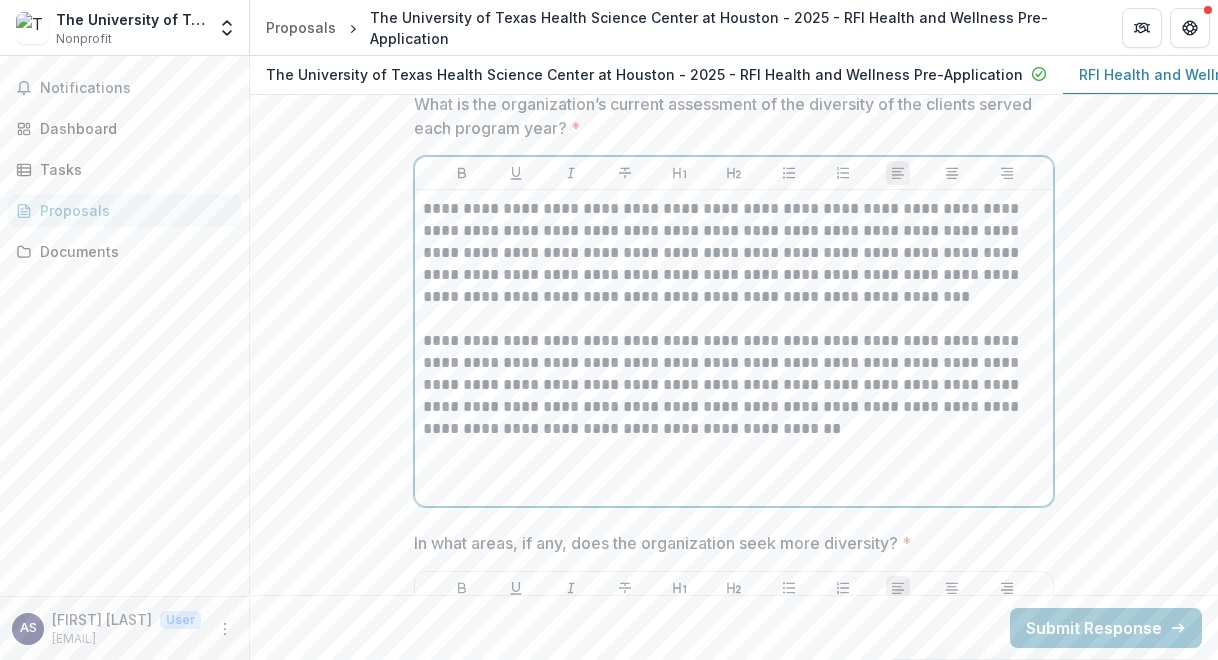 scroll, scrollTop: 10120, scrollLeft: 0, axis: vertical 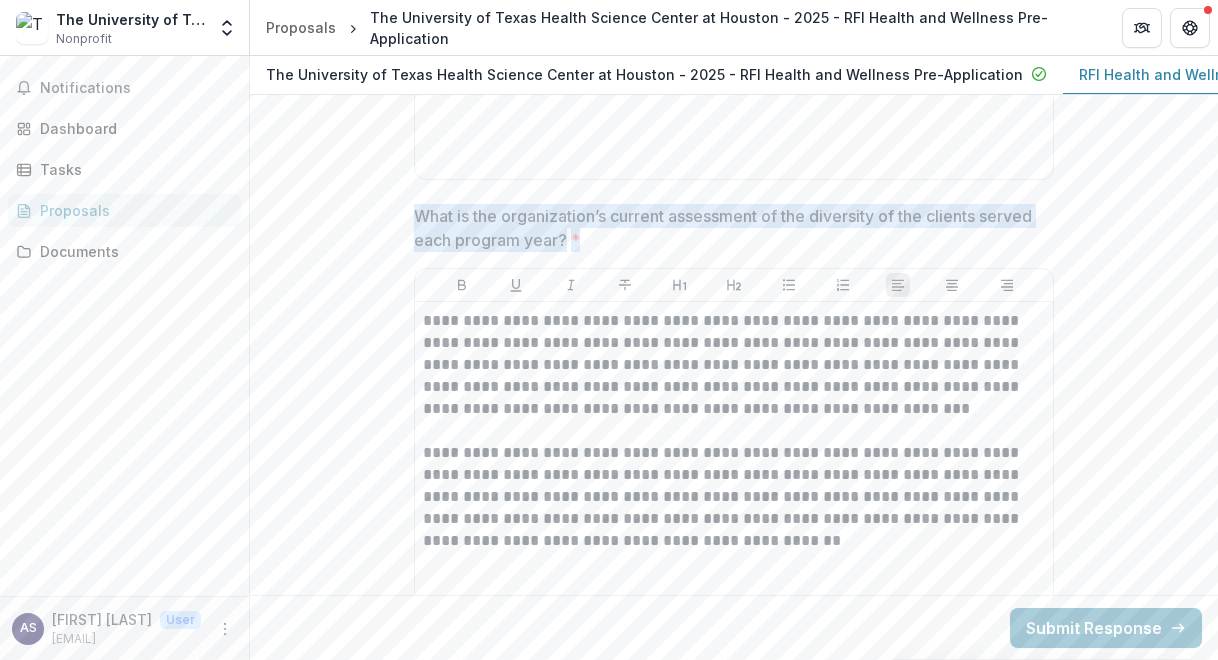 drag, startPoint x: 416, startPoint y: 193, endPoint x: 759, endPoint y: 483, distance: 449.1648 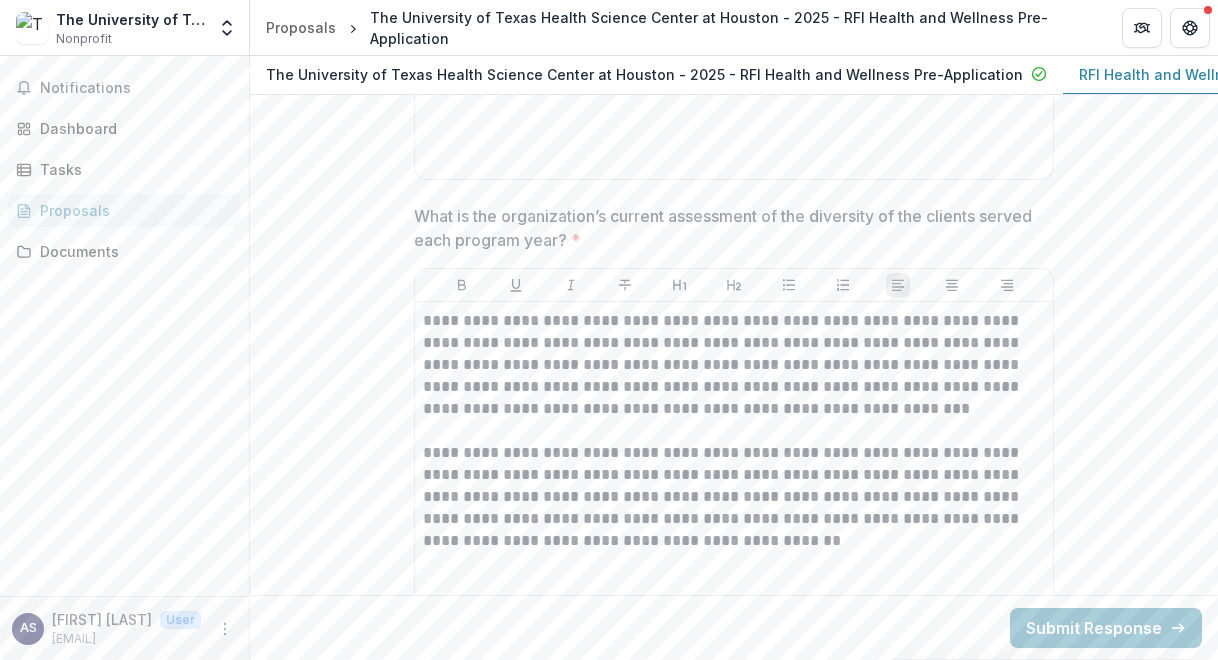 click on "What is the organization’s current assessment of the diversity of the clients served each program year? *" at bounding box center (728, 228) 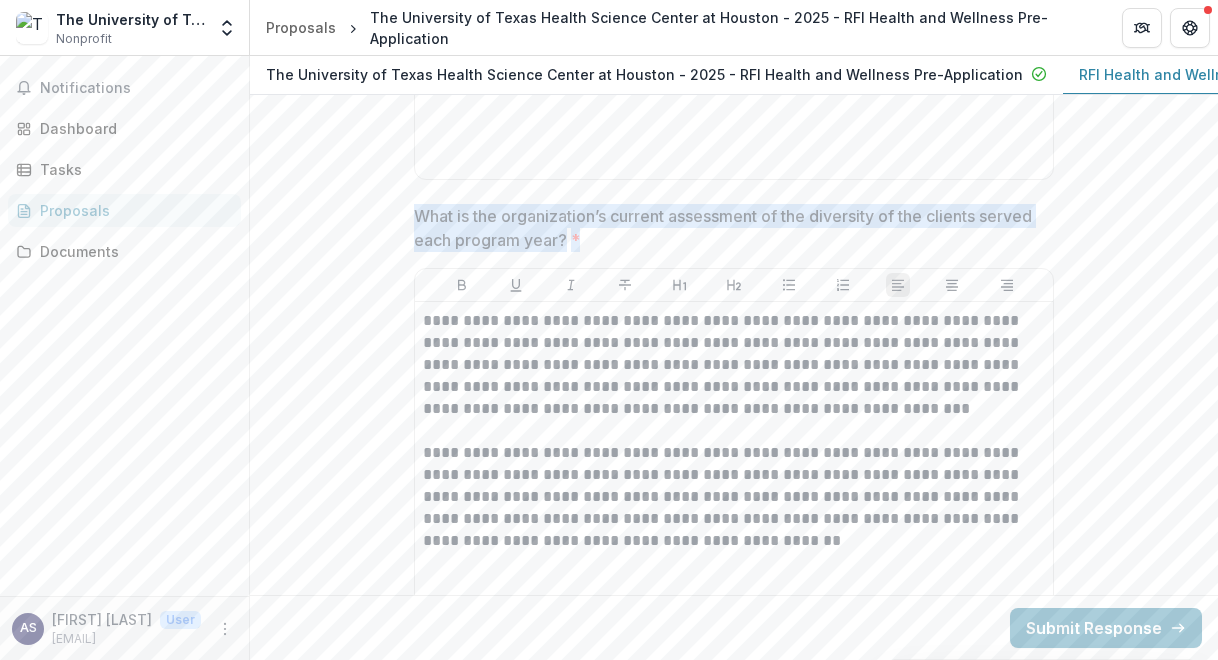 click on "What is the organization’s current assessment of the diversity of the clients served each program year? *" at bounding box center (728, 228) 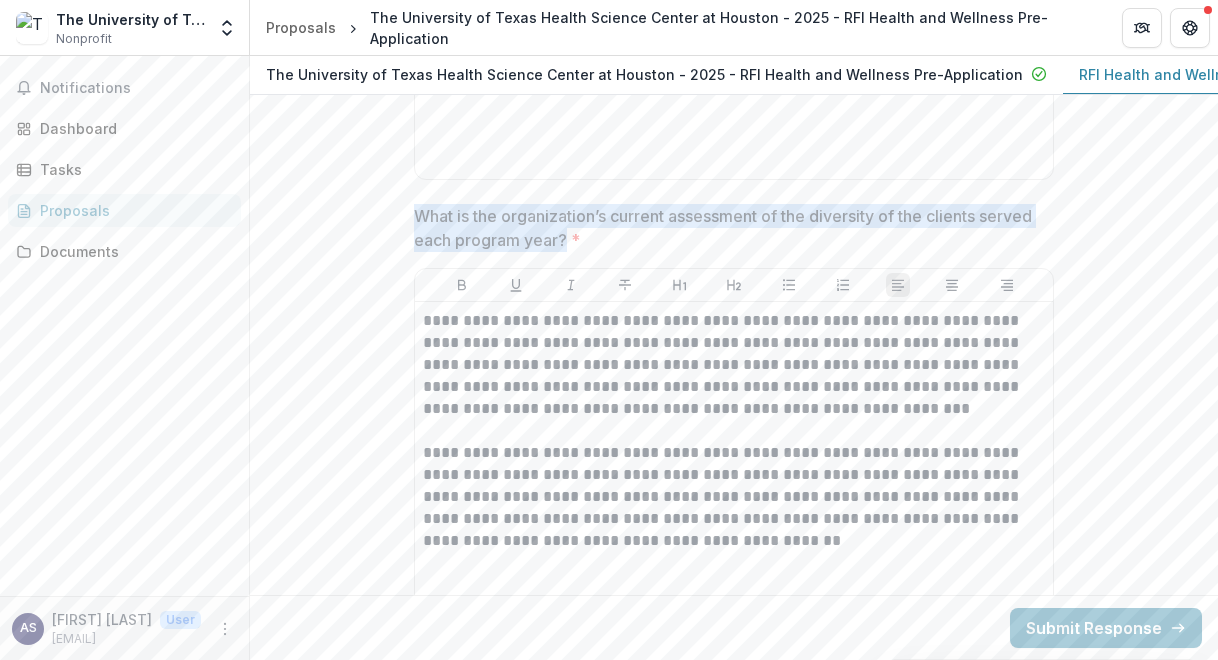 drag, startPoint x: 414, startPoint y: 200, endPoint x: 626, endPoint y: 233, distance: 214.55302 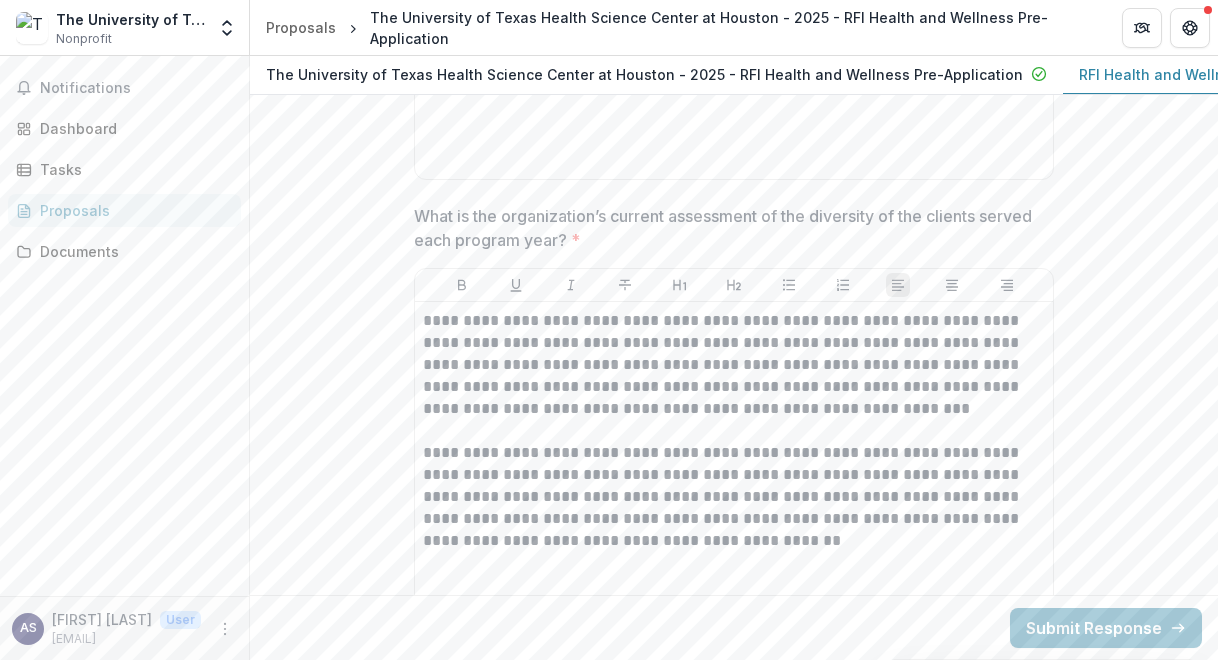 drag, startPoint x: 626, startPoint y: 233, endPoint x: 575, endPoint y: 224, distance: 51.78803 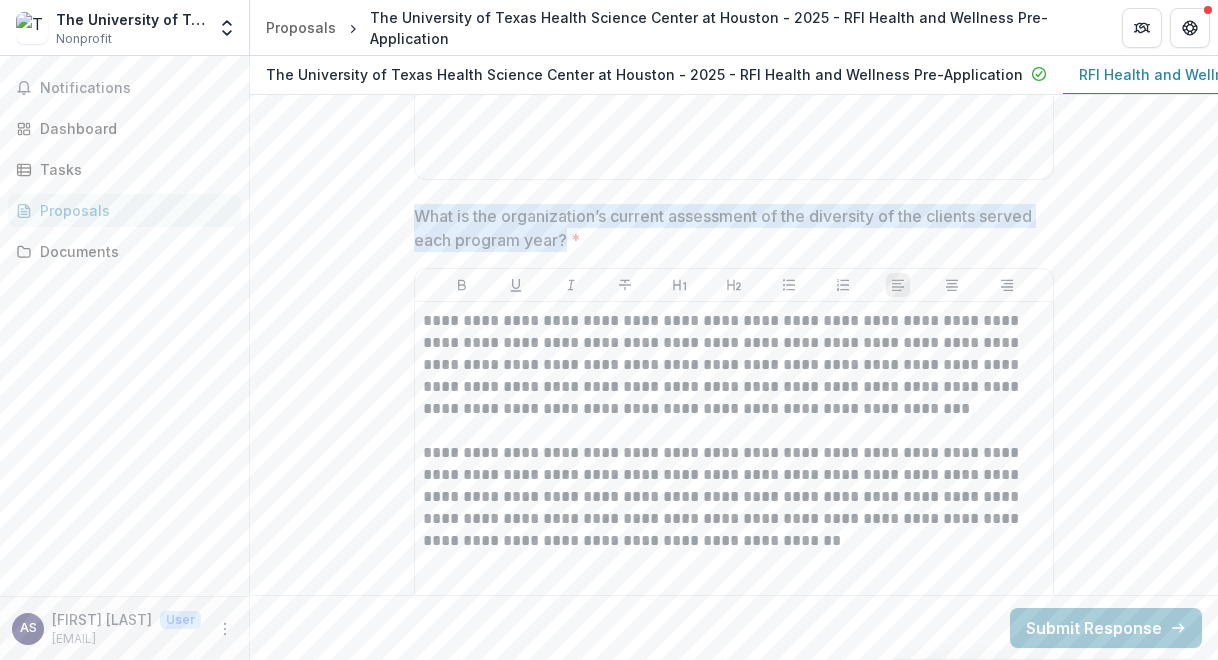 drag, startPoint x: 412, startPoint y: 201, endPoint x: 631, endPoint y: 221, distance: 219.91135 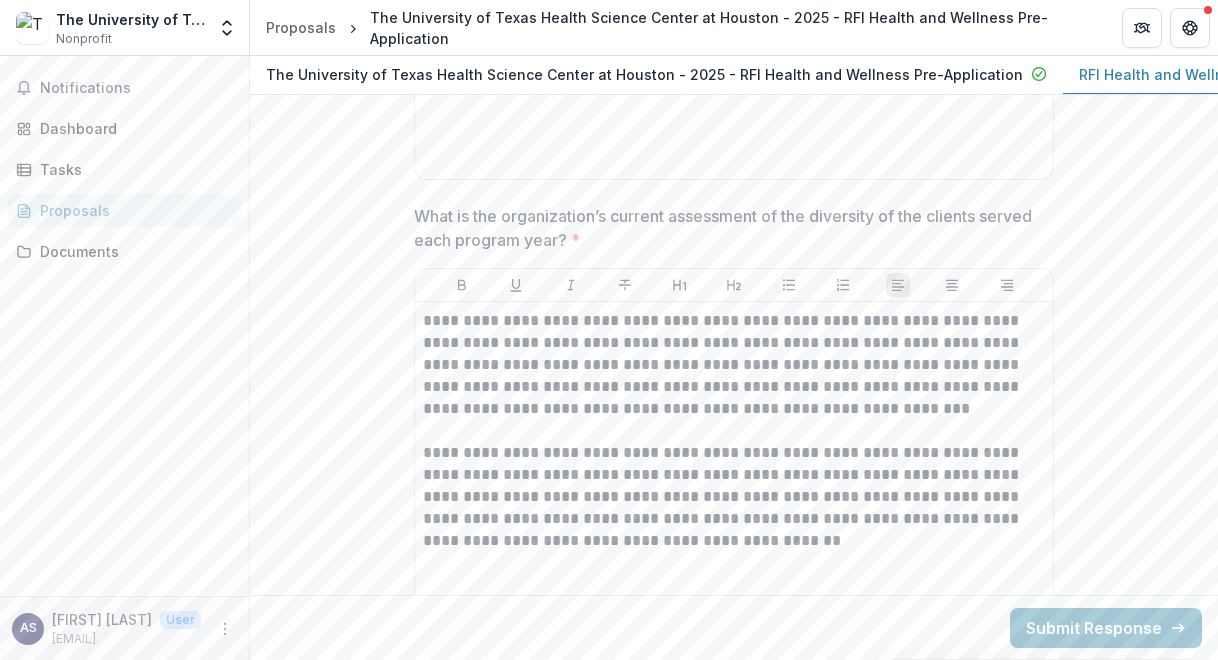 click on "What is the organization’s current assessment of the diversity of the clients served each program year? *" at bounding box center [728, 228] 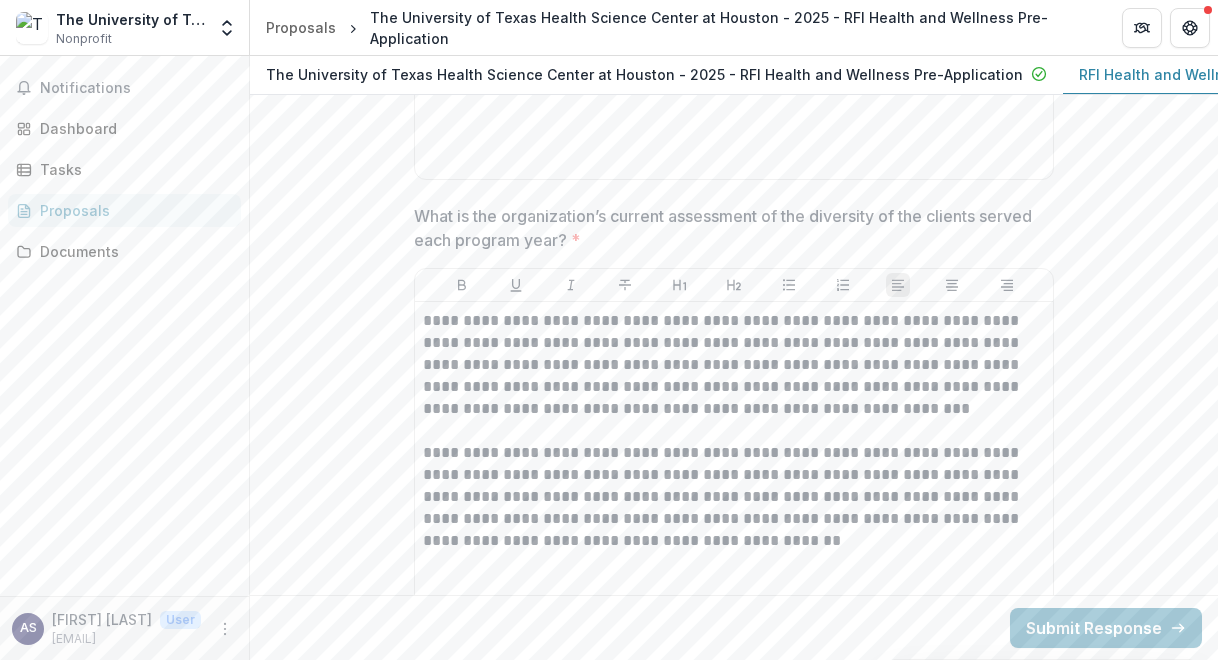 click on "What is the organization’s current assessment of the diversity of the clients served each program year? *" at bounding box center (728, 228) 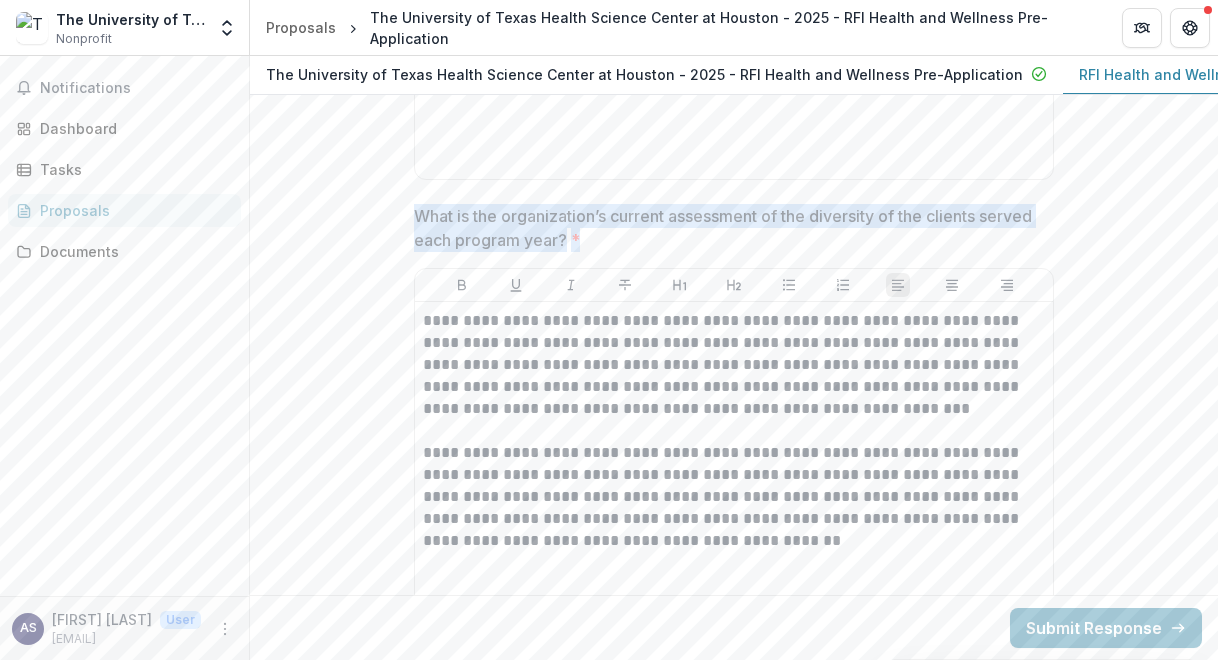 click on "What is the organization’s current assessment of the diversity of the clients served each program year? *" at bounding box center [728, 228] 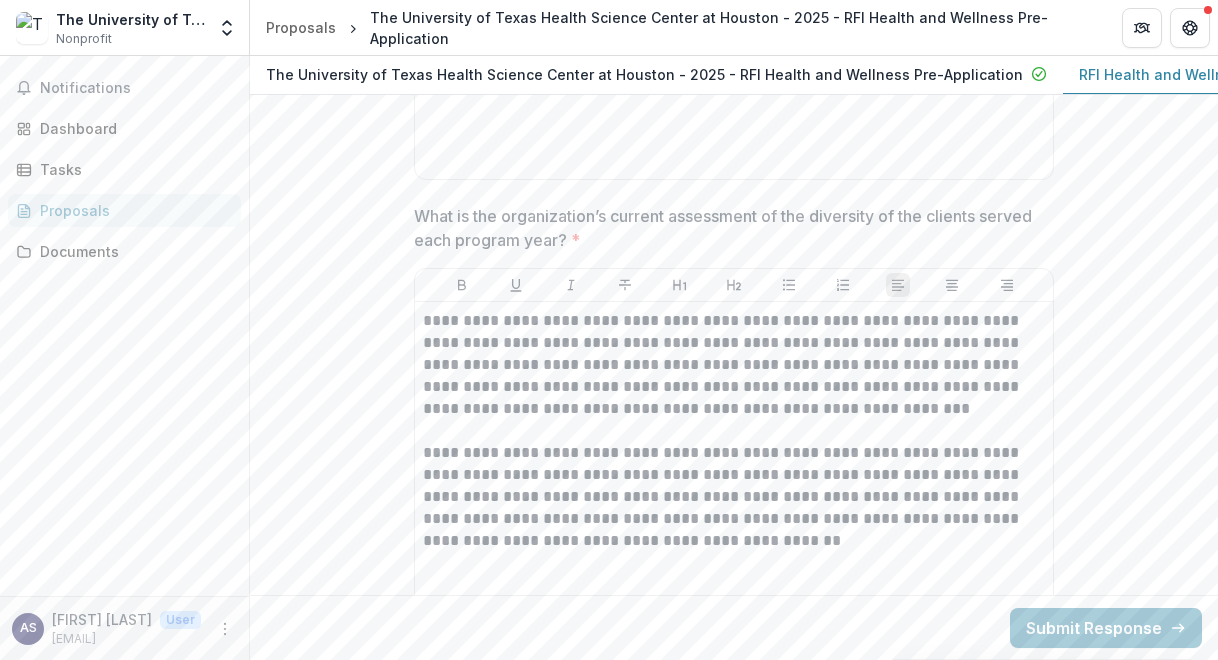 click on "What is the organization’s current assessment of the diversity of the clients served each program year? *" at bounding box center (728, 228) 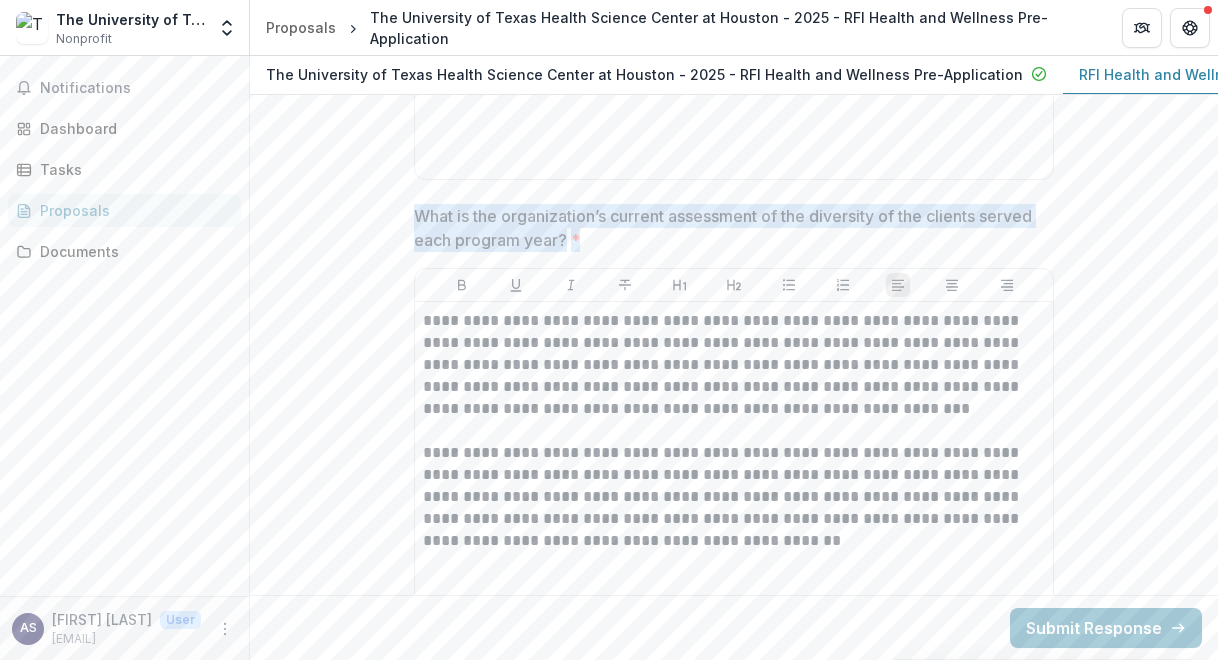 drag, startPoint x: 417, startPoint y: 196, endPoint x: 640, endPoint y: 353, distance: 272.7233 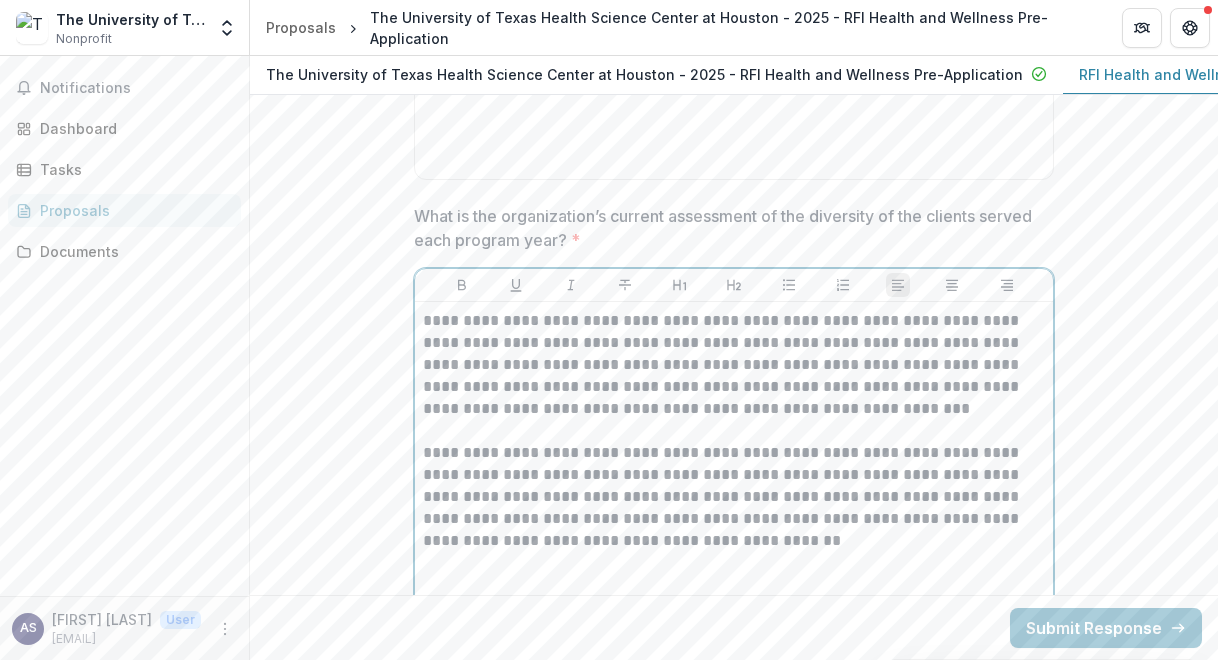 click on "**********" at bounding box center (734, 497) 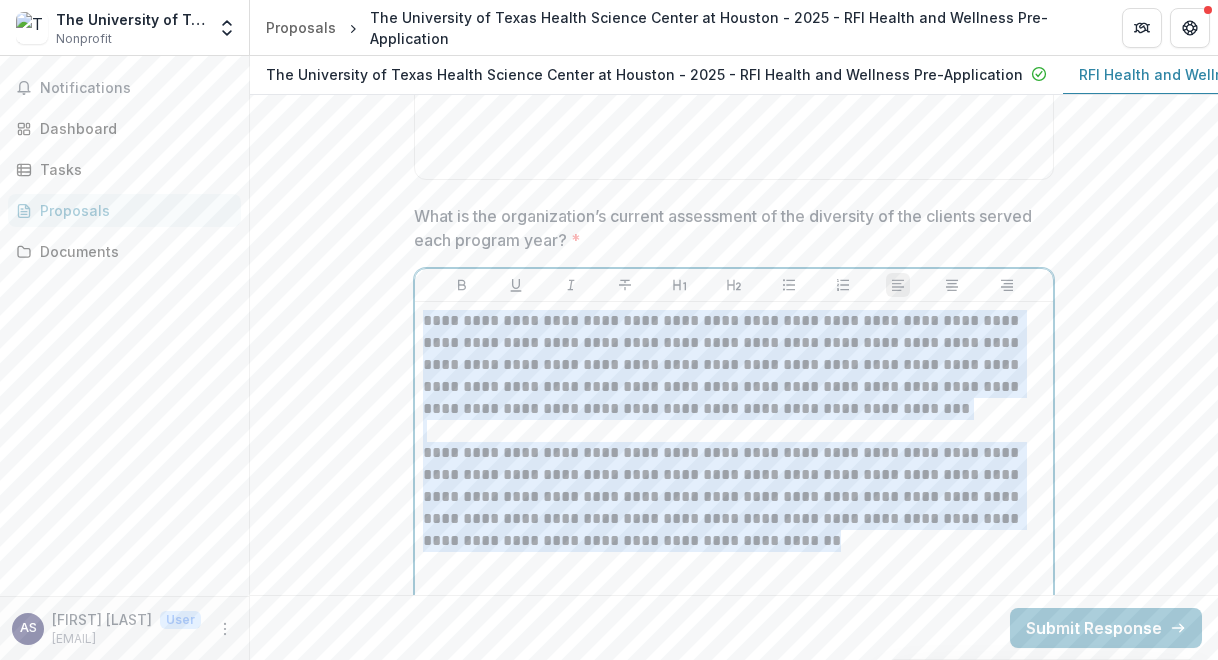 drag, startPoint x: 786, startPoint y: 531, endPoint x: 366, endPoint y: 275, distance: 491.8699 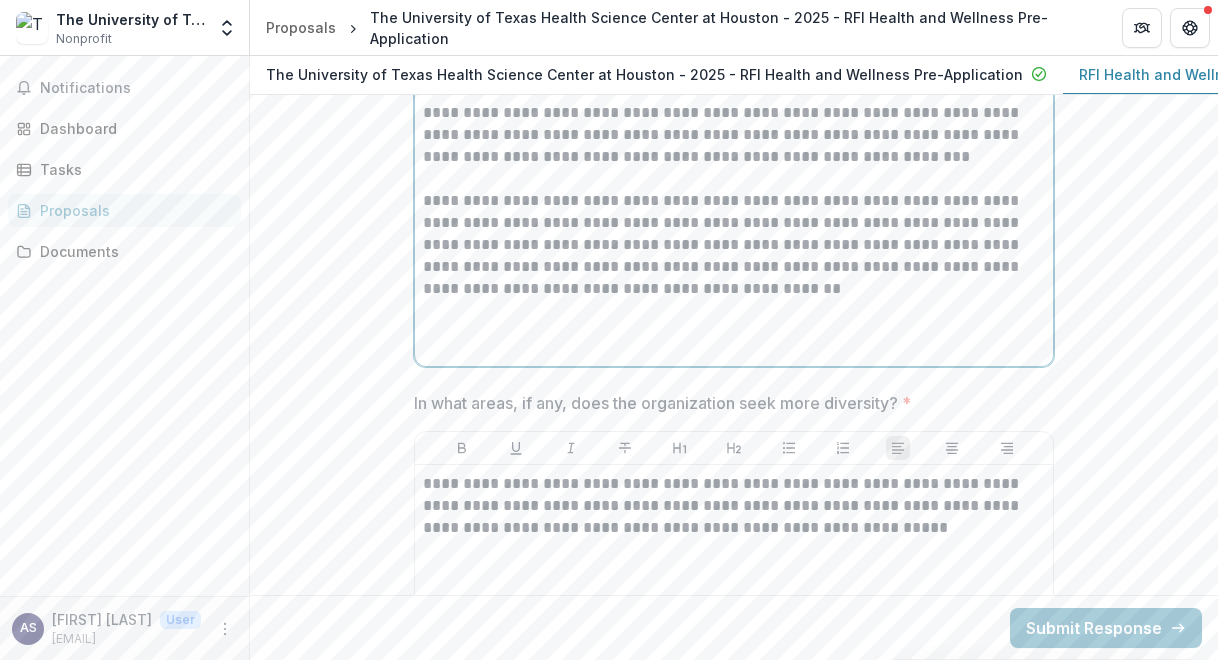 scroll, scrollTop: 10524, scrollLeft: 0, axis: vertical 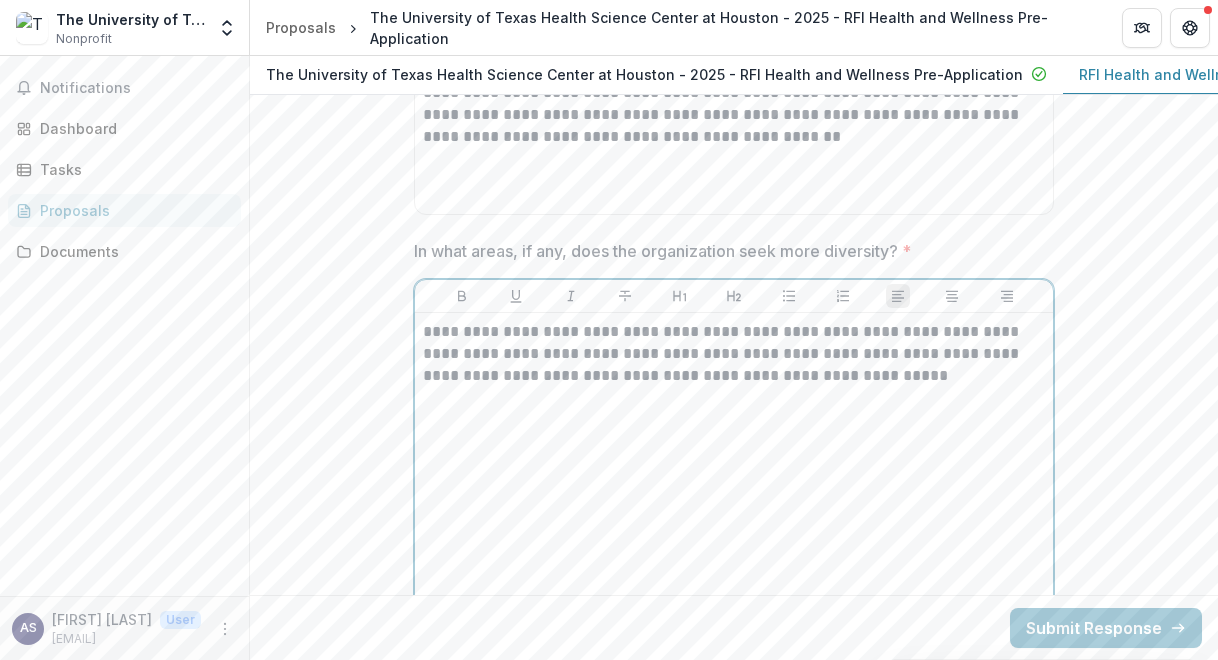 click on "**********" at bounding box center [734, 354] 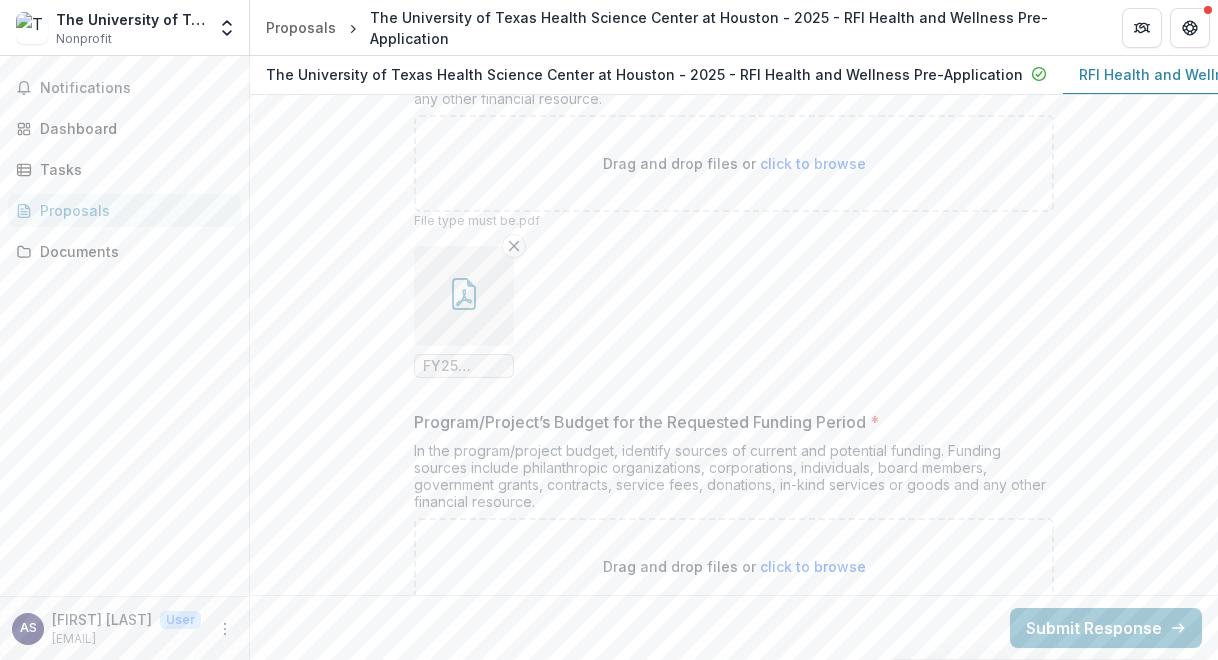 scroll, scrollTop: 15038, scrollLeft: 0, axis: vertical 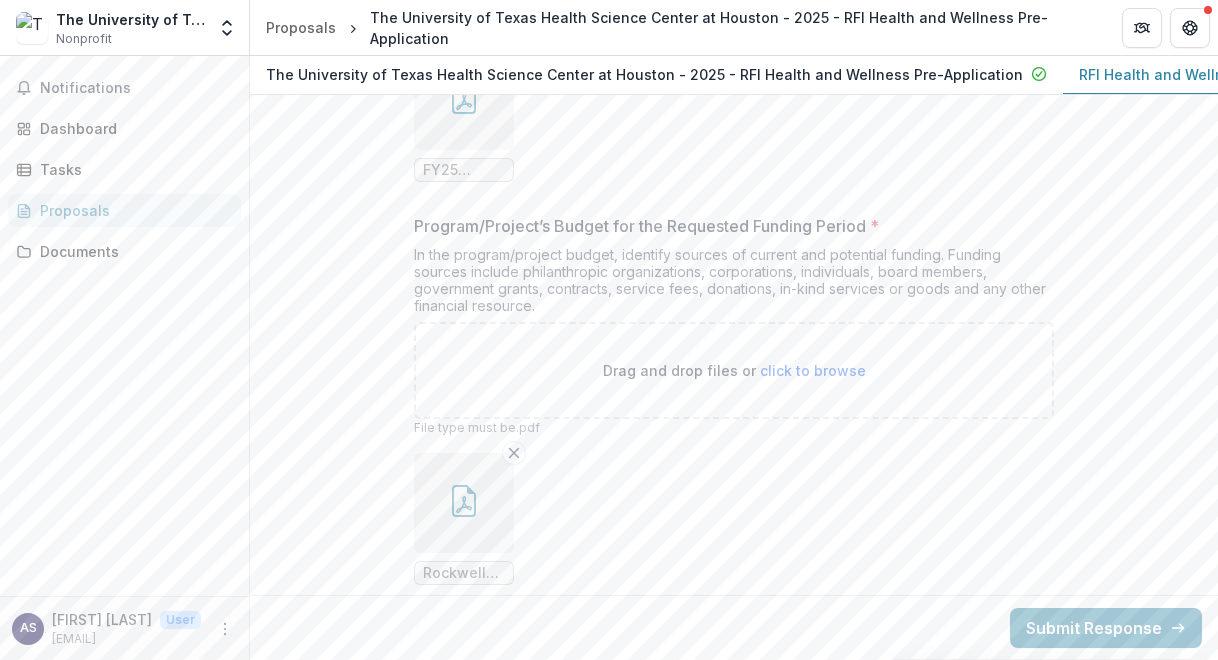 click 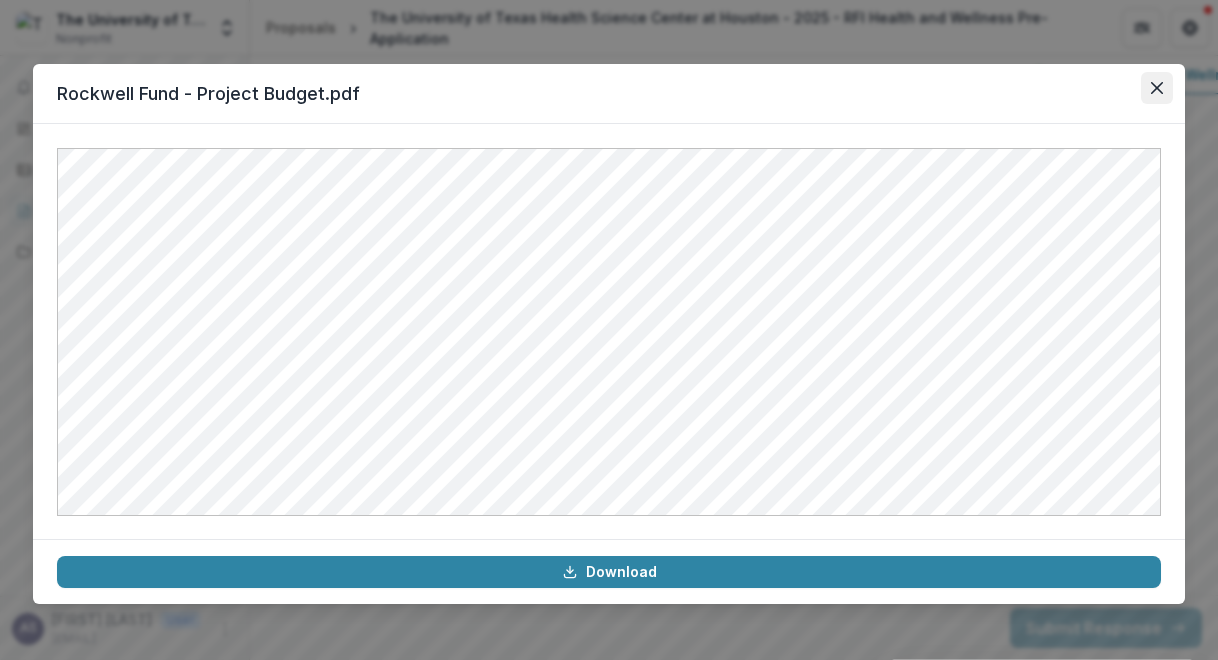 click 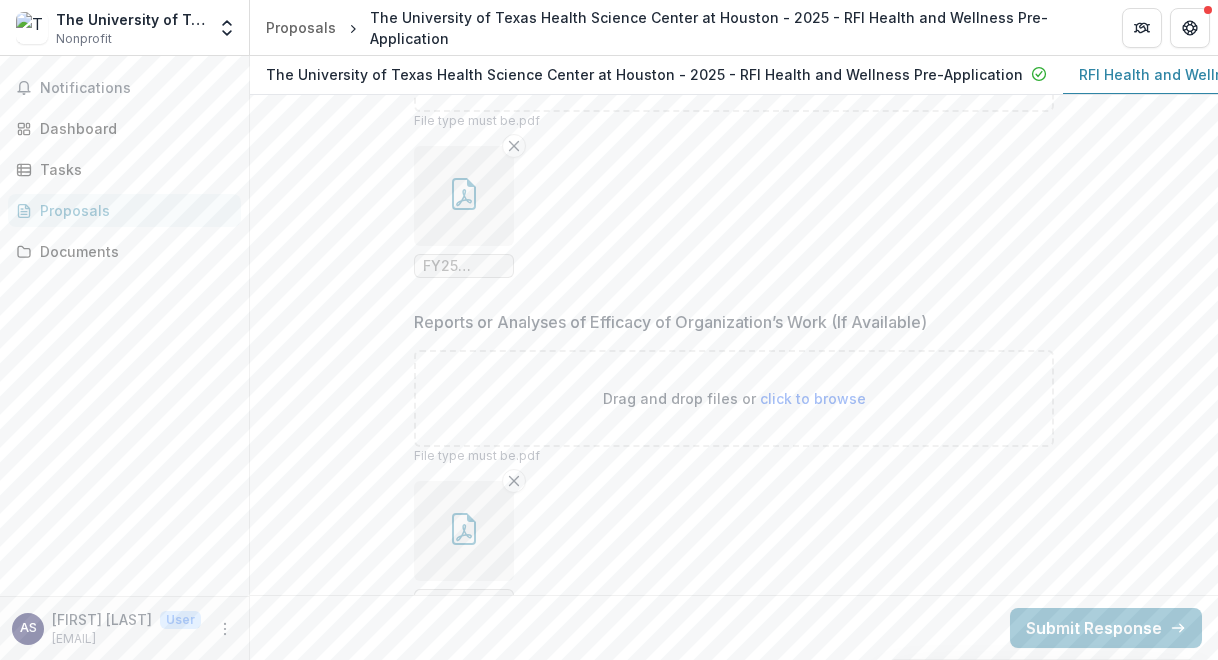 scroll, scrollTop: 15971, scrollLeft: 0, axis: vertical 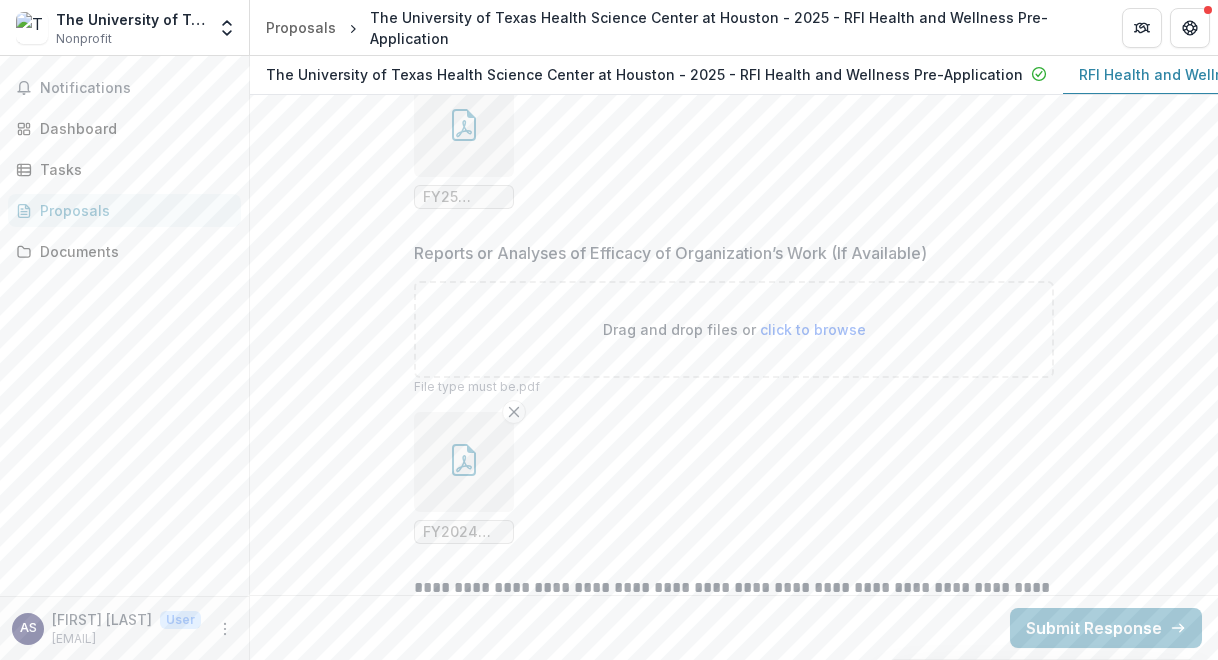 click at bounding box center (464, 462) 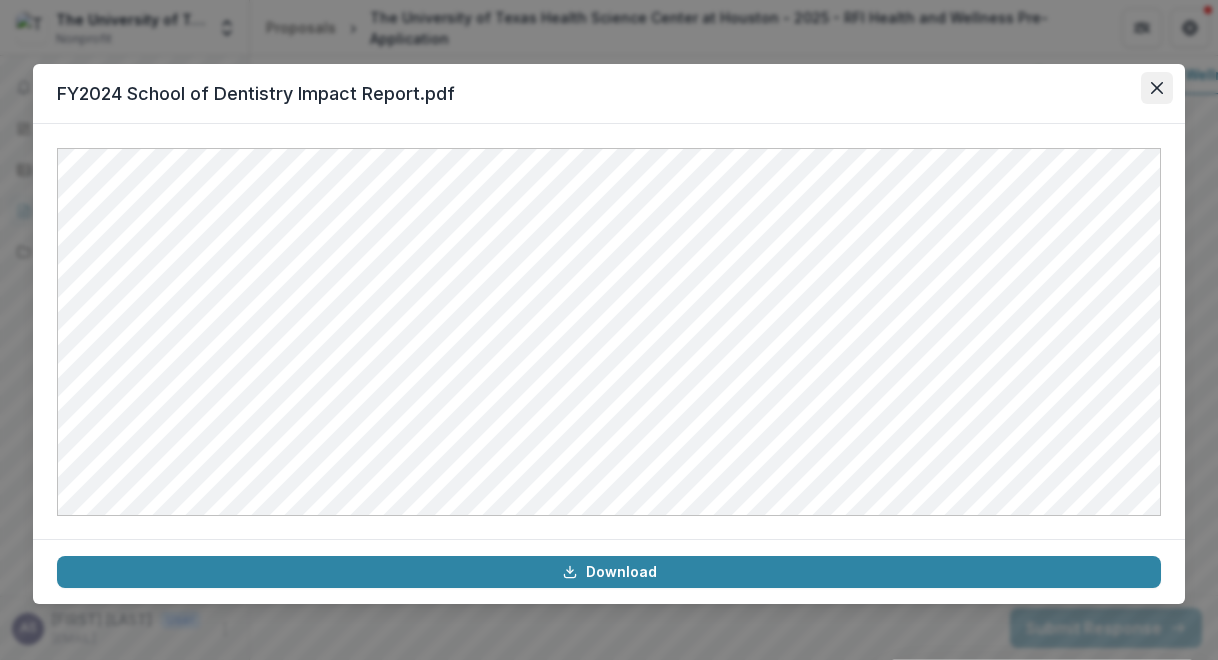 click 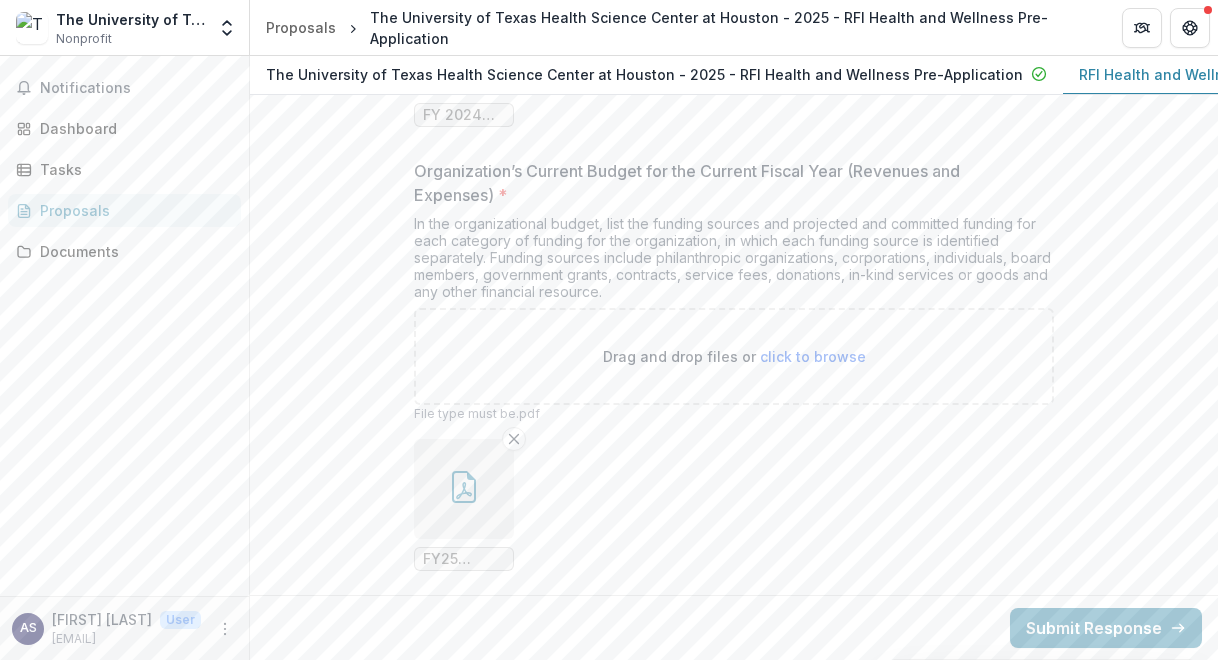 scroll, scrollTop: 14647, scrollLeft: 0, axis: vertical 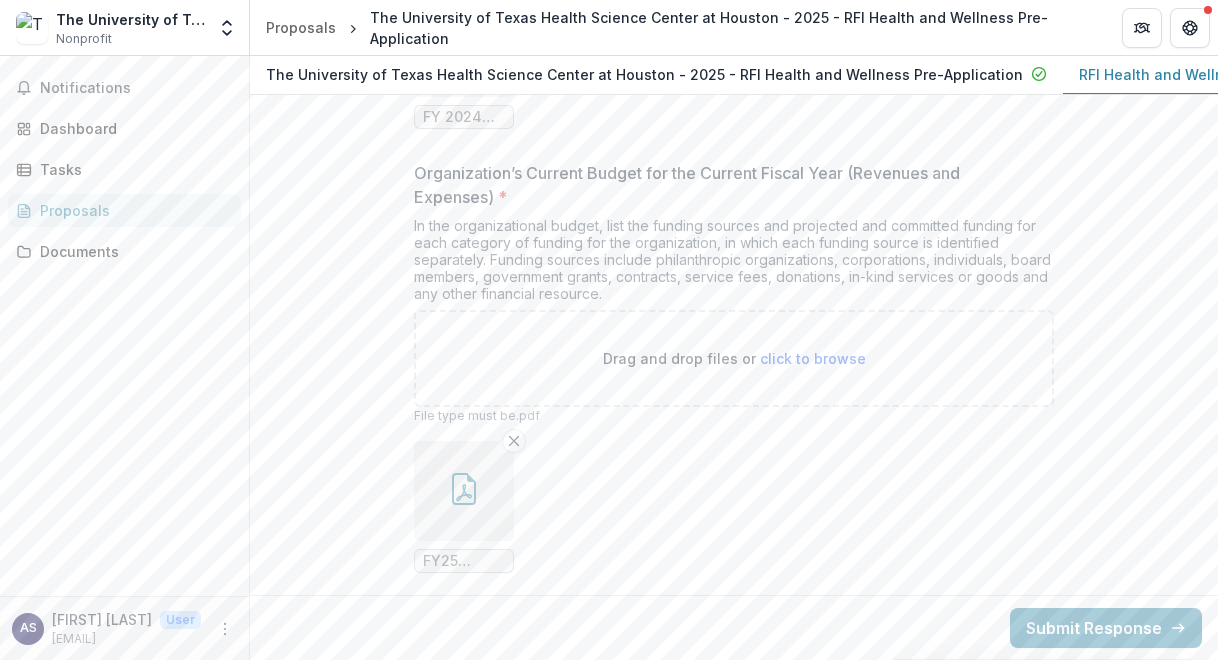 click 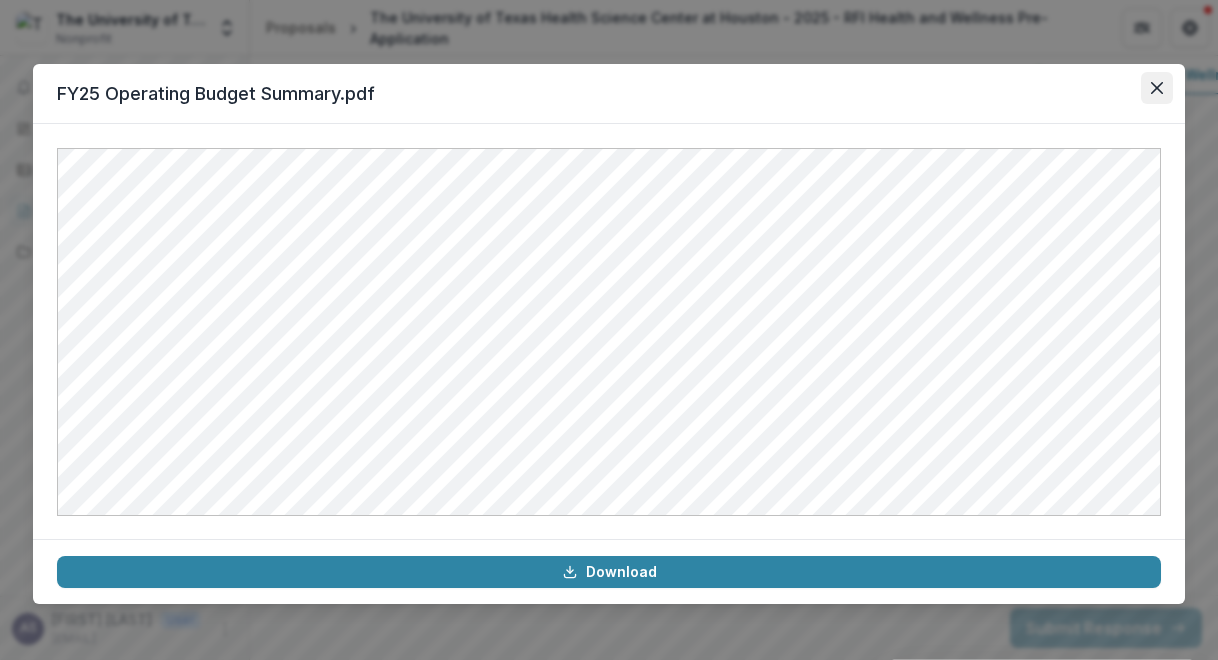 click 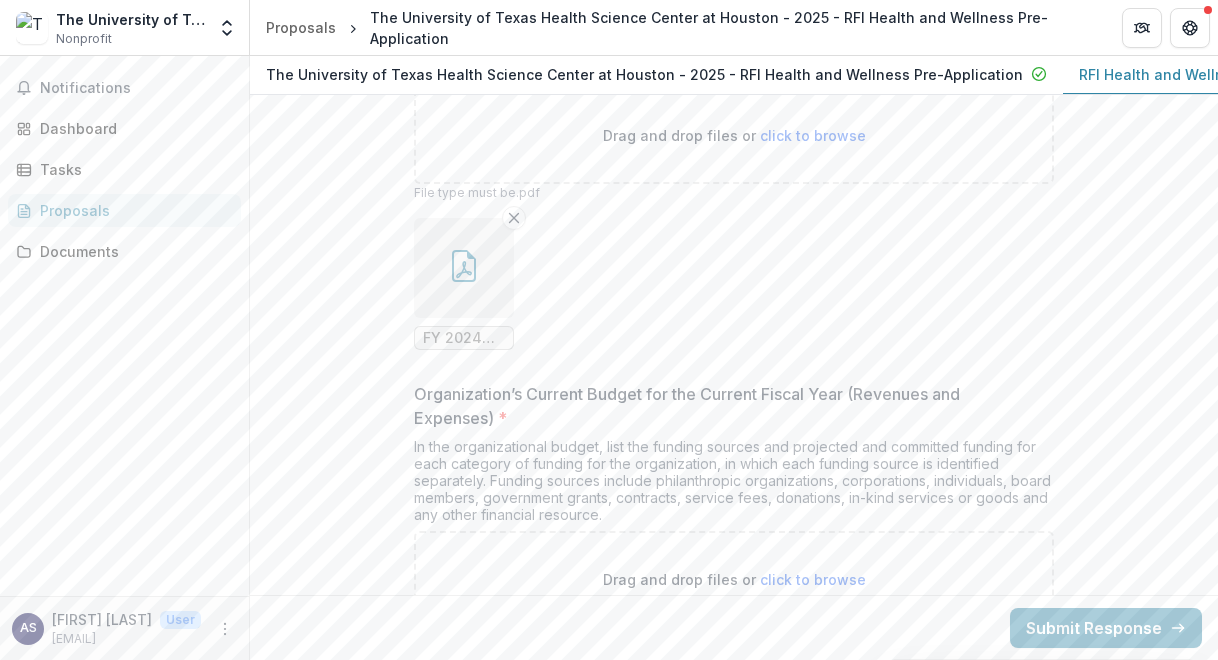 scroll, scrollTop: 14150, scrollLeft: 0, axis: vertical 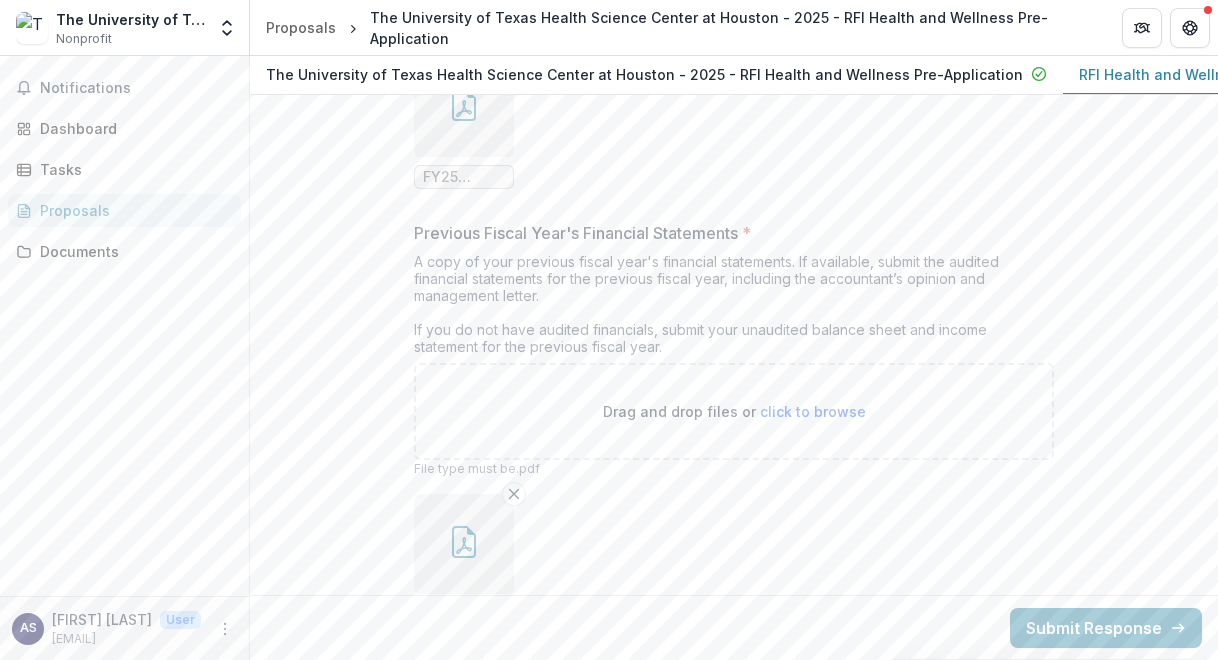 click at bounding box center [464, 544] 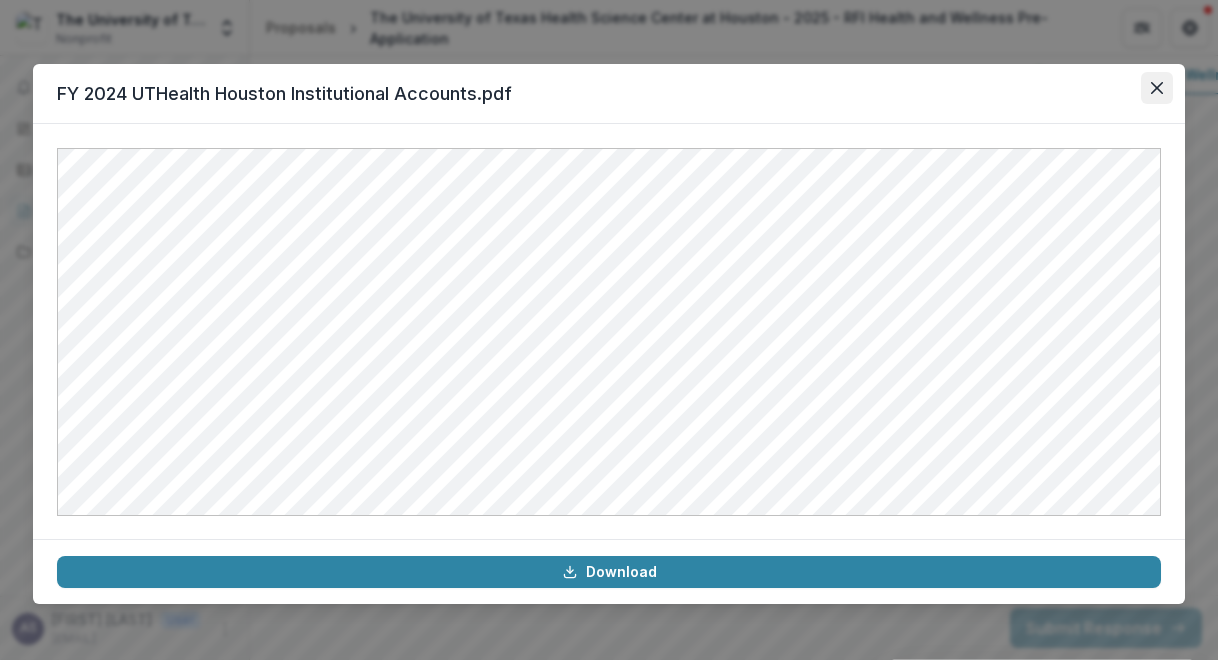 click at bounding box center (1157, 88) 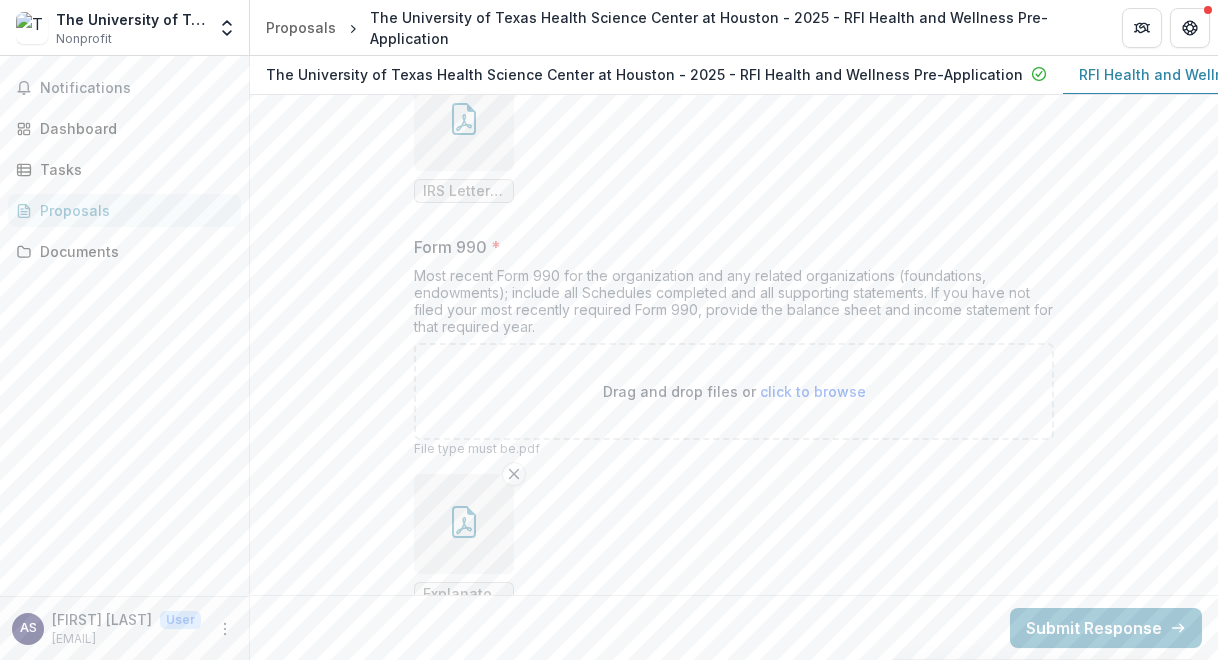 scroll, scrollTop: 13382, scrollLeft: 0, axis: vertical 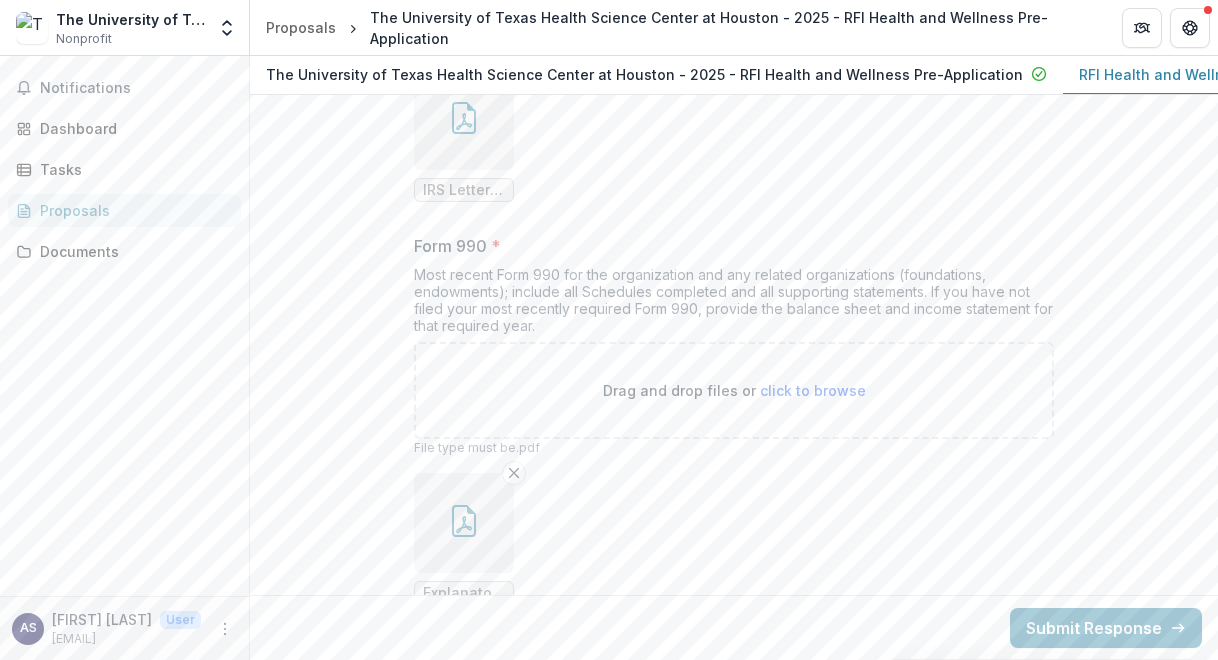 click 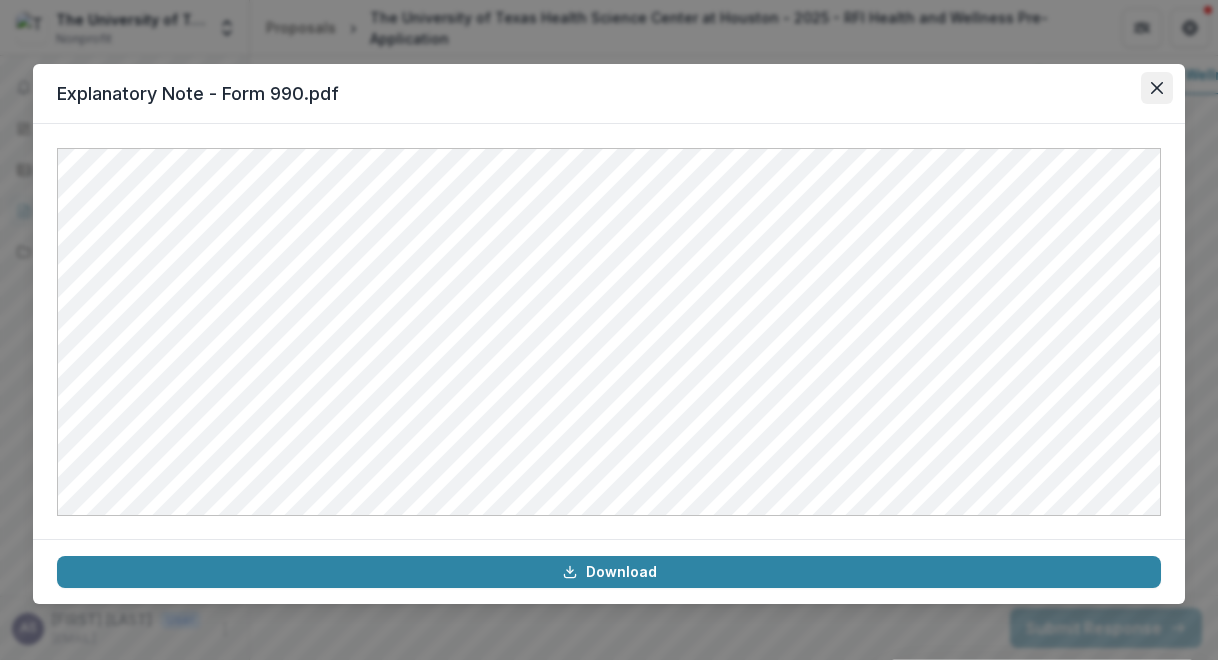 click at bounding box center (1157, 88) 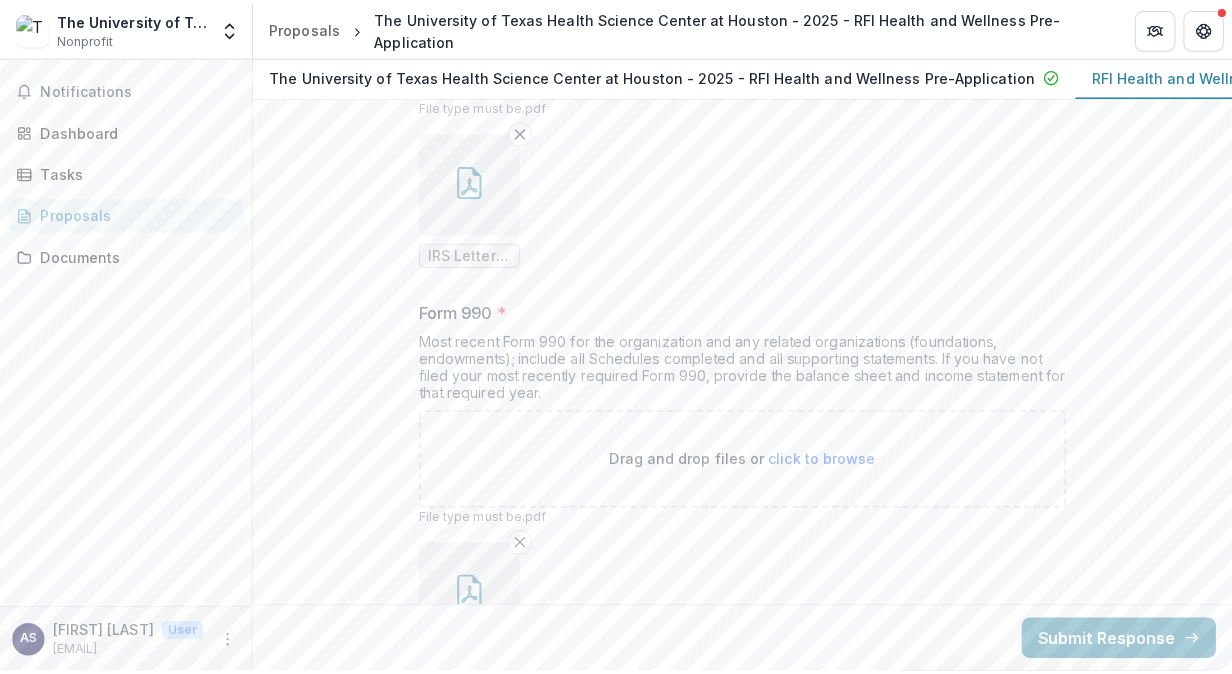 scroll, scrollTop: 13320, scrollLeft: 0, axis: vertical 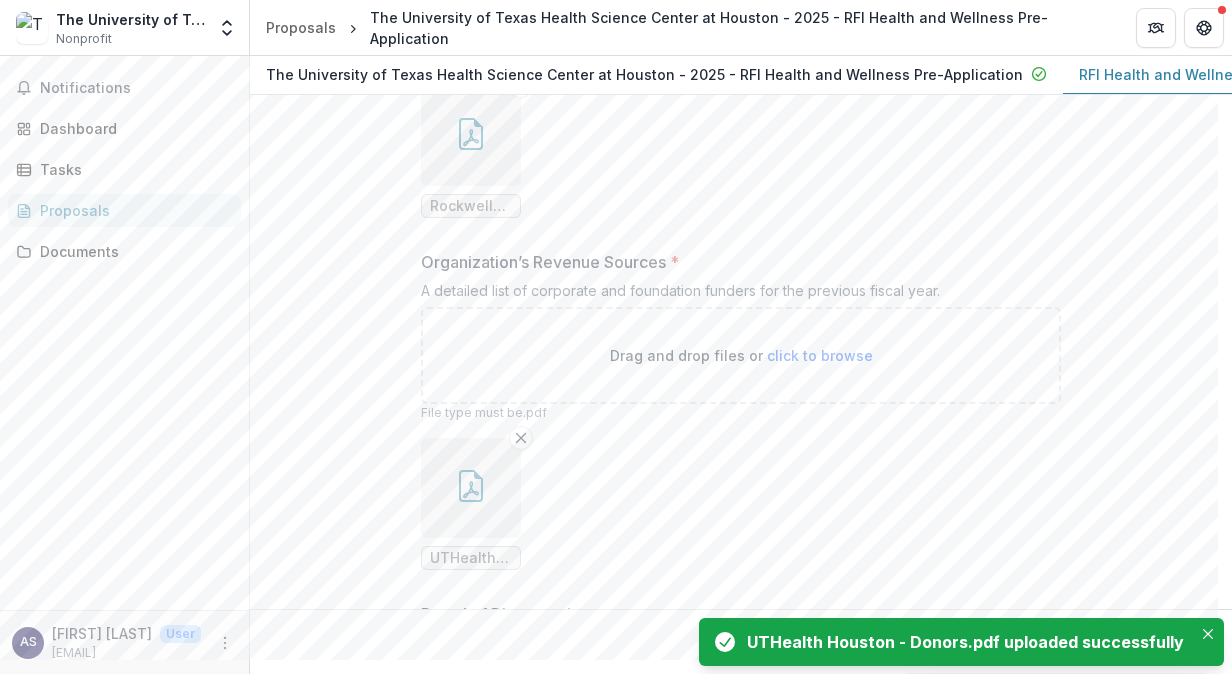 click 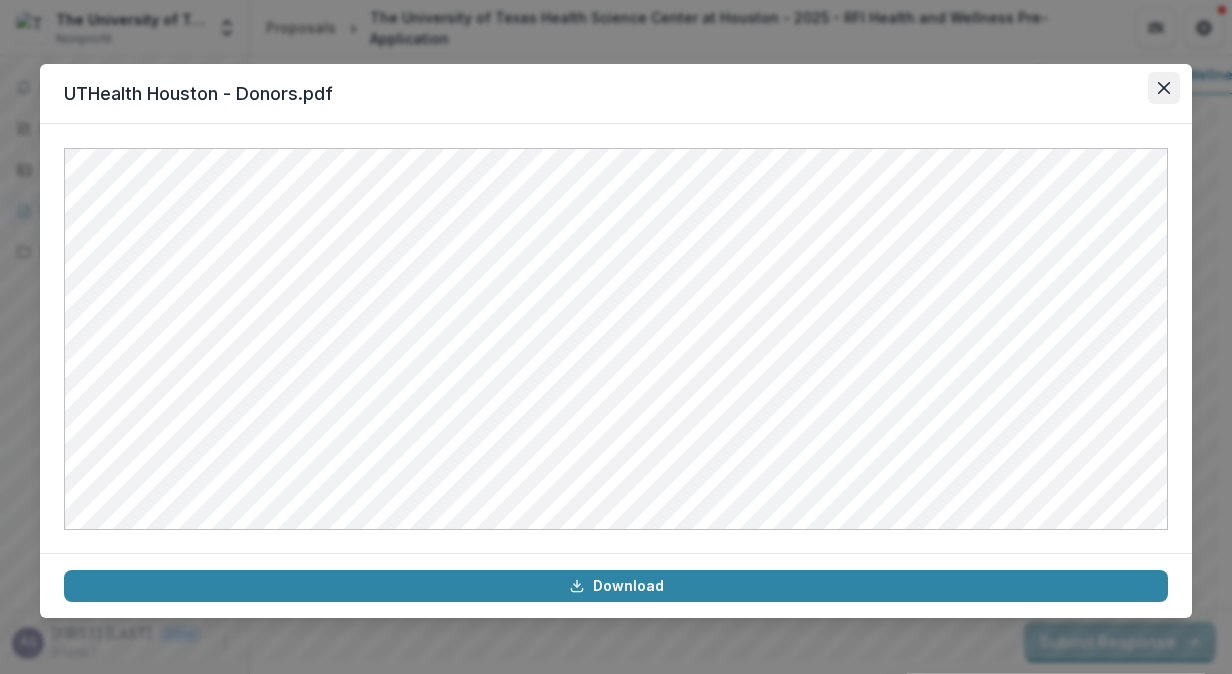 click at bounding box center (1164, 88) 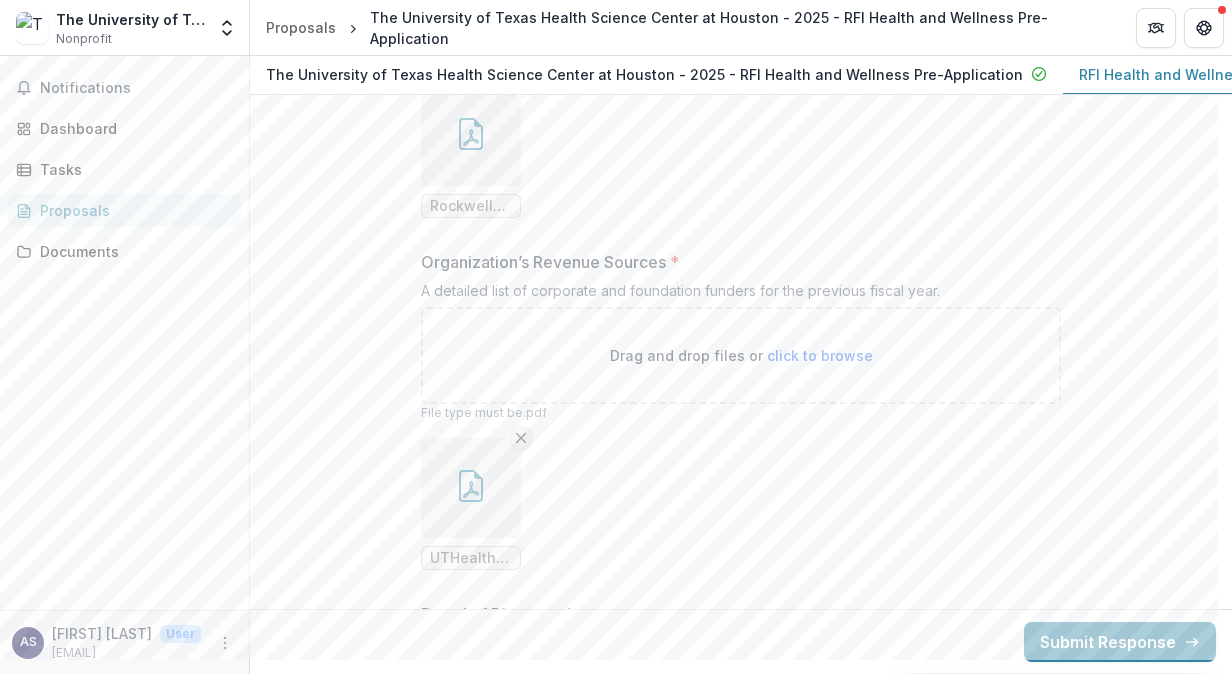 click 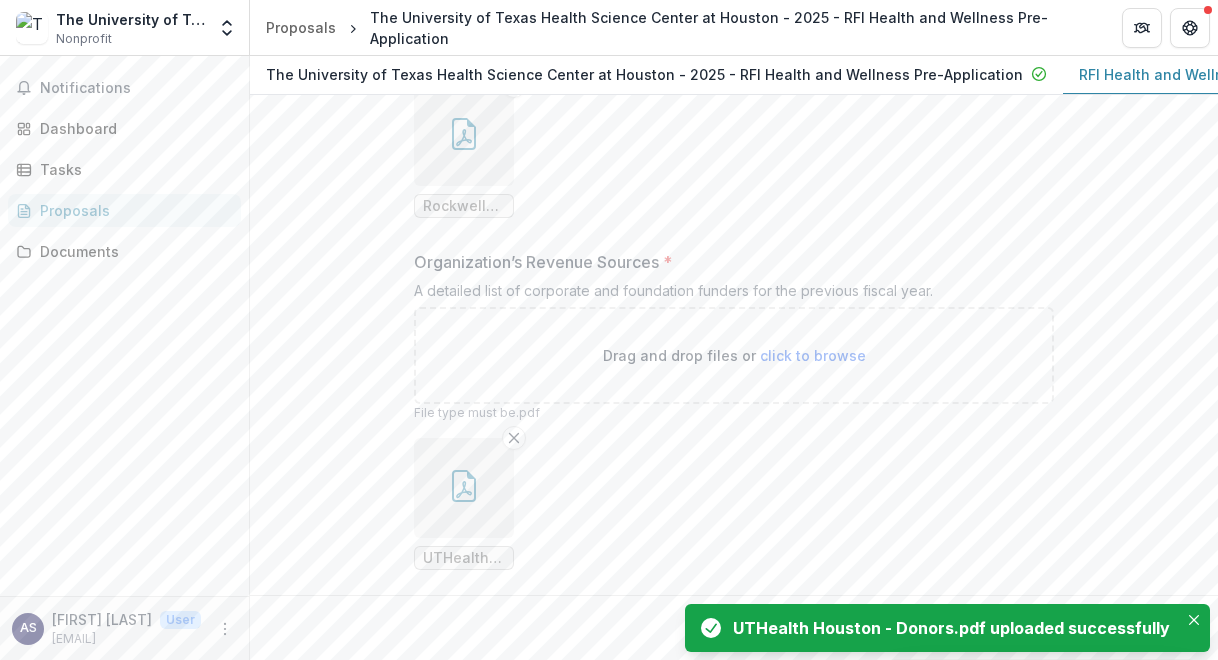 click on "UTHealth Houston - Donors.pdf" at bounding box center (734, 504) 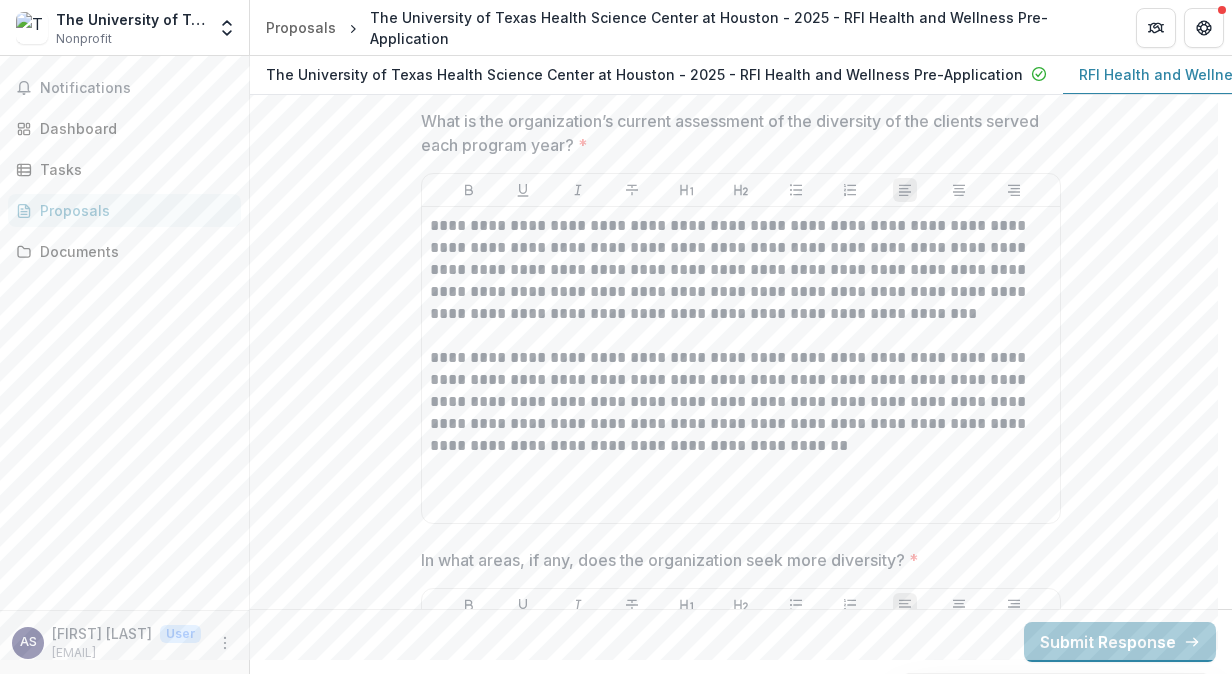 scroll, scrollTop: 10199, scrollLeft: 0, axis: vertical 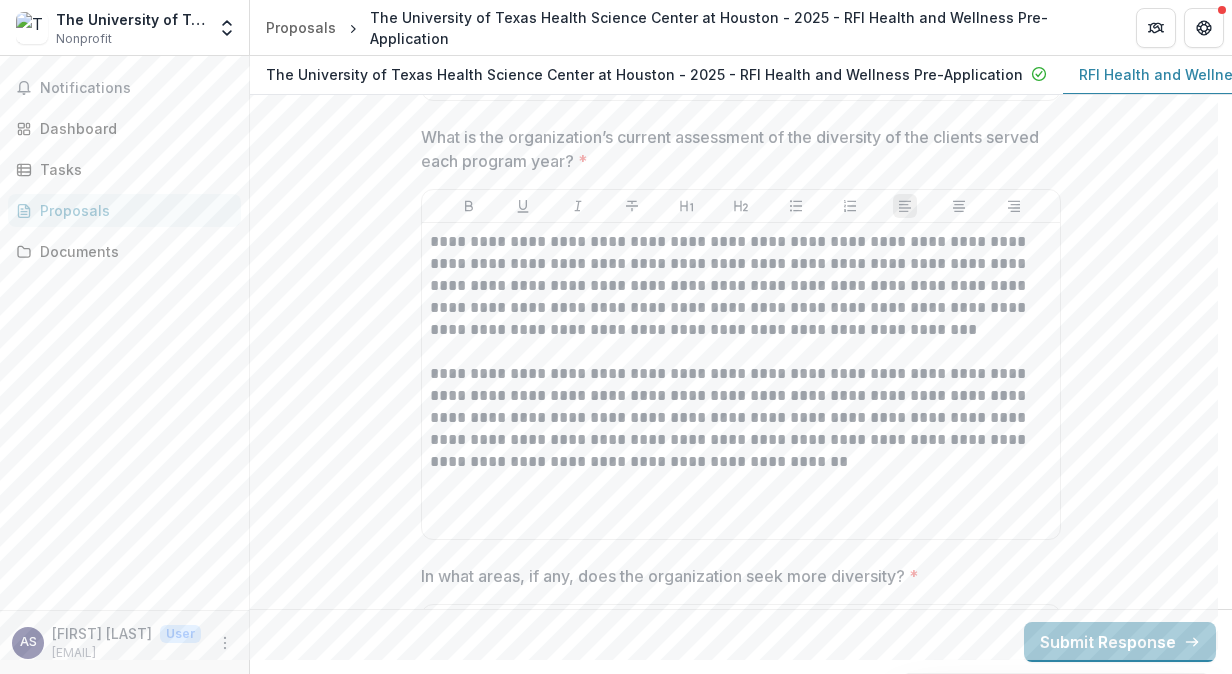 drag, startPoint x: 1224, startPoint y: 441, endPoint x: 1226, endPoint y: 224, distance: 217.00922 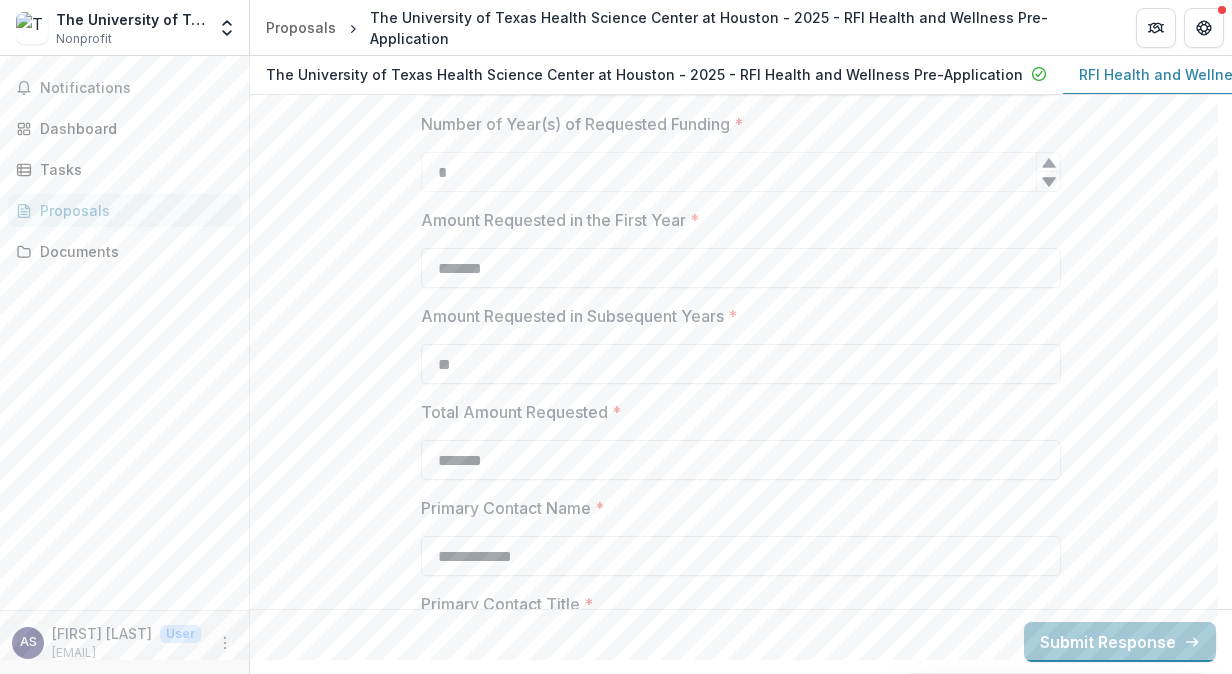 scroll, scrollTop: 3277, scrollLeft: 0, axis: vertical 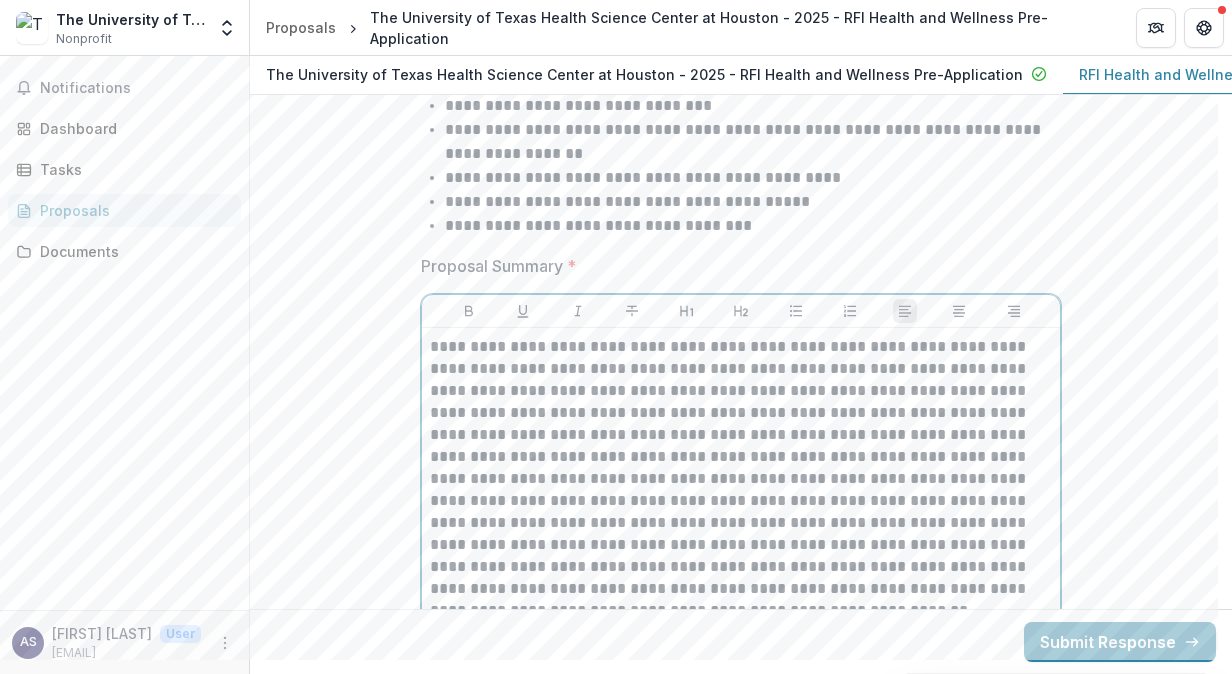 click on "**********" at bounding box center [741, 875] 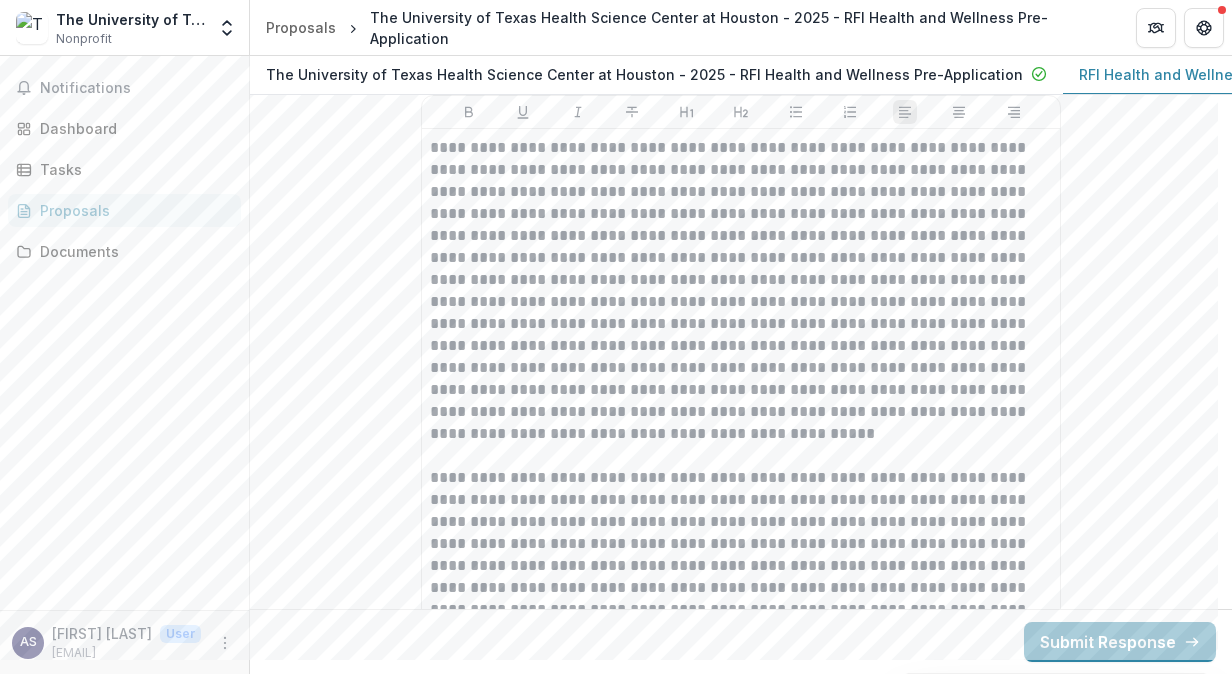 scroll, scrollTop: 6634, scrollLeft: 0, axis: vertical 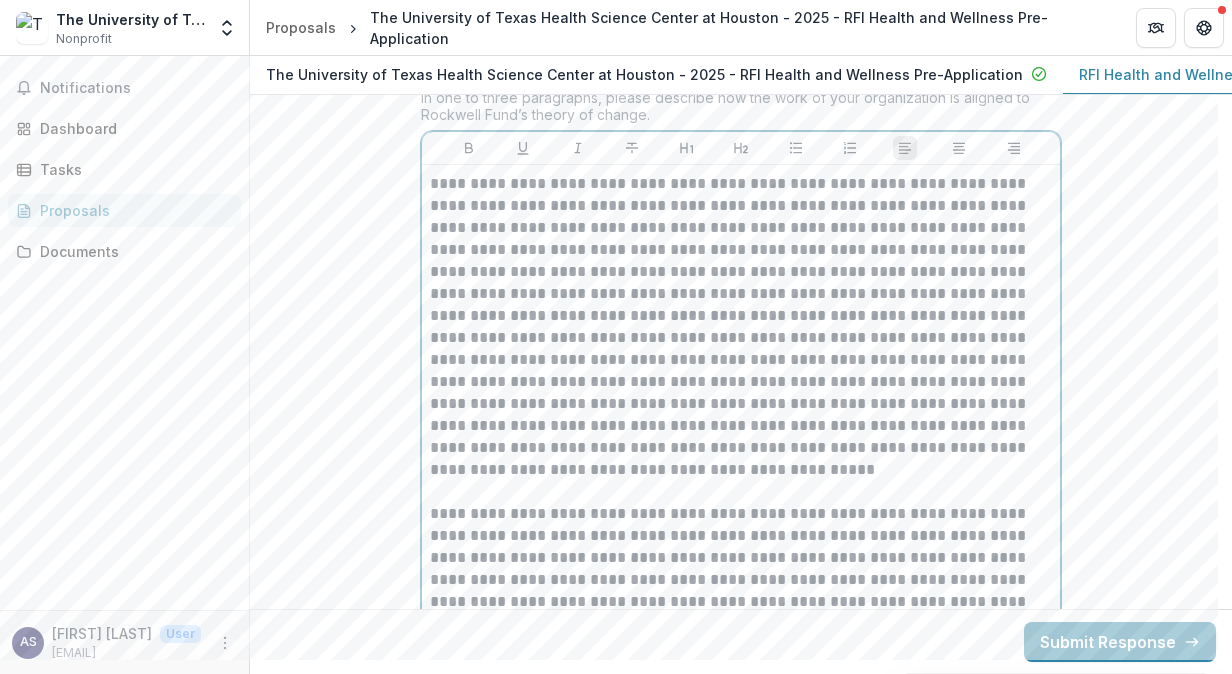 click at bounding box center (741, 327) 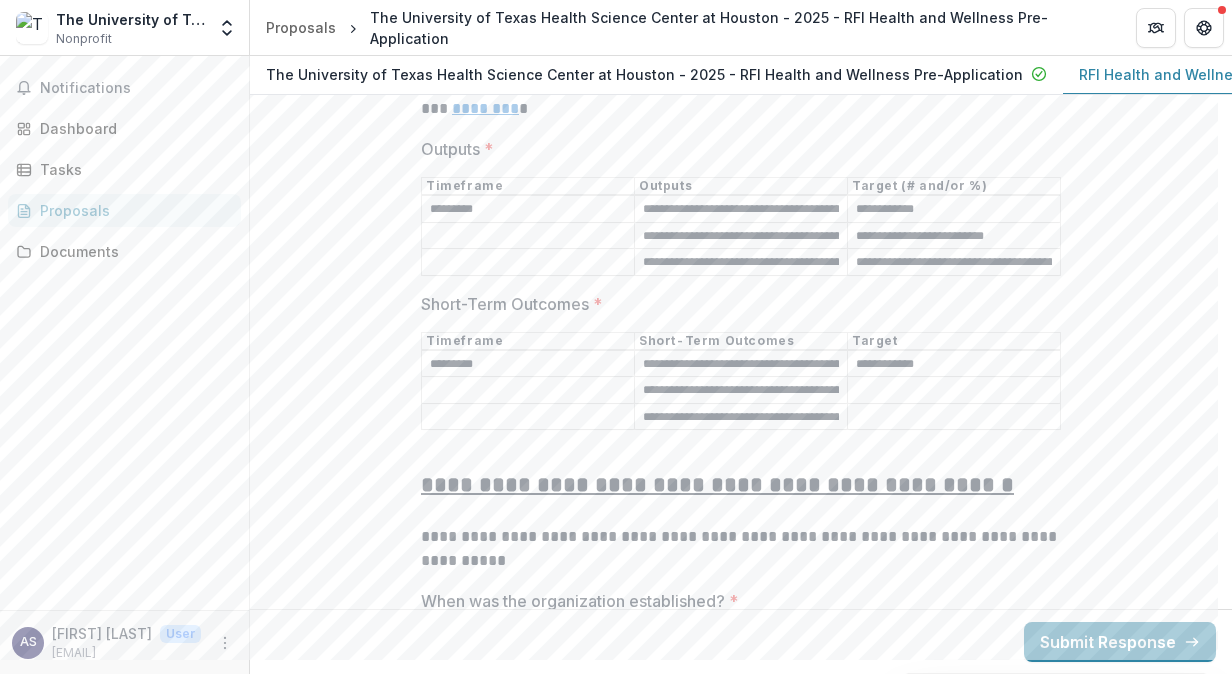 scroll, scrollTop: 8240, scrollLeft: 0, axis: vertical 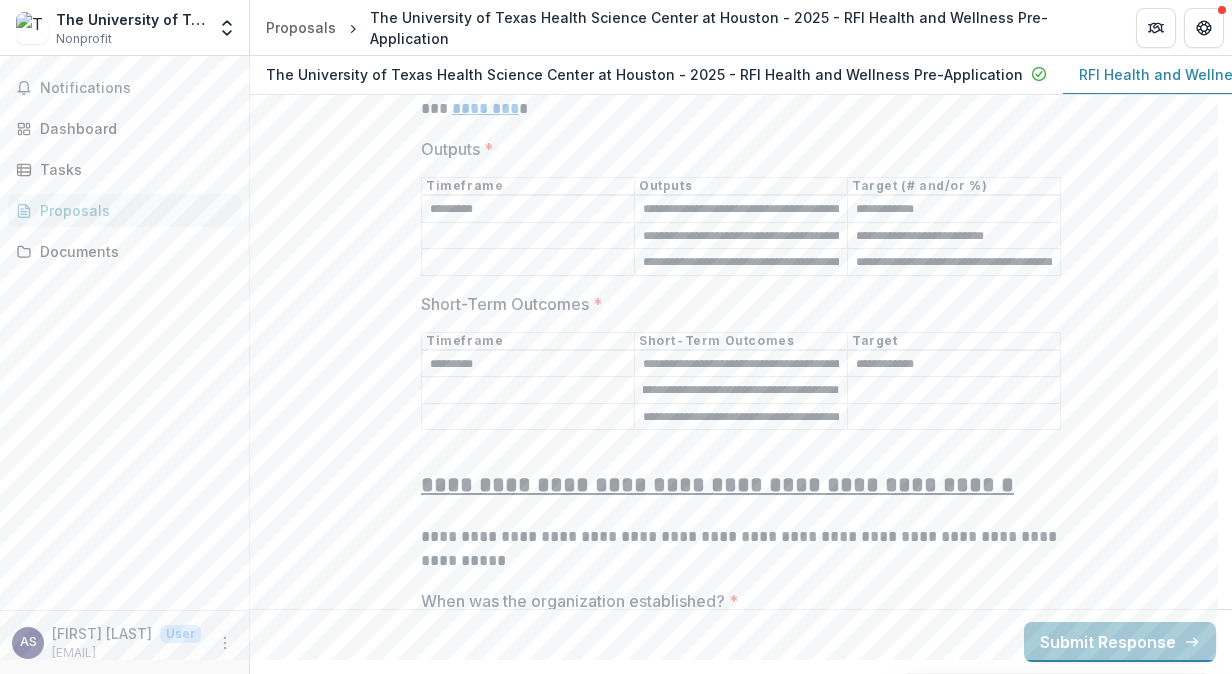 click on "**********" at bounding box center [741, 417] 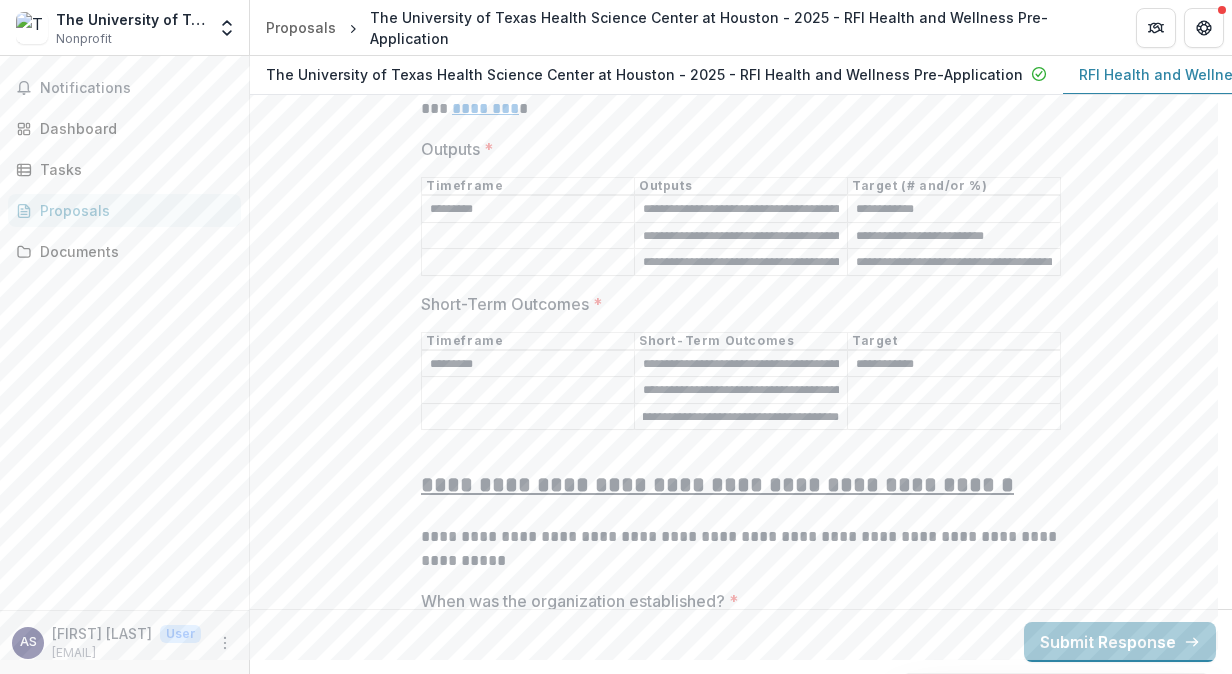 scroll, scrollTop: 0, scrollLeft: 340, axis: horizontal 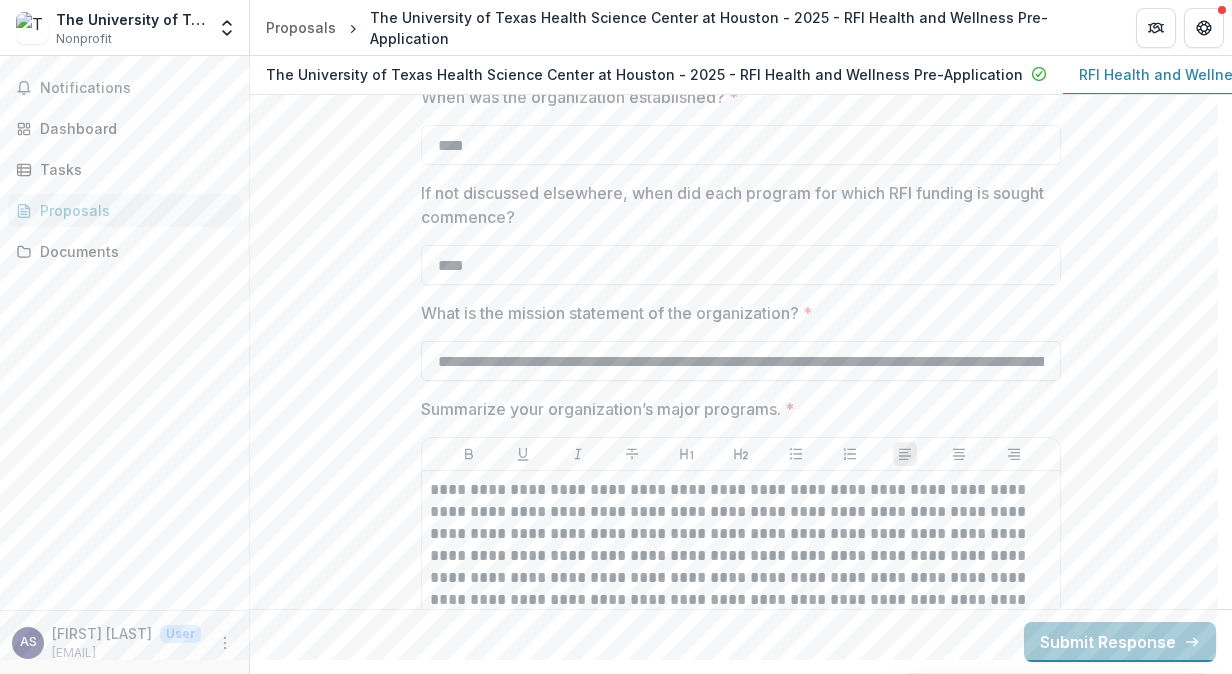 click on "**********" at bounding box center (741, 361) 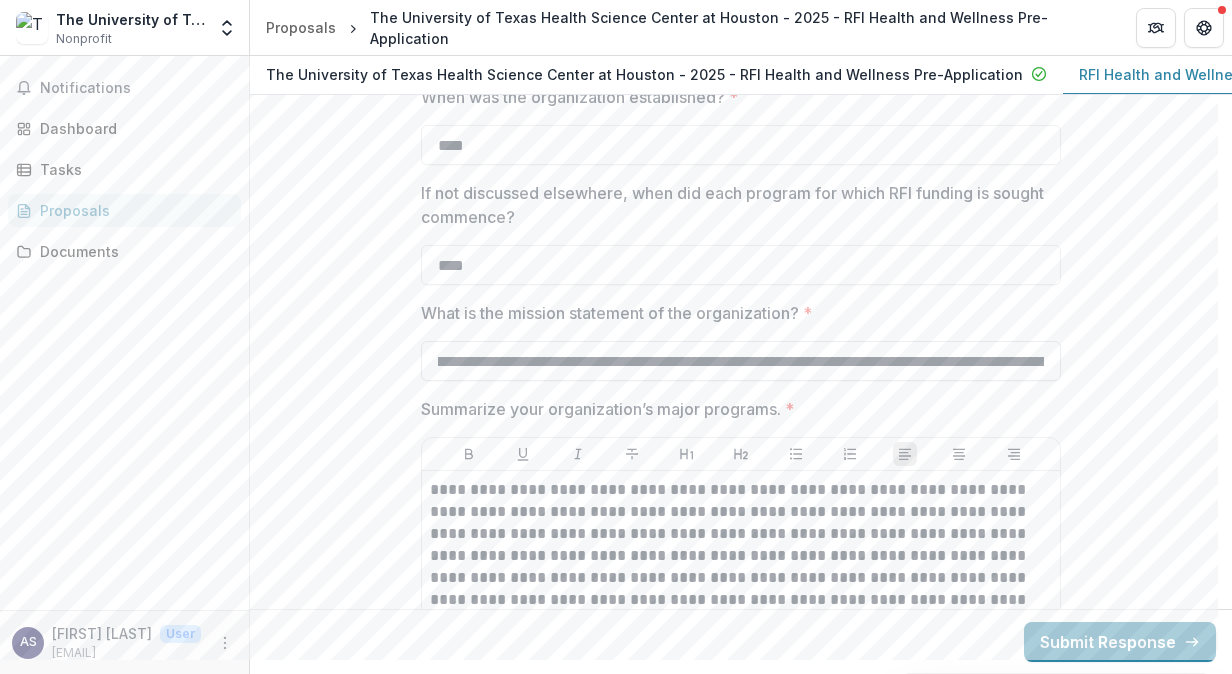 scroll, scrollTop: 0, scrollLeft: 2268, axis: horizontal 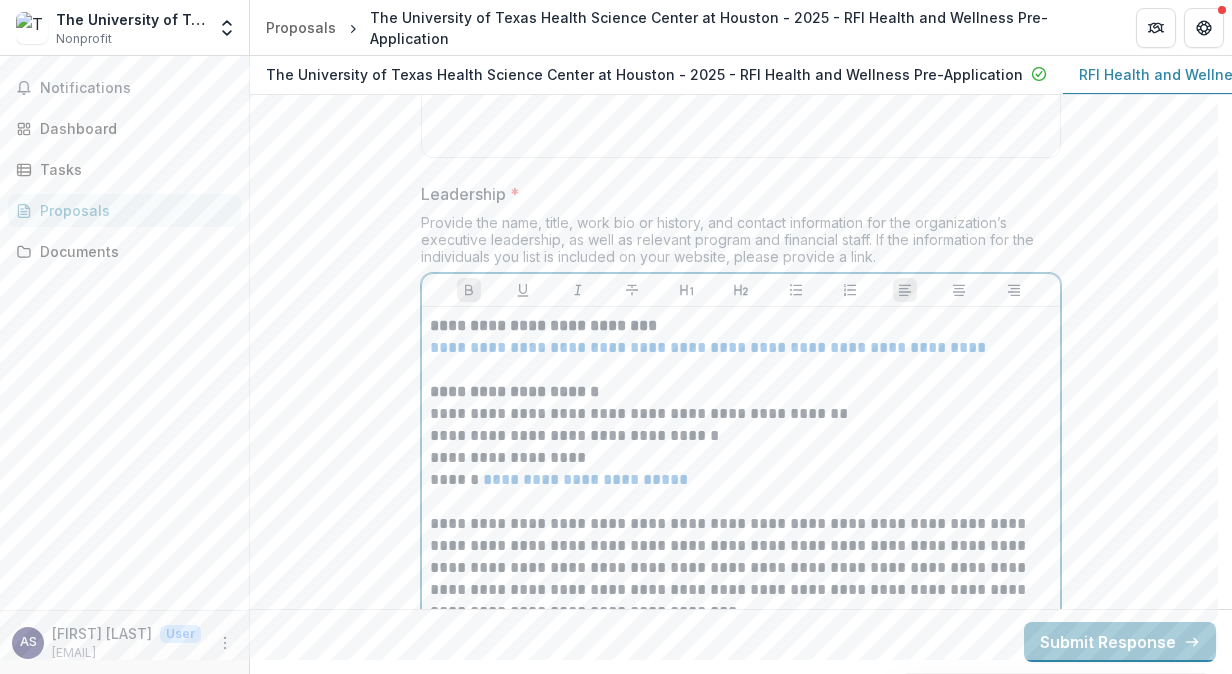 click on "**********" at bounding box center [708, 347] 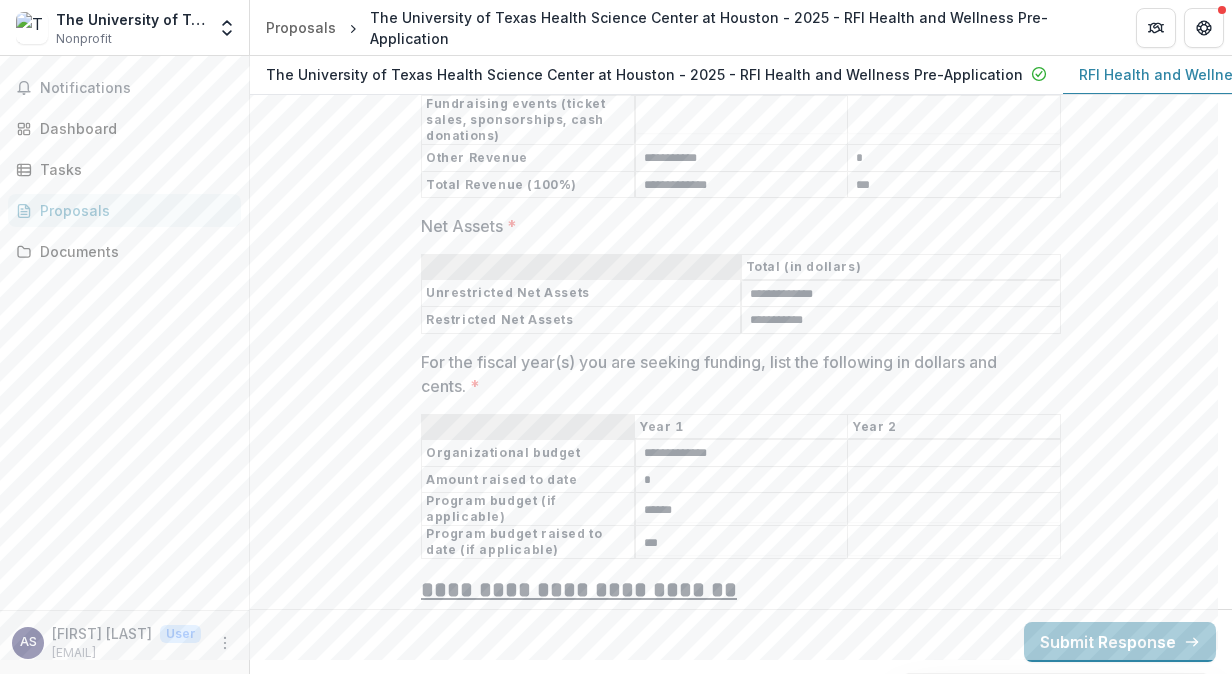 scroll, scrollTop: 12546, scrollLeft: 0, axis: vertical 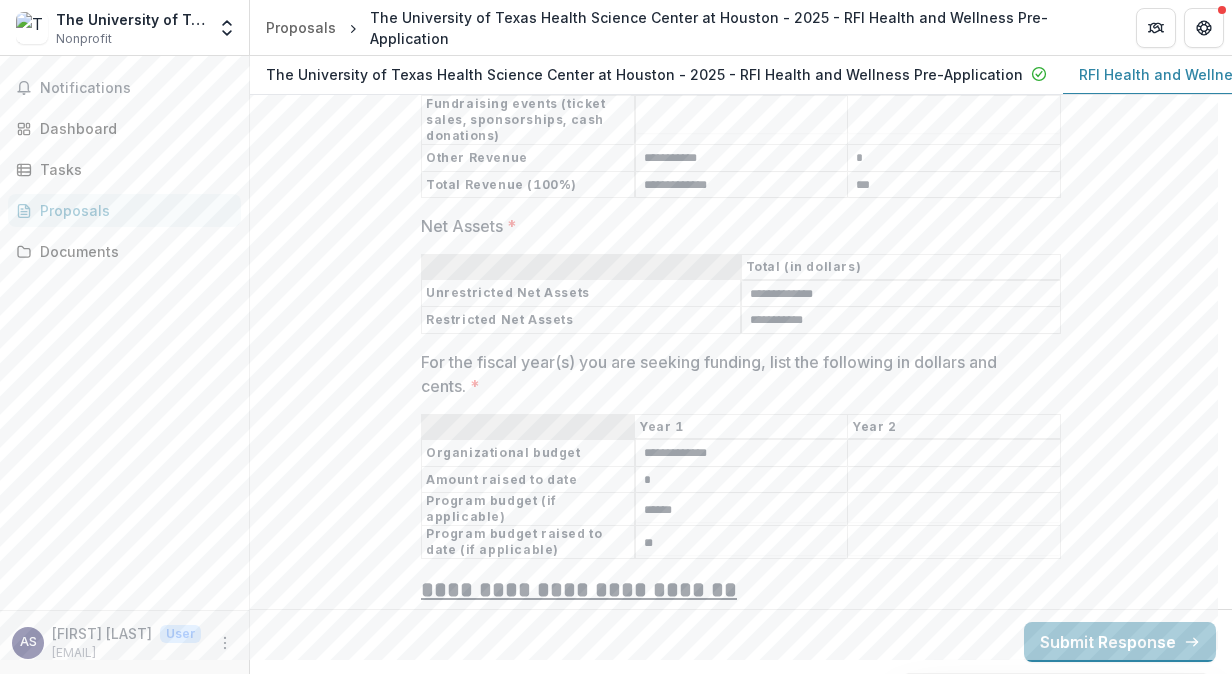 type on "*" 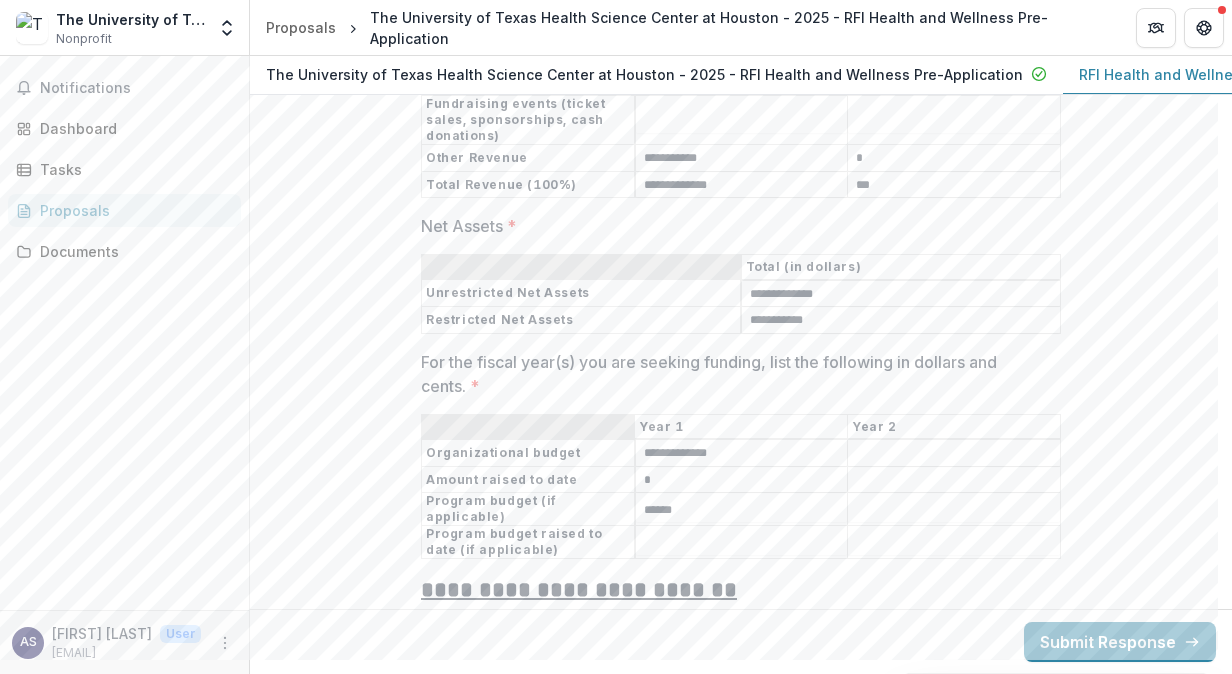 click on "**********" at bounding box center [741, 590] 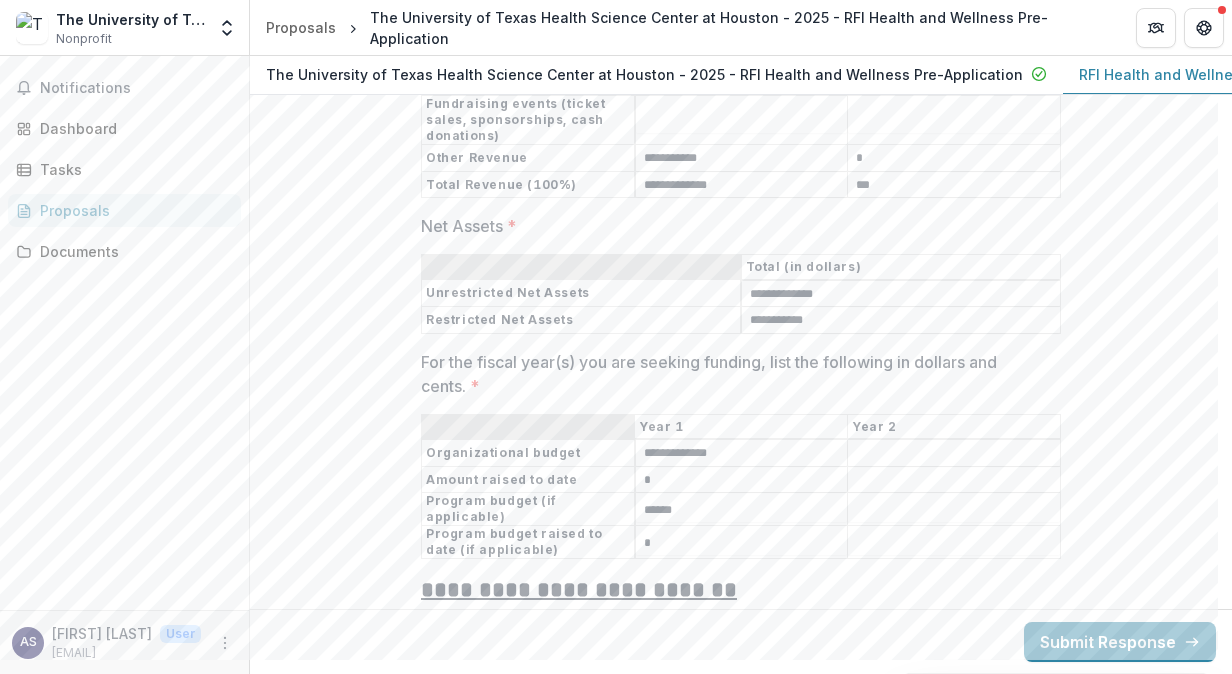 type on "*" 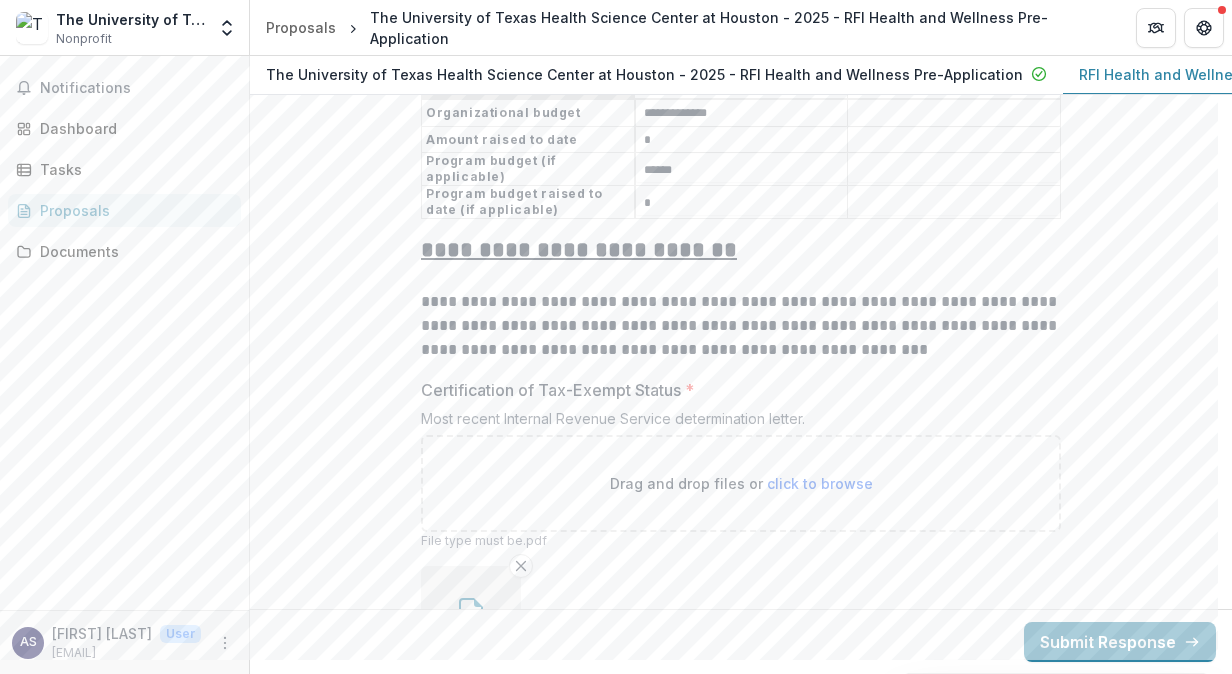 scroll, scrollTop: 12886, scrollLeft: 0, axis: vertical 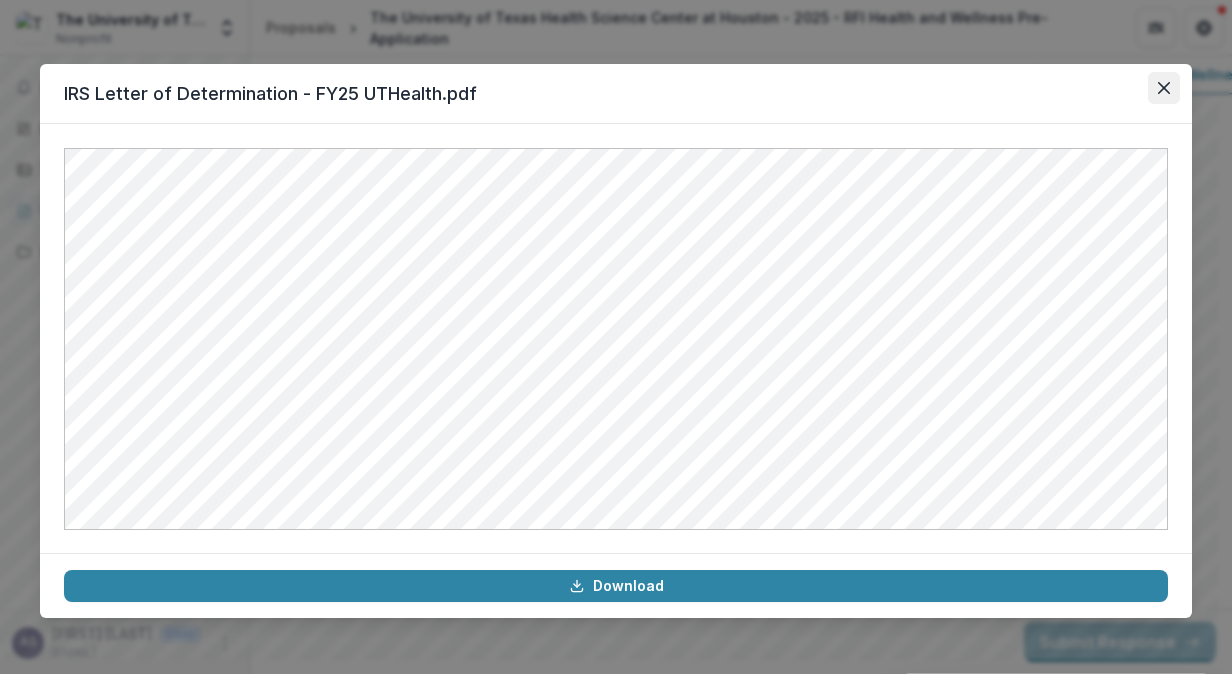 click at bounding box center (1164, 88) 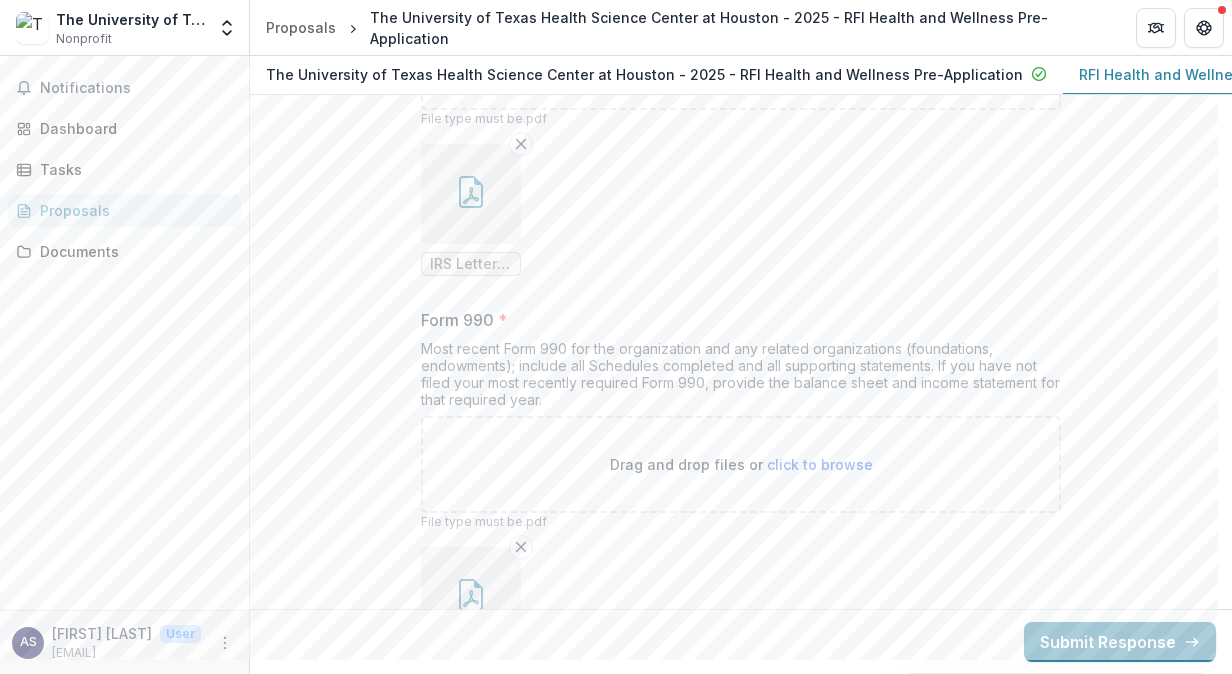 scroll, scrollTop: 13496, scrollLeft: 0, axis: vertical 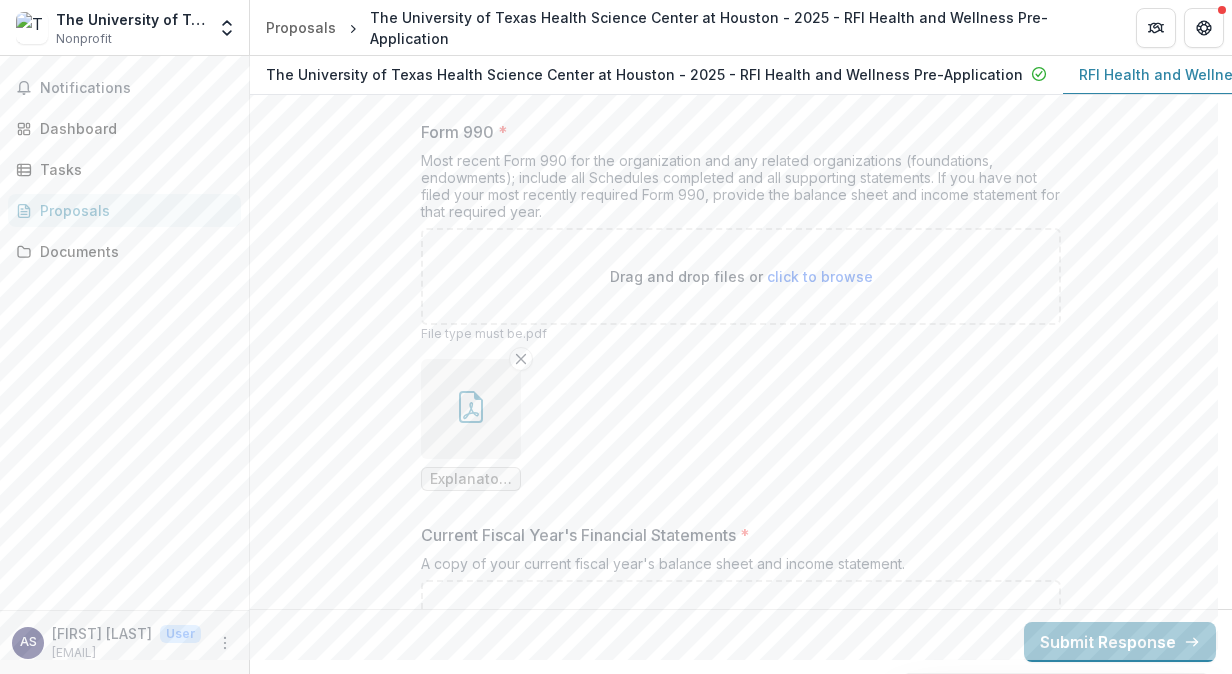 click at bounding box center (471, 409) 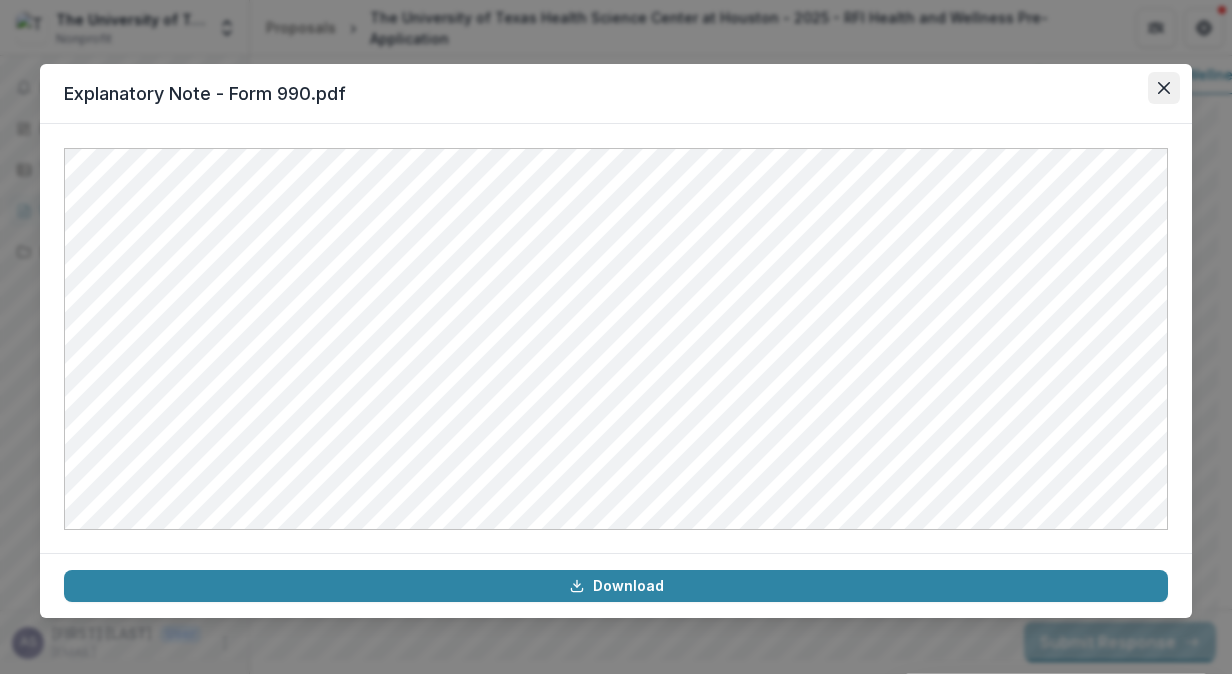 click at bounding box center (1164, 88) 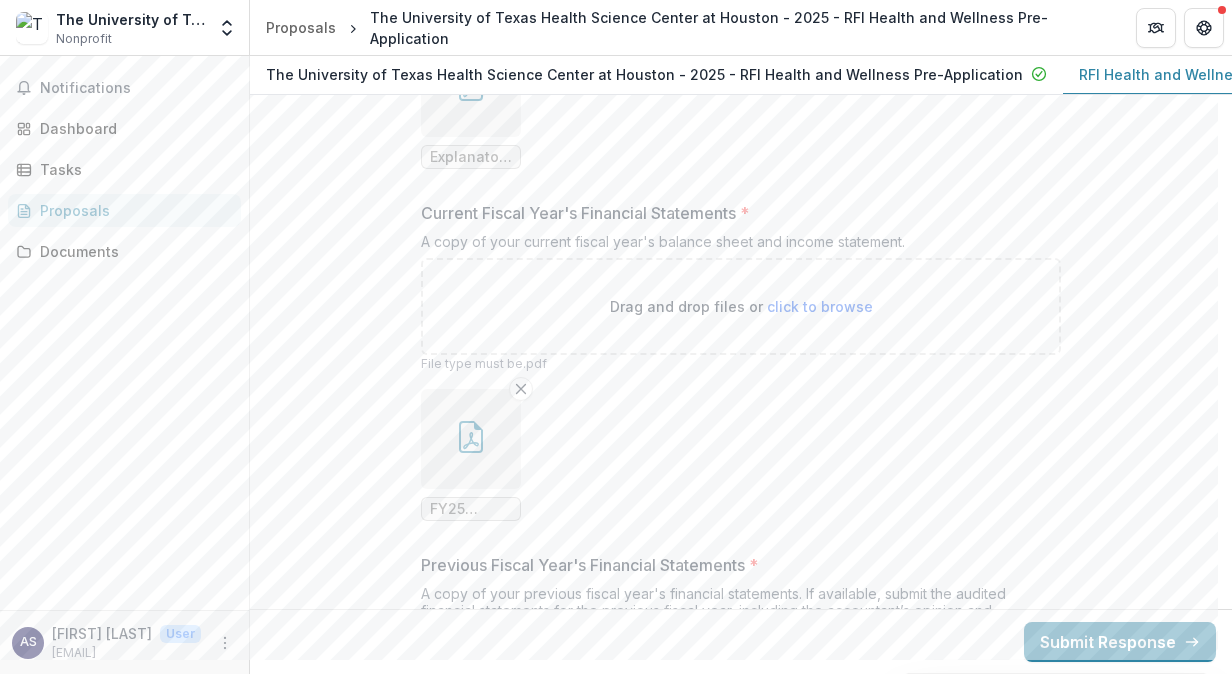 scroll, scrollTop: 13820, scrollLeft: 0, axis: vertical 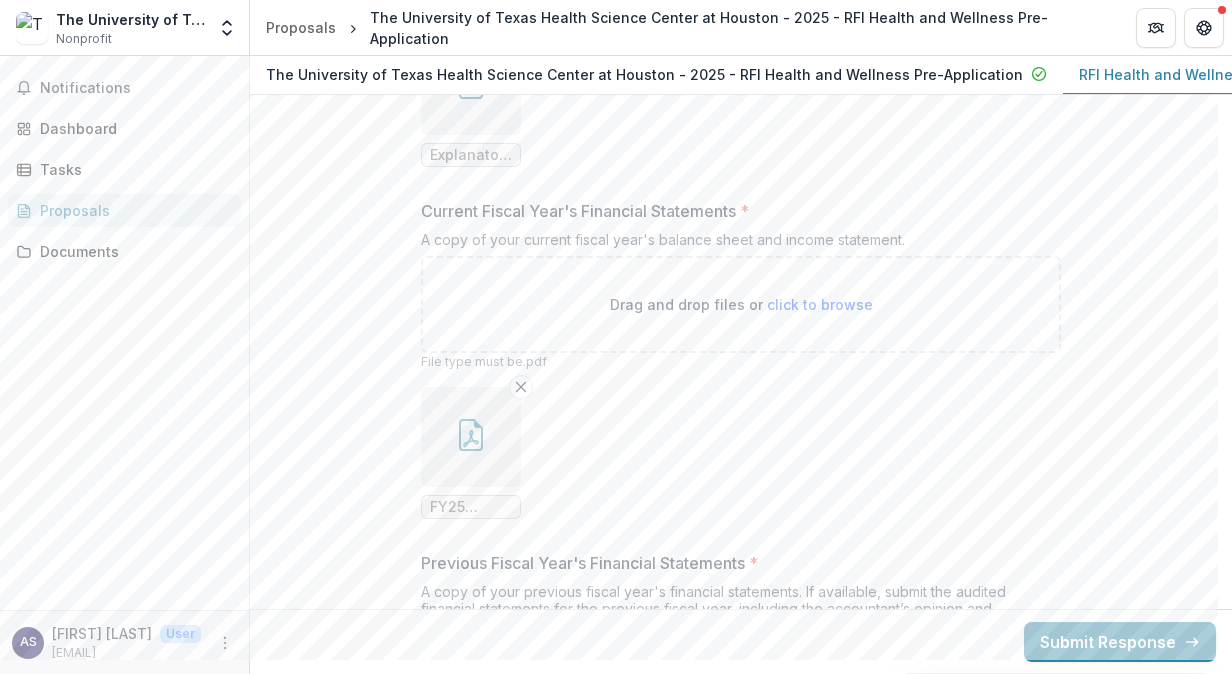 click at bounding box center (471, 437) 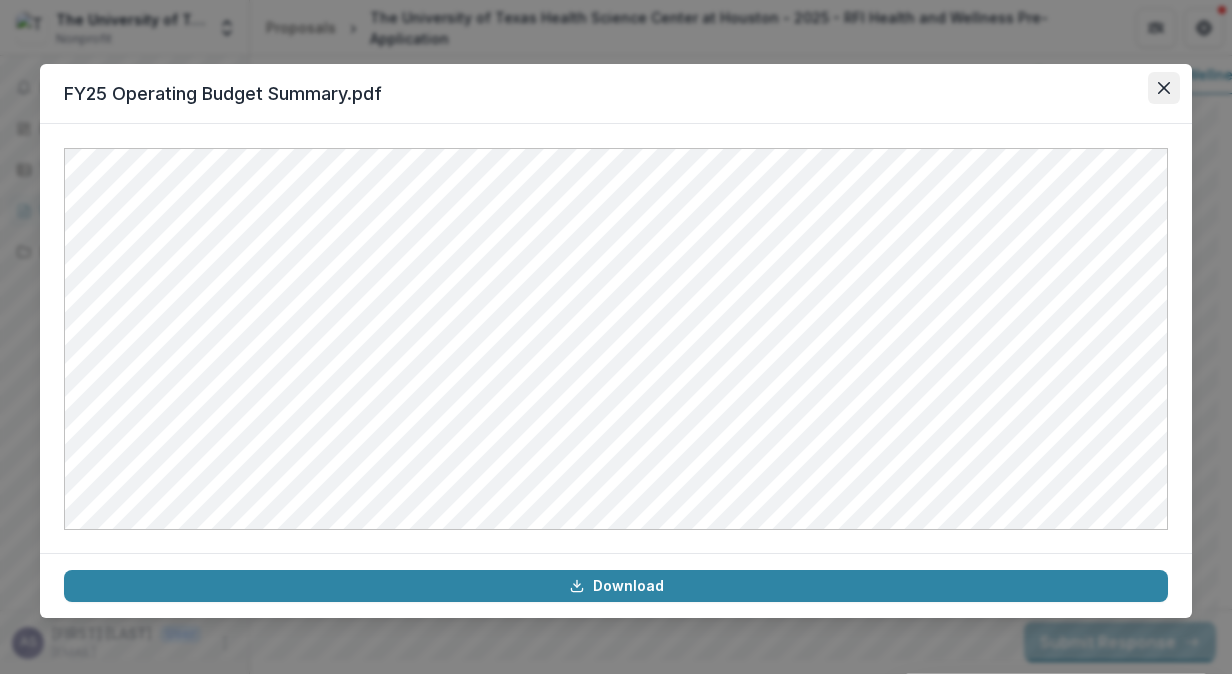 click at bounding box center (1164, 88) 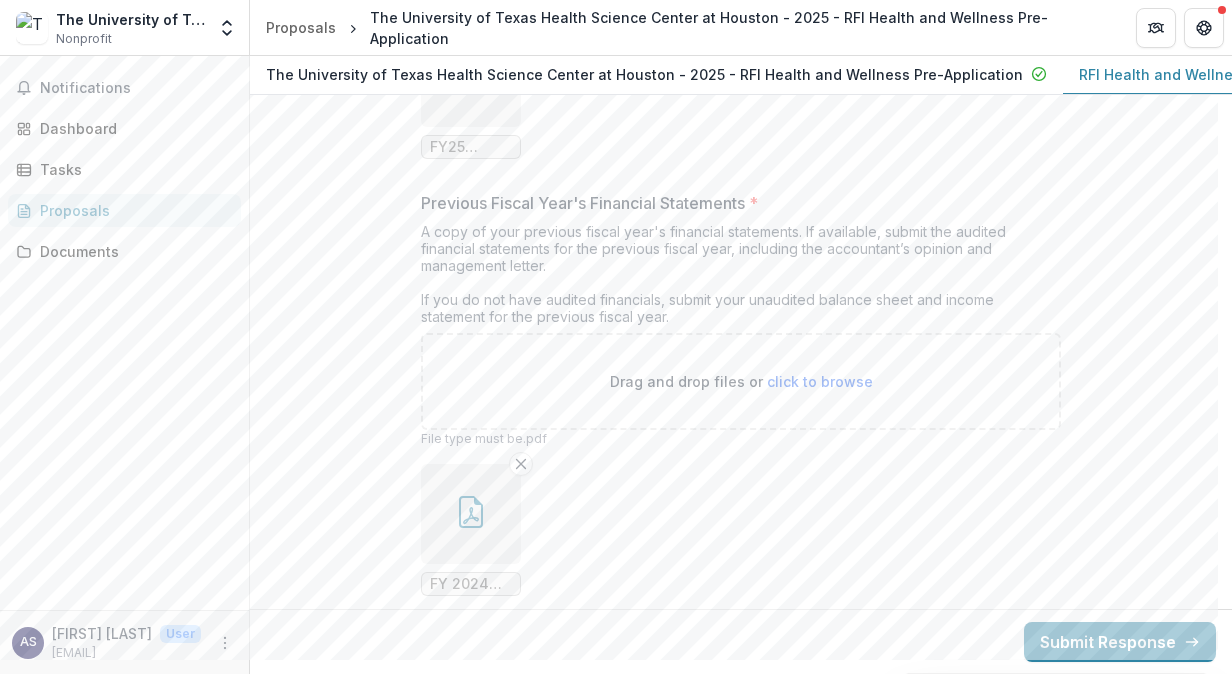 scroll, scrollTop: 14180, scrollLeft: 0, axis: vertical 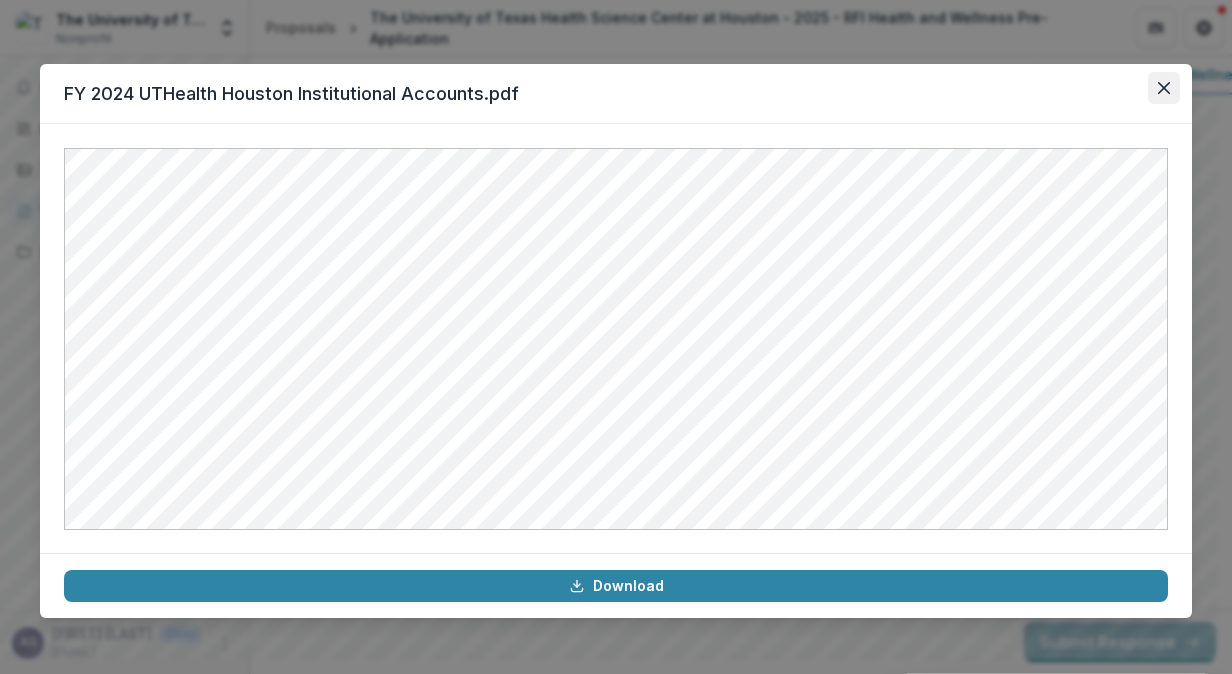 click at bounding box center (1164, 88) 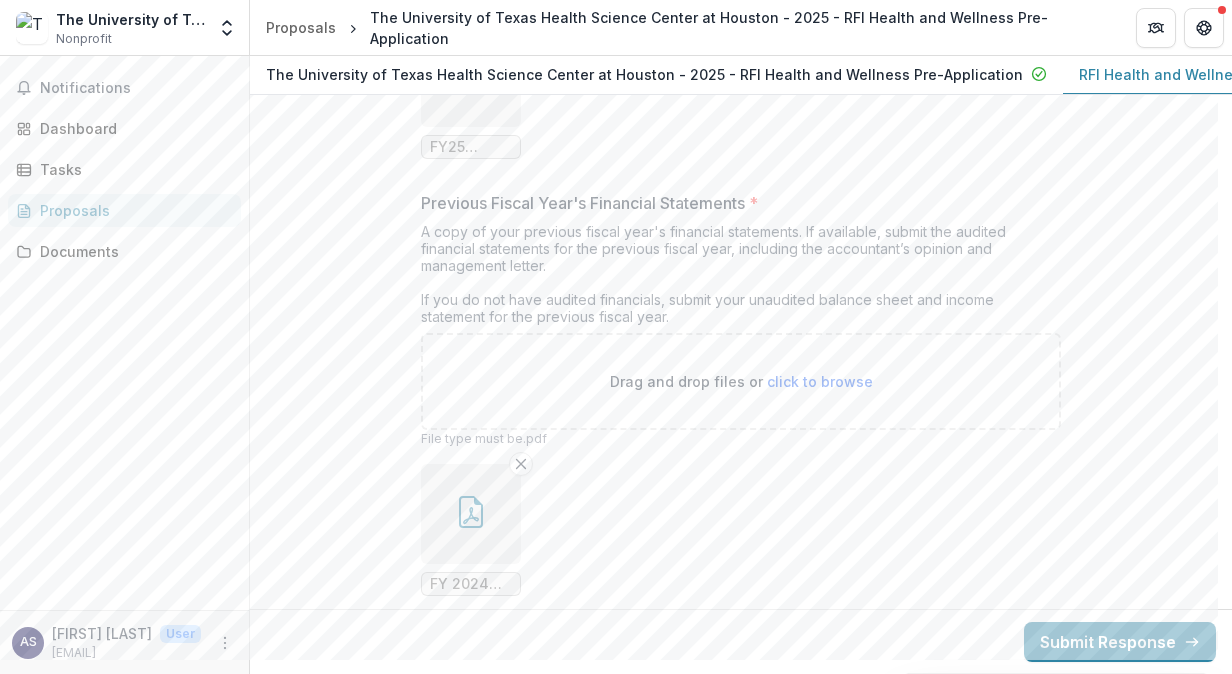 click at bounding box center [471, 514] 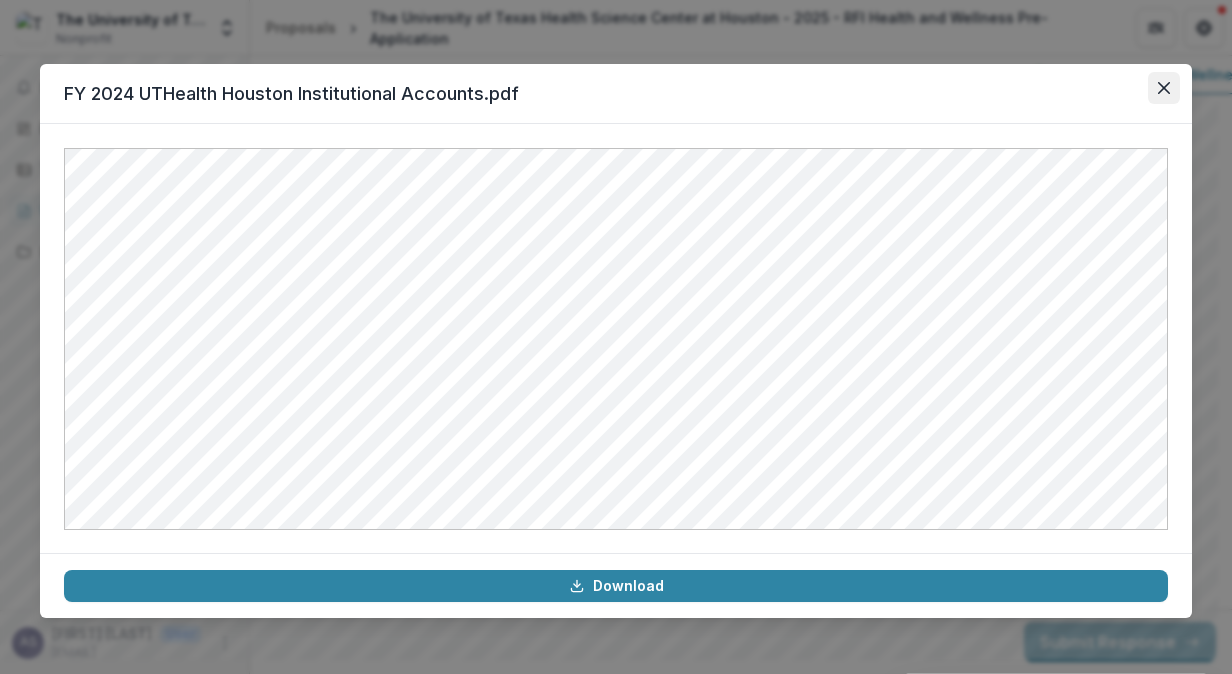 click at bounding box center [1164, 88] 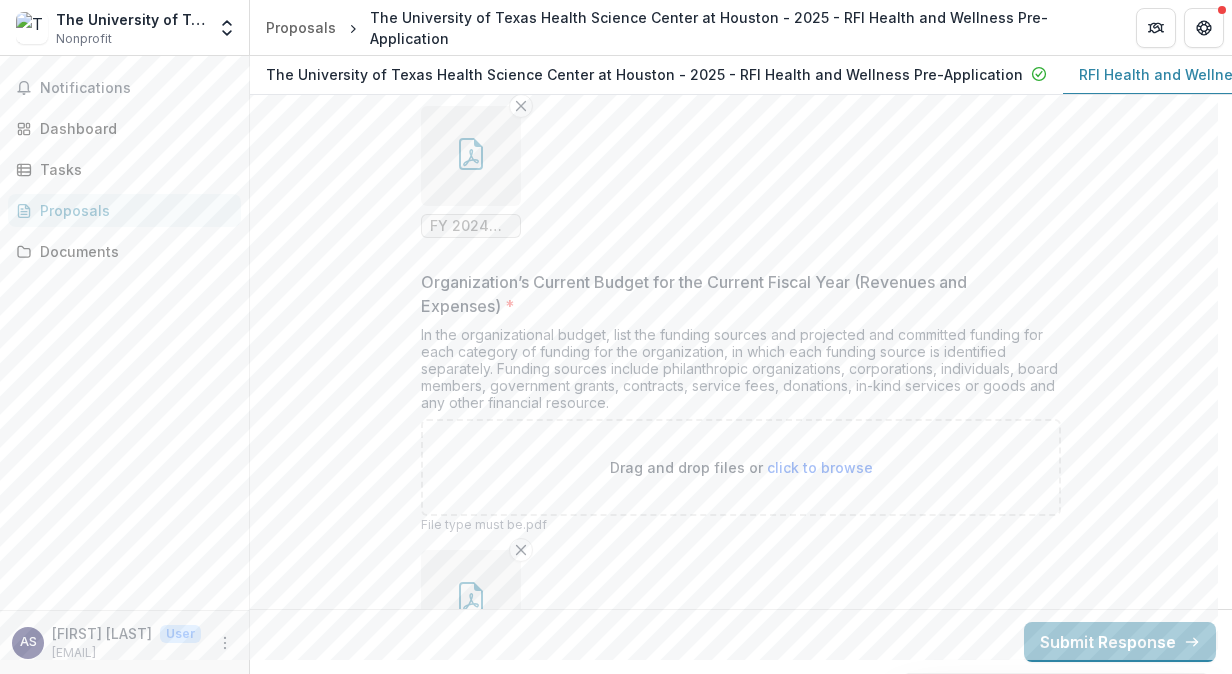 scroll, scrollTop: 14630, scrollLeft: 0, axis: vertical 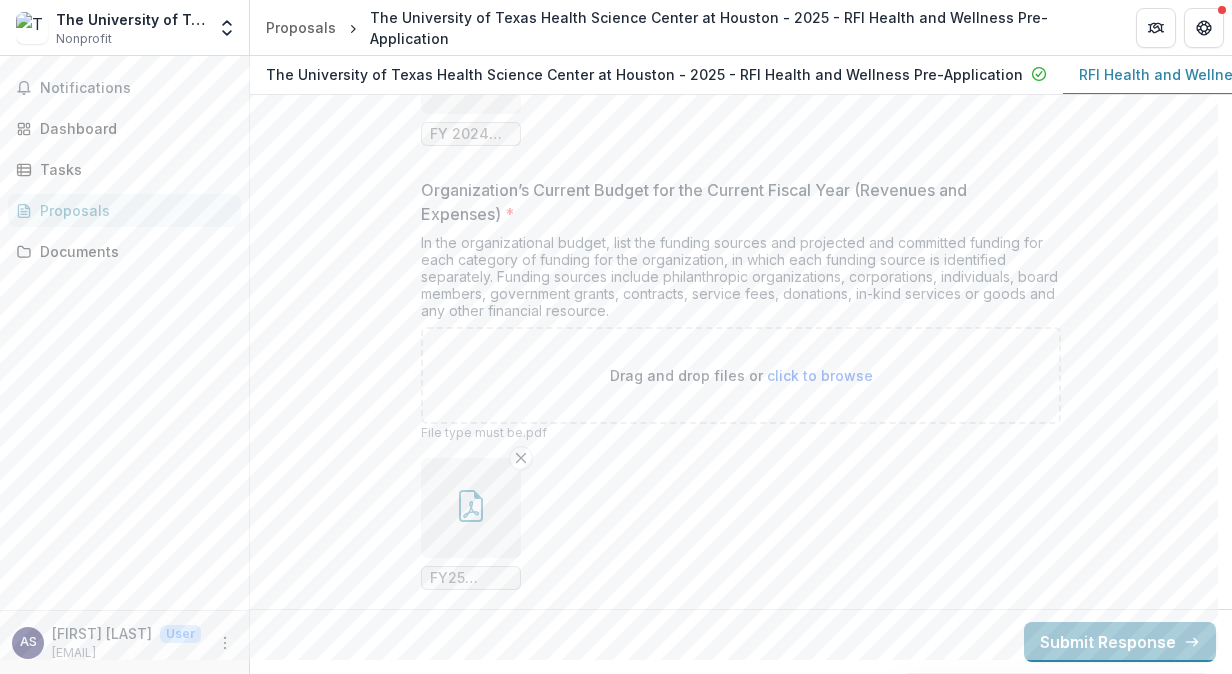 click 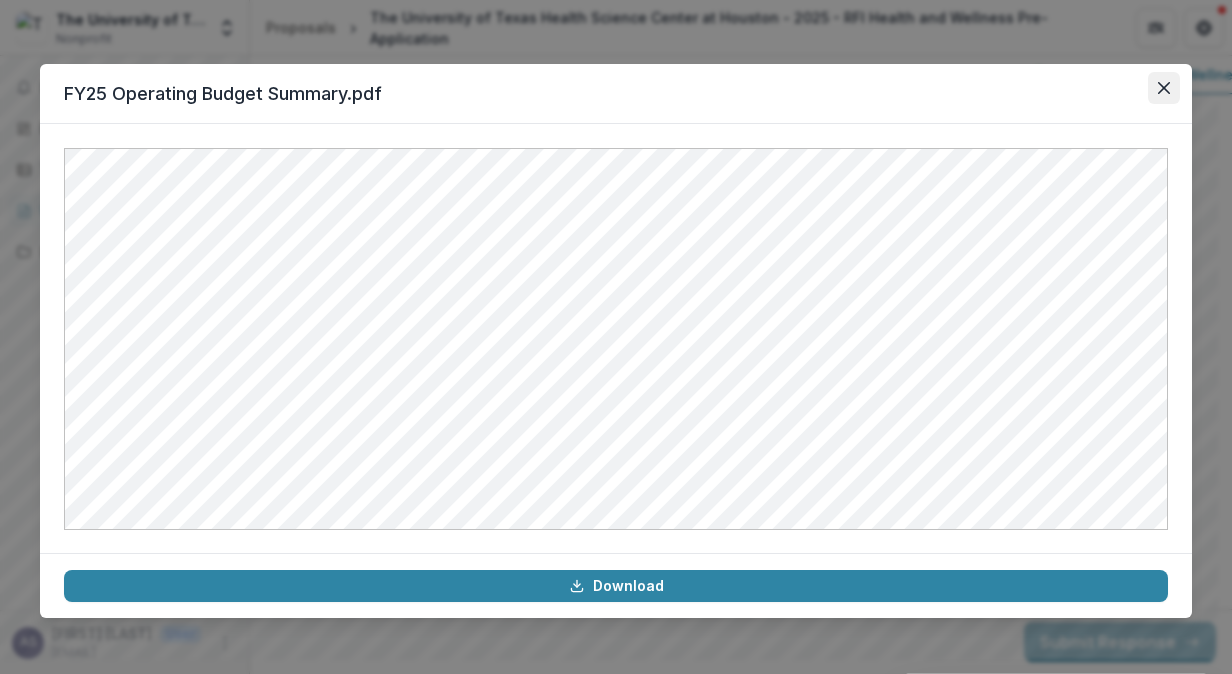 click 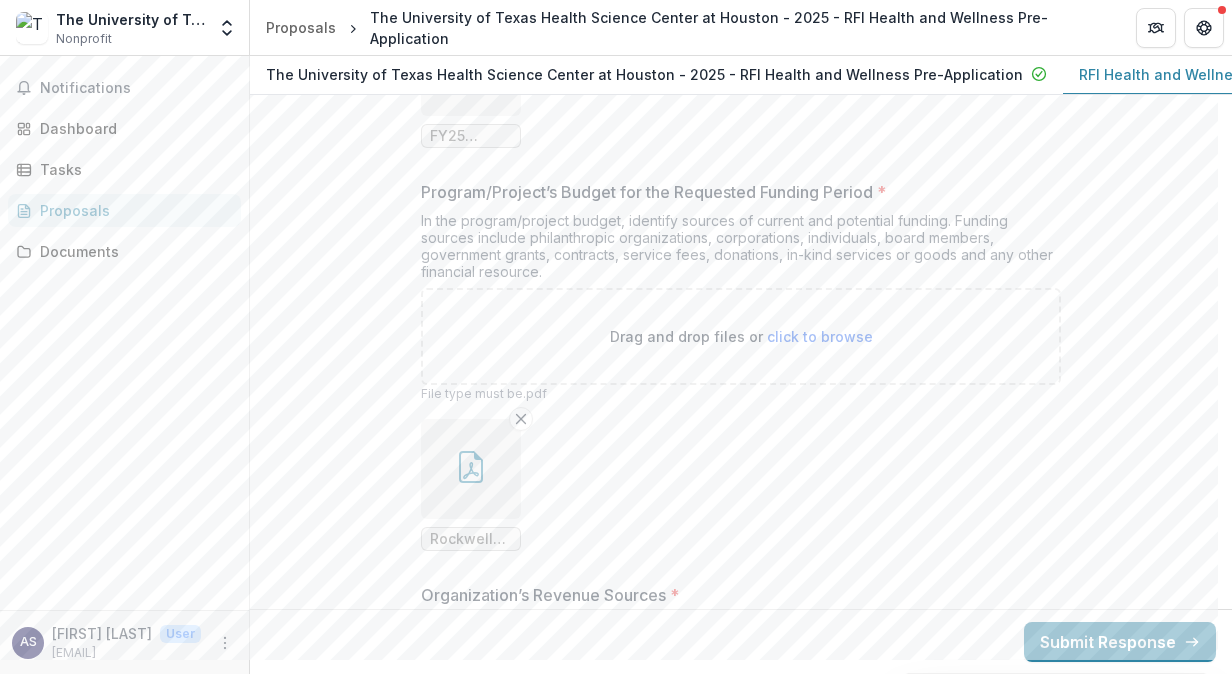 scroll, scrollTop: 15072, scrollLeft: 0, axis: vertical 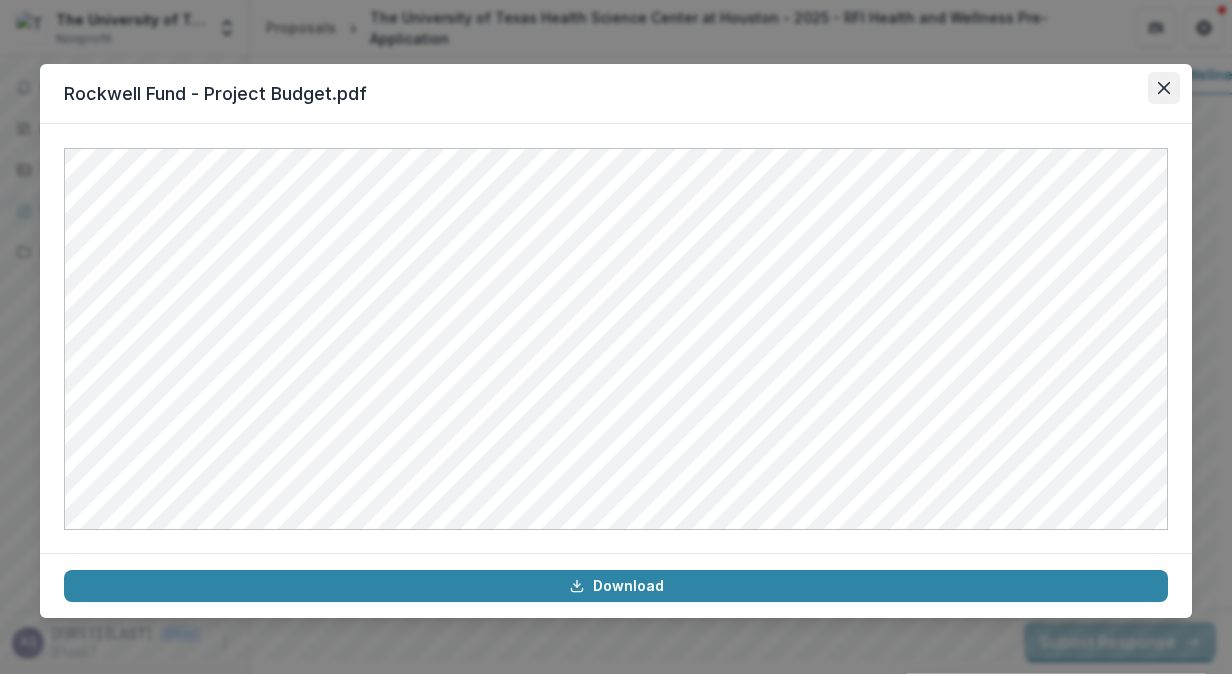 click 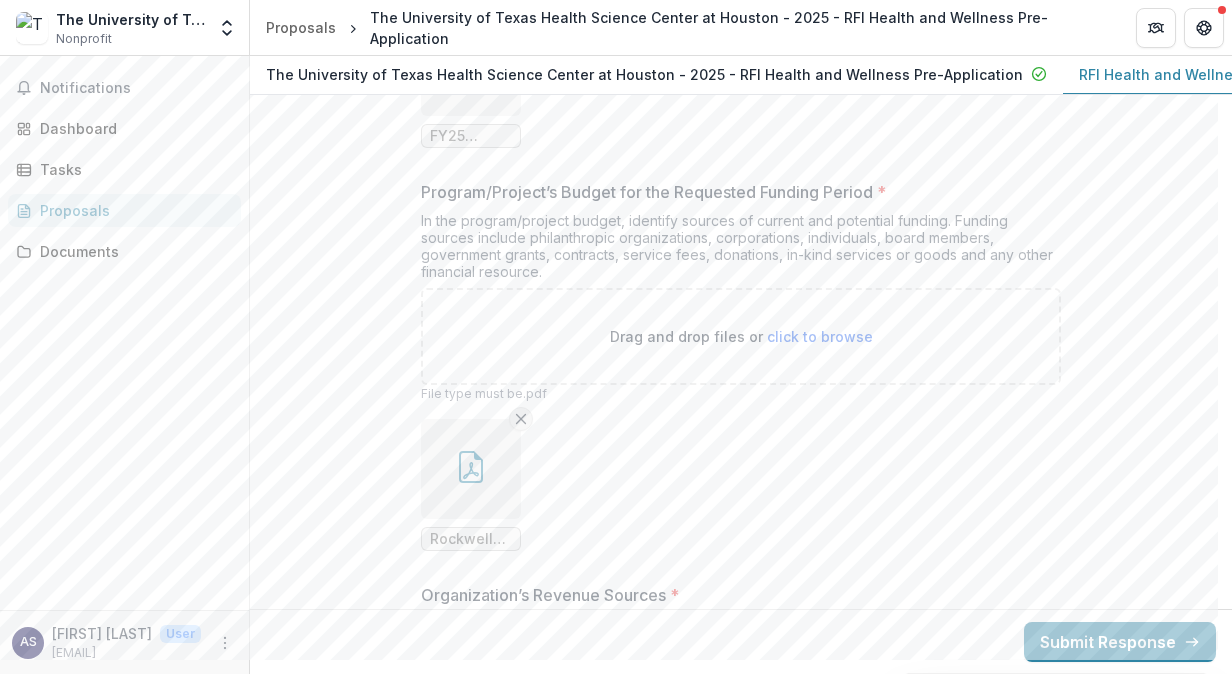 click 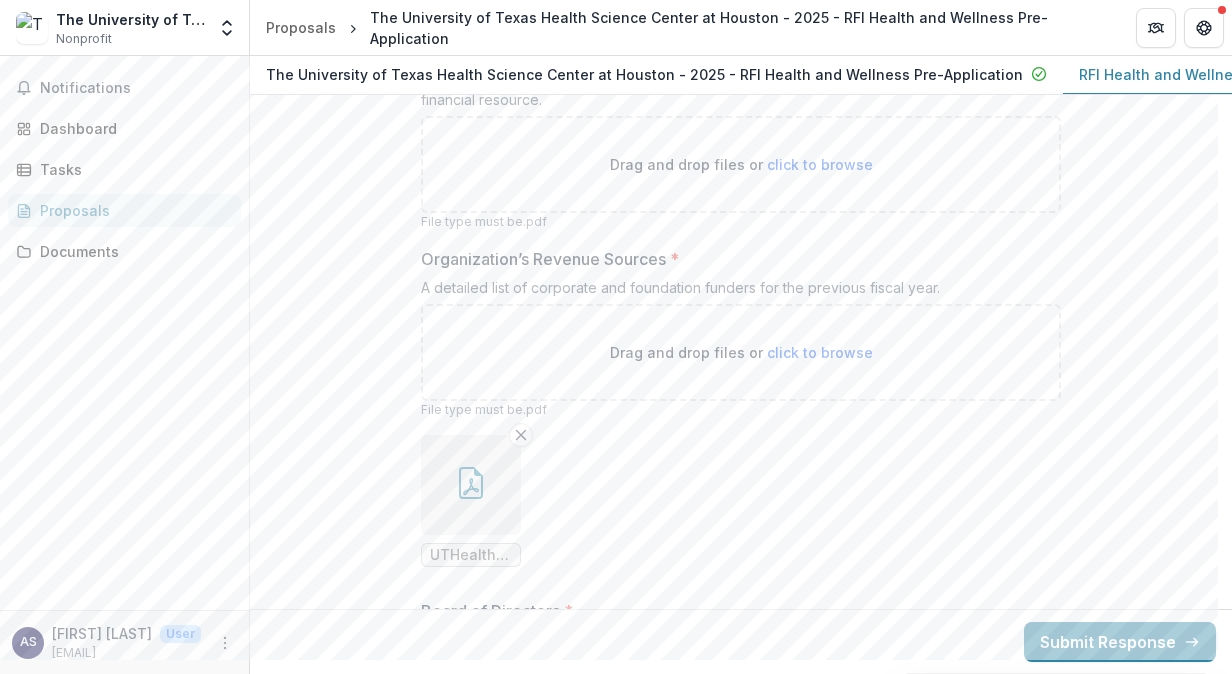 scroll, scrollTop: 15268, scrollLeft: 0, axis: vertical 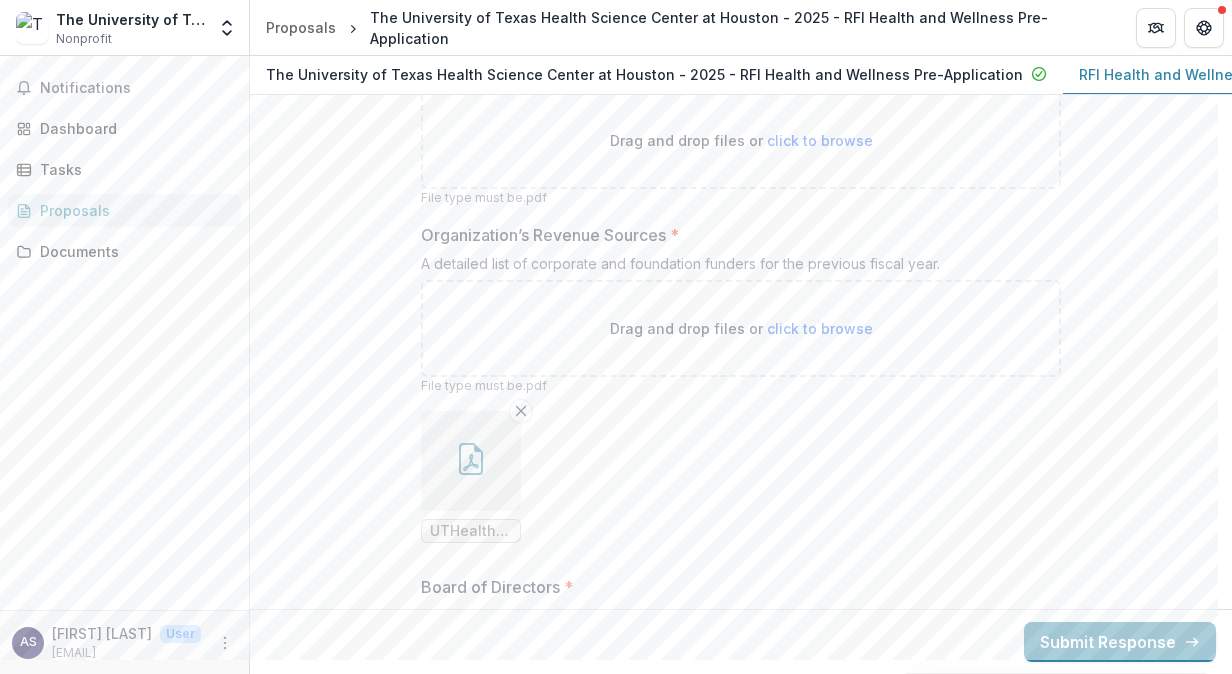 click at bounding box center [471, 461] 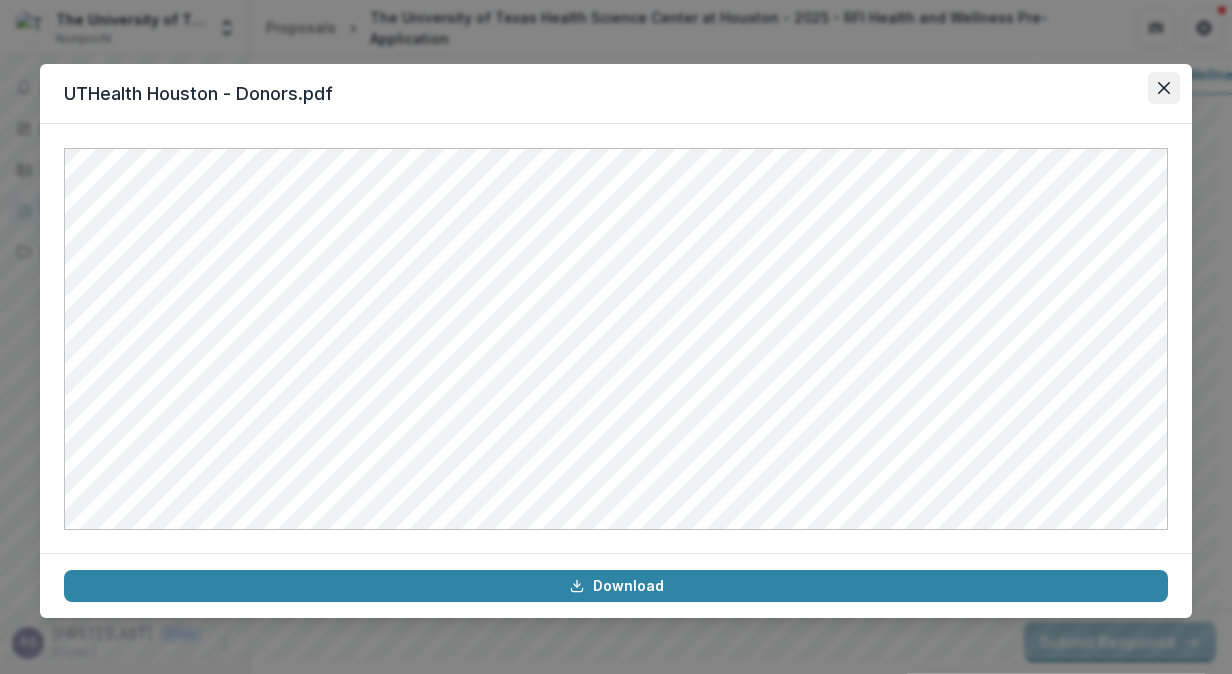 click at bounding box center [1164, 88] 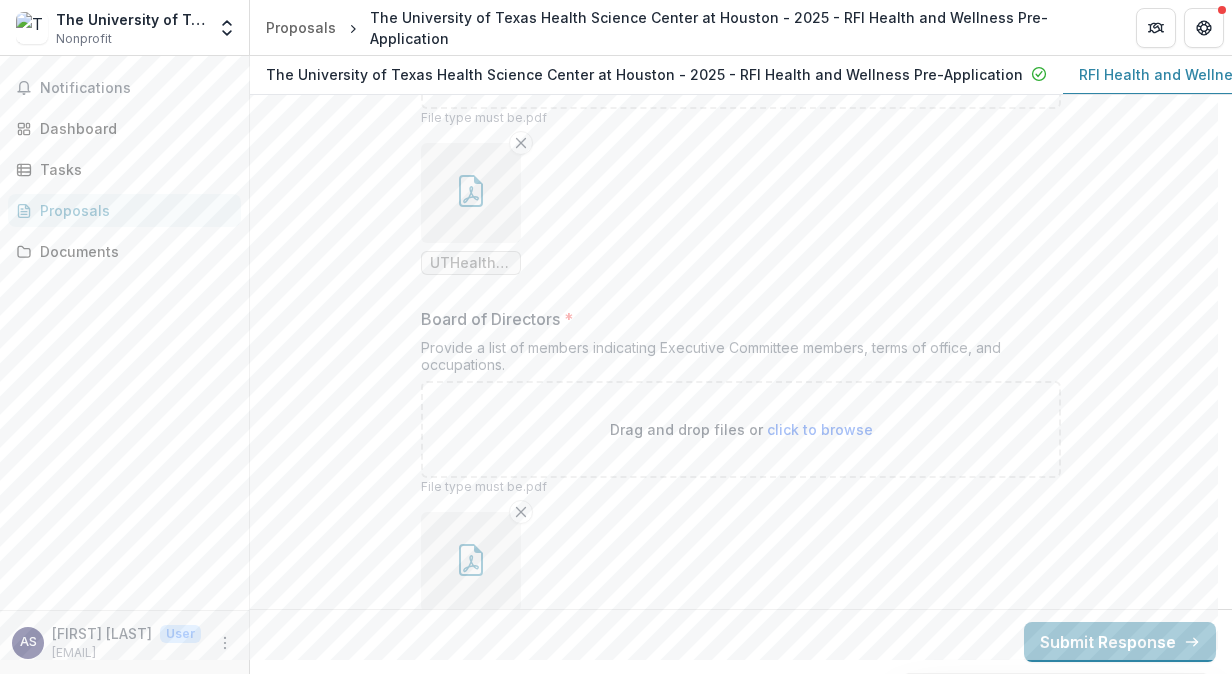 scroll, scrollTop: 15538, scrollLeft: 0, axis: vertical 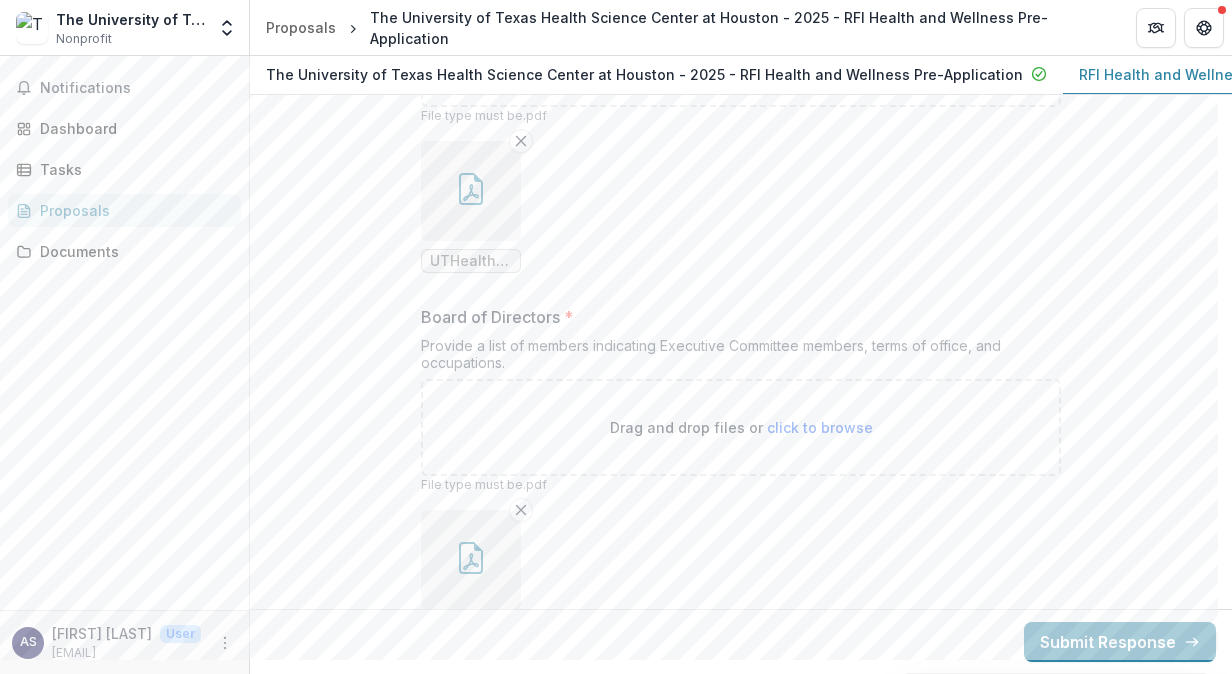 click at bounding box center [471, 560] 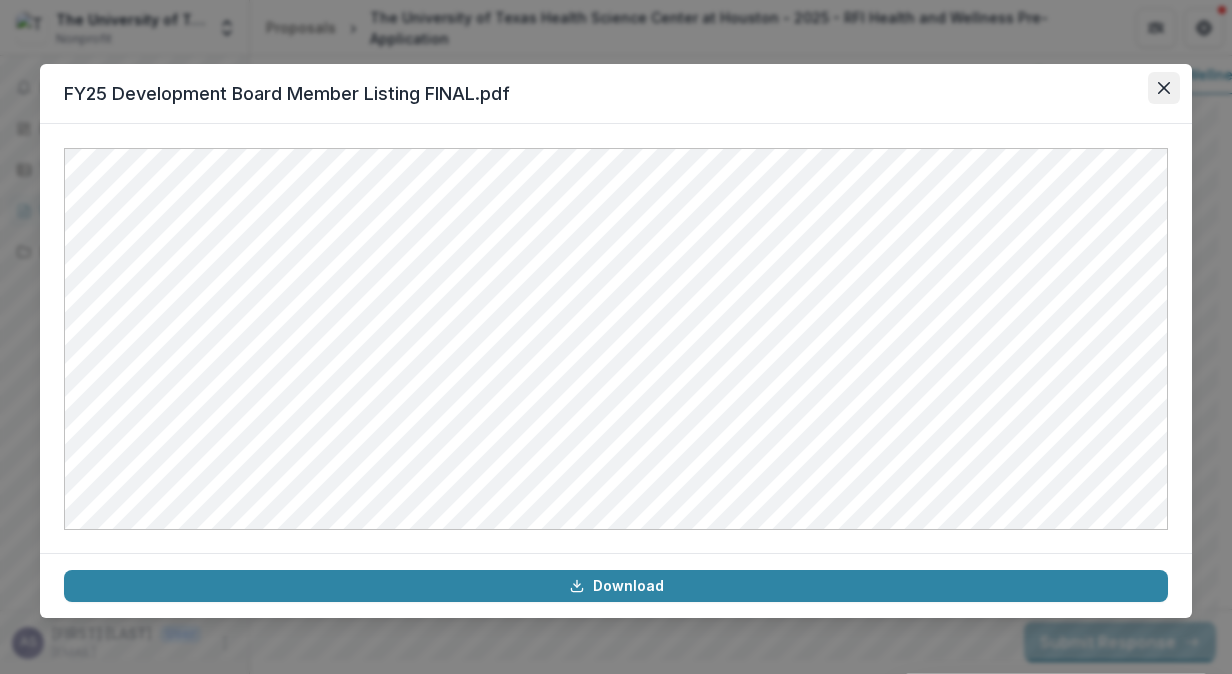 click 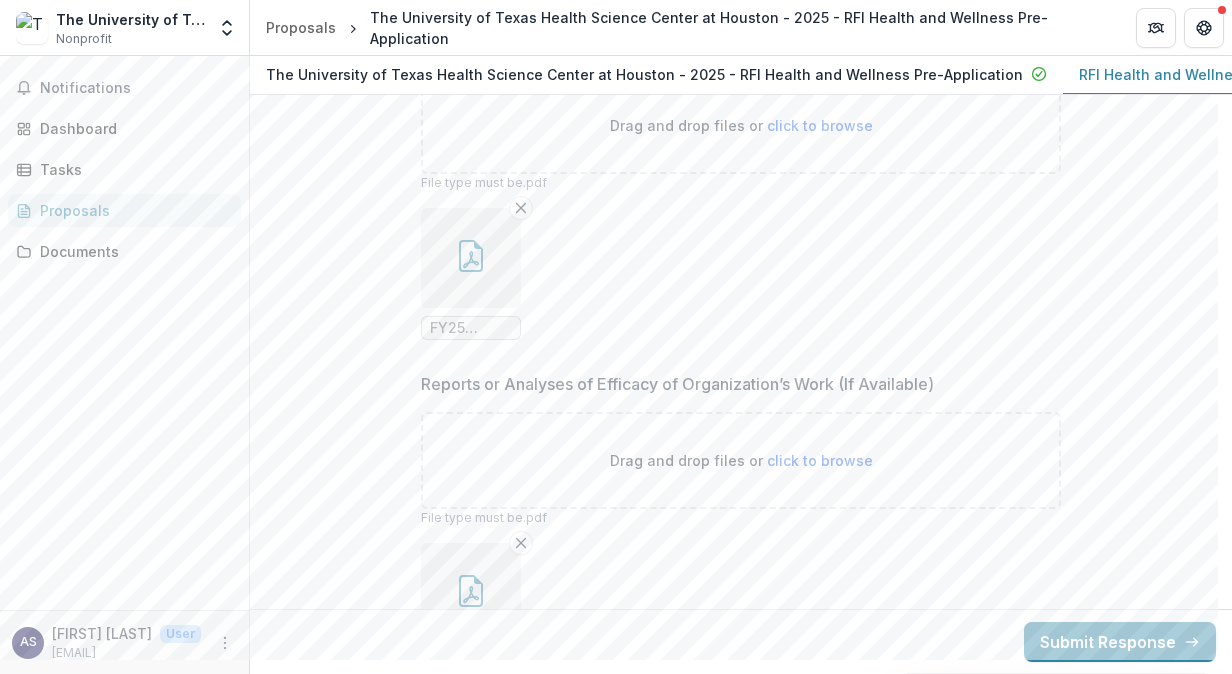 scroll, scrollTop: 15957, scrollLeft: 0, axis: vertical 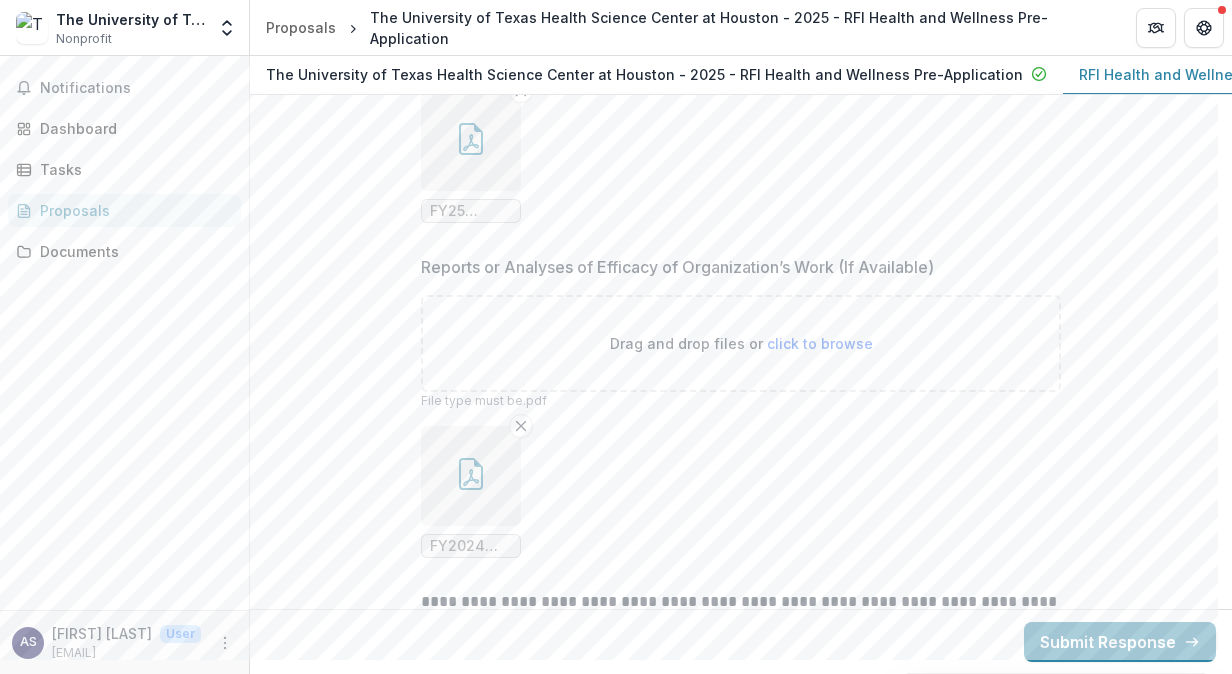 click at bounding box center [471, 476] 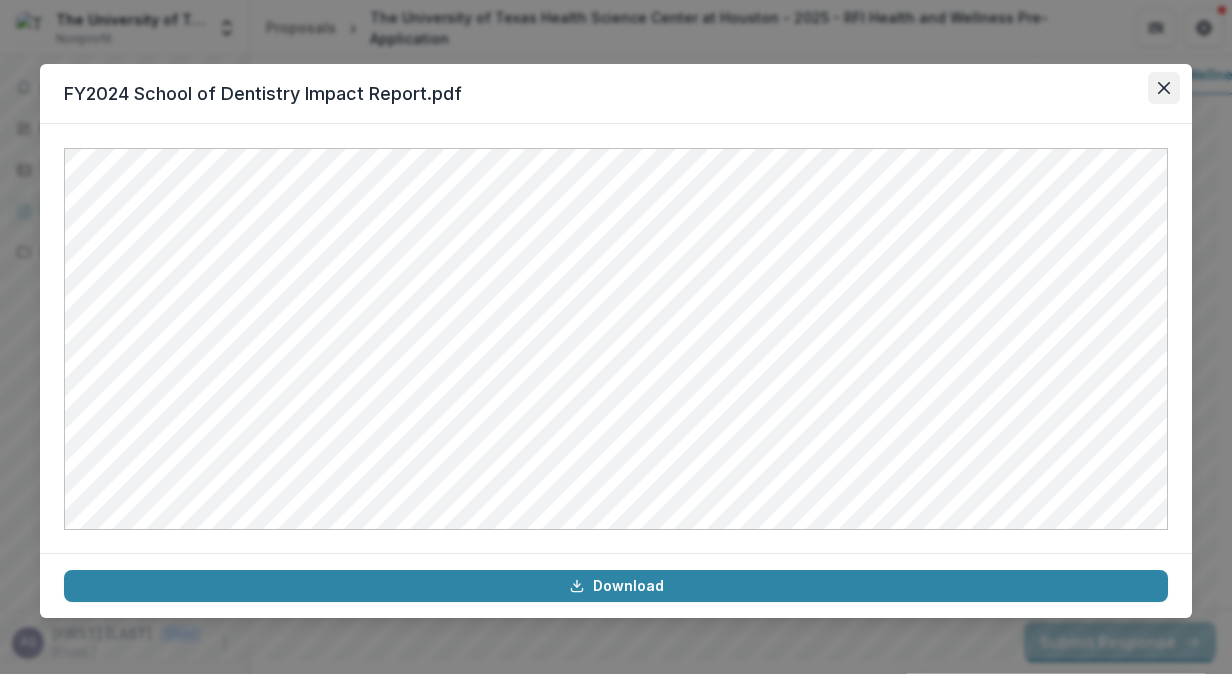 click 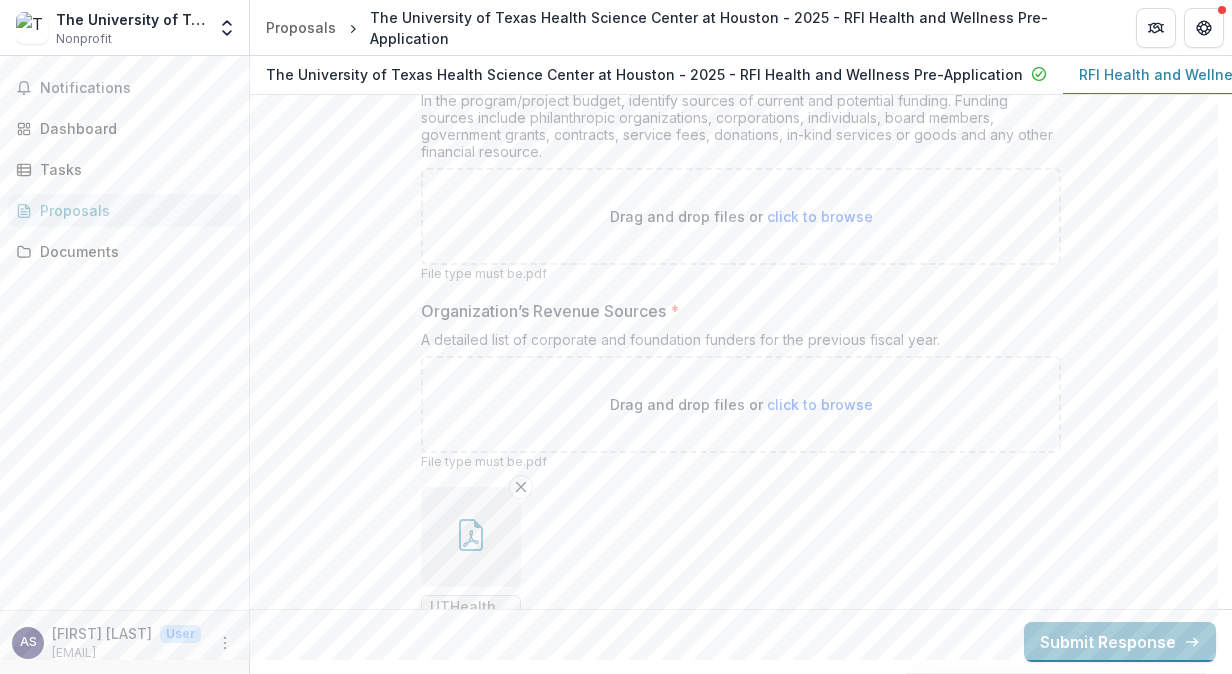 scroll, scrollTop: 14945, scrollLeft: 0, axis: vertical 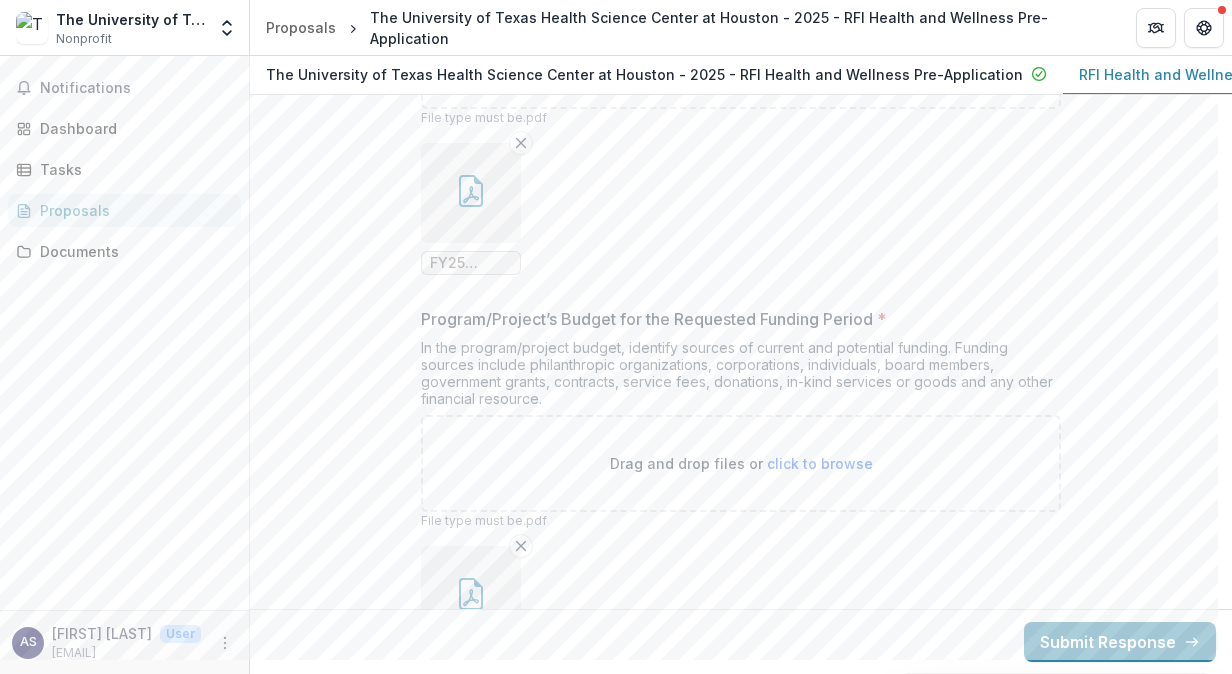 click at bounding box center (471, 596) 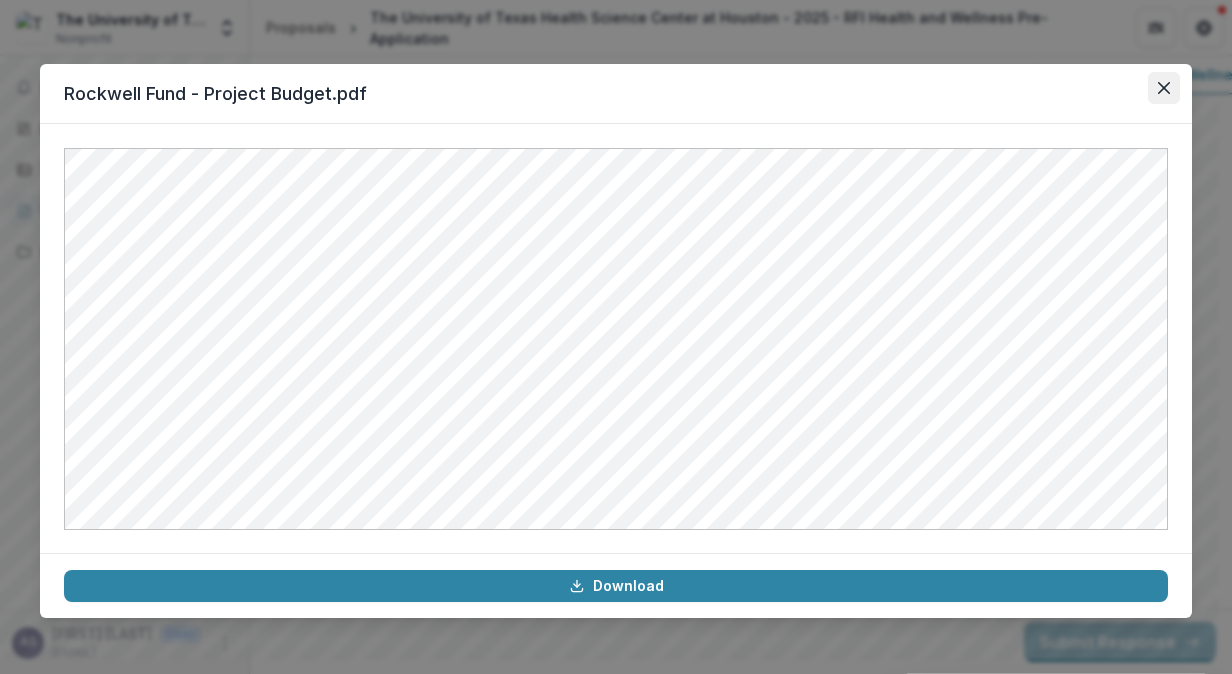 click at bounding box center [1164, 88] 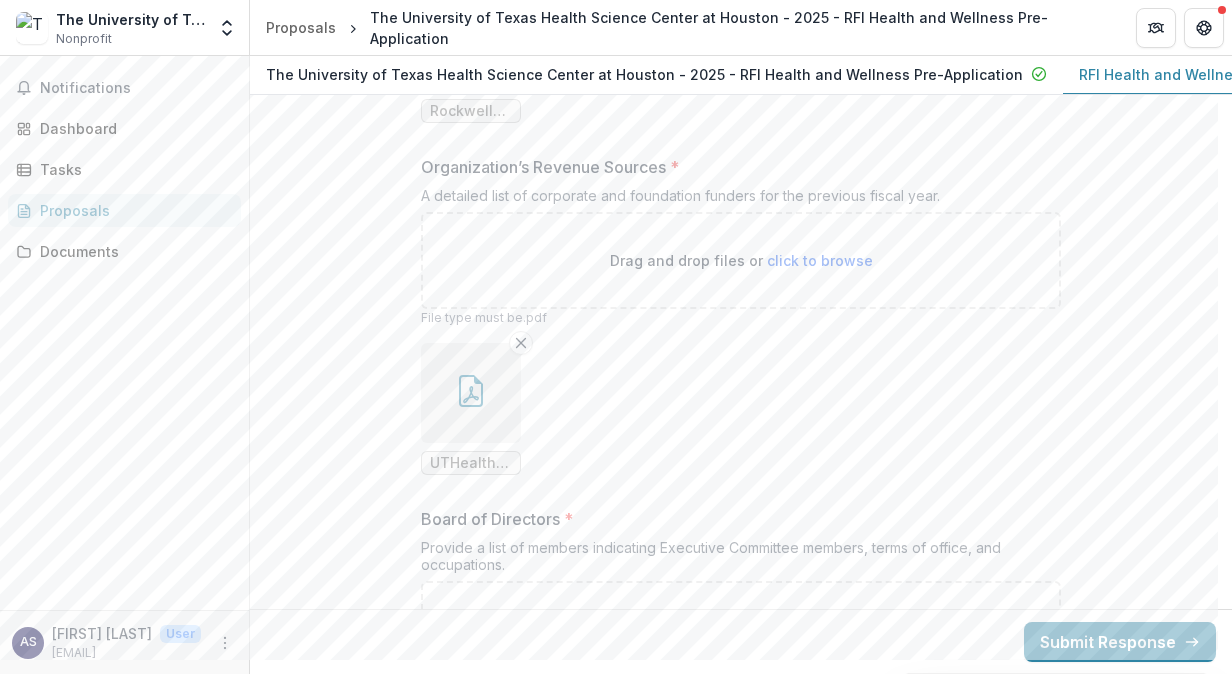 scroll, scrollTop: 15505, scrollLeft: 0, axis: vertical 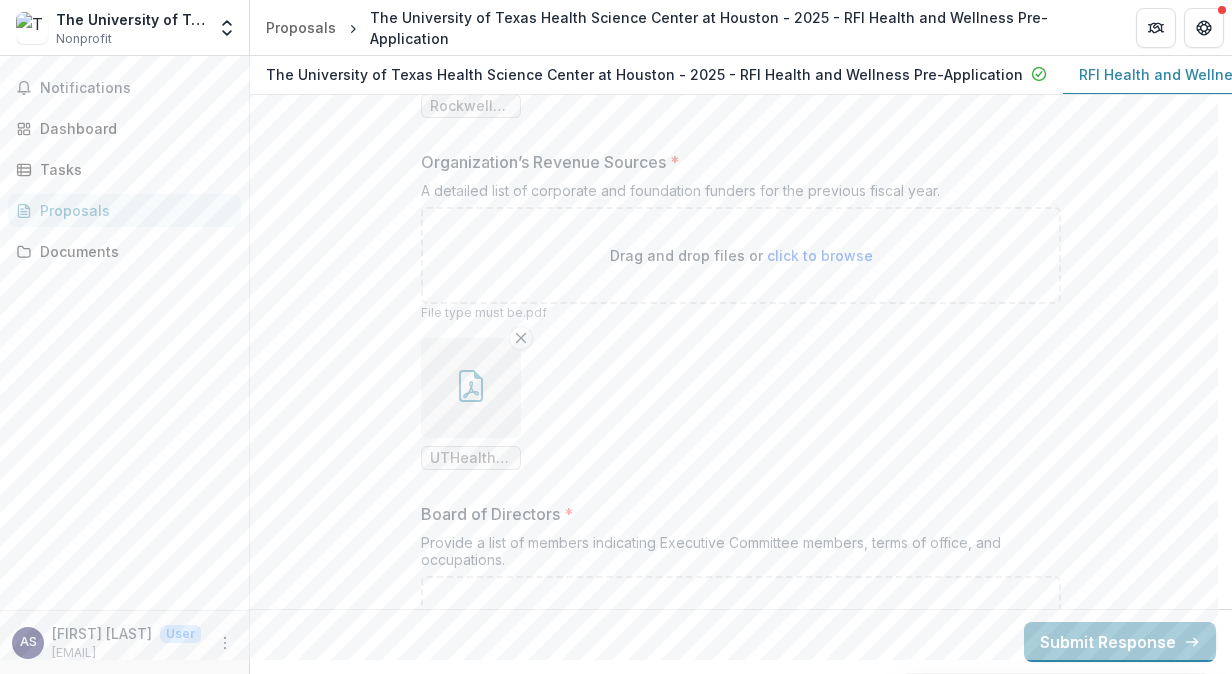click 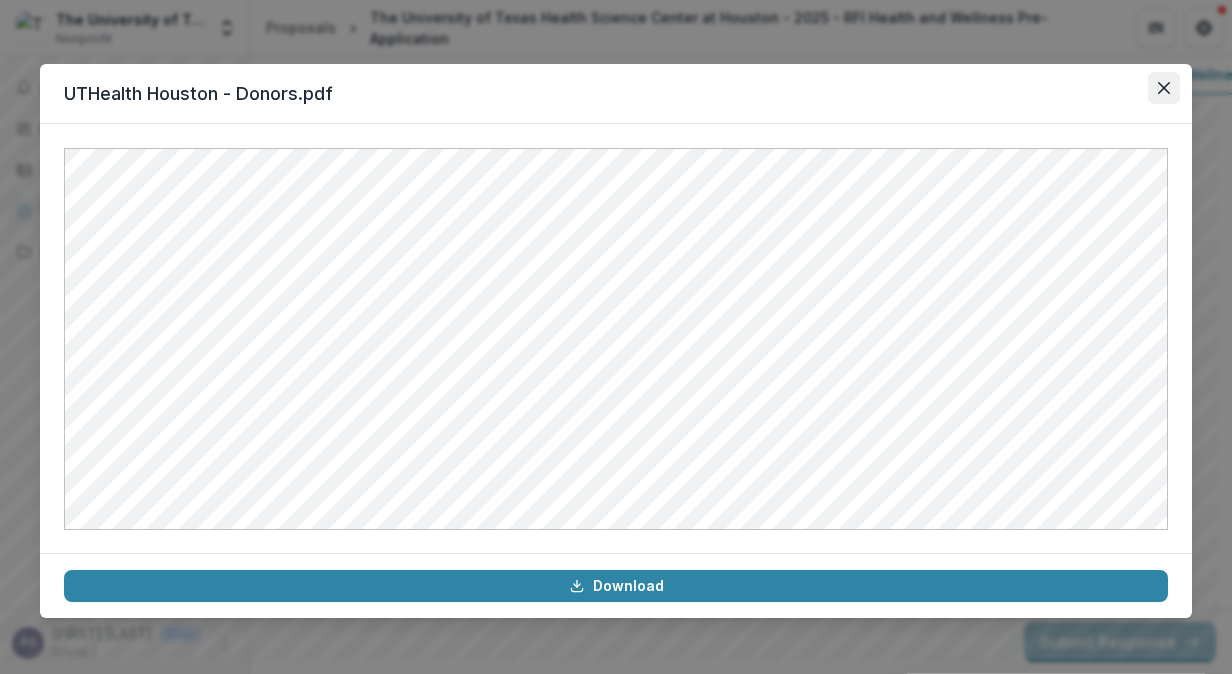 click 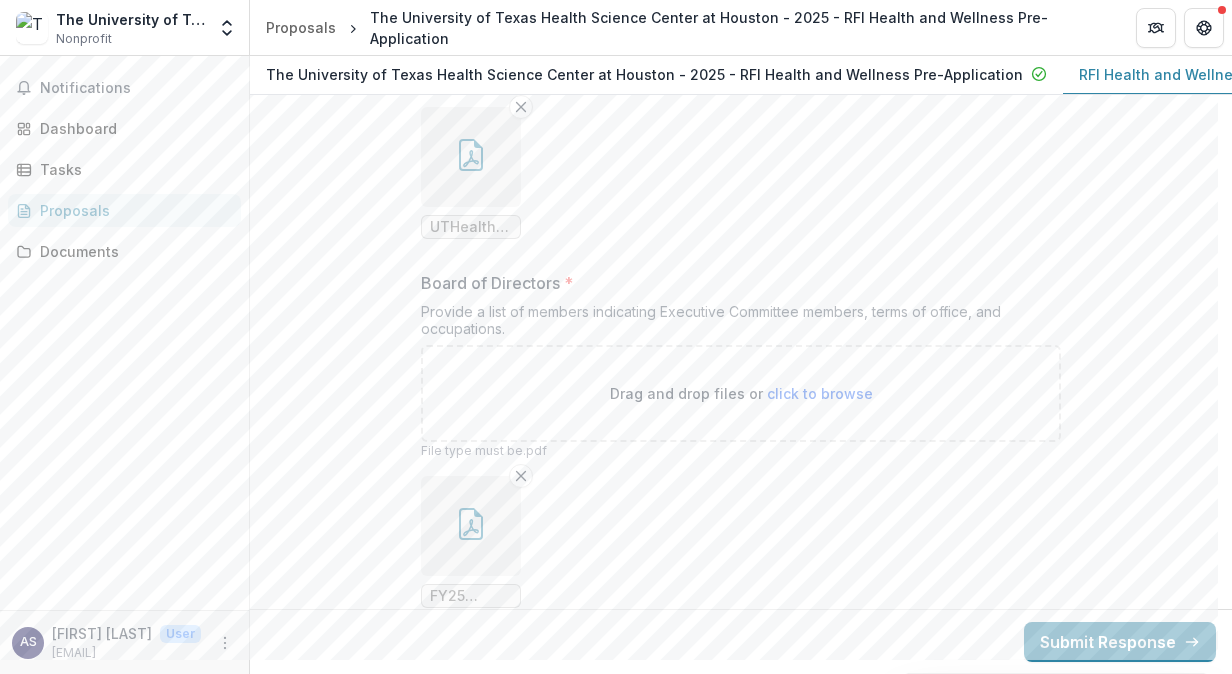 scroll, scrollTop: 15735, scrollLeft: 0, axis: vertical 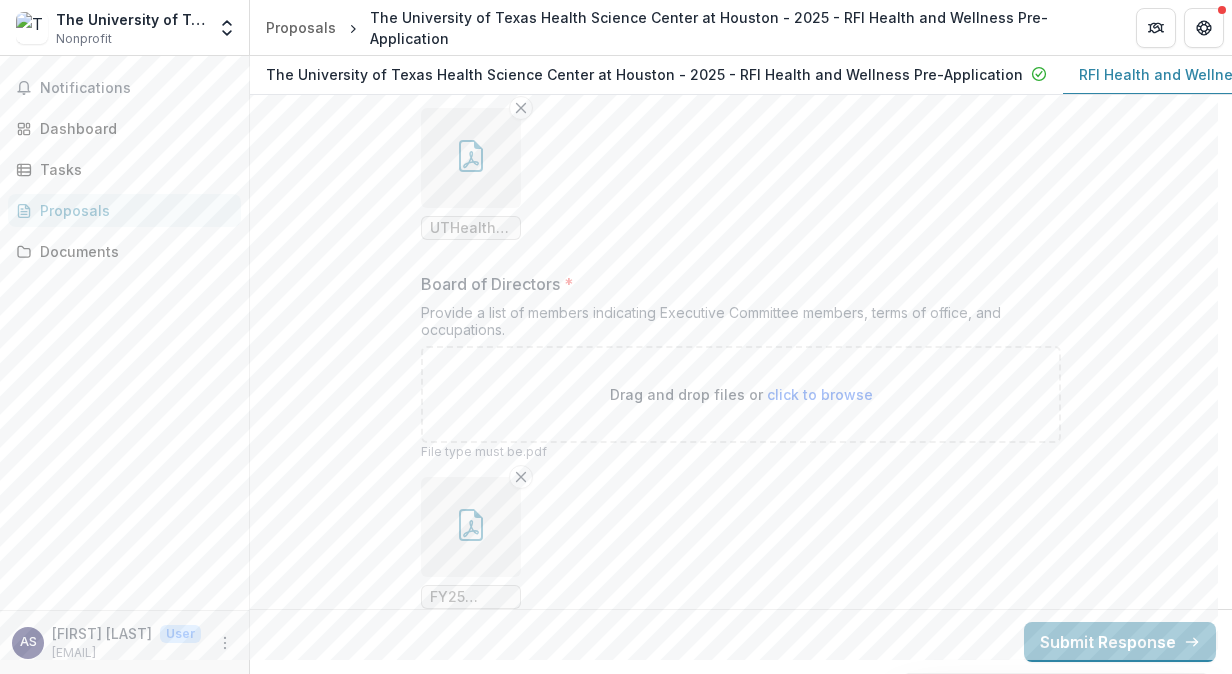 click 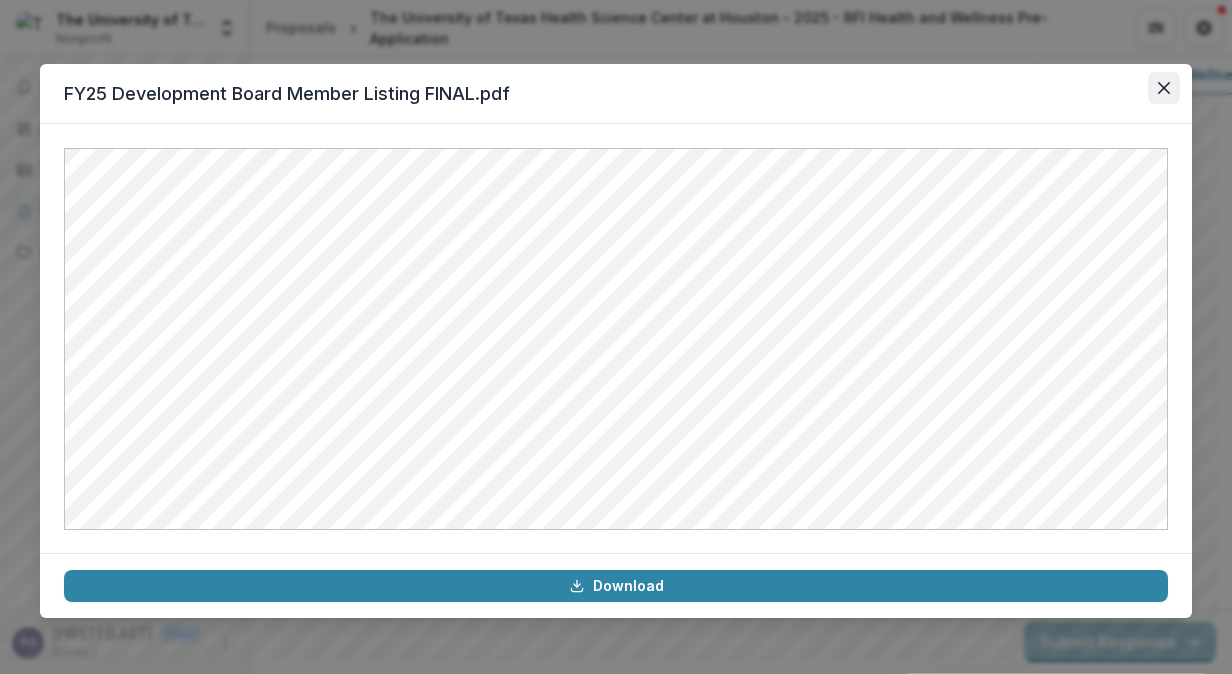 click at bounding box center (1164, 88) 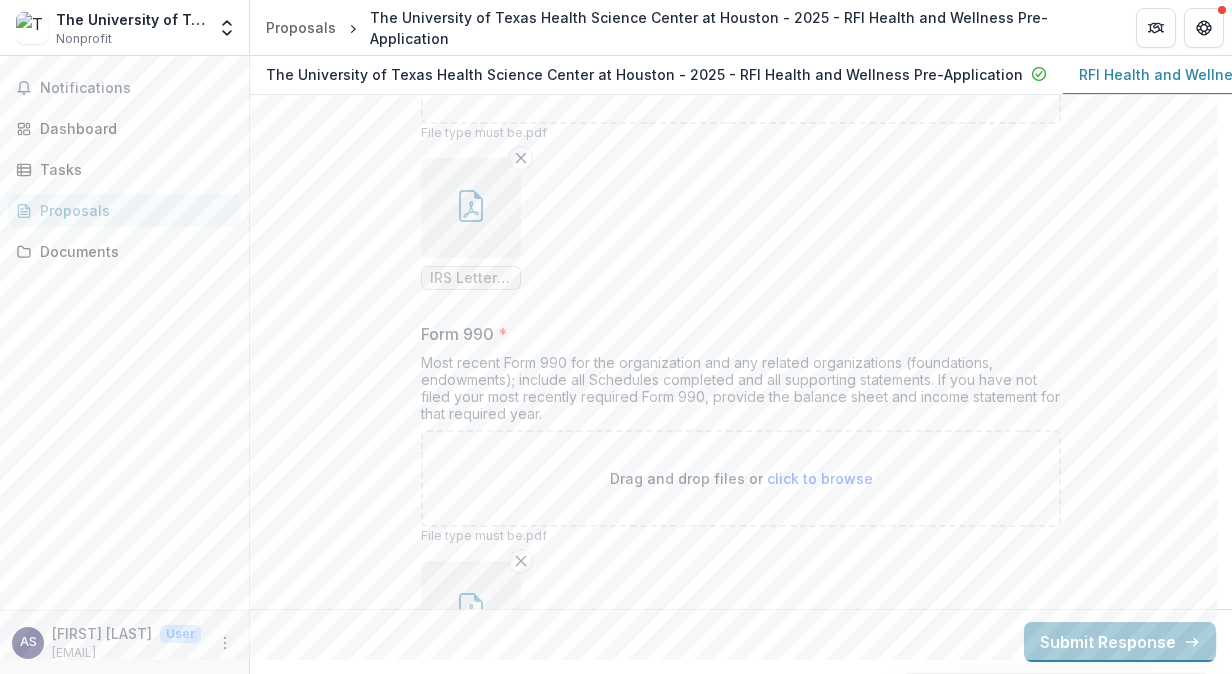 scroll, scrollTop: 13074, scrollLeft: 0, axis: vertical 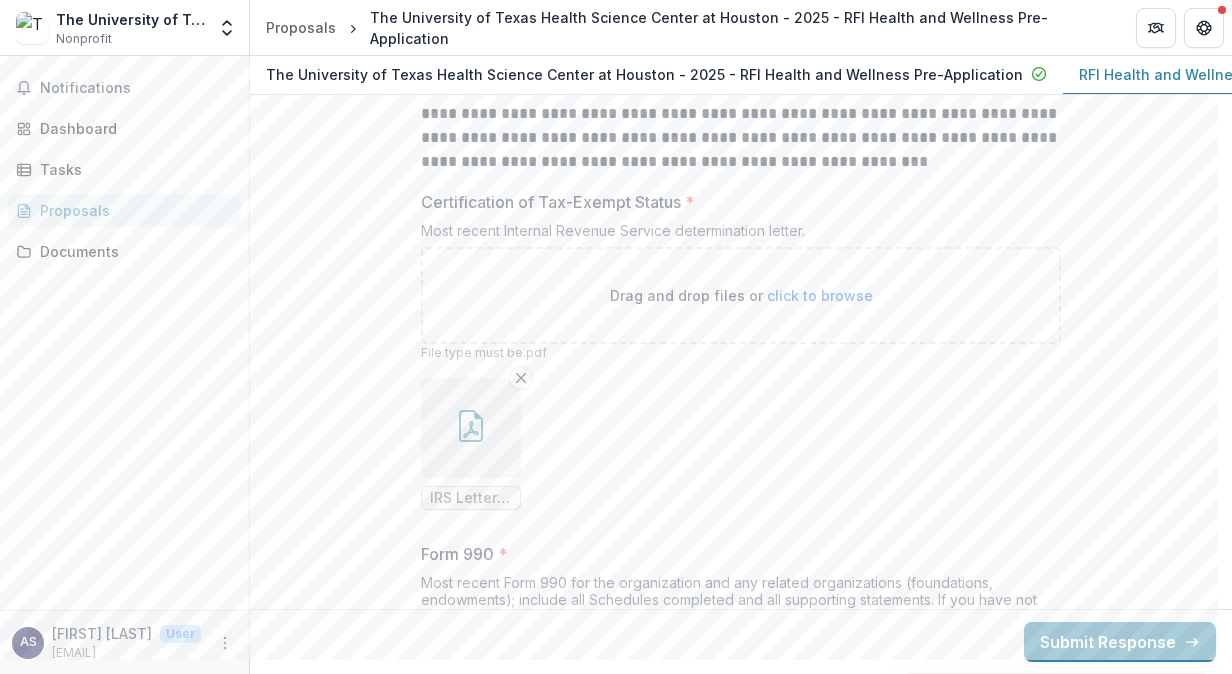 click at bounding box center [471, 428] 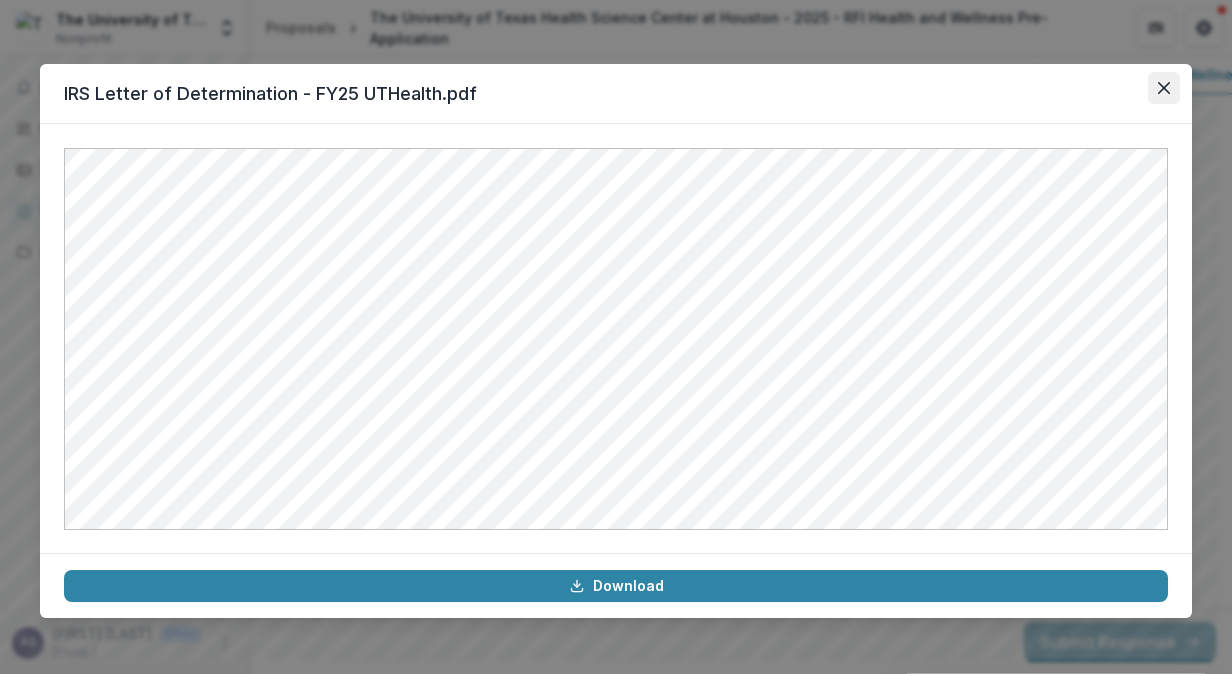 click at bounding box center [1164, 88] 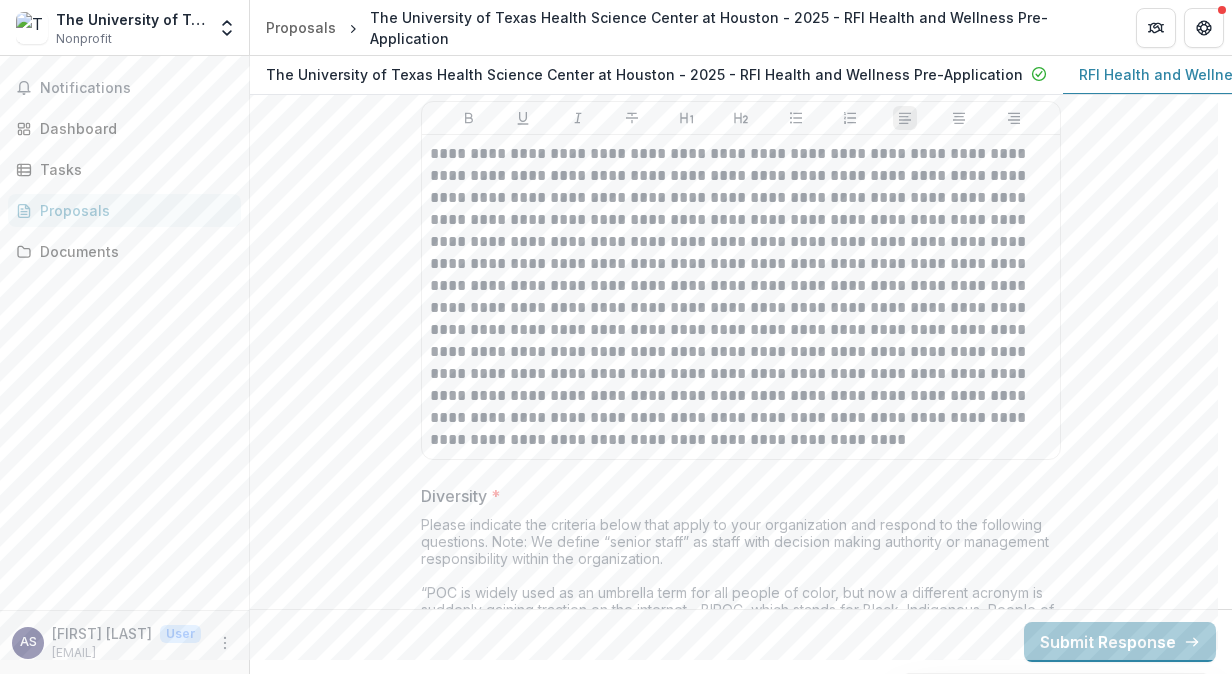 scroll, scrollTop: 9083, scrollLeft: 0, axis: vertical 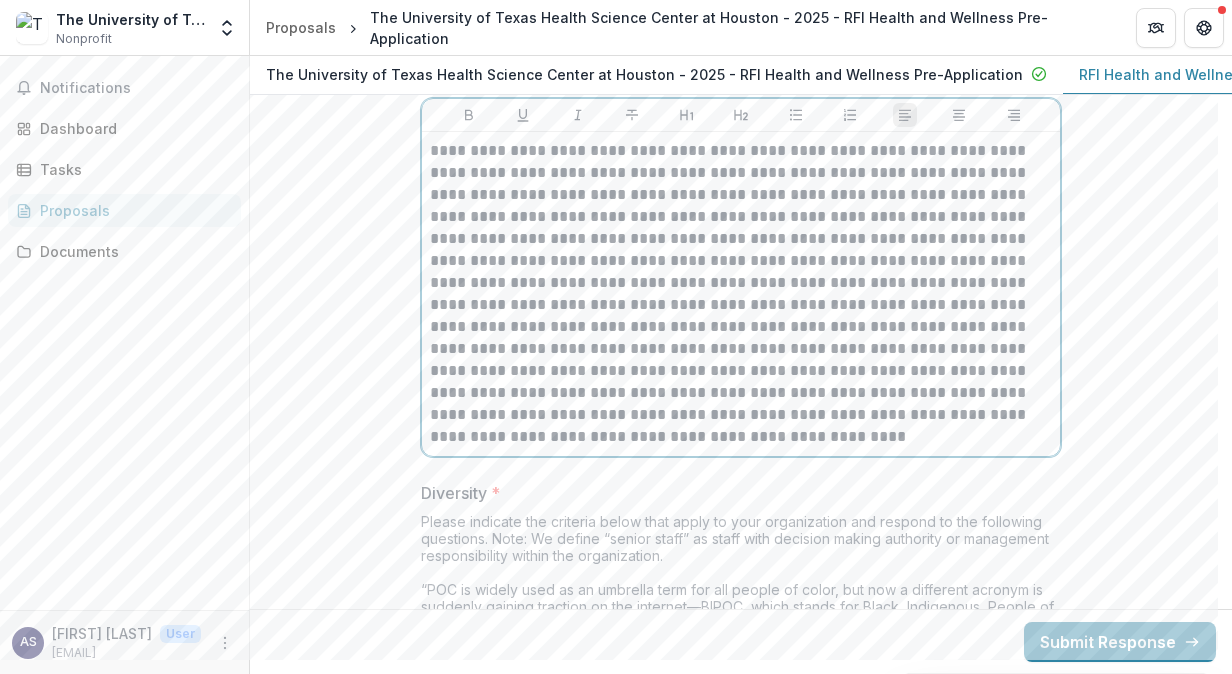 click on "**********" at bounding box center [741, 371] 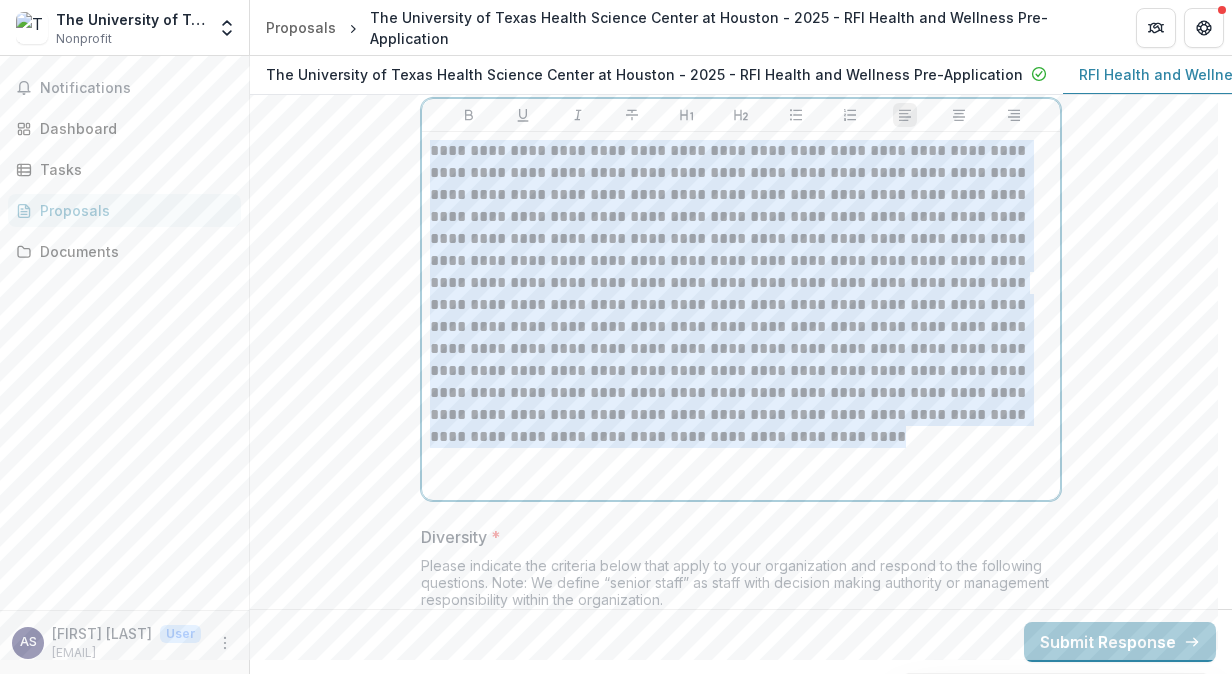 drag, startPoint x: 792, startPoint y: 440, endPoint x: 386, endPoint y: 138, distance: 506.00397 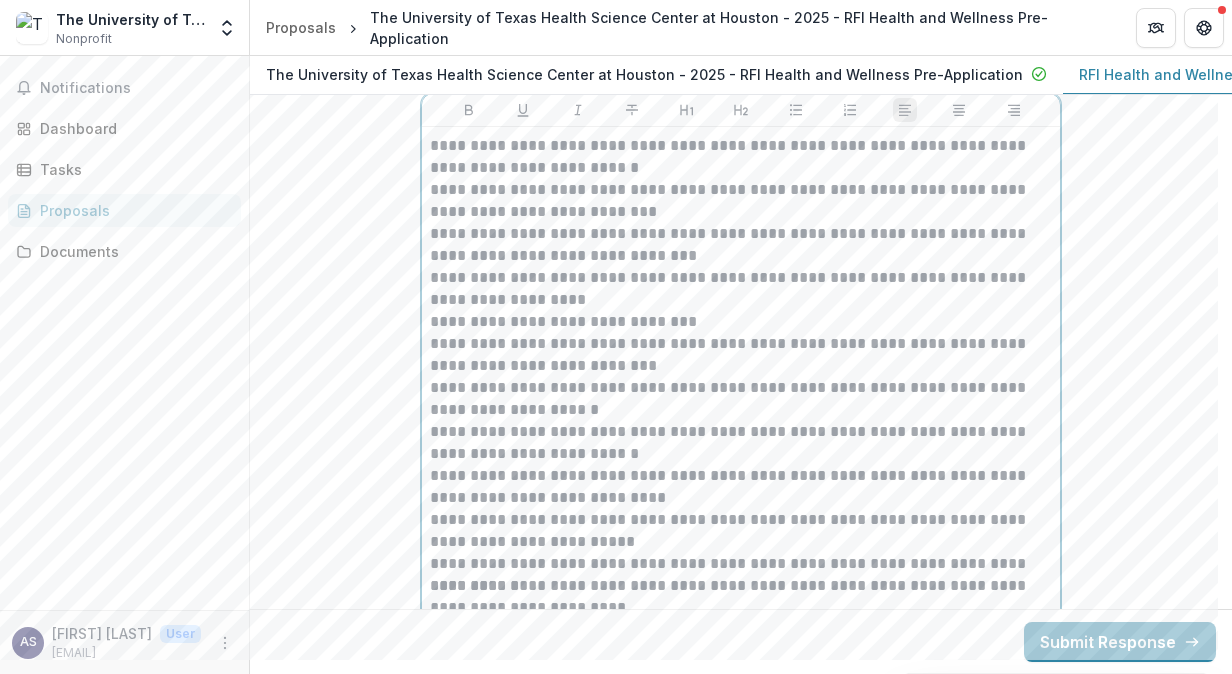 scroll, scrollTop: 8922, scrollLeft: 0, axis: vertical 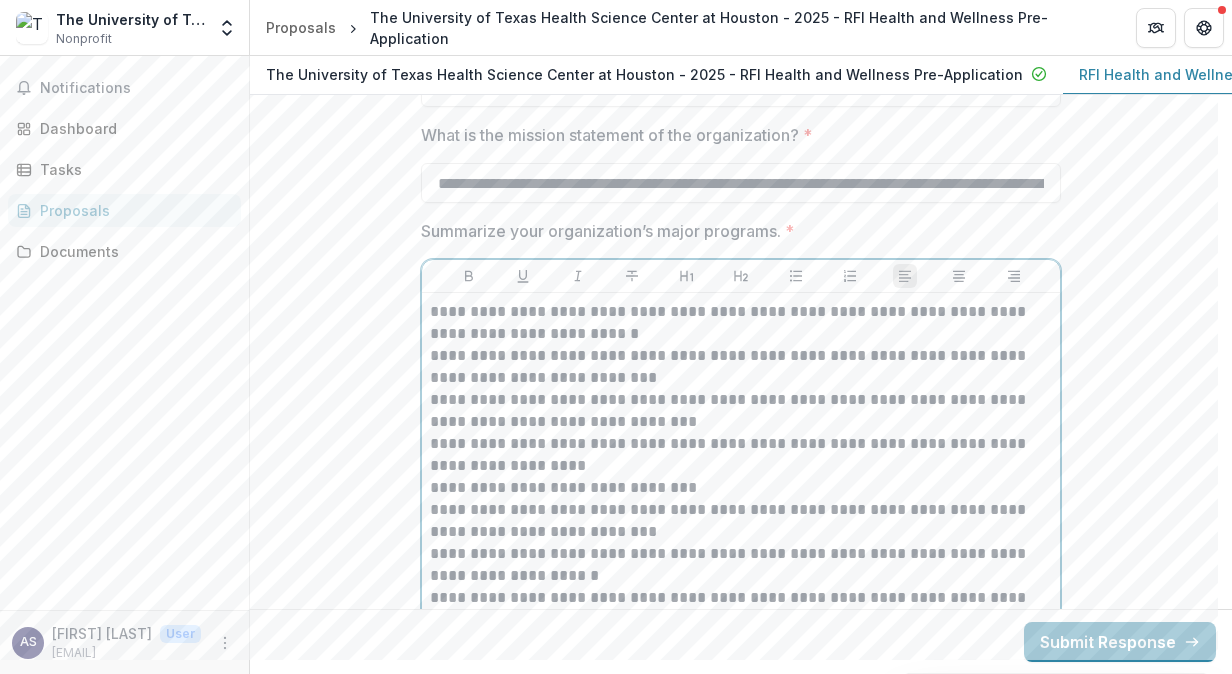 click on "**********" at bounding box center (741, 323) 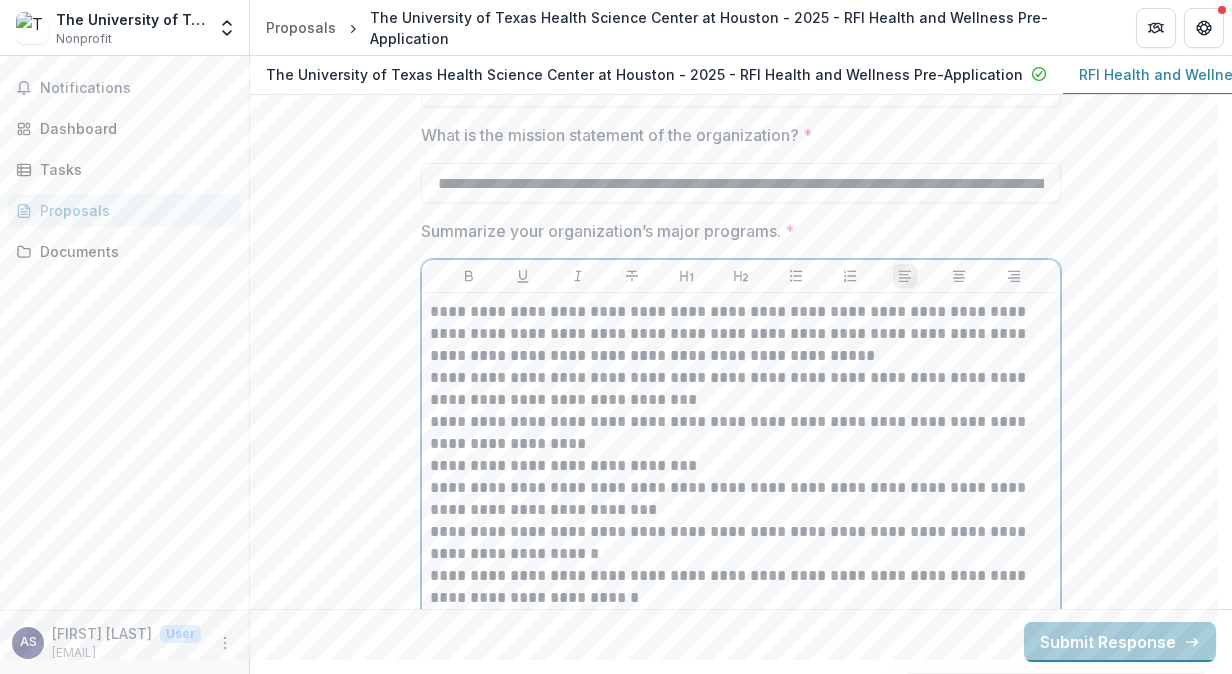 click on "**********" at bounding box center (741, 334) 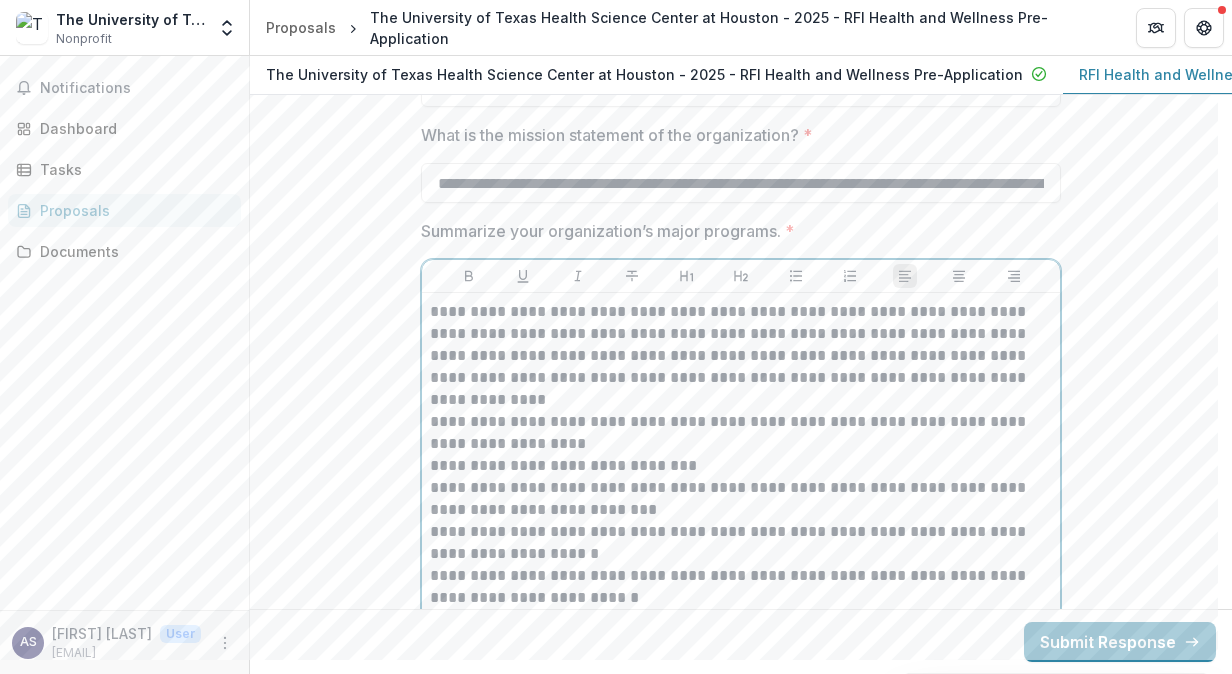 click on "**********" at bounding box center [741, 356] 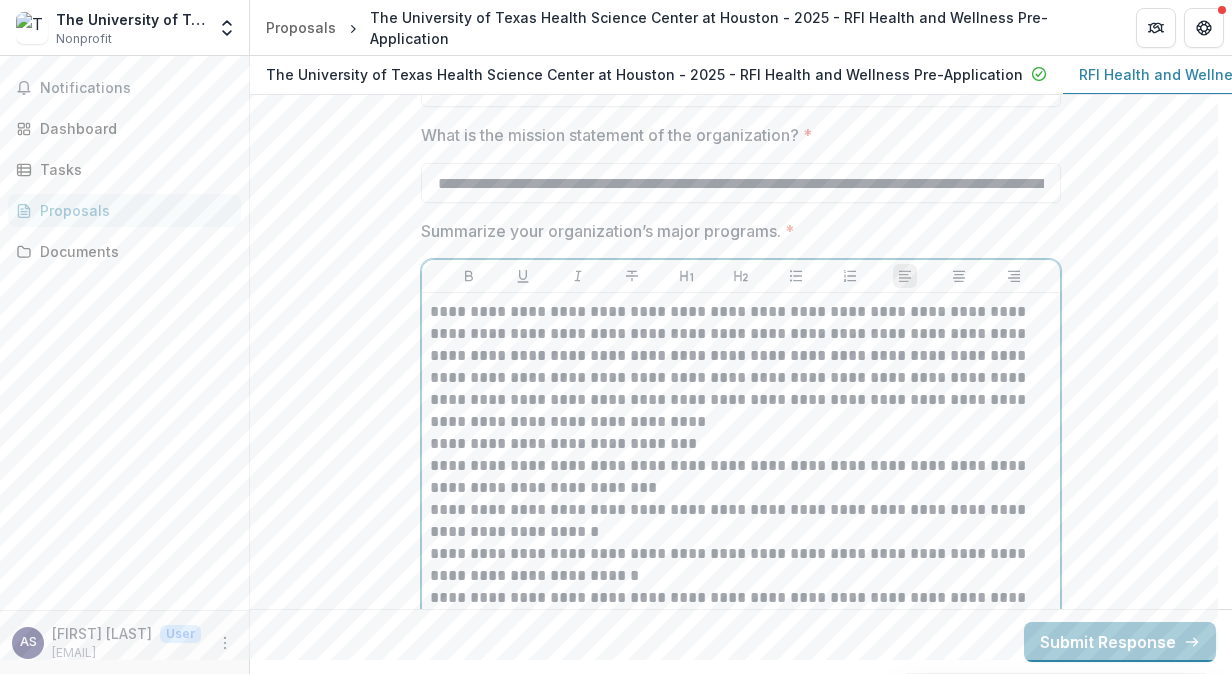 click on "**********" at bounding box center [741, 367] 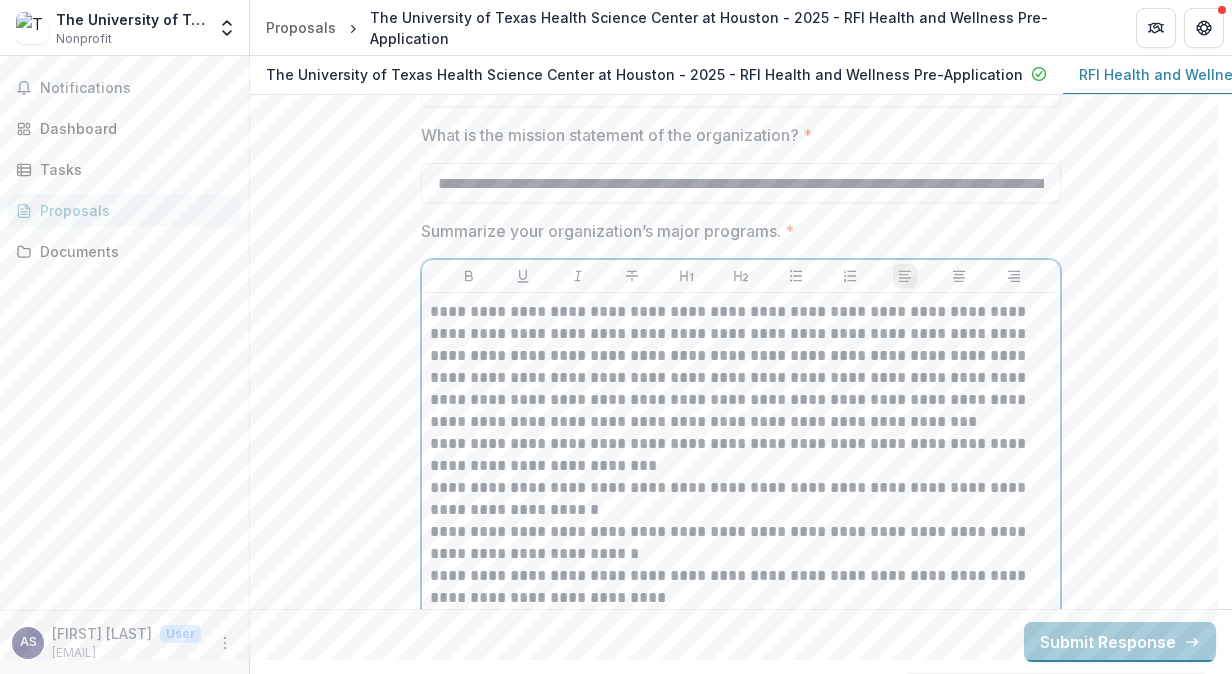 click on "**********" at bounding box center [741, 367] 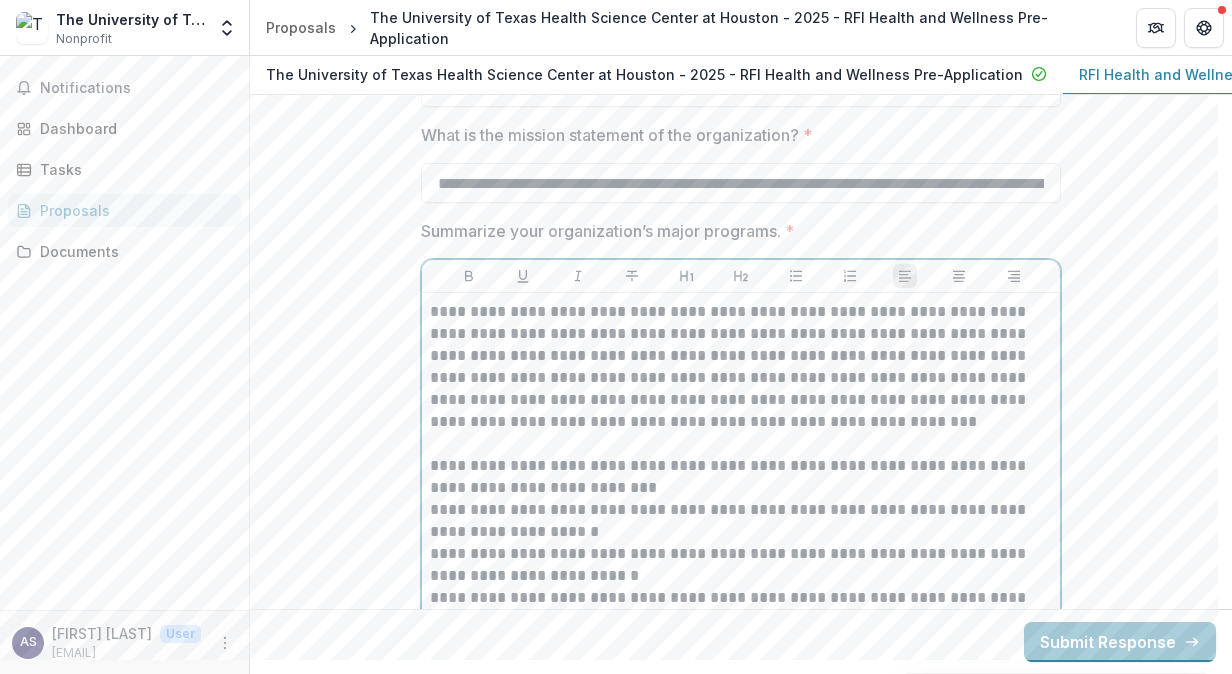 click on "**********" at bounding box center [741, 521] 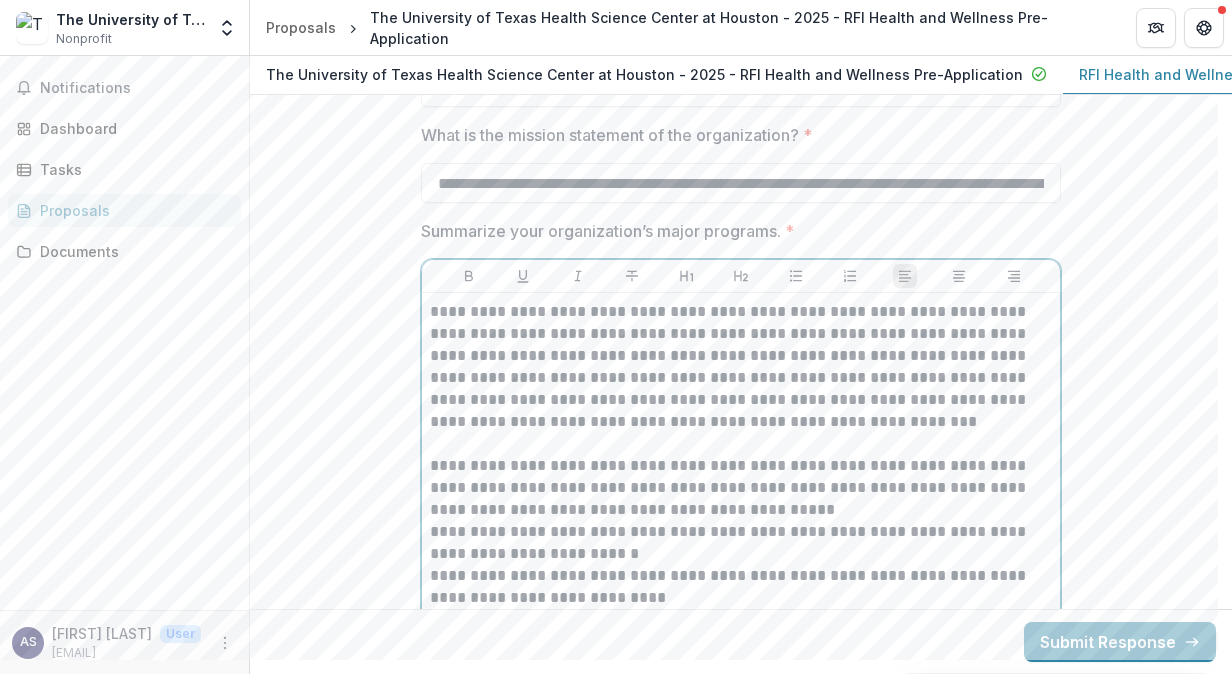 click on "**********" at bounding box center [741, 488] 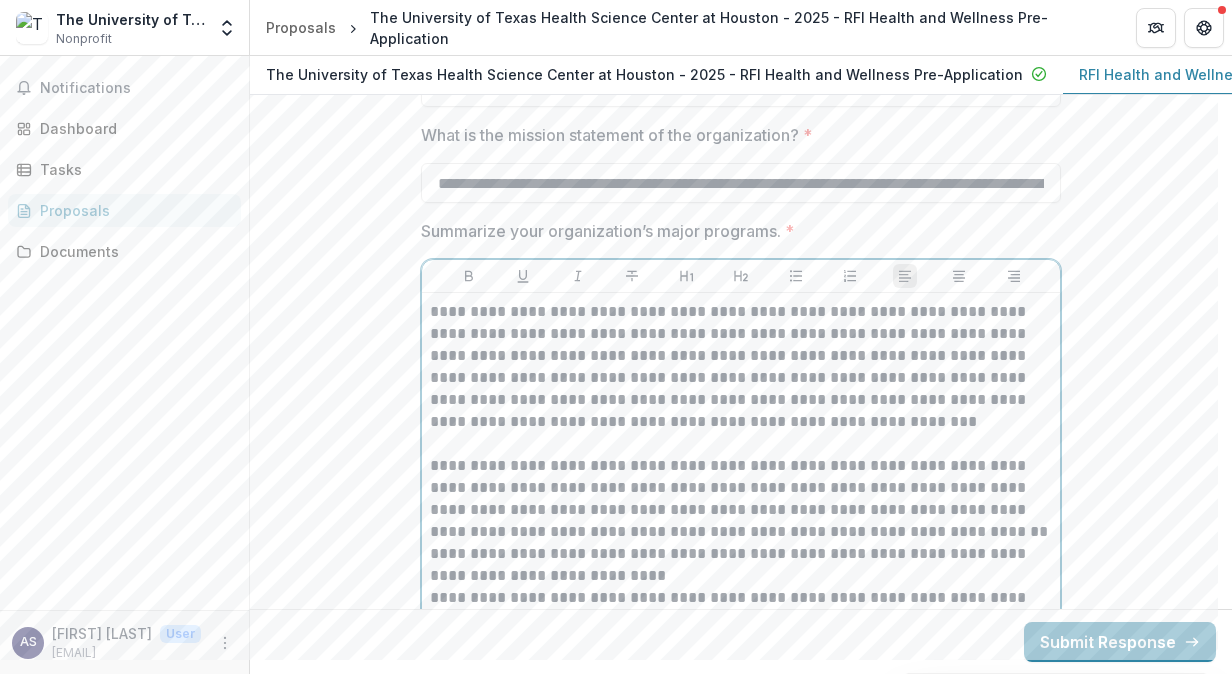click on "**********" at bounding box center [741, 499] 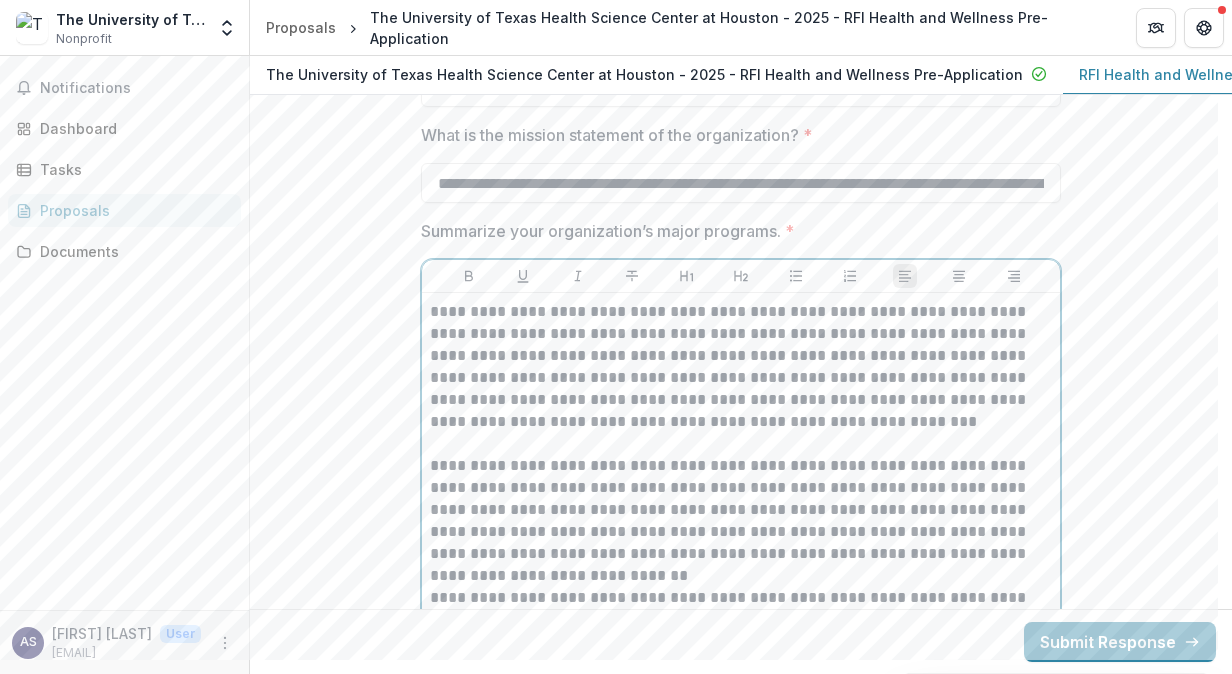 click on "**********" at bounding box center [741, 521] 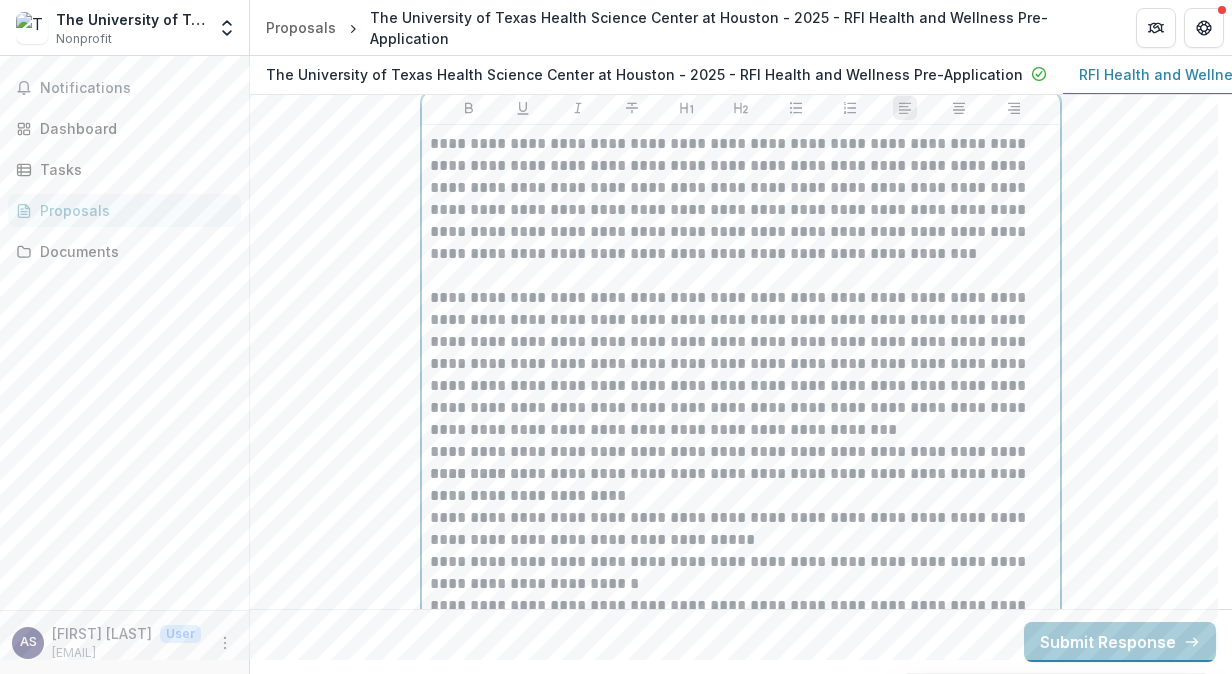 scroll, scrollTop: 9091, scrollLeft: 0, axis: vertical 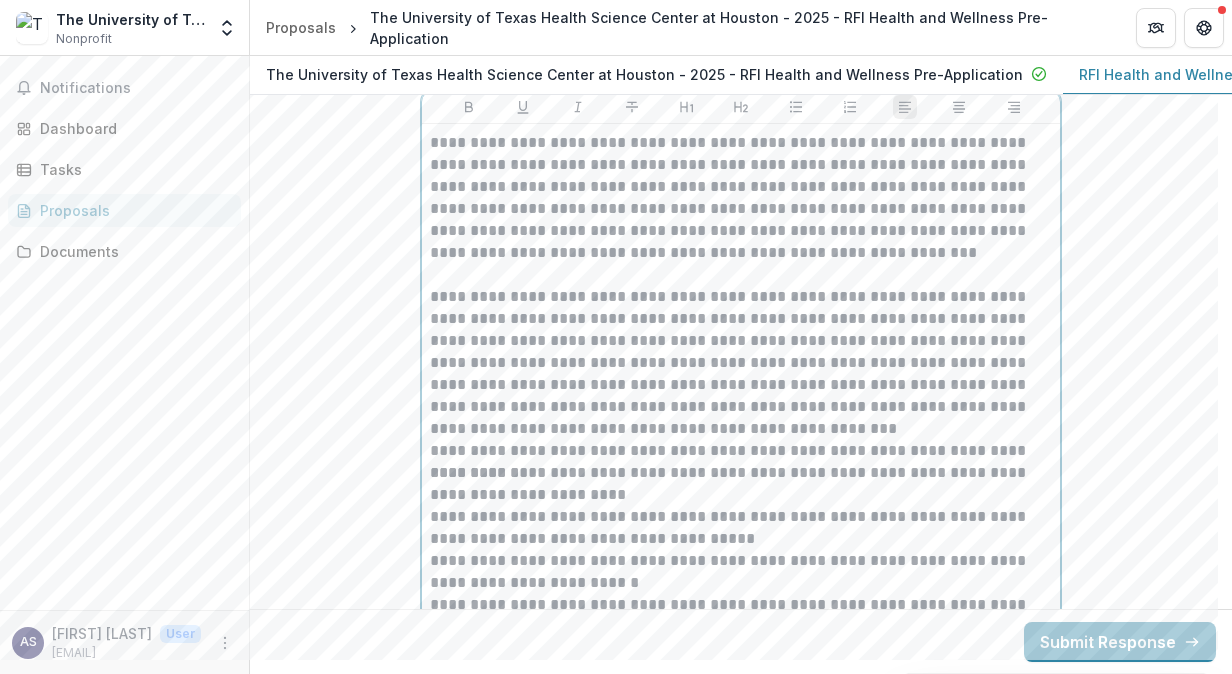 click on "**********" at bounding box center (741, 363) 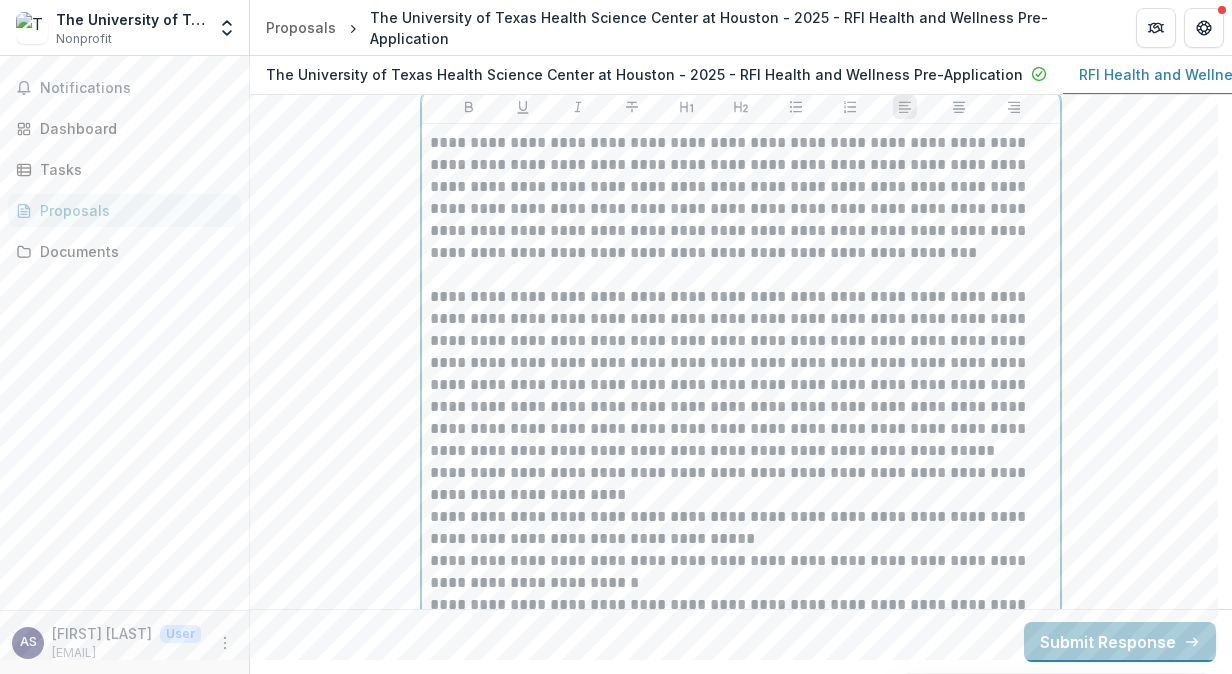click on "**********" at bounding box center [741, 374] 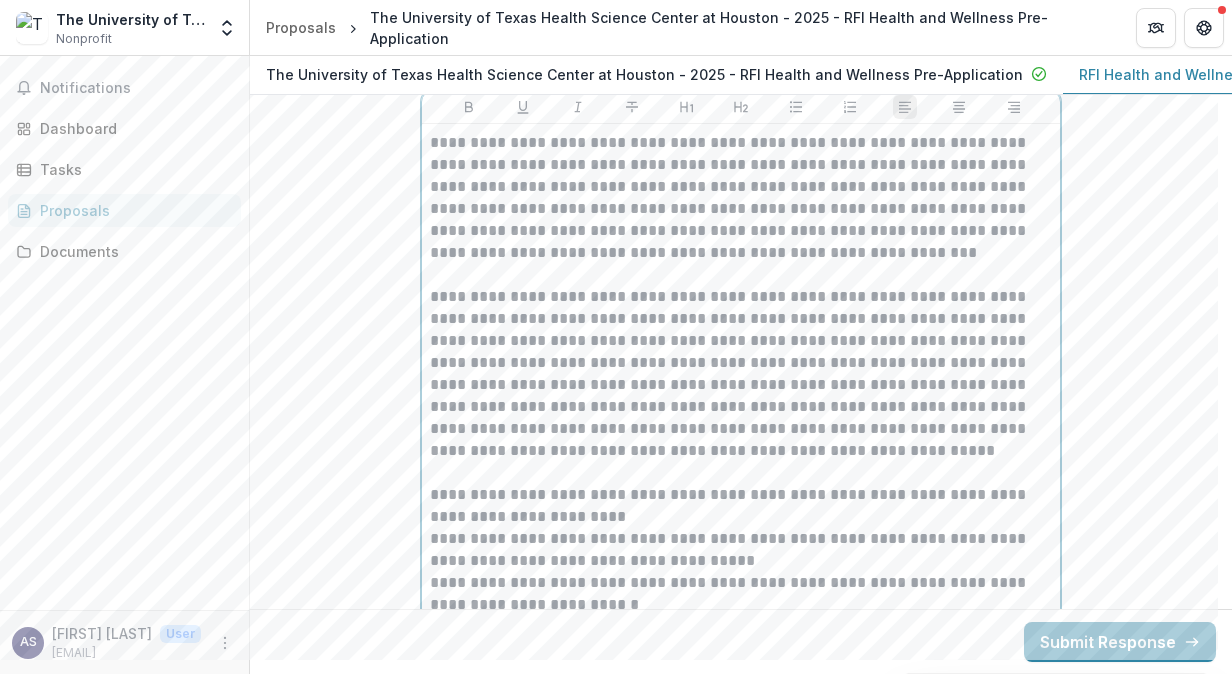 click on "**********" at bounding box center (741, 506) 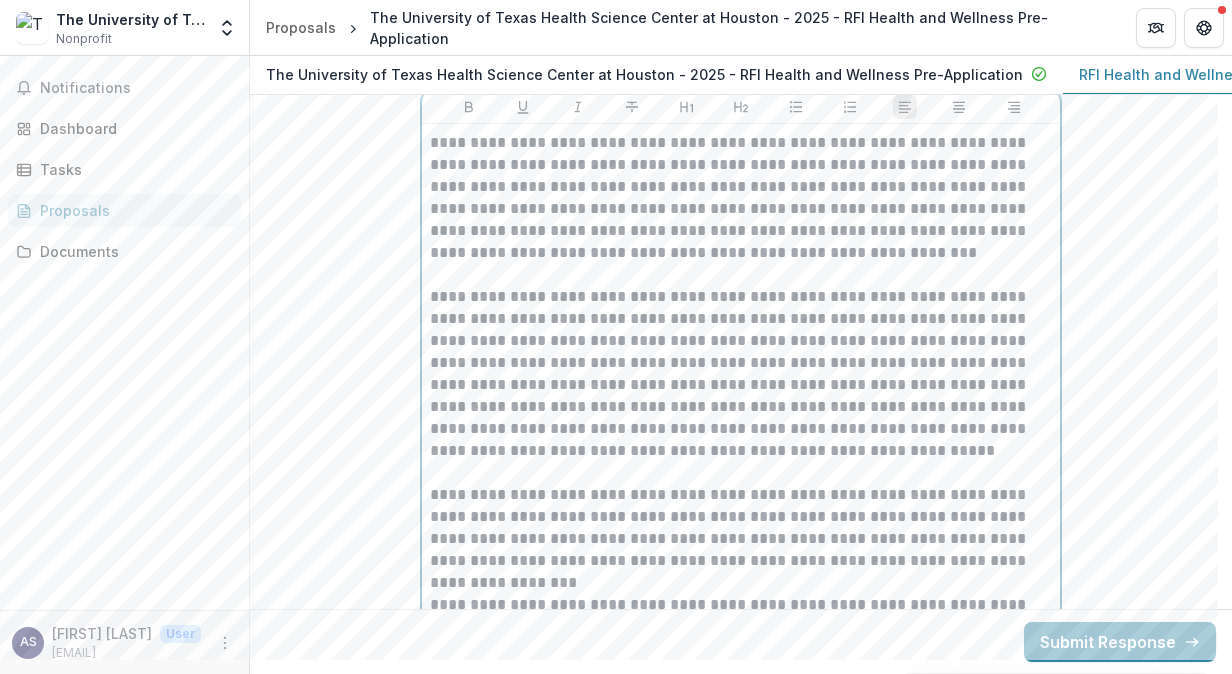 click on "**********" at bounding box center [741, 539] 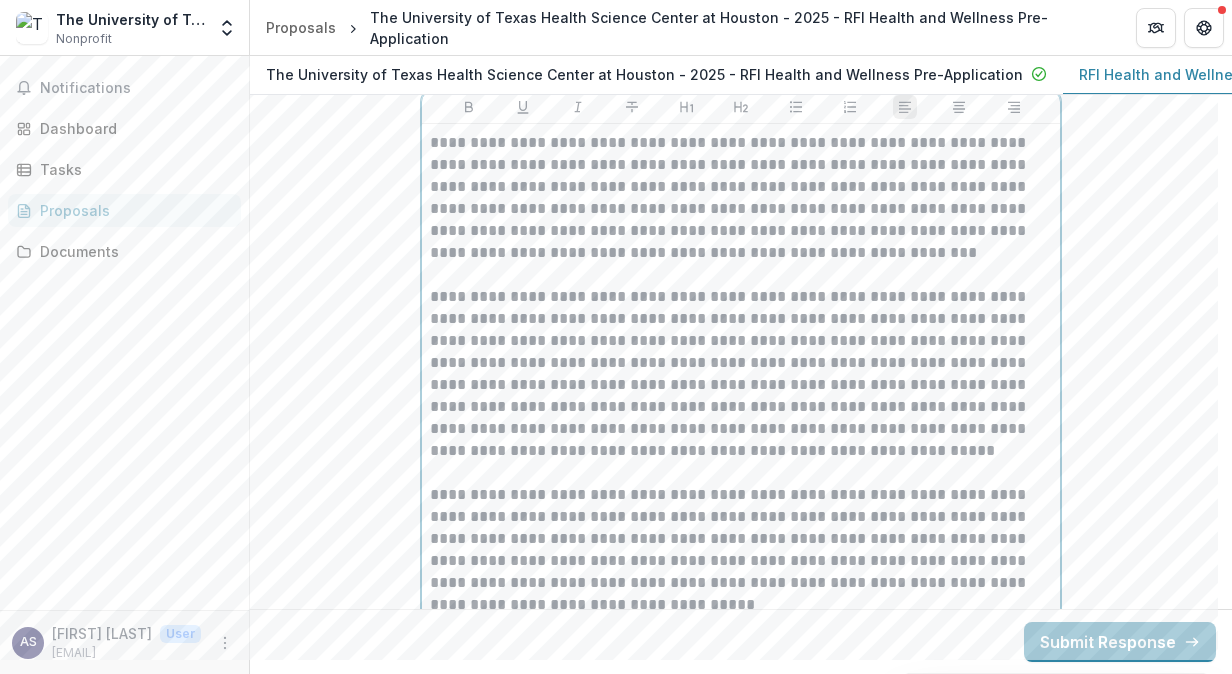scroll, scrollTop: 9173, scrollLeft: 0, axis: vertical 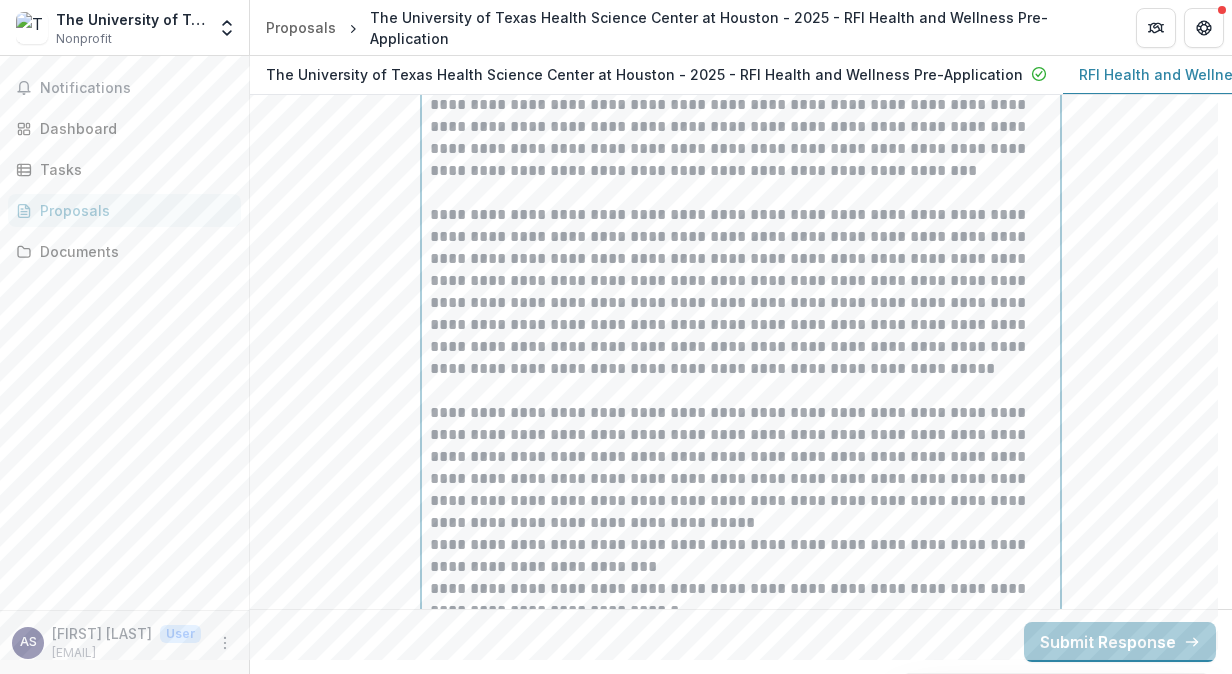 click on "**********" at bounding box center (741, 468) 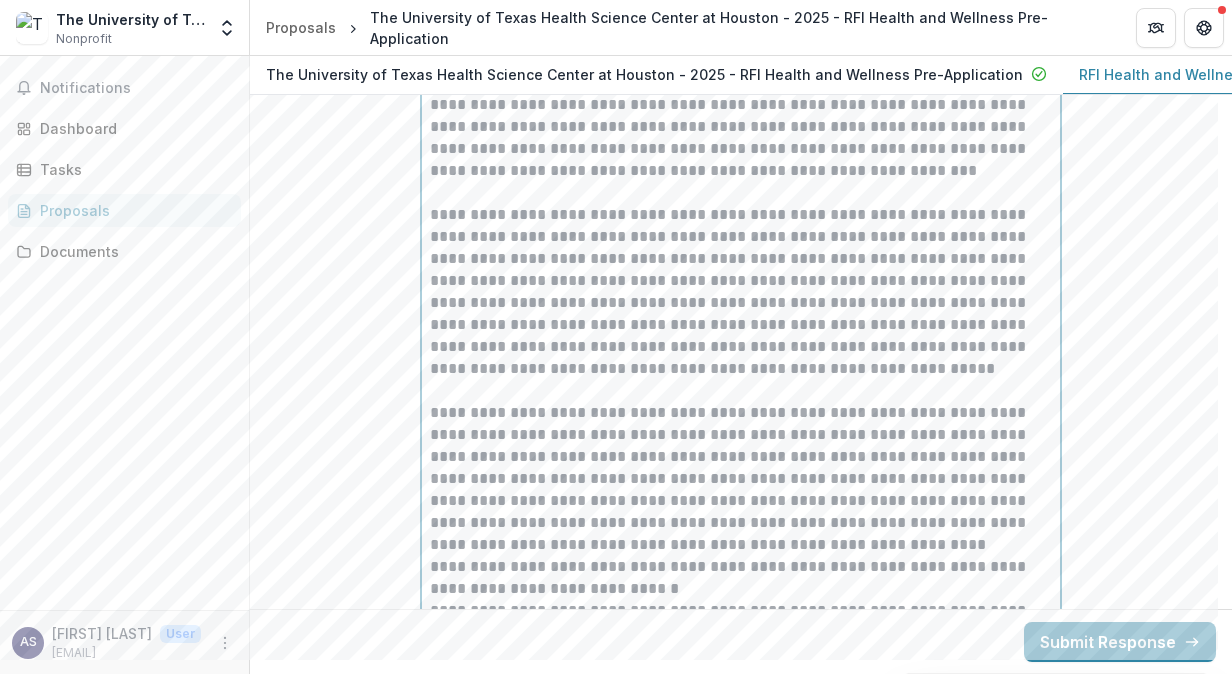 click on "**********" at bounding box center [741, 479] 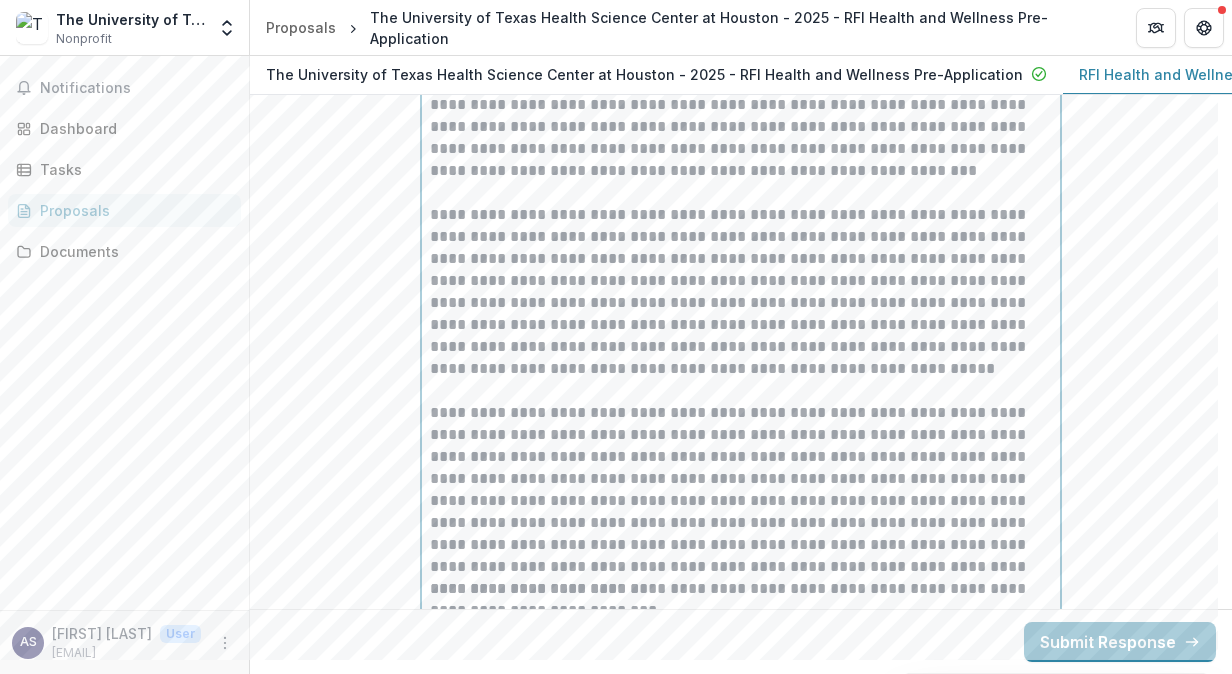 scroll, scrollTop: 9268, scrollLeft: 0, axis: vertical 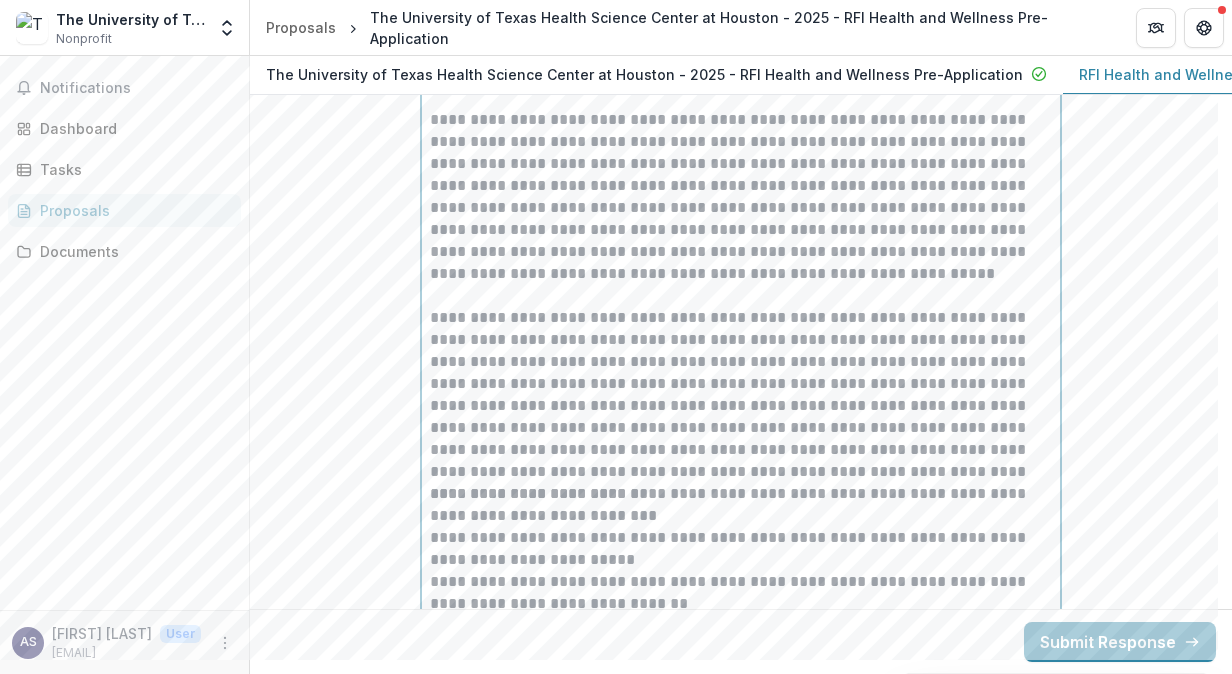 click on "**********" at bounding box center [741, 505] 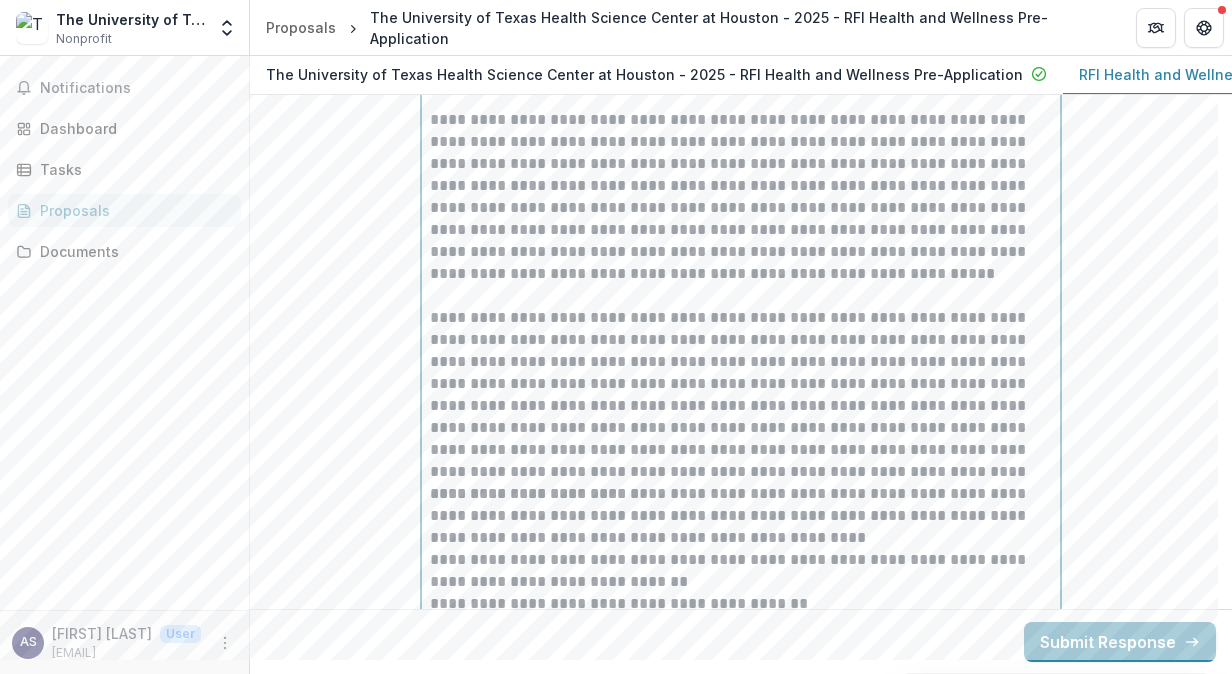 click on "**********" at bounding box center (741, 516) 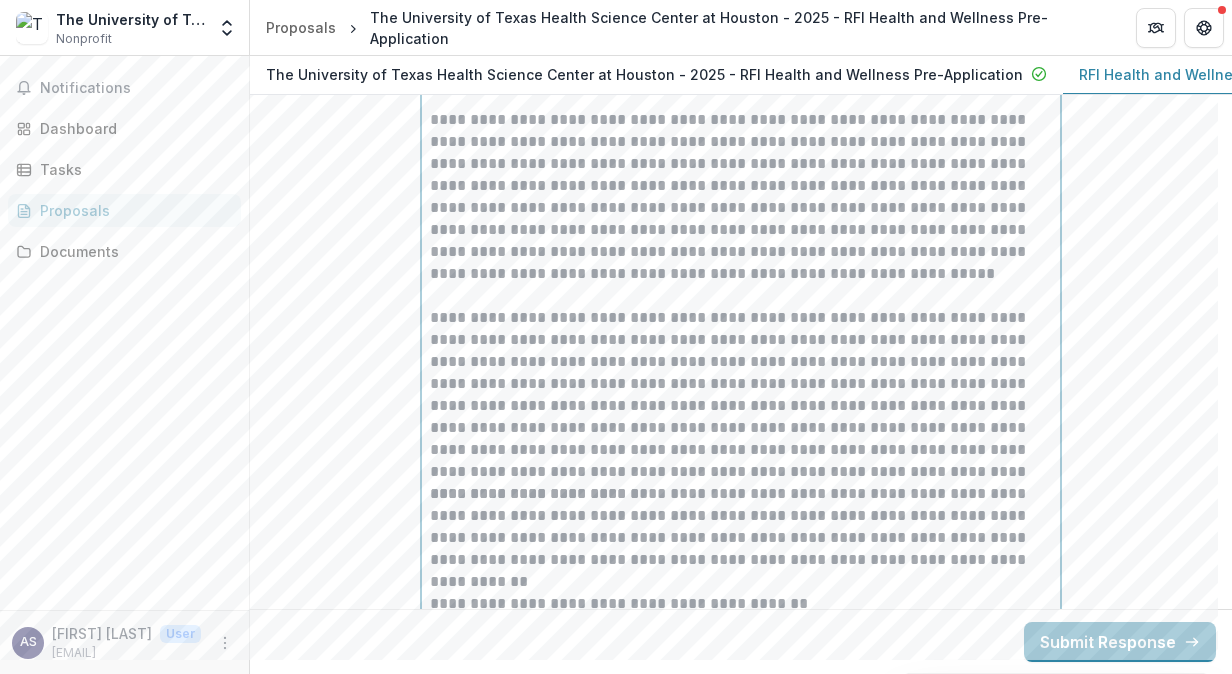 click on "**********" at bounding box center (741, 538) 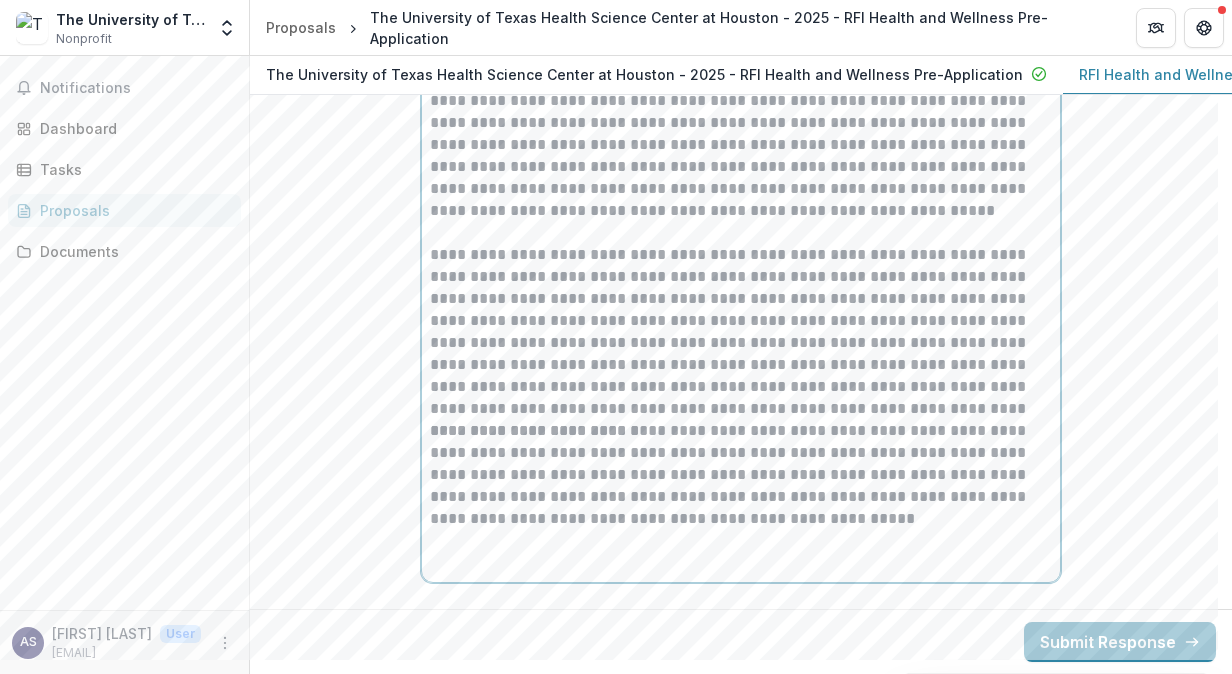 scroll, scrollTop: 9332, scrollLeft: 0, axis: vertical 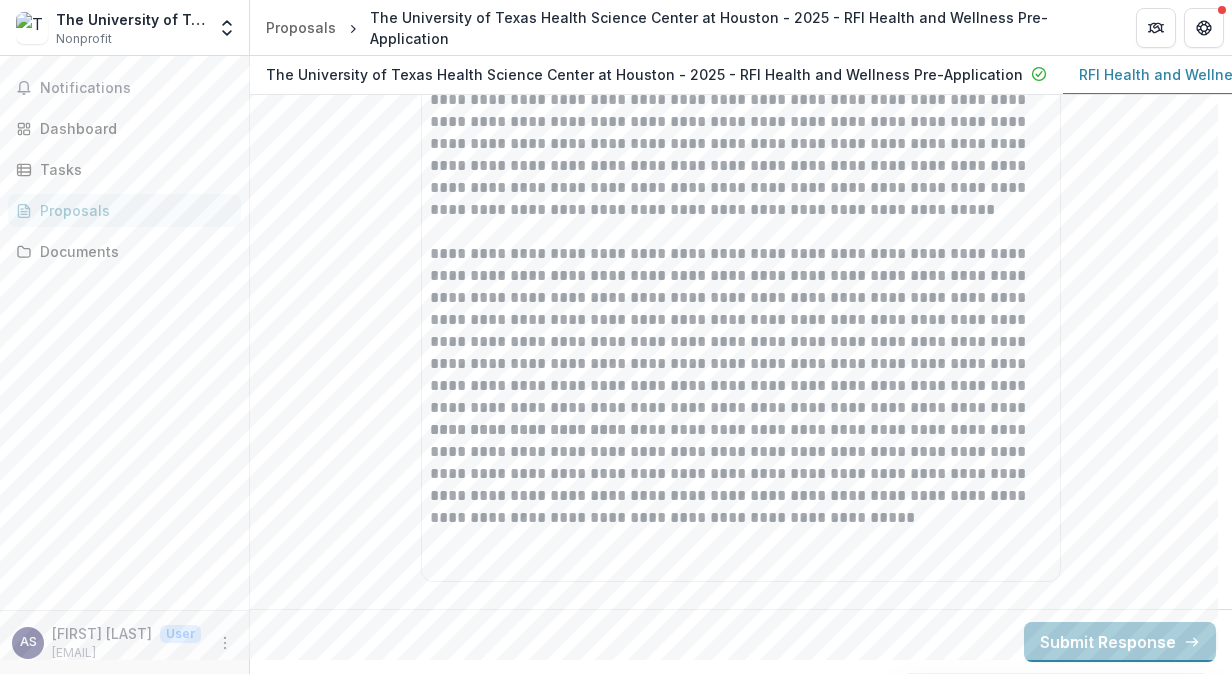 click on "**********" at bounding box center (741, 232) 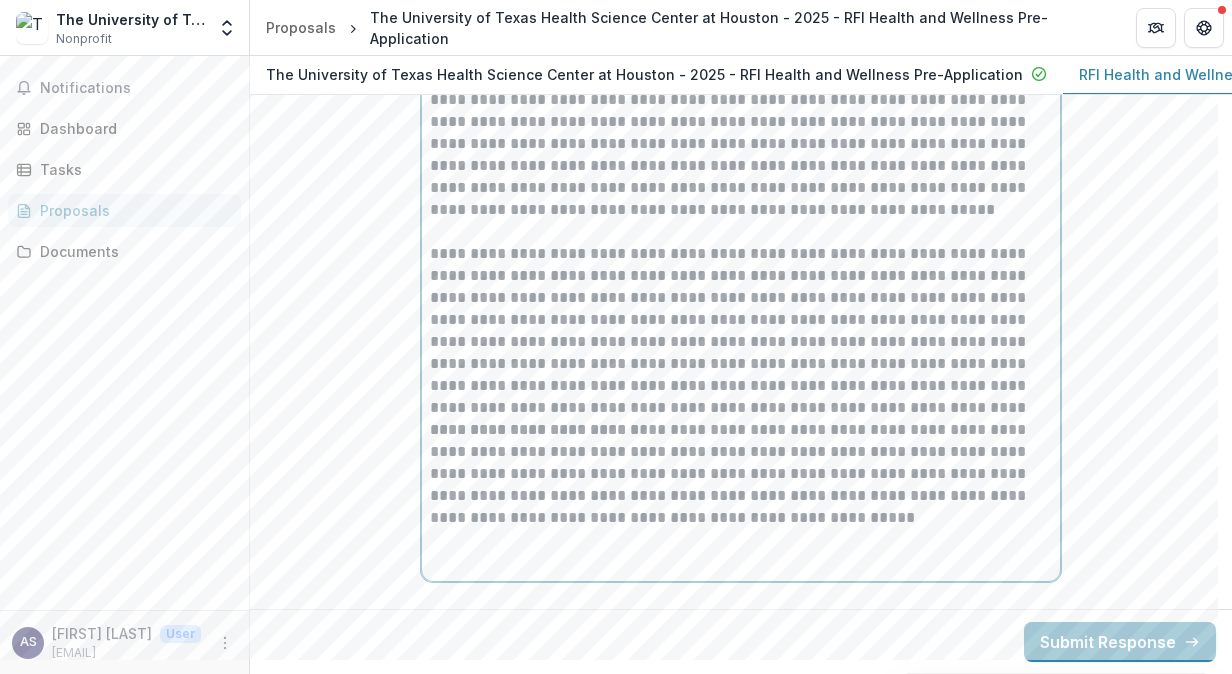 click on "**********" at bounding box center [741, 331] 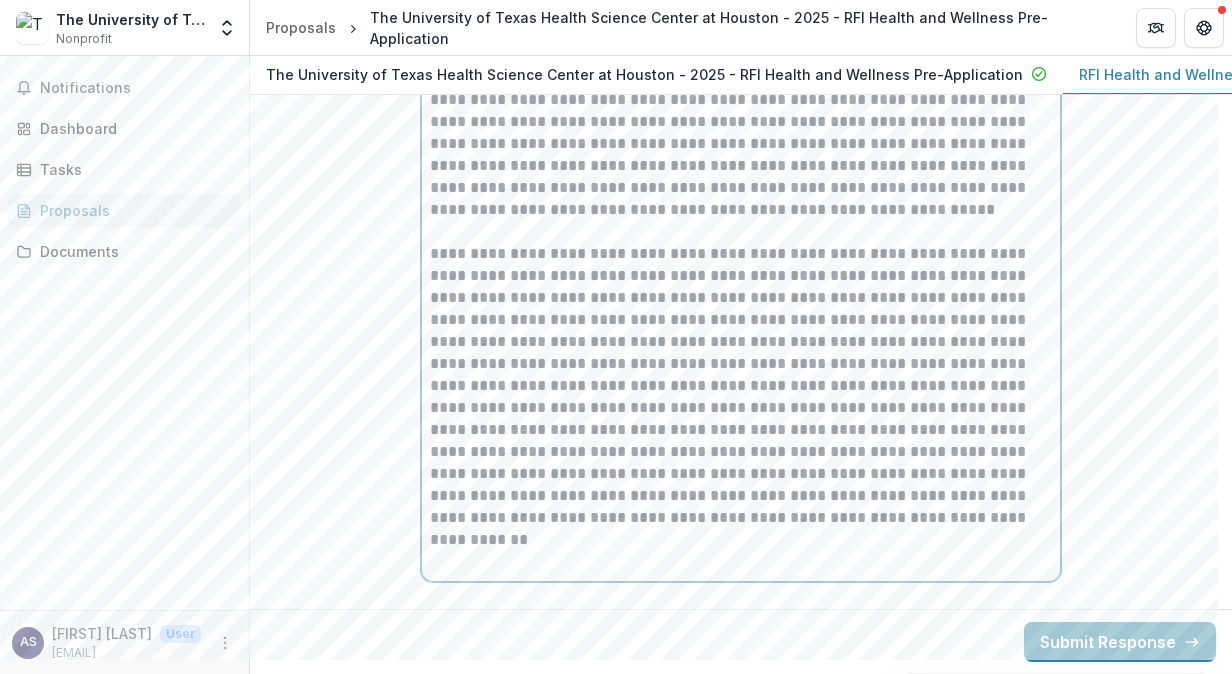 click on "**********" at bounding box center [741, 386] 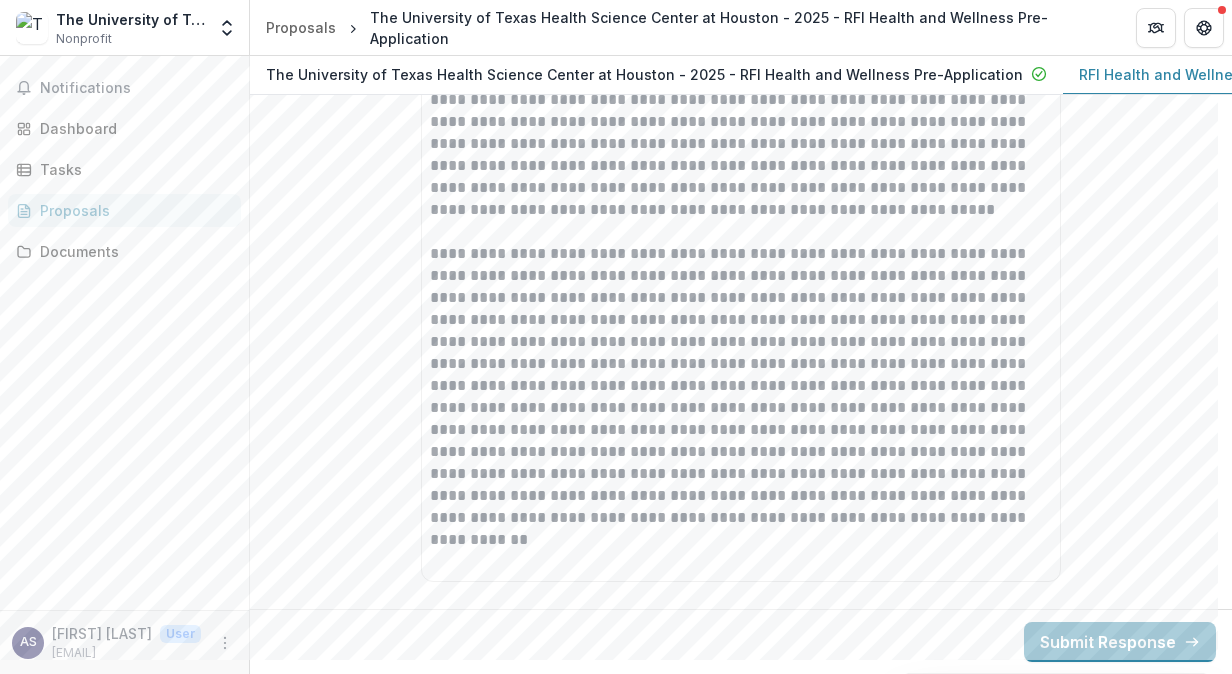 click on "**********" at bounding box center (741, 232) 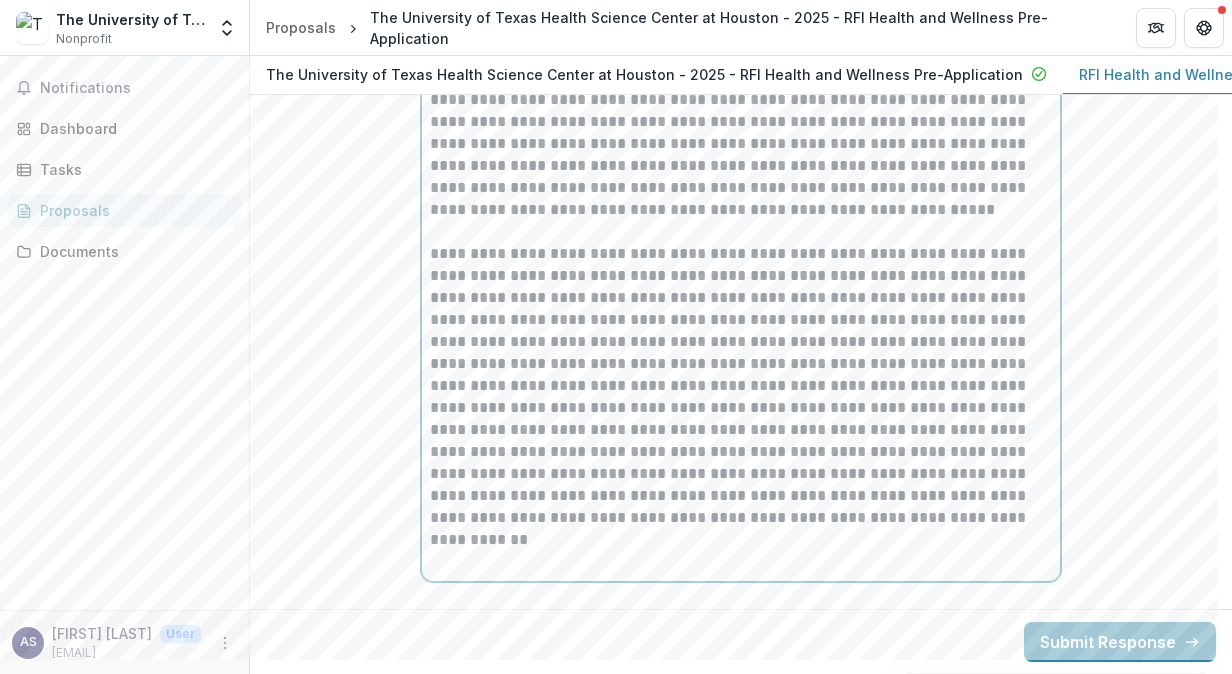 click on "**********" at bounding box center [741, 386] 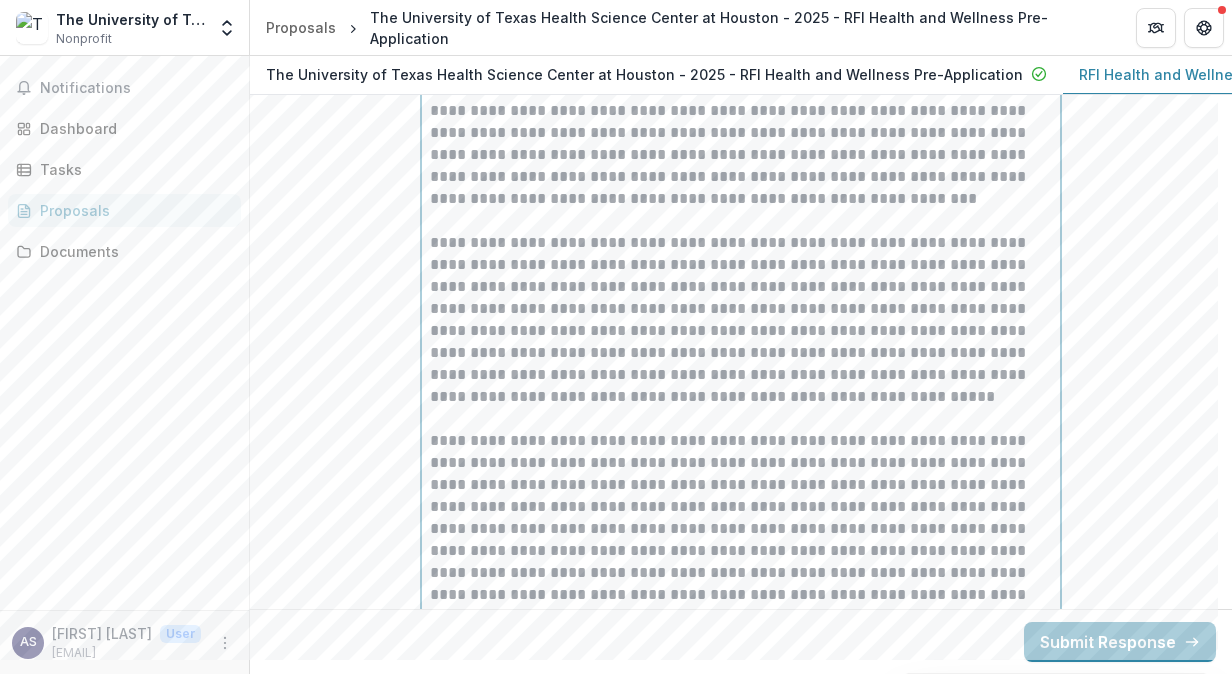 scroll, scrollTop: 9136, scrollLeft: 0, axis: vertical 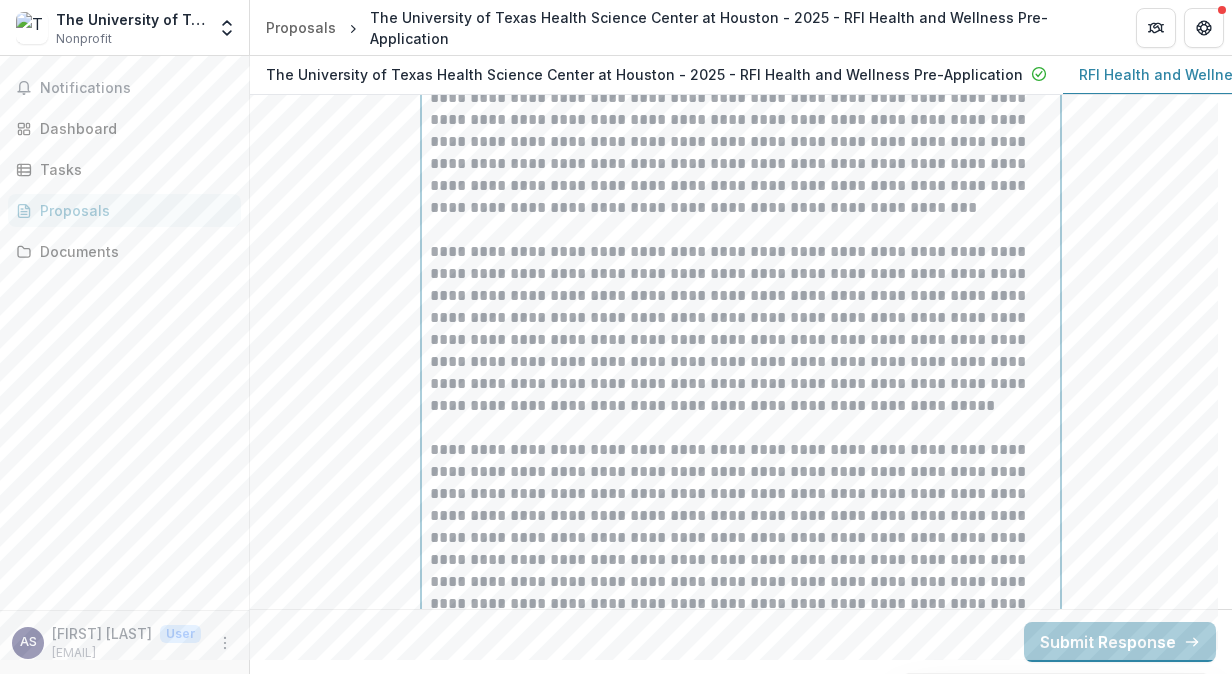click on "**********" at bounding box center (741, 329) 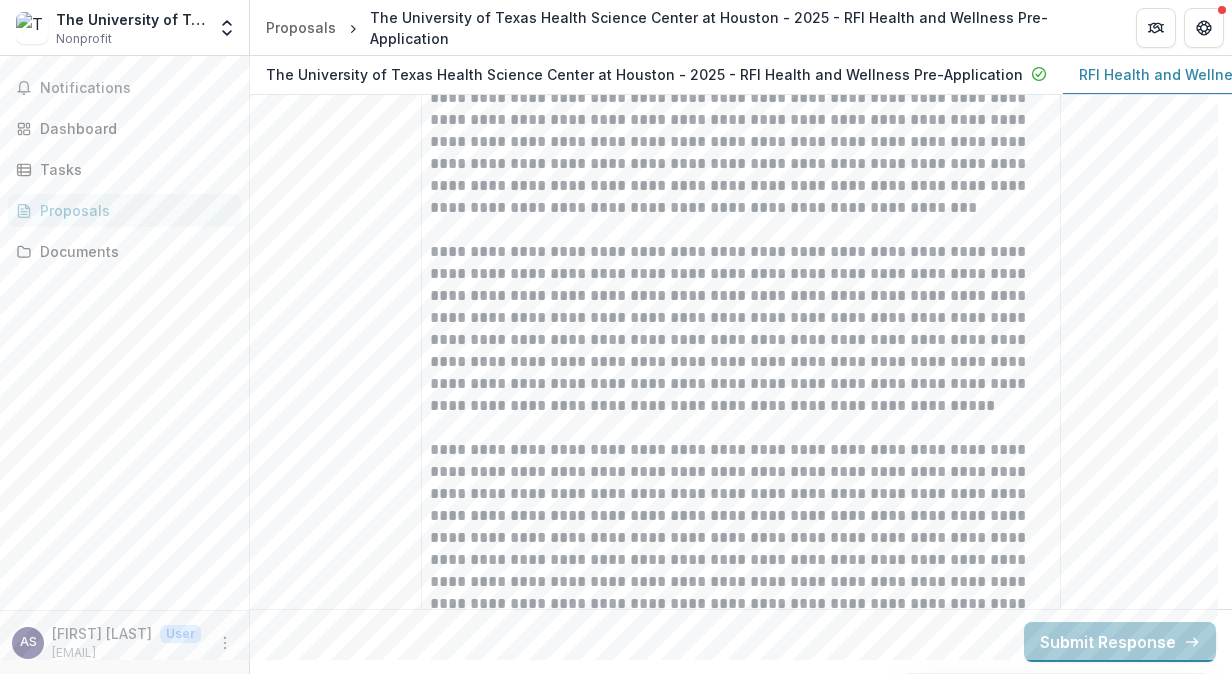 click on "**********" at bounding box center [741, 428] 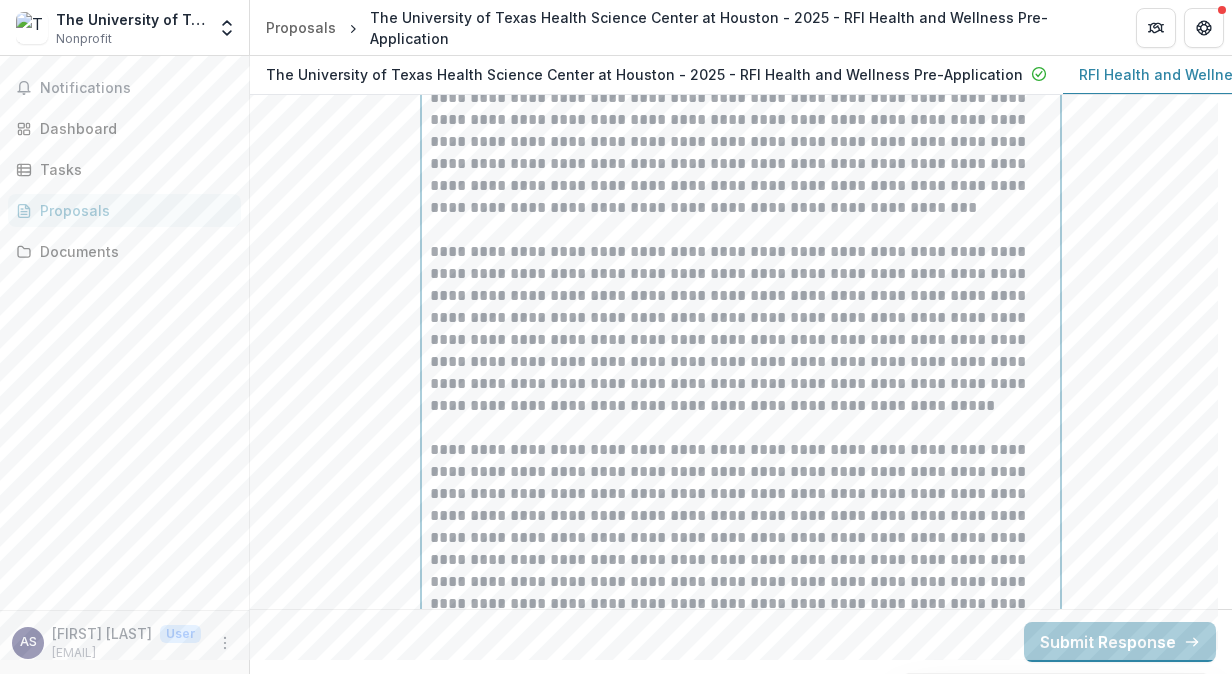 click on "**********" at bounding box center [741, 329] 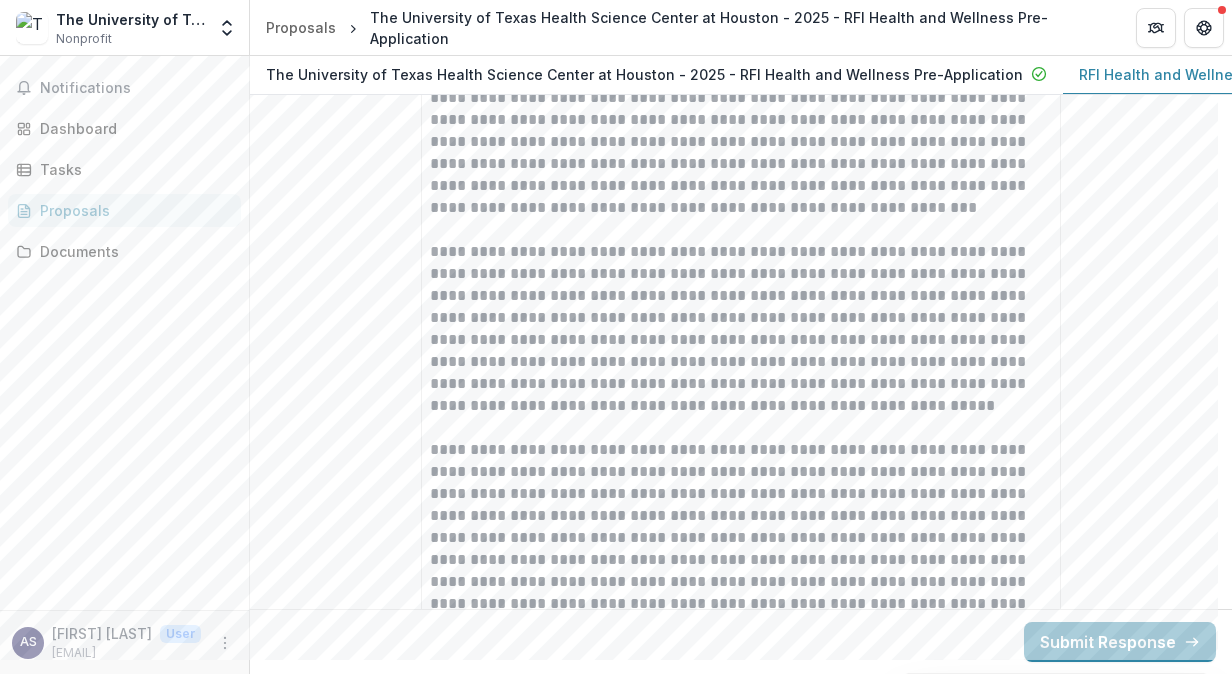 click on "**********" at bounding box center [741, 428] 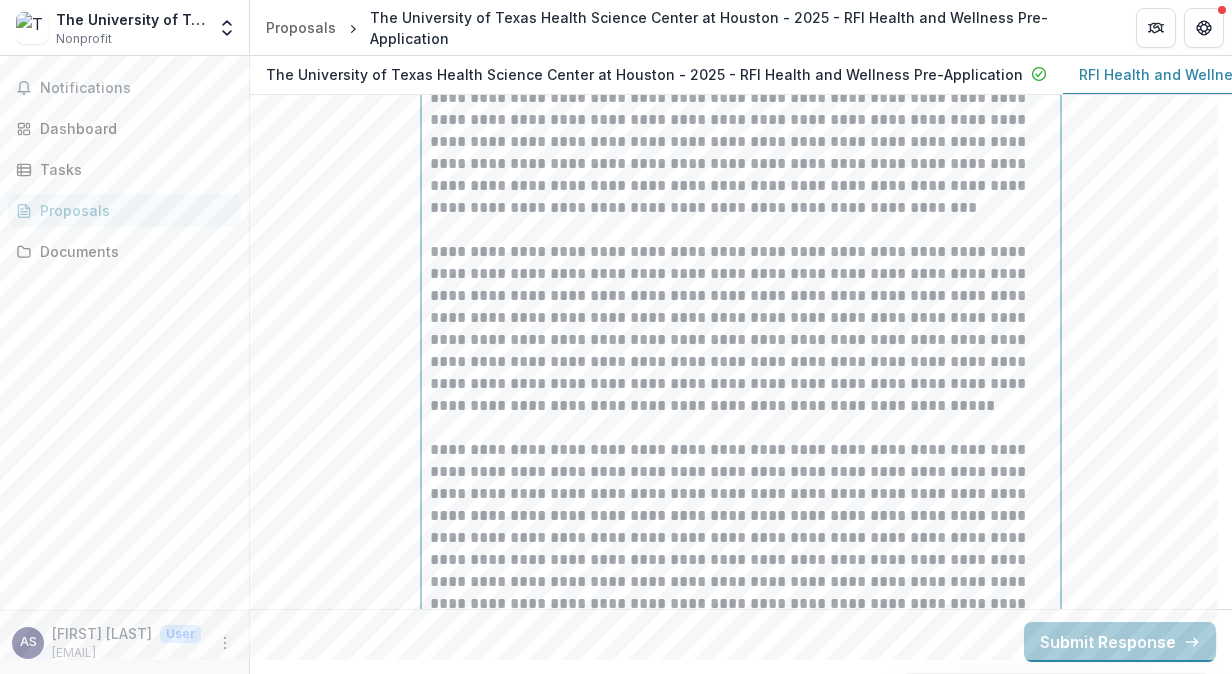drag, startPoint x: 426, startPoint y: 266, endPoint x: 886, endPoint y: 285, distance: 460.3922 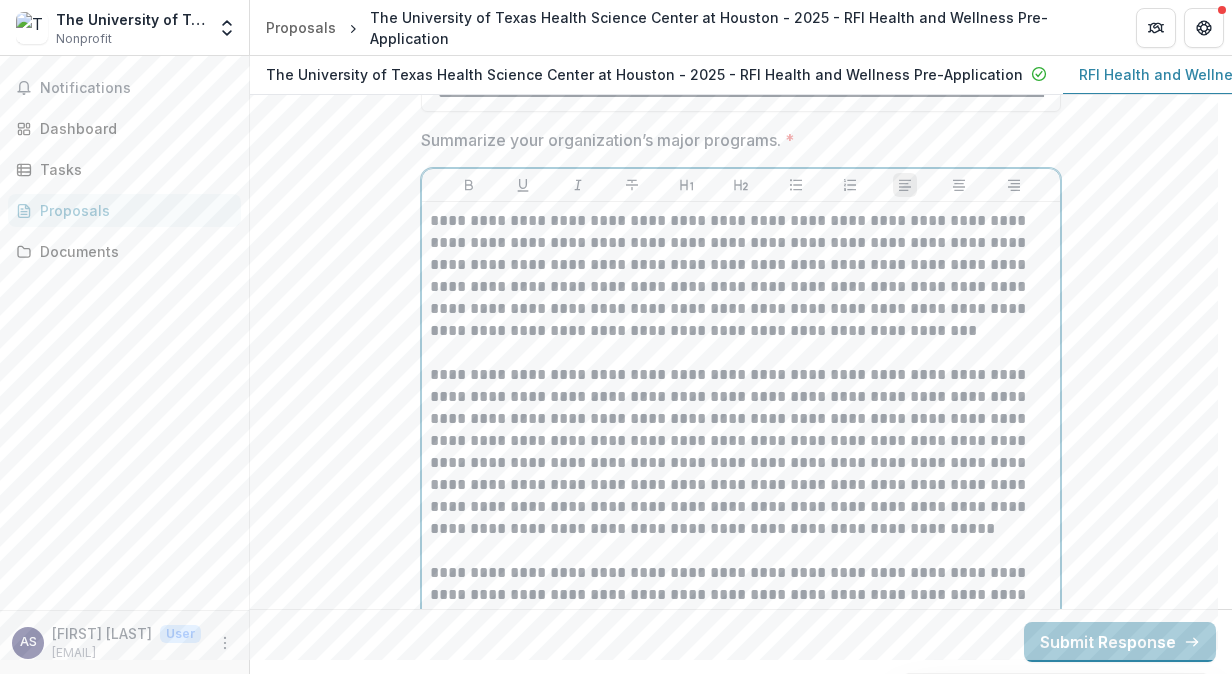 scroll, scrollTop: 9000, scrollLeft: 0, axis: vertical 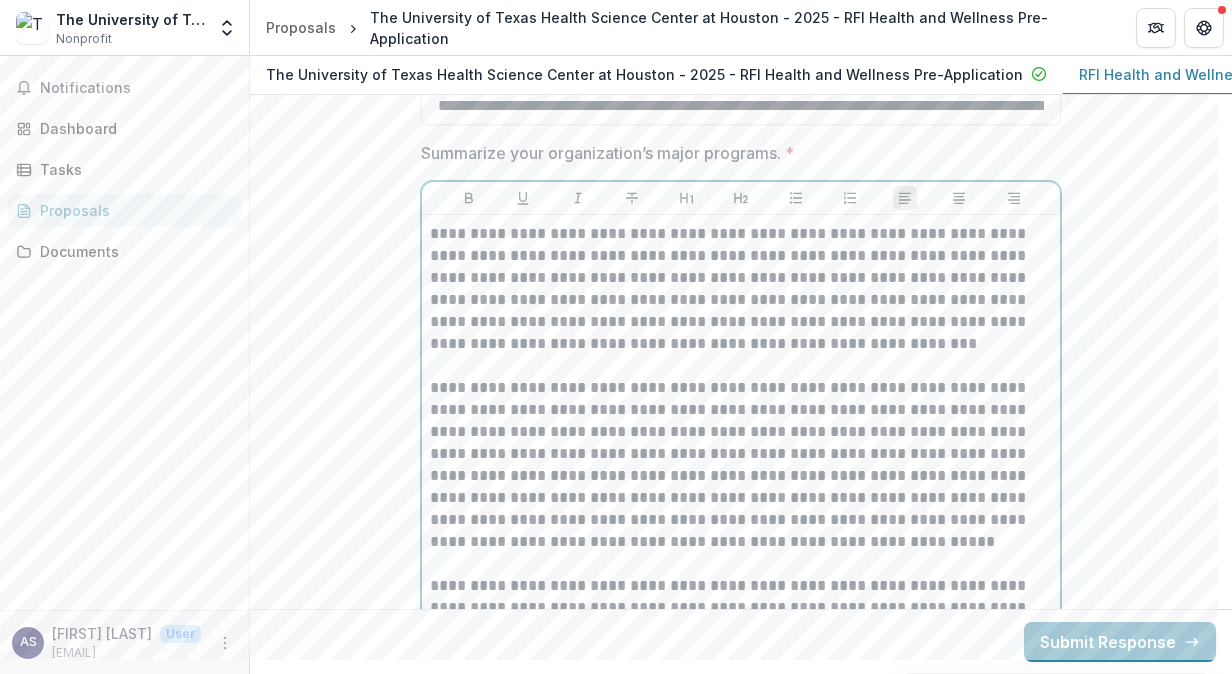 click on "**********" at bounding box center [741, 289] 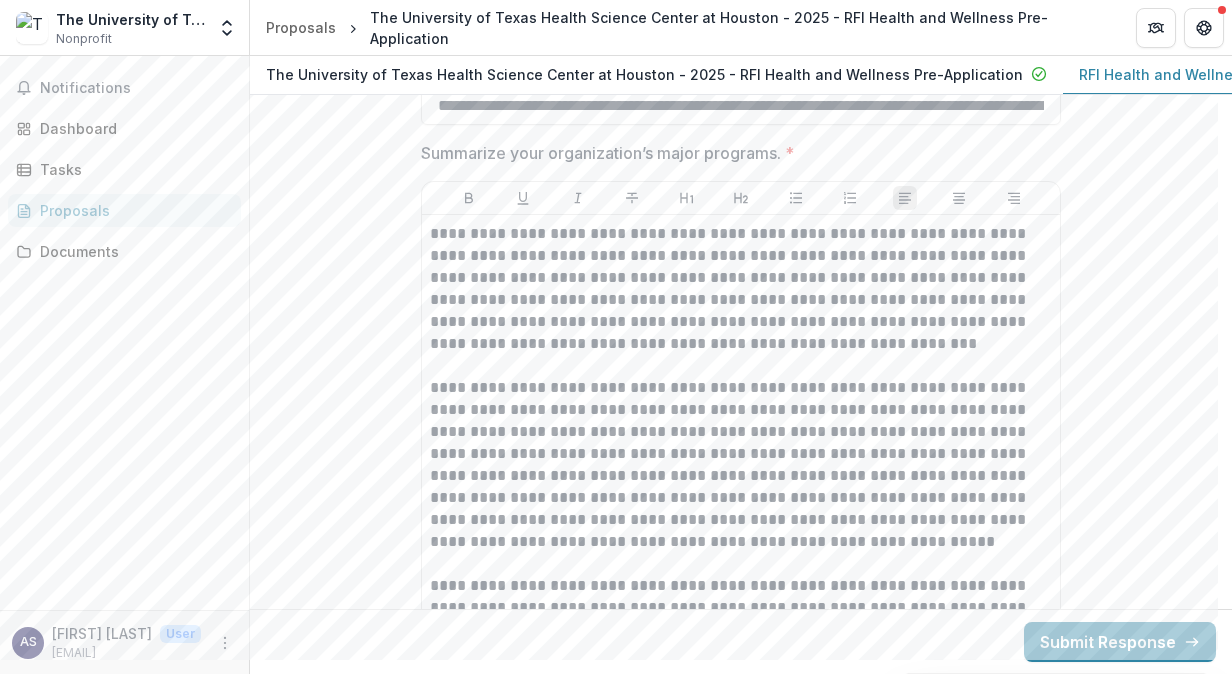 click on "**********" at bounding box center (741, 564) 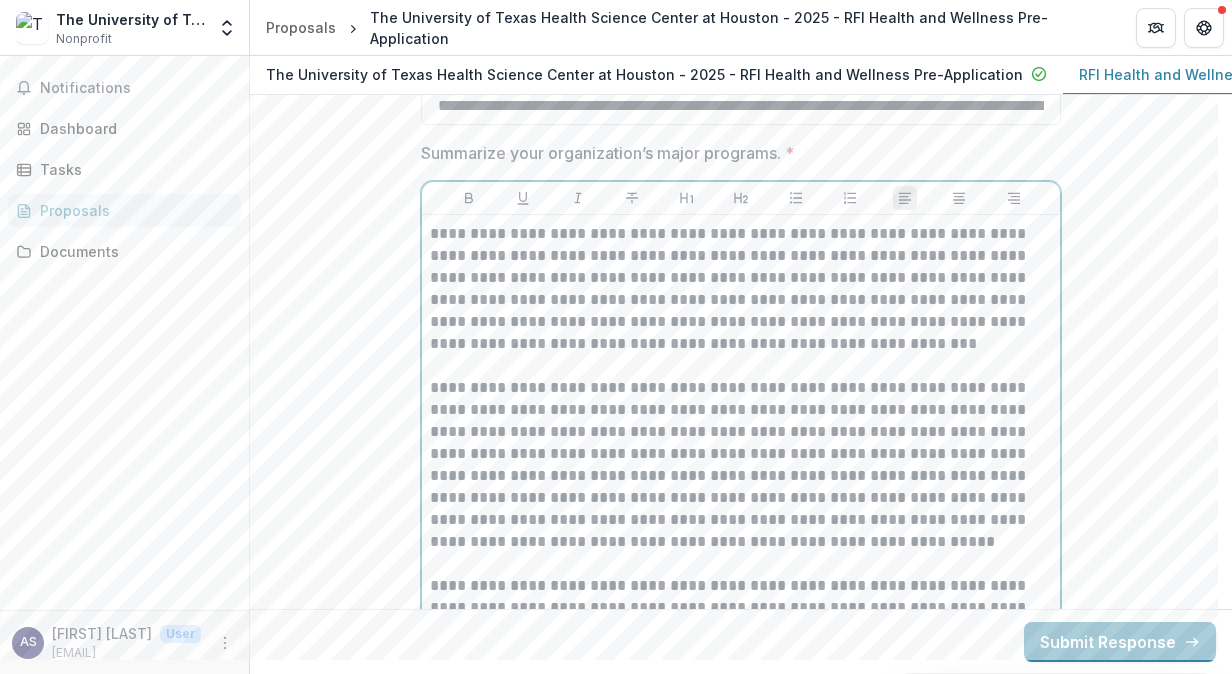 click on "**********" at bounding box center [741, 289] 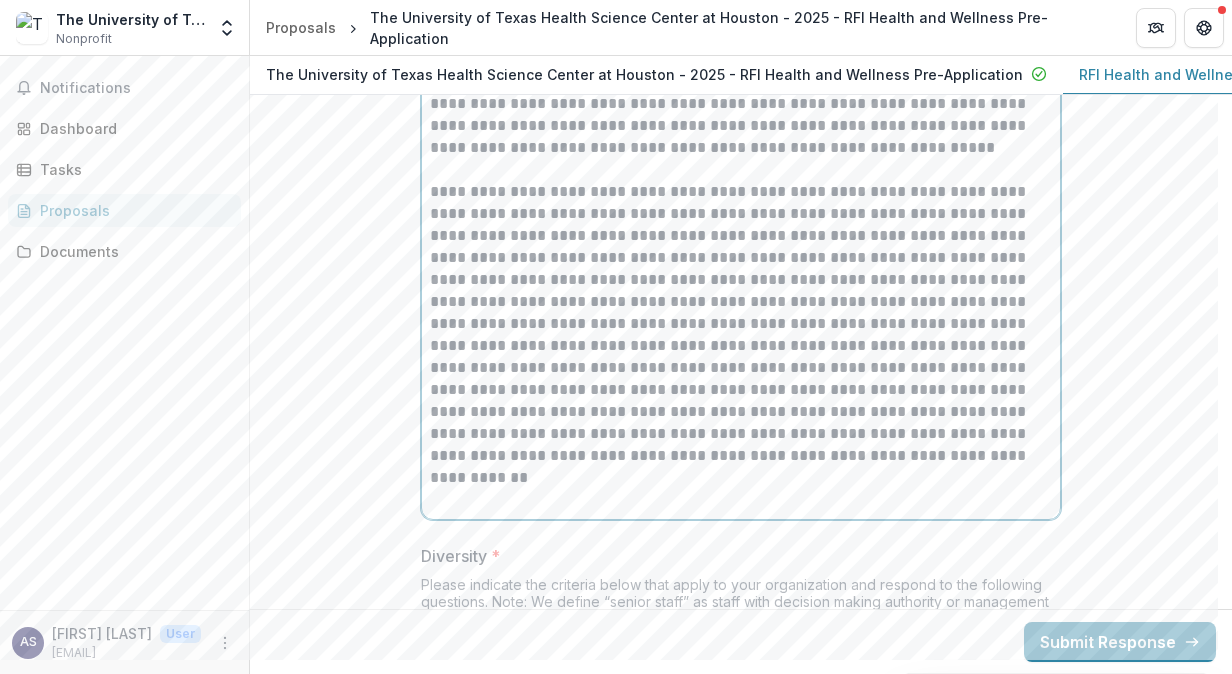 scroll, scrollTop: 9465, scrollLeft: 0, axis: vertical 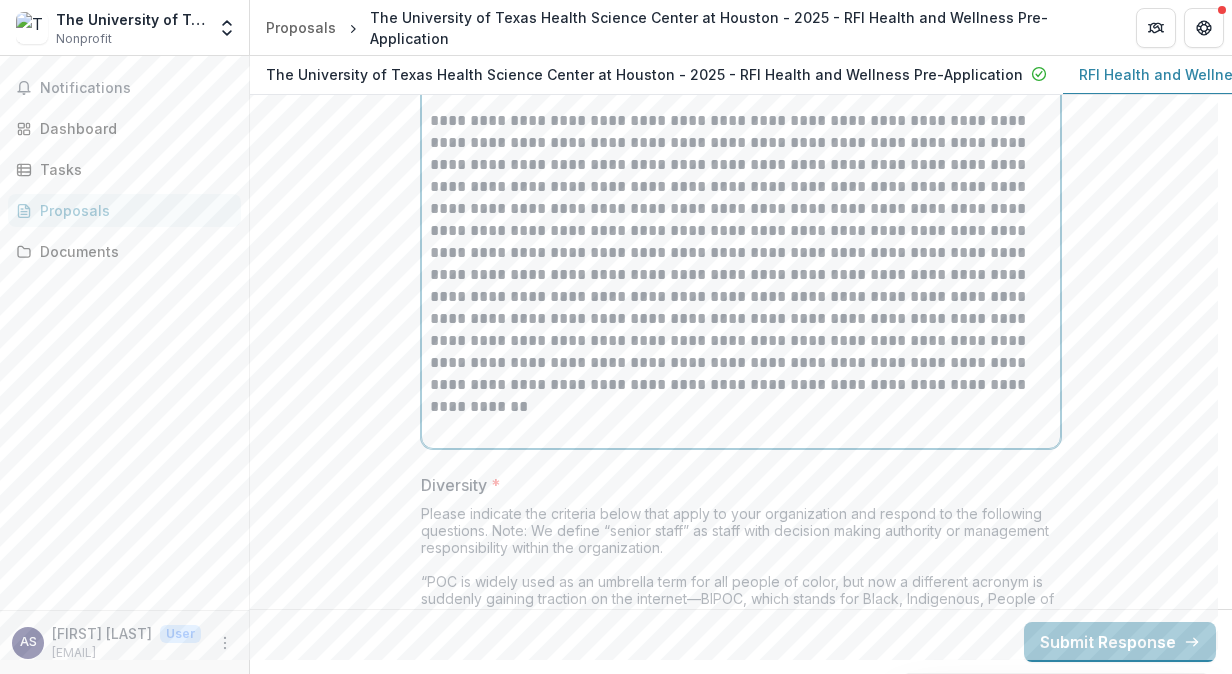 click at bounding box center (741, 429) 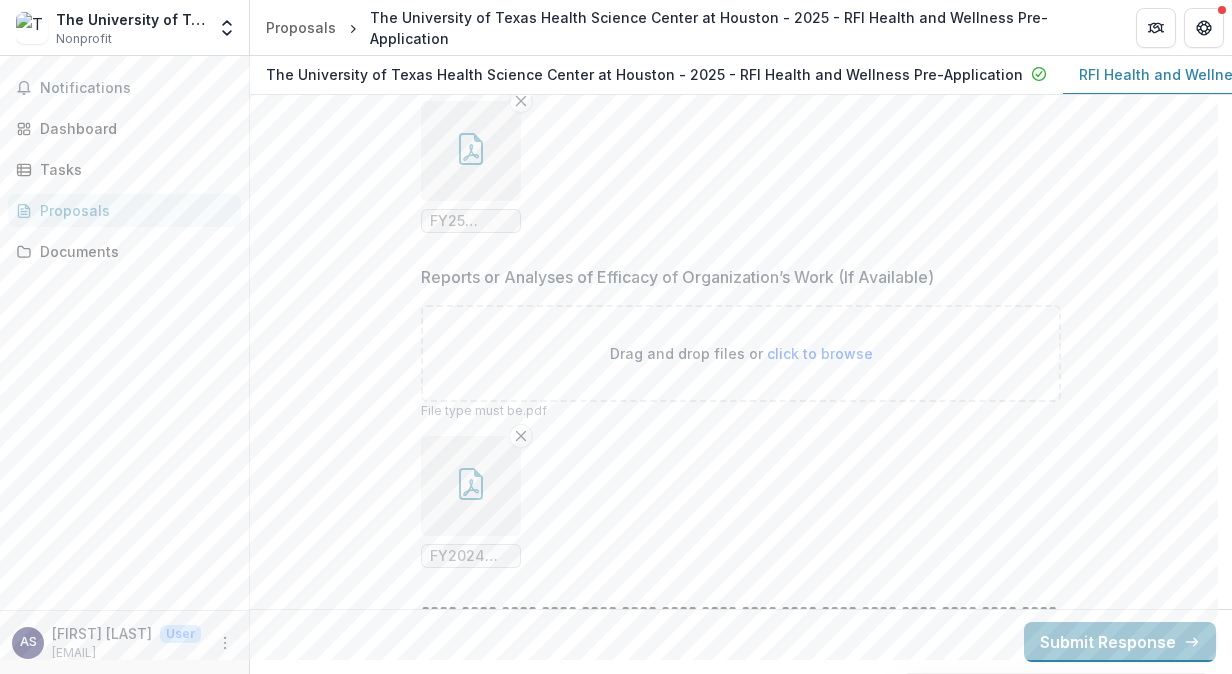 scroll, scrollTop: 16451, scrollLeft: 0, axis: vertical 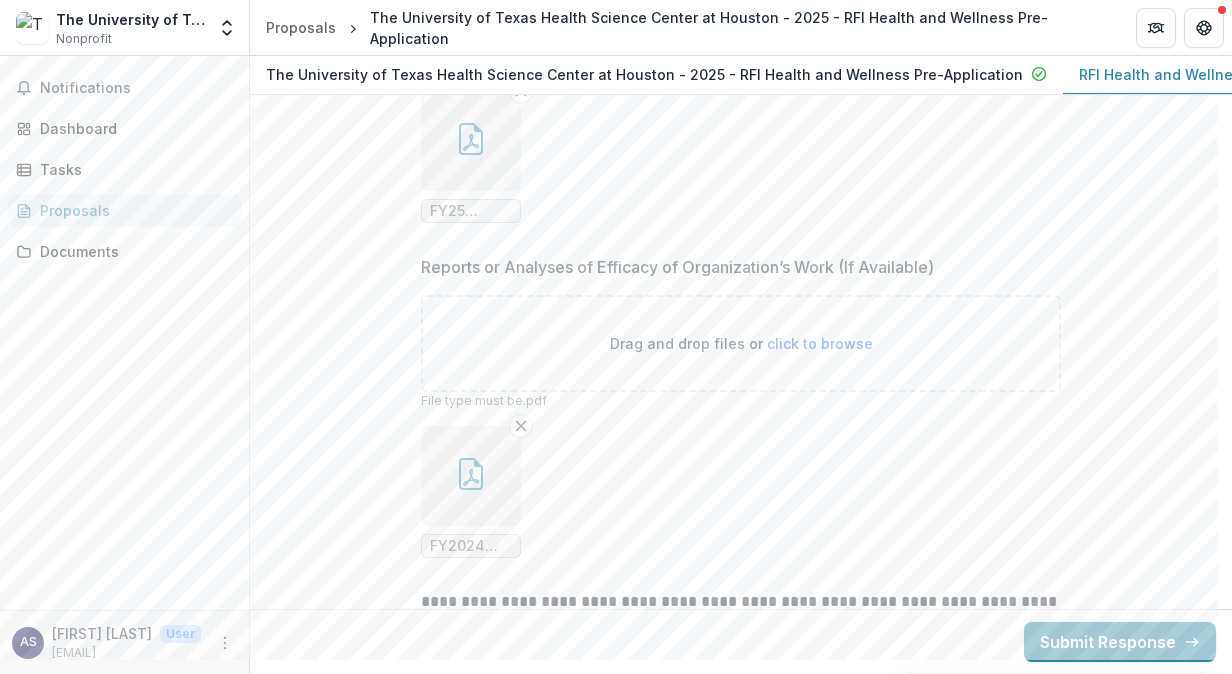 click at bounding box center (471, 476) 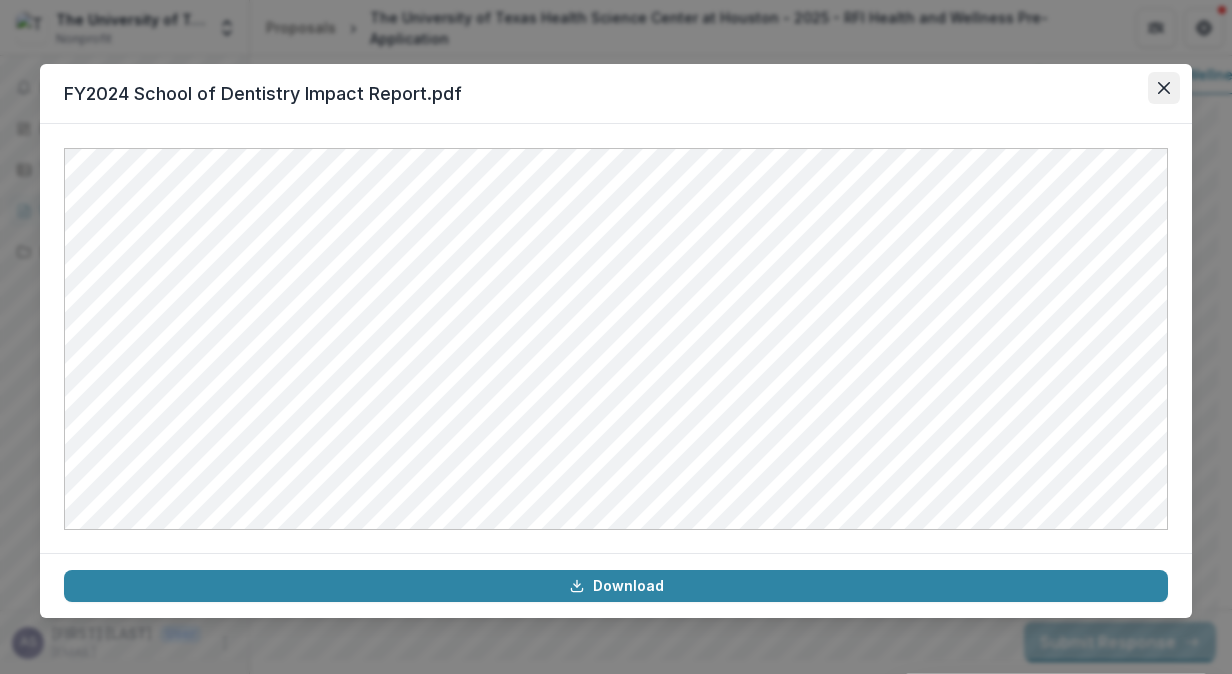 click 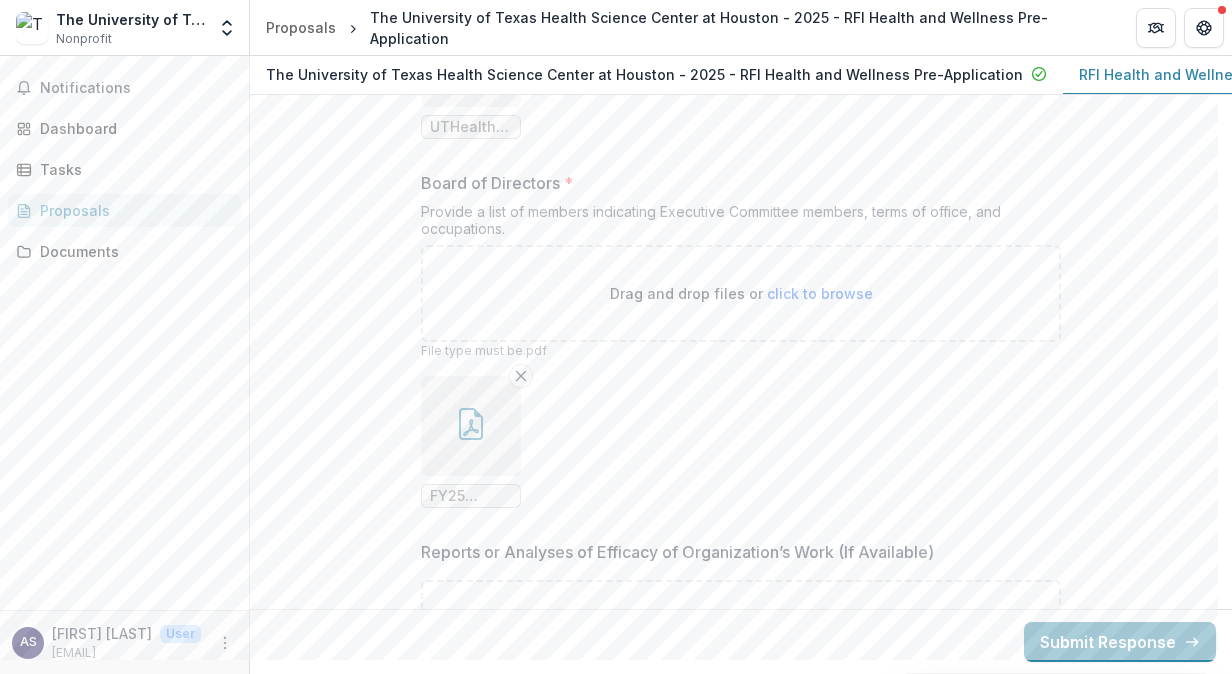 scroll, scrollTop: 16165, scrollLeft: 0, axis: vertical 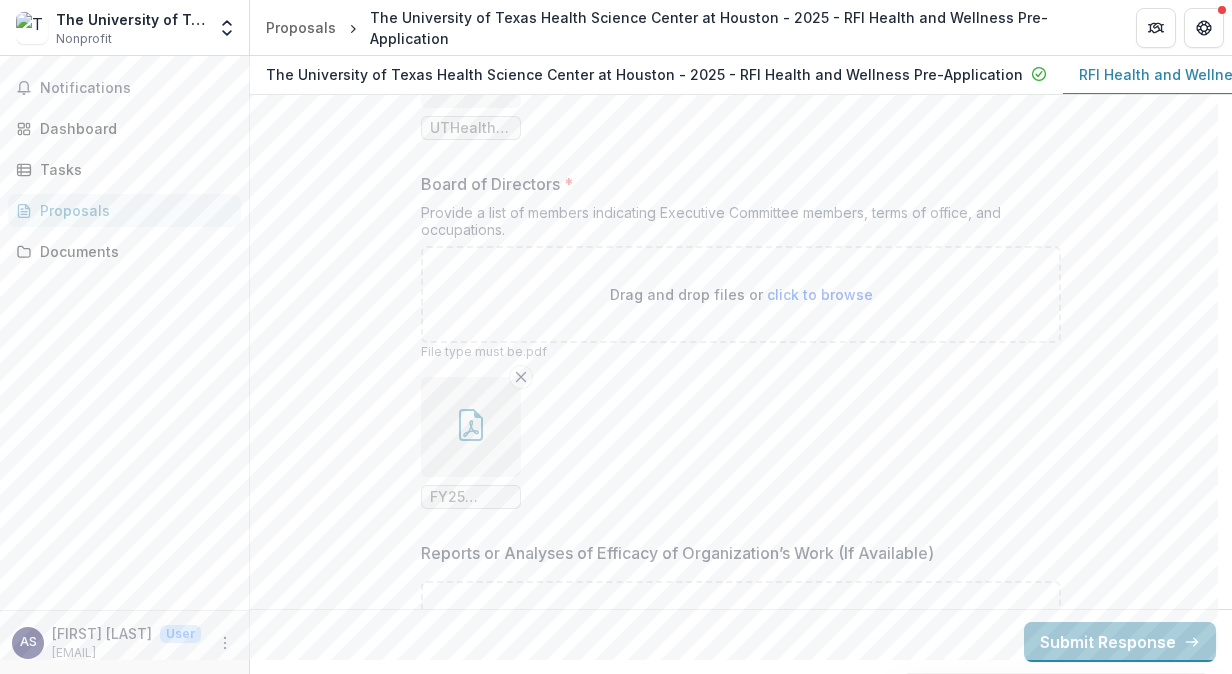 click at bounding box center [471, 427] 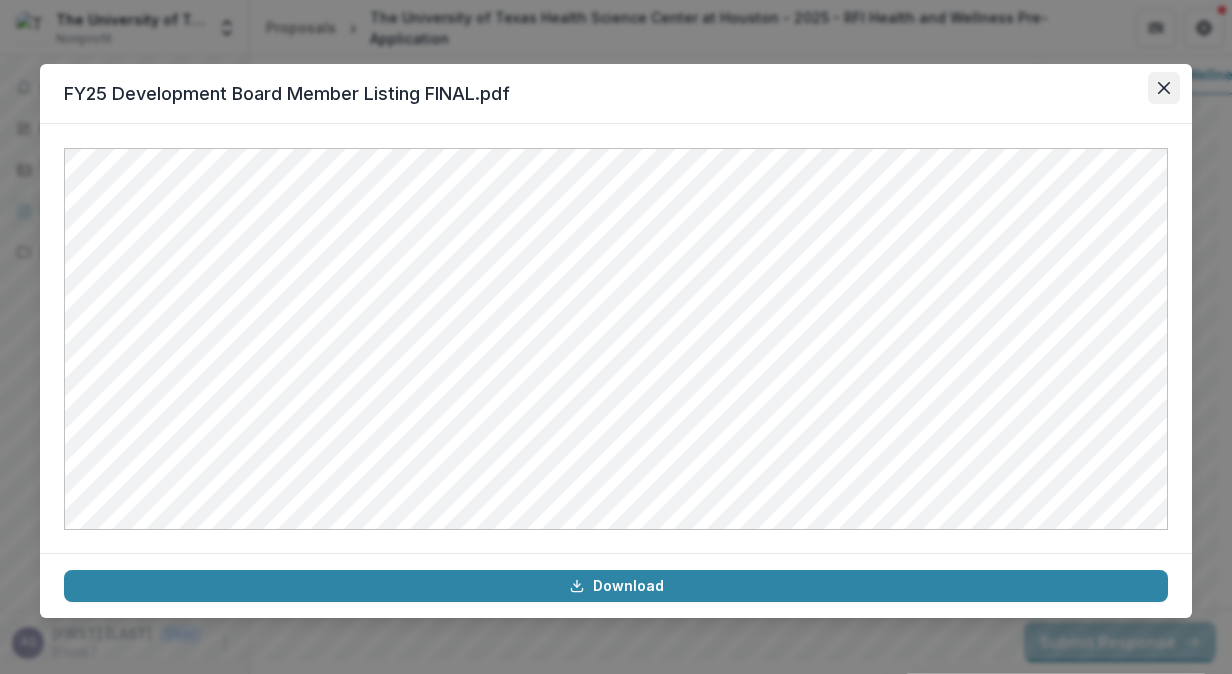 click 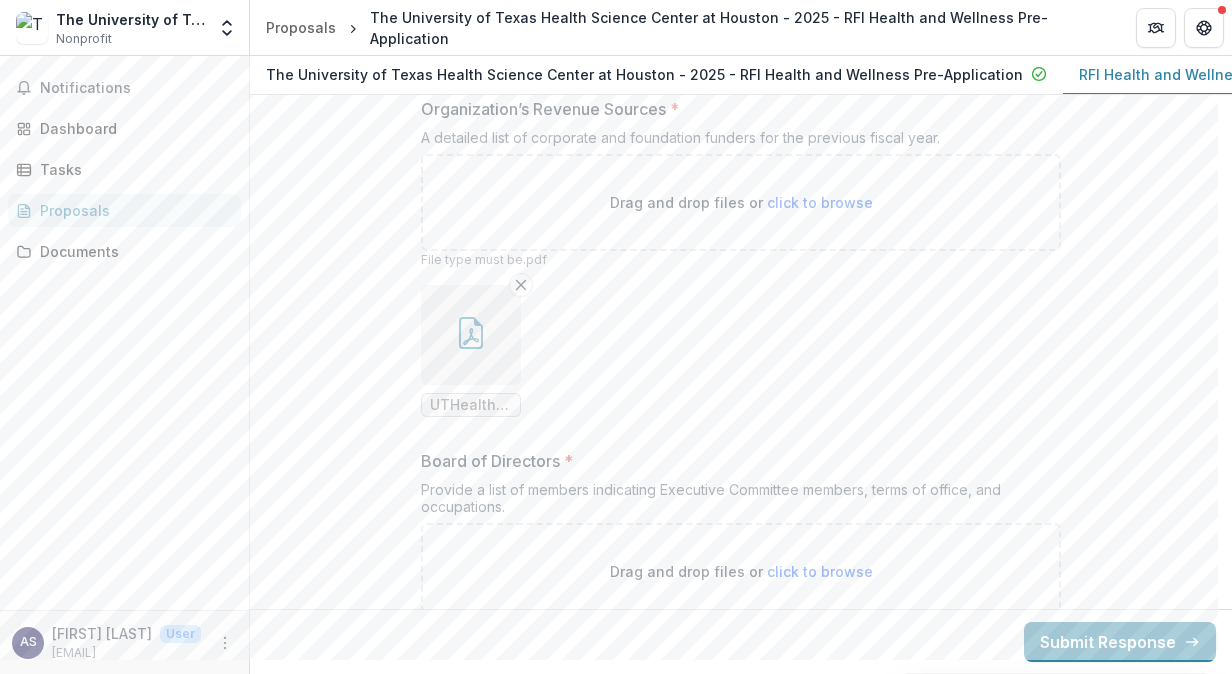 scroll, scrollTop: 15883, scrollLeft: 0, axis: vertical 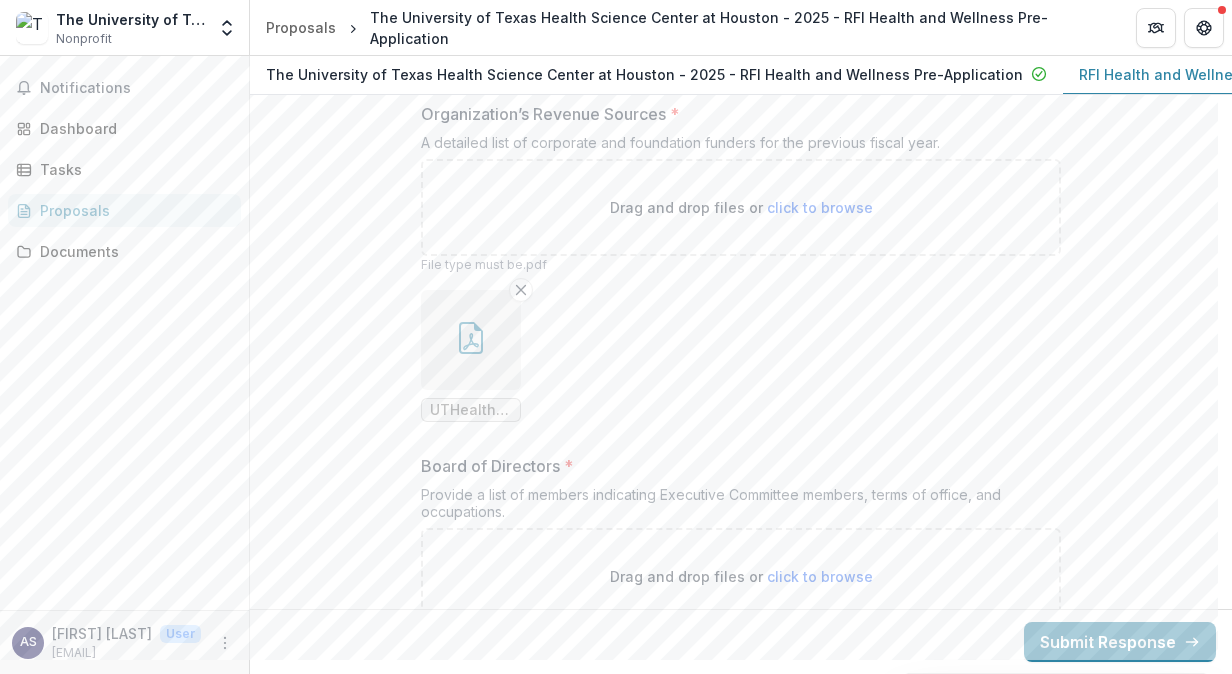 click at bounding box center [471, 340] 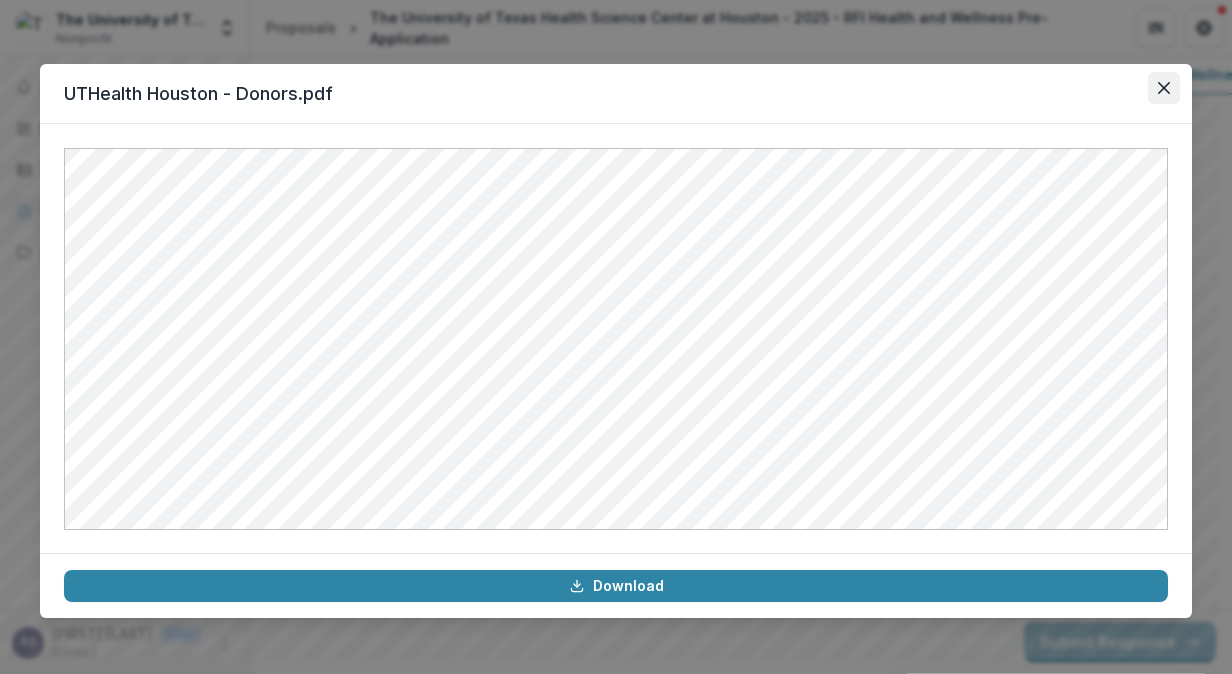 click at bounding box center [1164, 88] 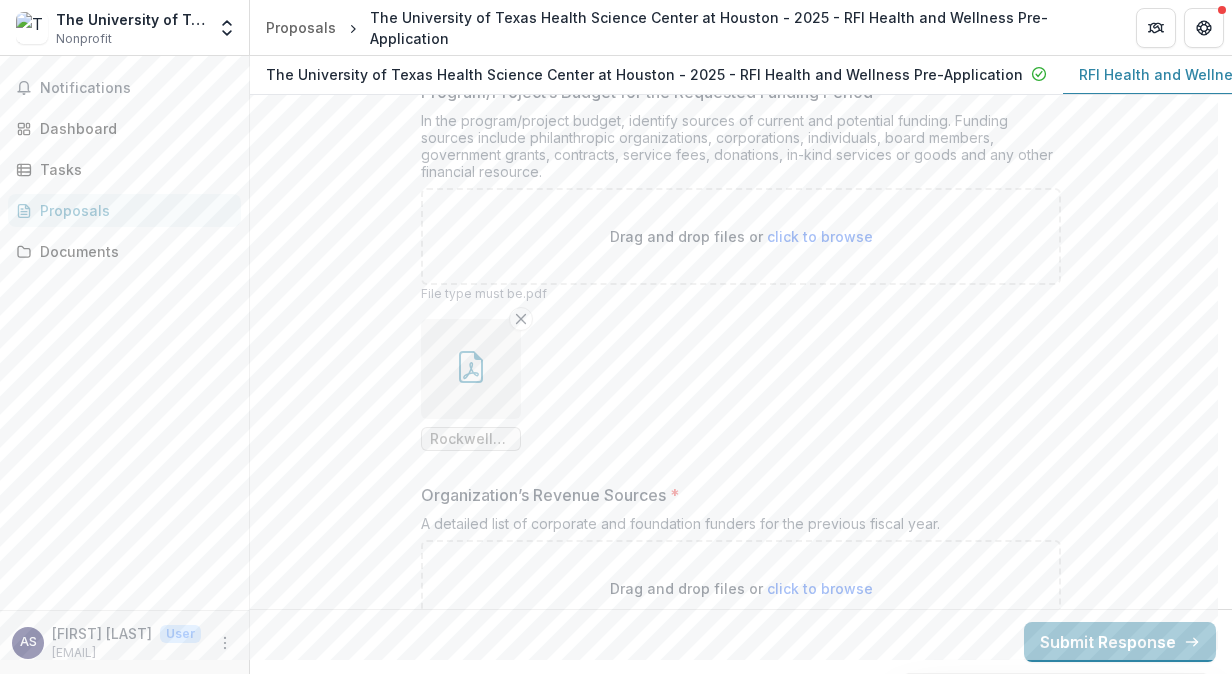 scroll, scrollTop: 15501, scrollLeft: 0, axis: vertical 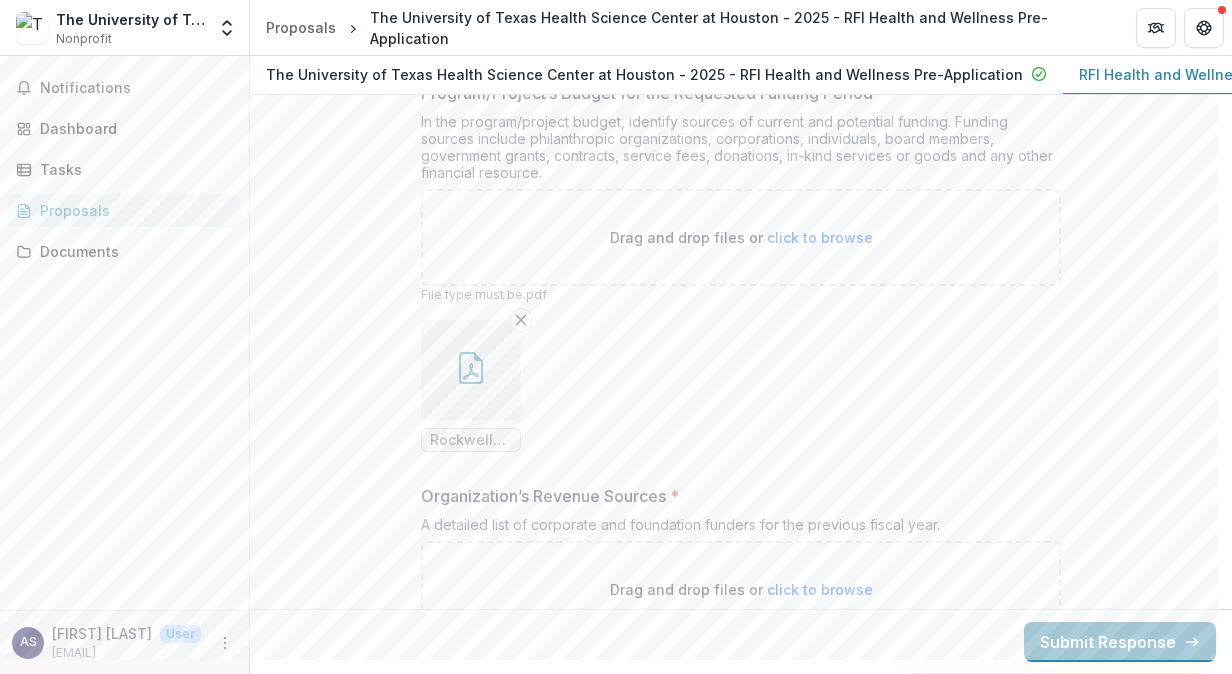 click at bounding box center [471, 370] 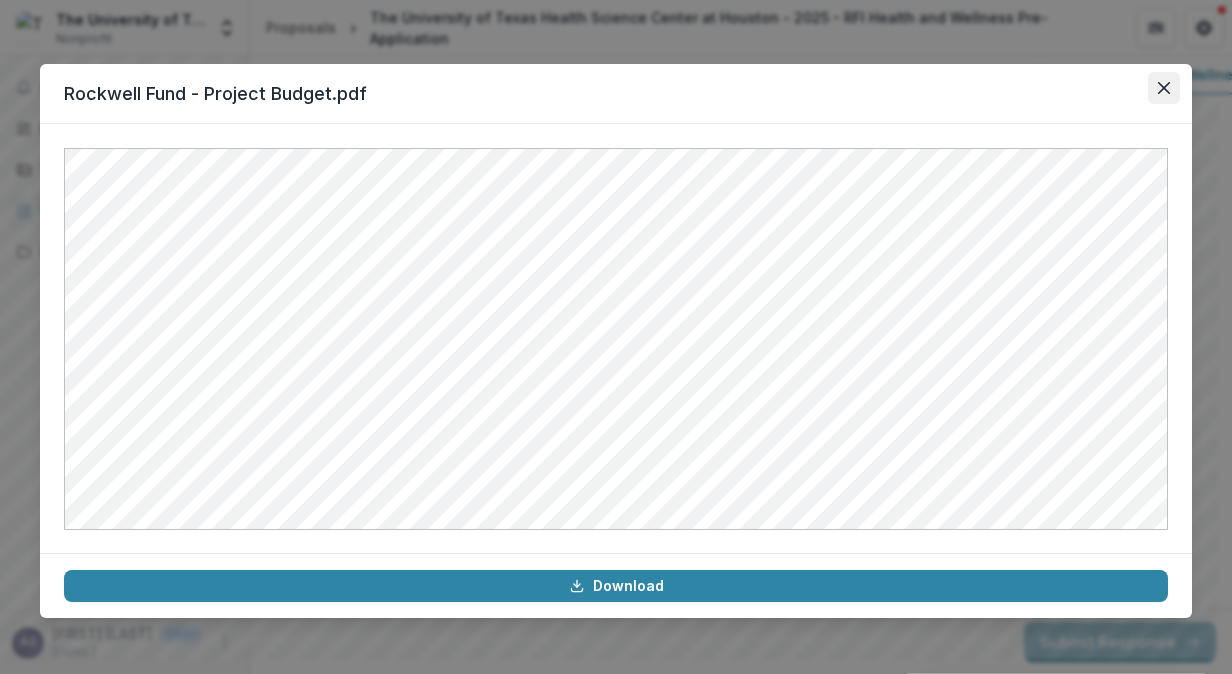 click 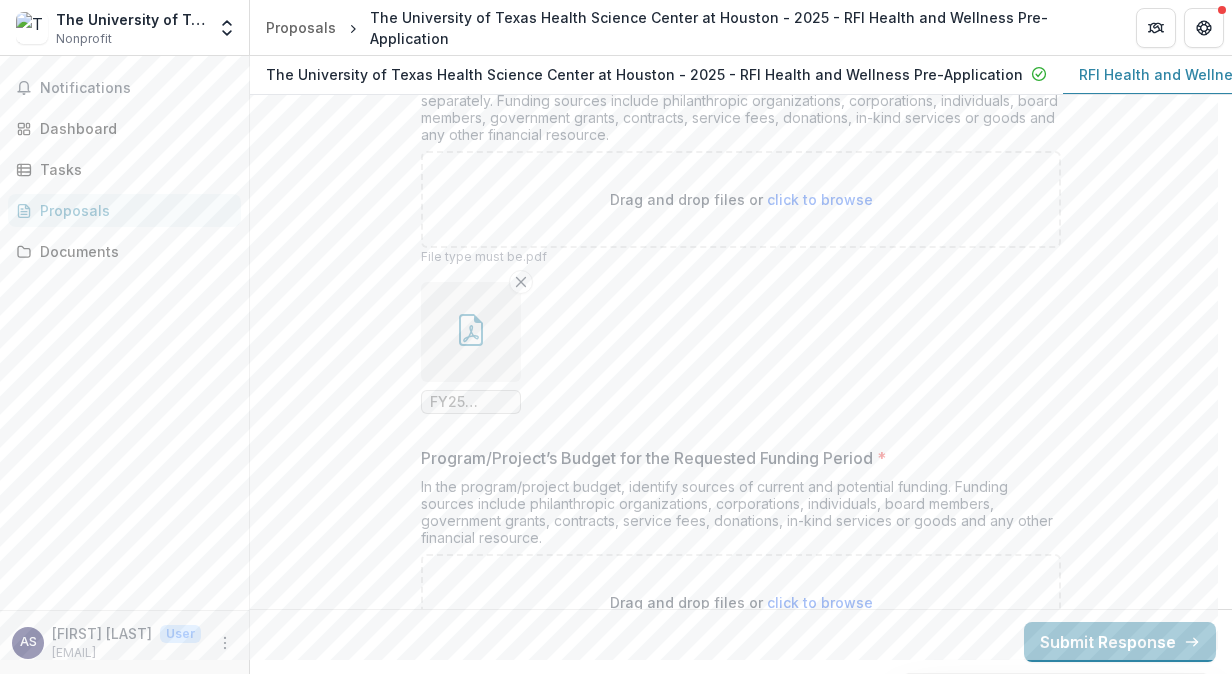 scroll, scrollTop: 15135, scrollLeft: 0, axis: vertical 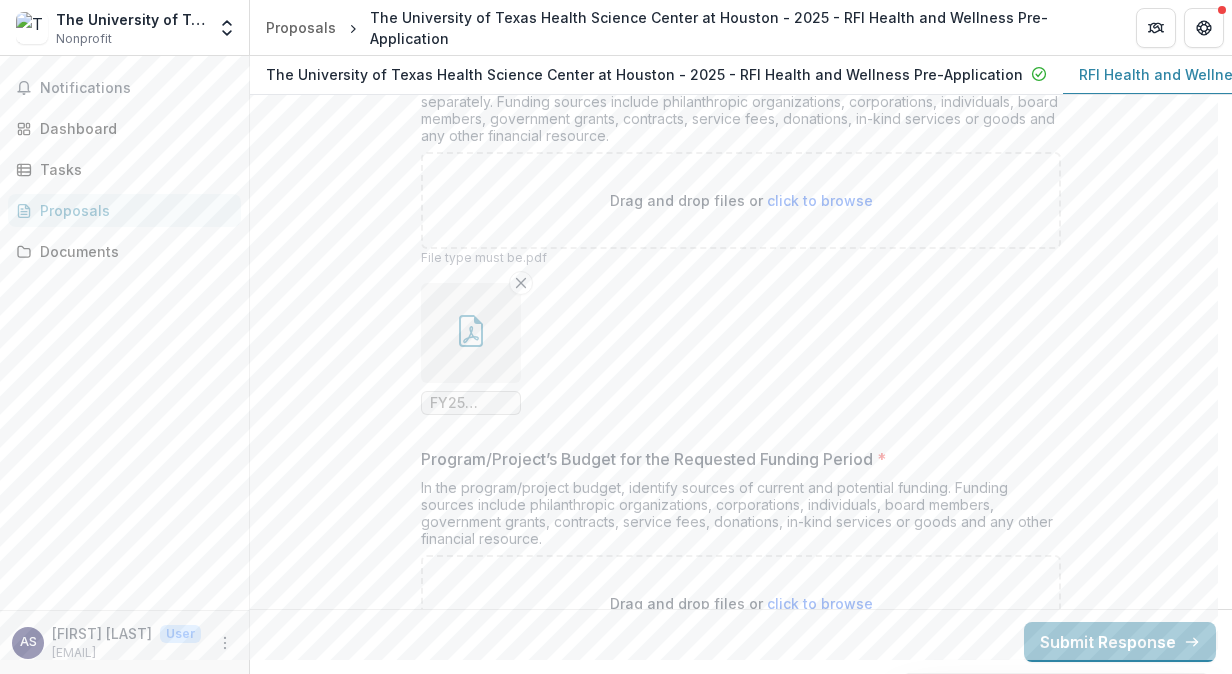 click at bounding box center [471, 333] 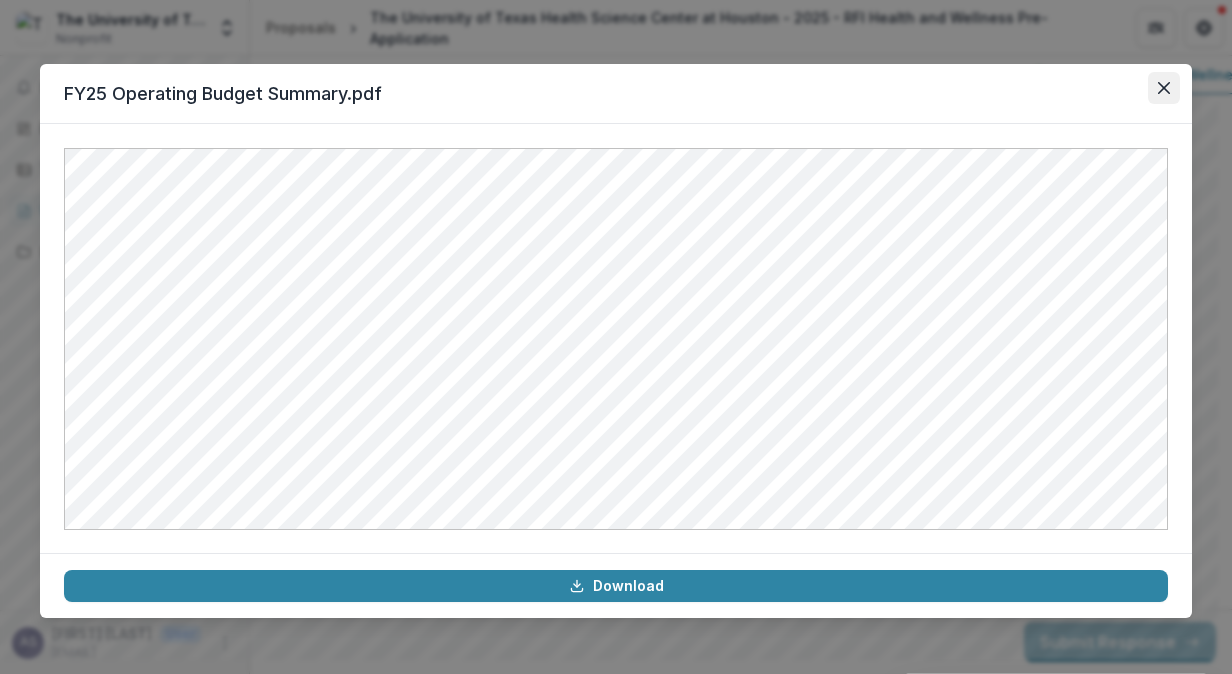click at bounding box center (1164, 88) 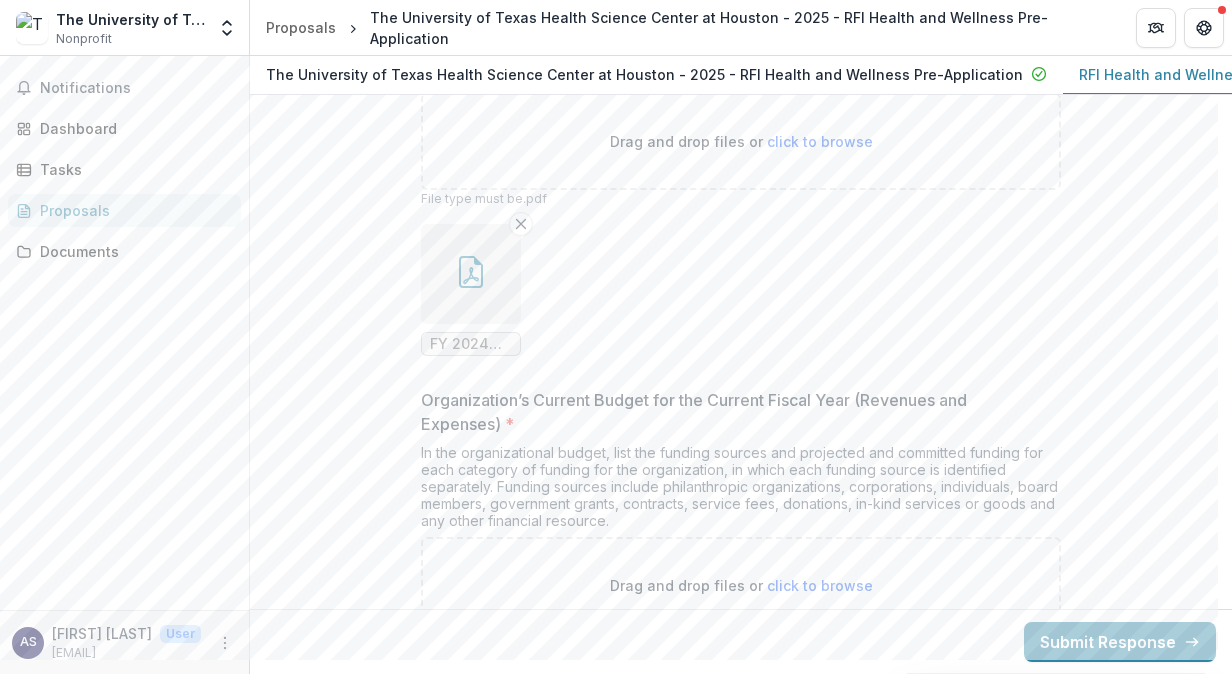 scroll, scrollTop: 14744, scrollLeft: 0, axis: vertical 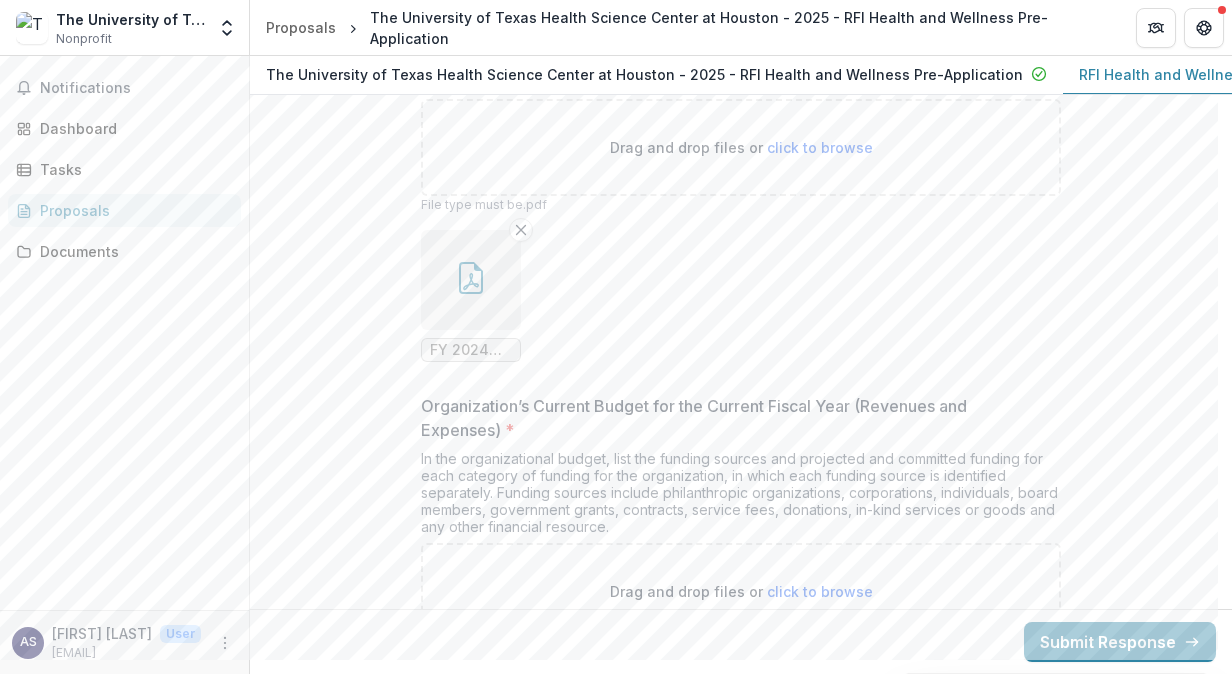 click 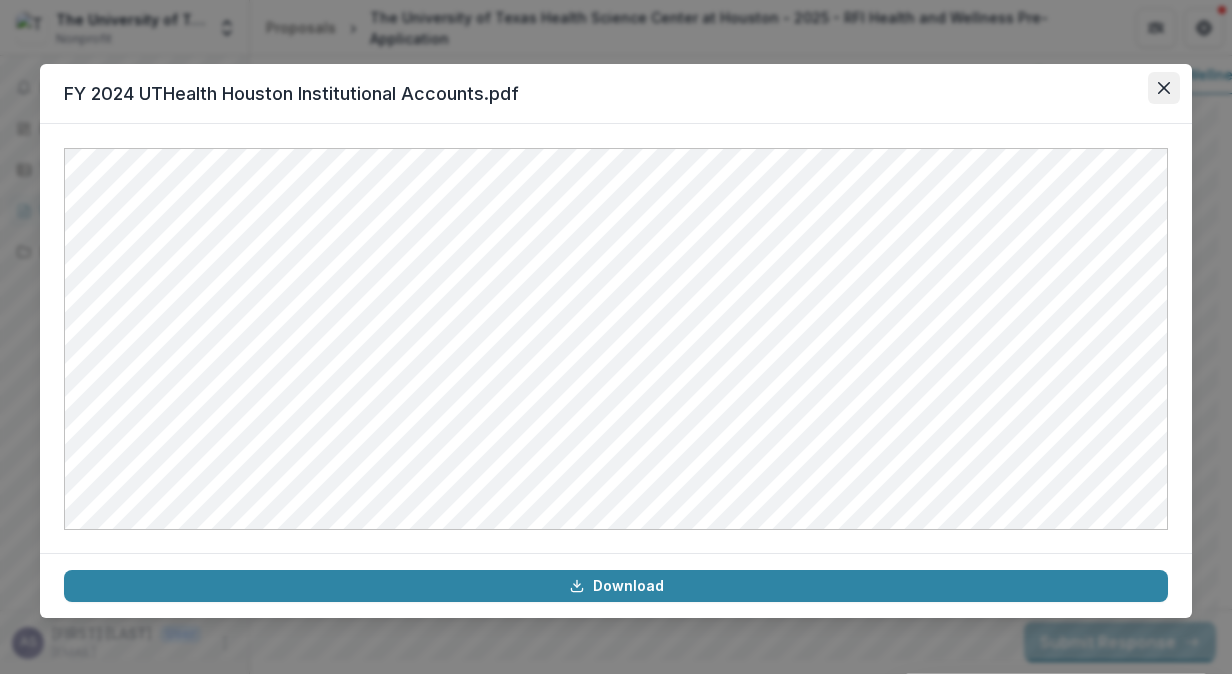 click 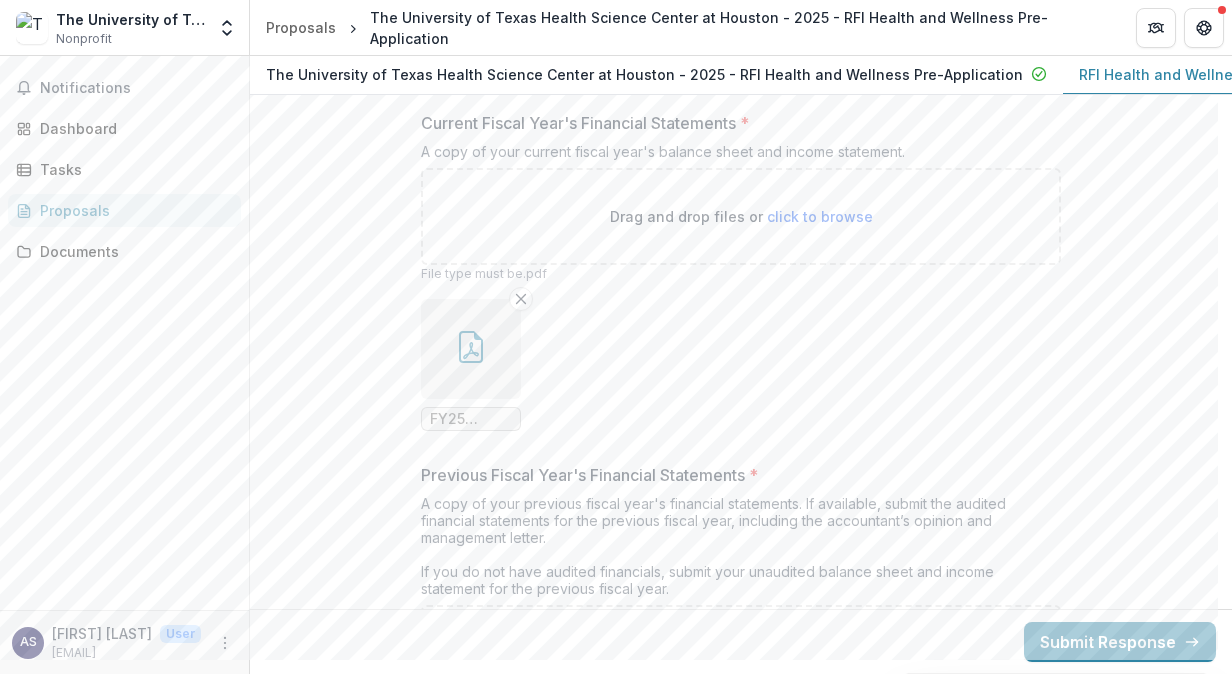 scroll, scrollTop: 14022, scrollLeft: 0, axis: vertical 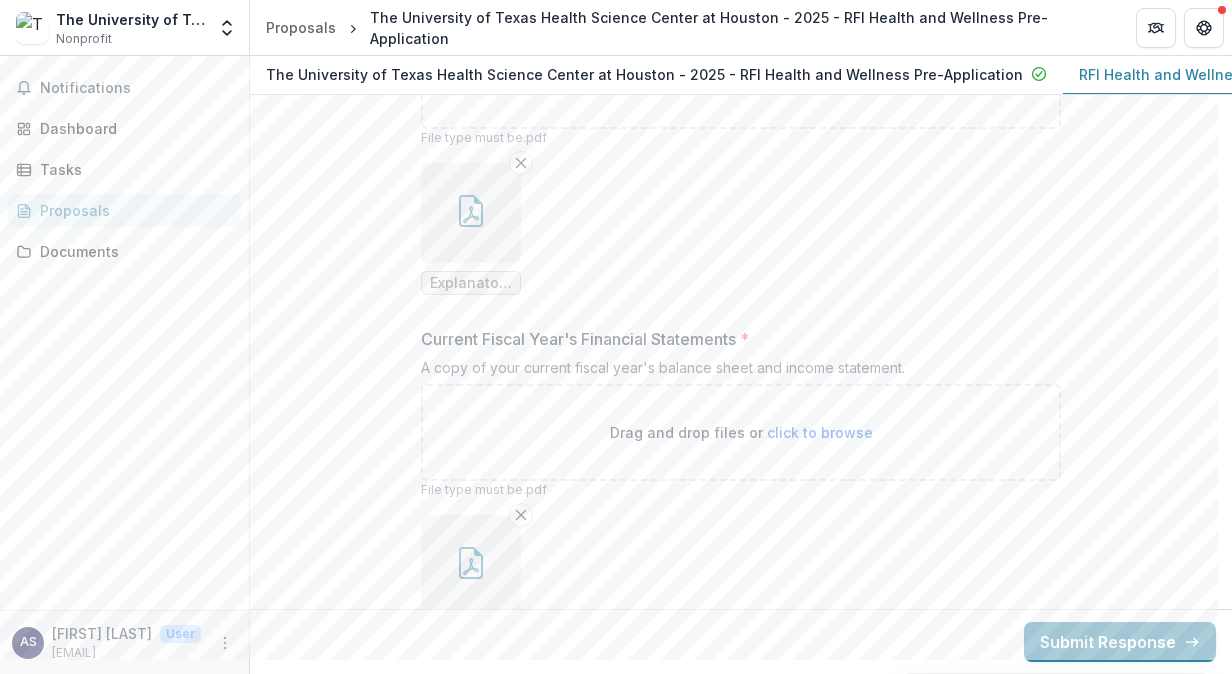 click at bounding box center (471, 565) 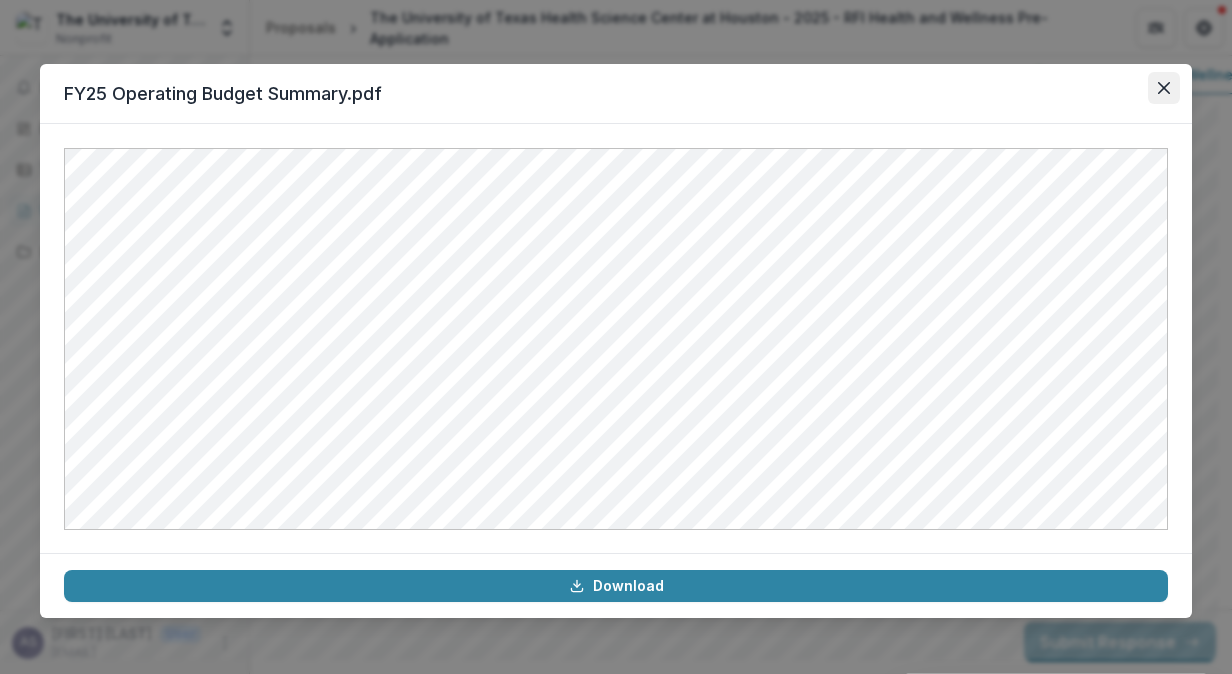 click 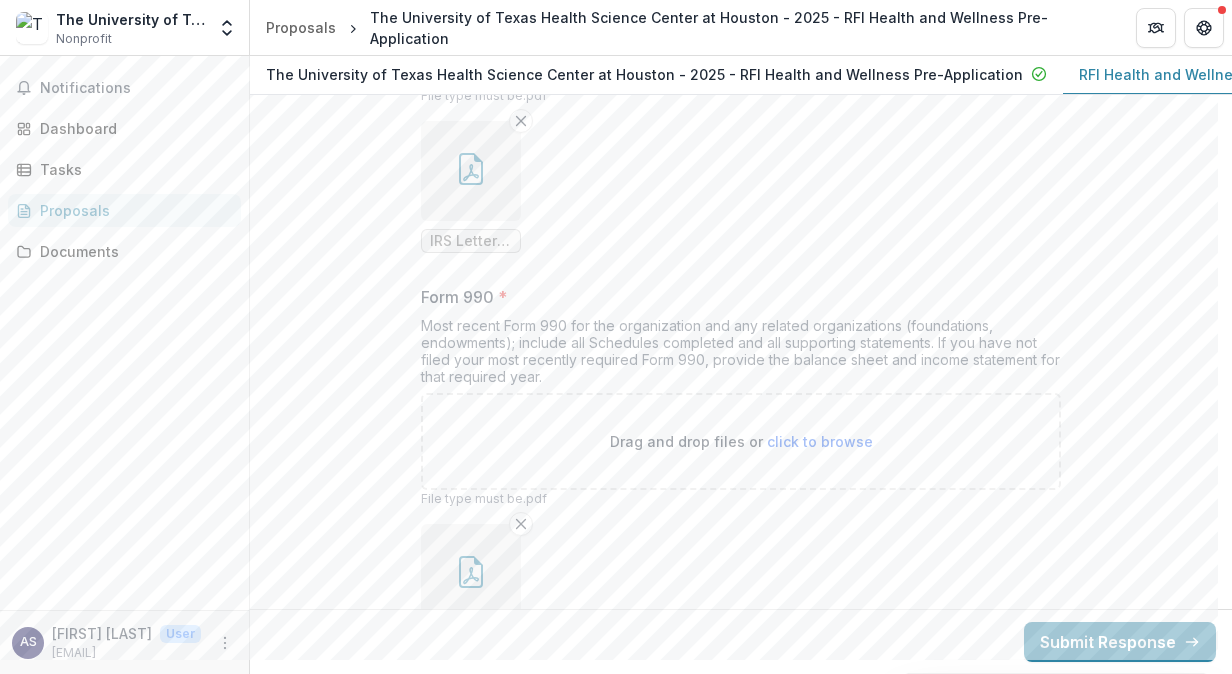 scroll, scrollTop: 13662, scrollLeft: 0, axis: vertical 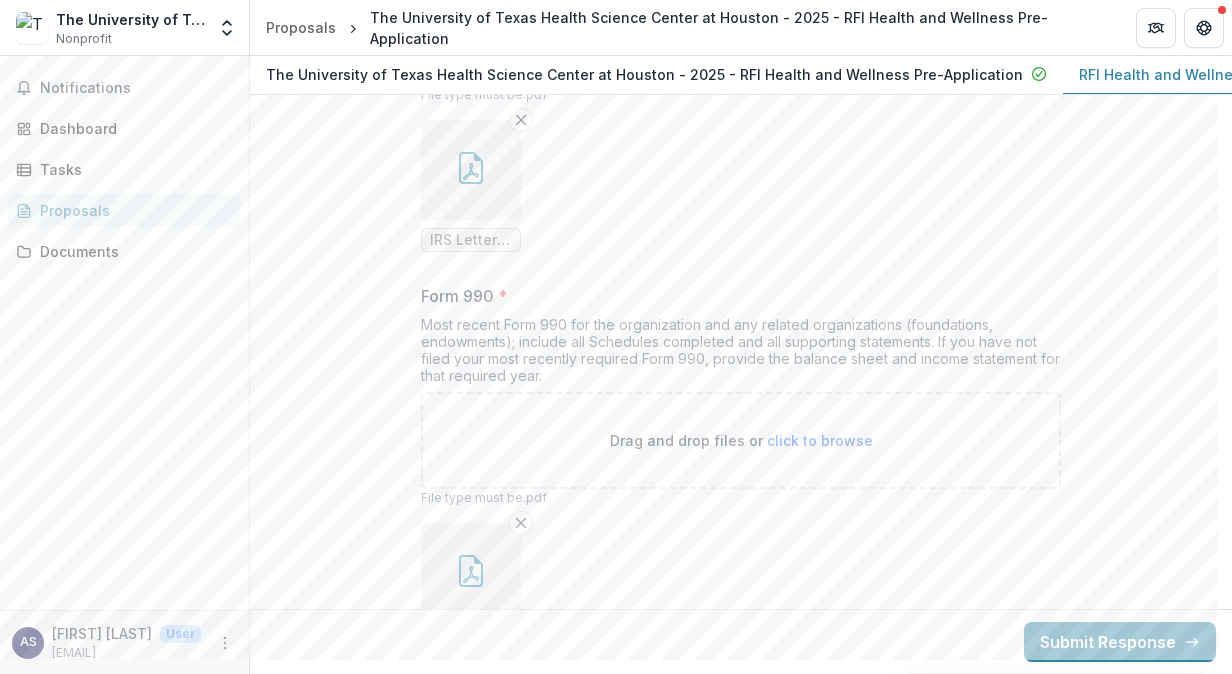 click at bounding box center (471, 573) 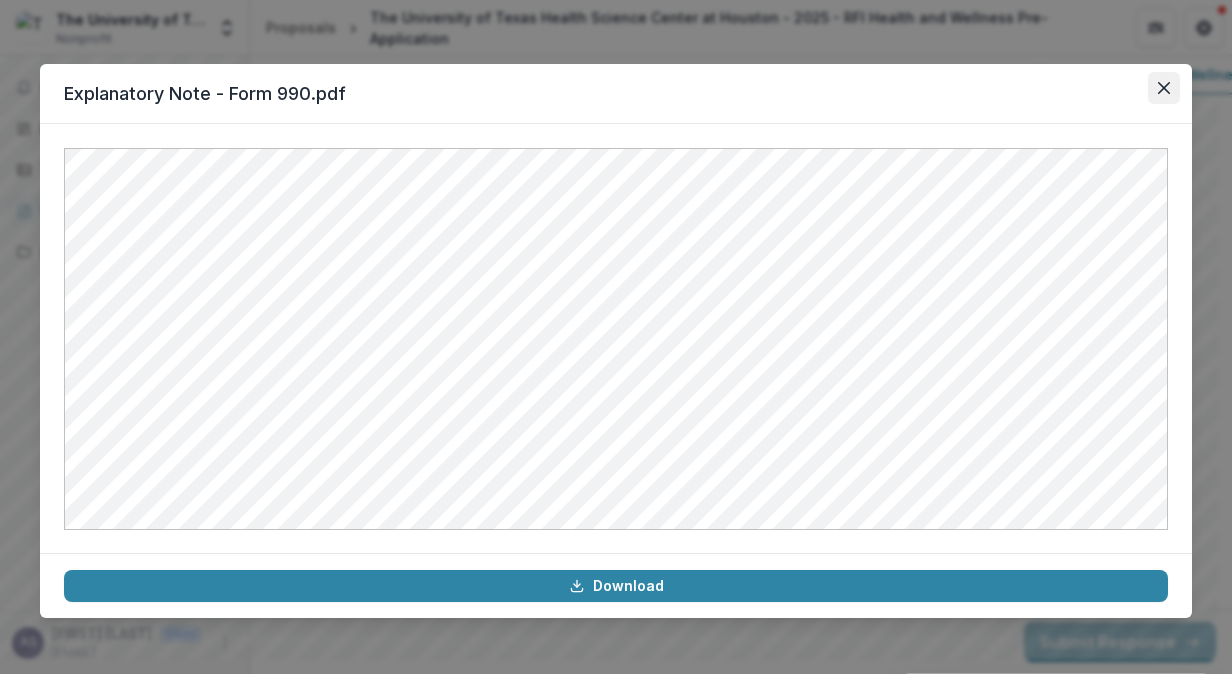 click 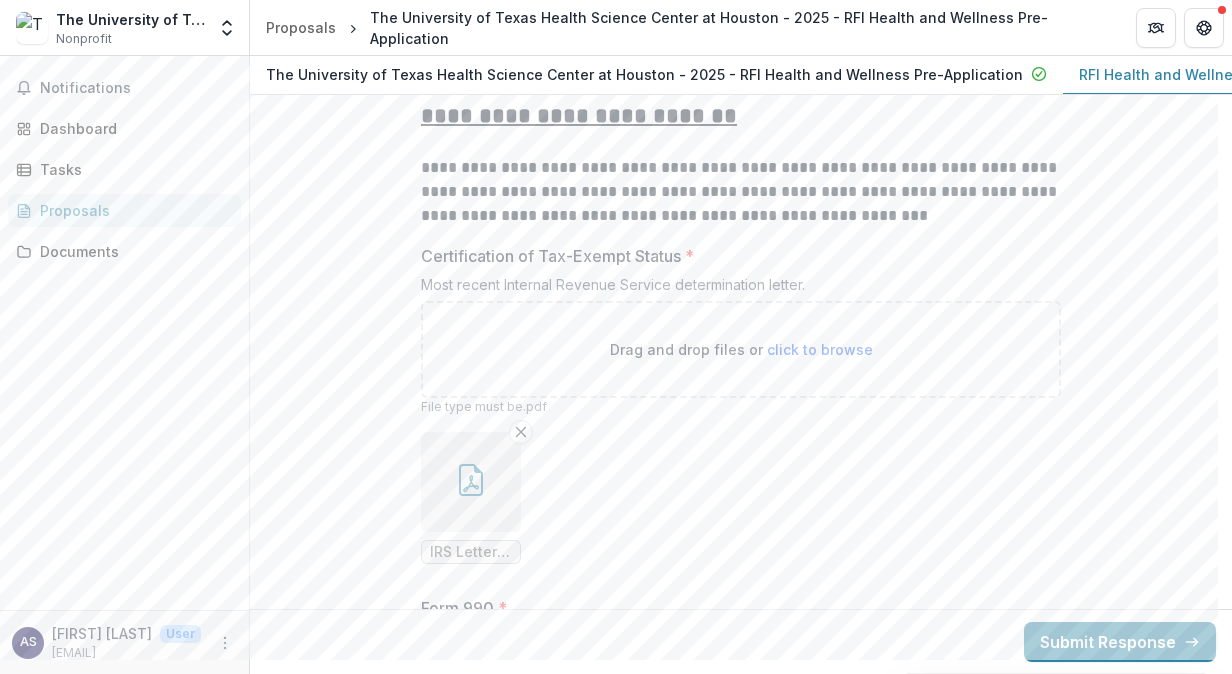scroll, scrollTop: 13349, scrollLeft: 0, axis: vertical 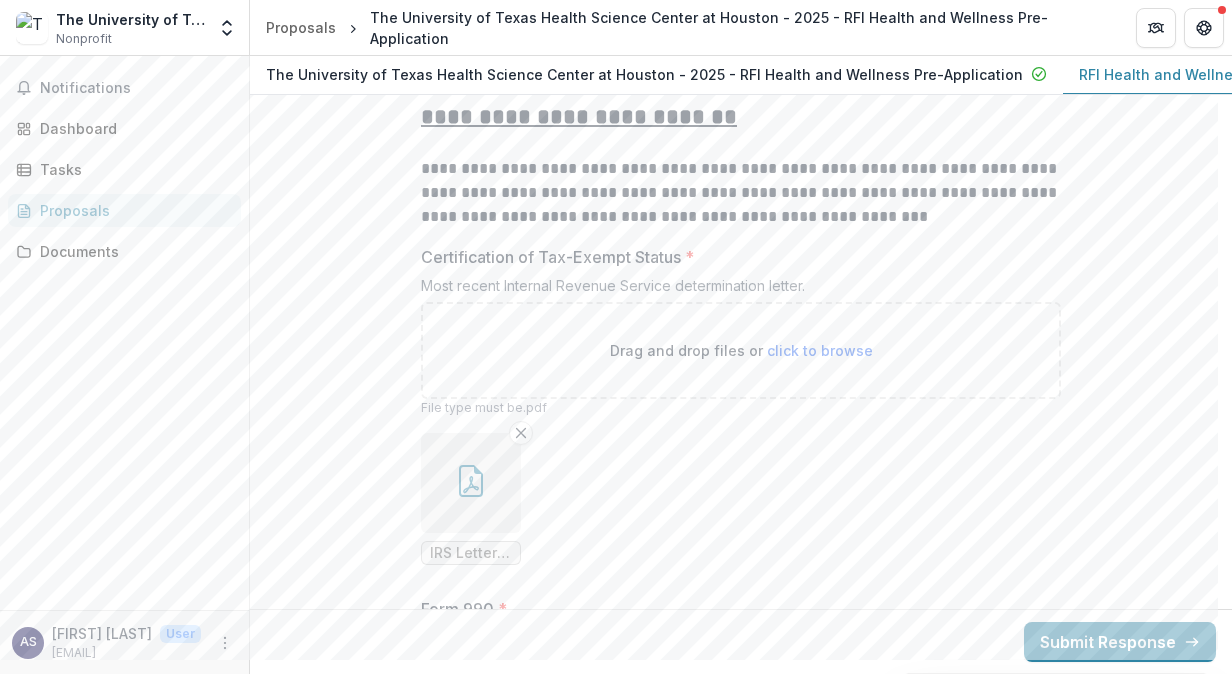 click at bounding box center [471, 483] 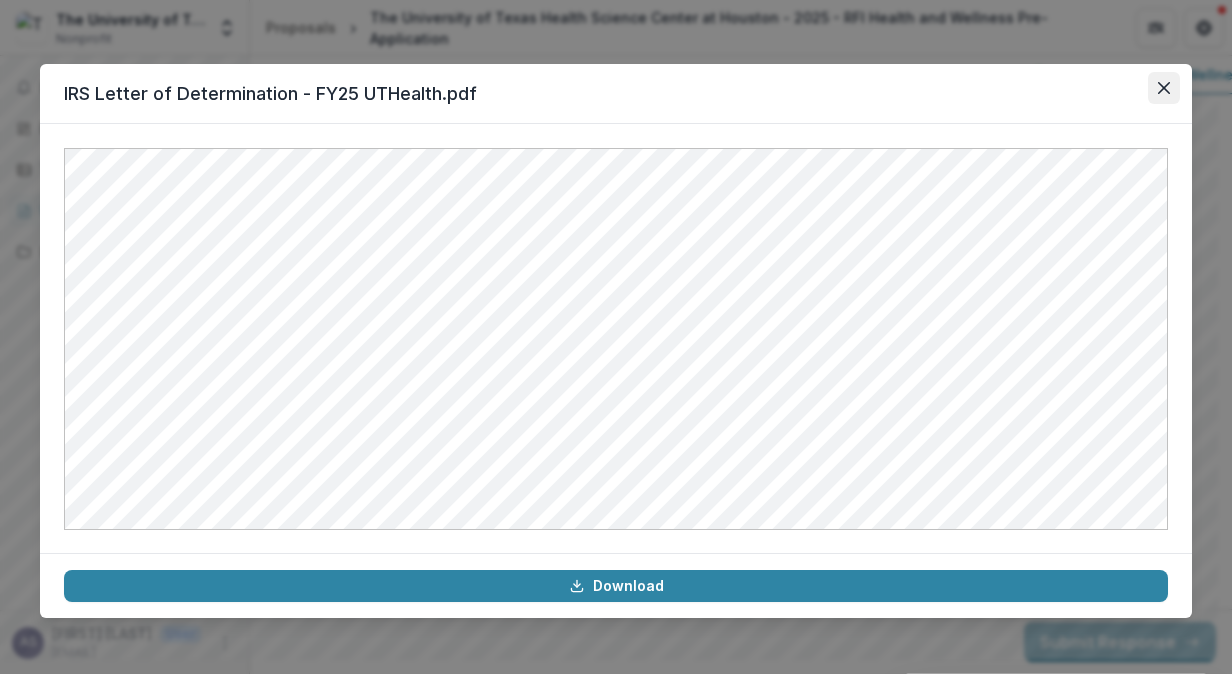 click 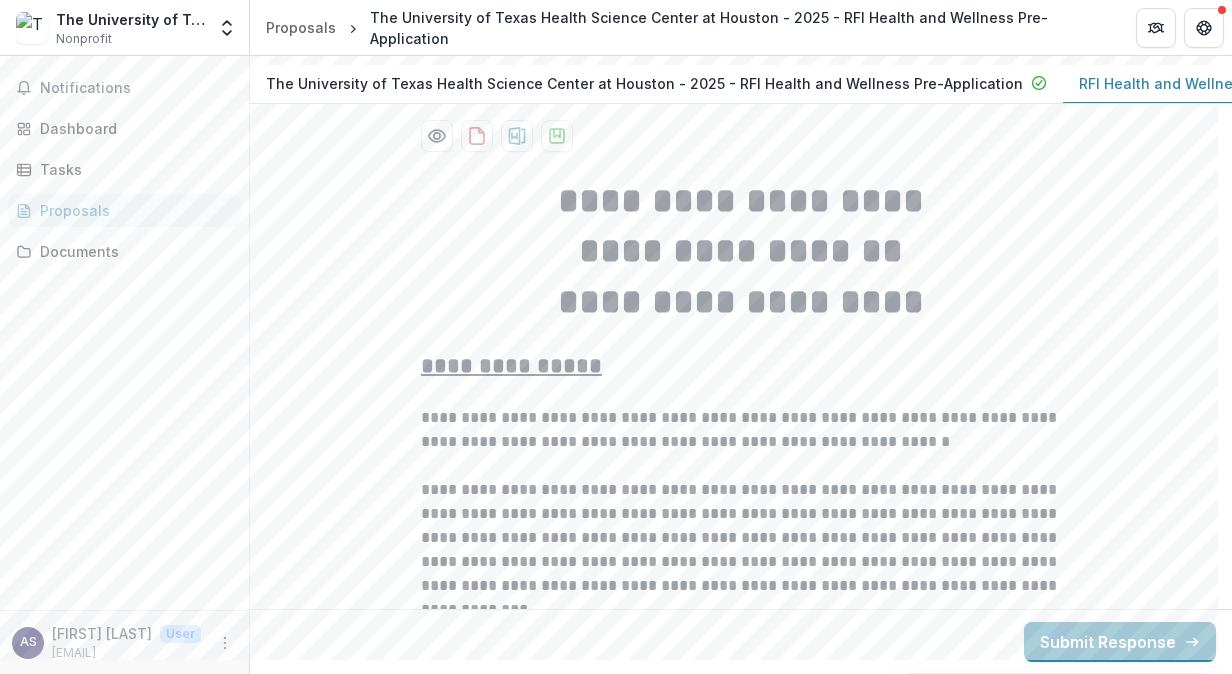 scroll, scrollTop: 0, scrollLeft: 0, axis: both 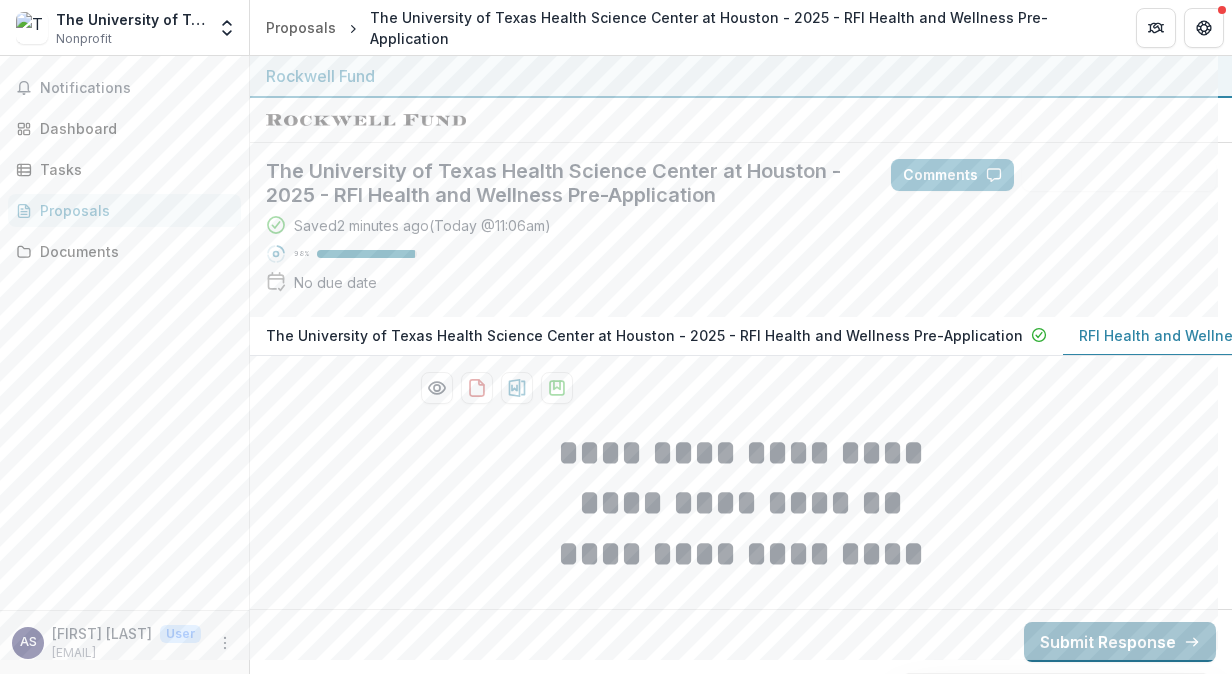 click on "Submit Response" at bounding box center (1120, 642) 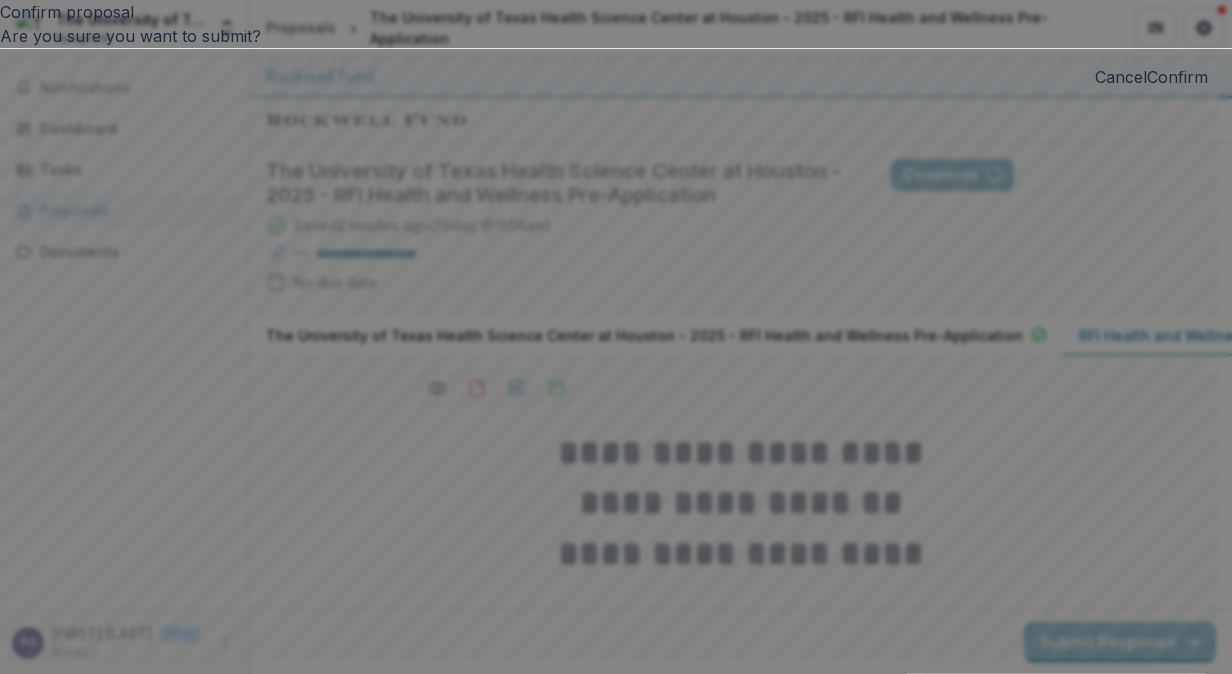 click on "Confirm" at bounding box center [1177, 77] 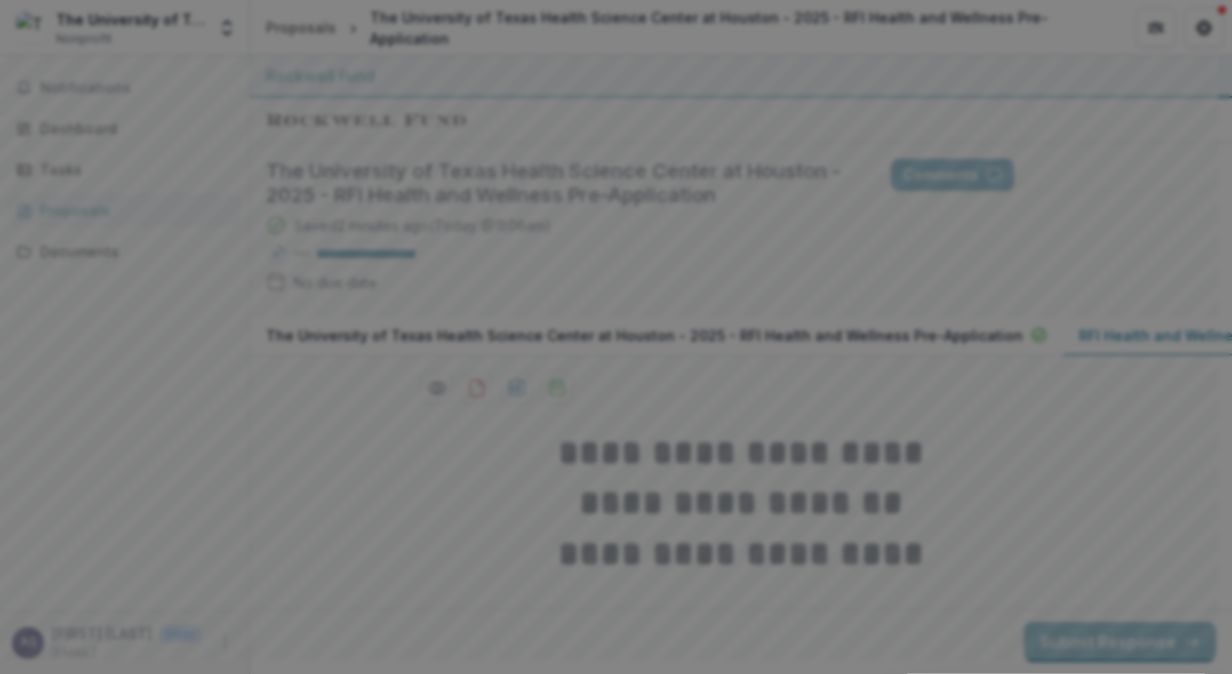 click on "Diversity" at bounding box center [251, 839] 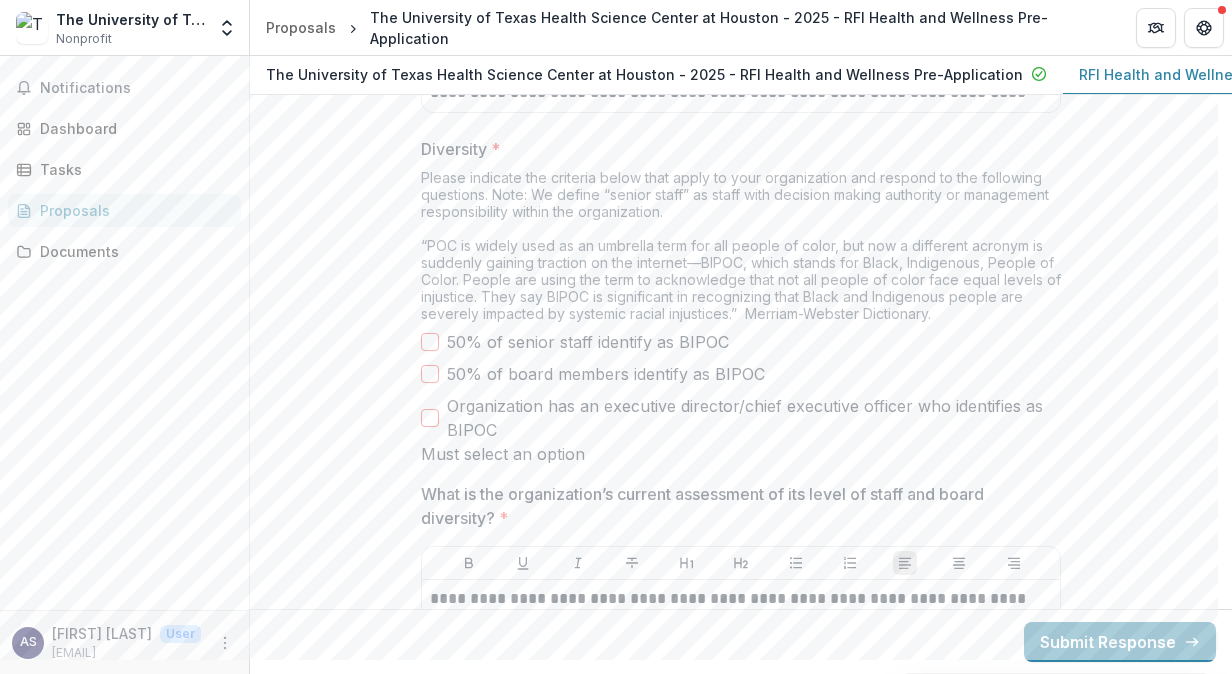 scroll, scrollTop: 9756, scrollLeft: 0, axis: vertical 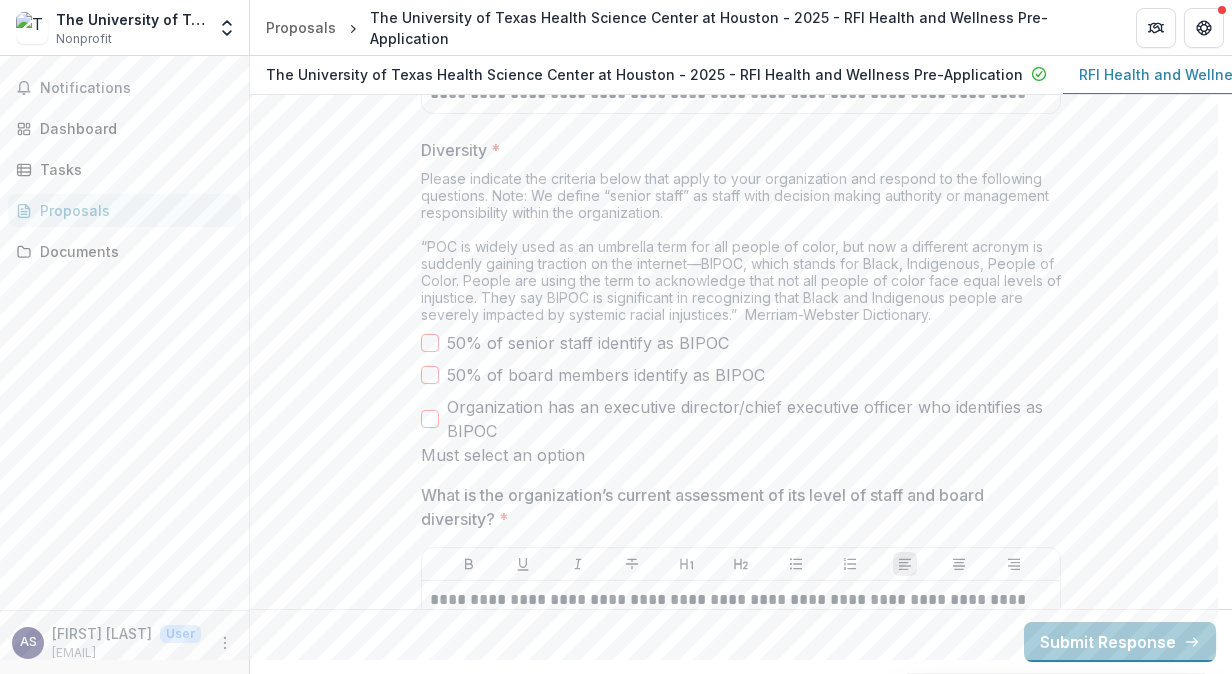click on "Please indicate the criteria below that apply to your organization and respond to the following questions. Note: We define “senior staff” as staff with decision making authority or management responsibility within the organization.
“POC is widely used as an umbrella term for all people of color, but now a different acronym is suddenly gaining traction on the internet—BIPOC, which stands for Black, Indigenous, People of Color. People are using the term to acknowledge that not all people of color face equal levels of injustice. They say BIPOC is significant in recognizing that Black and Indigenous people are severely impacted by systemic racial injustices.”  Merriam-Webster Dictionary." at bounding box center (741, 250) 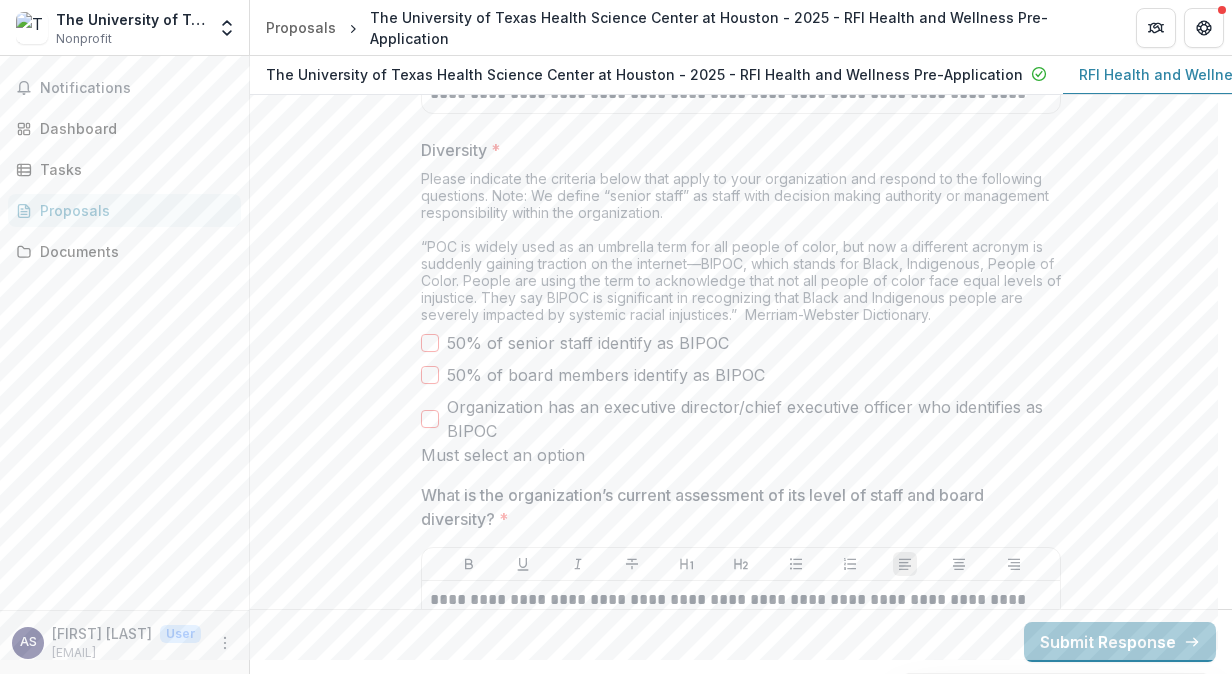 click on "Please indicate the criteria below that apply to your organization and respond to the following questions. Note: We define “senior staff” as staff with decision making authority or management responsibility within the organization.
“POC is widely used as an umbrella term for all people of color, but now a different acronym is suddenly gaining traction on the internet—BIPOC, which stands for Black, Indigenous, People of Color. People are using the term to acknowledge that not all people of color face equal levels of injustice. They say BIPOC is significant in recognizing that Black and Indigenous people are severely impacted by systemic racial injustices.”  Merriam-Webster Dictionary." at bounding box center [741, 250] 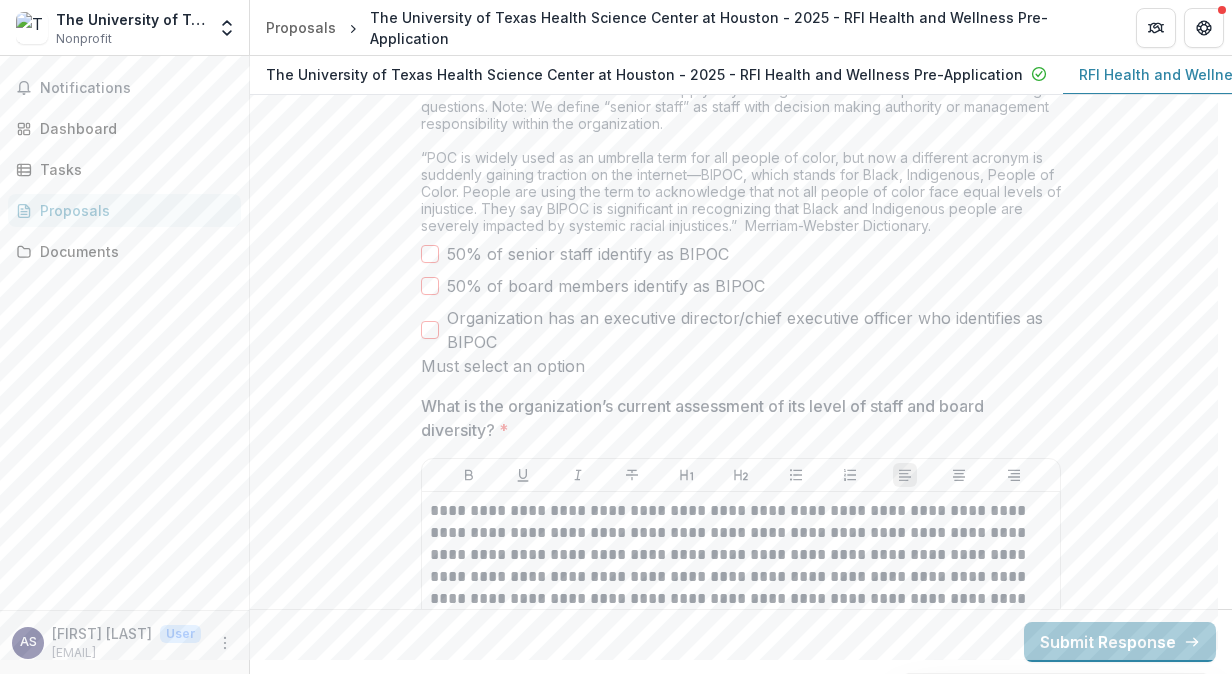 scroll, scrollTop: 9844, scrollLeft: 0, axis: vertical 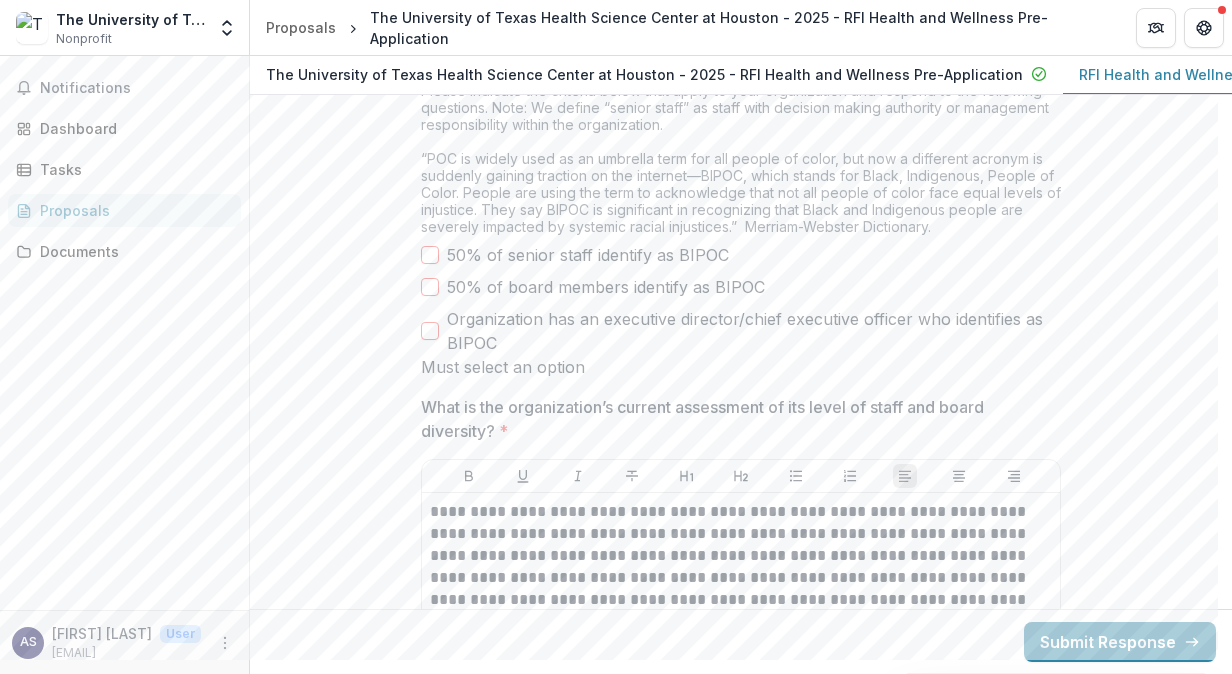click on "50% of senior staff identify as BIPOC" at bounding box center (741, 255) 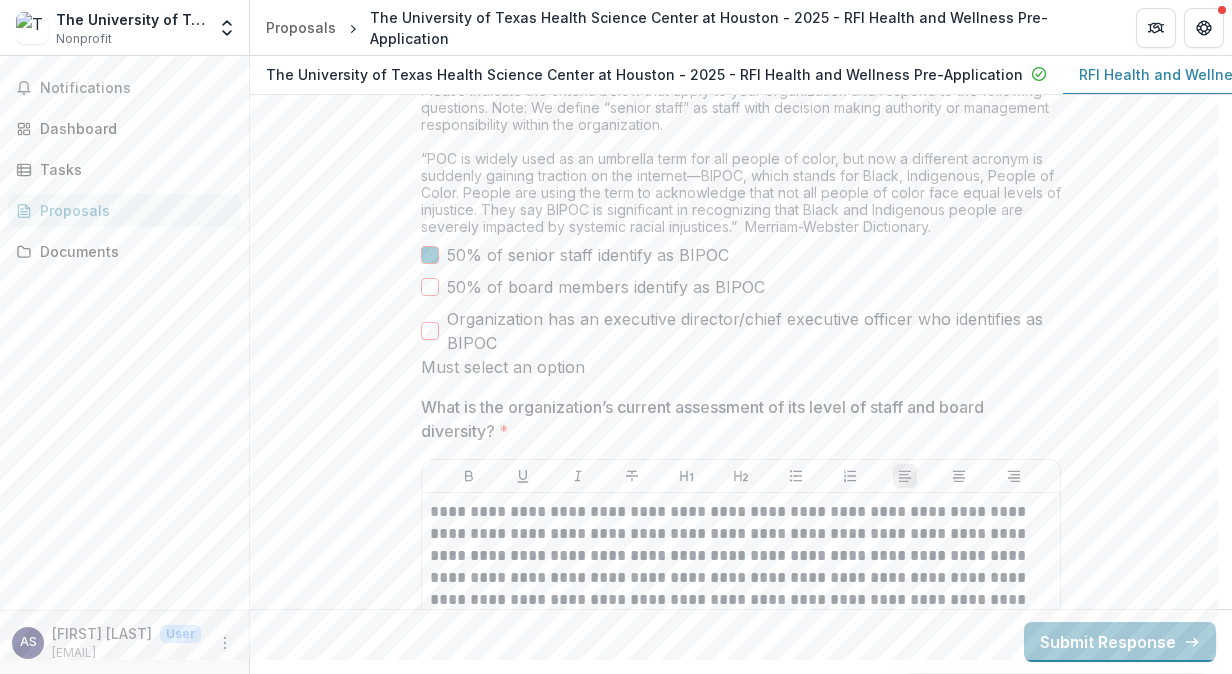 click on "50% of senior staff identify as BIPOC" at bounding box center (741, 255) 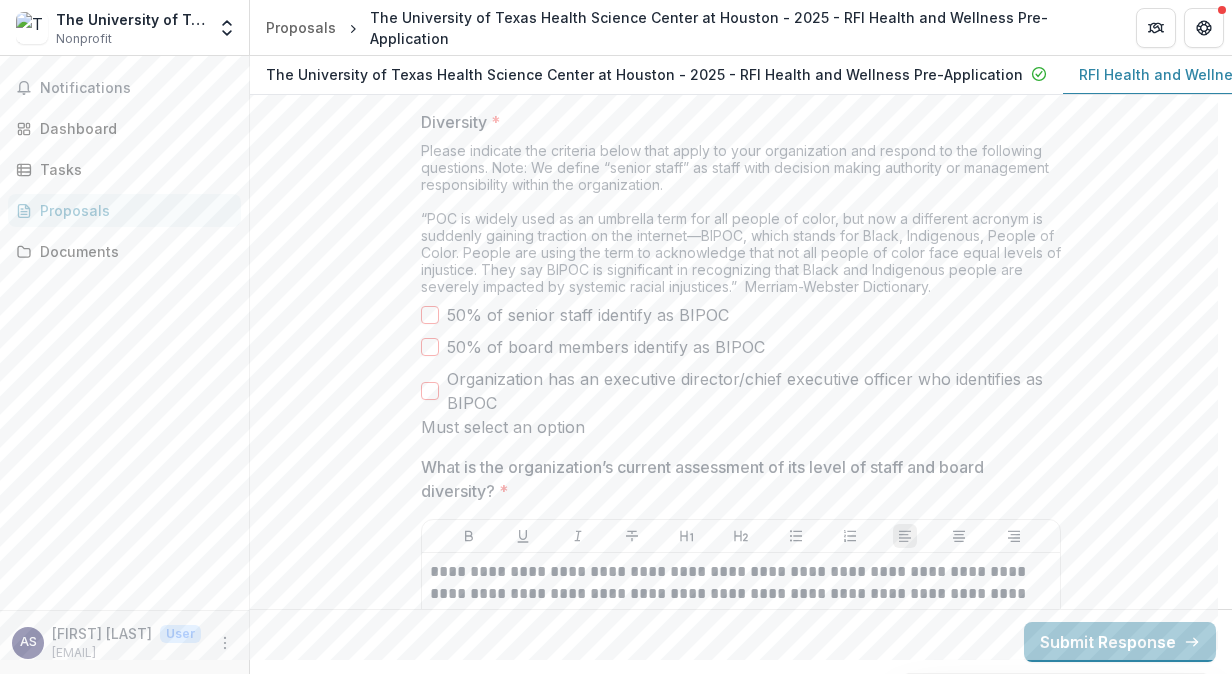 scroll, scrollTop: 9715, scrollLeft: 0, axis: vertical 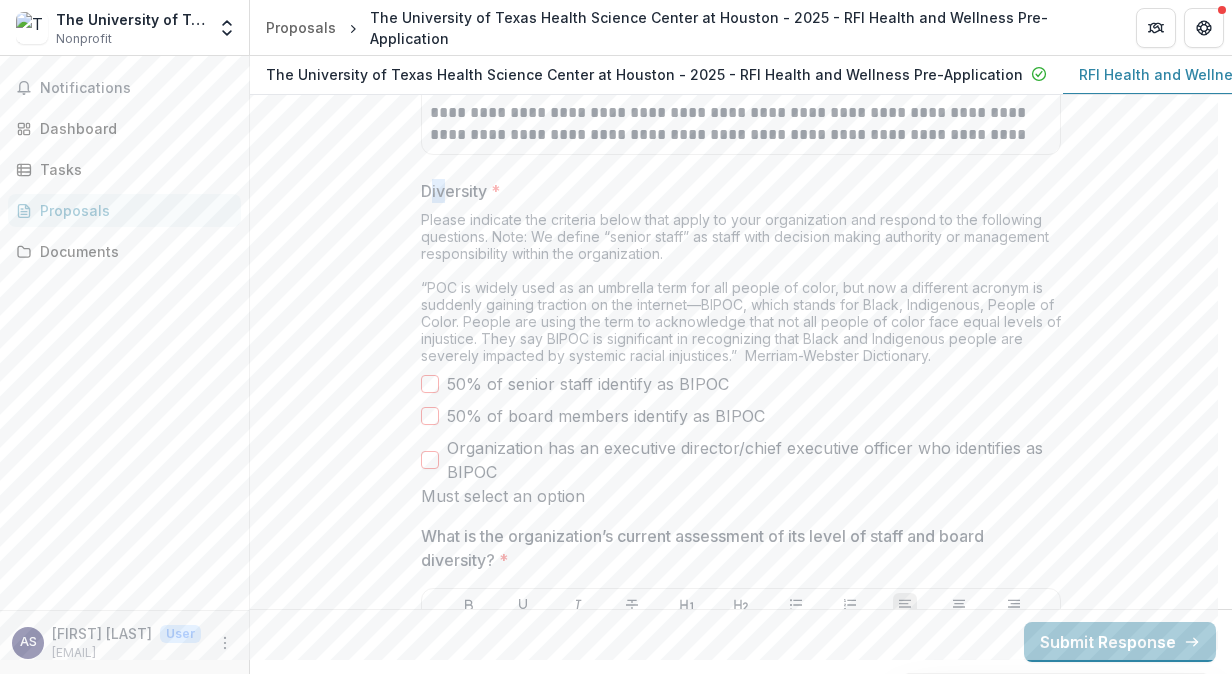 drag, startPoint x: 424, startPoint y: 187, endPoint x: 443, endPoint y: 168, distance: 26.870058 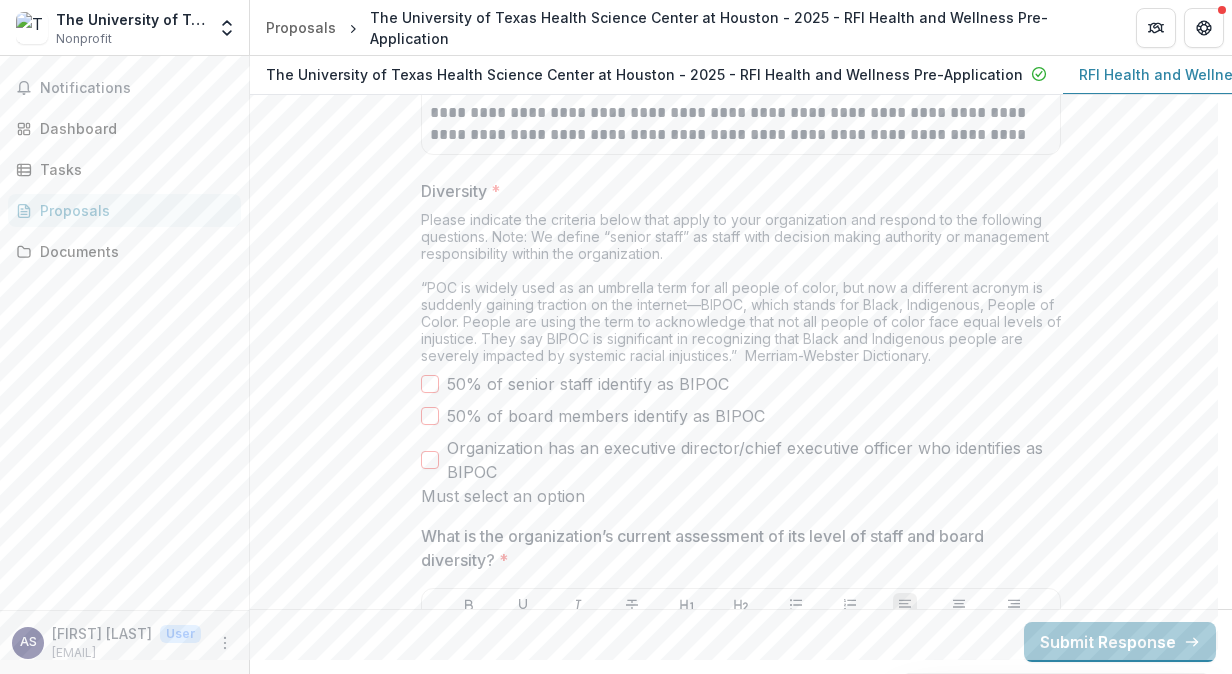 drag, startPoint x: 443, startPoint y: 168, endPoint x: 410, endPoint y: 178, distance: 34.48188 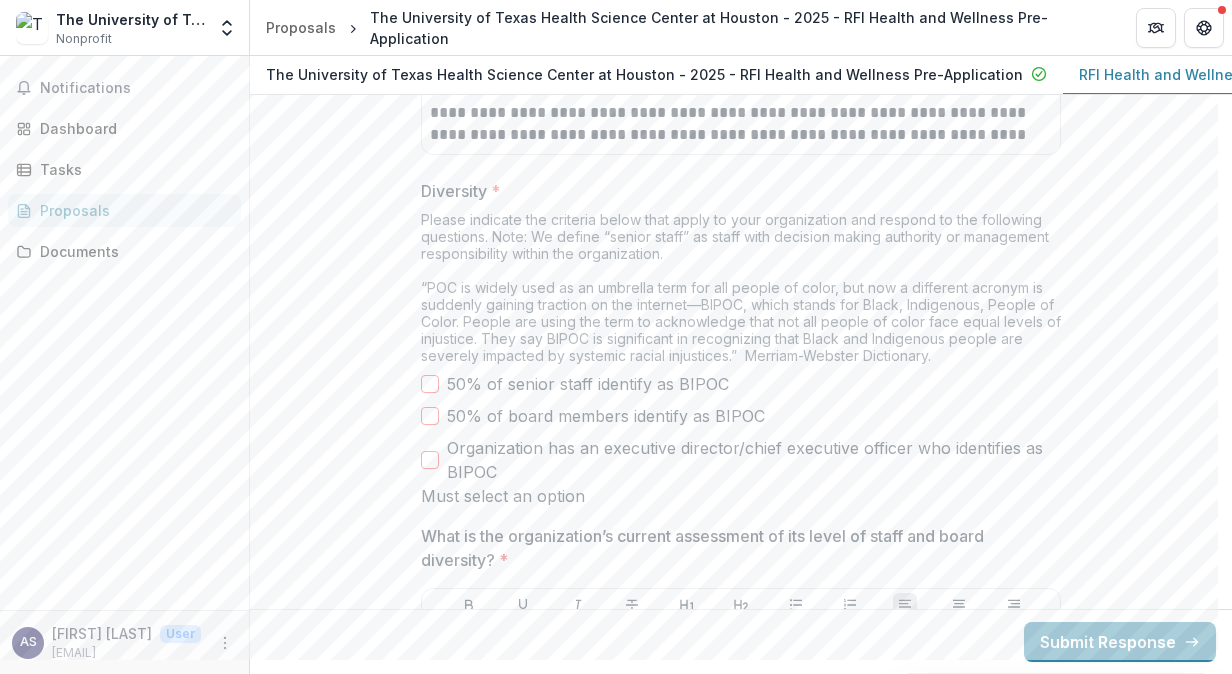 click at bounding box center (430, 384) 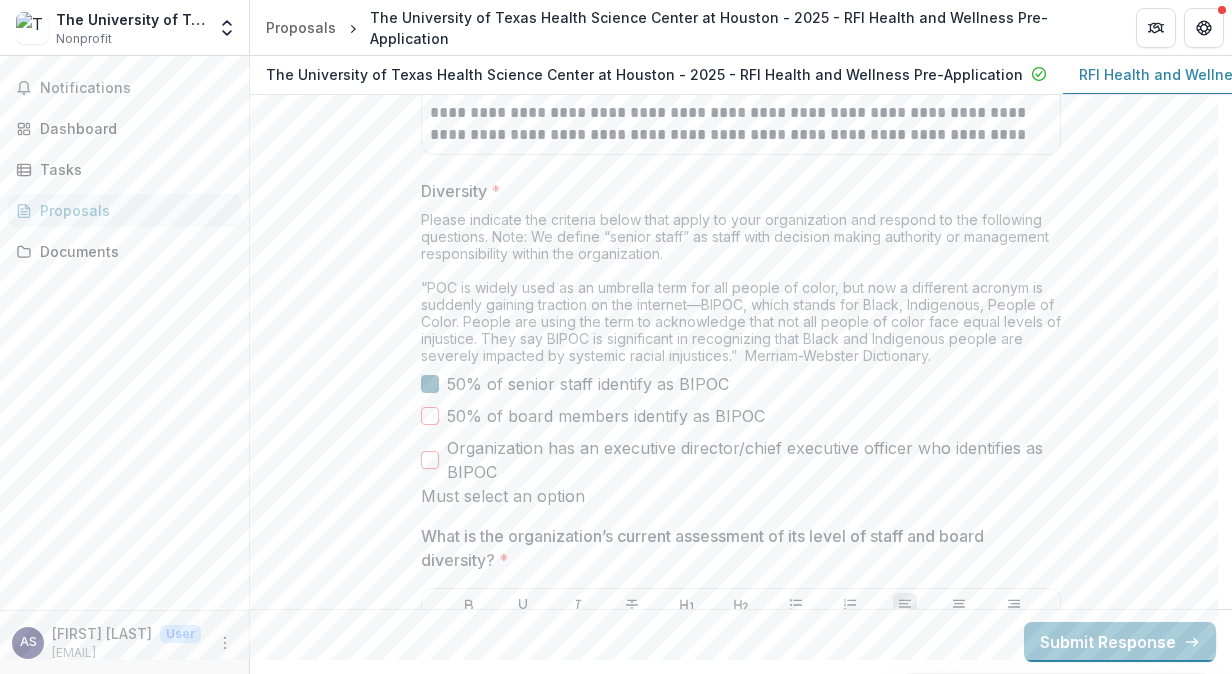 click at bounding box center (430, 384) 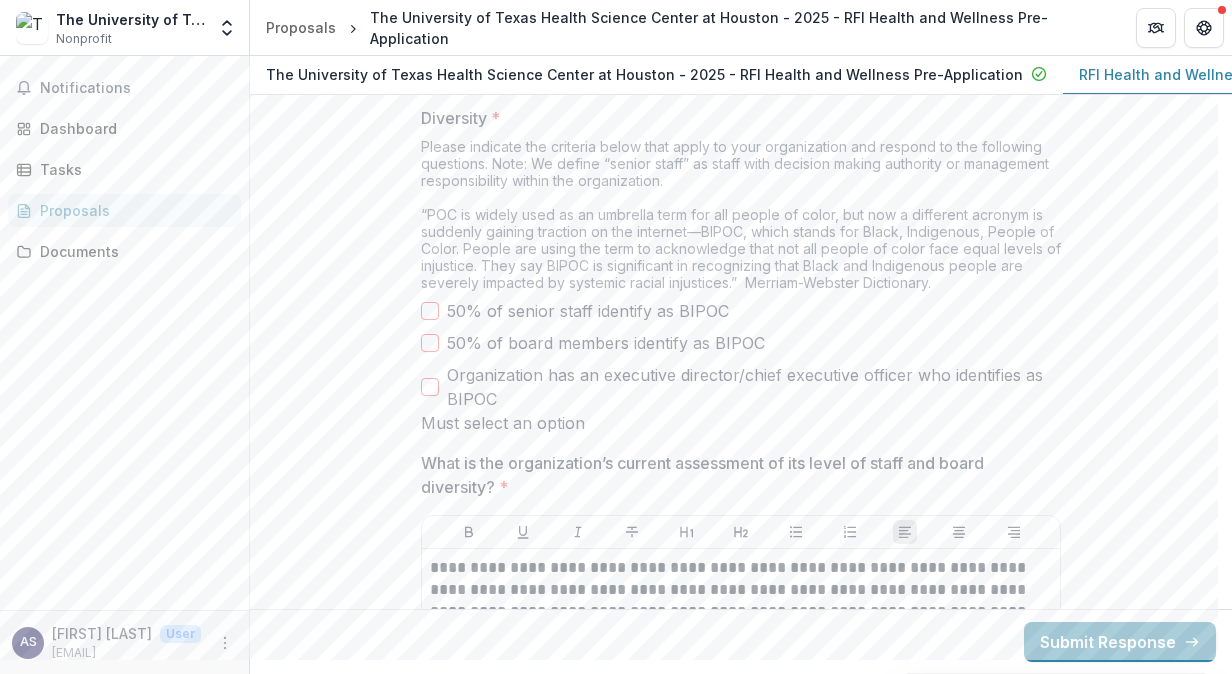 scroll, scrollTop: 9789, scrollLeft: 0, axis: vertical 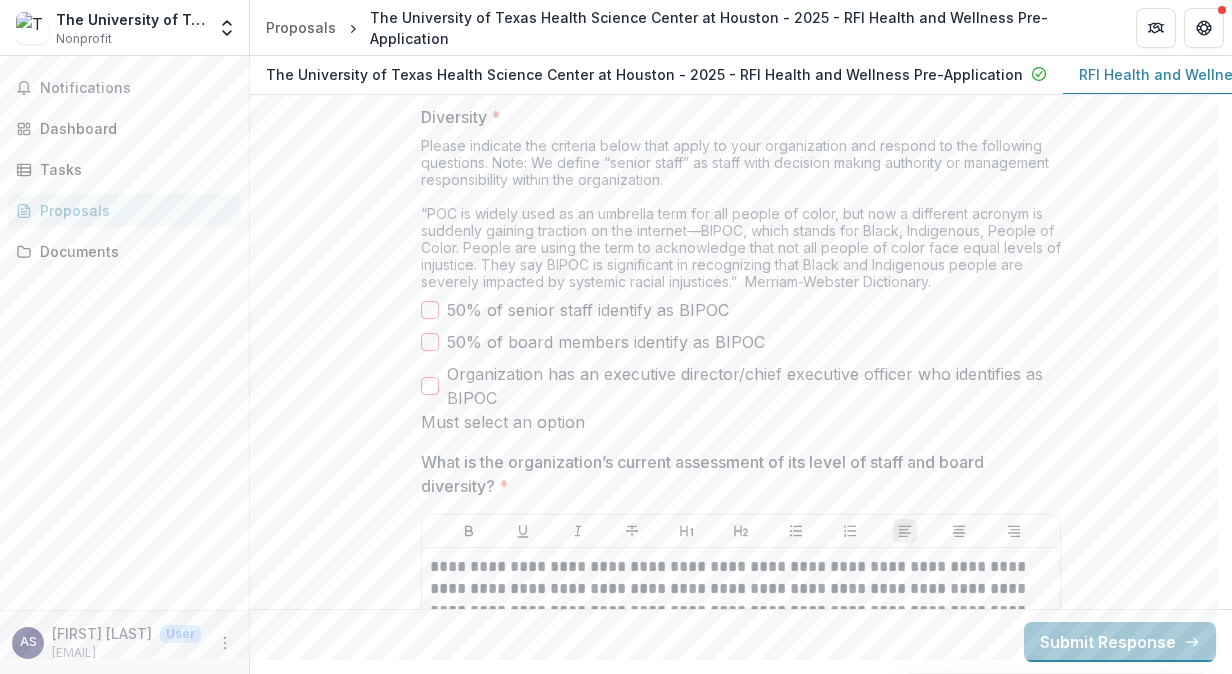 click on "Diversity * Please indicate the criteria below that apply to your organization and respond to the following questions. Note: We define “senior staff” as staff with decision making authority or management responsibility within the organization.
“POC is widely used as an umbrella term for all people of color, but now a different acronym is suddenly gaining traction on the internet—BIPOC, which stands for Black, Indigenous, People of Color. People are using the term to acknowledge that not all people of color face equal levels of injustice. They say BIPOC is significant in recognizing that Black and Indigenous people are severely impacted by systemic racial injustices.”  Merriam-Webster Dictionary. 50% of senior staff identify as BIPOC 50% of board members identify as BIPOC Organization has an executive director/chief executive officer who identifies as BIPOC Must select an option" at bounding box center (741, 269) 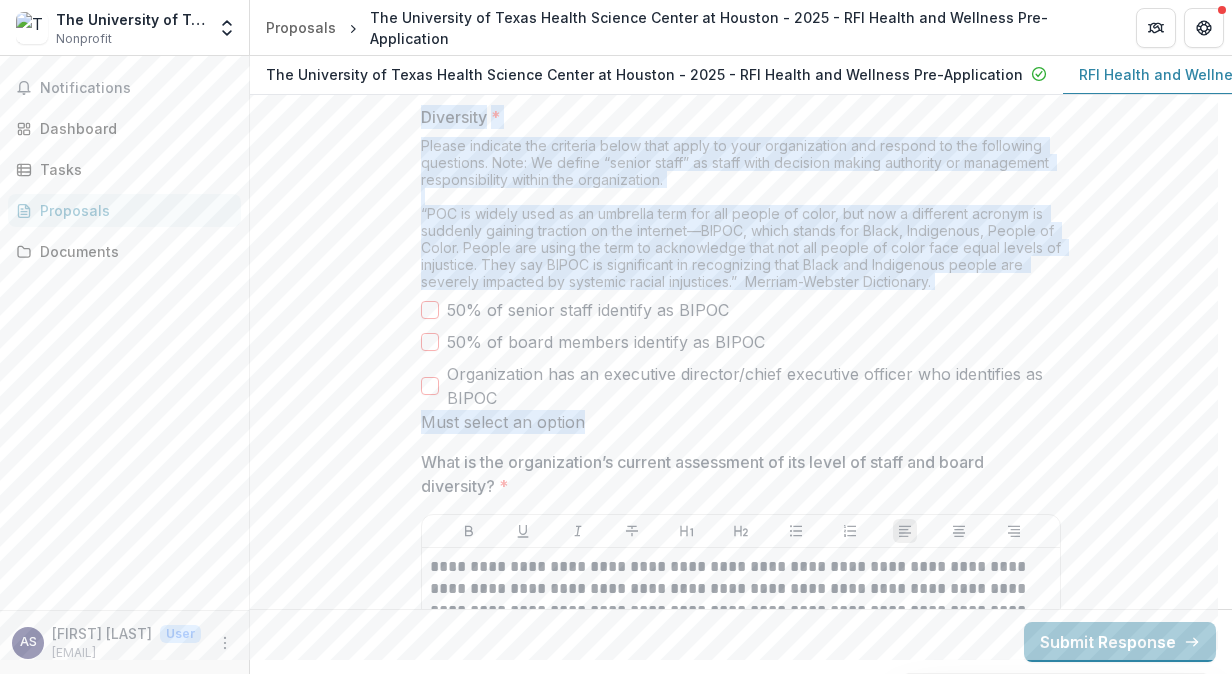 drag, startPoint x: 560, startPoint y: 420, endPoint x: 360, endPoint y: 122, distance: 358.89273 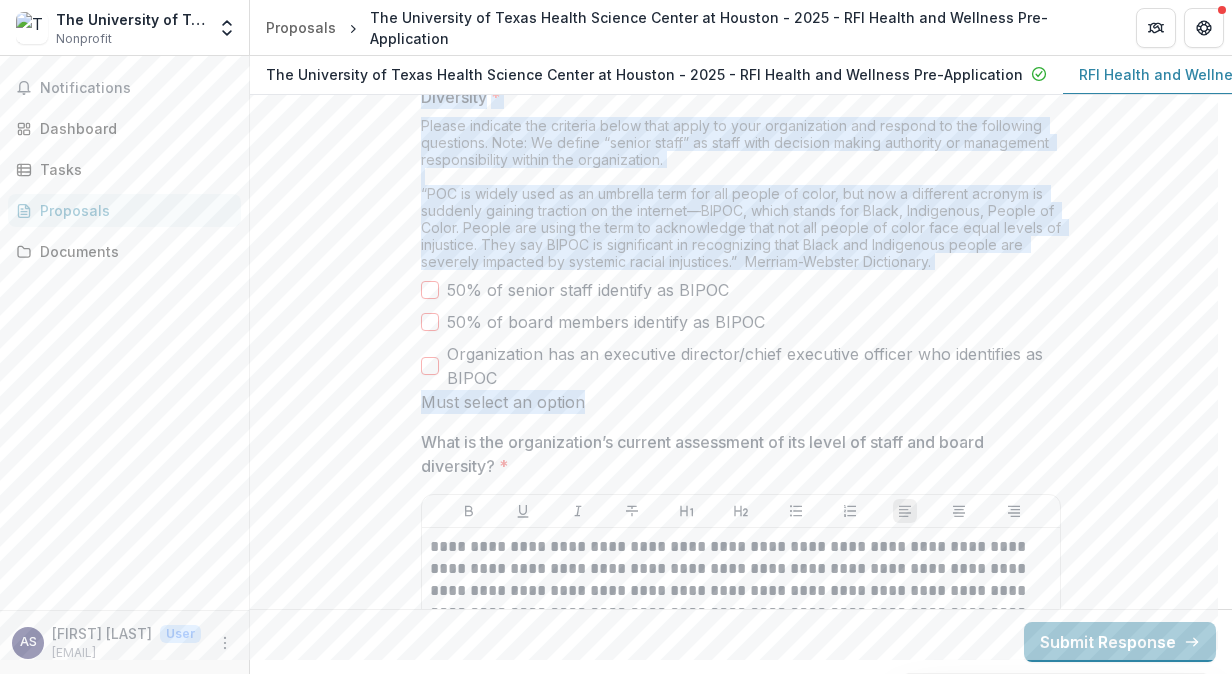 scroll, scrollTop: 9811, scrollLeft: 0, axis: vertical 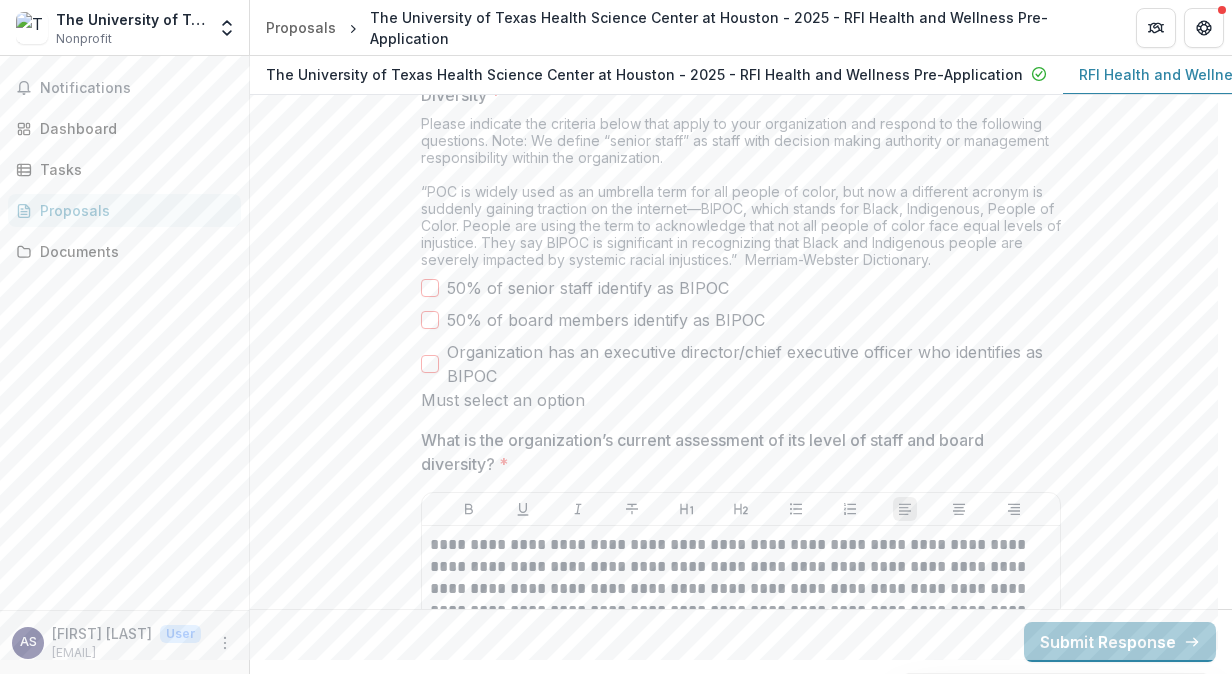click on "**********" at bounding box center (741, -1041) 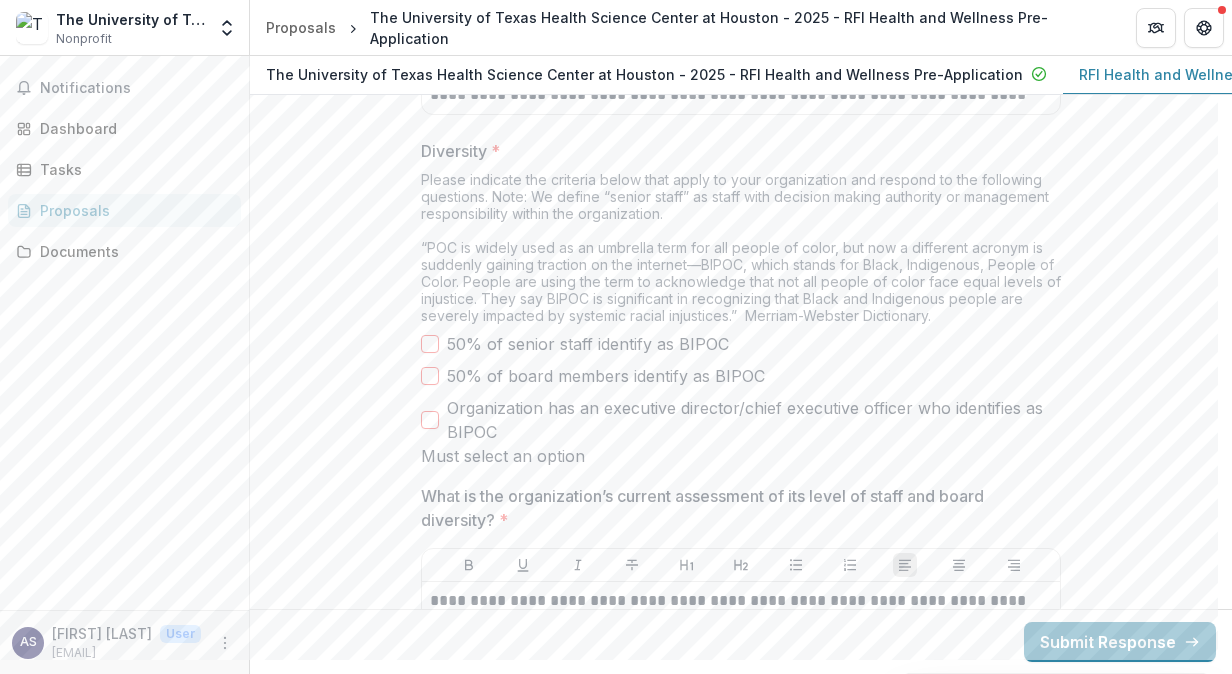 click on "Organization has an executive director/chief executive officer who identifies as BIPOC" at bounding box center [754, 420] 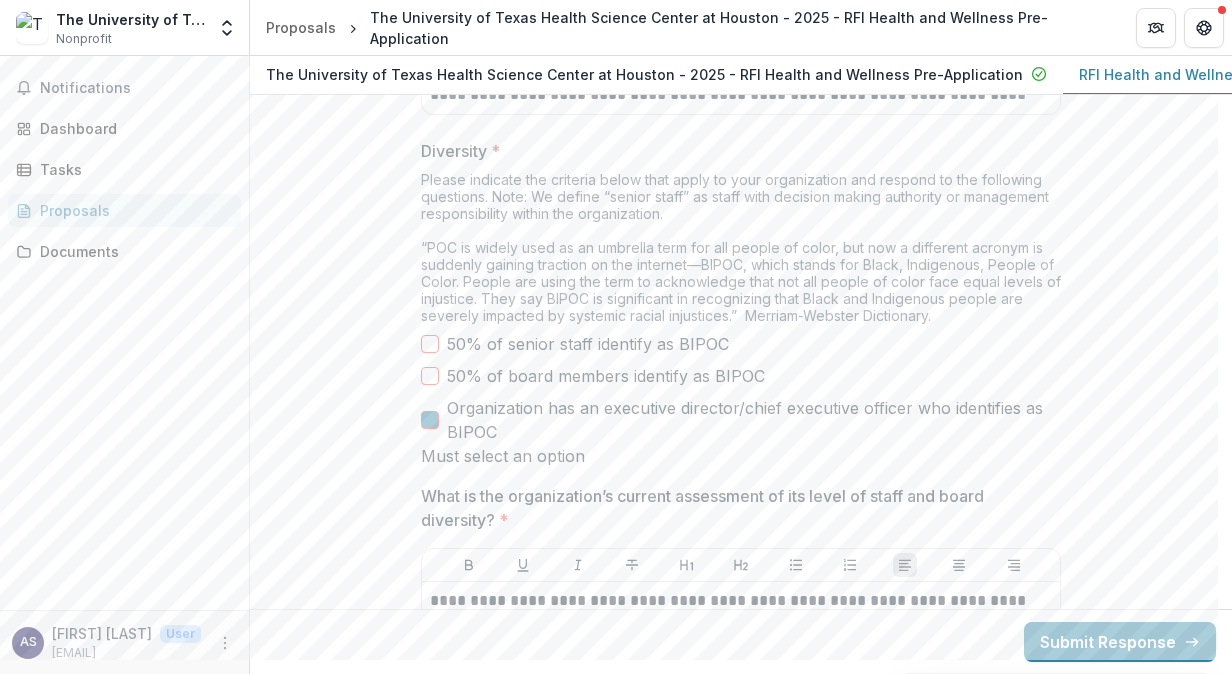 click on "Organization has an executive director/chief executive officer who identifies as BIPOC" at bounding box center (754, 420) 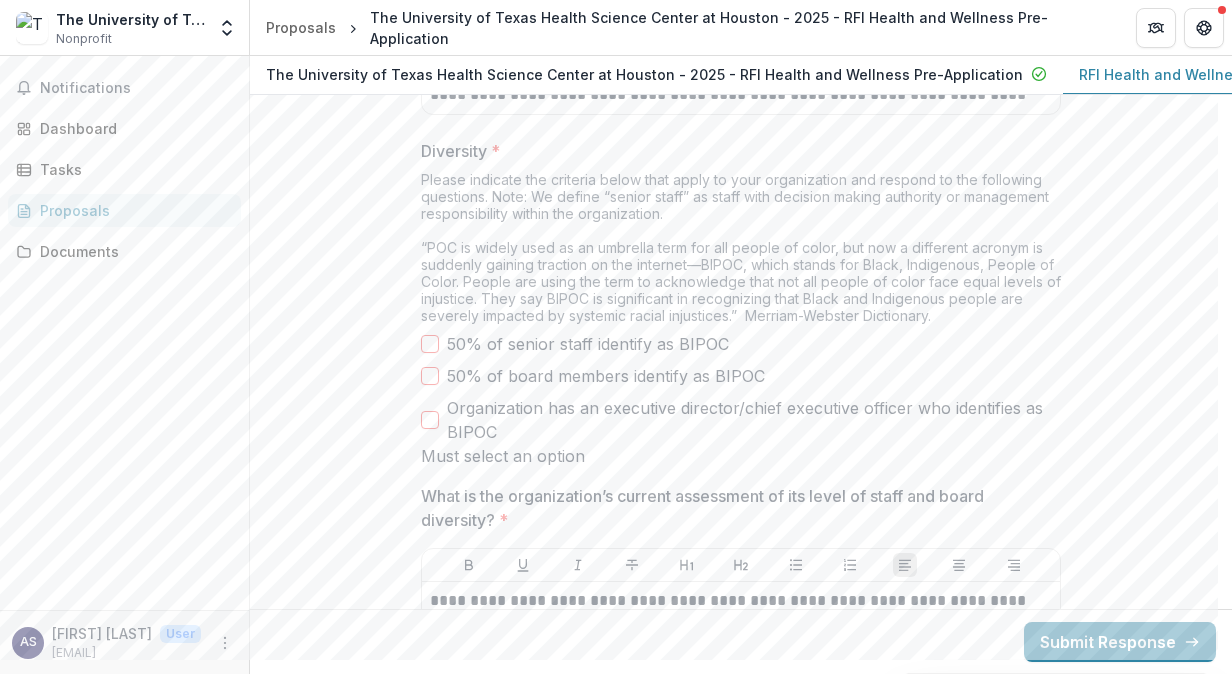 click on "Organization has an executive director/chief executive officer who identifies as BIPOC" at bounding box center [754, 420] 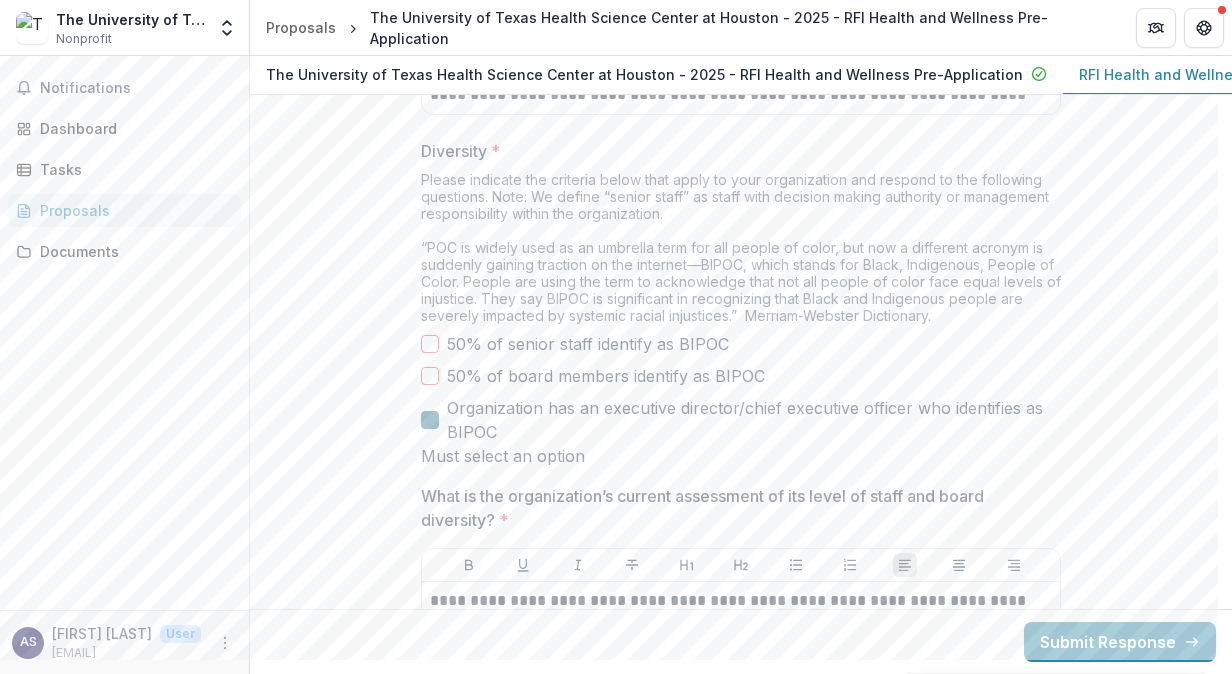 click 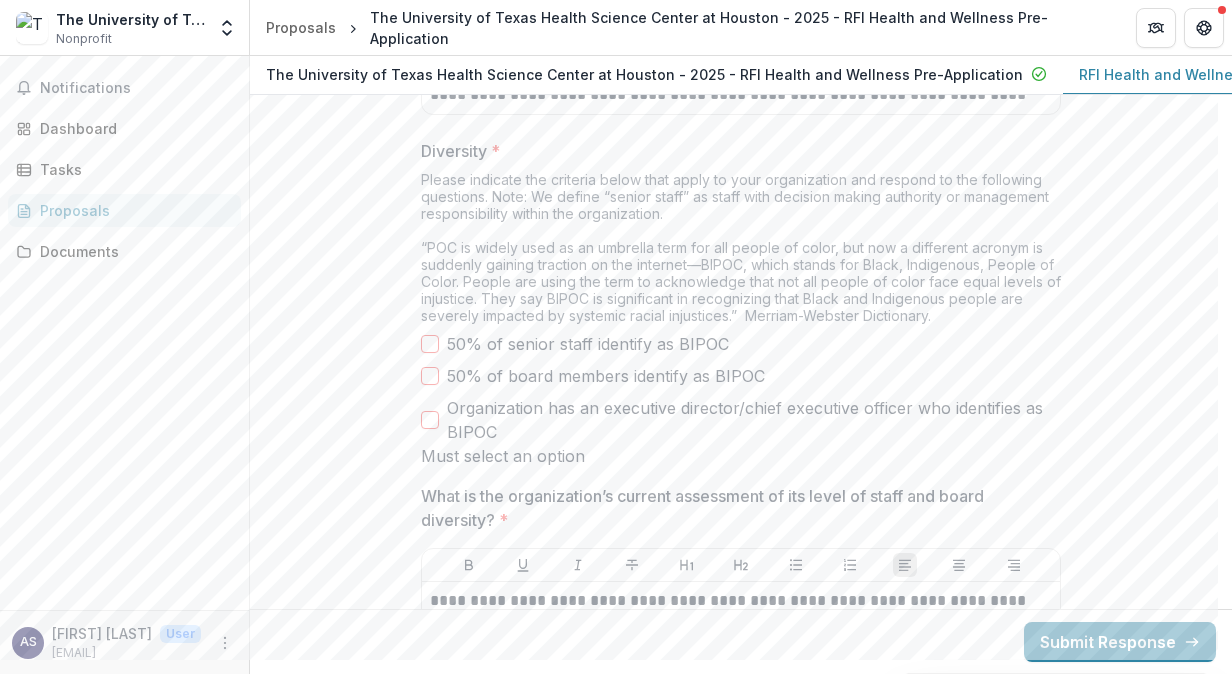 scroll, scrollTop: 9741, scrollLeft: 0, axis: vertical 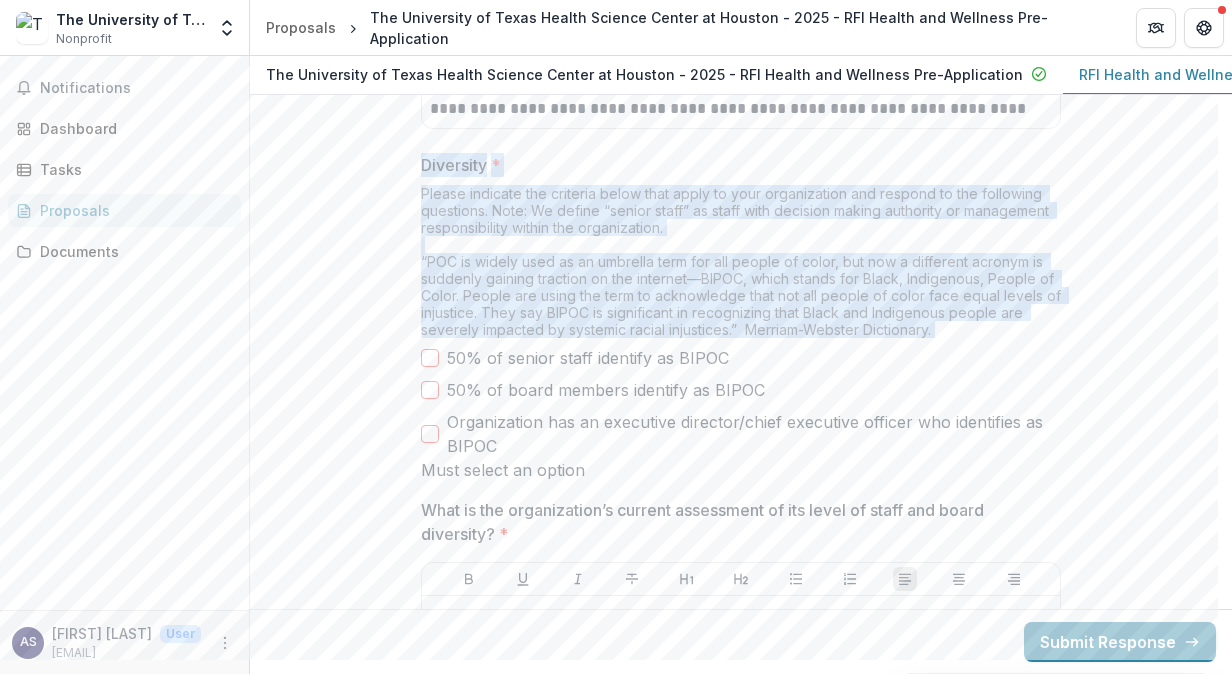 drag, startPoint x: 418, startPoint y: 157, endPoint x: 514, endPoint y: 433, distance: 292.2191 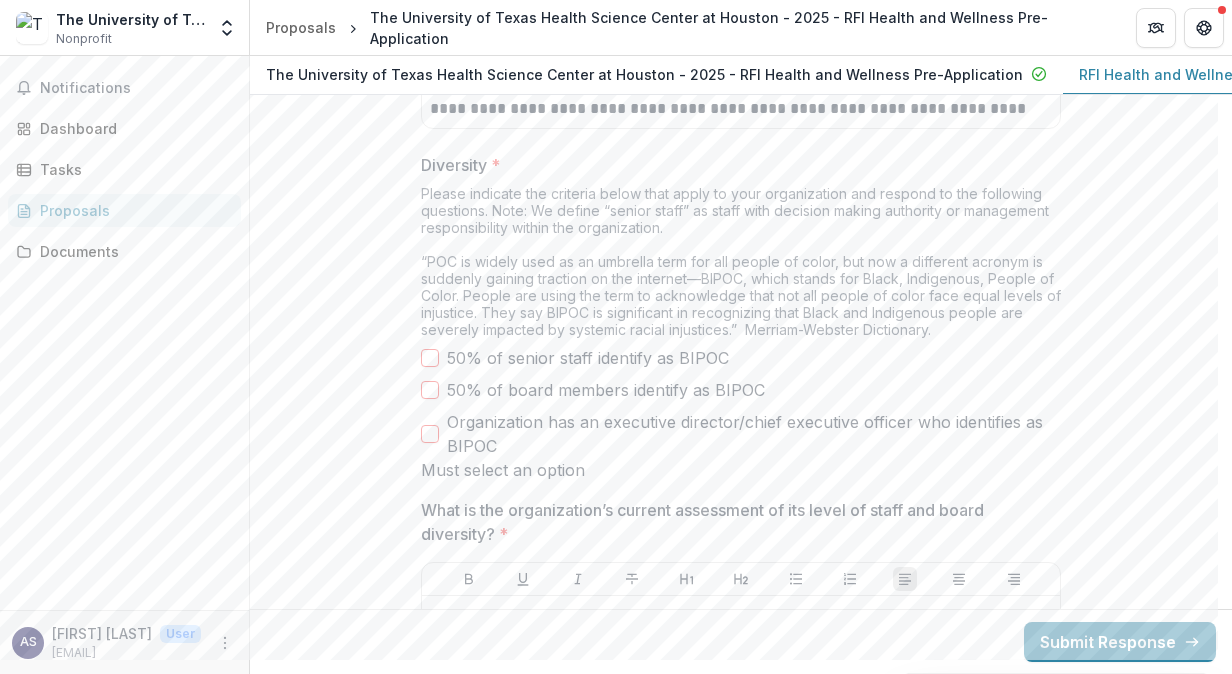 drag, startPoint x: 514, startPoint y: 433, endPoint x: 598, endPoint y: 454, distance: 86.58522 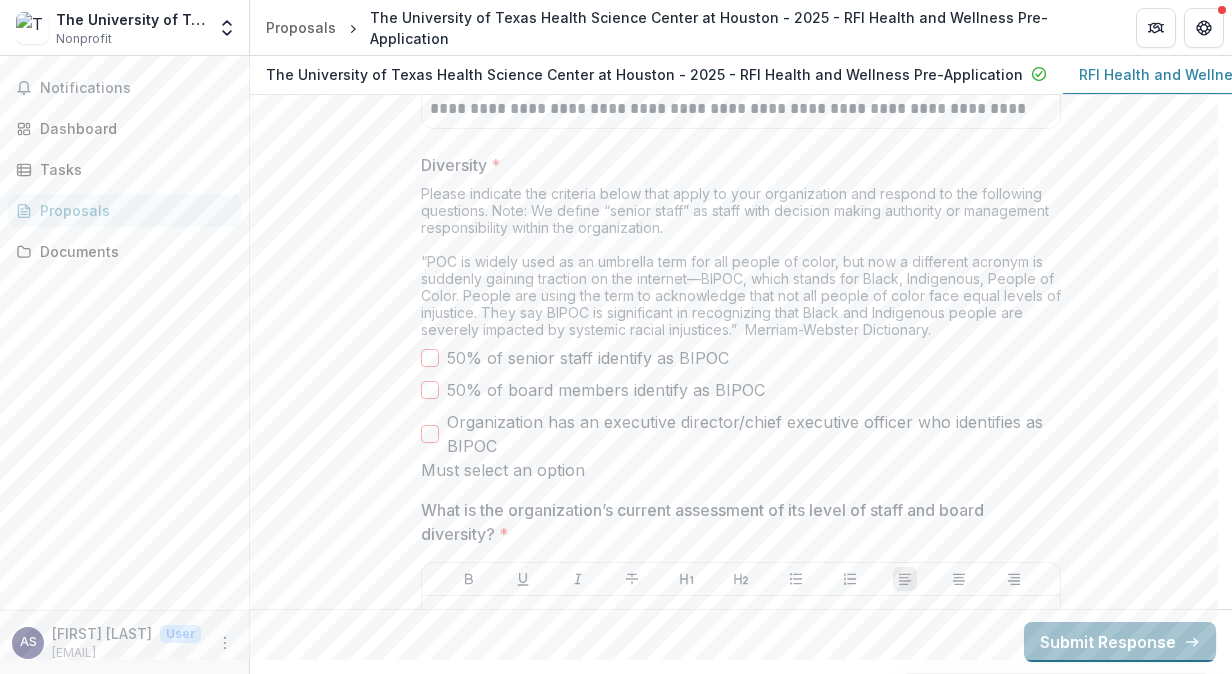 click on "Submit Response" at bounding box center [1120, 642] 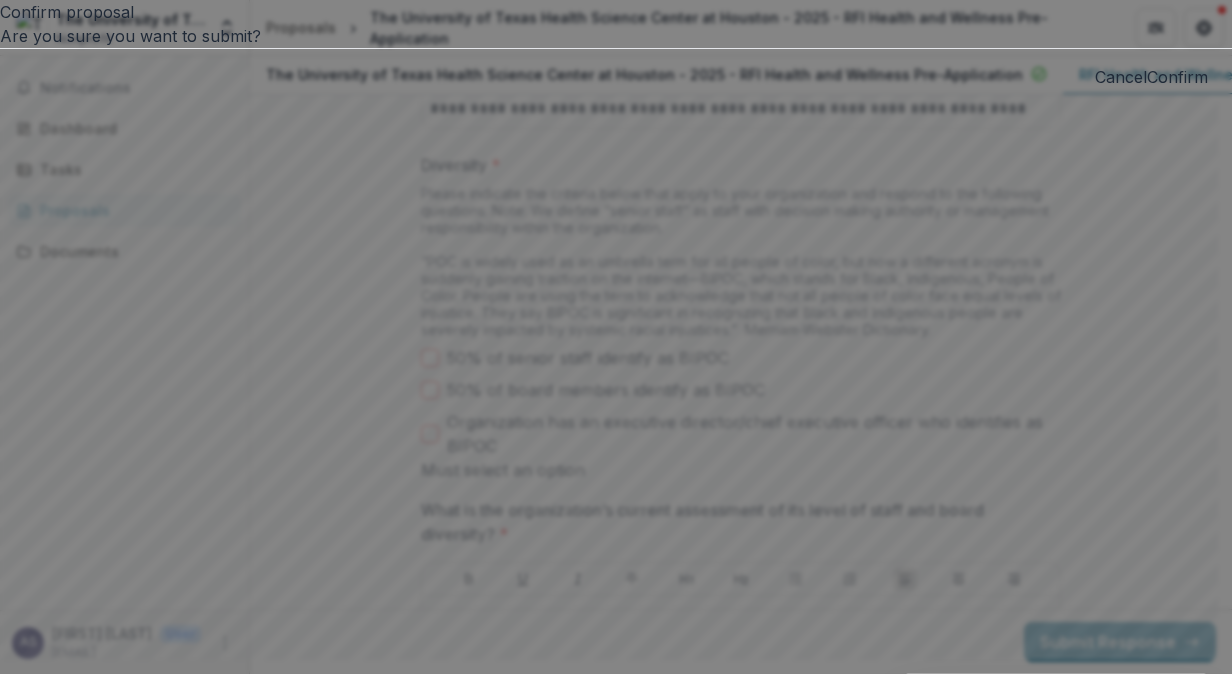 click on "Confirm" at bounding box center [1177, 77] 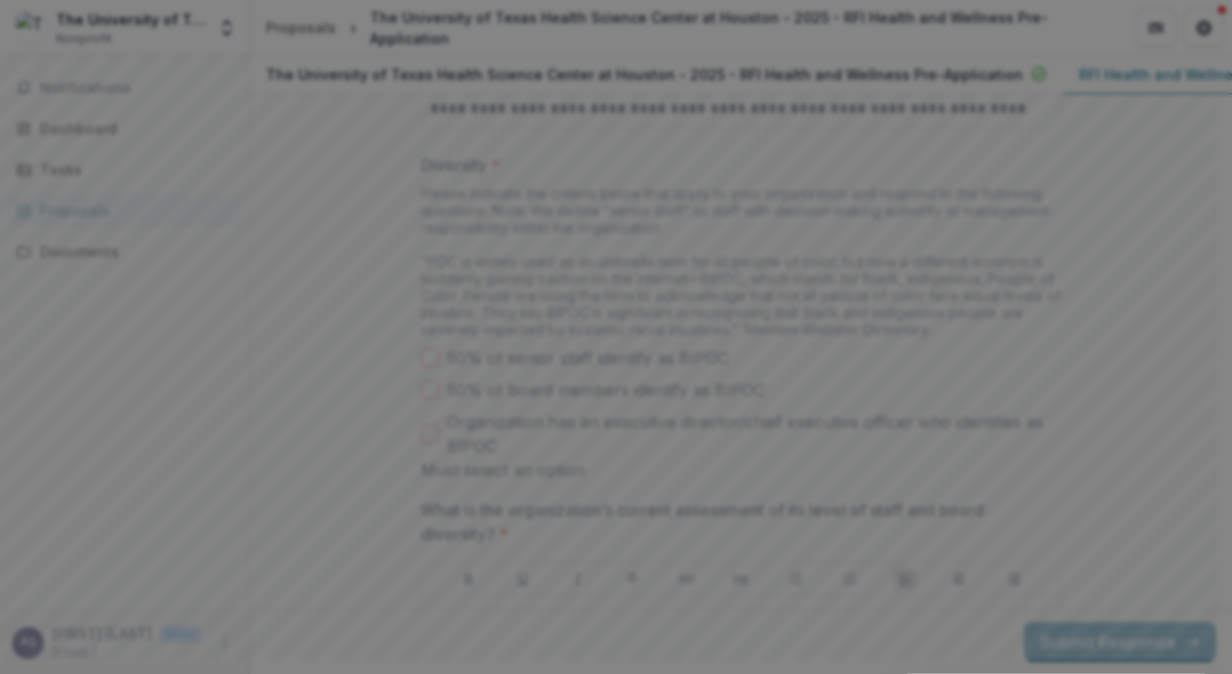 click on "Close" at bounding box center [1187, 881] 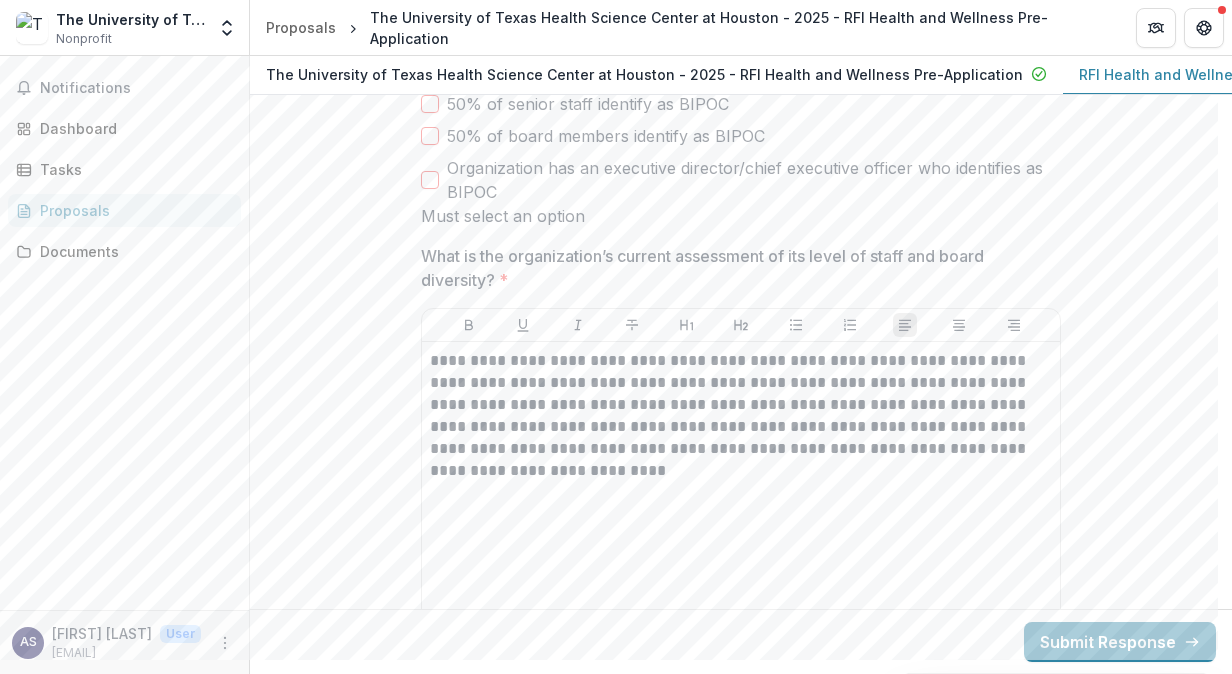 scroll, scrollTop: 9843, scrollLeft: 0, axis: vertical 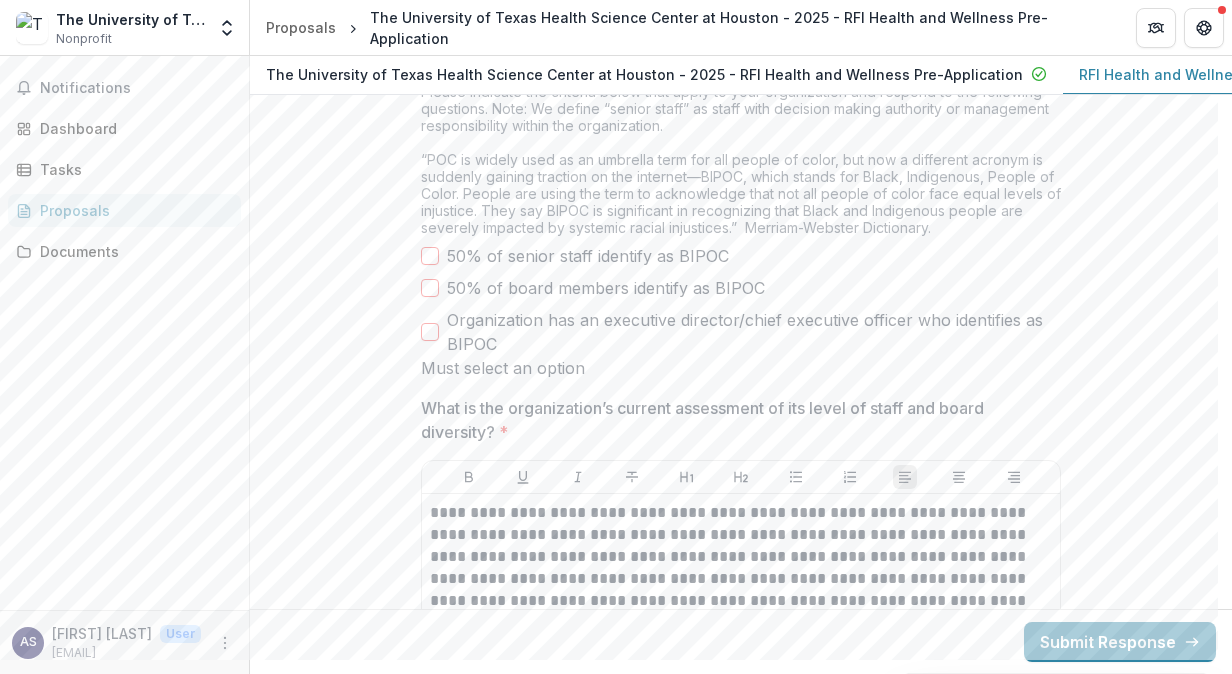 click on "**********" at bounding box center [741, -1073] 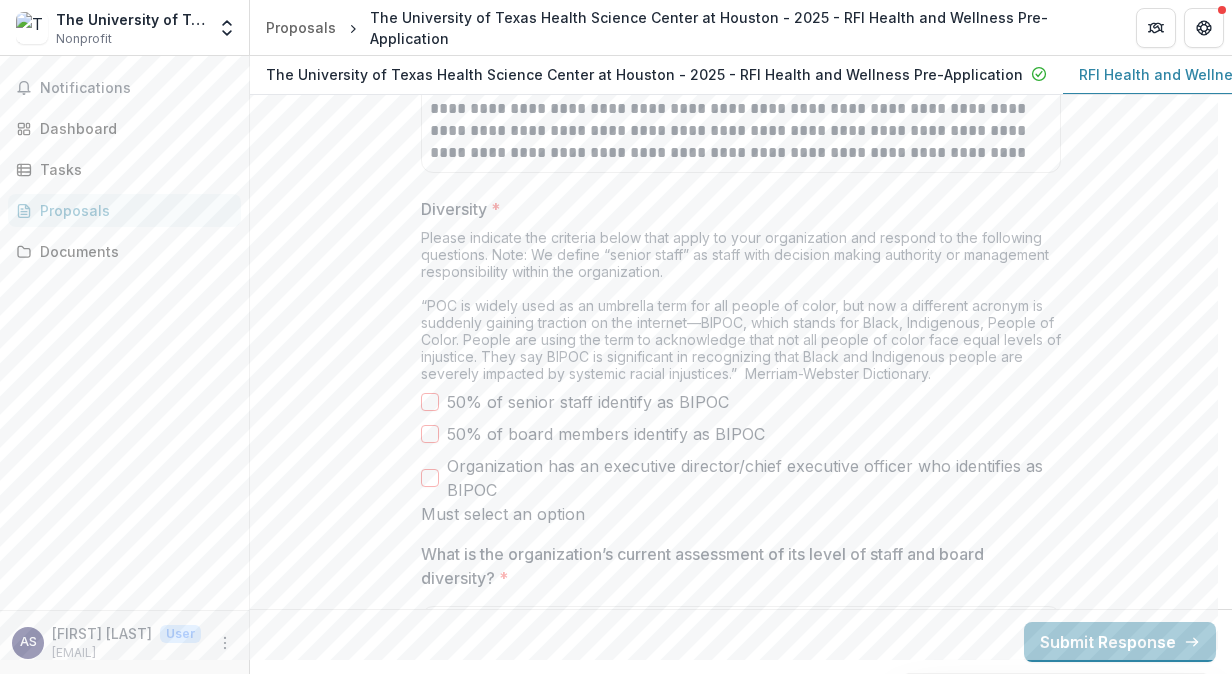 click at bounding box center (430, 478) 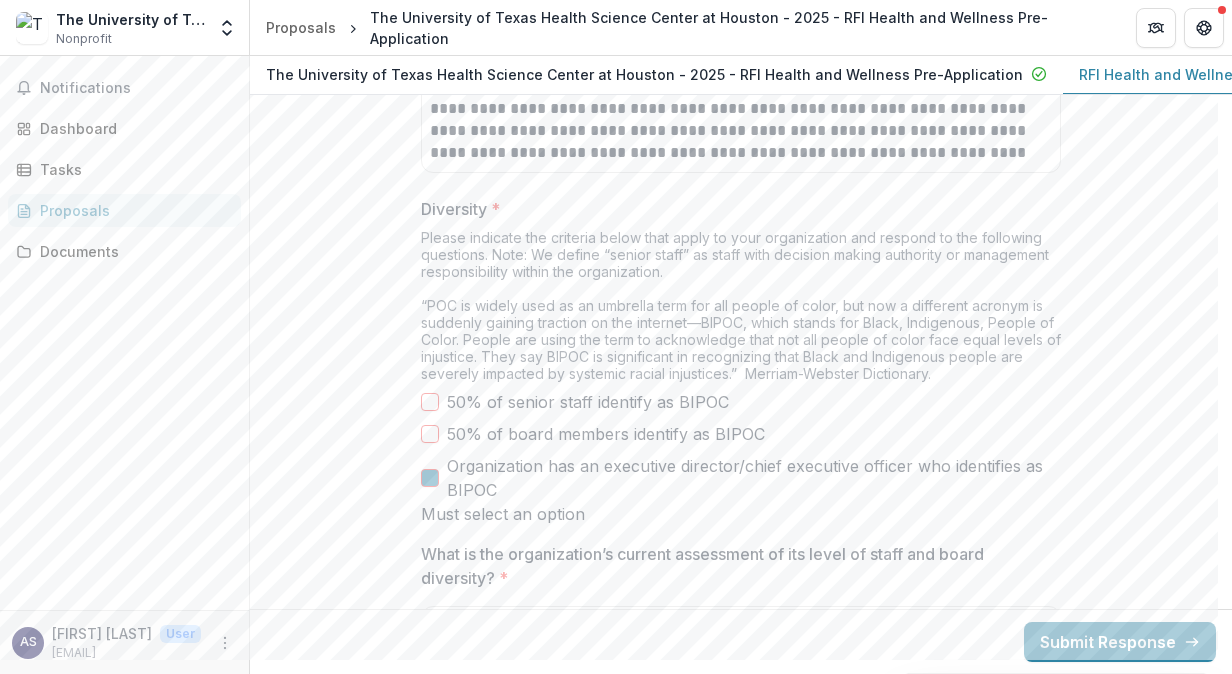scroll, scrollTop: 9844, scrollLeft: 0, axis: vertical 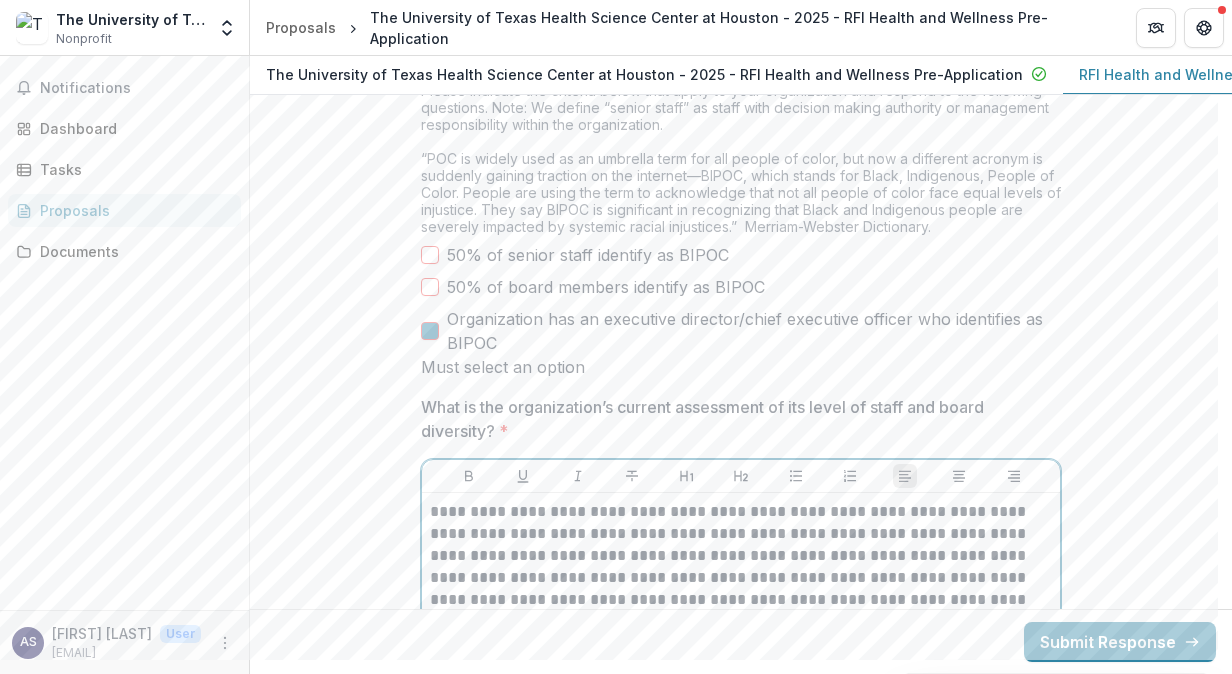 click on "**********" at bounding box center (741, 567) 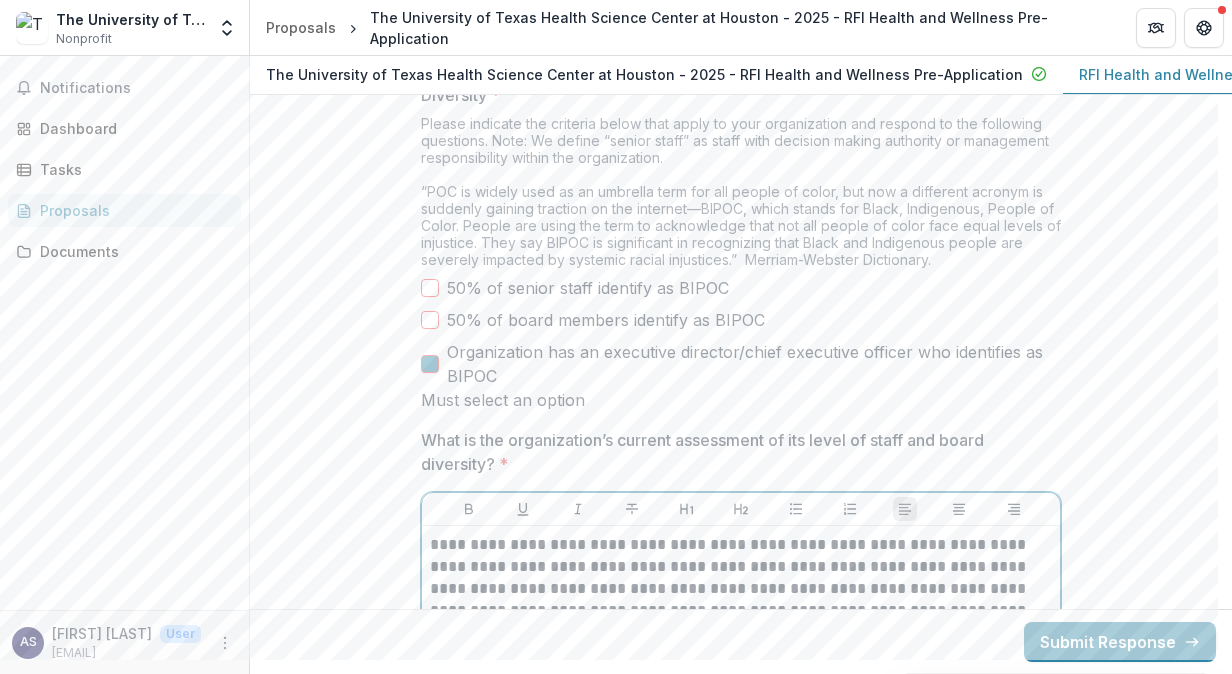 scroll, scrollTop: 9650, scrollLeft: 0, axis: vertical 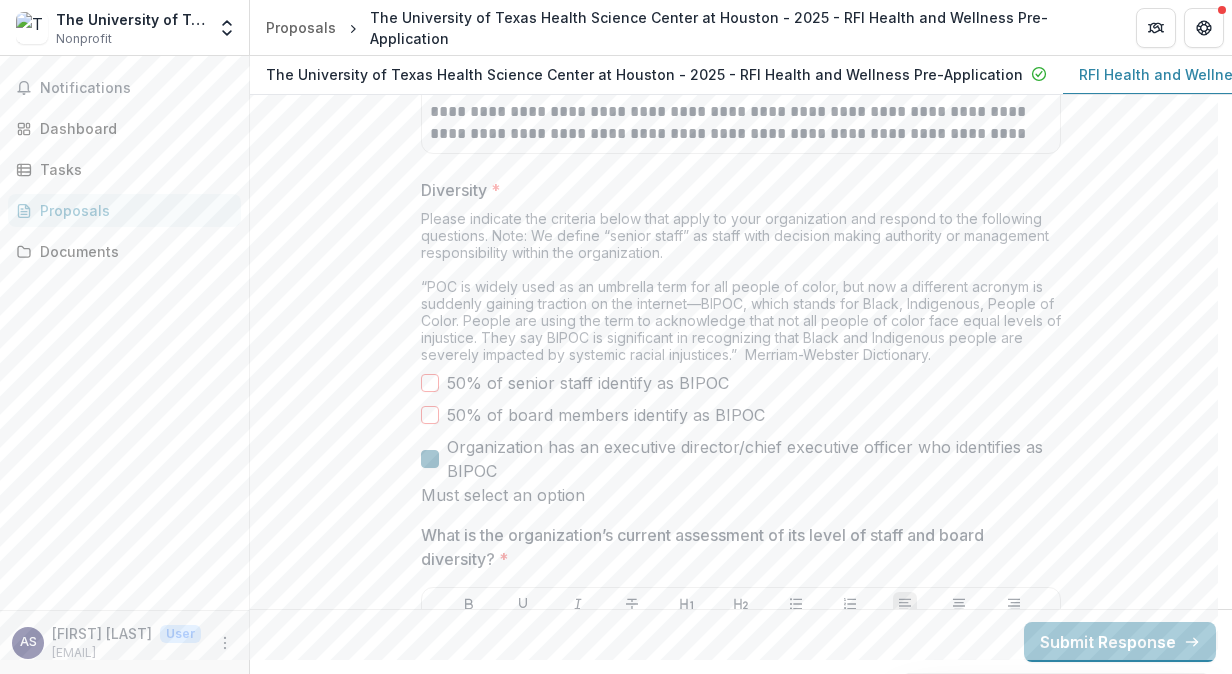 click at bounding box center [430, 459] 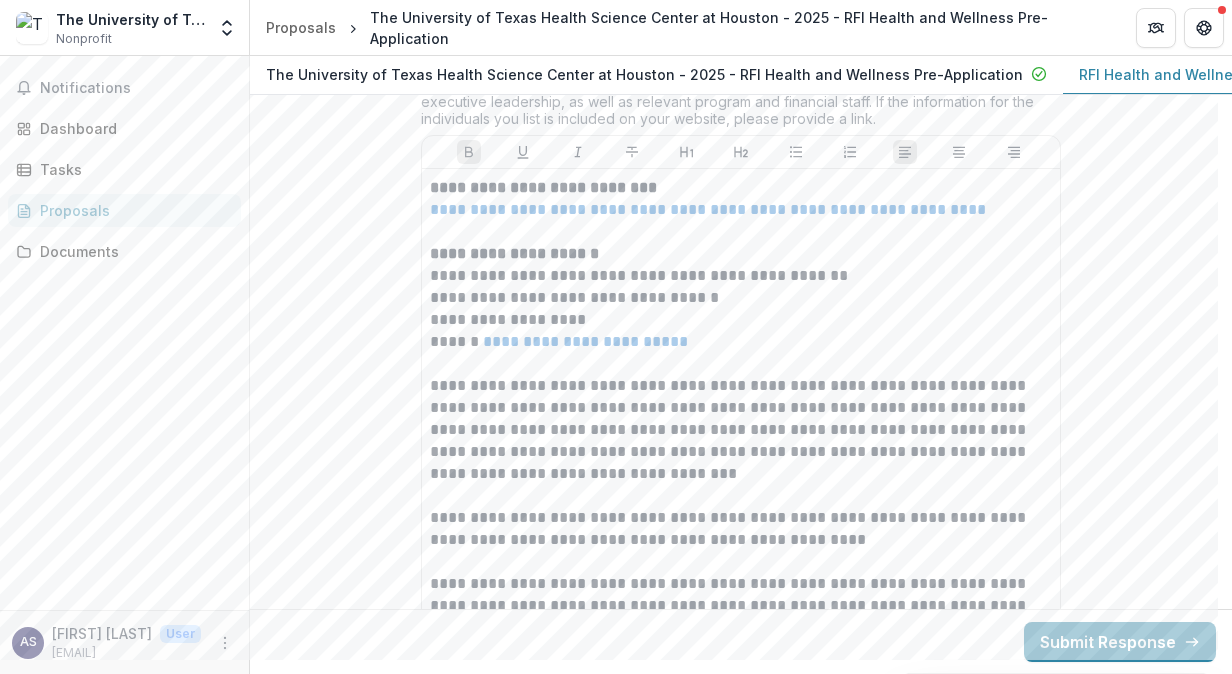 scroll, scrollTop: 11489, scrollLeft: 0, axis: vertical 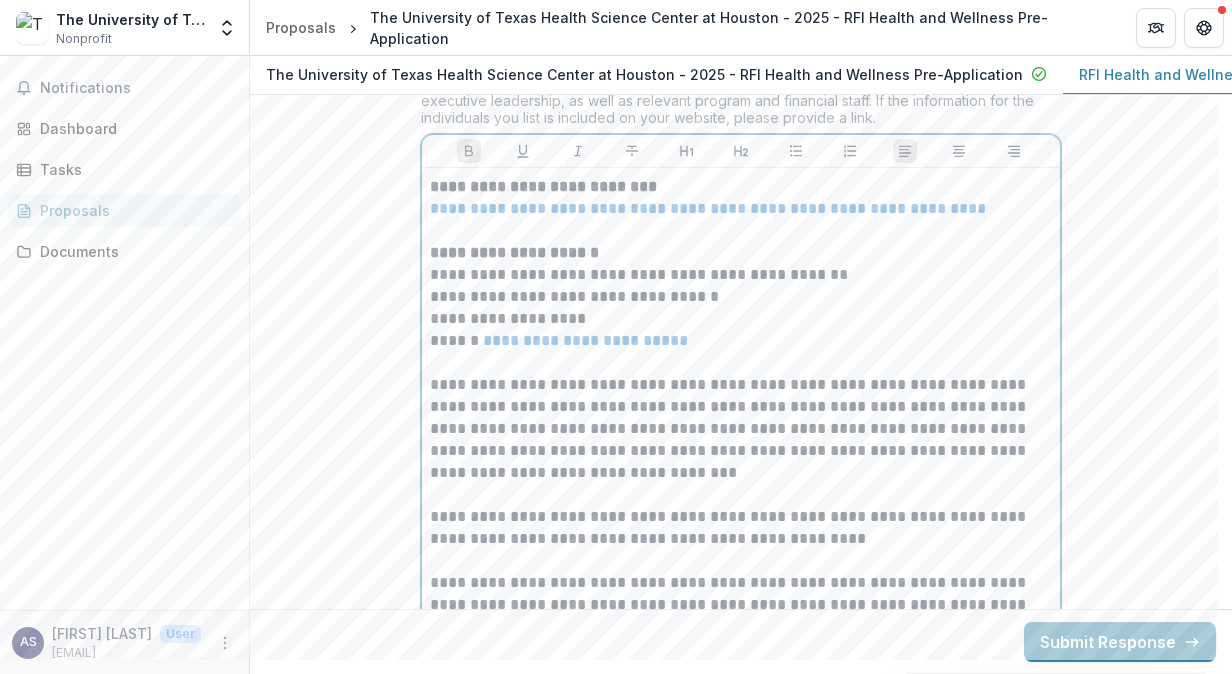 click on "**********" at bounding box center (708, 208) 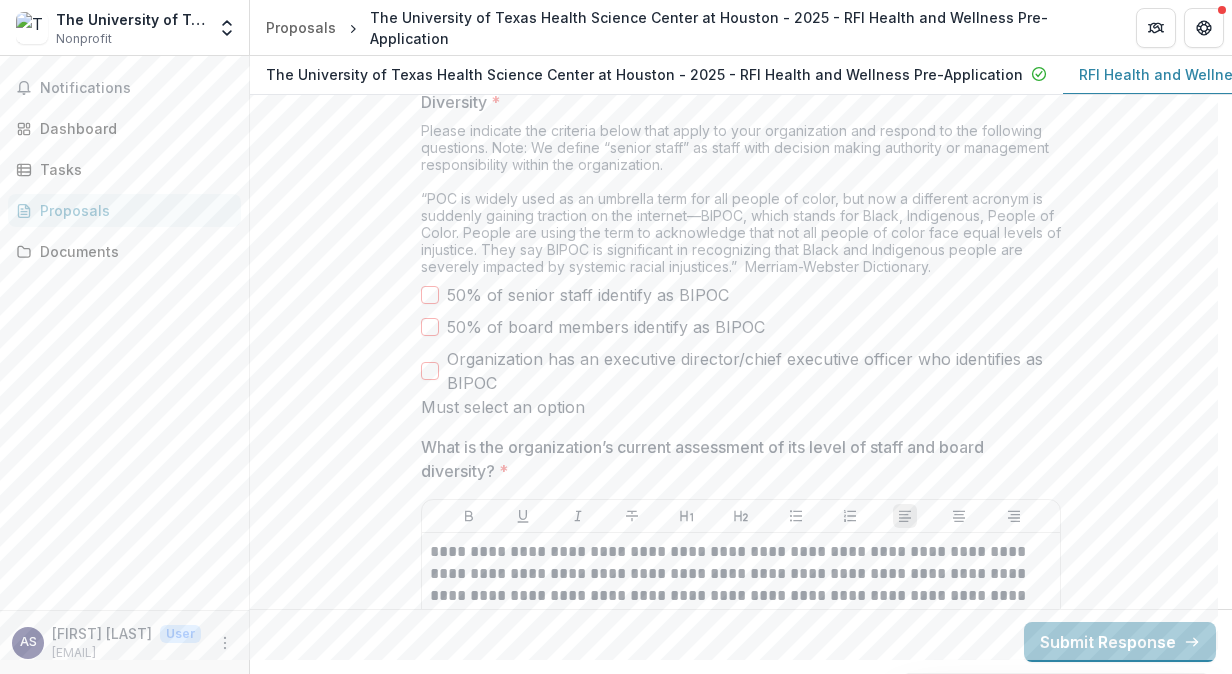 scroll, scrollTop: 9803, scrollLeft: 0, axis: vertical 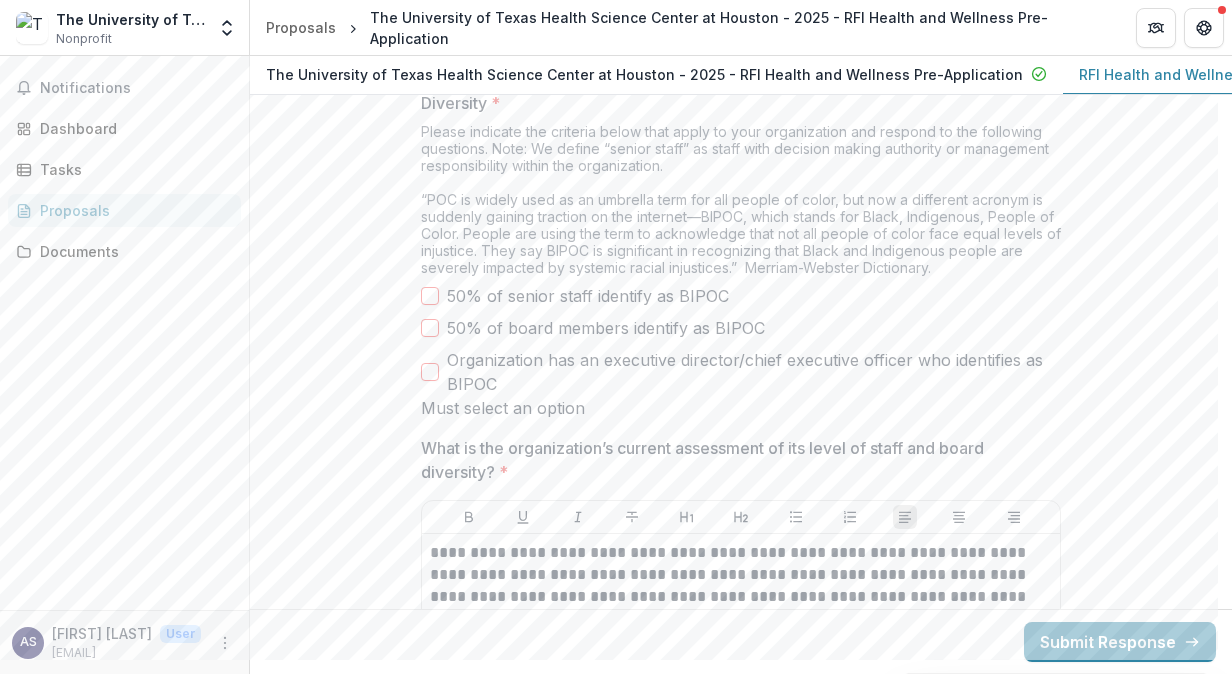 click at bounding box center (430, 372) 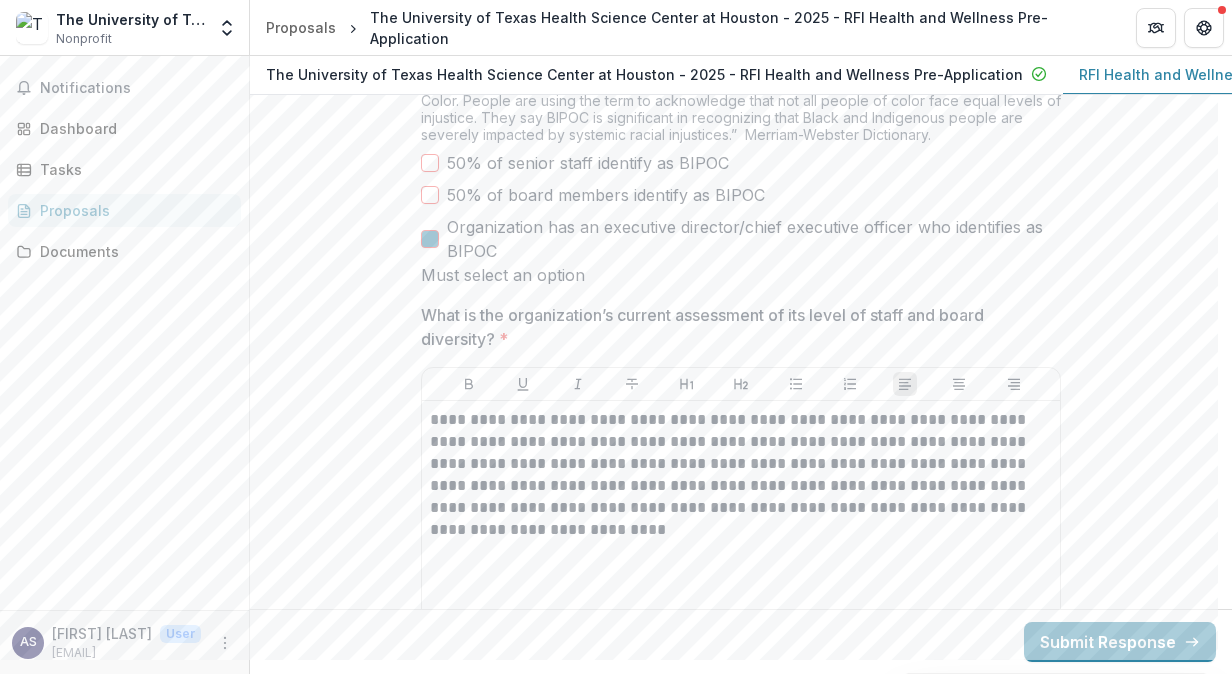 scroll, scrollTop: 9943, scrollLeft: 0, axis: vertical 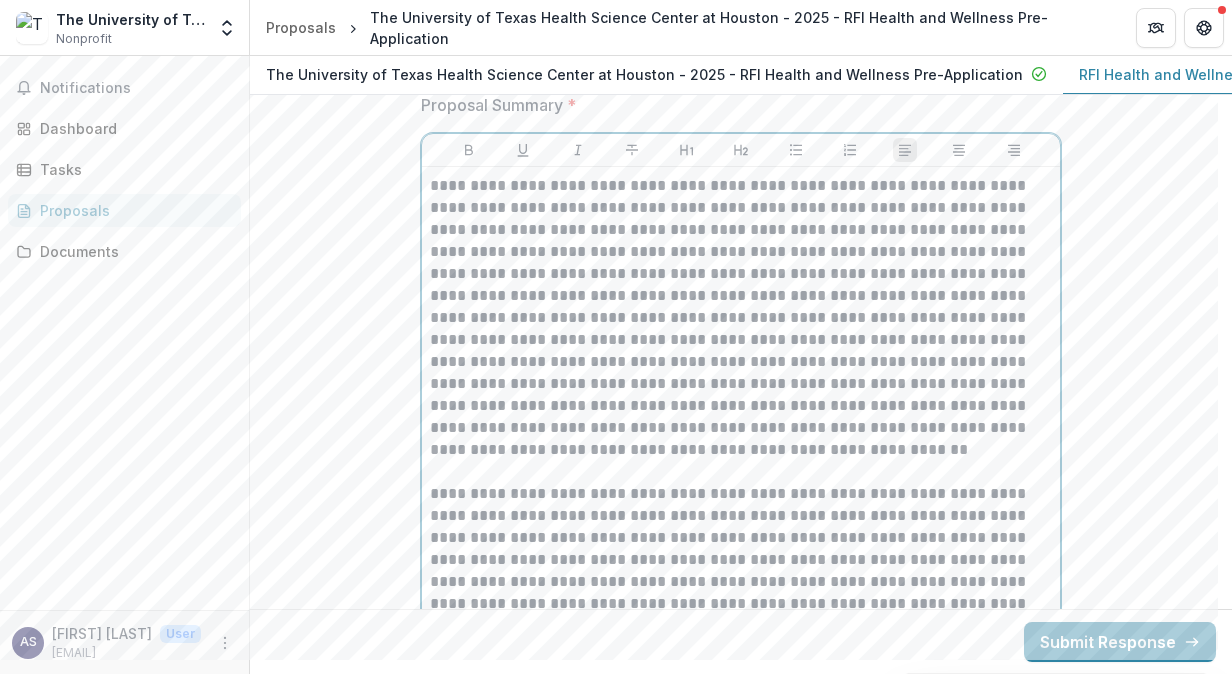click on "**********" at bounding box center [741, 714] 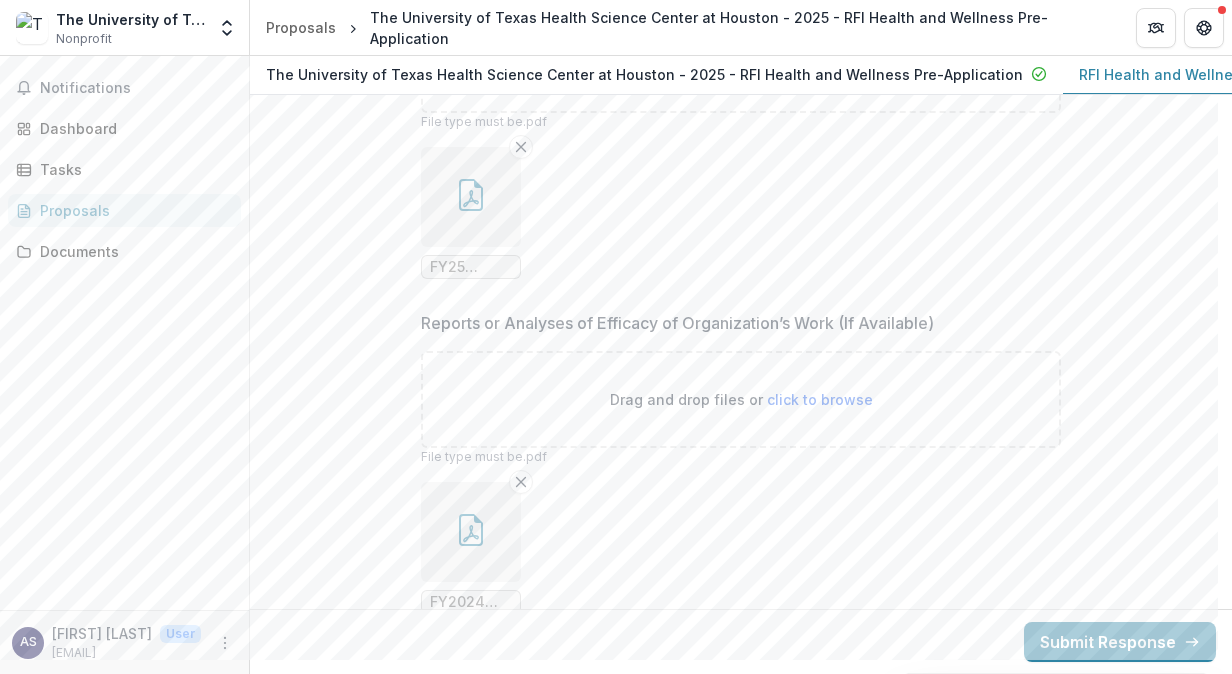 scroll, scrollTop: 16476, scrollLeft: 0, axis: vertical 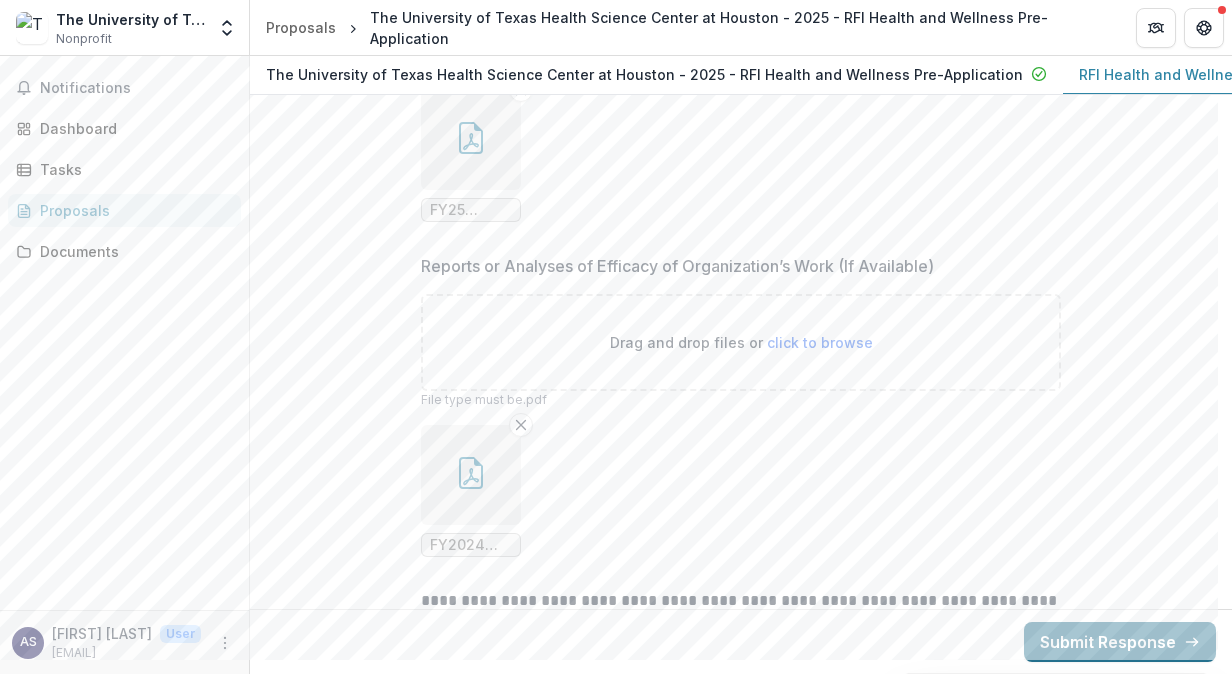click on "Submit Response" at bounding box center [1120, 642] 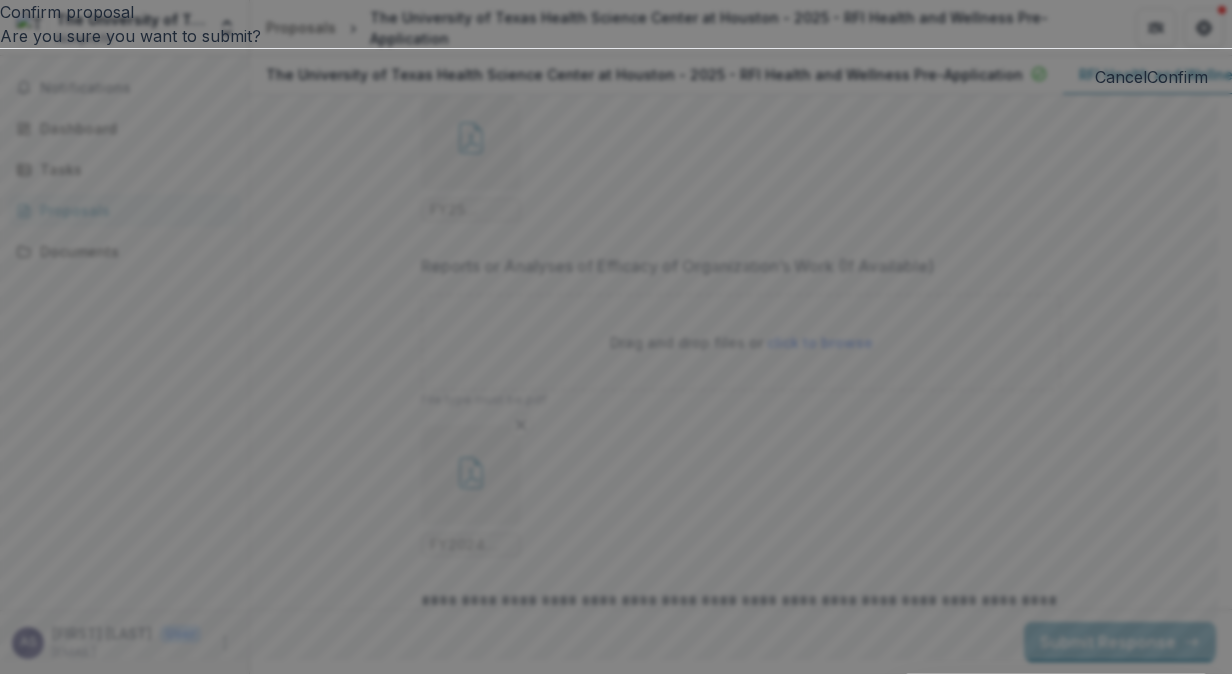 click on "Confirm" at bounding box center [1177, 77] 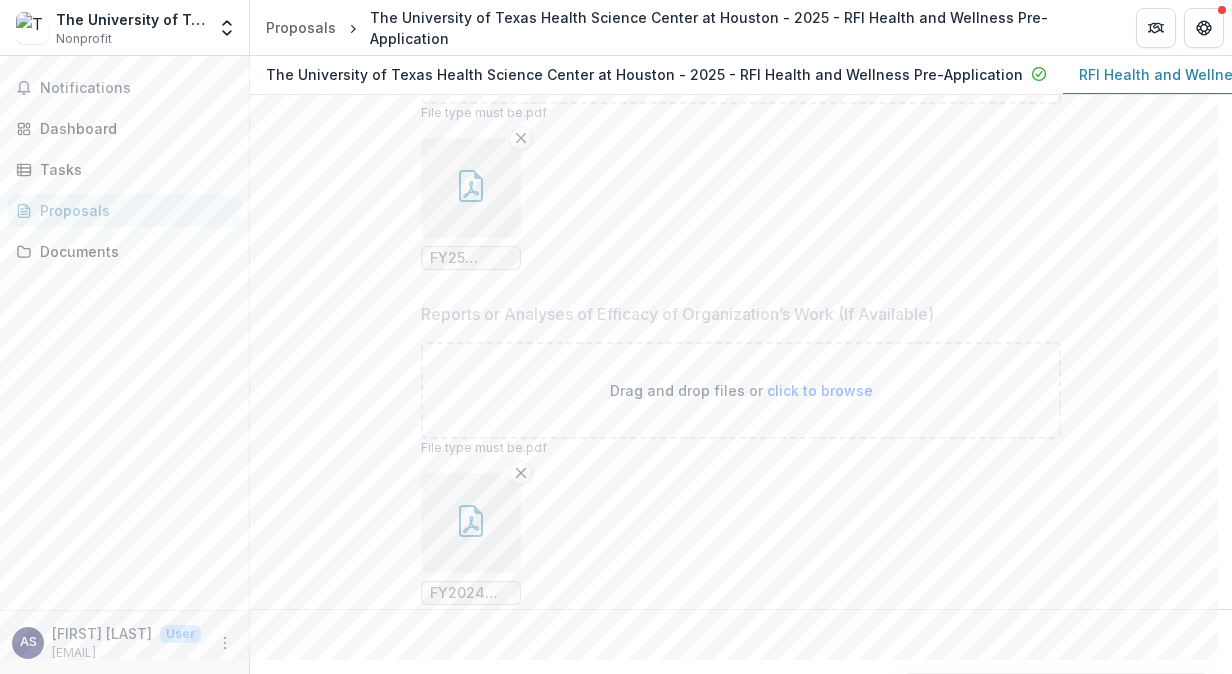 scroll, scrollTop: 16540, scrollLeft: 0, axis: vertical 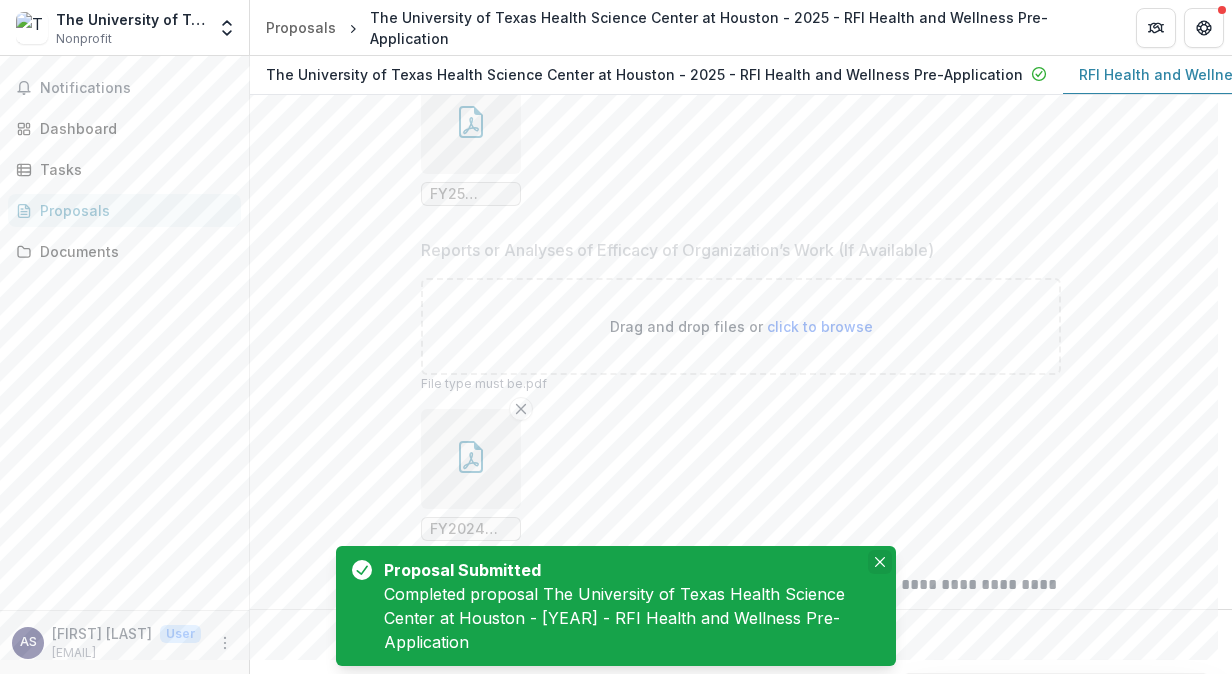 click at bounding box center (880, 562) 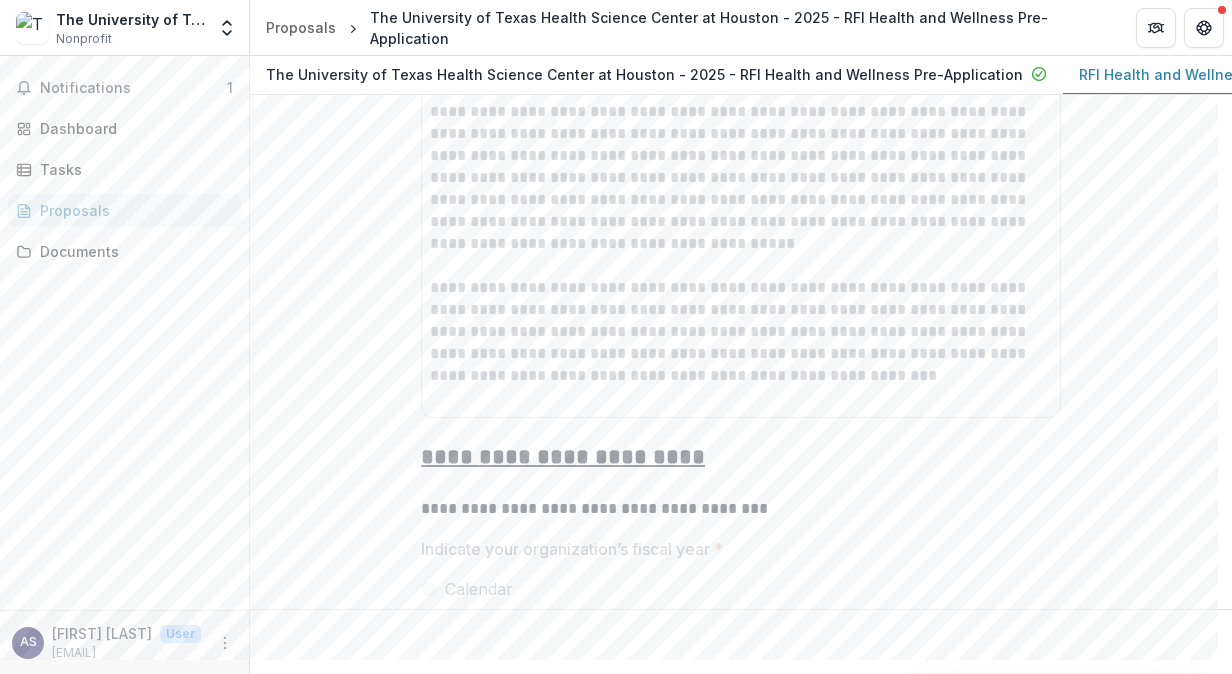 scroll, scrollTop: 11997, scrollLeft: 0, axis: vertical 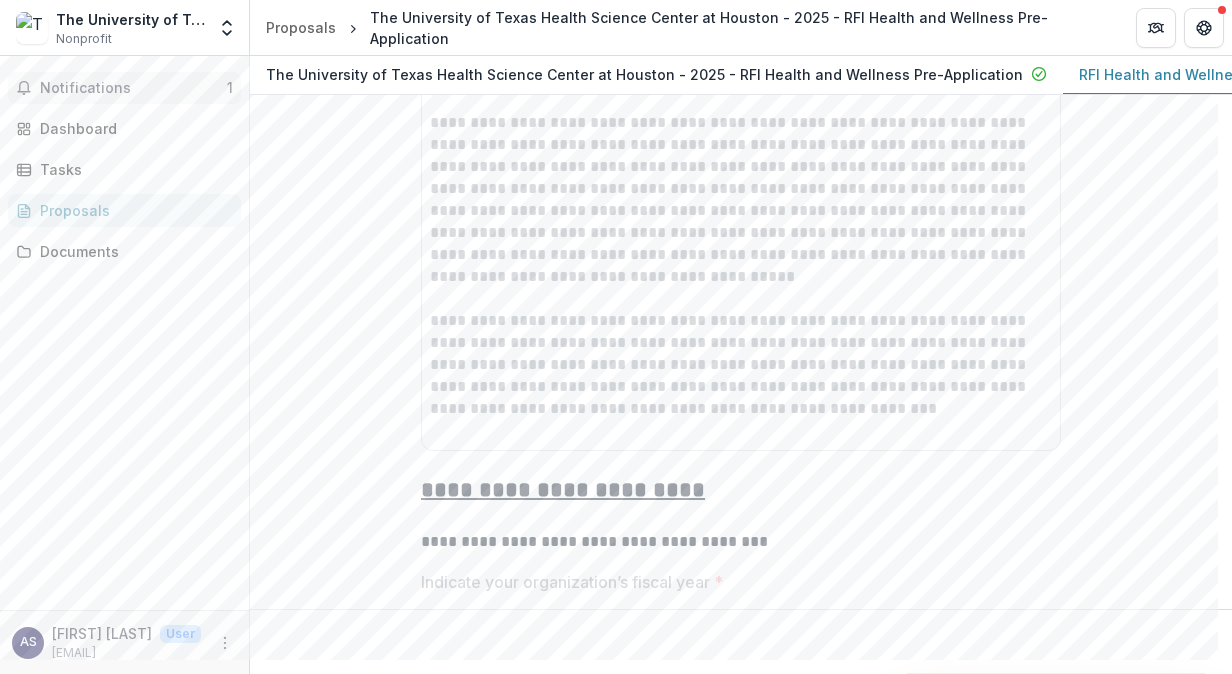 click on "Notifications 1" at bounding box center [124, 88] 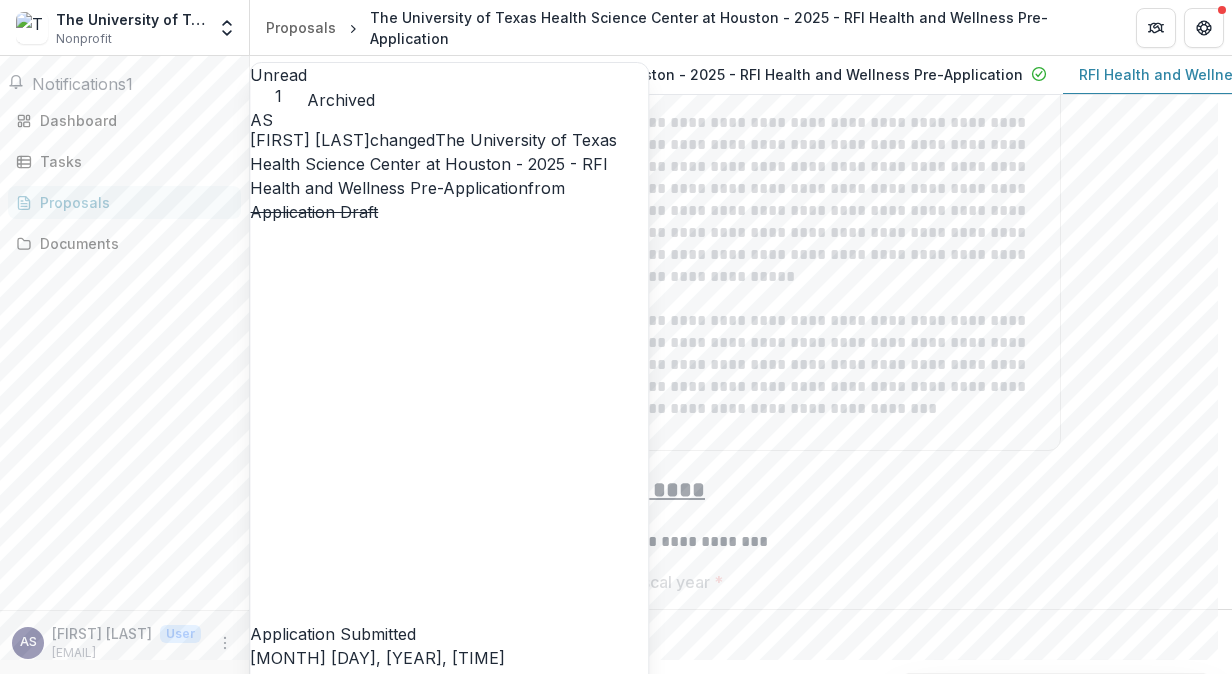 click on "The University of Texas Health Science Center at Houston - 2025 - RFI Health and Wellness Pre-Application" at bounding box center (433, 164) 